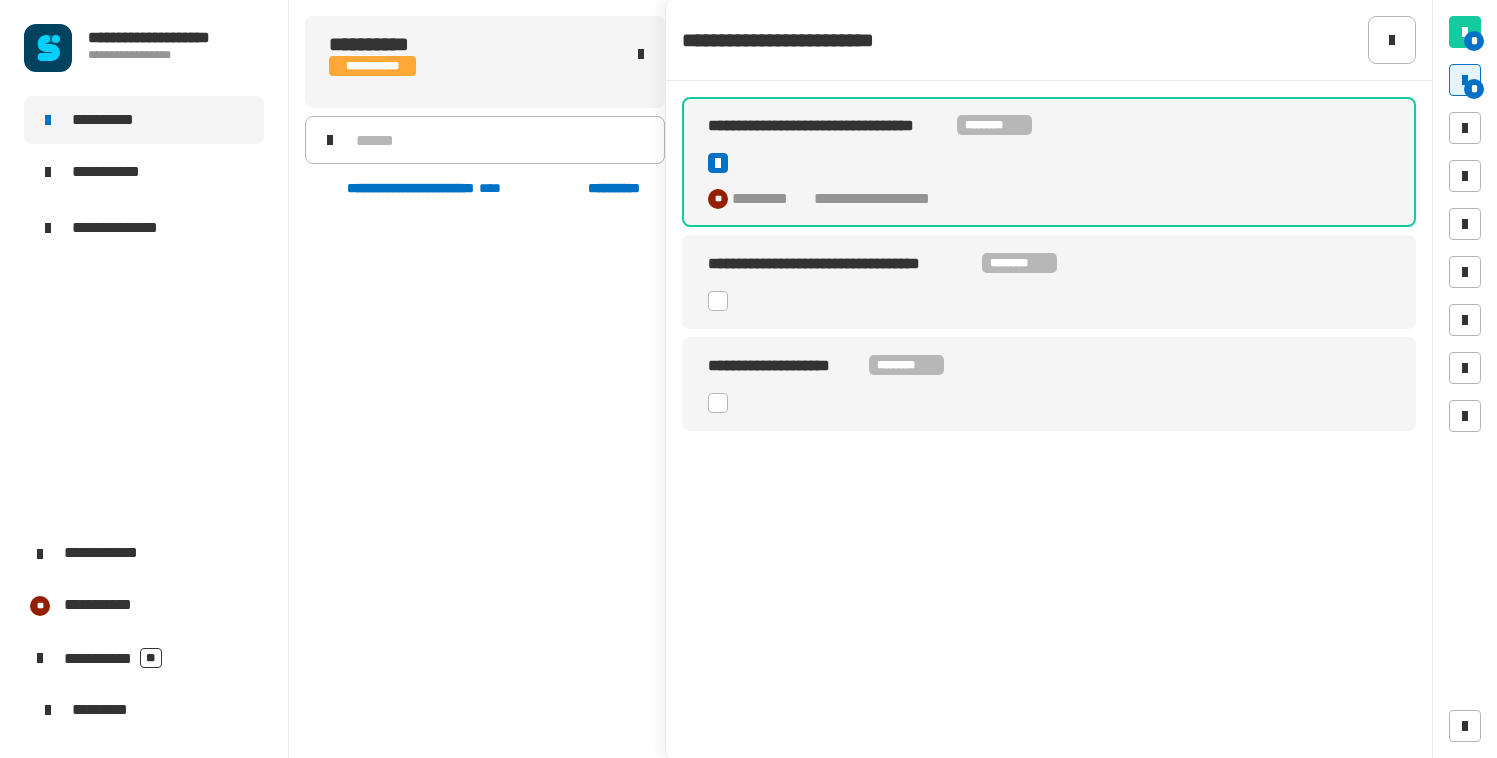 scroll, scrollTop: 0, scrollLeft: 0, axis: both 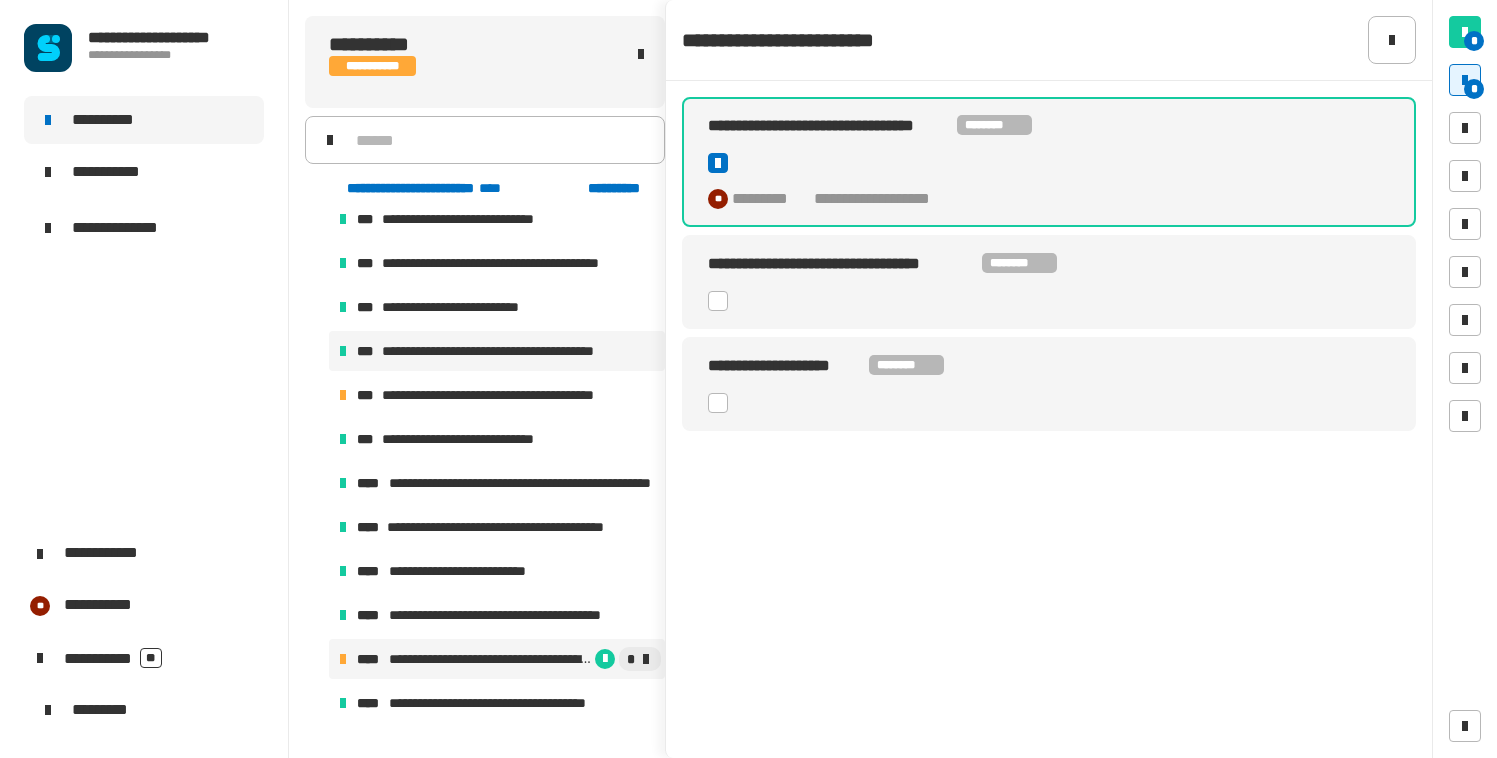 click on "**********" at bounding box center (497, 351) 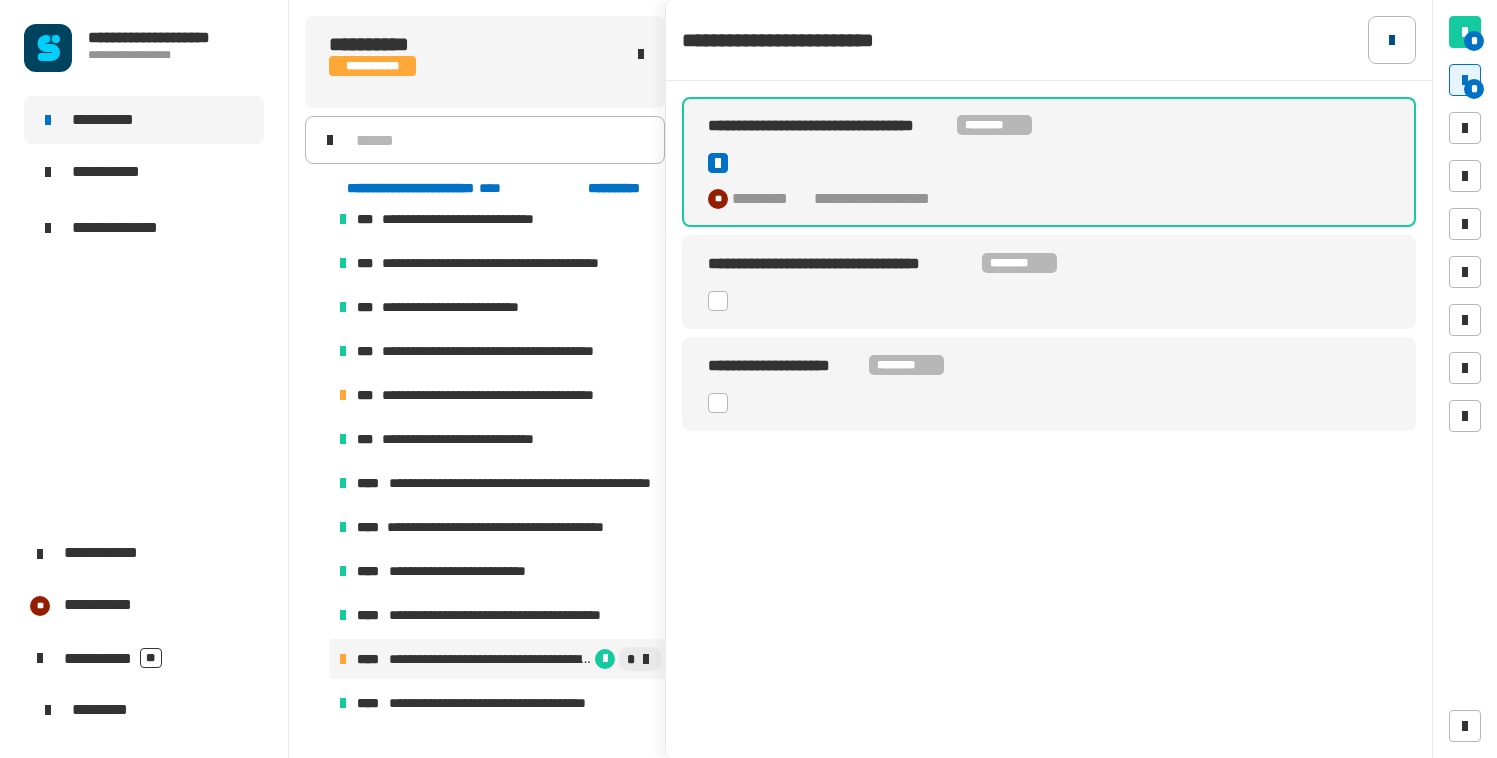click 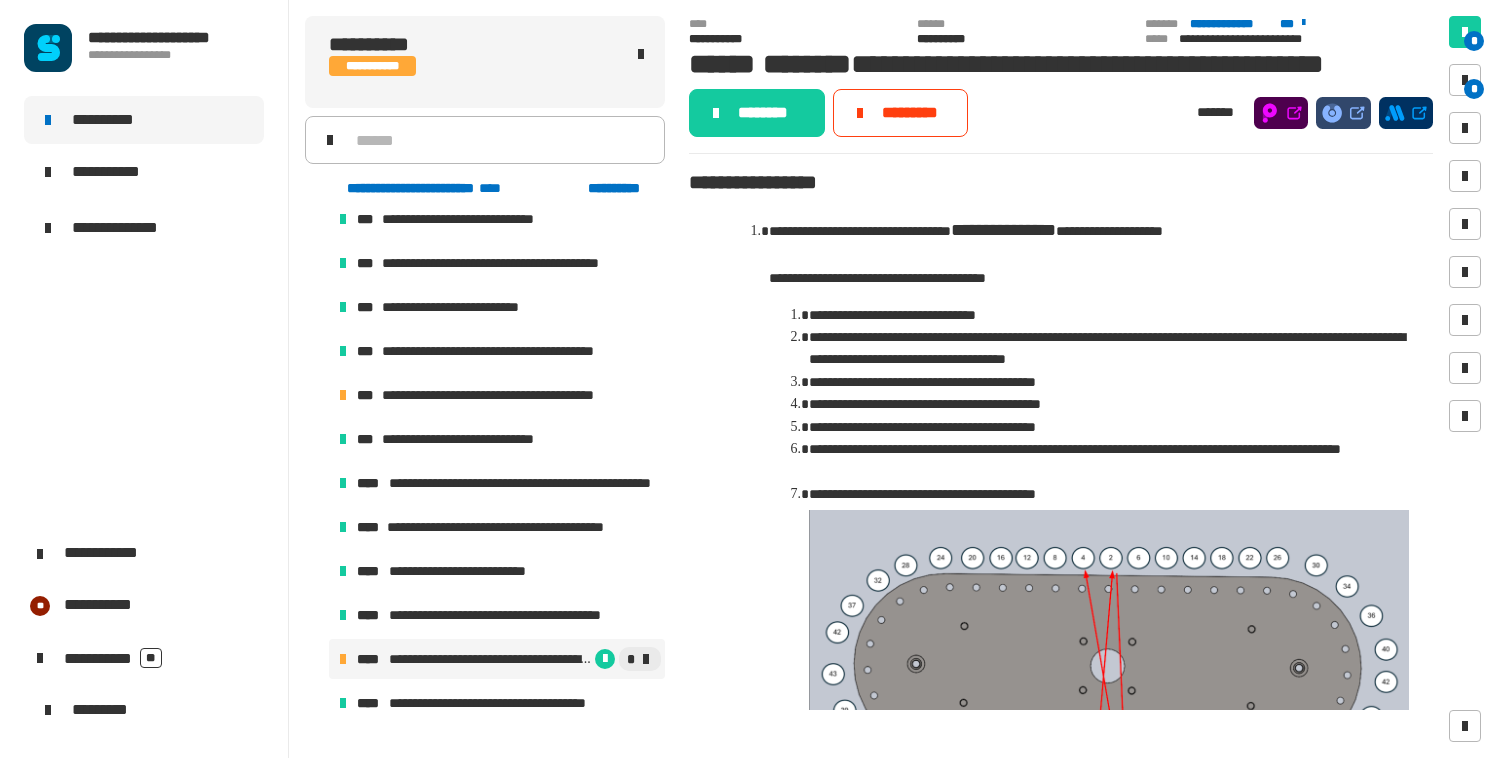 click on "**********" 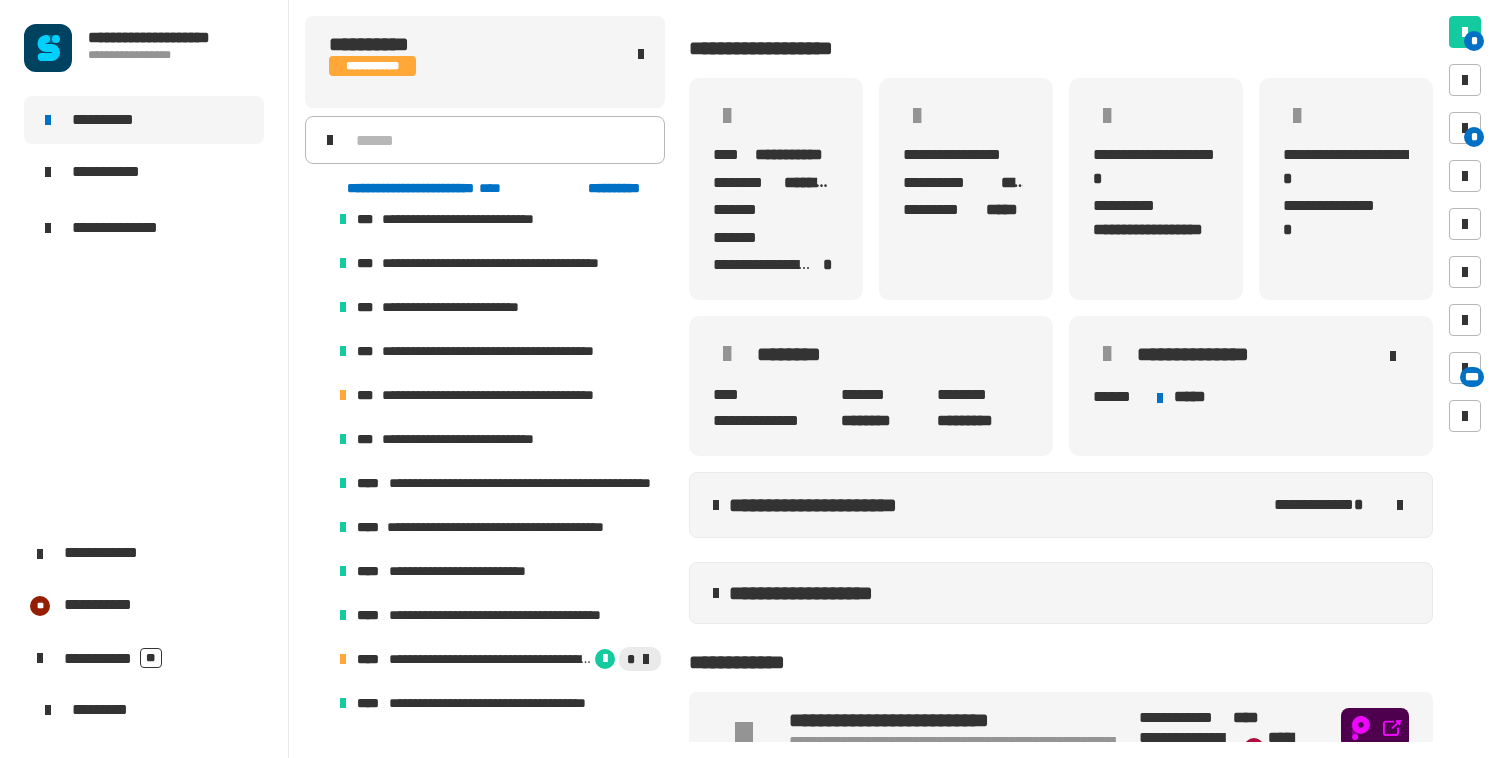 scroll, scrollTop: 285, scrollLeft: 0, axis: vertical 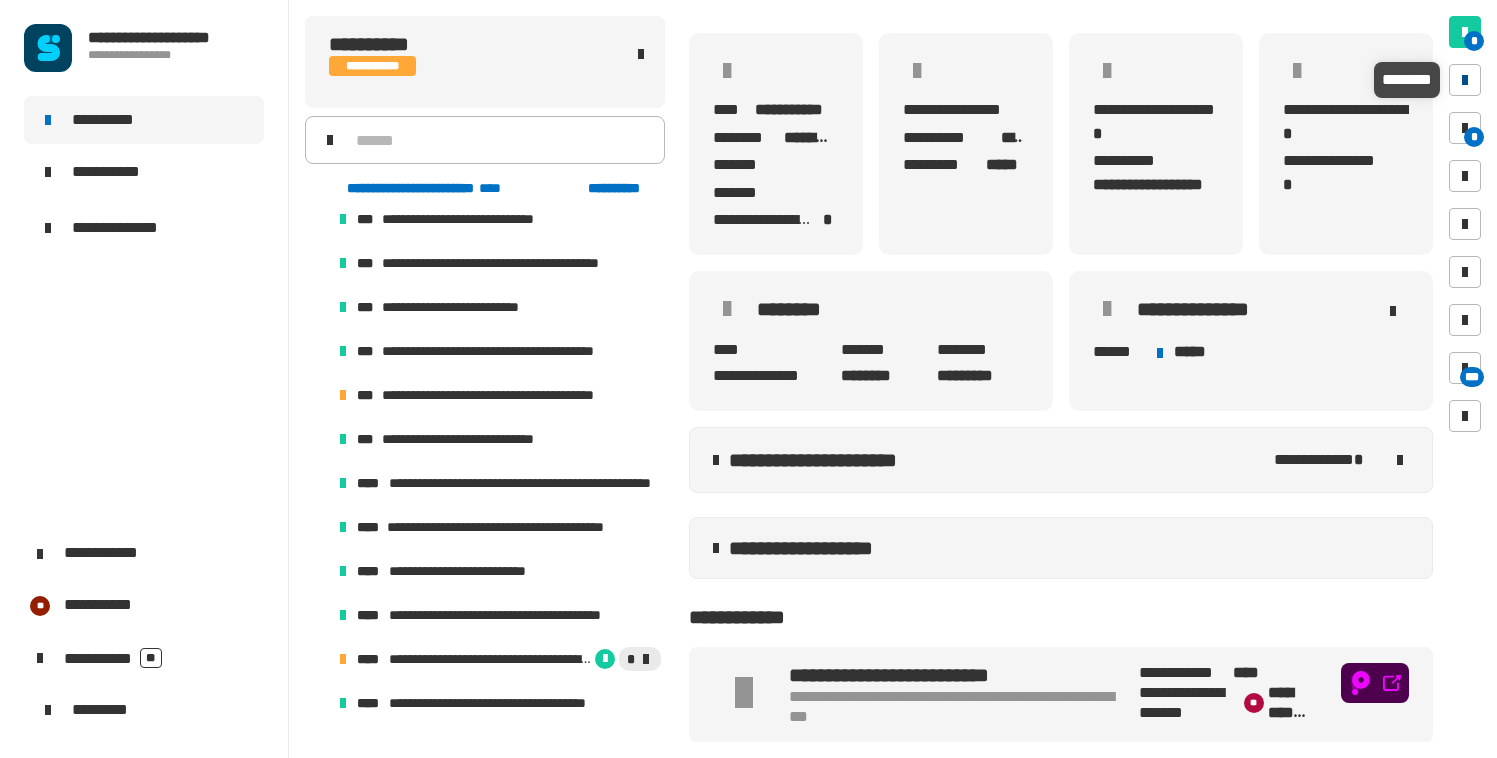 click at bounding box center [1465, 80] 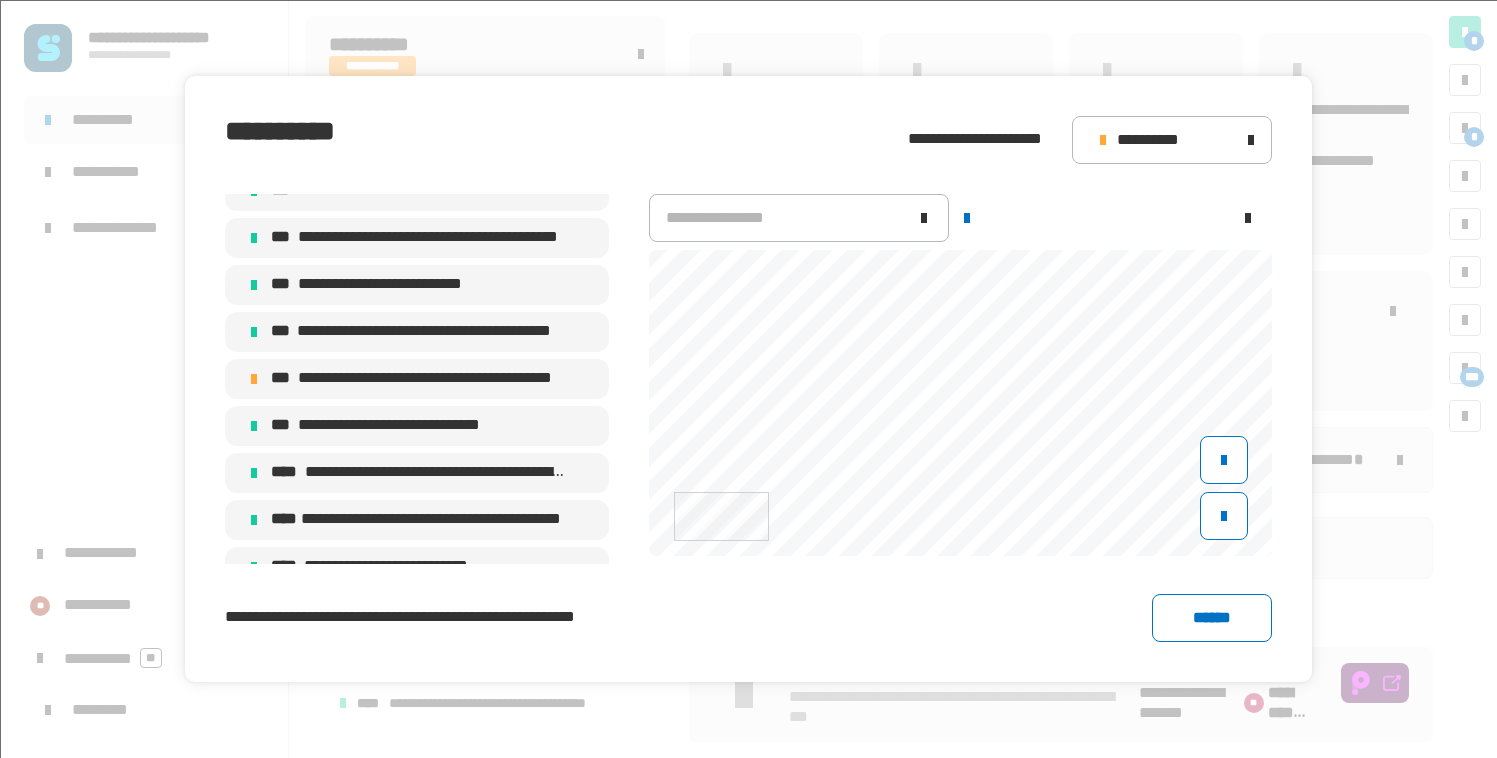 scroll, scrollTop: 8953, scrollLeft: 0, axis: vertical 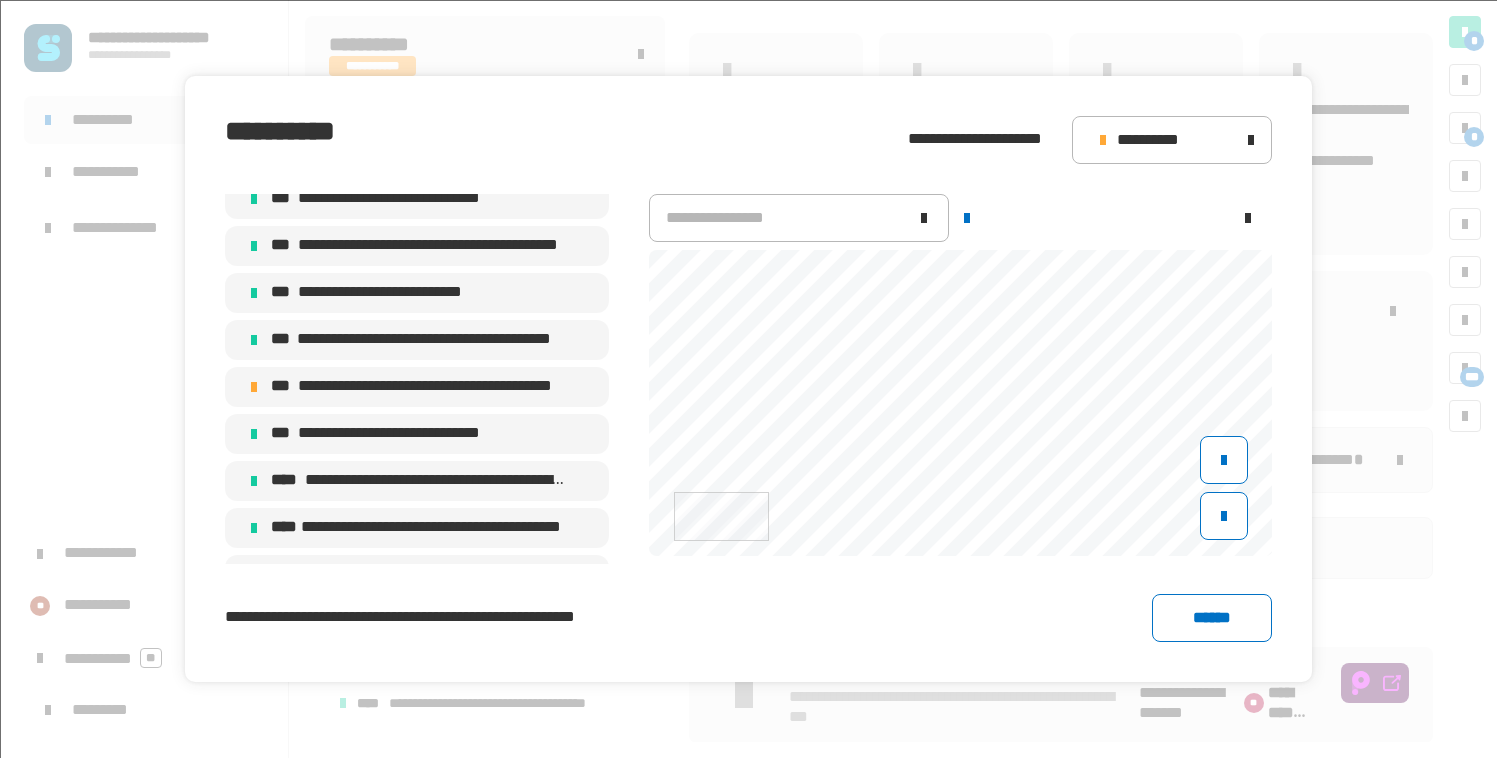 click on "**********" 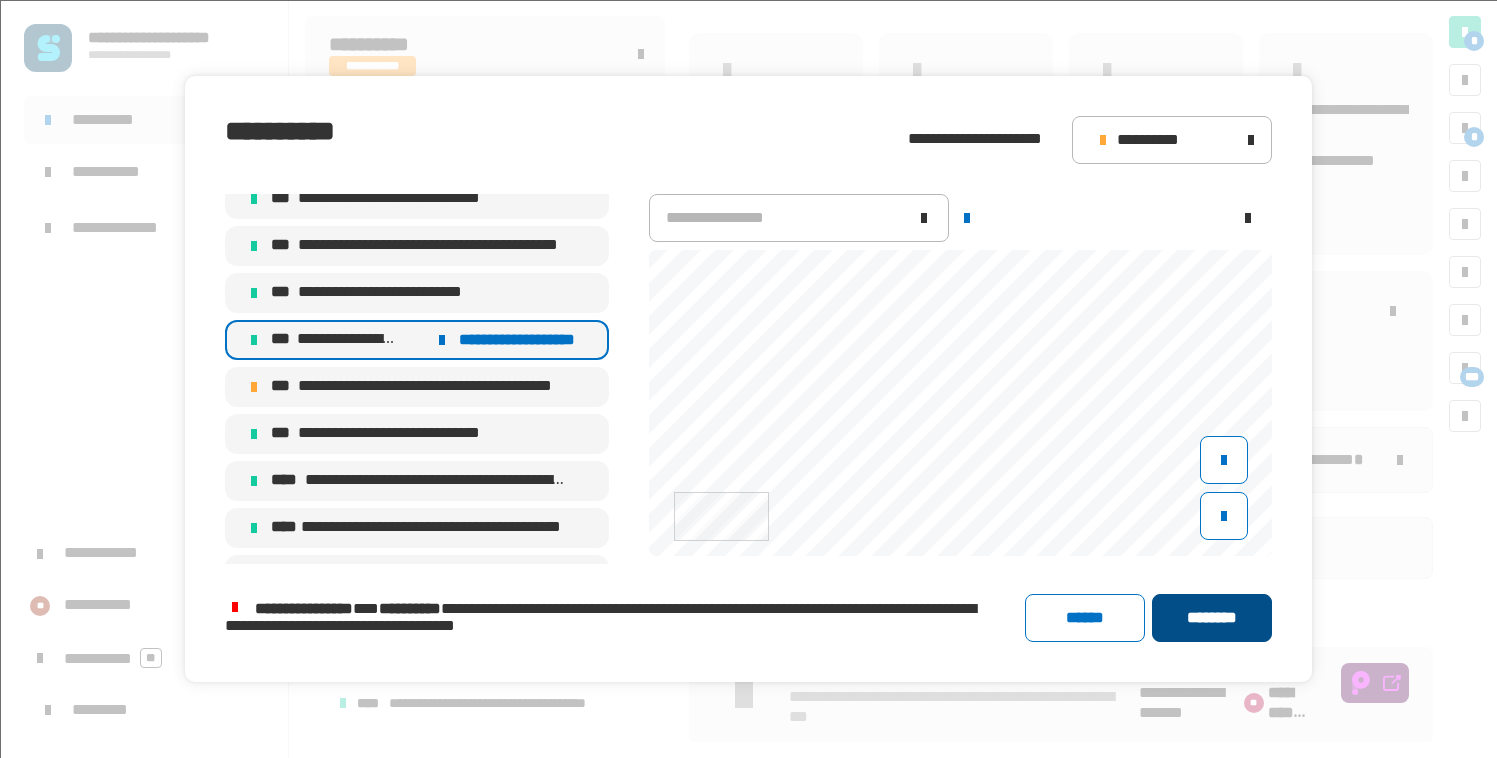 click on "********" 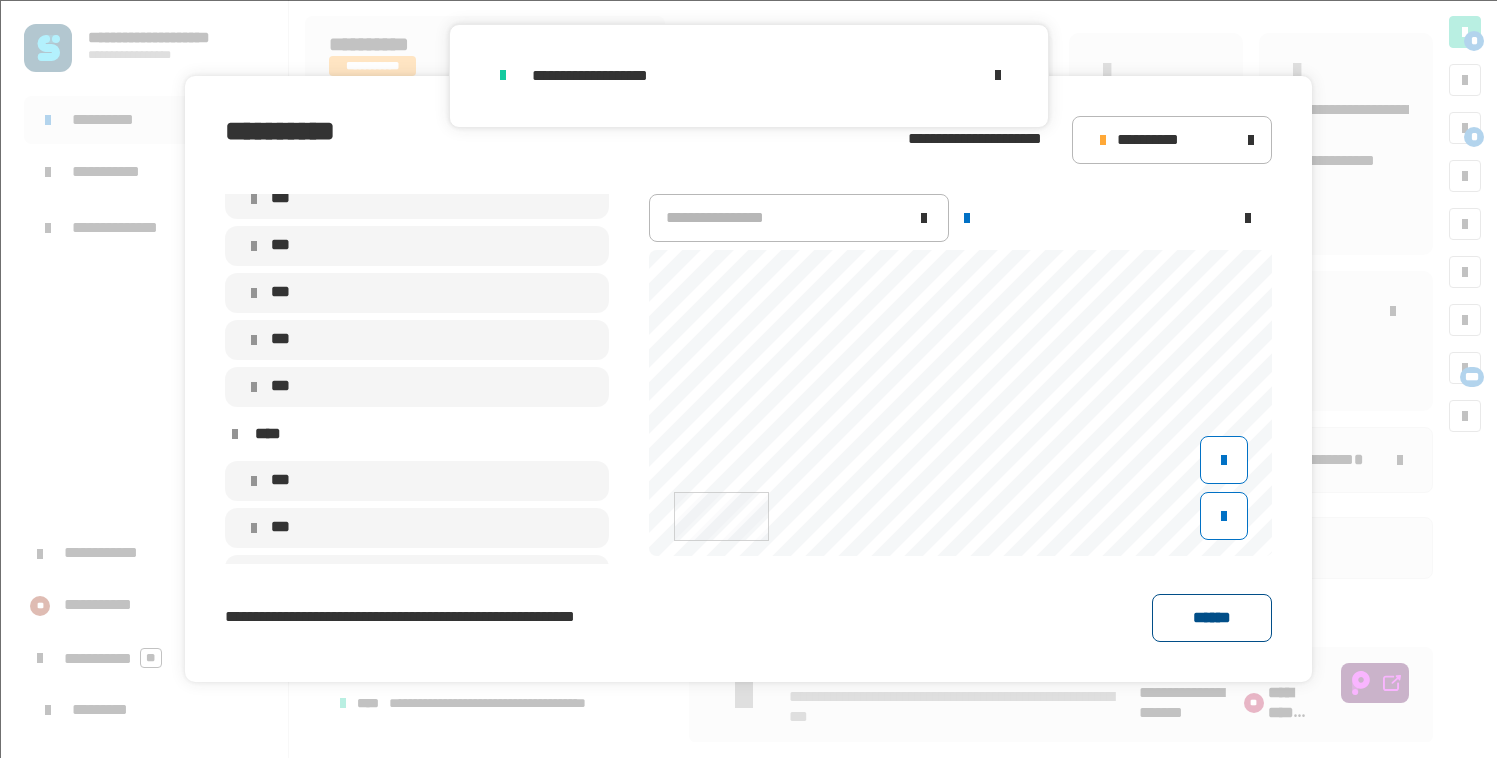 click on "******" 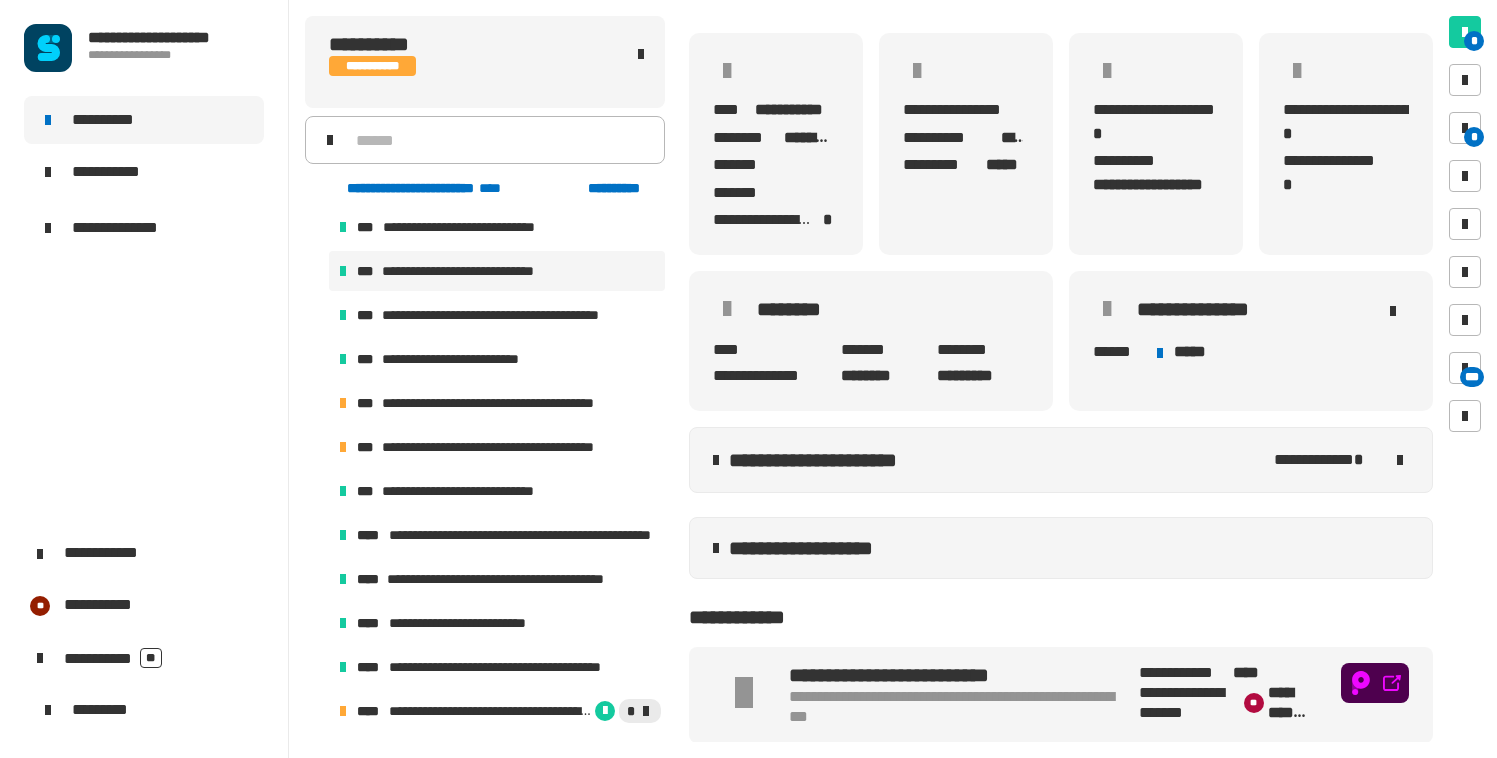 scroll, scrollTop: 1194, scrollLeft: 0, axis: vertical 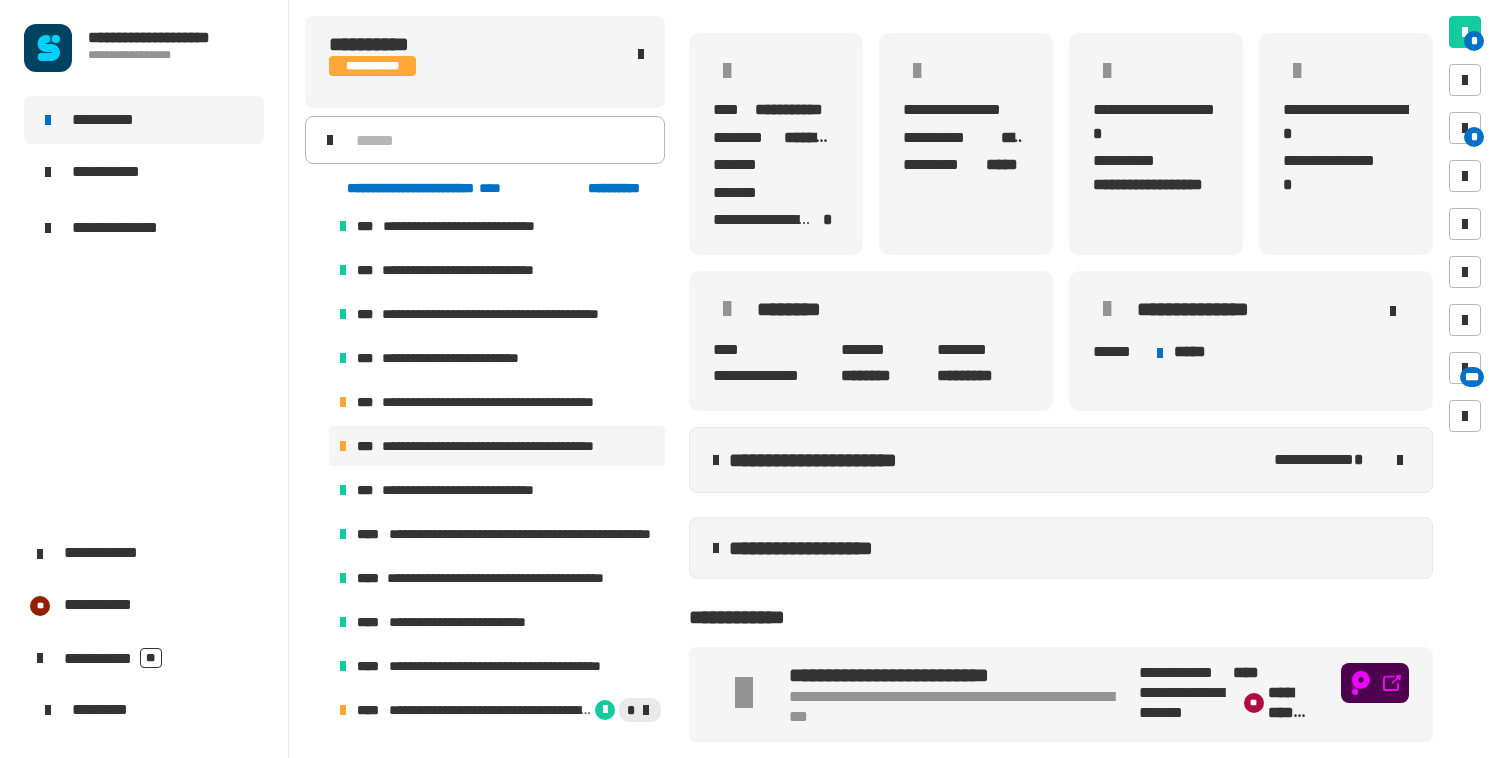 click on "**********" at bounding box center [507, 446] 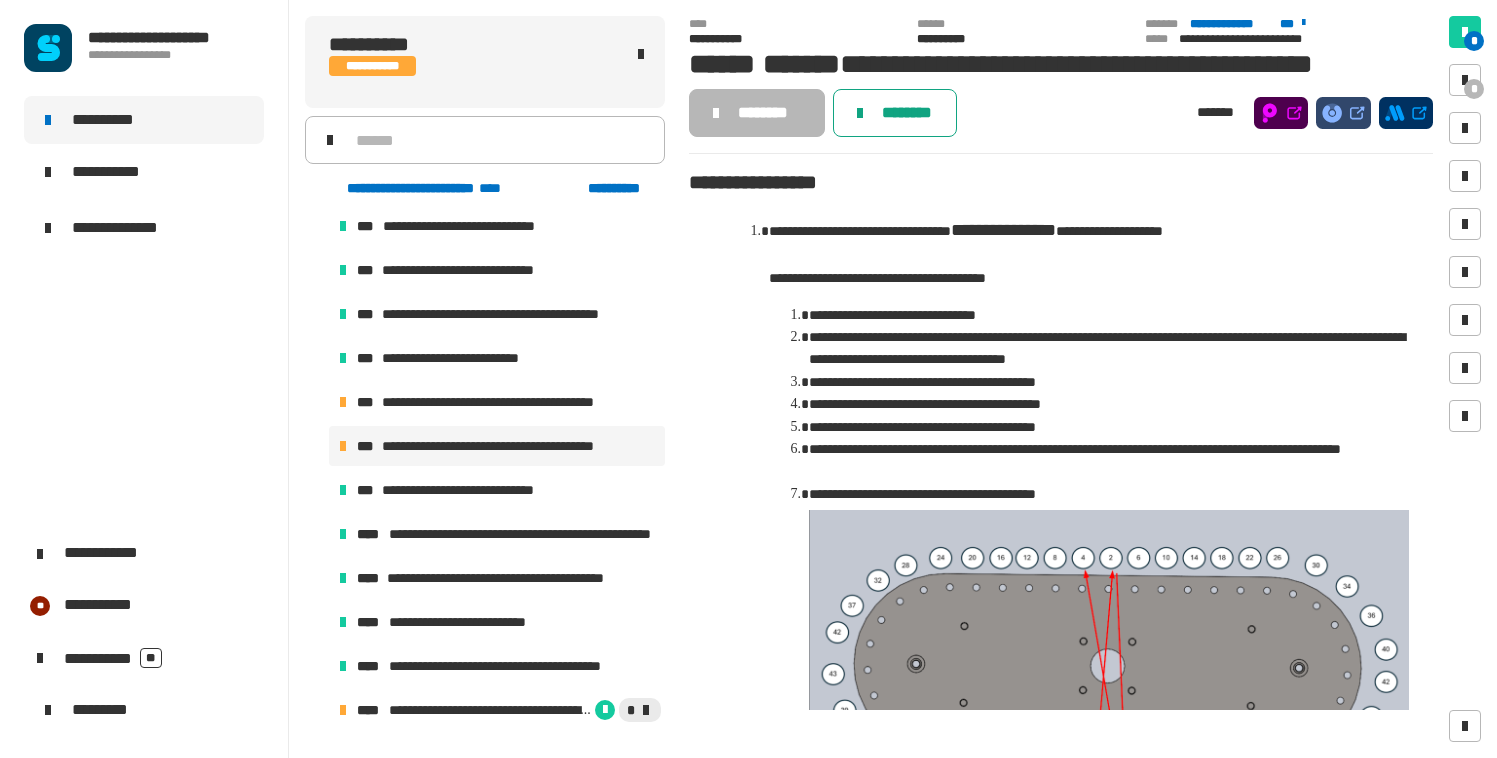 click on "********" 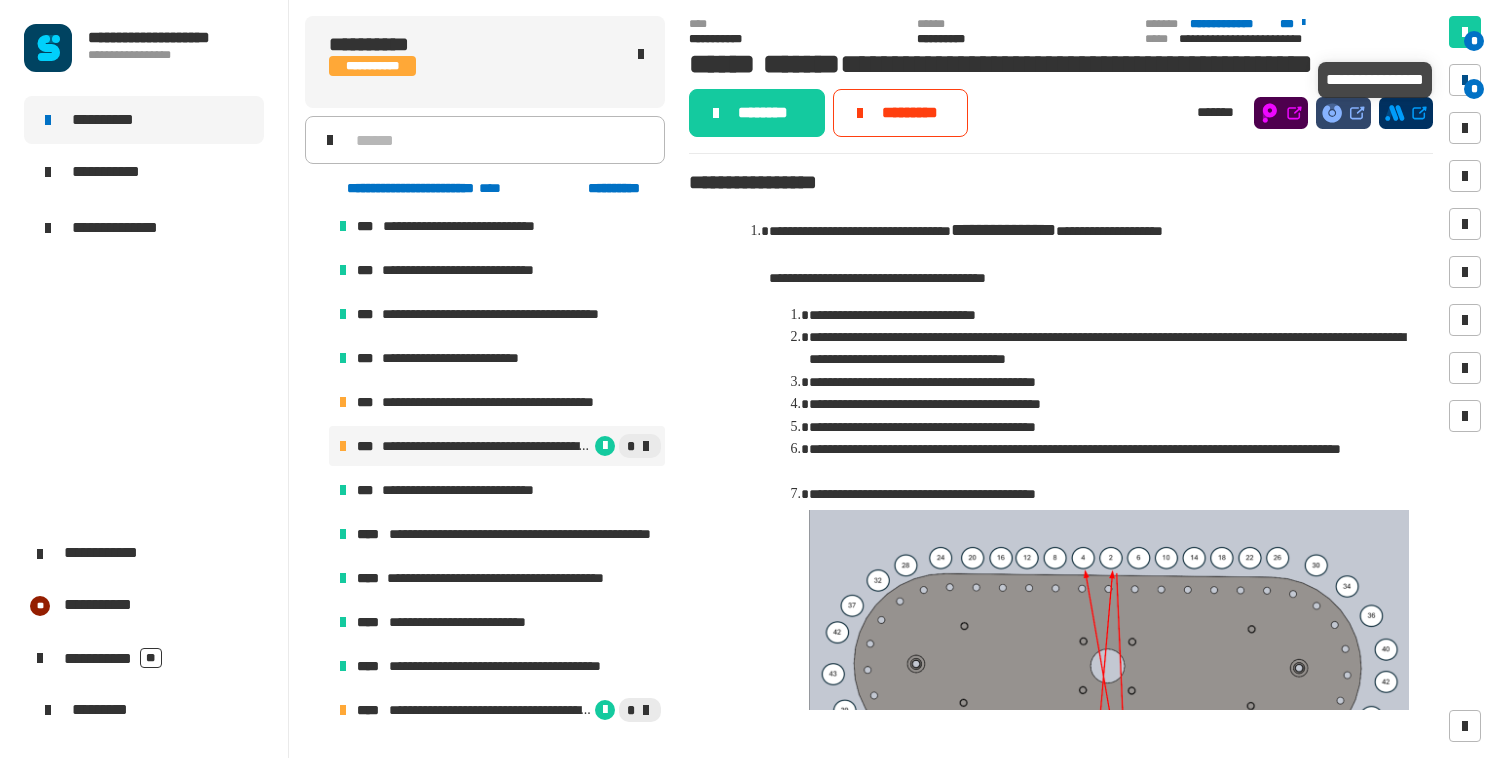 click at bounding box center [1465, 80] 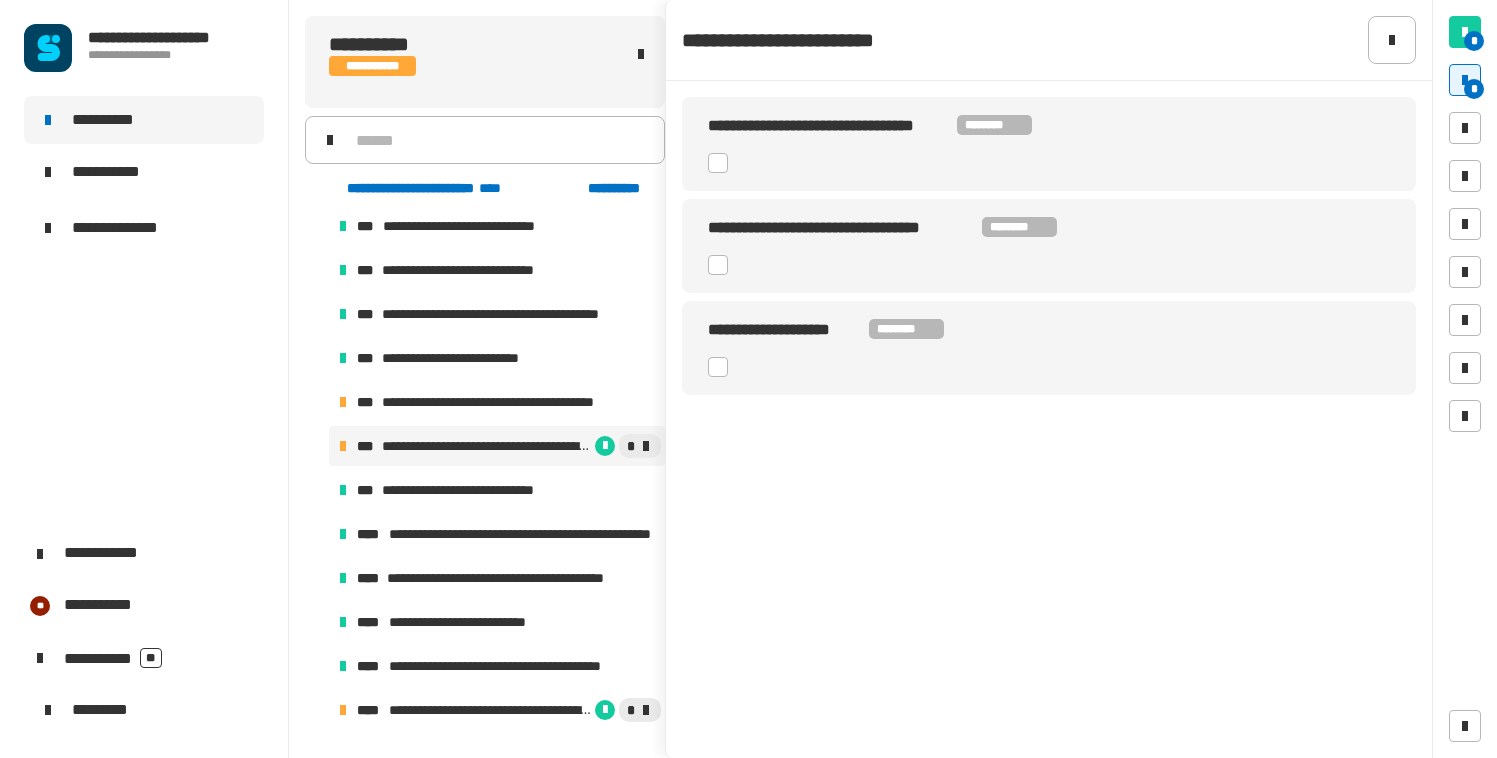 click 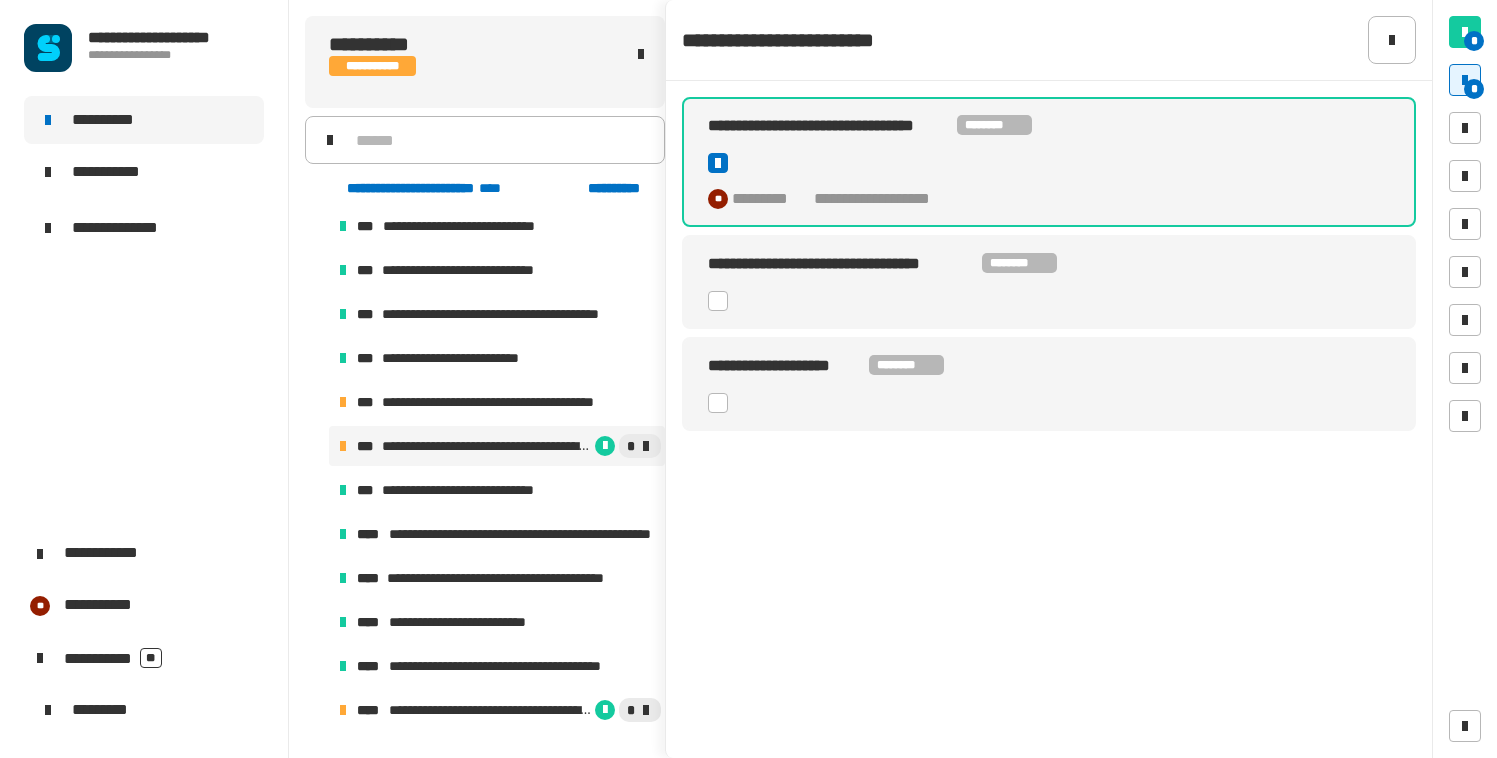 click 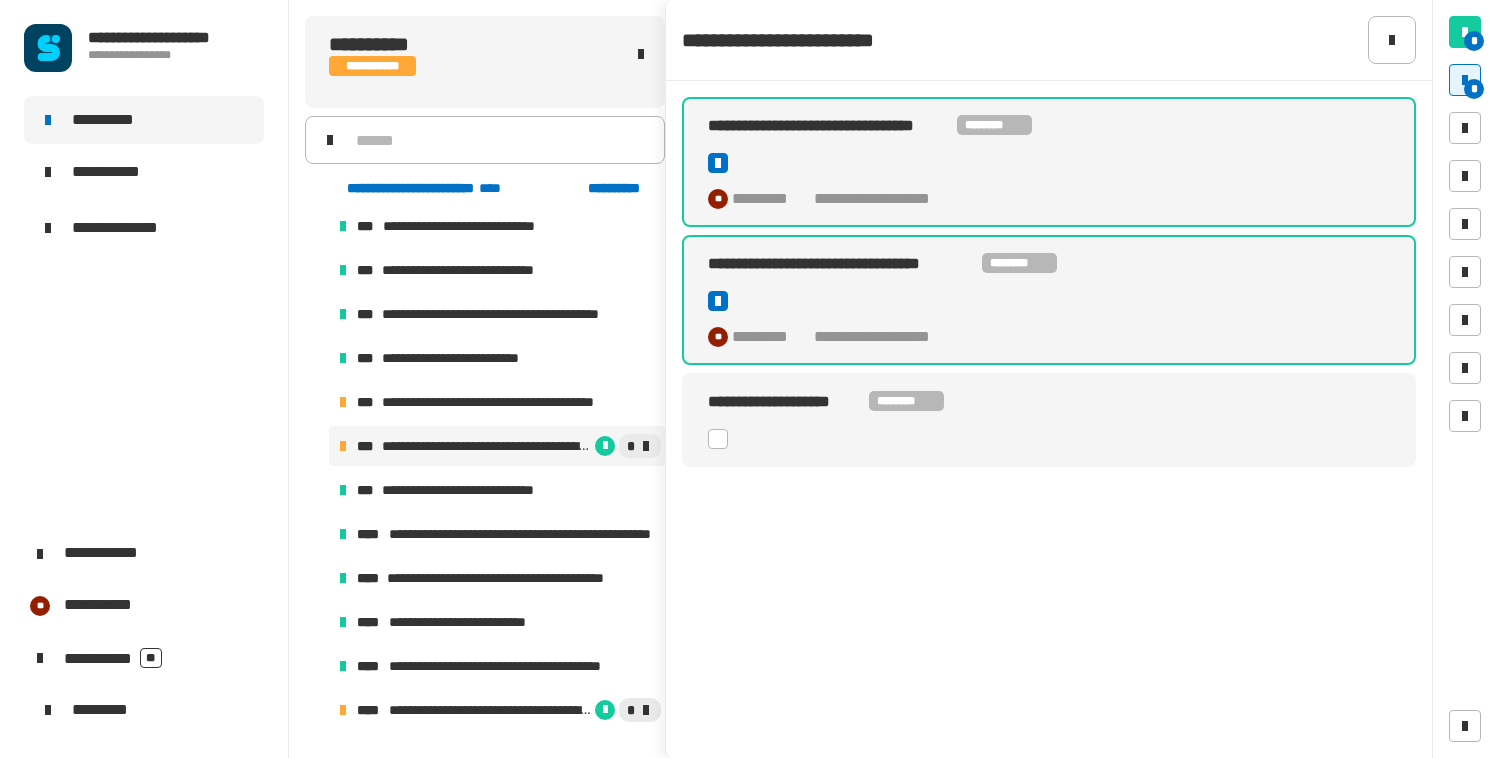 click 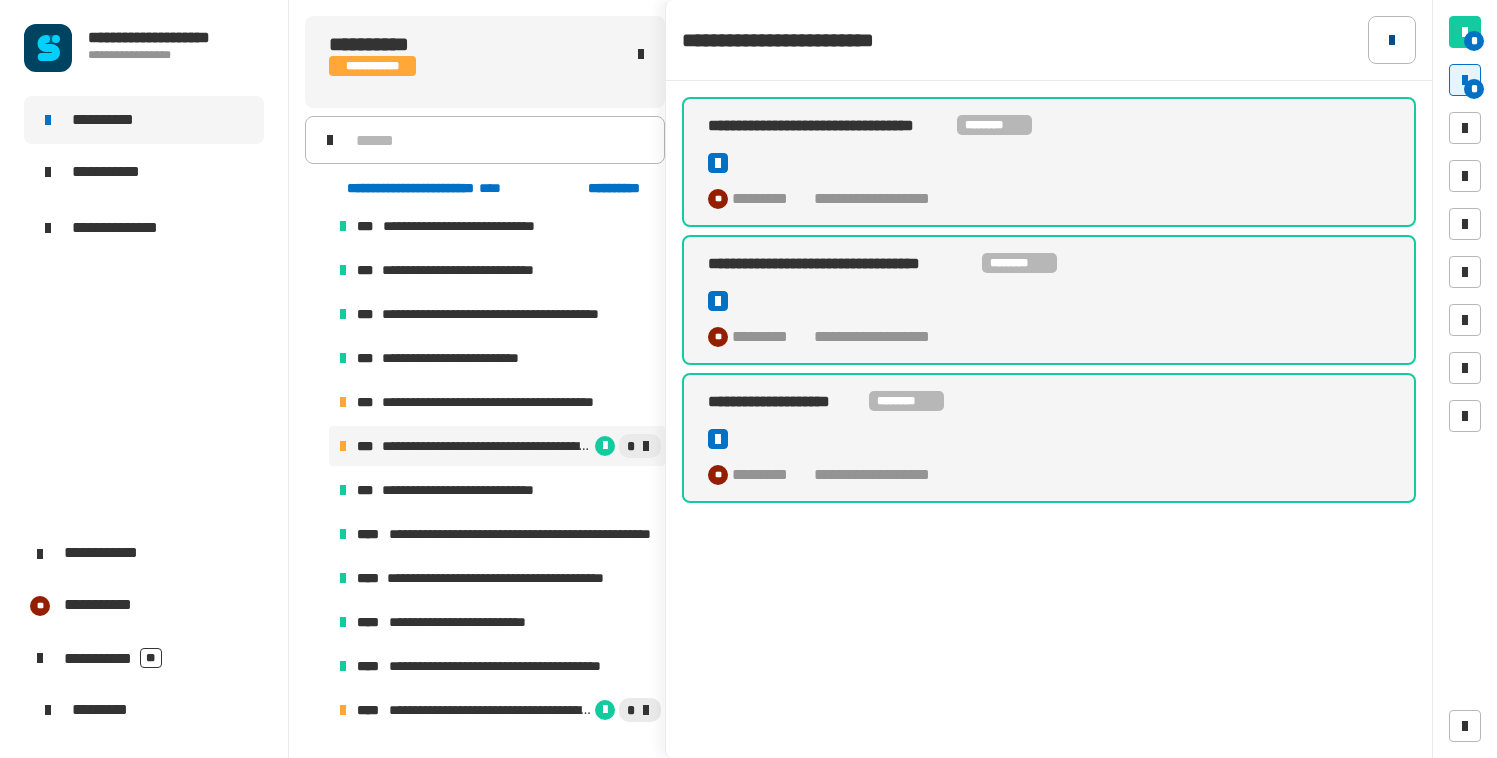 click 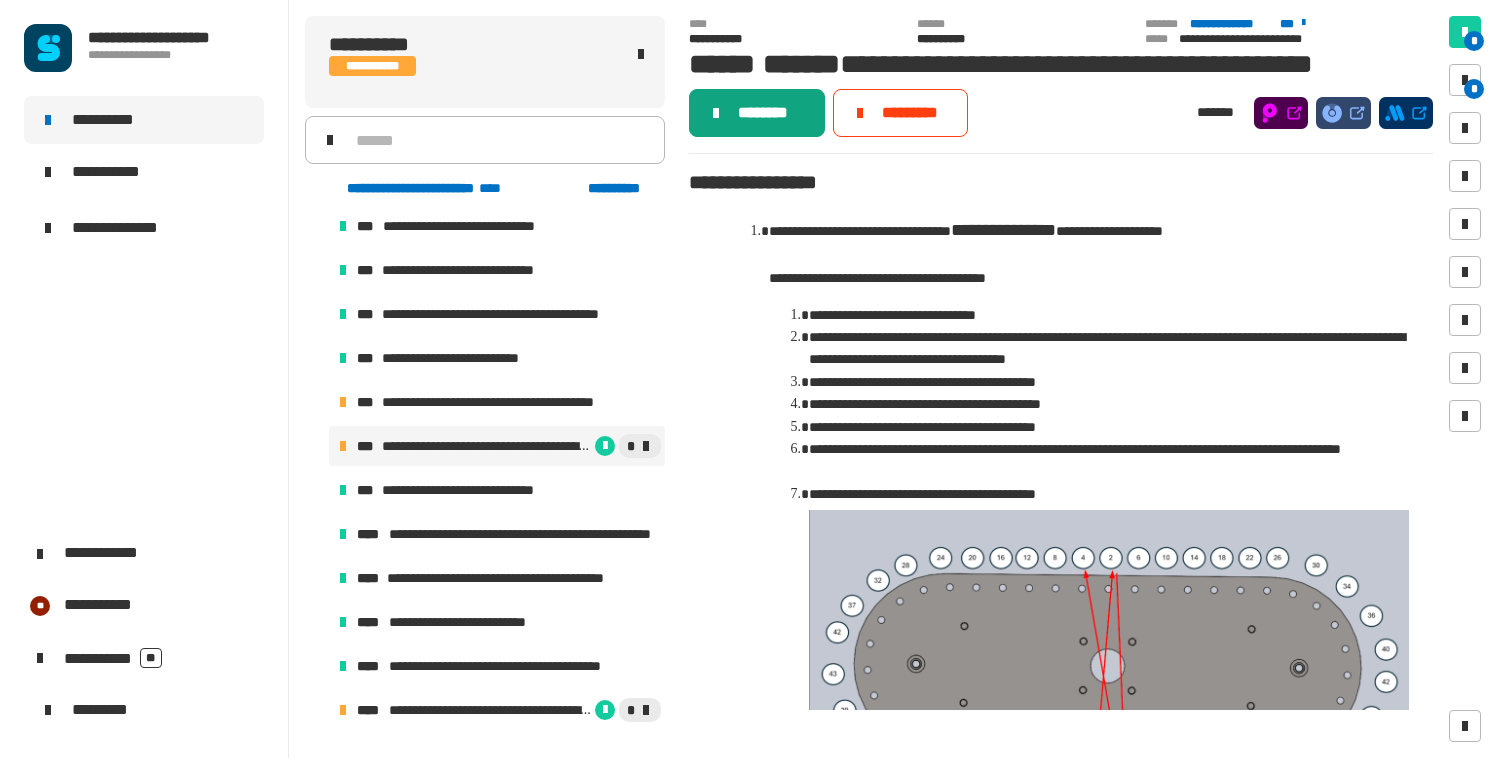 click on "********" 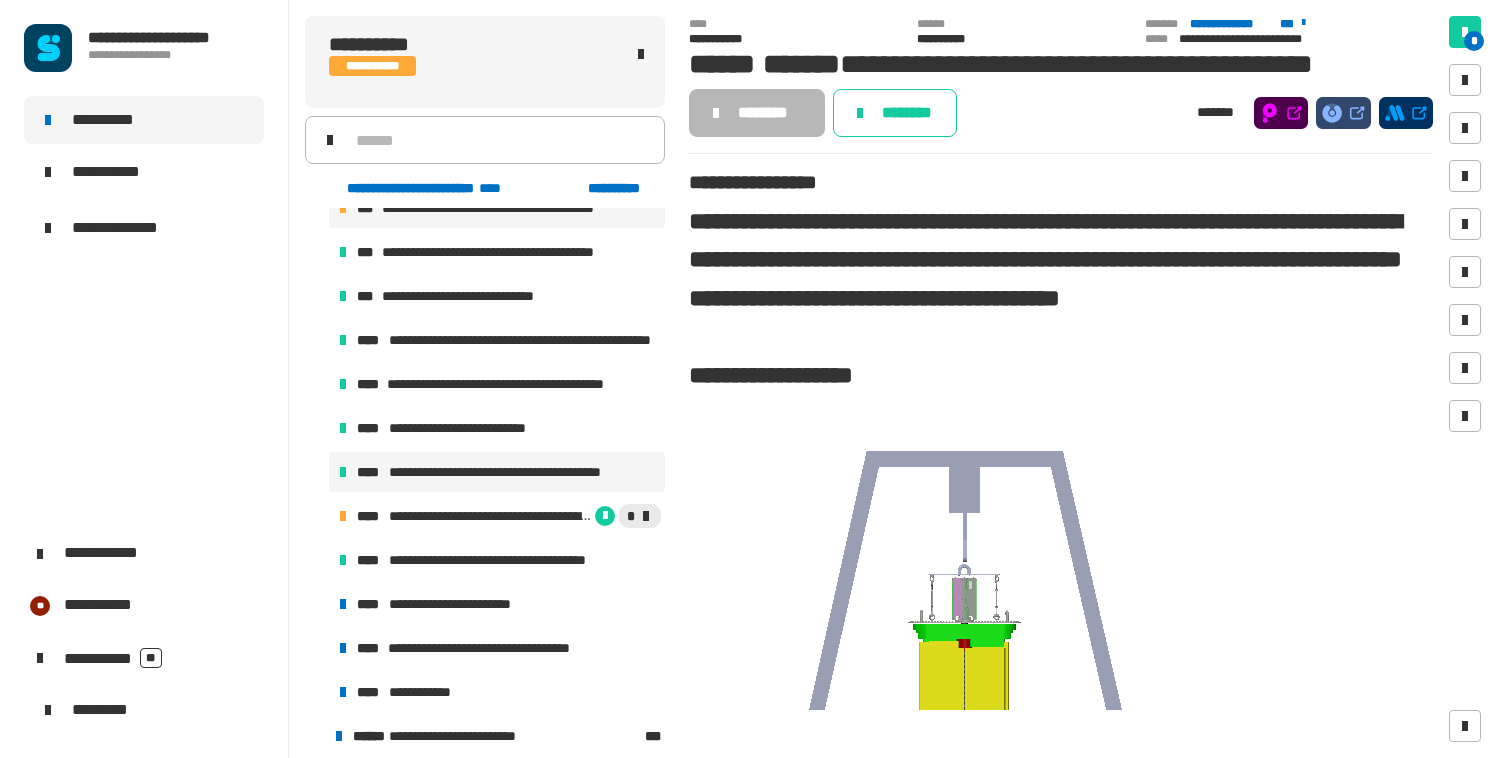 scroll, scrollTop: 1401, scrollLeft: 0, axis: vertical 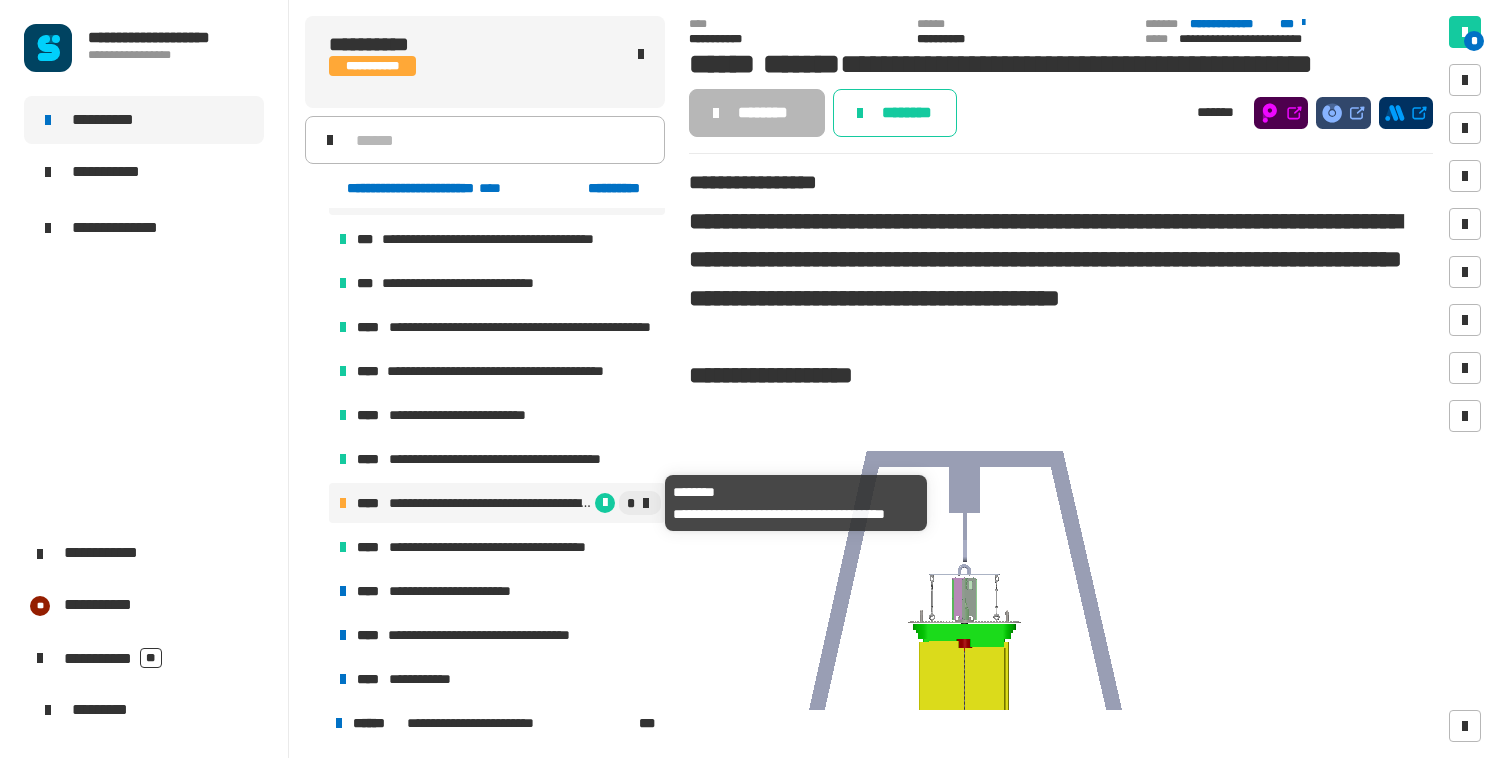 click on "**********" at bounding box center [490, 503] 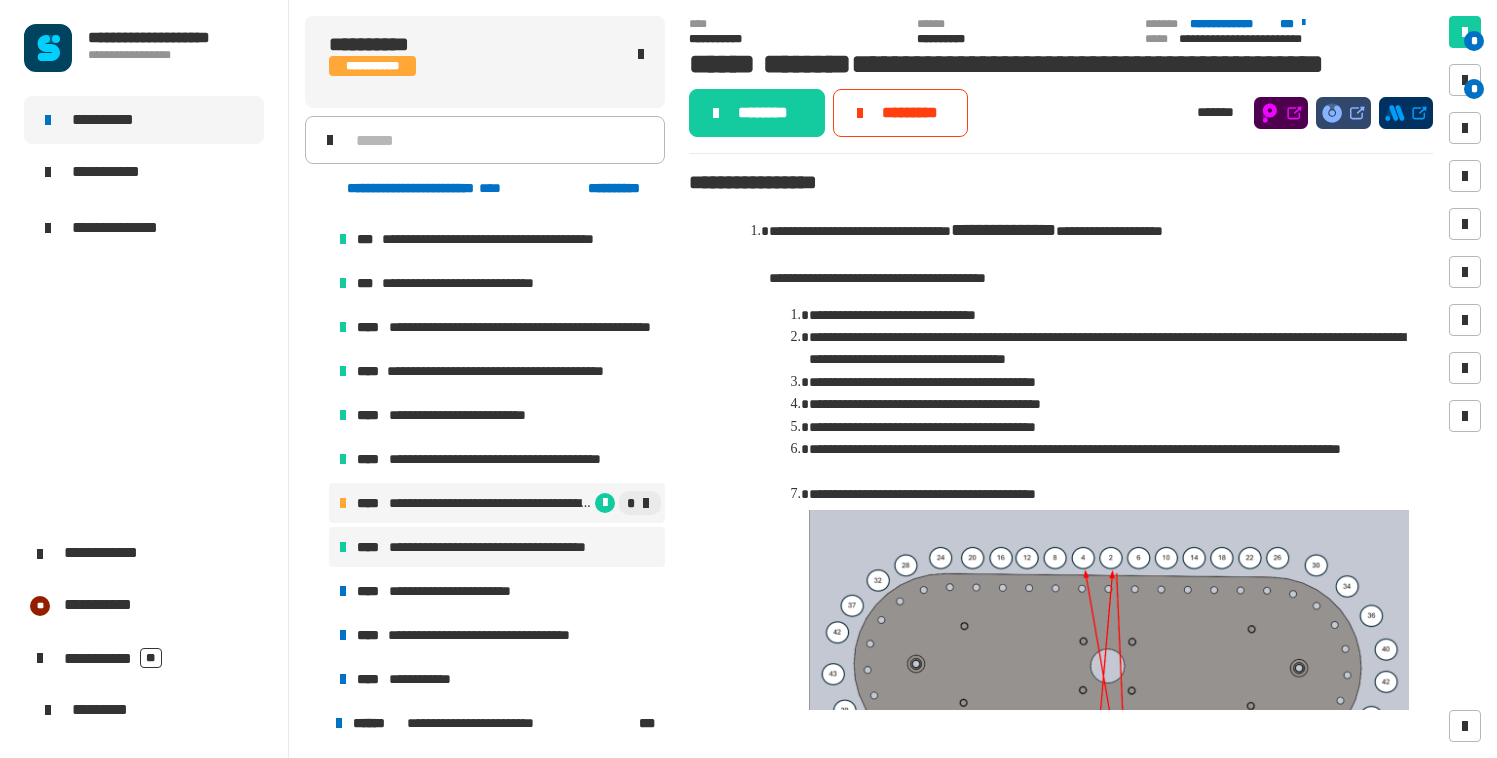 drag, startPoint x: 547, startPoint y: 597, endPoint x: 535, endPoint y: 541, distance: 57.271286 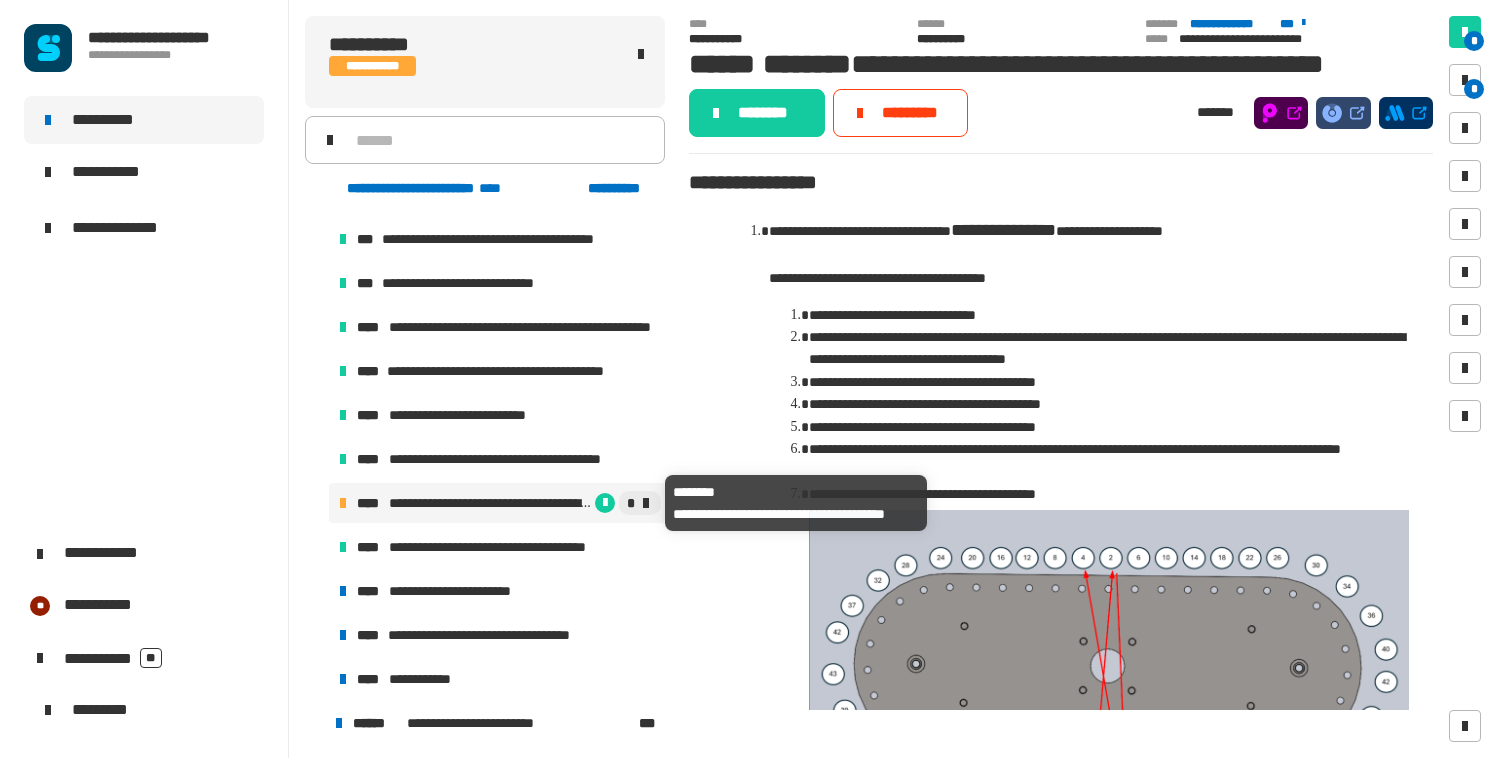 click on "**********" at bounding box center (490, 503) 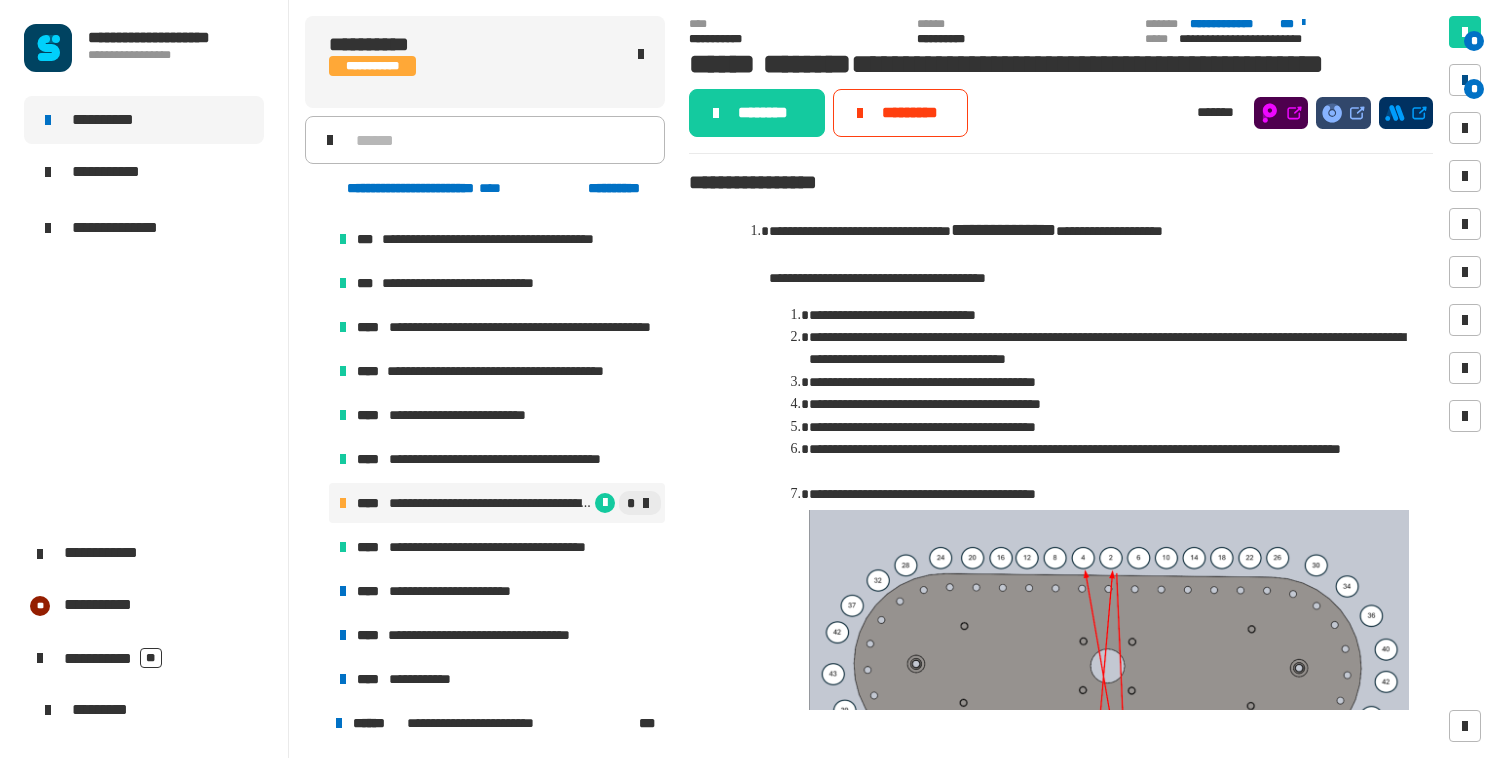 click at bounding box center (1465, 80) 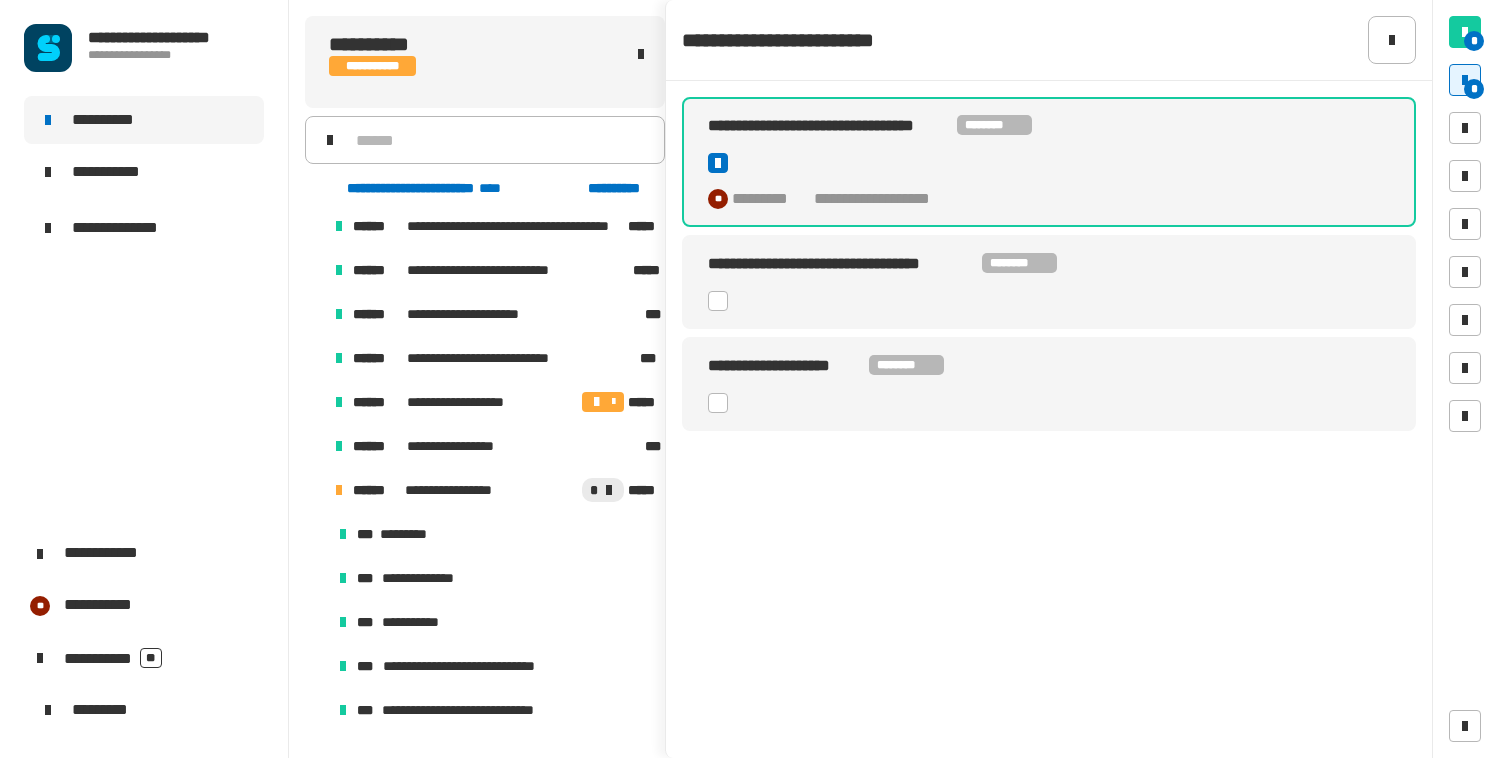 scroll, scrollTop: 735, scrollLeft: 0, axis: vertical 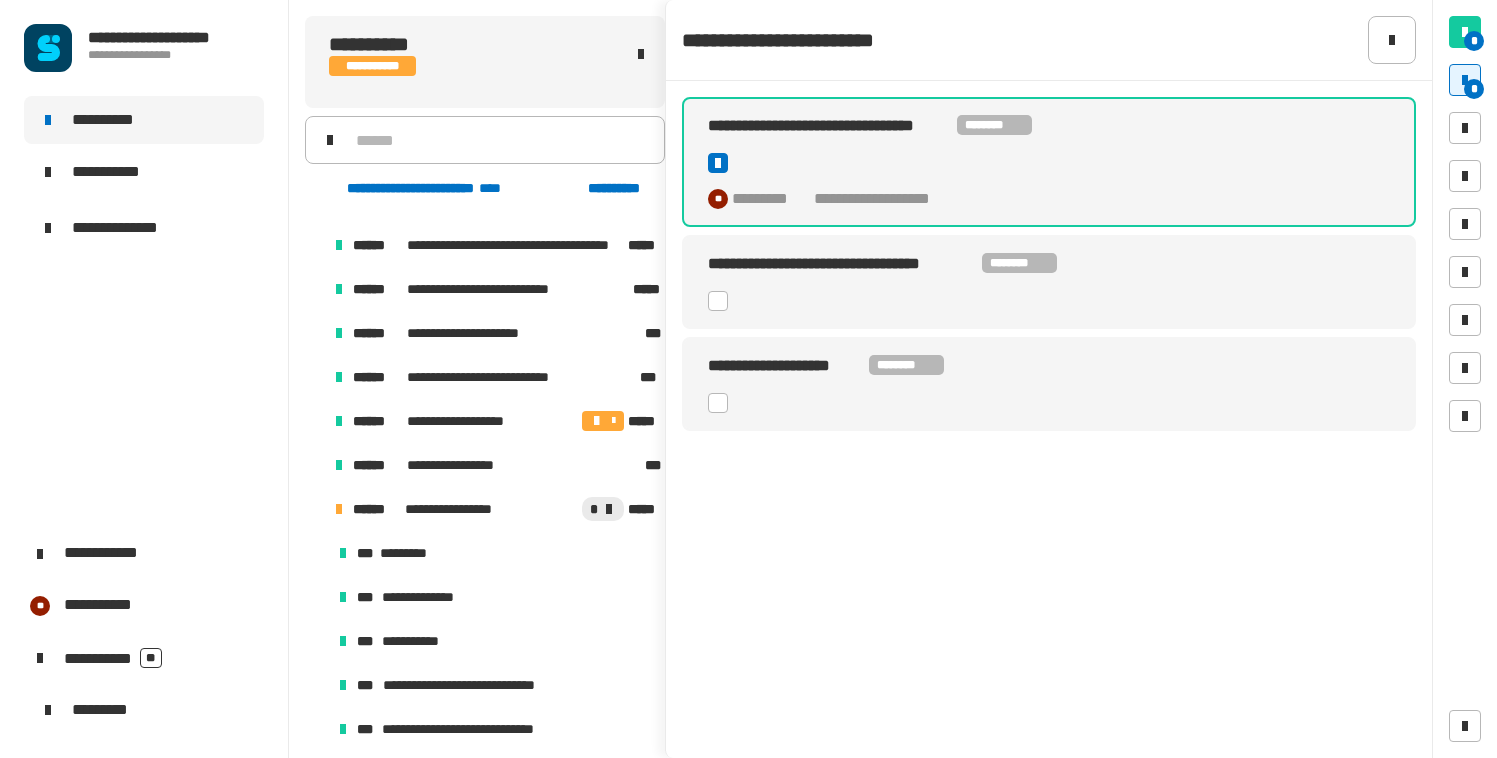 click at bounding box center (315, 509) 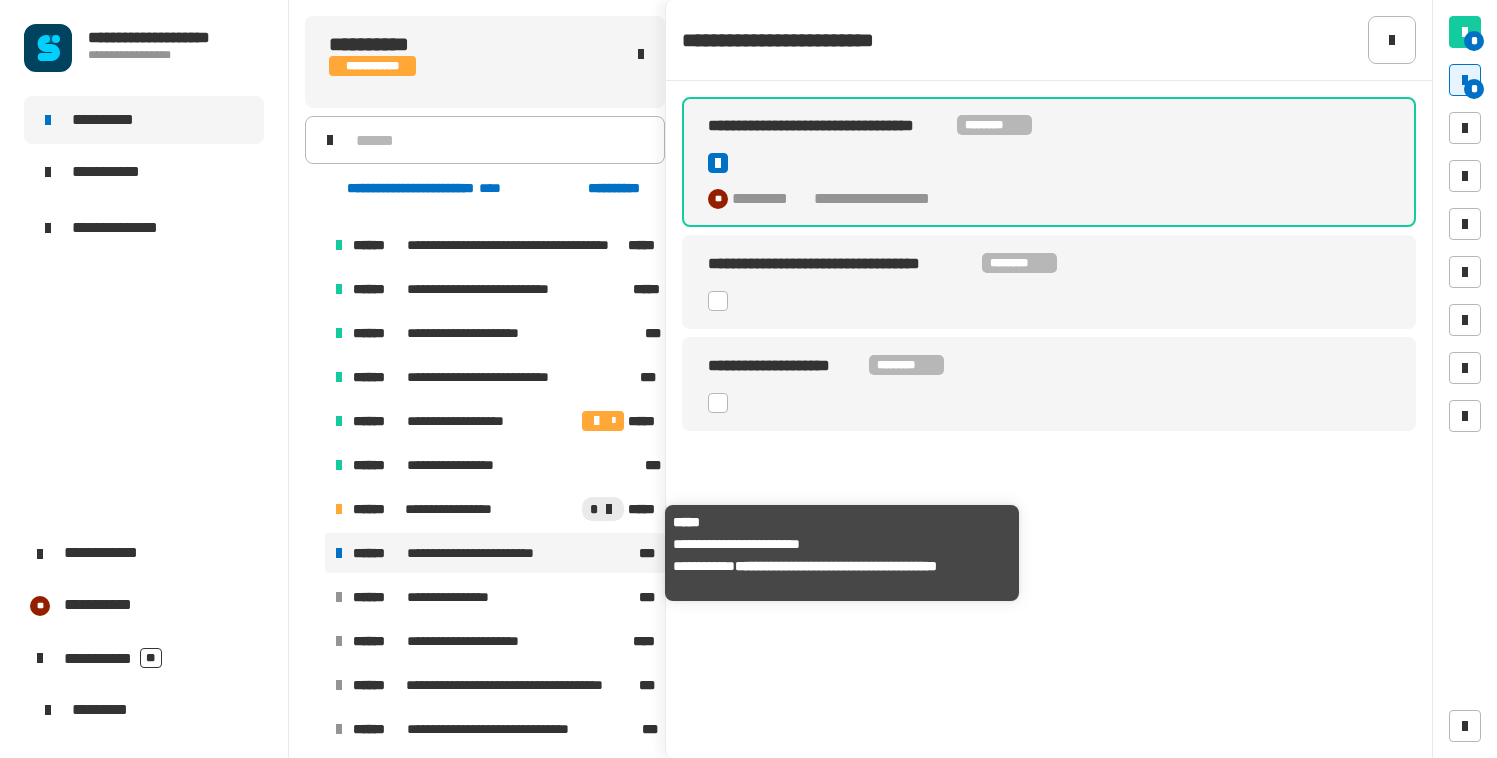 click on "**********" at bounding box center (493, 553) 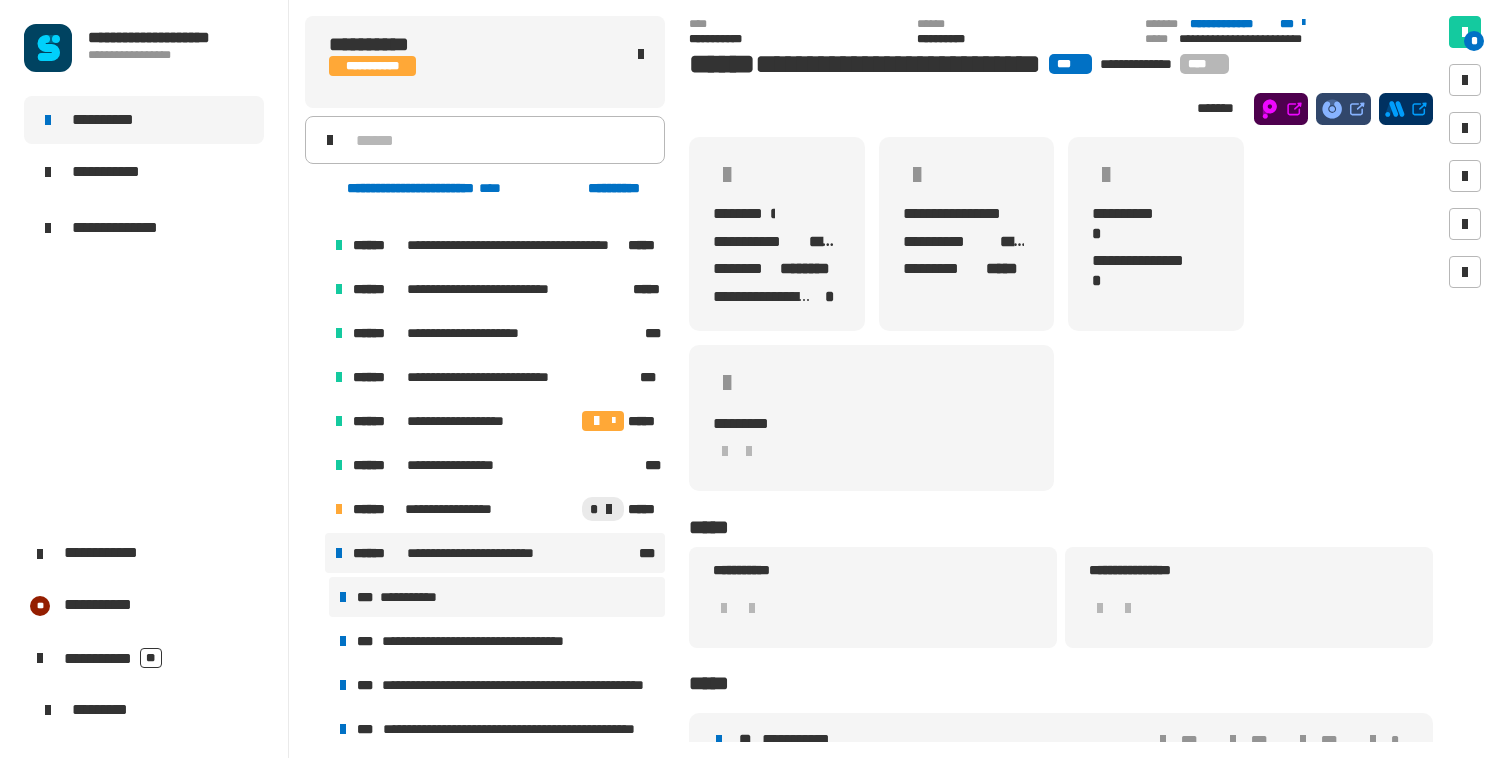 click on "**********" at bounding box center (415, 597) 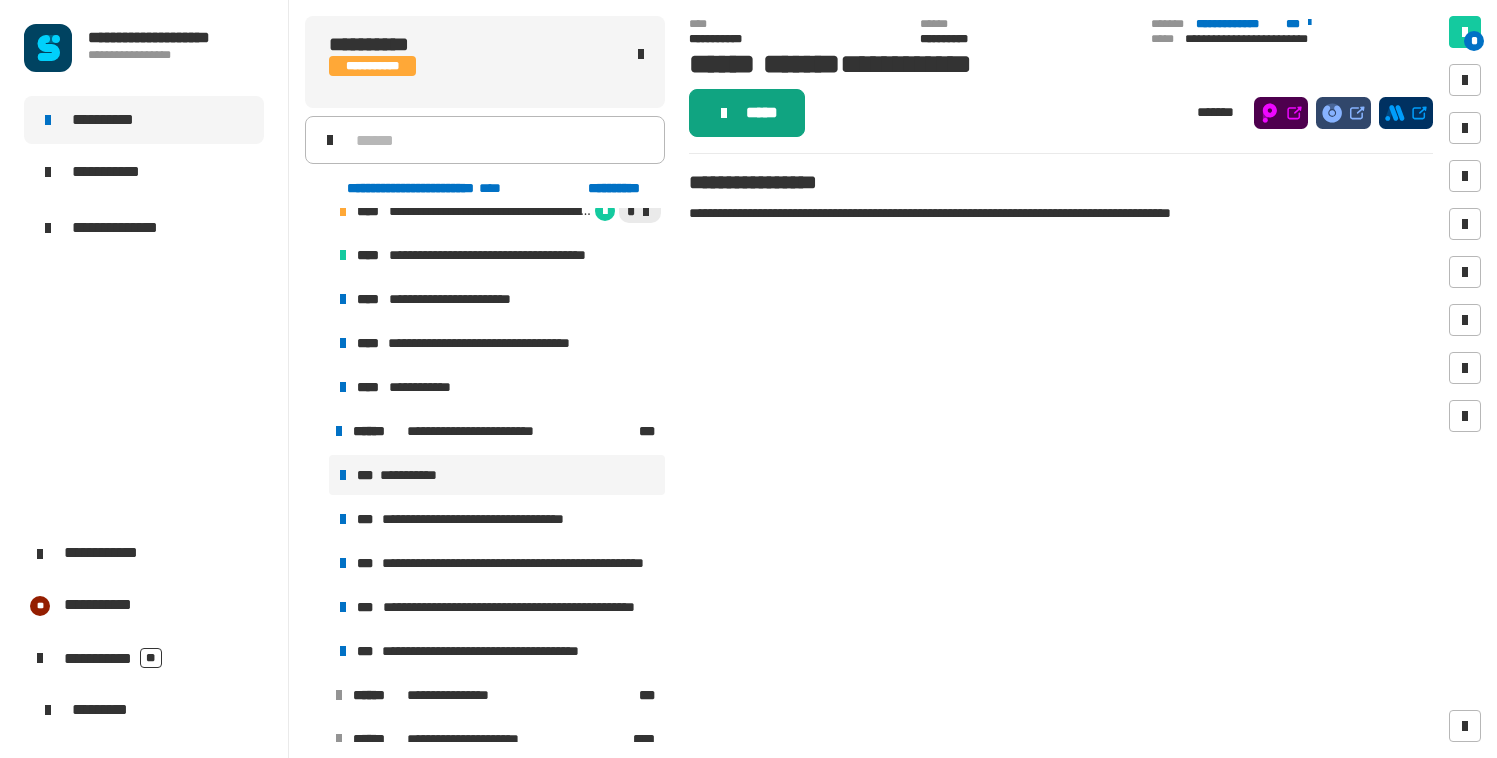 click on "*****" 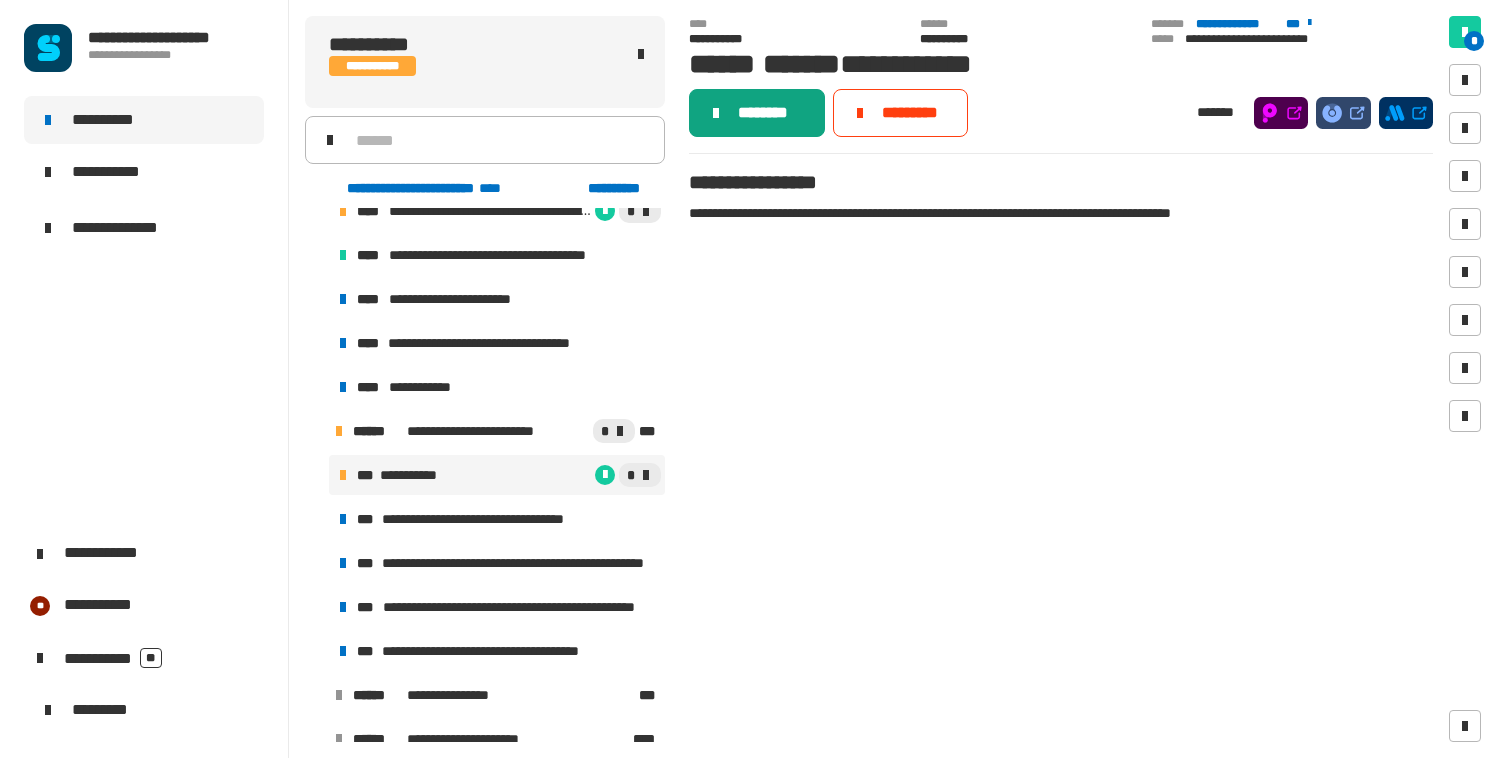 click on "********" 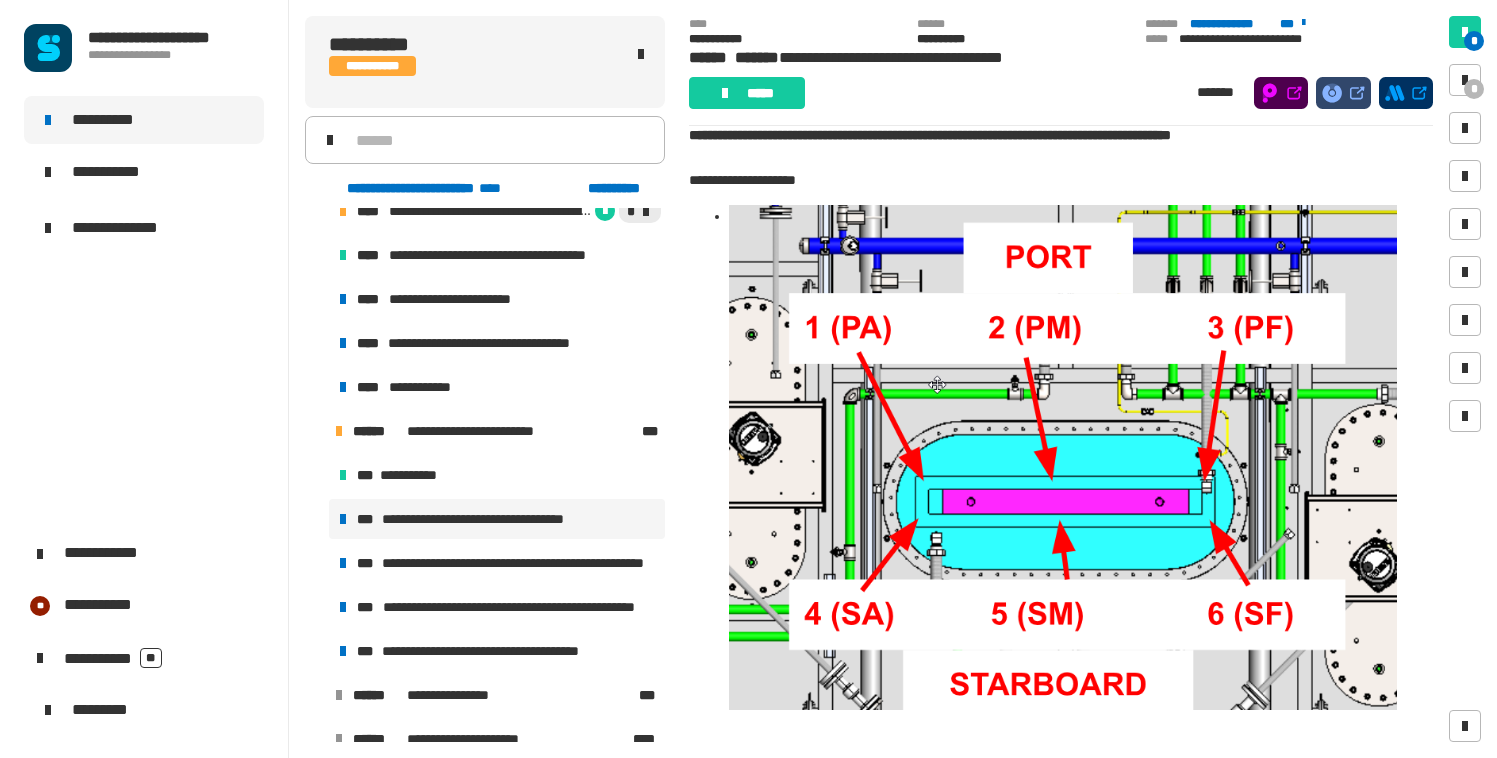 scroll, scrollTop: 188, scrollLeft: 0, axis: vertical 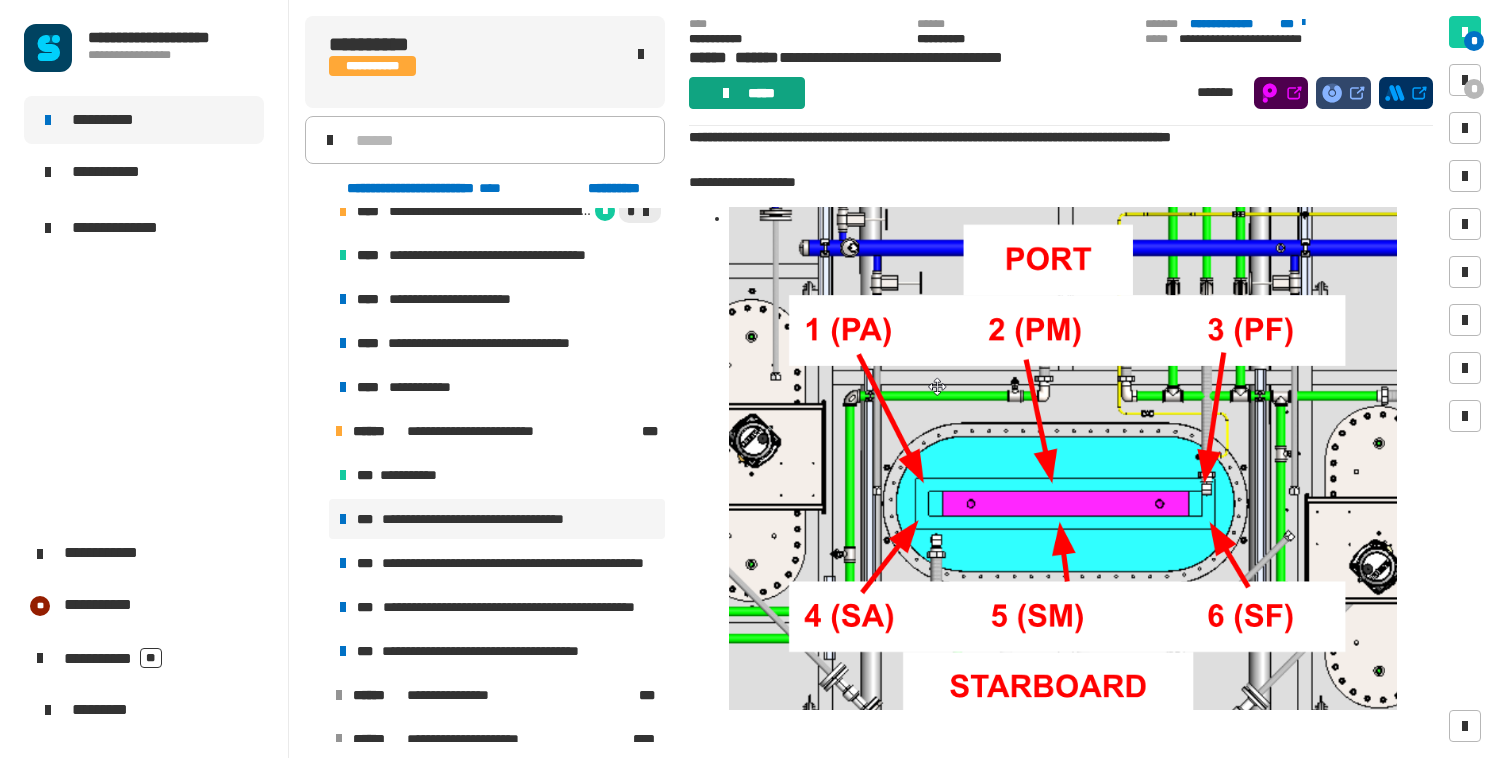 click on "*****" 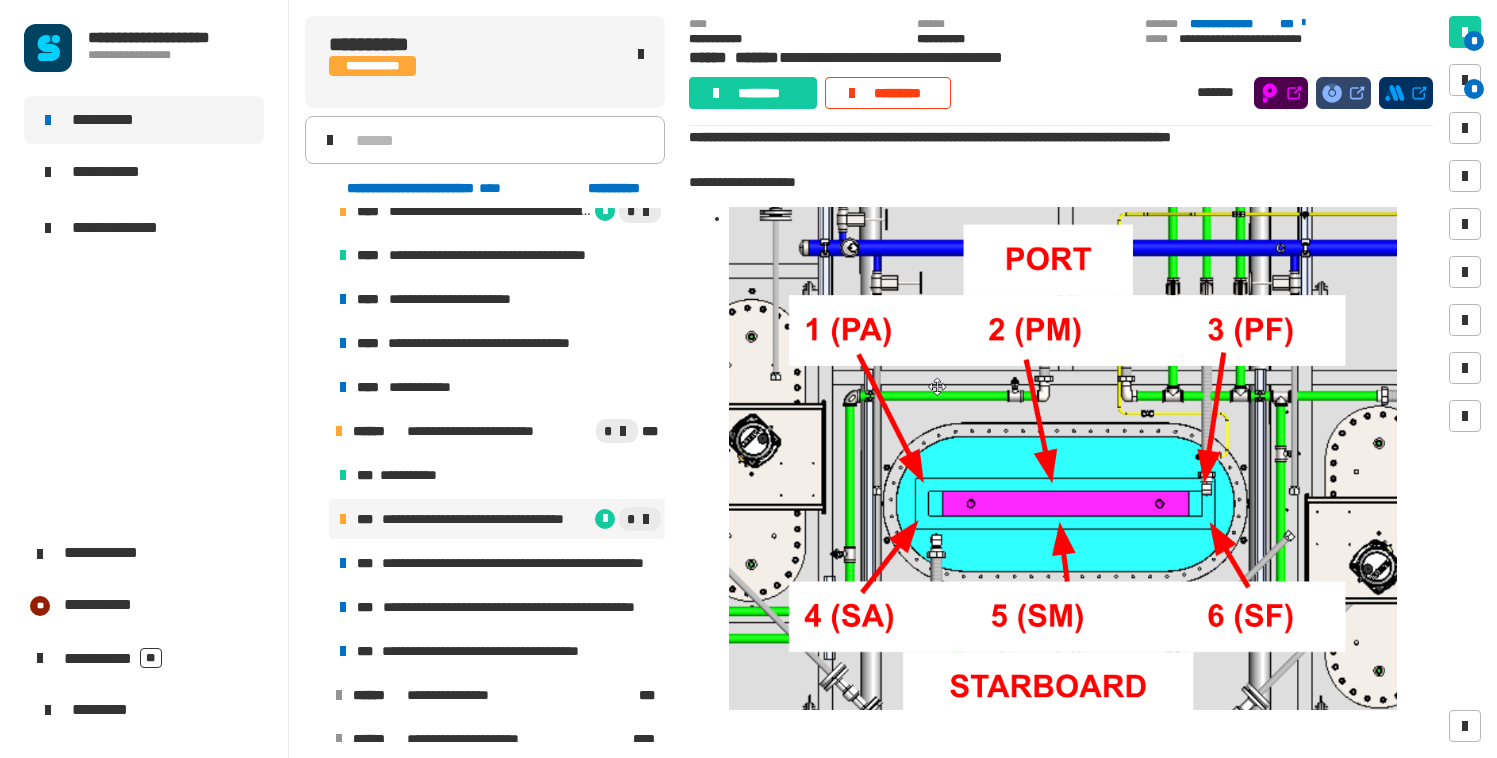 click 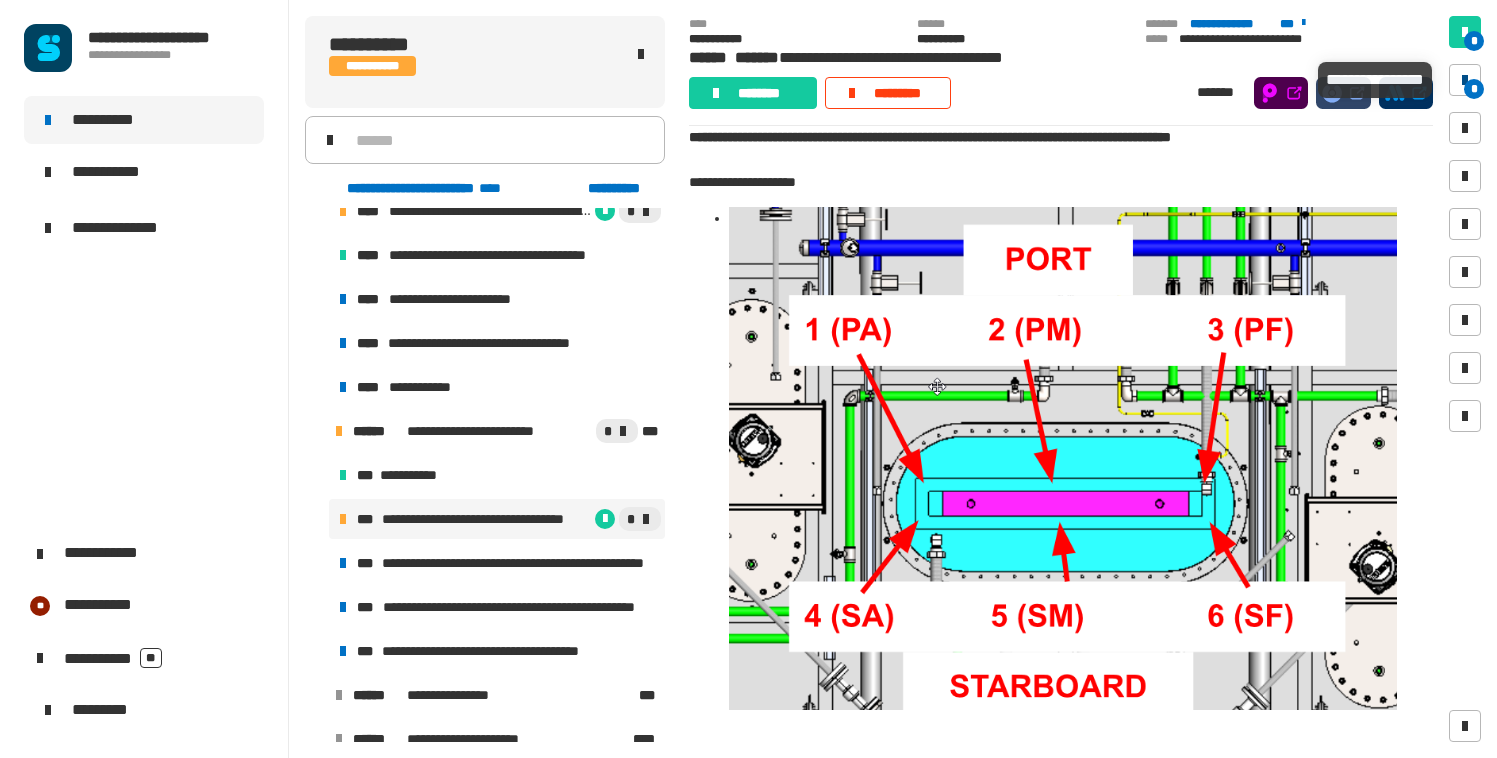 click on "*" at bounding box center (1465, 80) 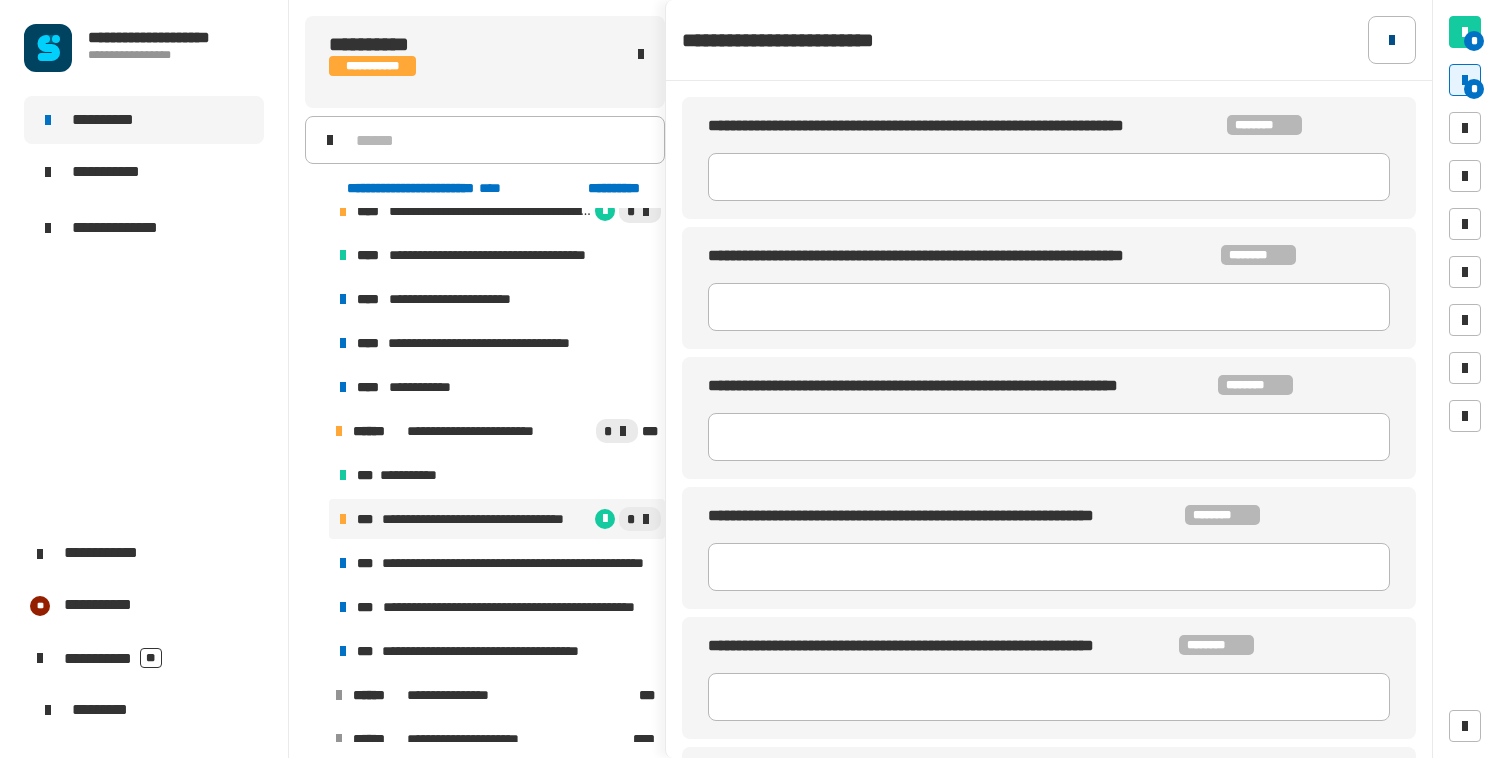 click 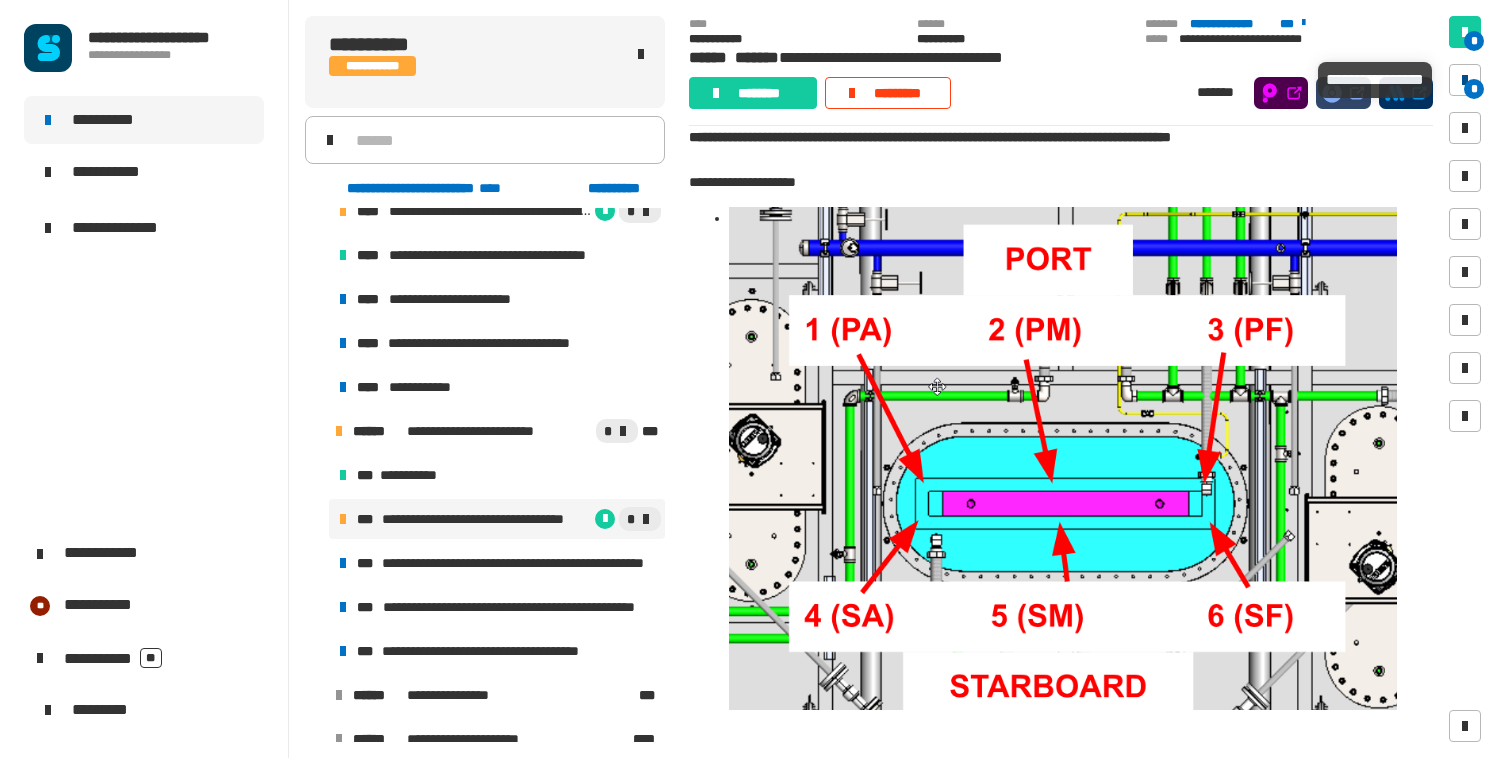 click on "*" at bounding box center (1474, 89) 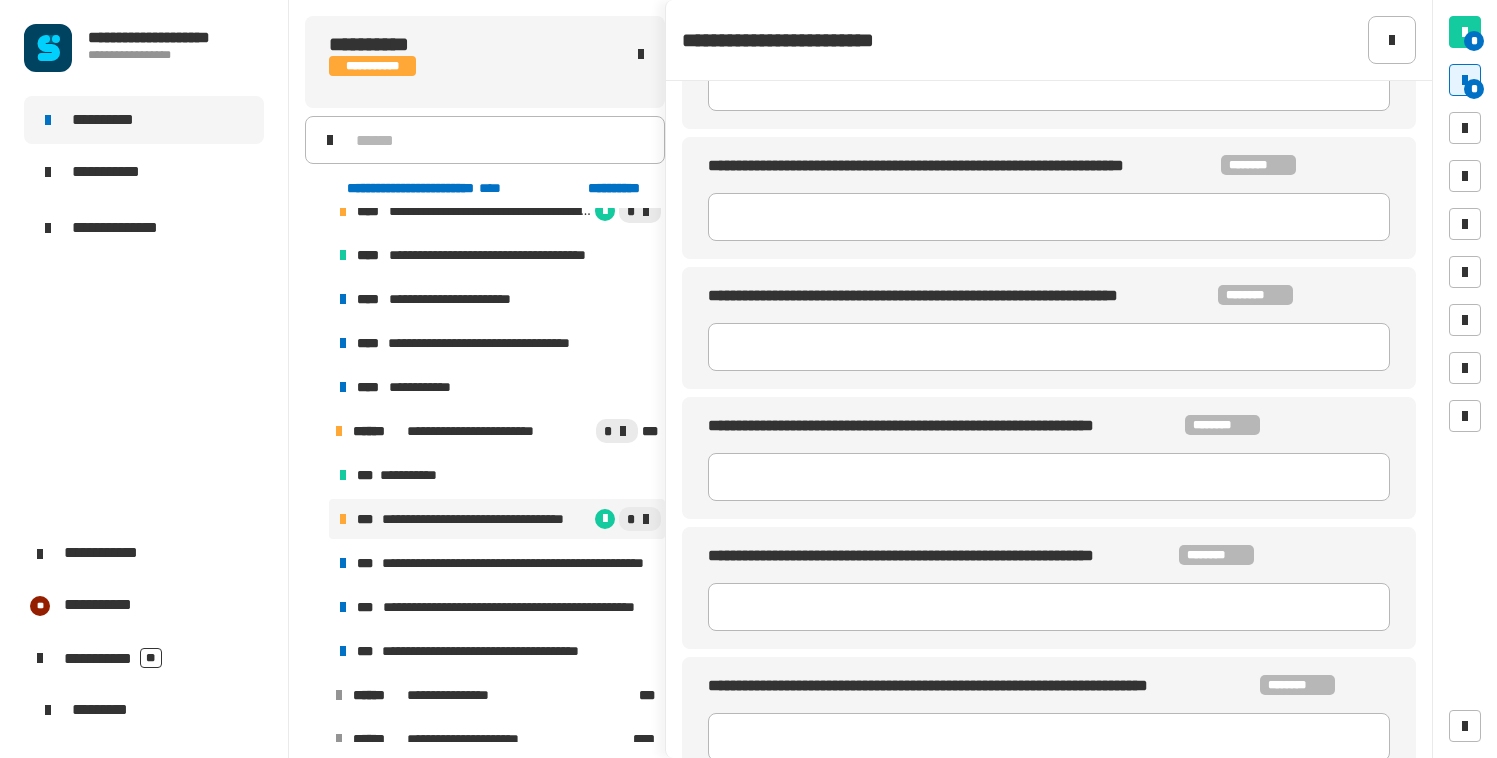 scroll, scrollTop: 111, scrollLeft: 0, axis: vertical 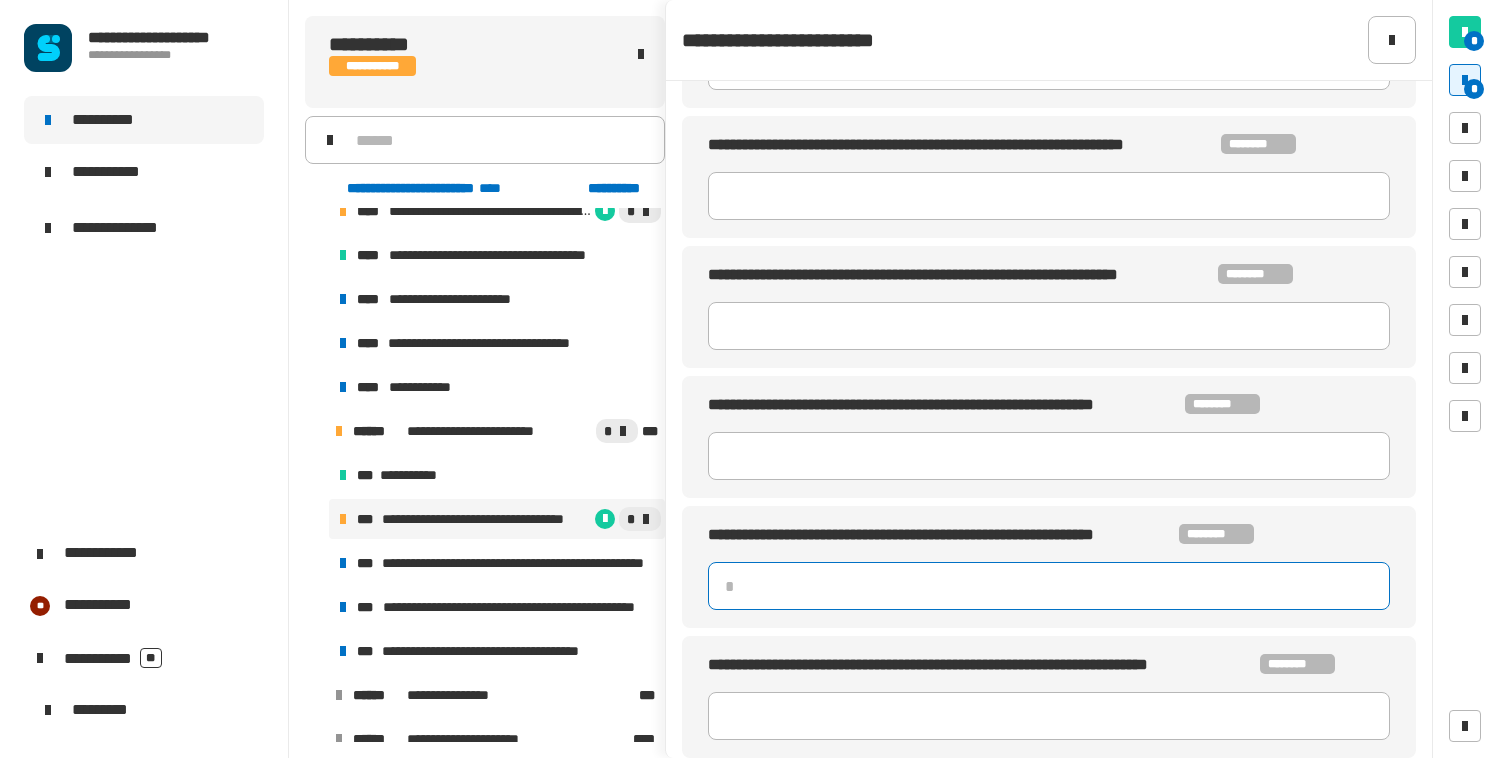 click 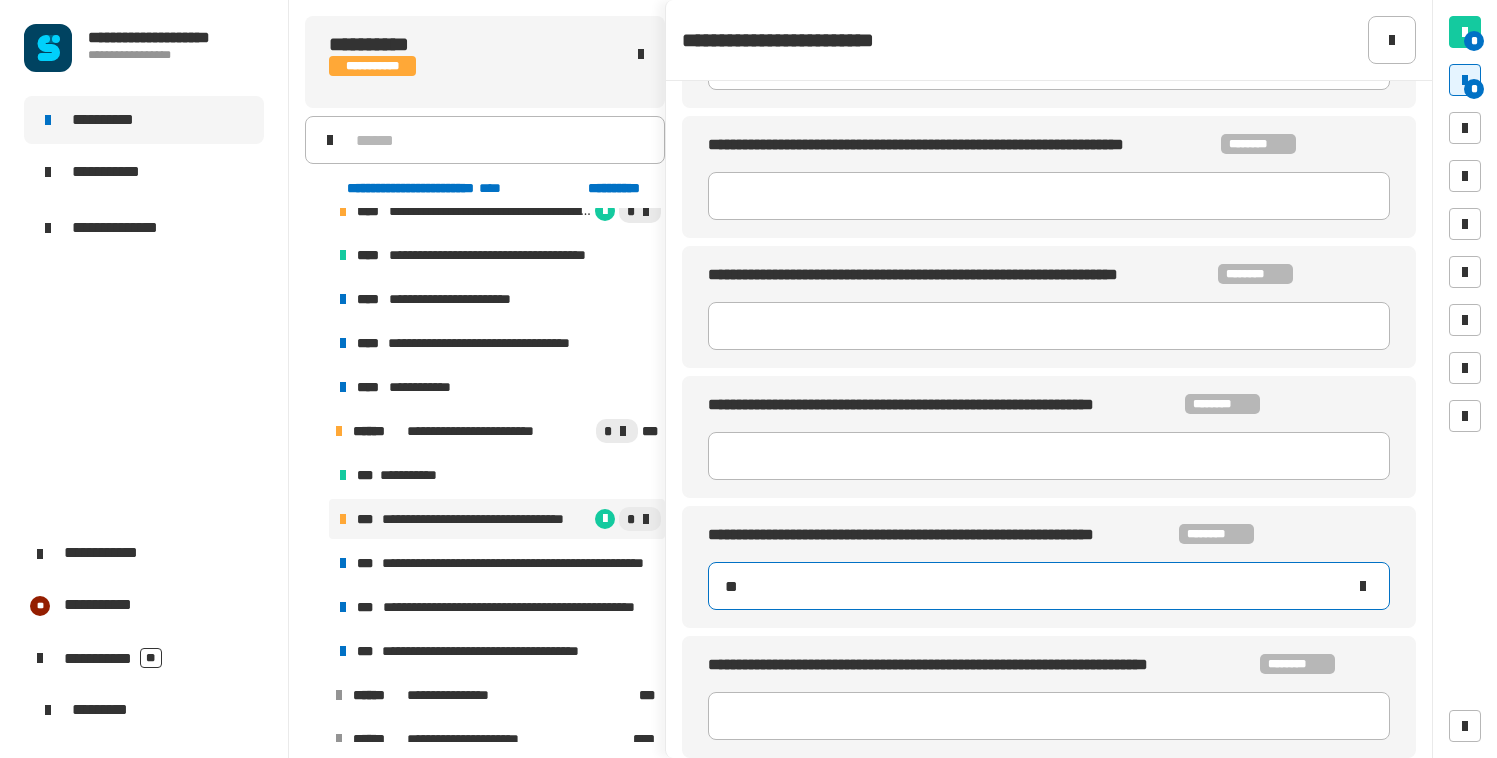 type on "***" 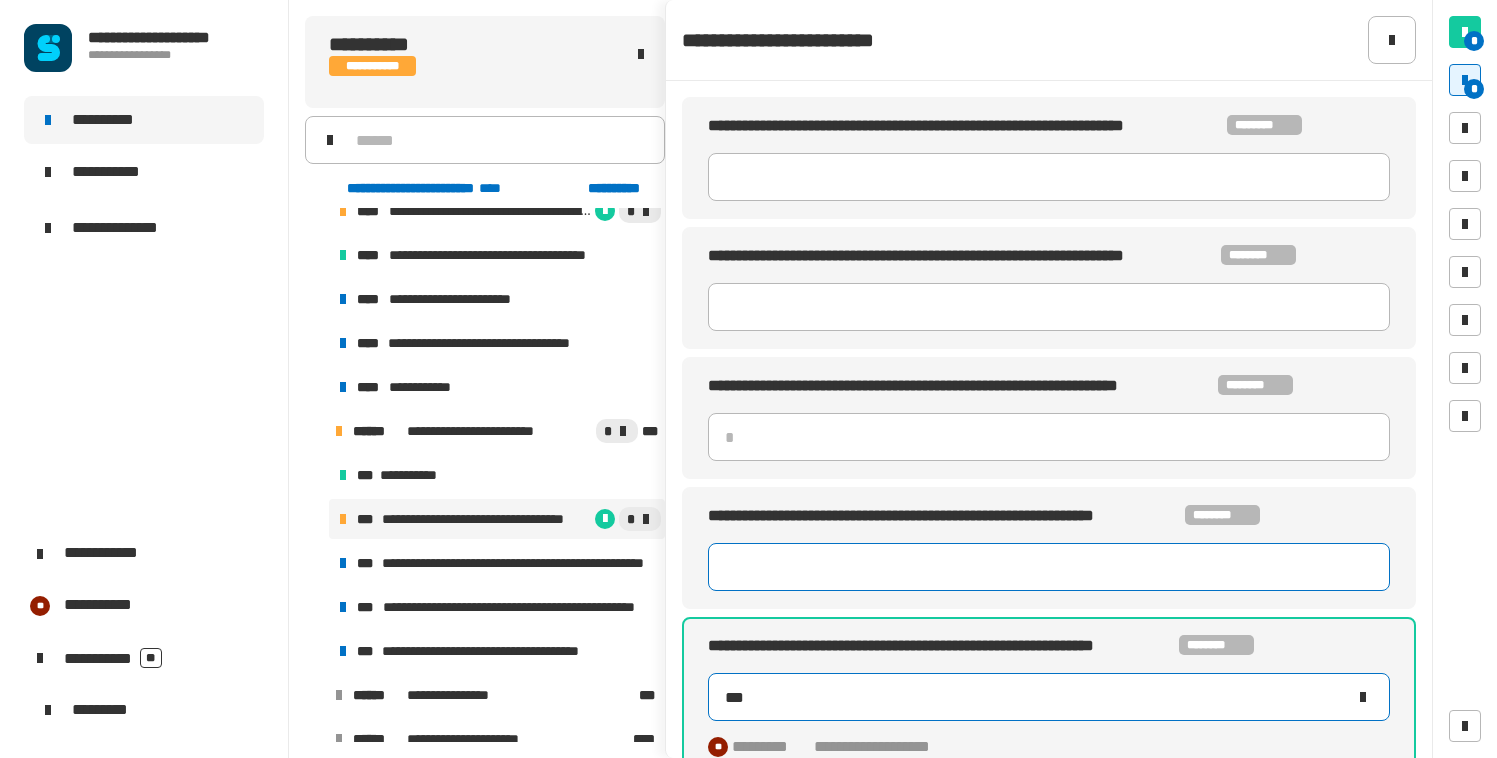 scroll, scrollTop: 31, scrollLeft: 0, axis: vertical 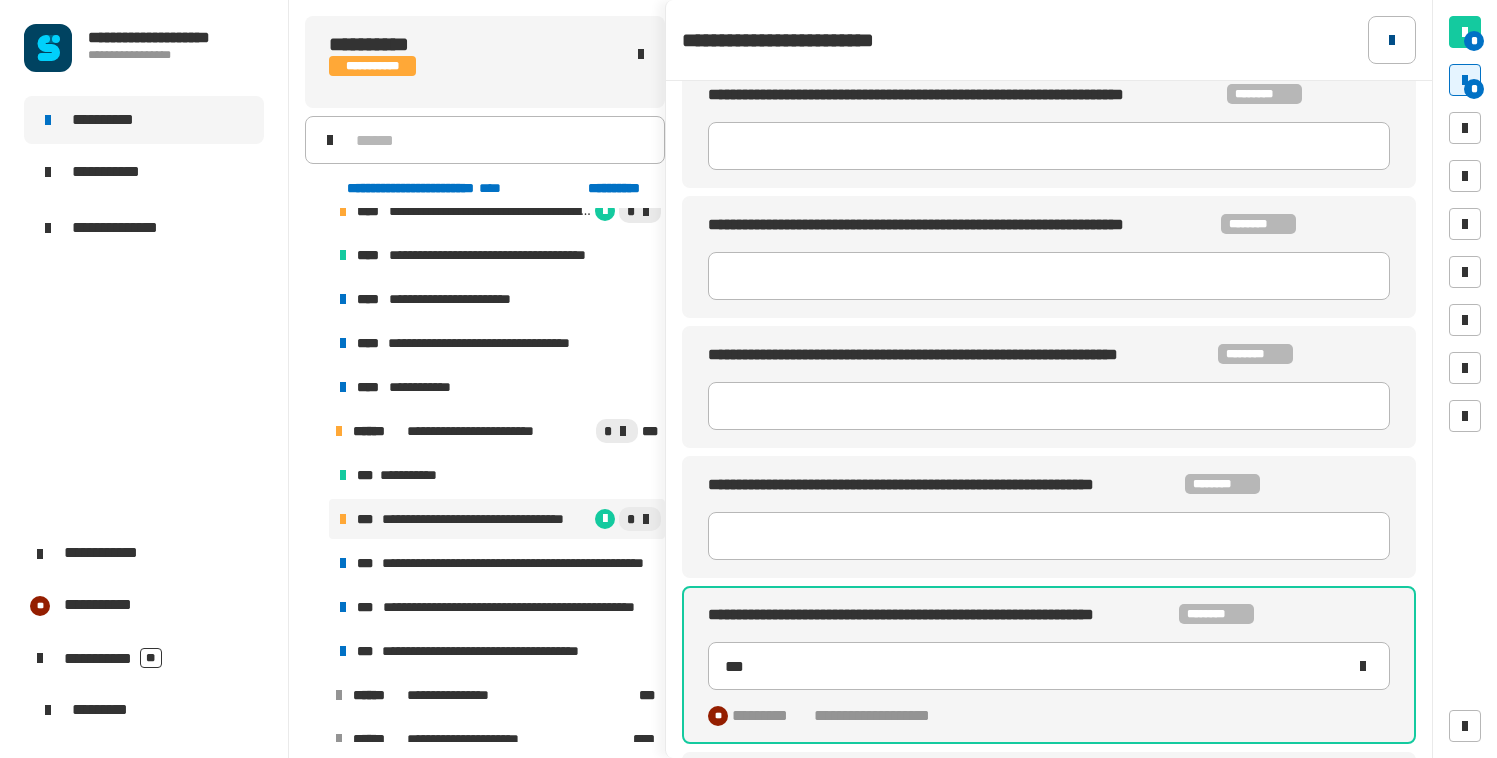 click 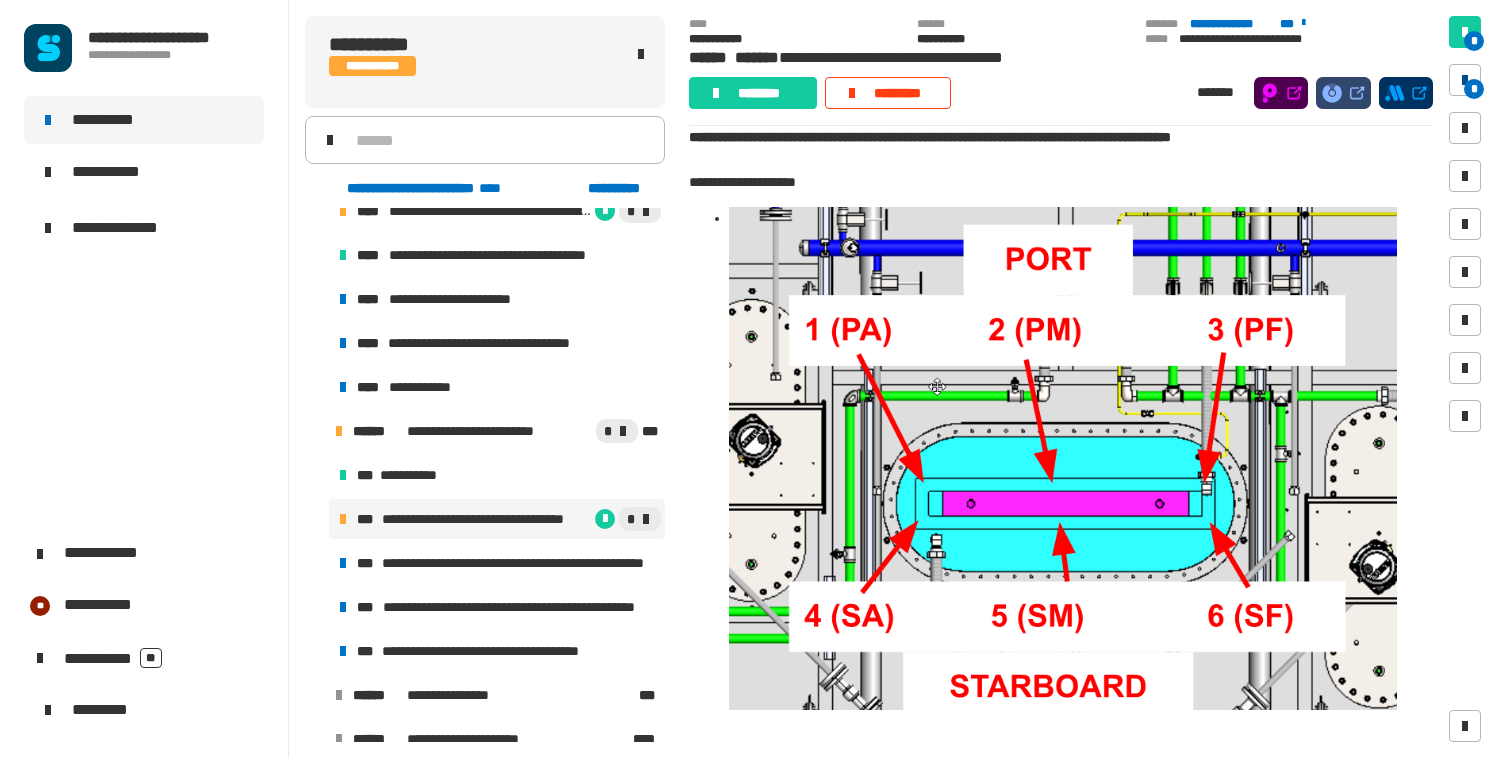 click at bounding box center [1465, 80] 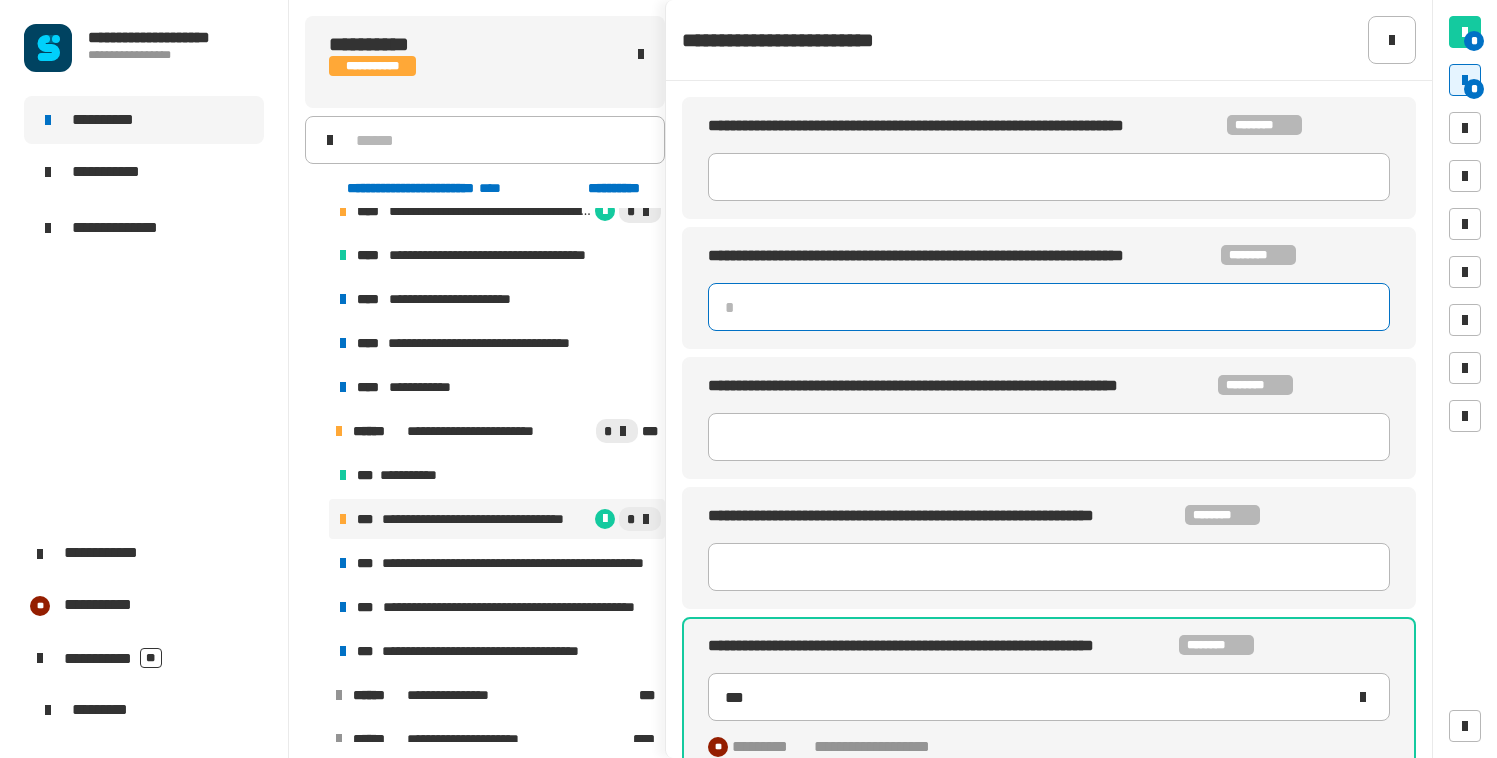 click 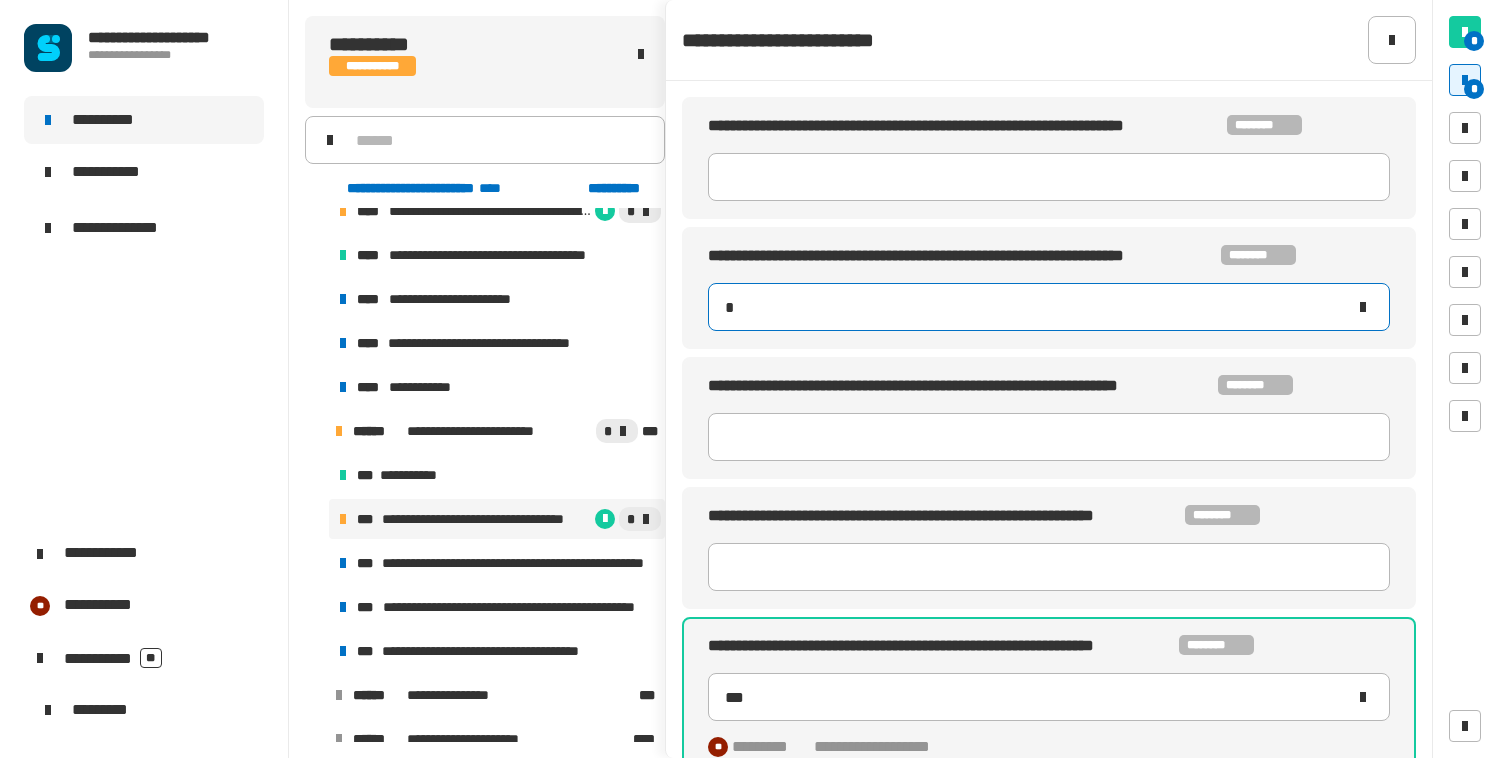 type on "**" 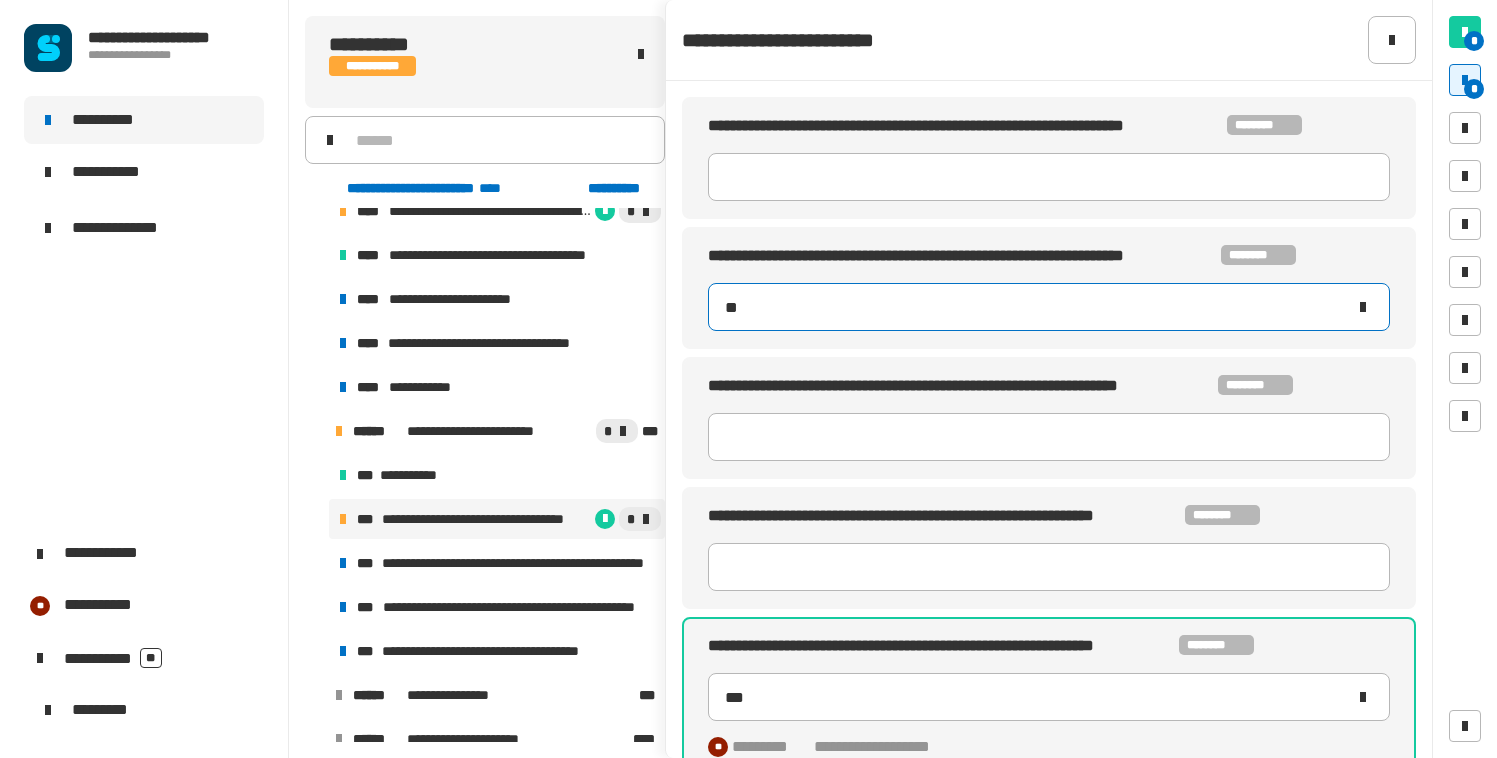 type on "***" 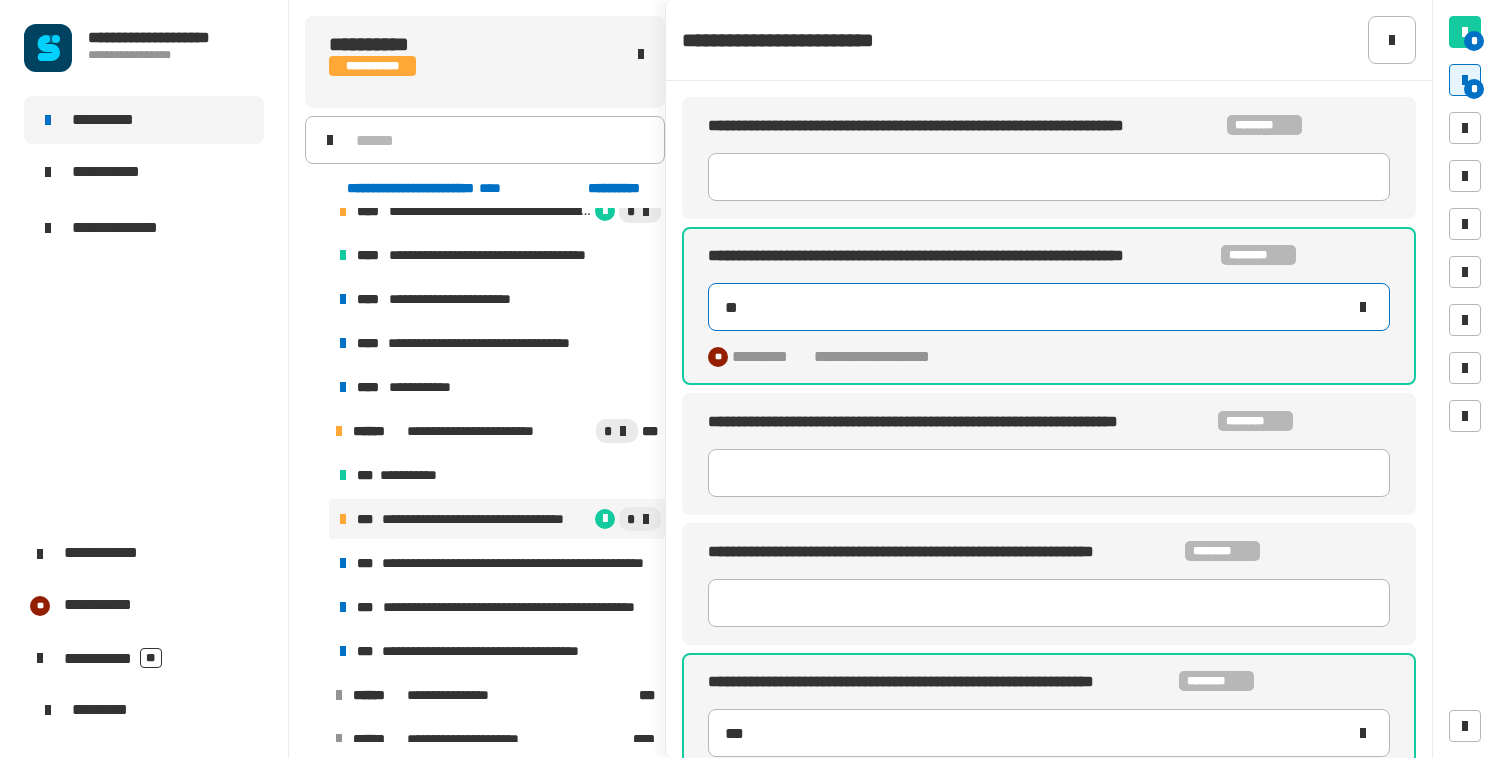 type on "***" 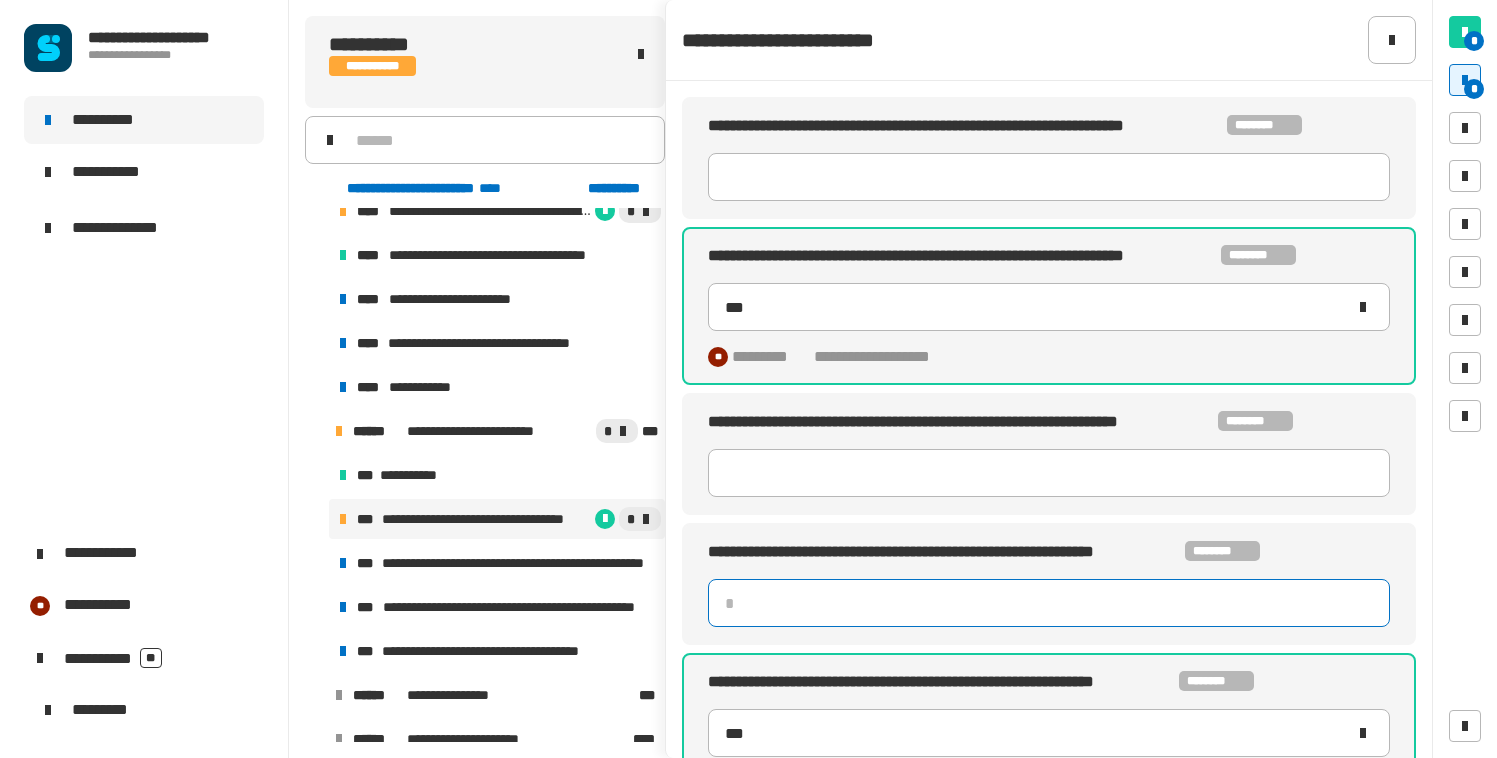 click 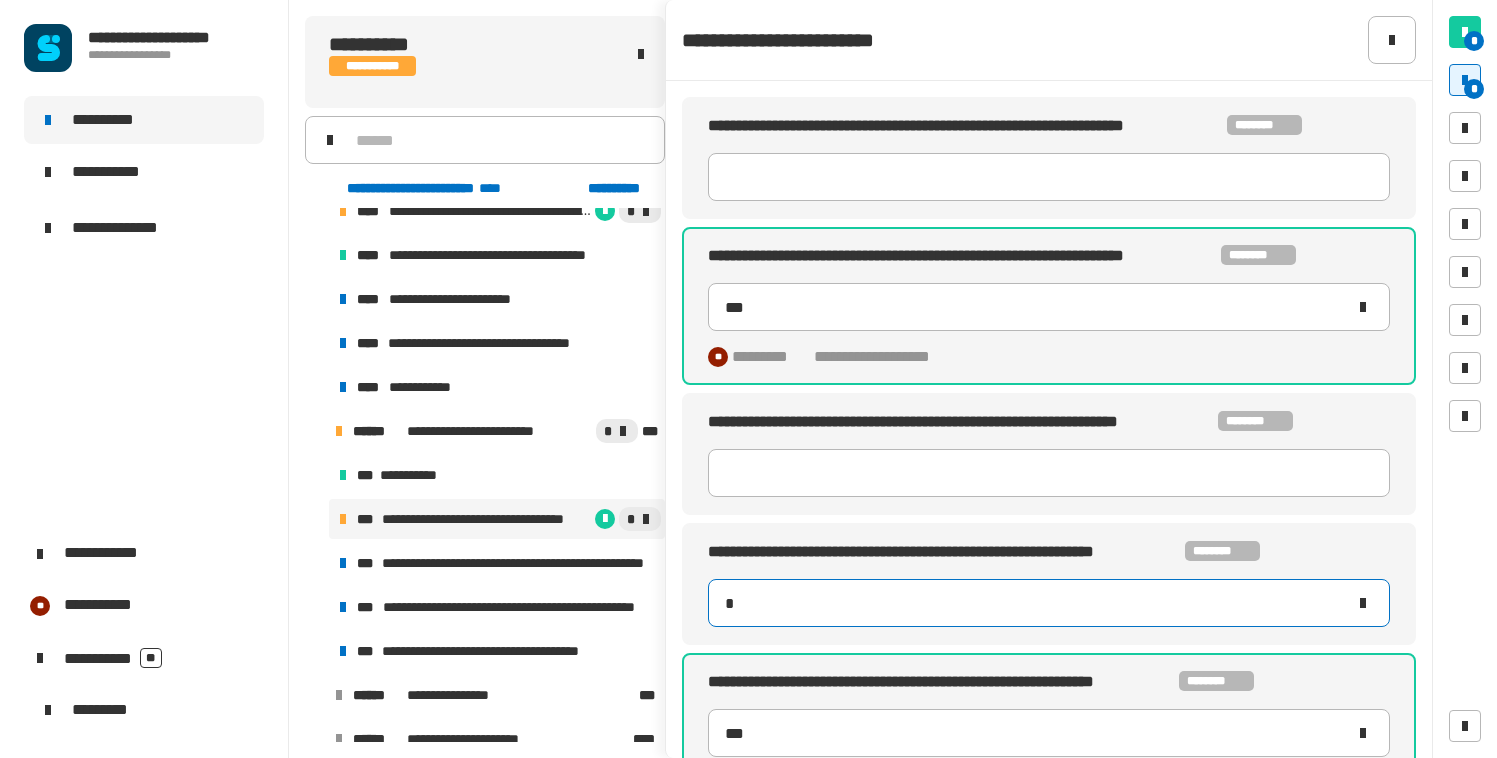 type on "**" 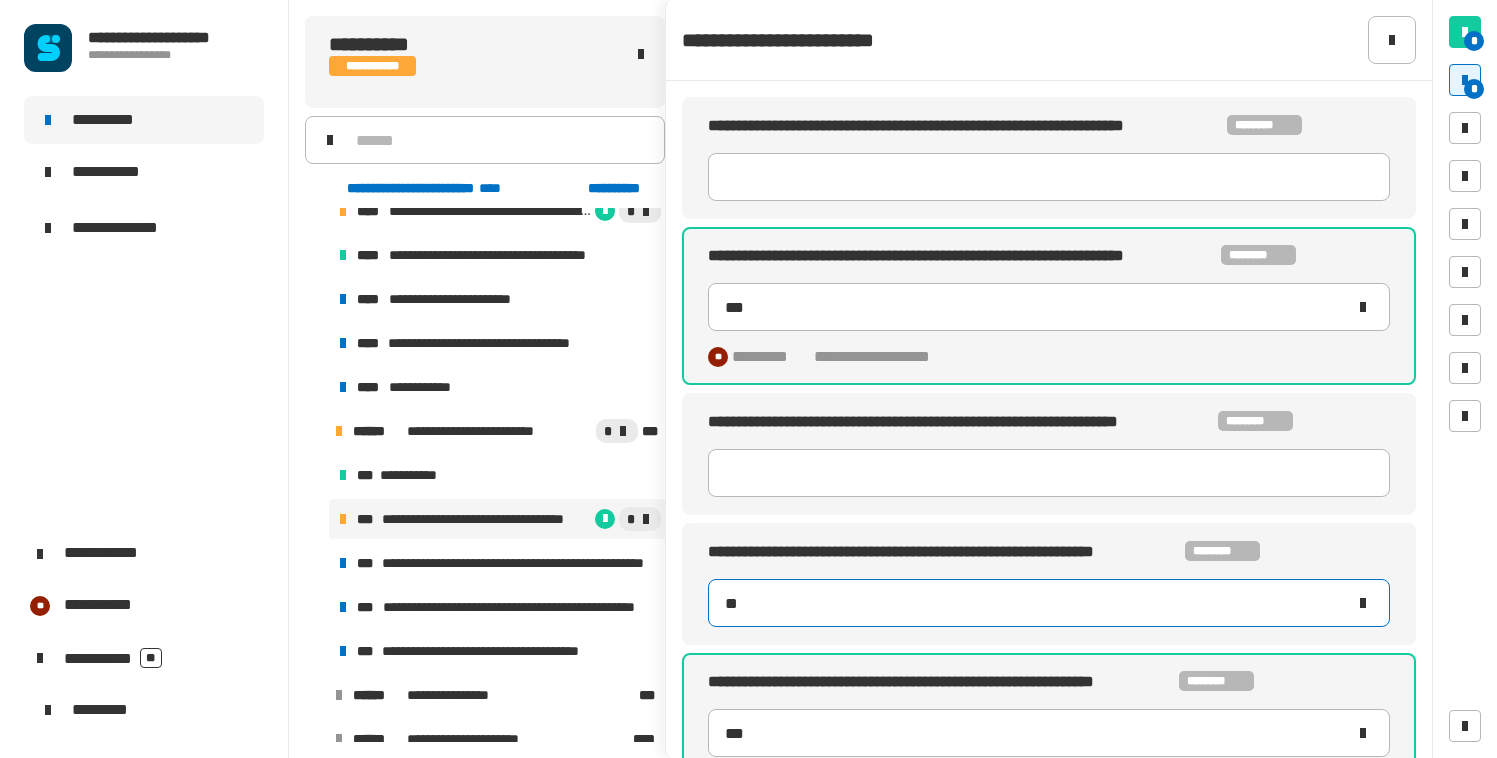 type on "***" 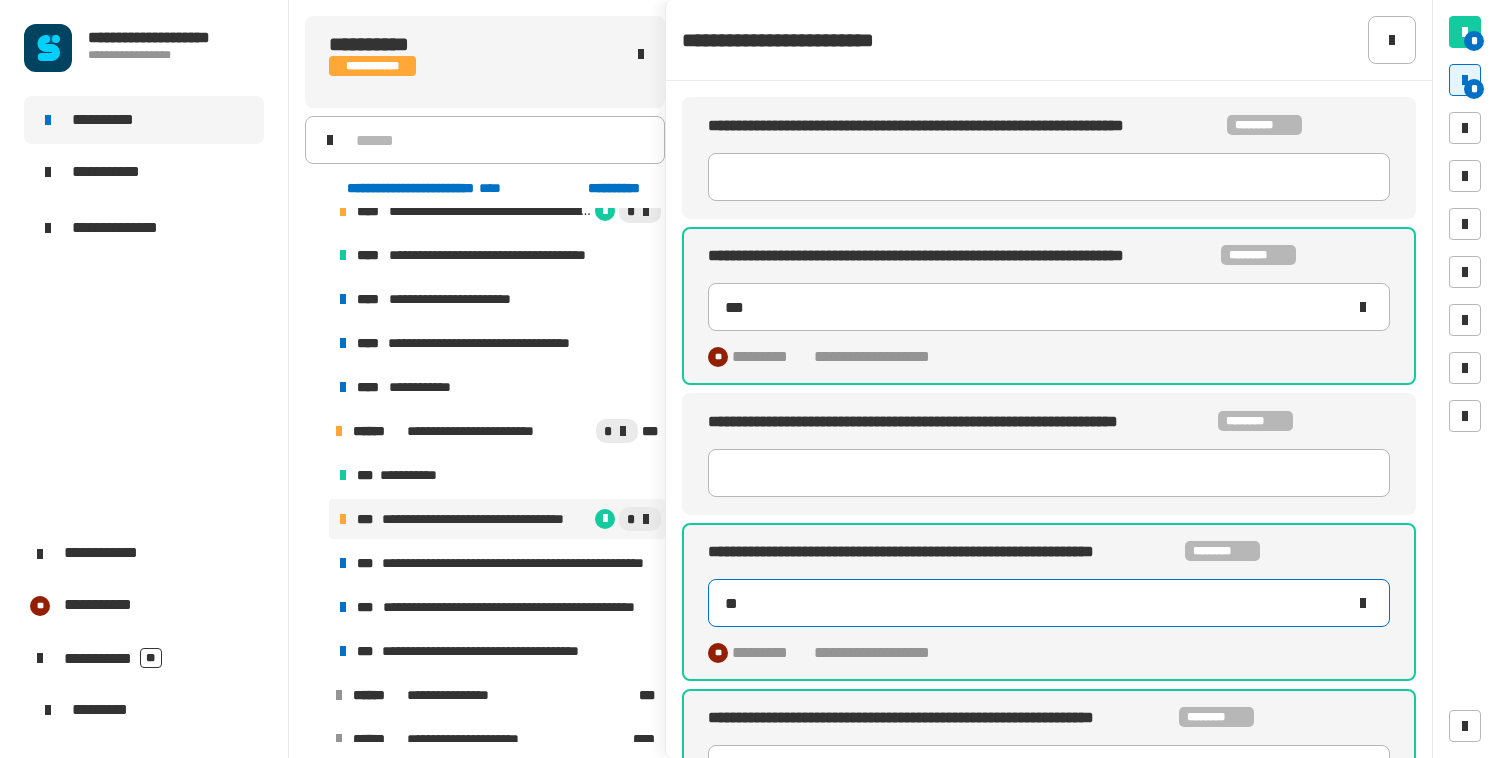 type on "***" 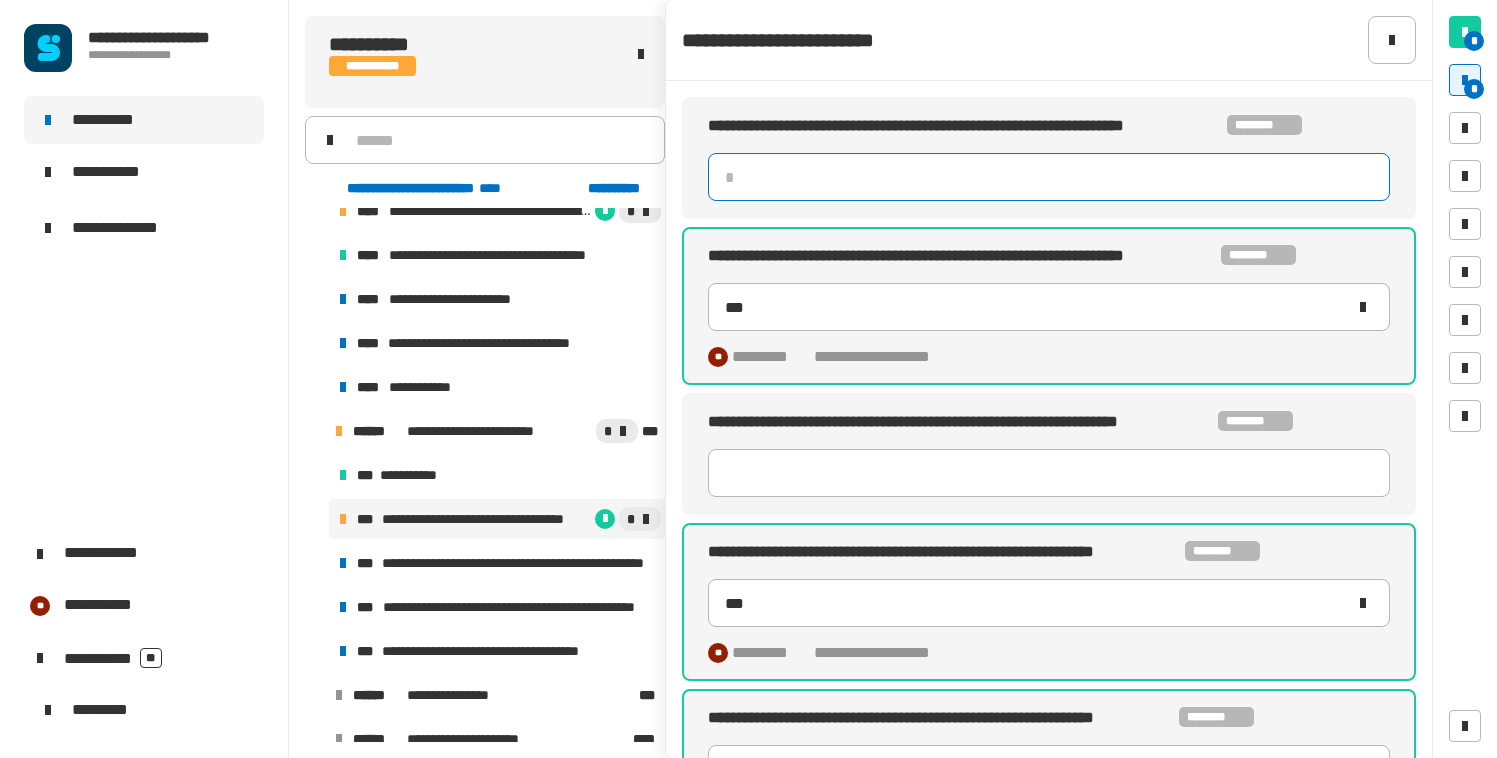 click 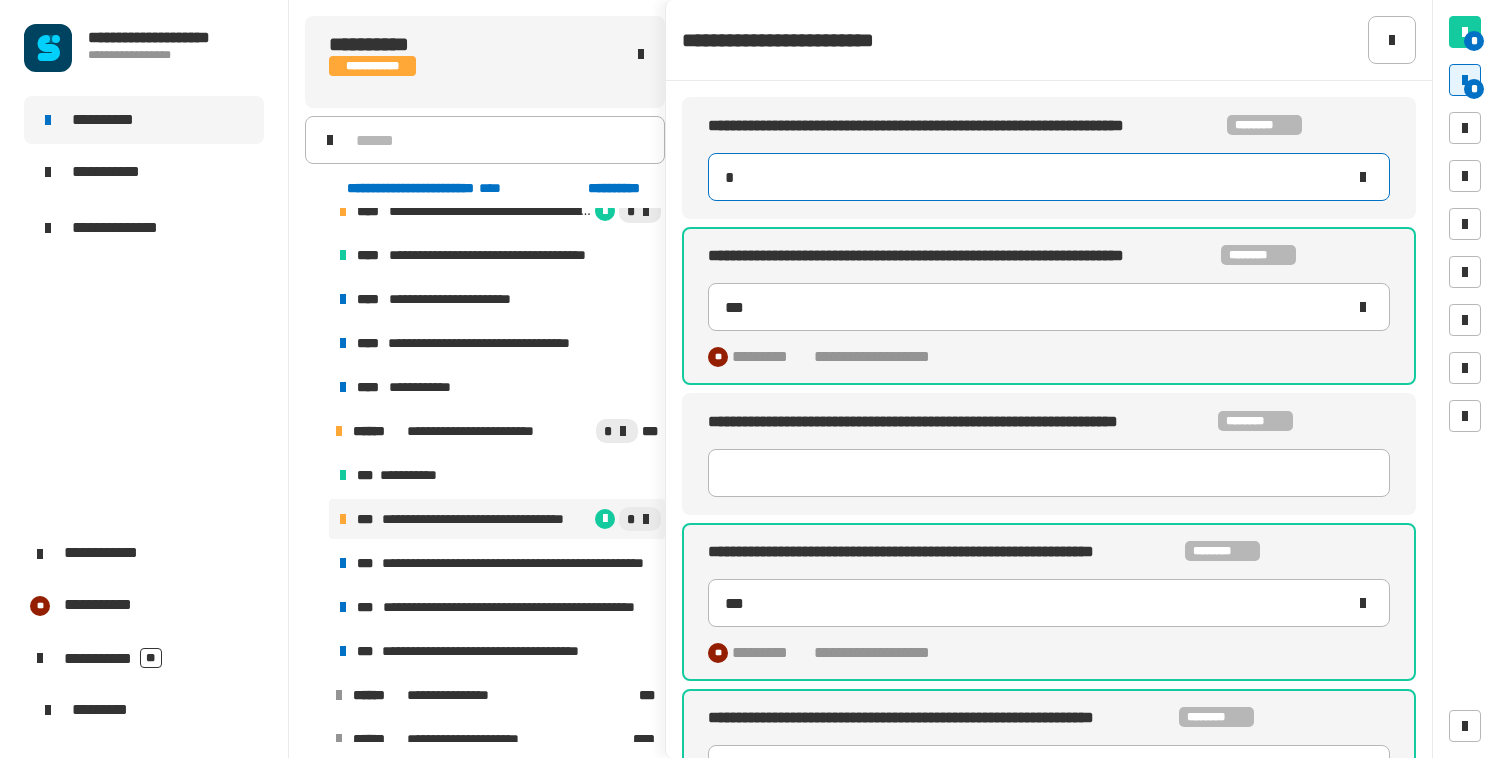 type on "**" 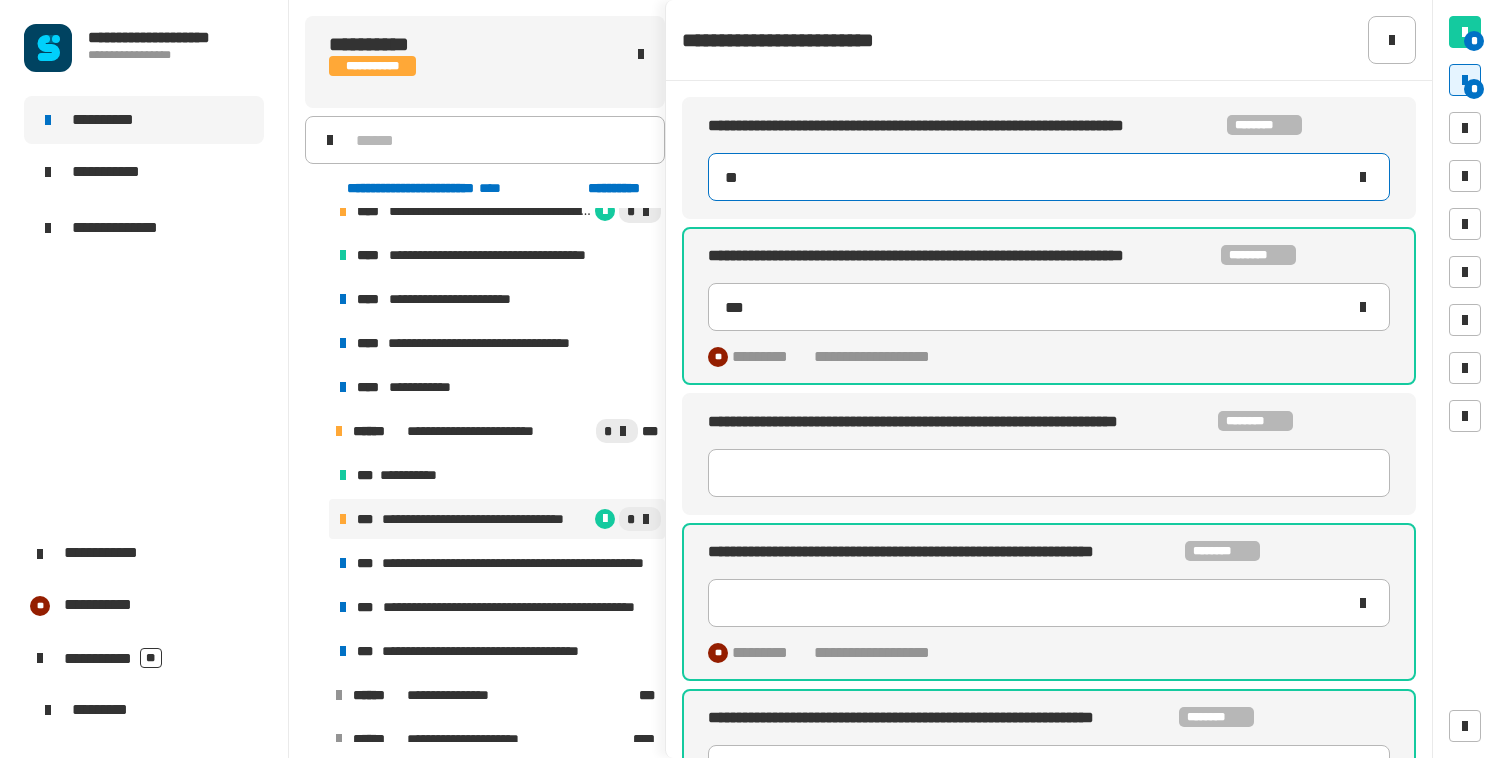 type on "***" 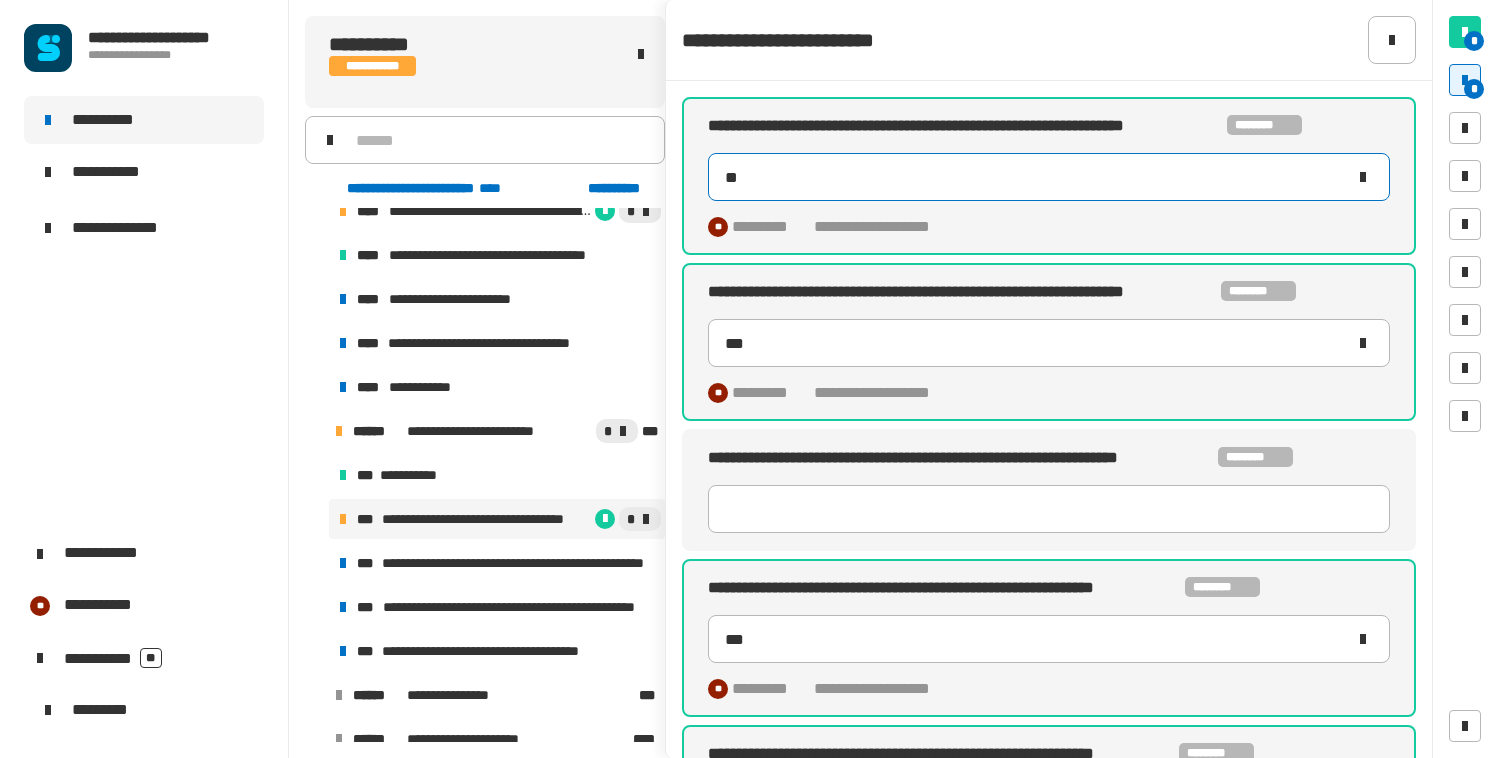 type on "***" 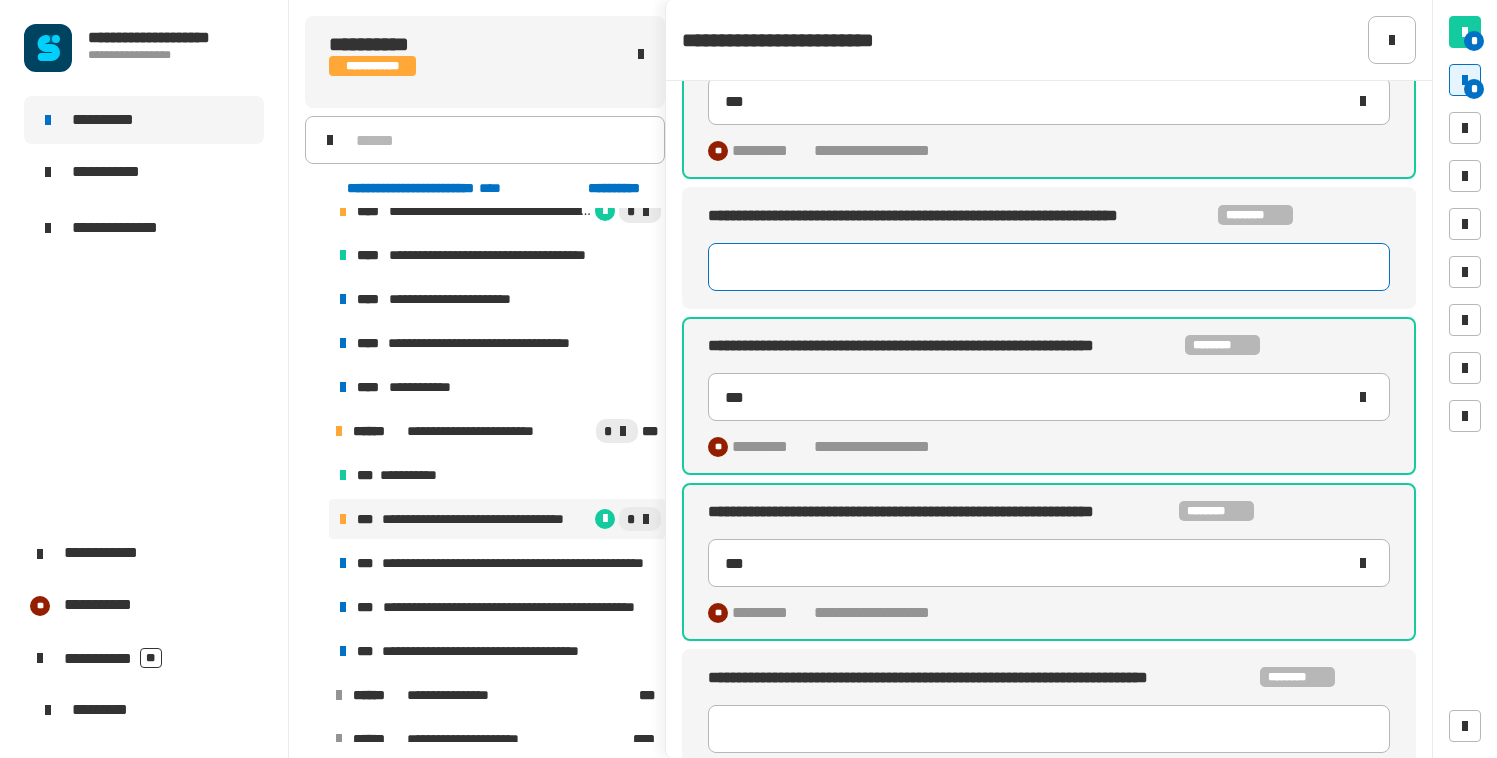 scroll, scrollTop: 255, scrollLeft: 0, axis: vertical 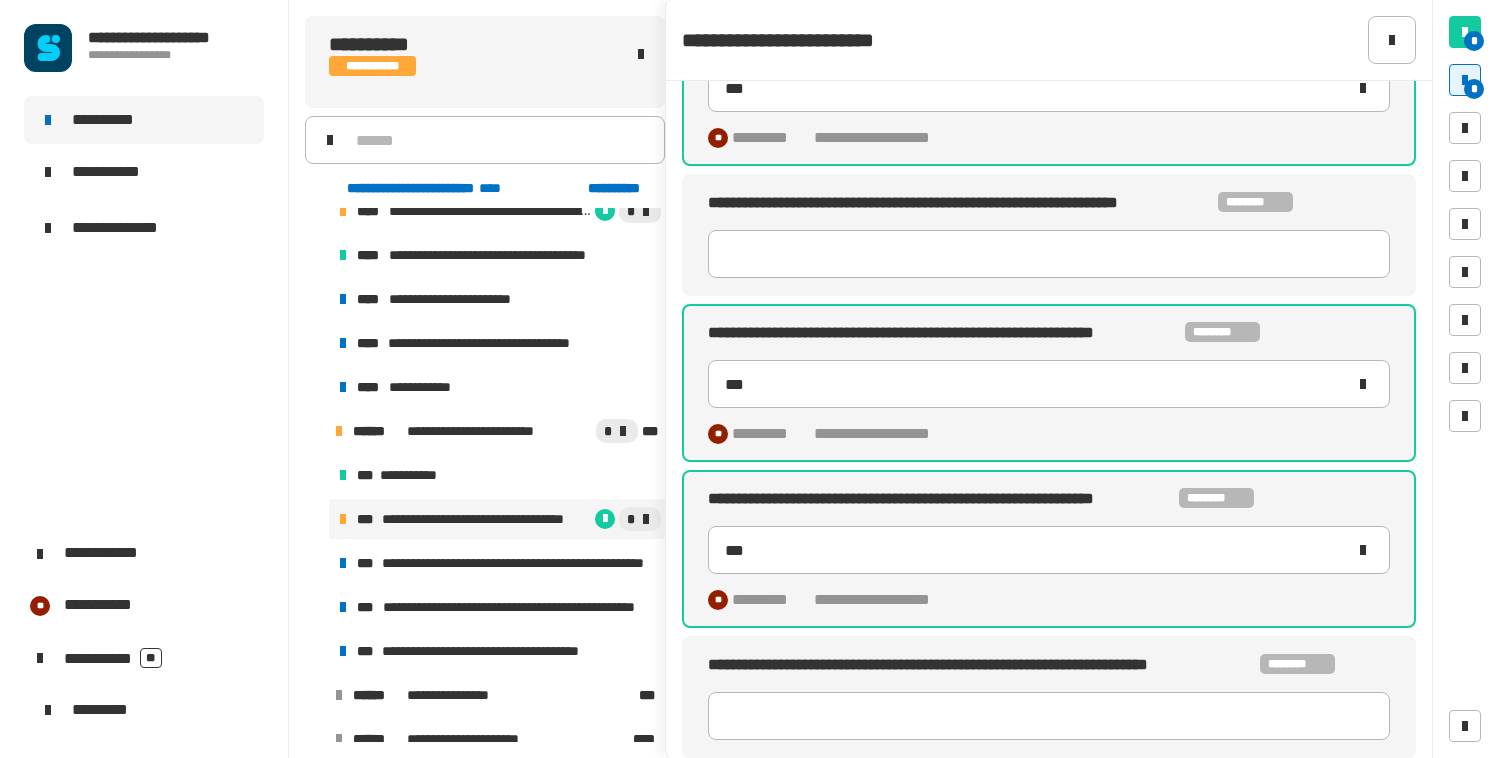 click on "**********" 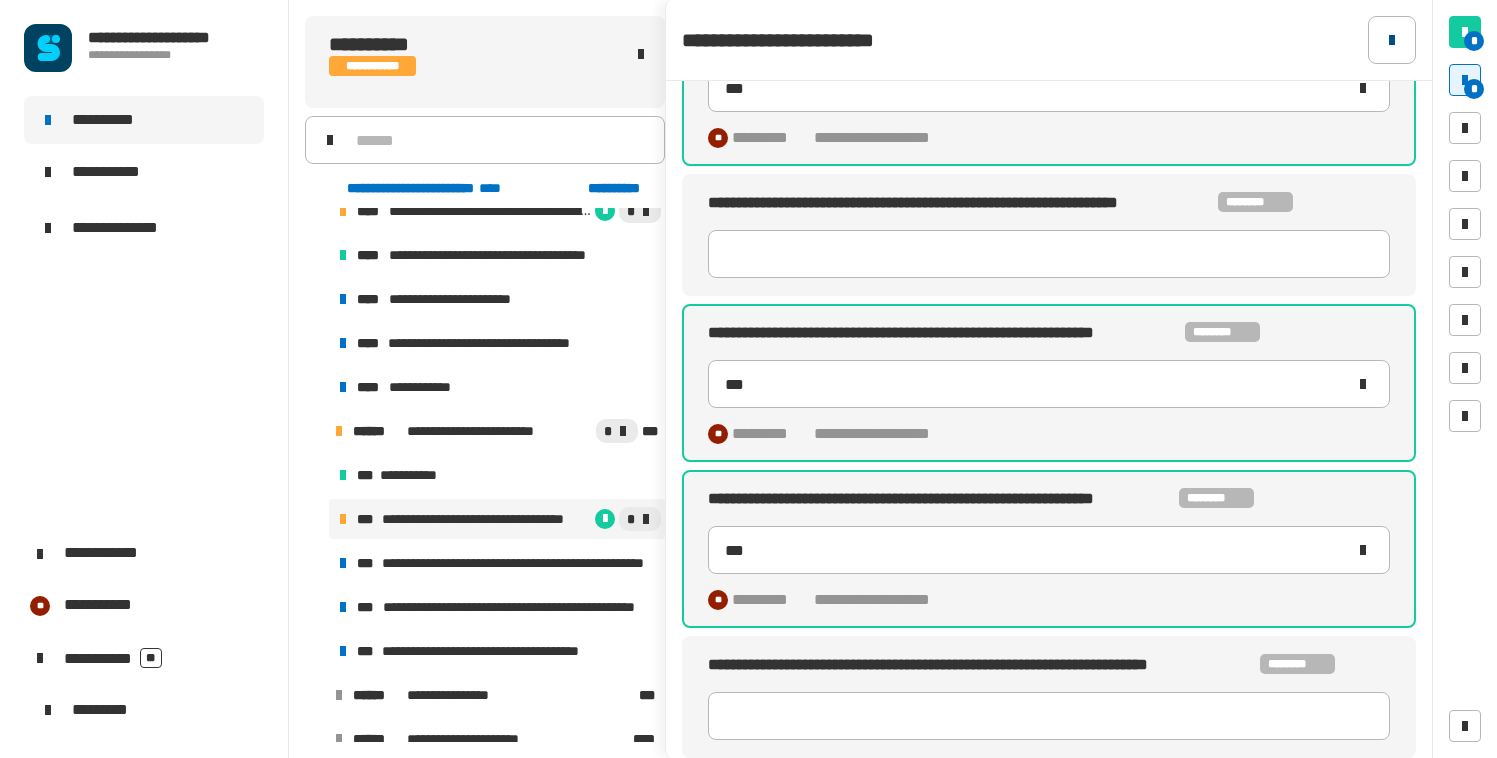 click 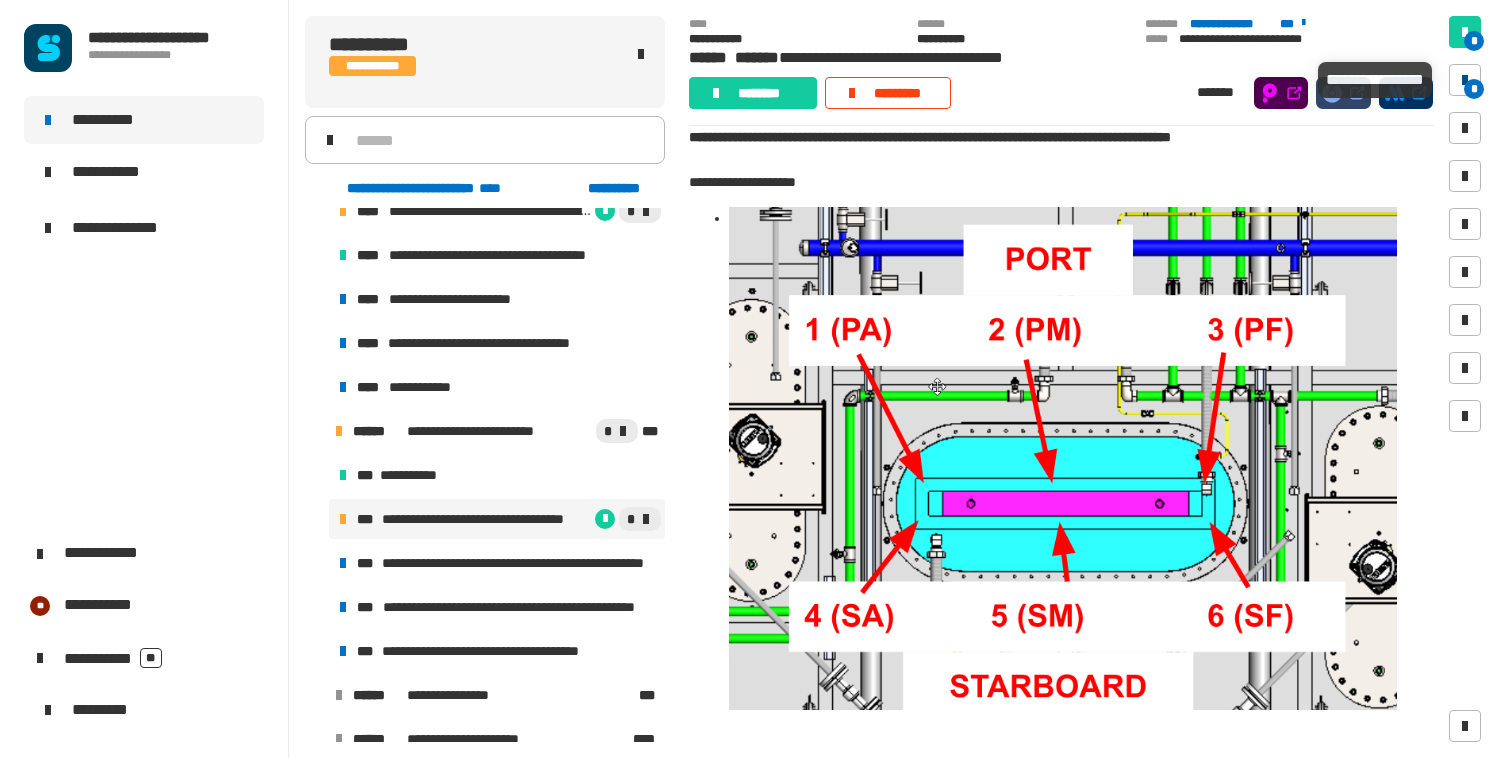 click on "*" at bounding box center [1474, 89] 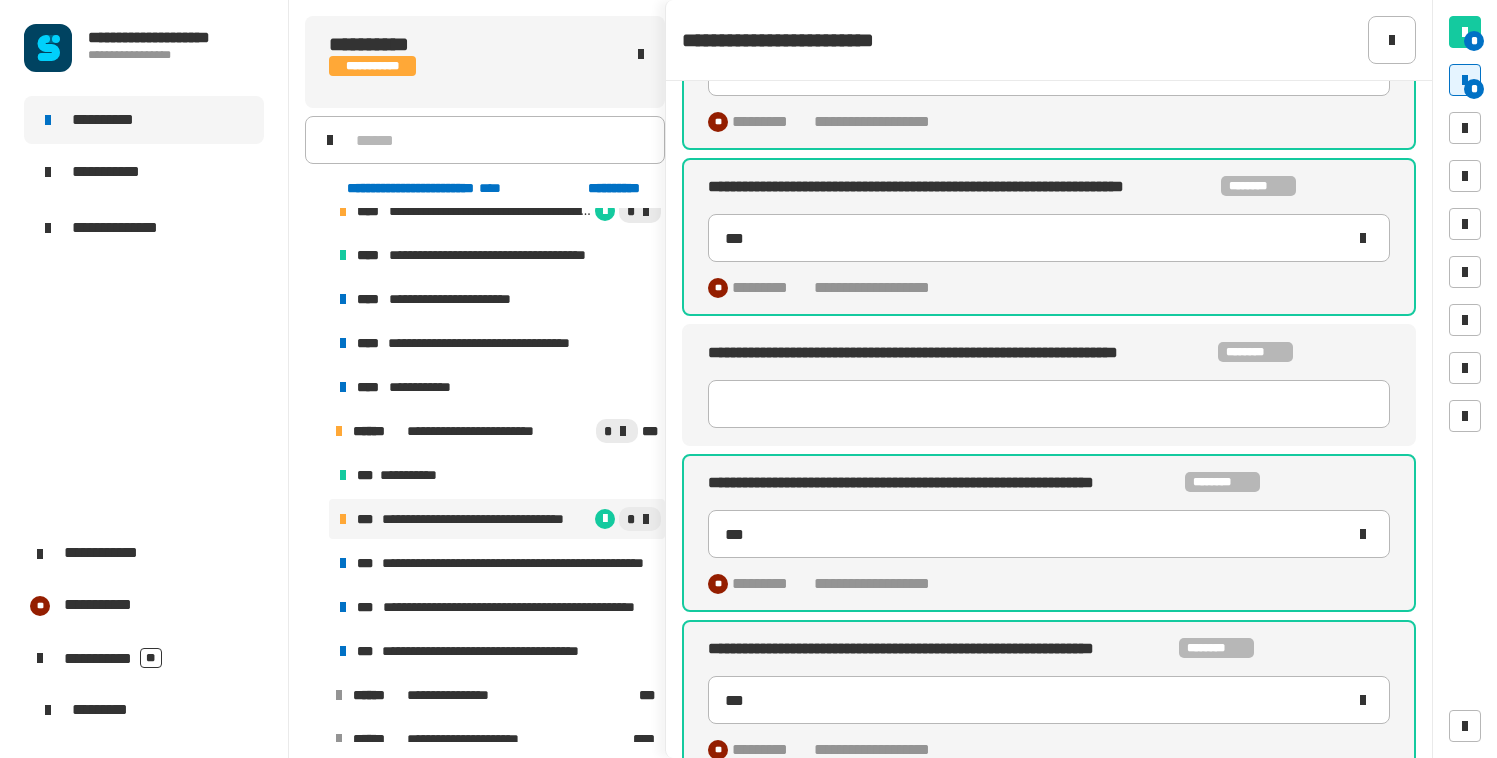 scroll, scrollTop: 108, scrollLeft: 0, axis: vertical 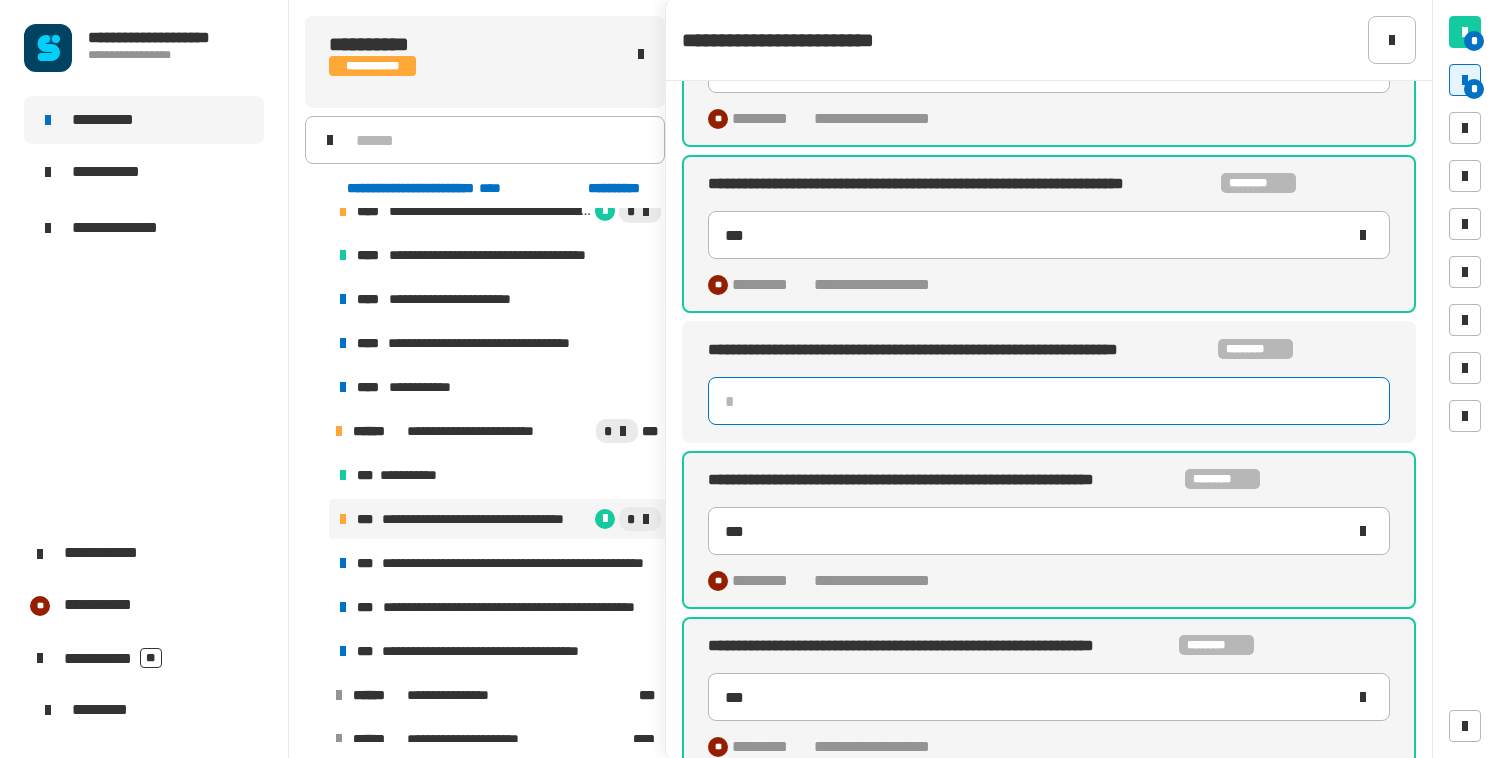 click 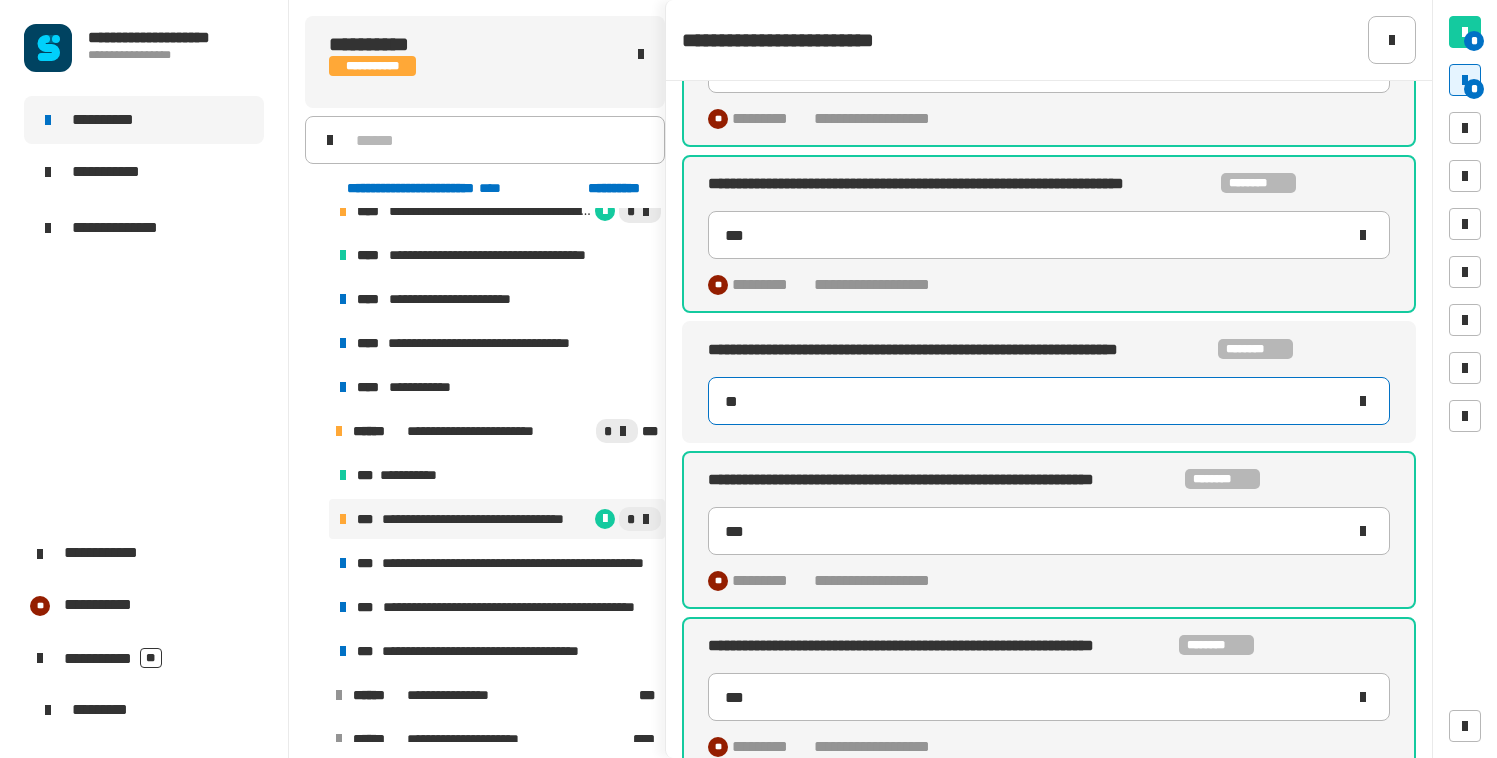 type on "***" 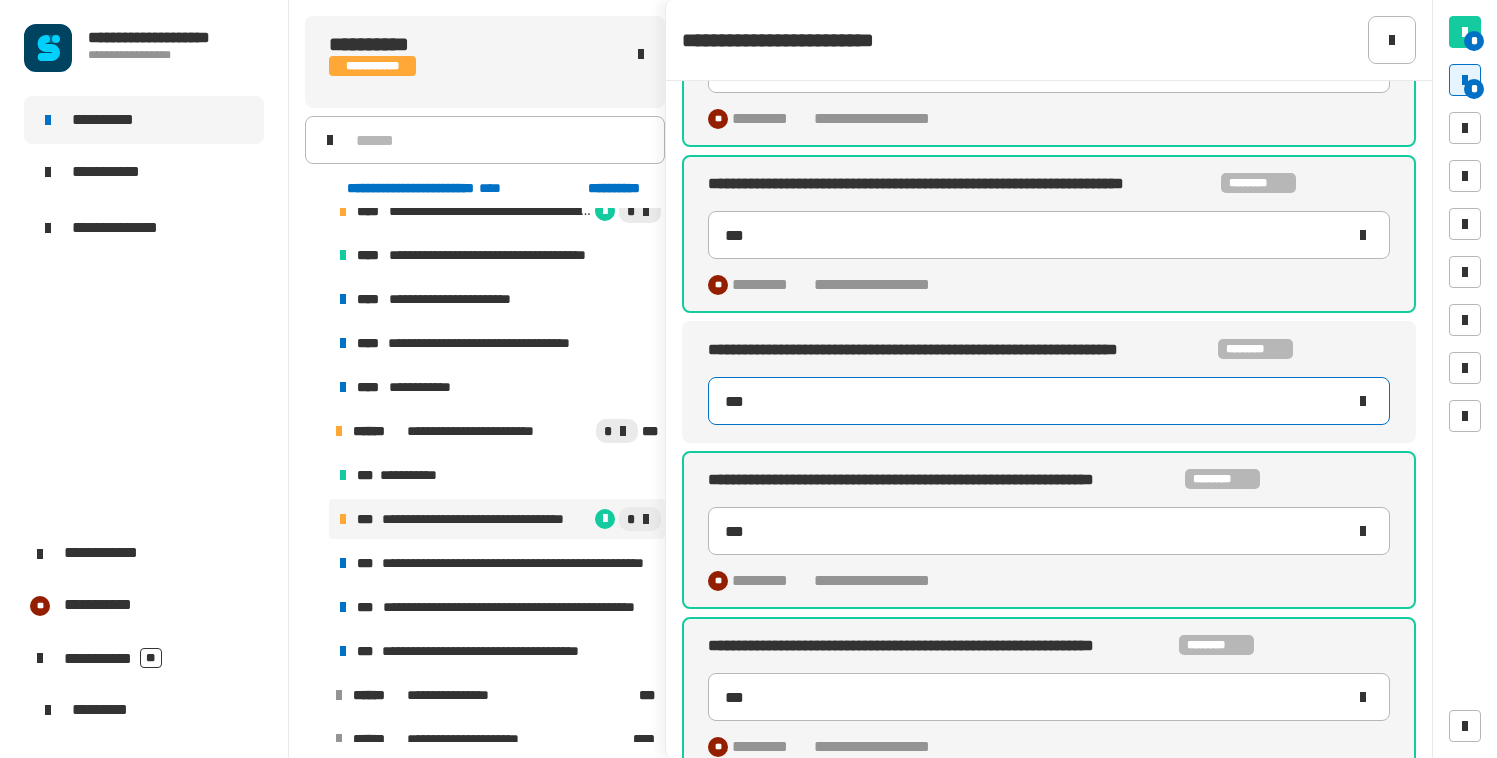 type on "***" 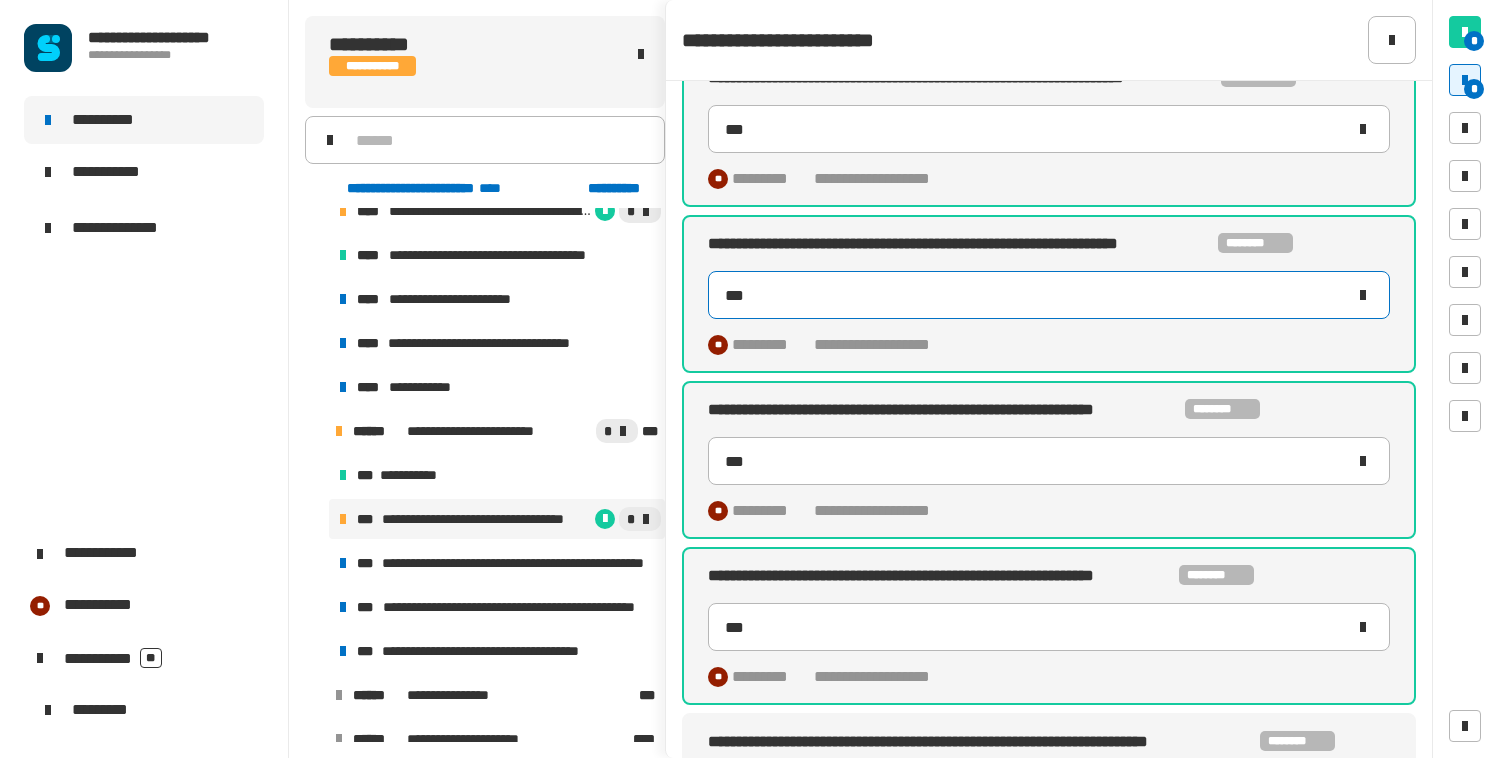 scroll, scrollTop: 291, scrollLeft: 0, axis: vertical 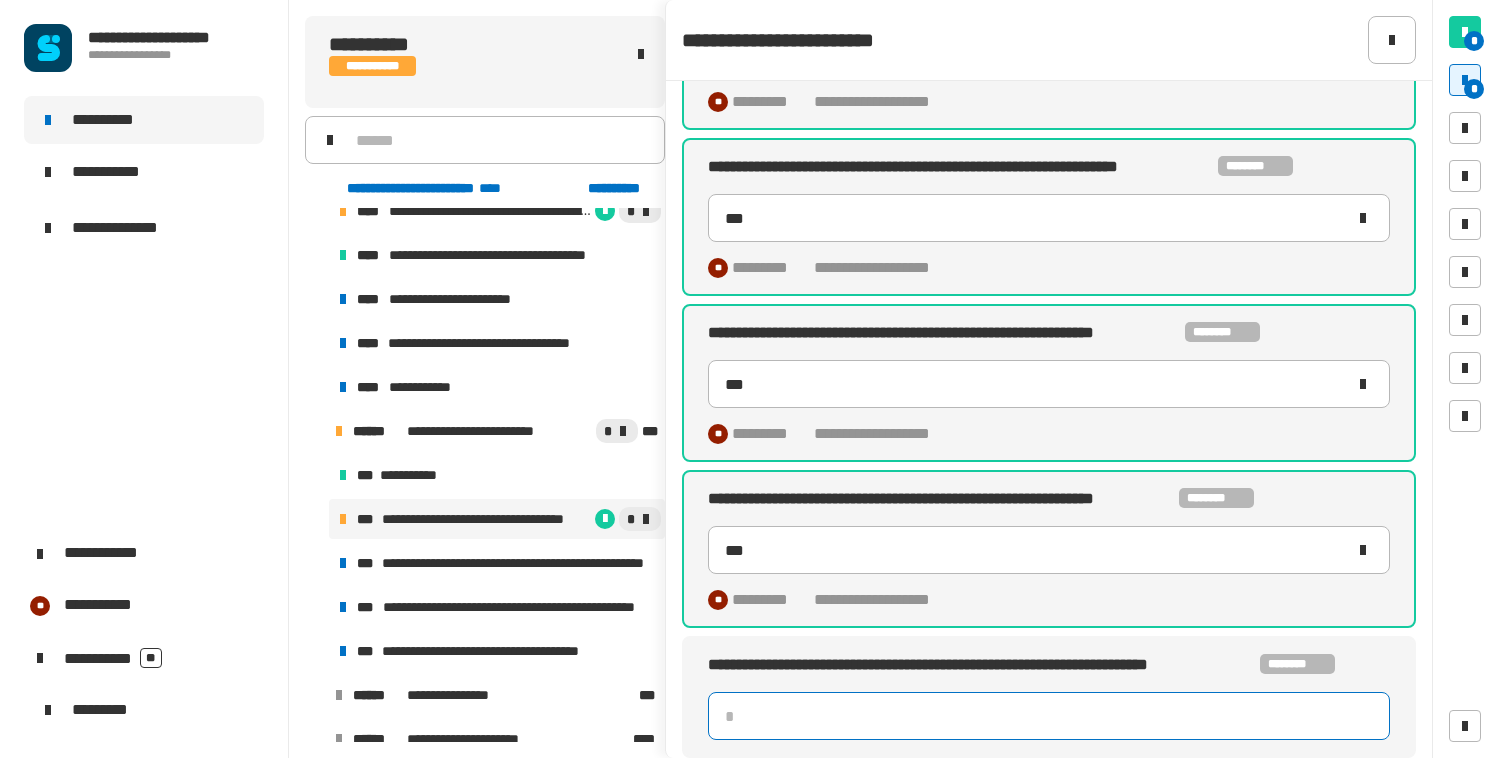 click 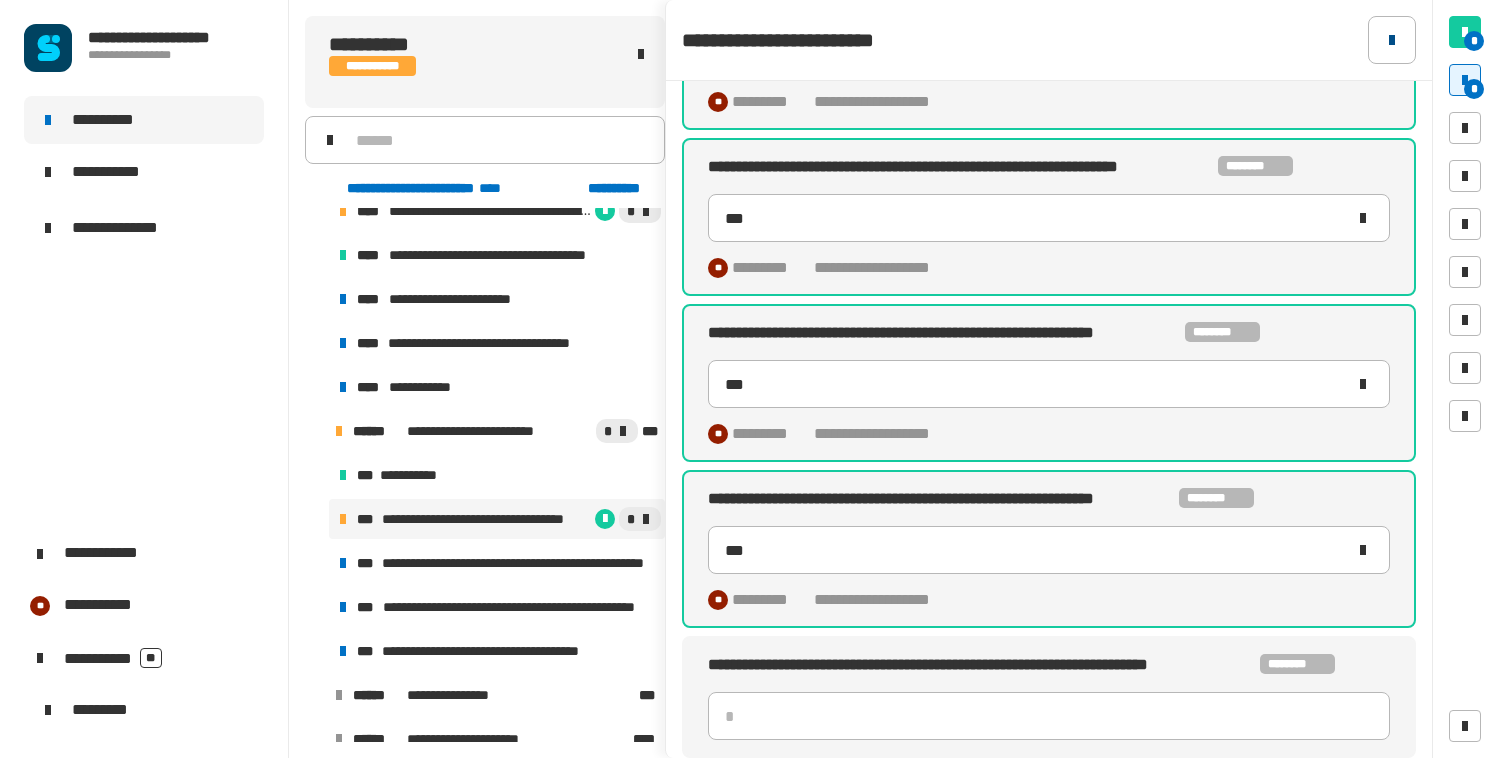 type 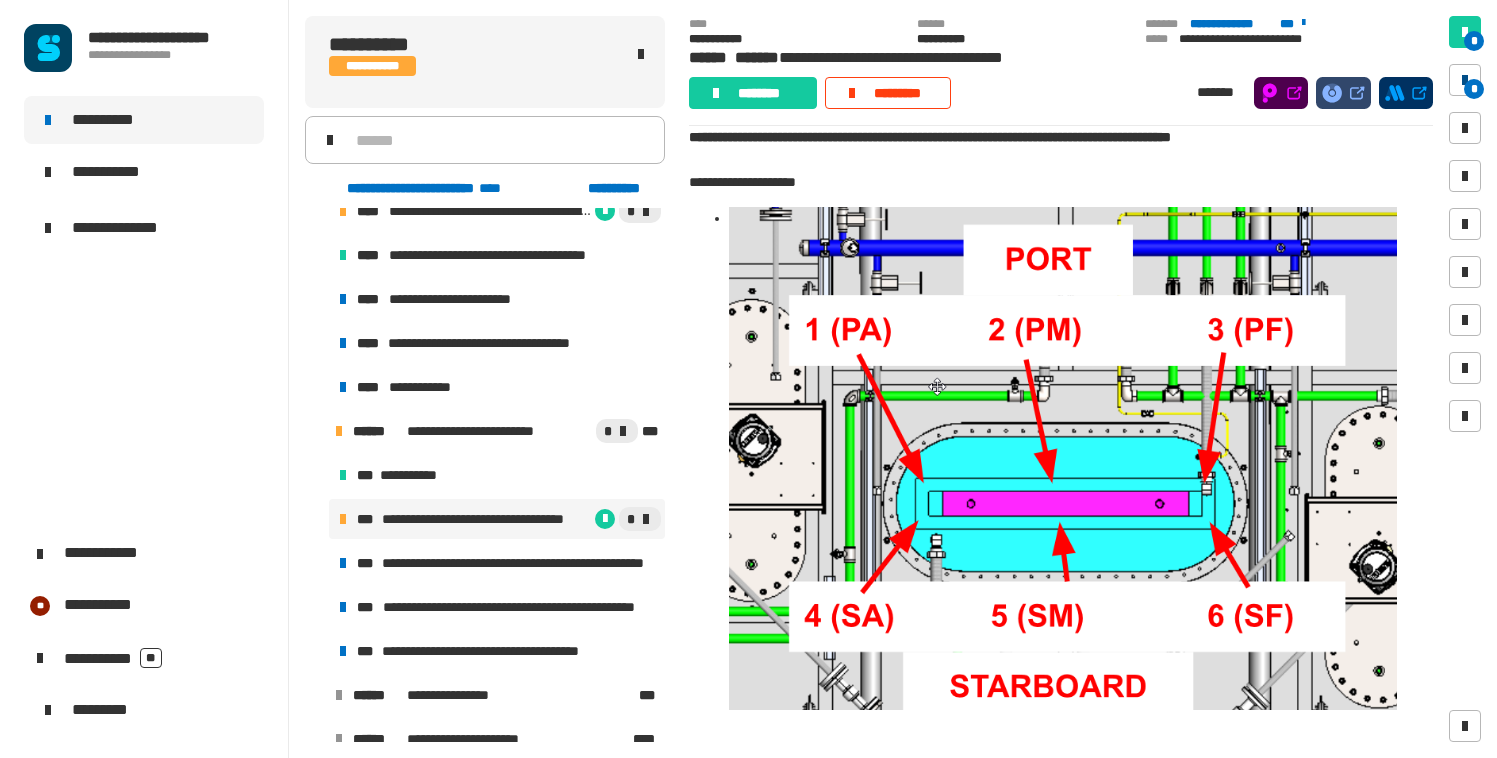 click at bounding box center [1465, 80] 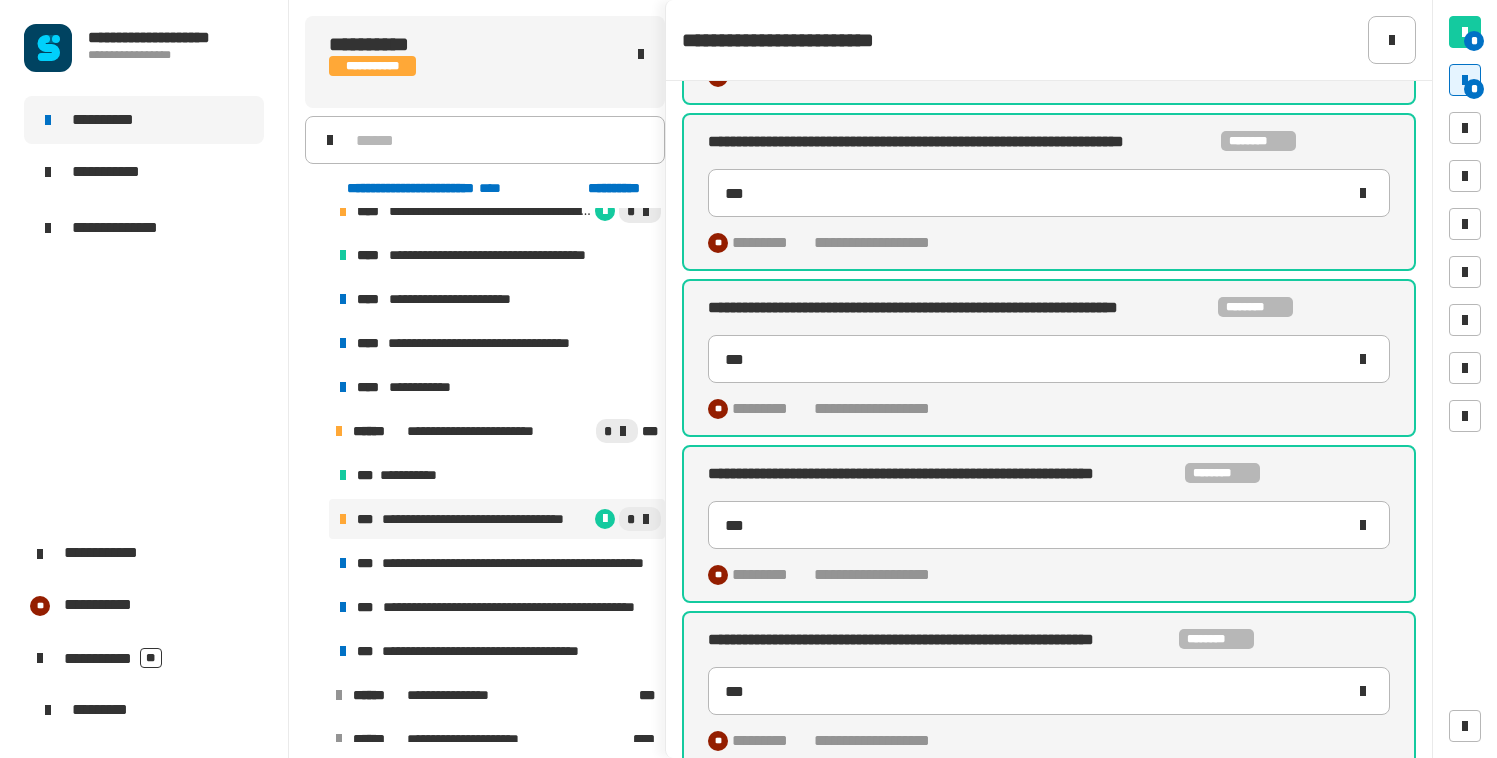 scroll, scrollTop: 291, scrollLeft: 0, axis: vertical 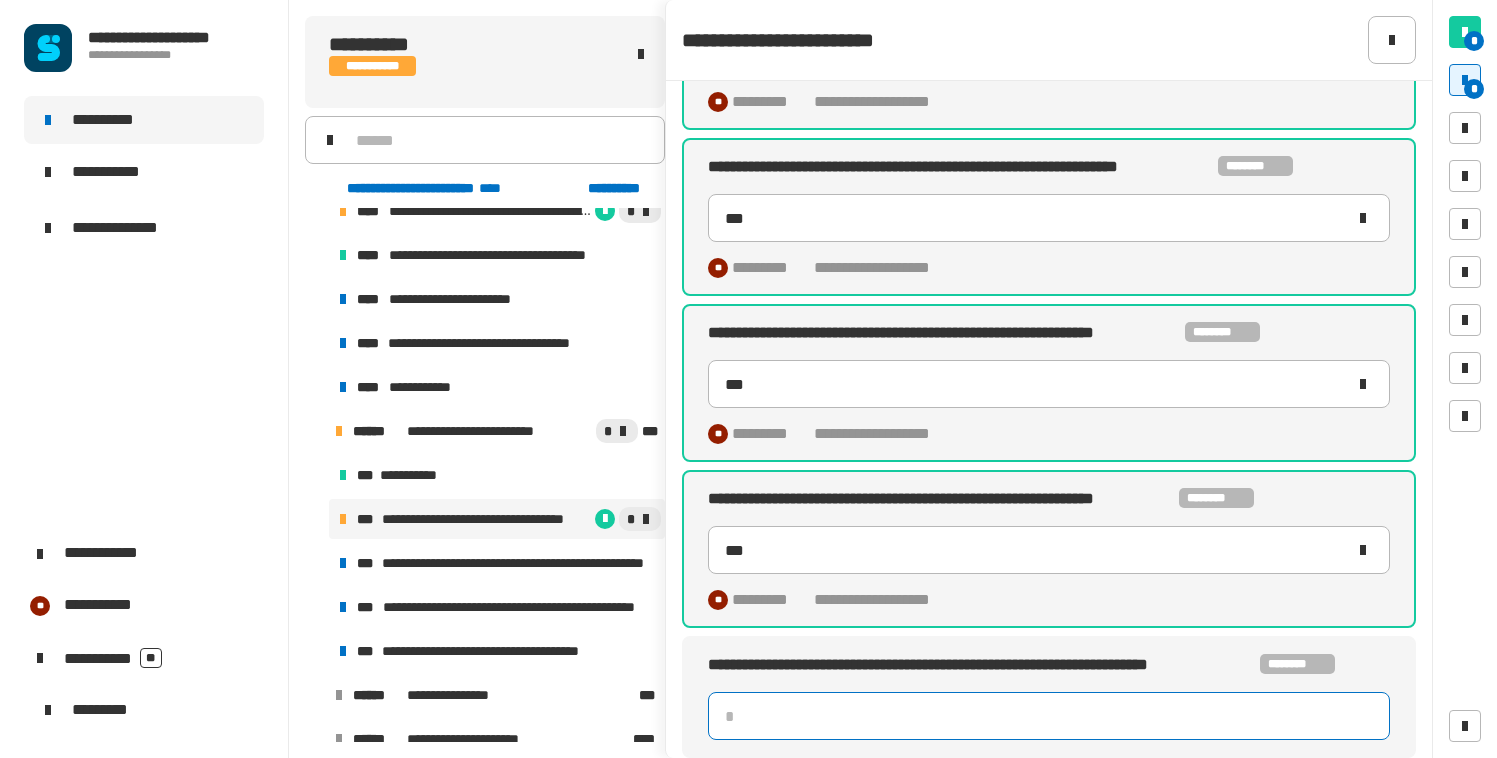 click 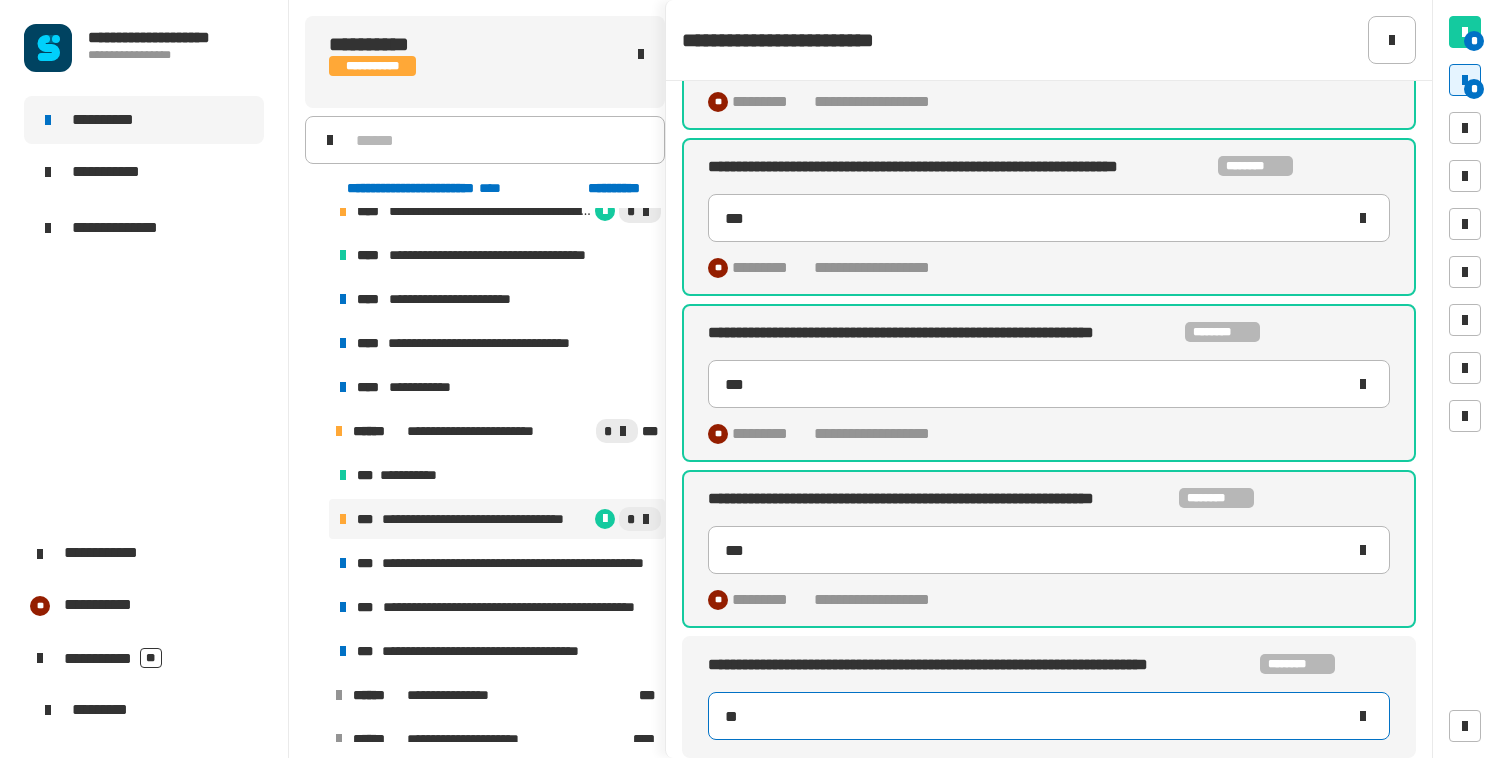 type on "***" 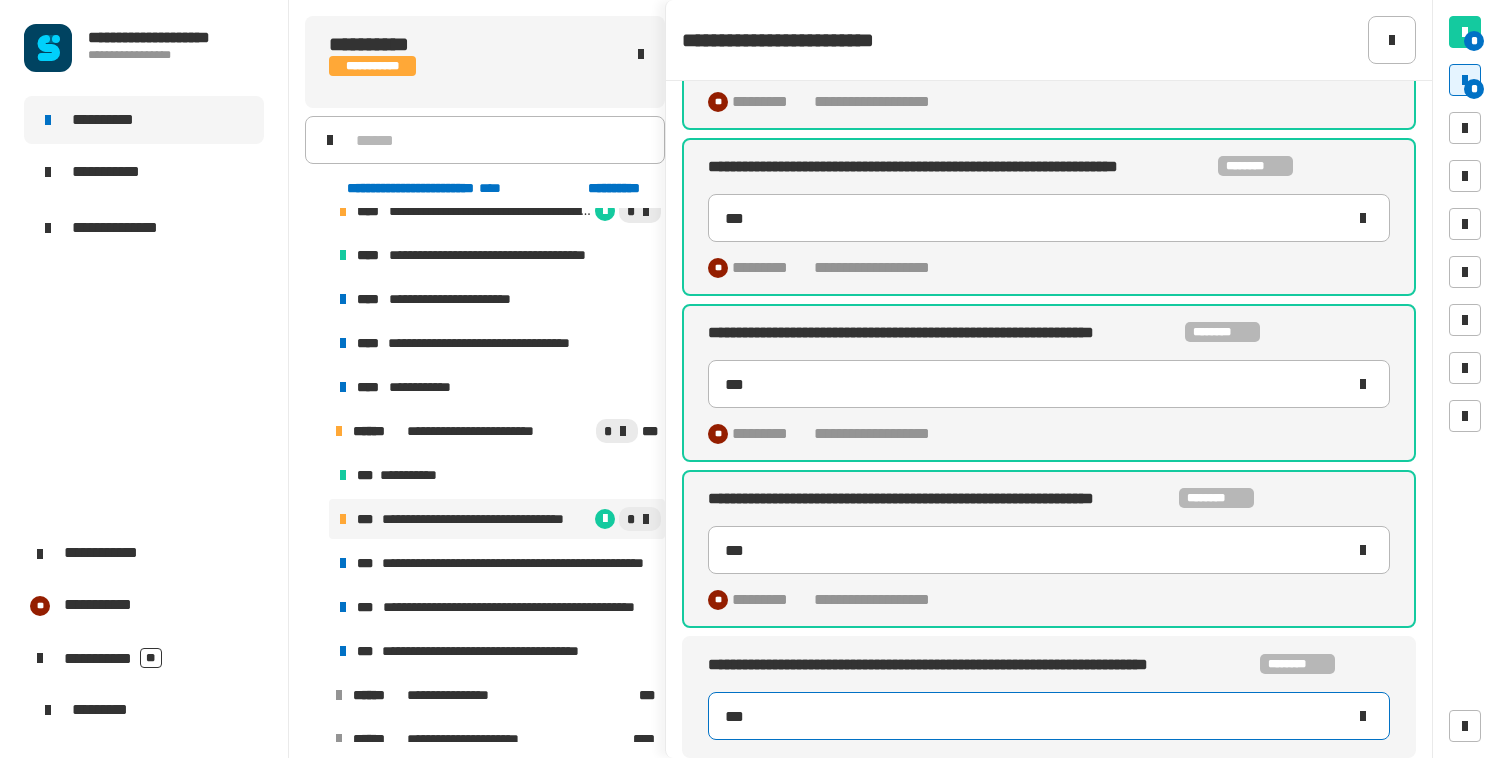 type on "***" 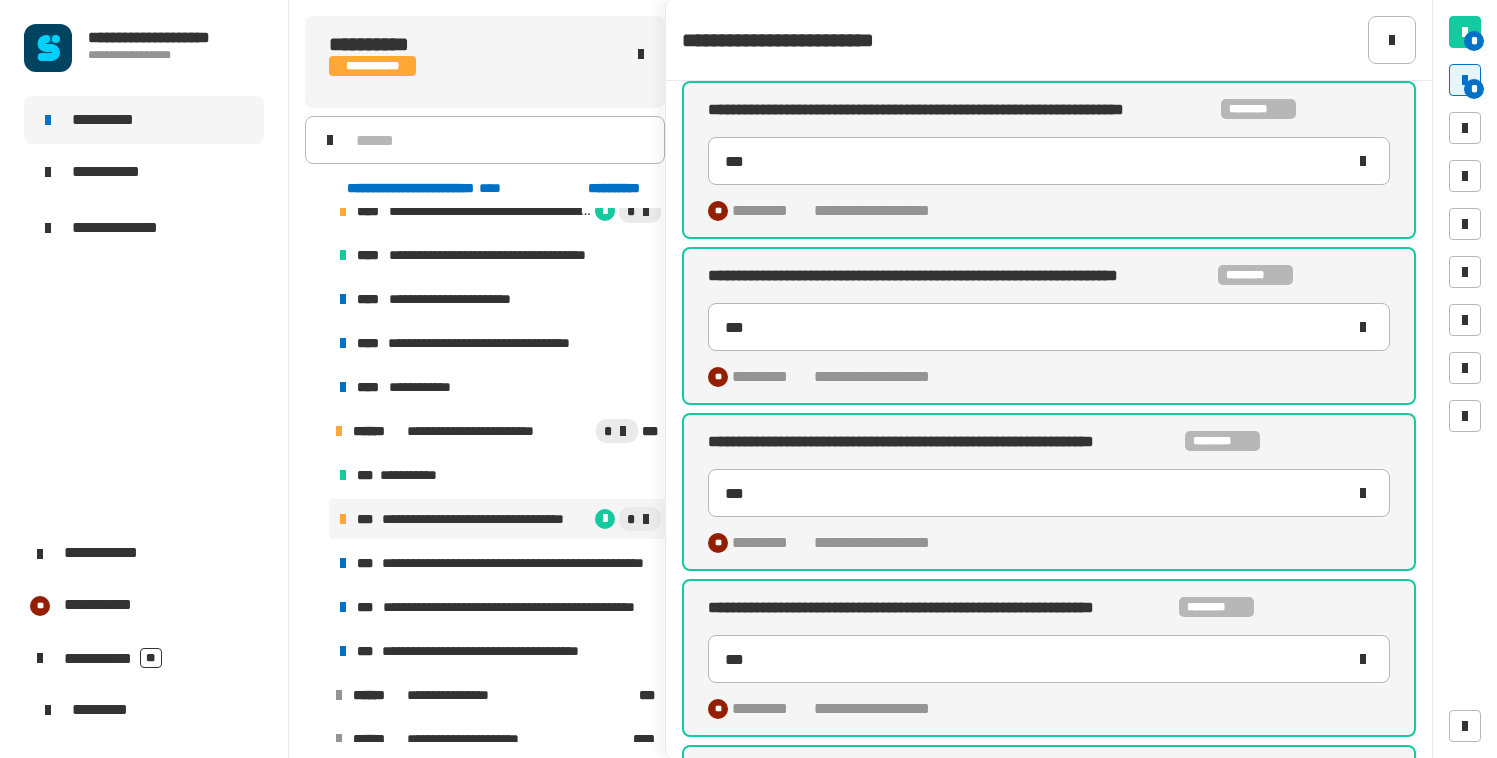 scroll, scrollTop: 0, scrollLeft: 0, axis: both 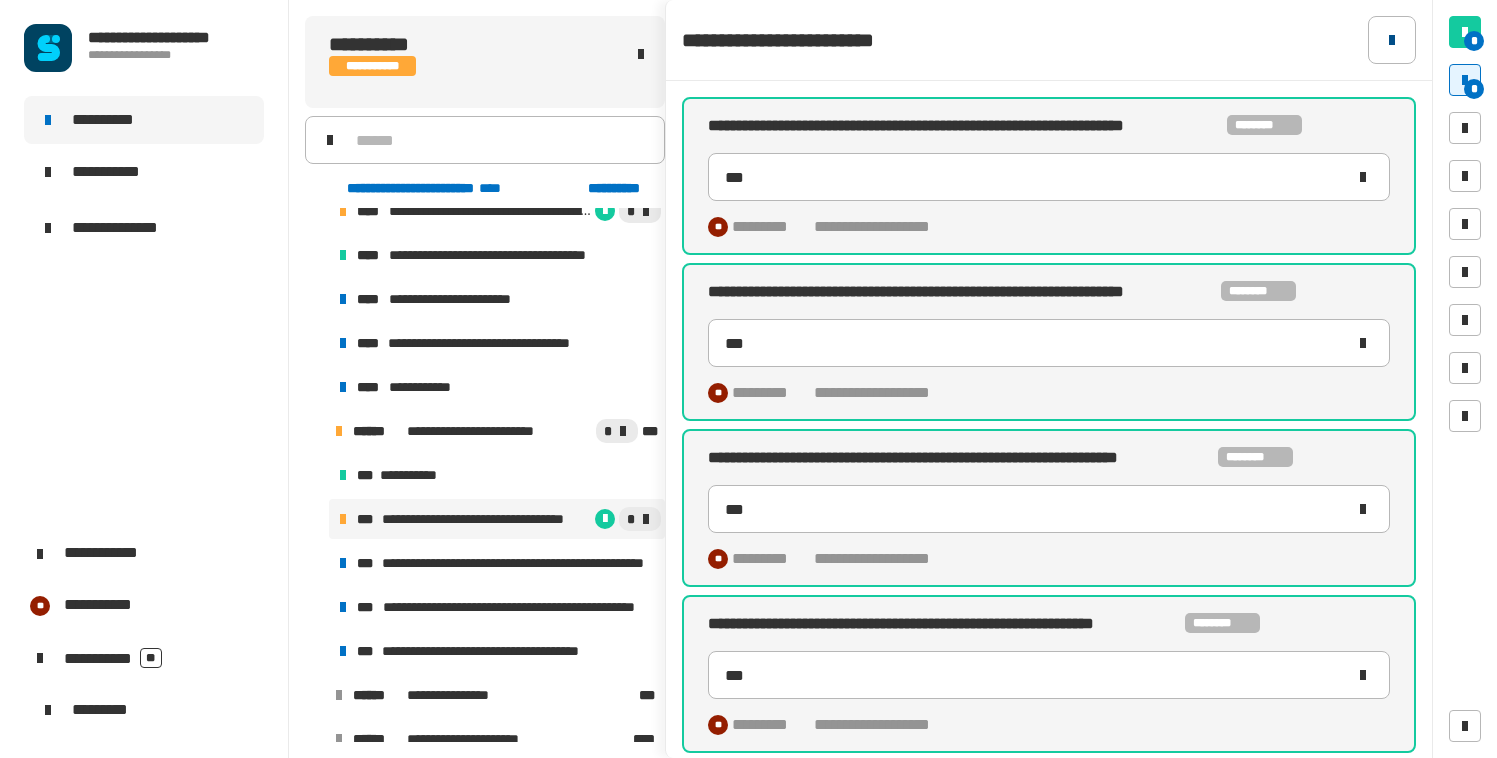 click 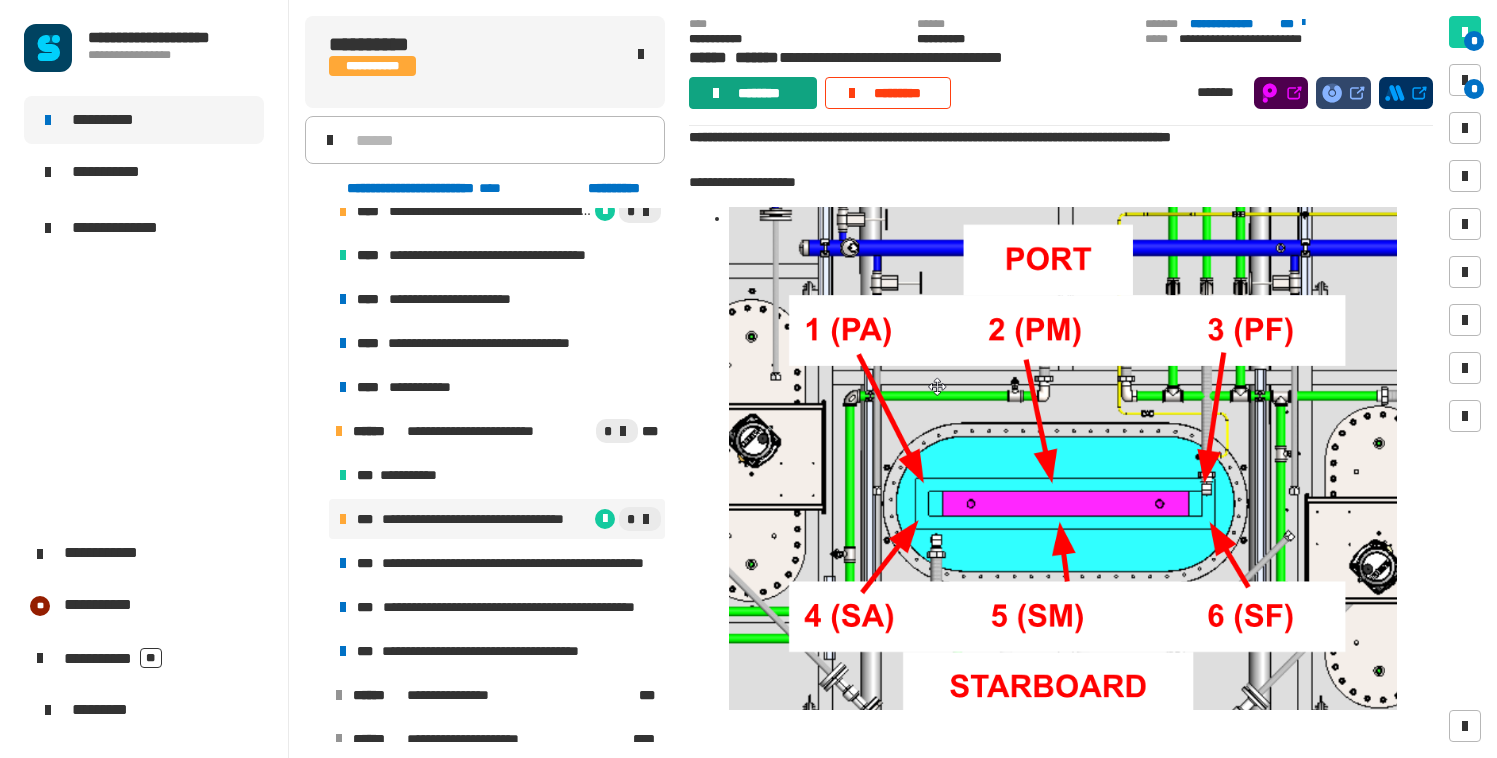 click on "********" 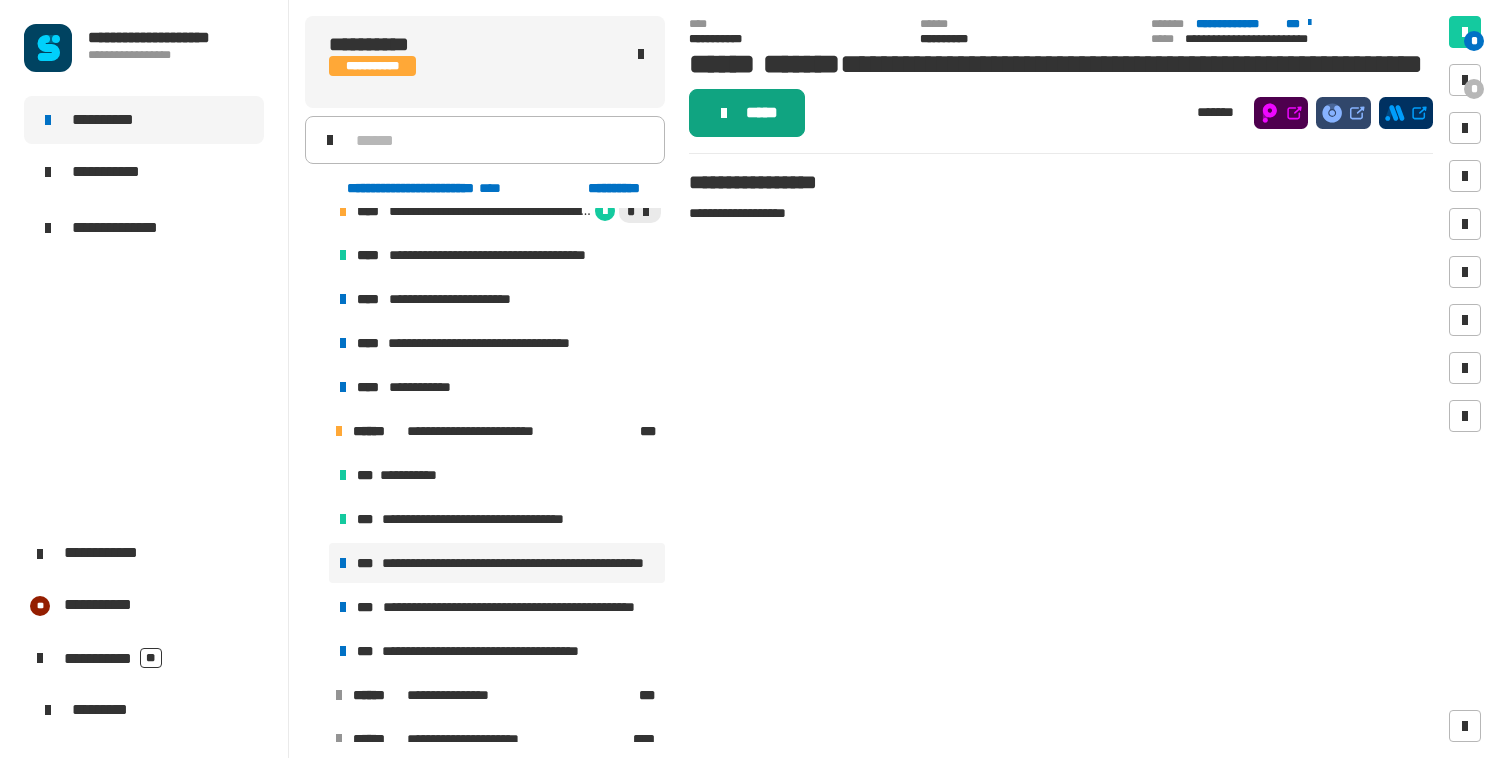 click on "*****" 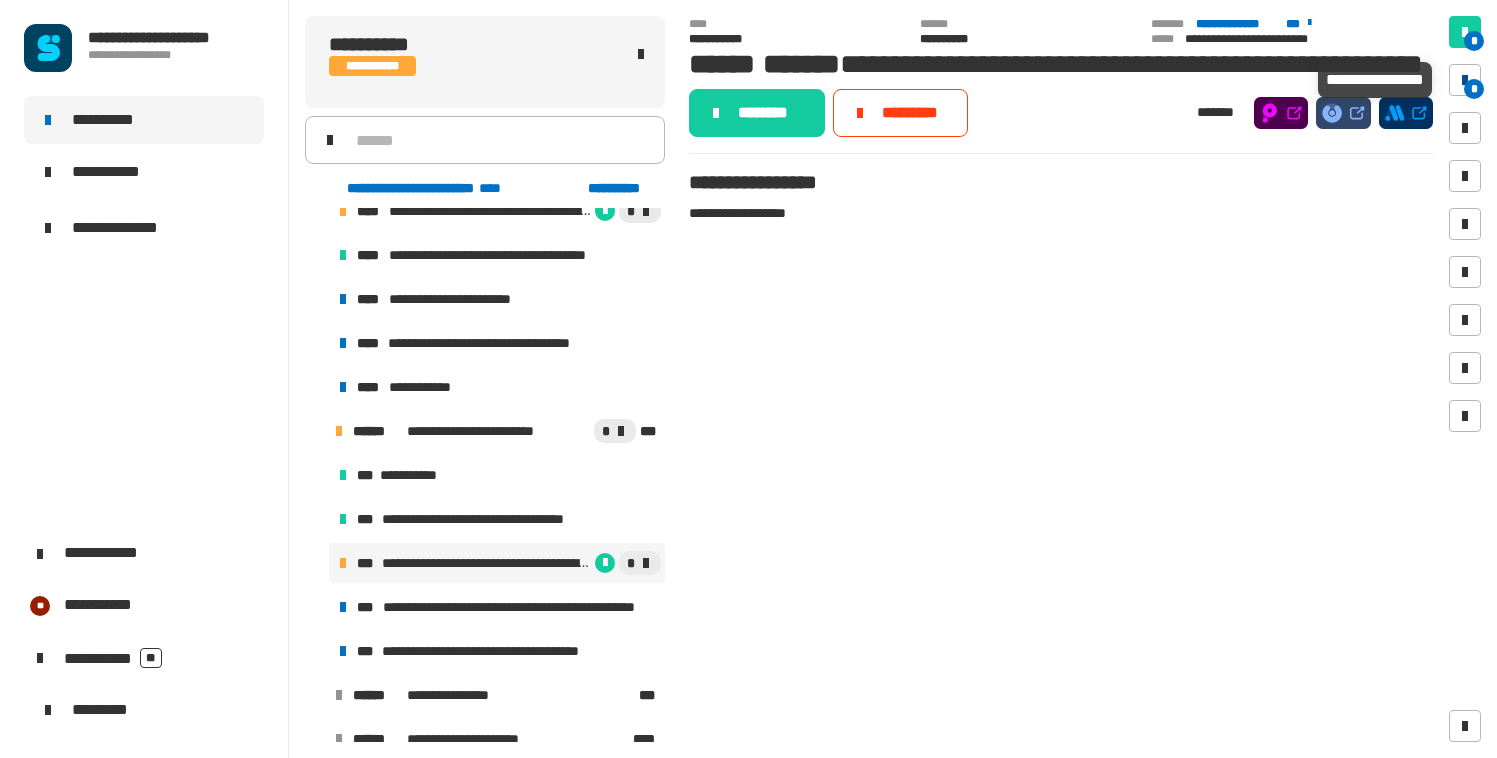 click on "*" at bounding box center (1474, 89) 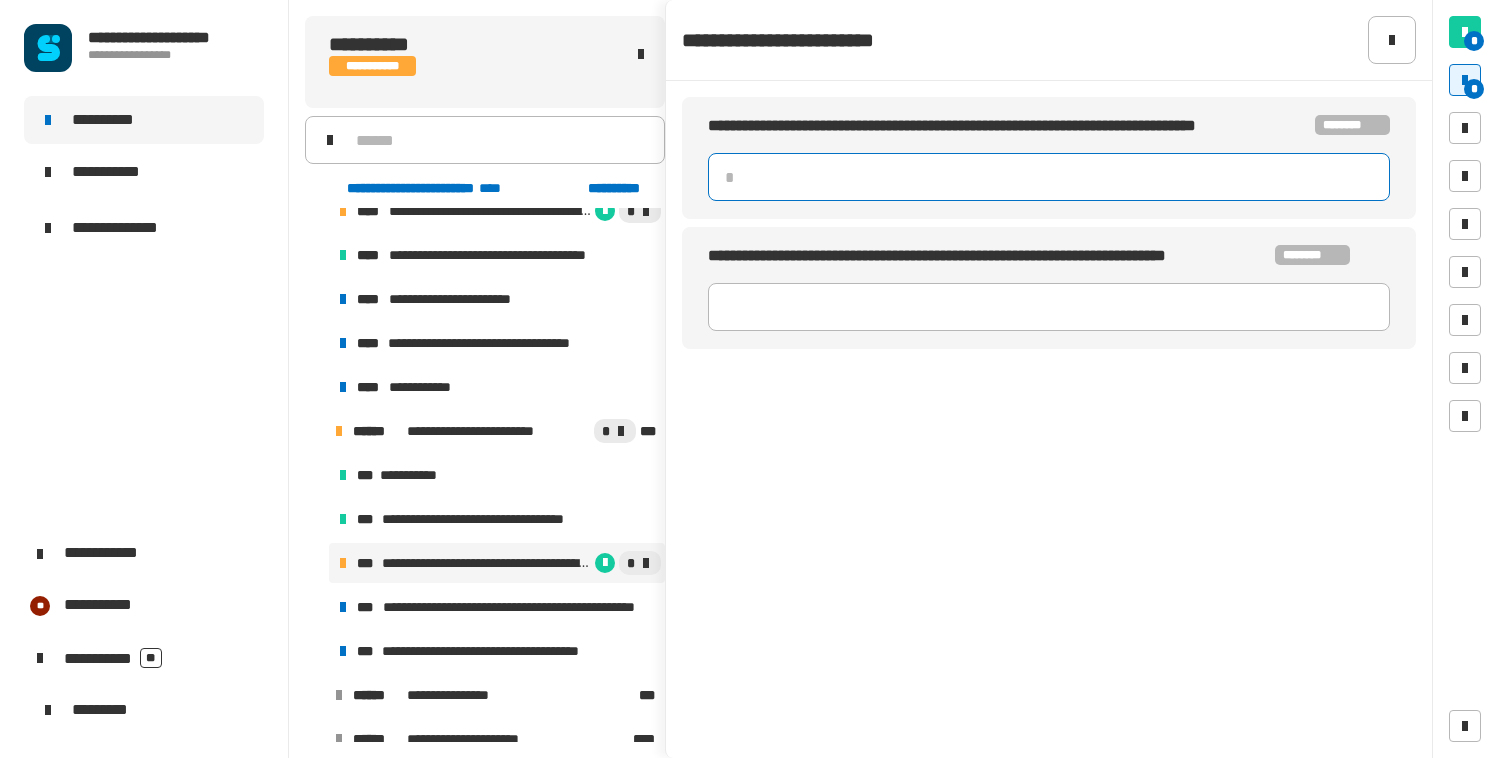 click 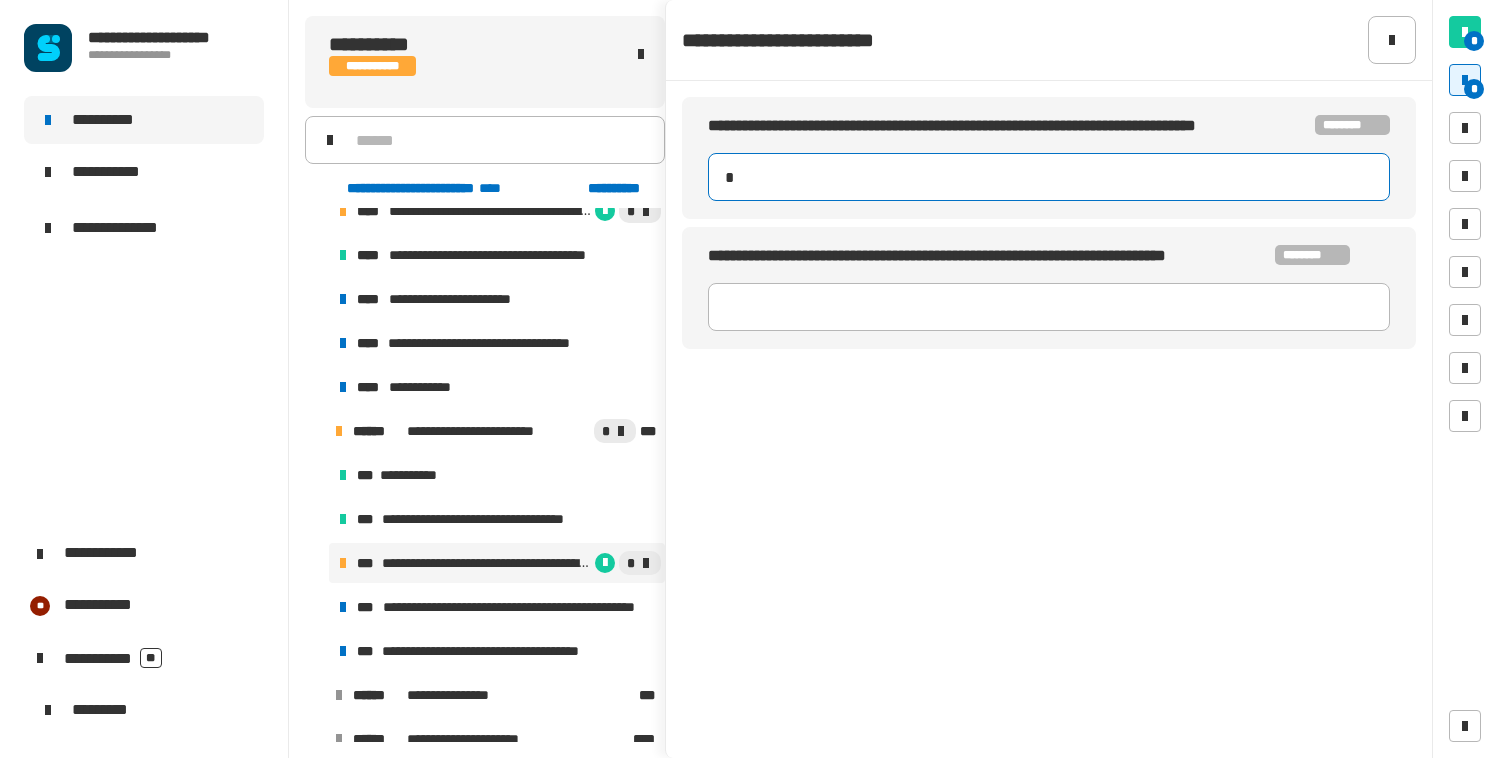 type on "**" 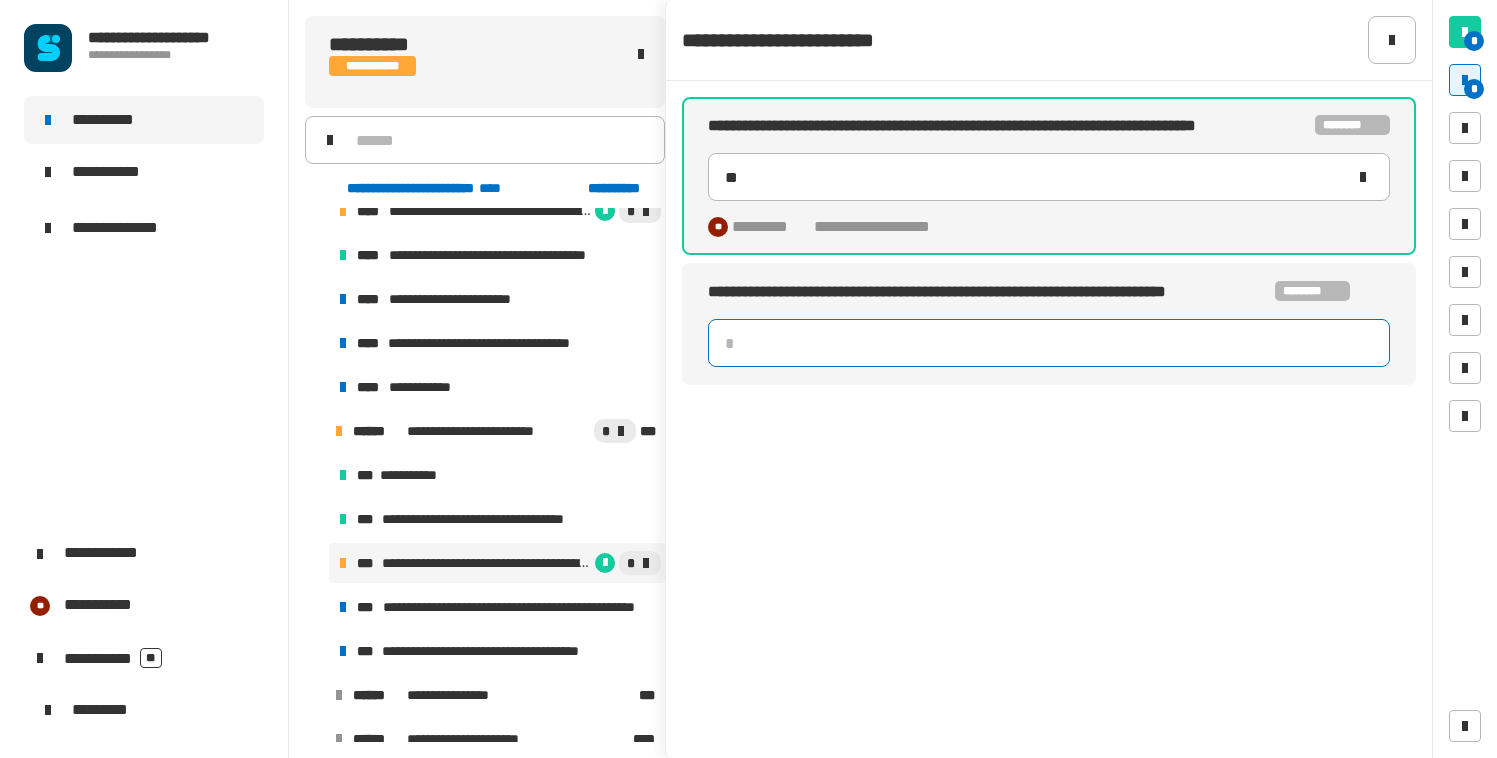click 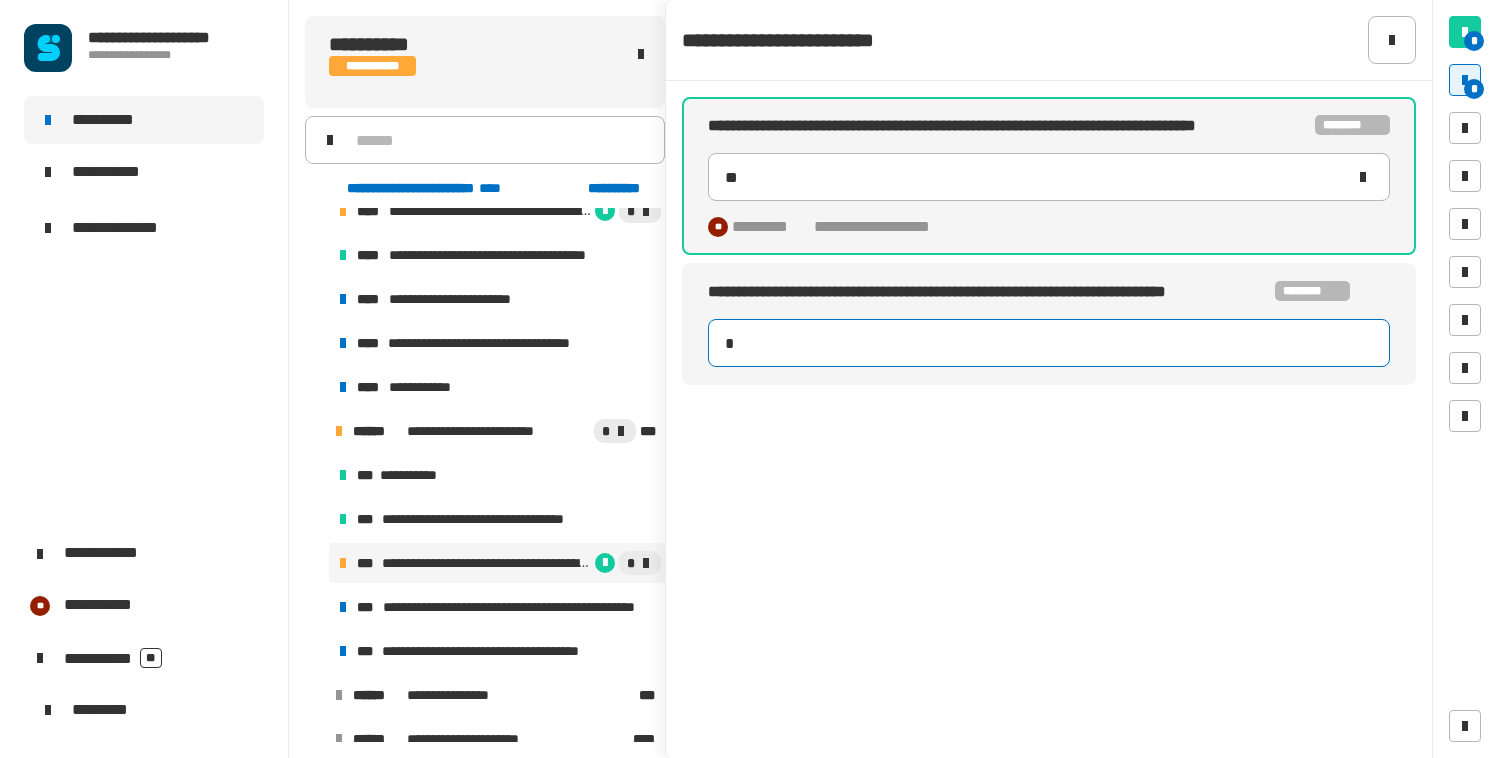 type on "**" 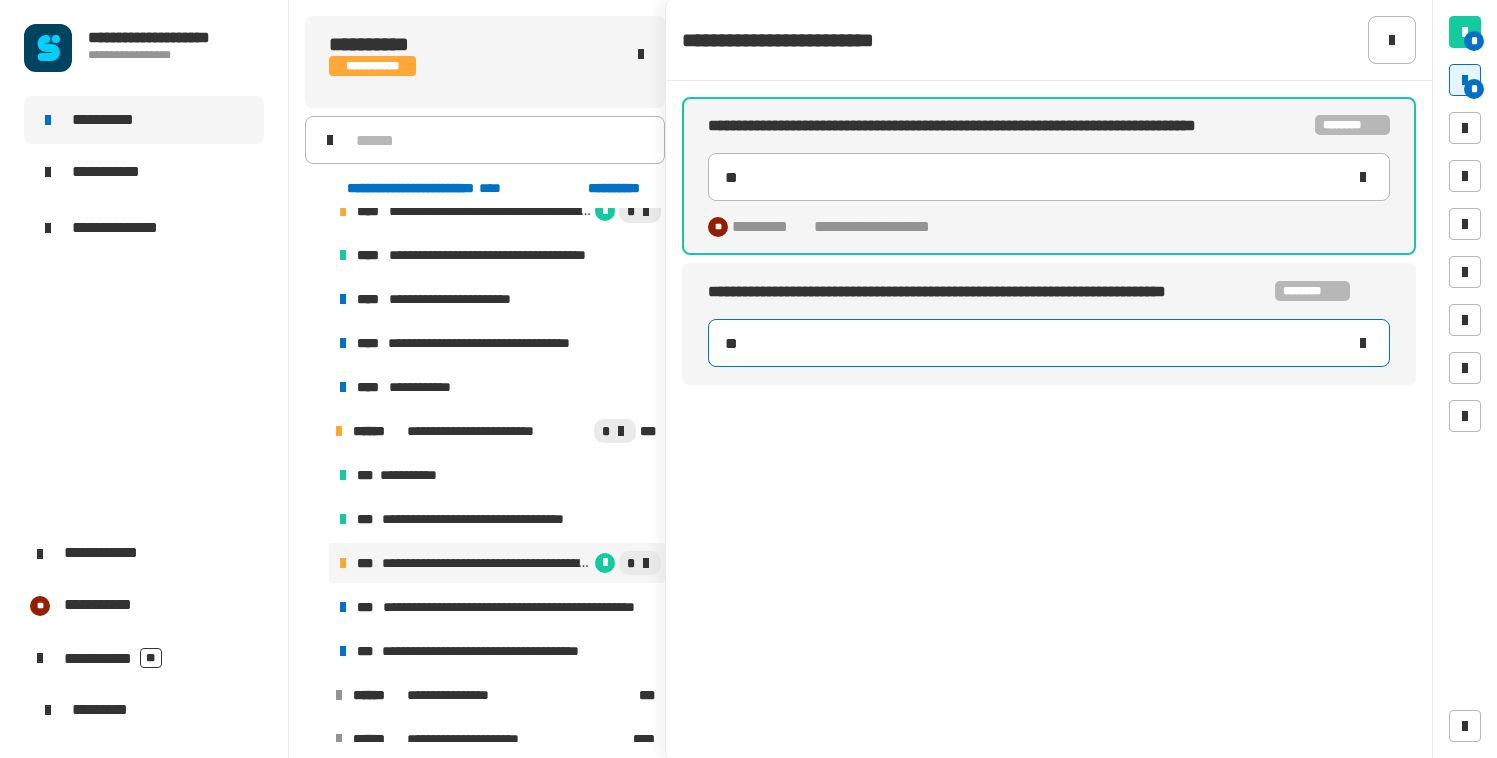 type on "**" 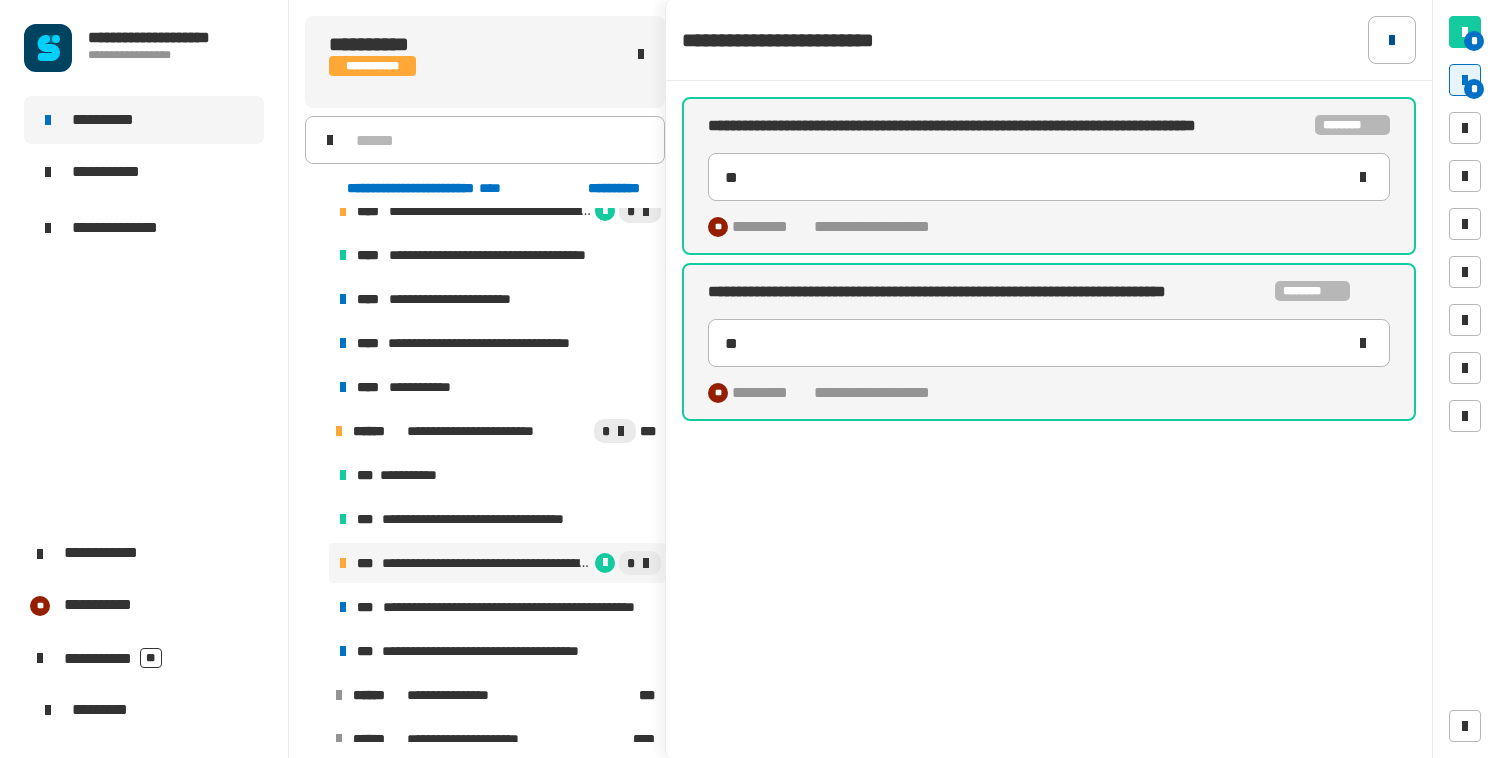 click 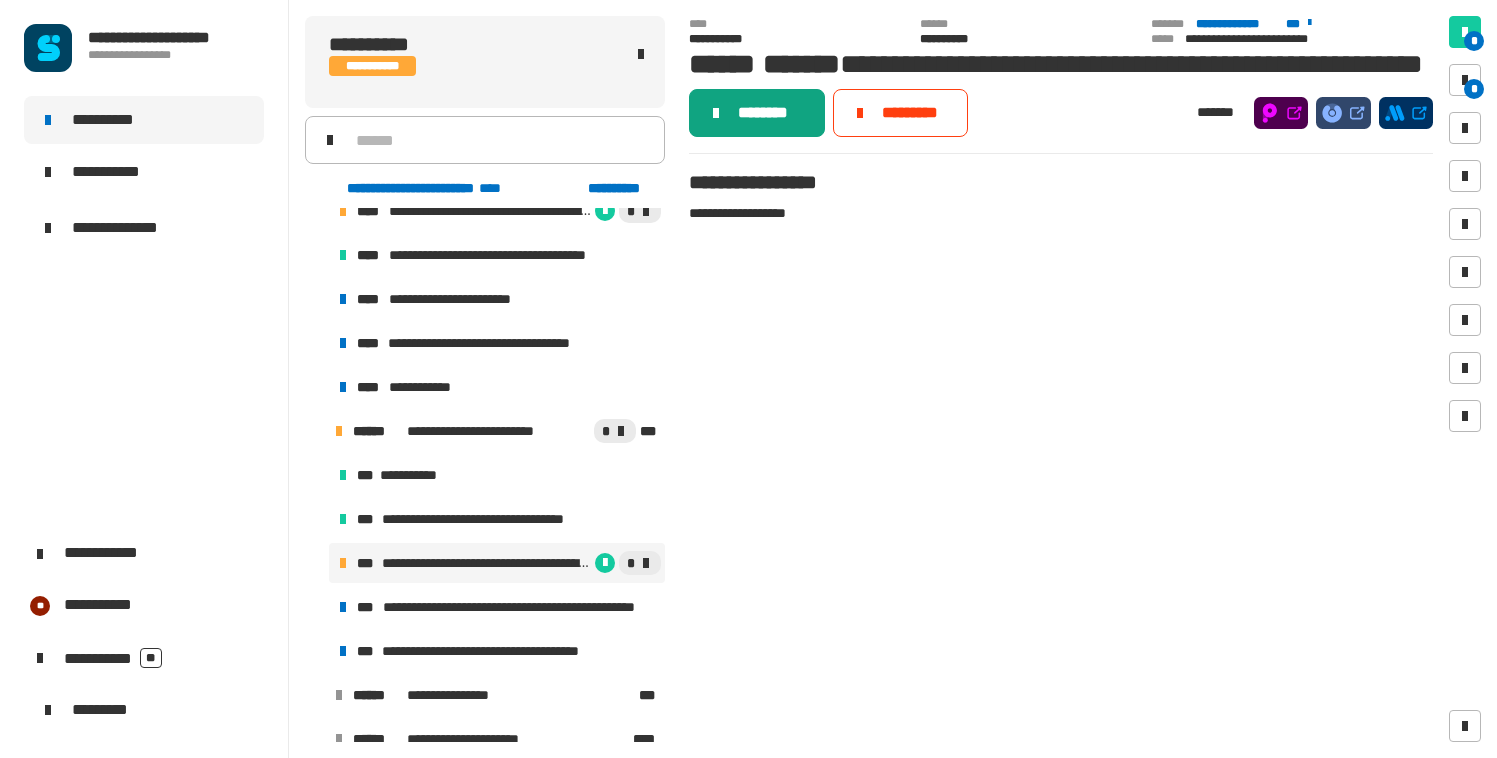 click on "********" 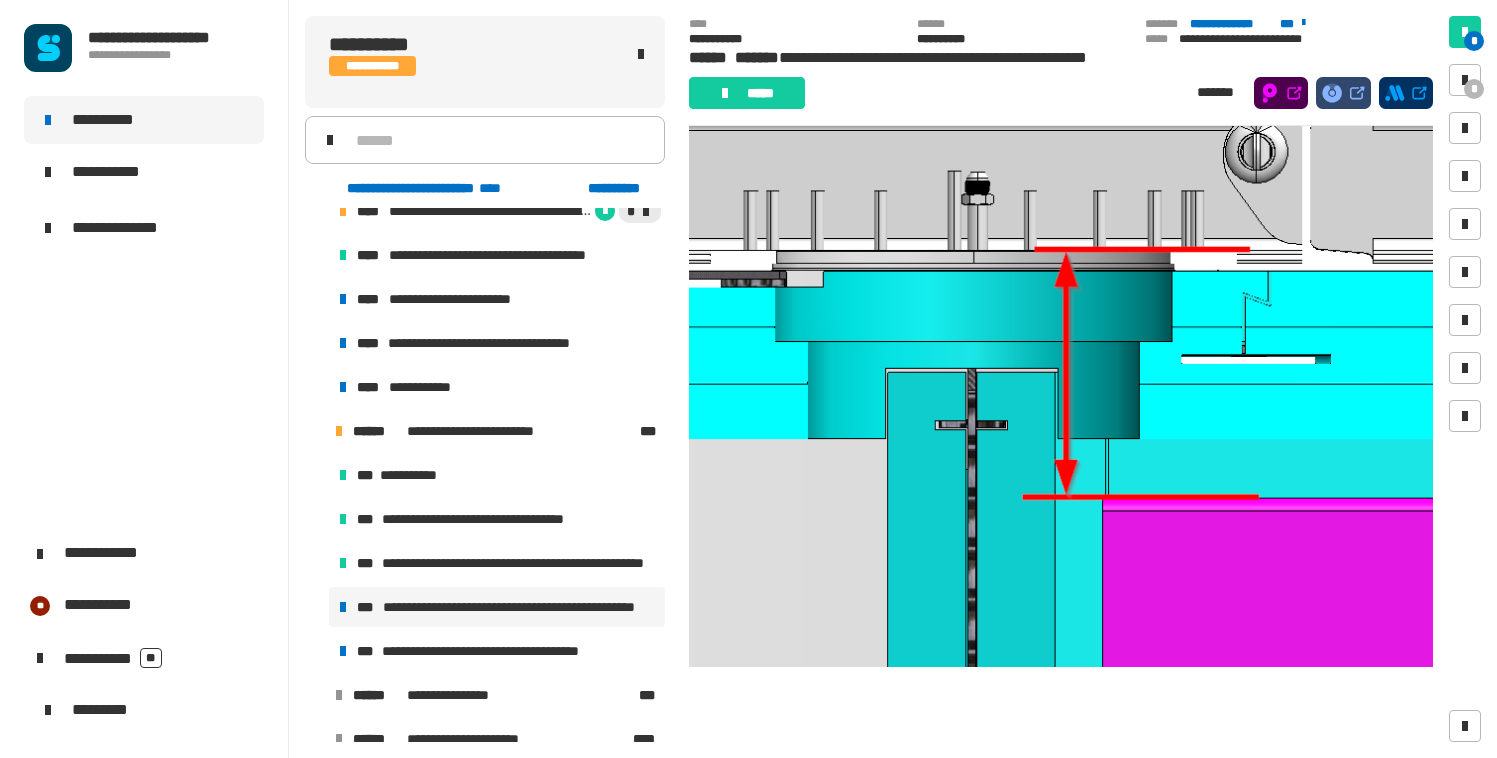 scroll, scrollTop: 201, scrollLeft: 0, axis: vertical 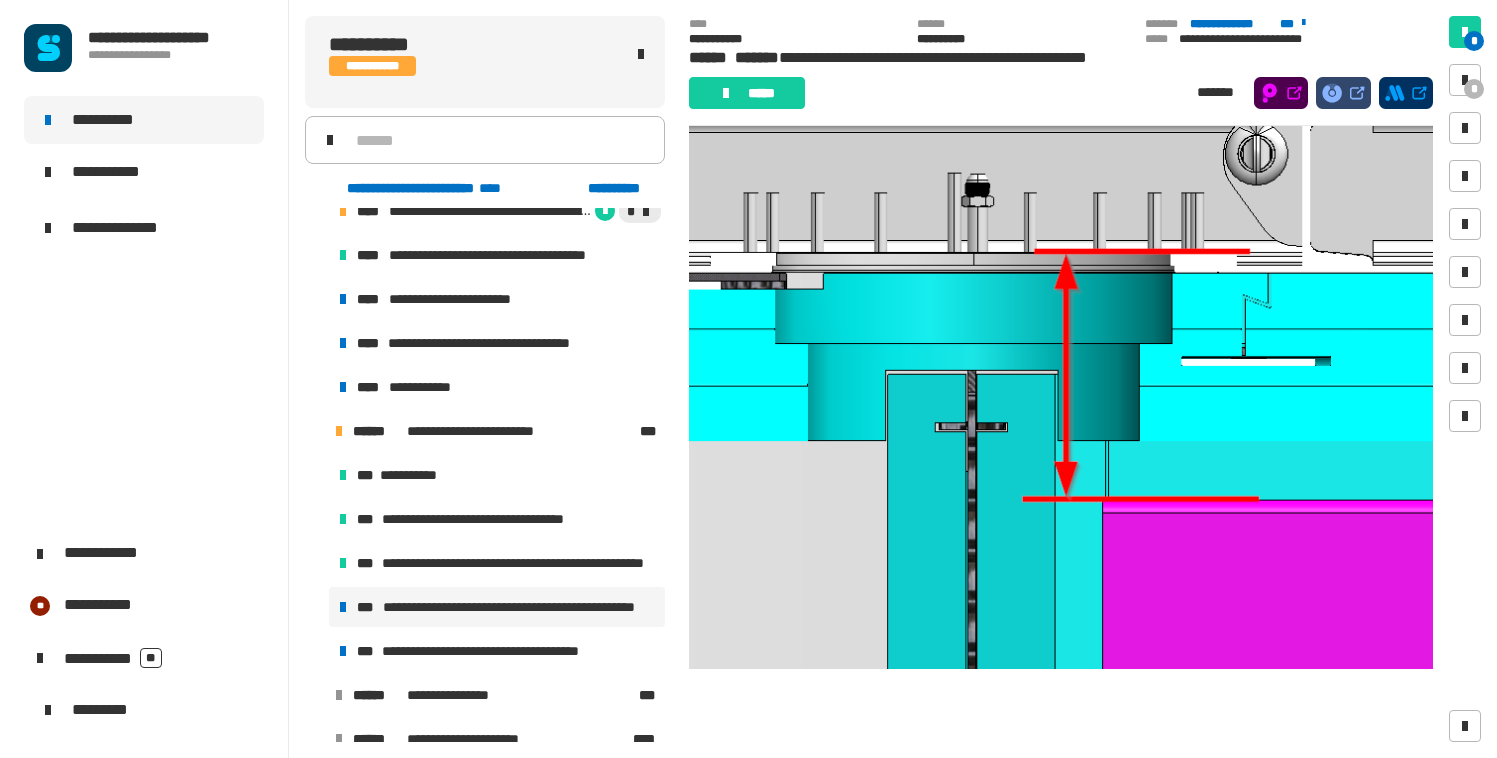 click on "**********" at bounding box center (497, 563) 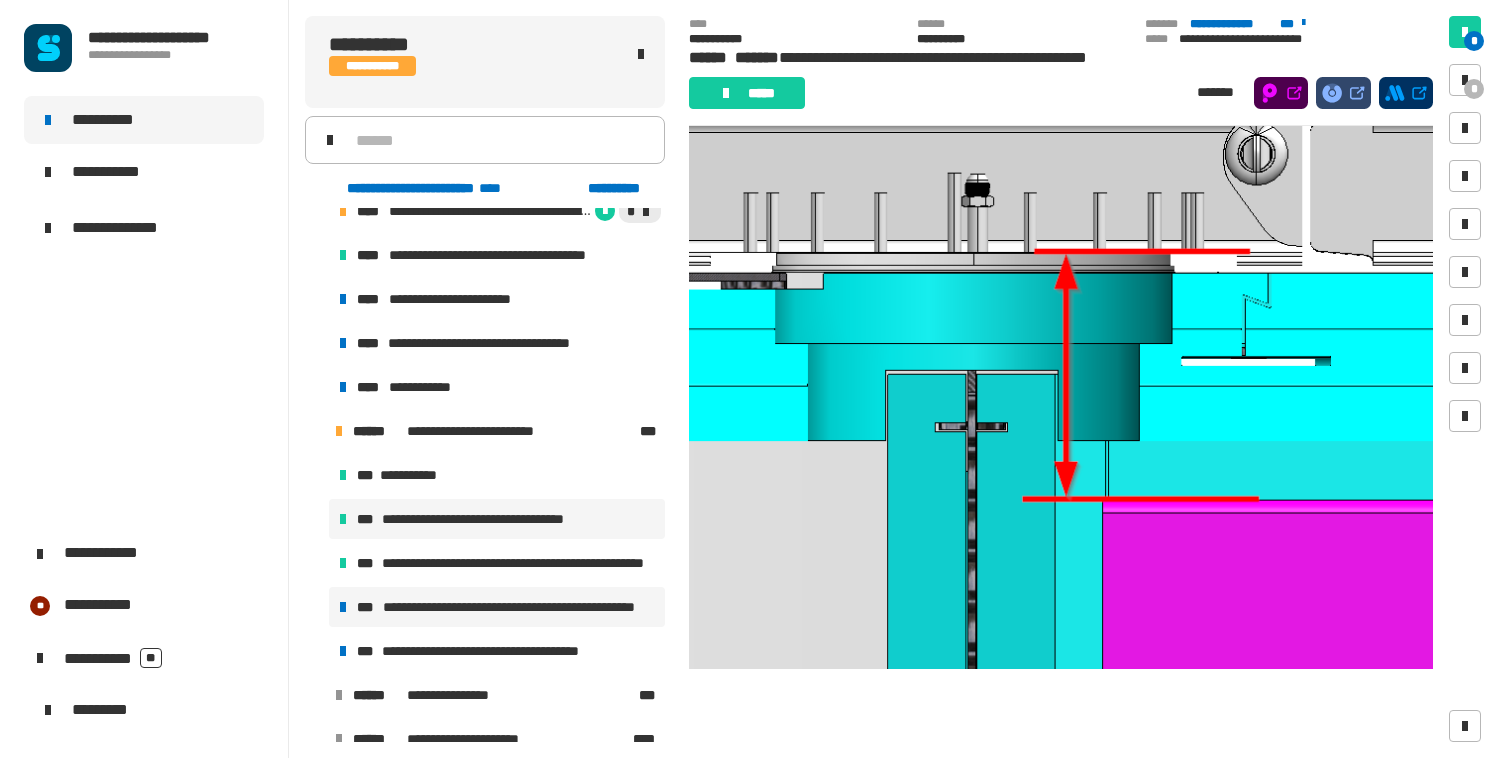 click on "**********" at bounding box center [495, 519] 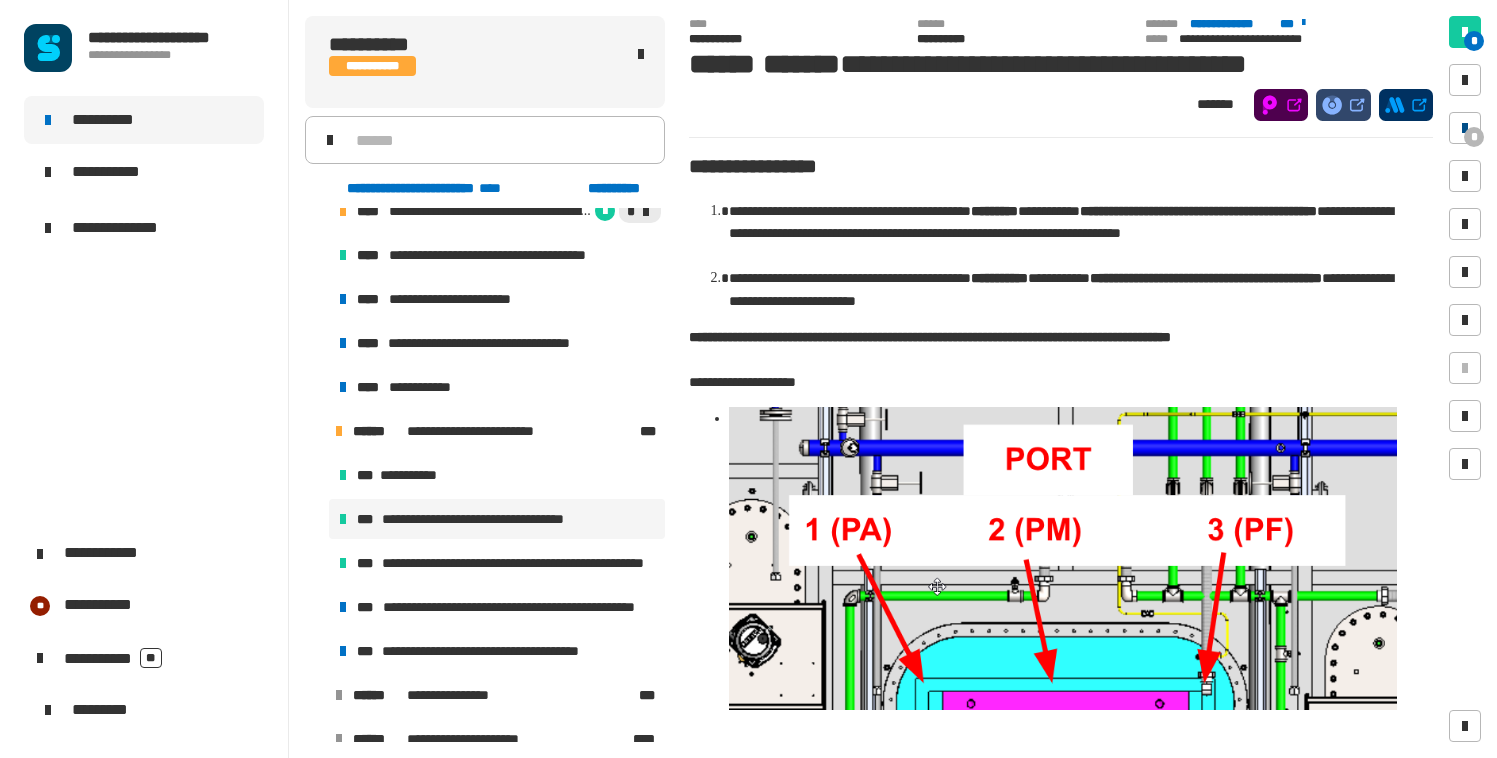 click at bounding box center [1465, 128] 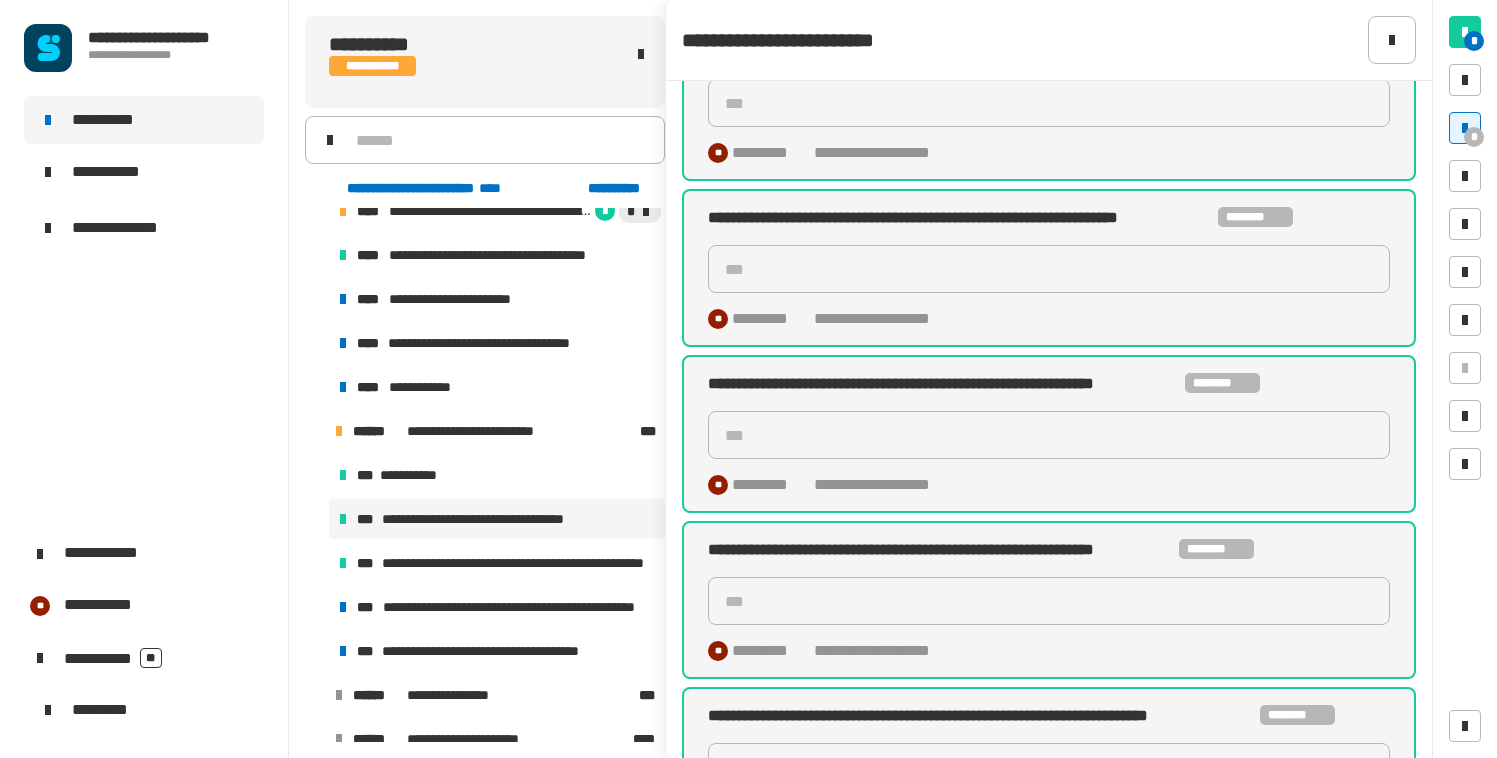 scroll, scrollTop: 327, scrollLeft: 0, axis: vertical 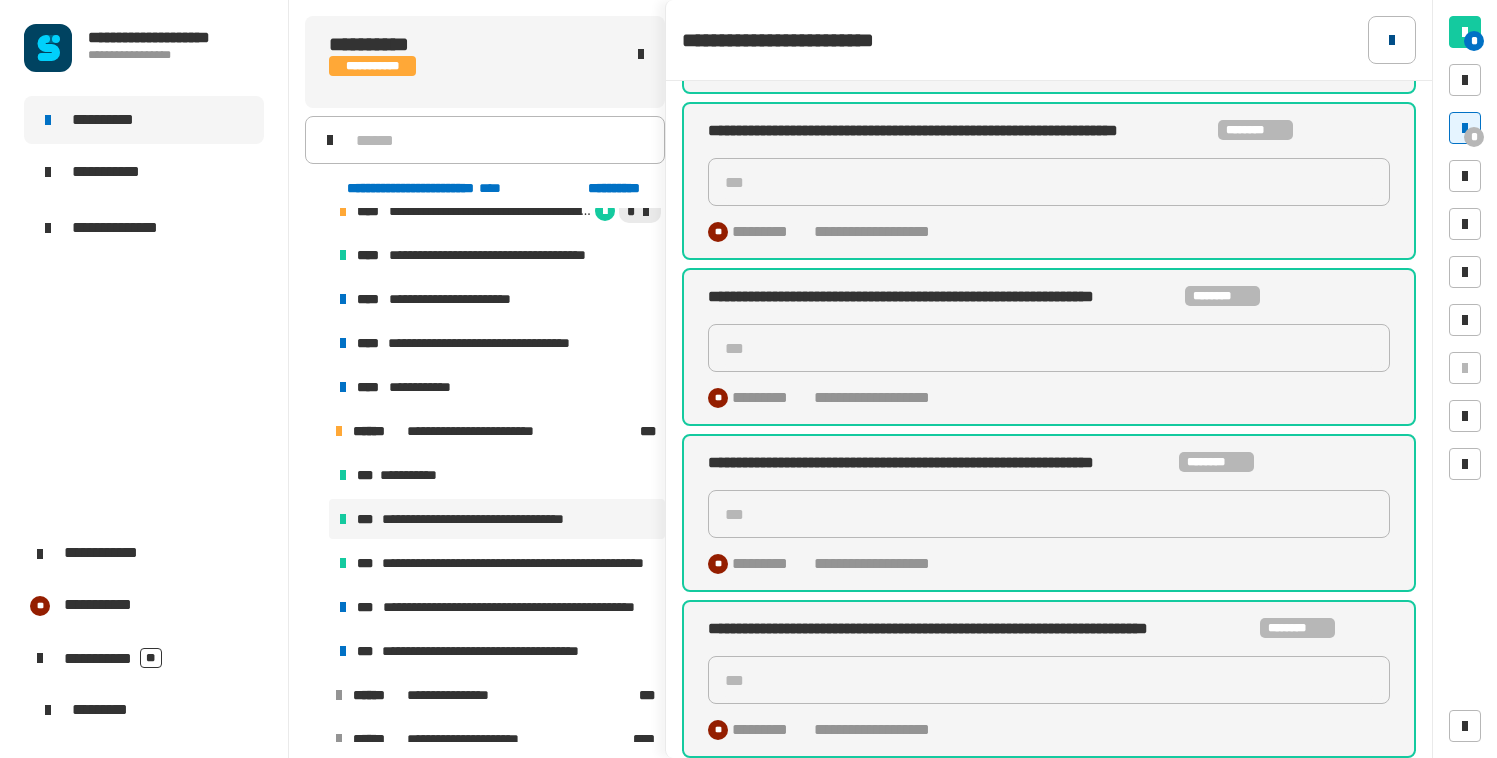 click 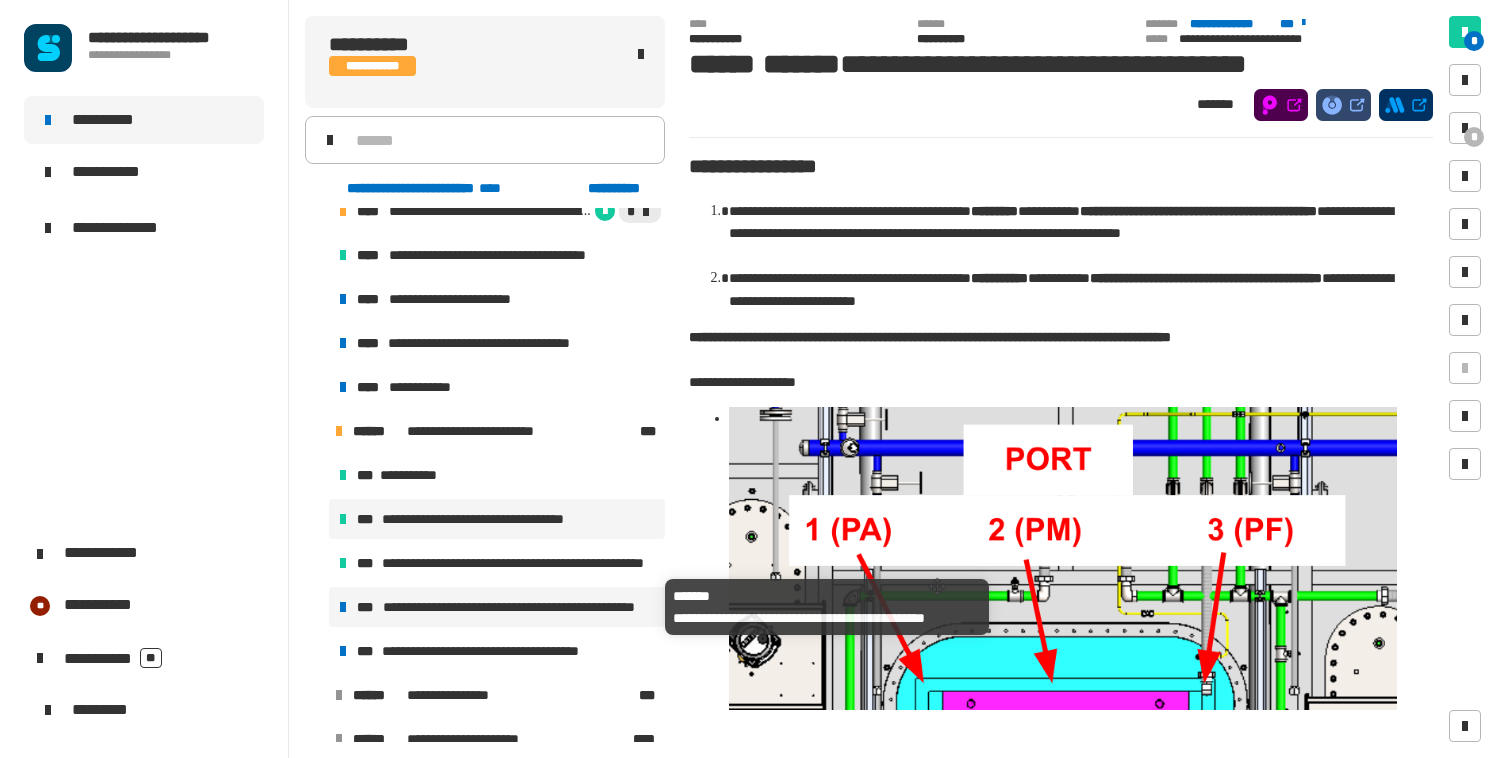 click on "**********" at bounding box center (520, 607) 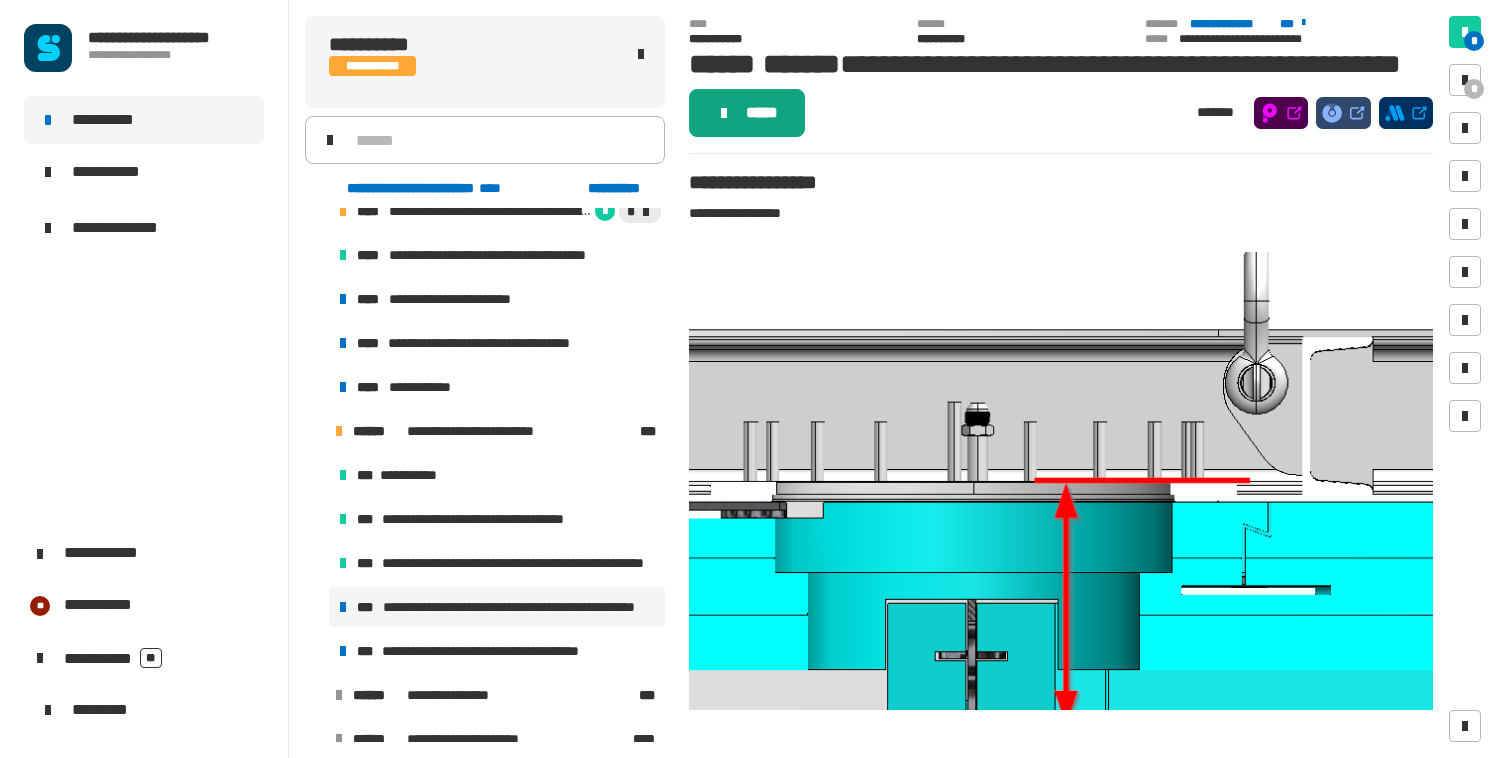 click on "*****" 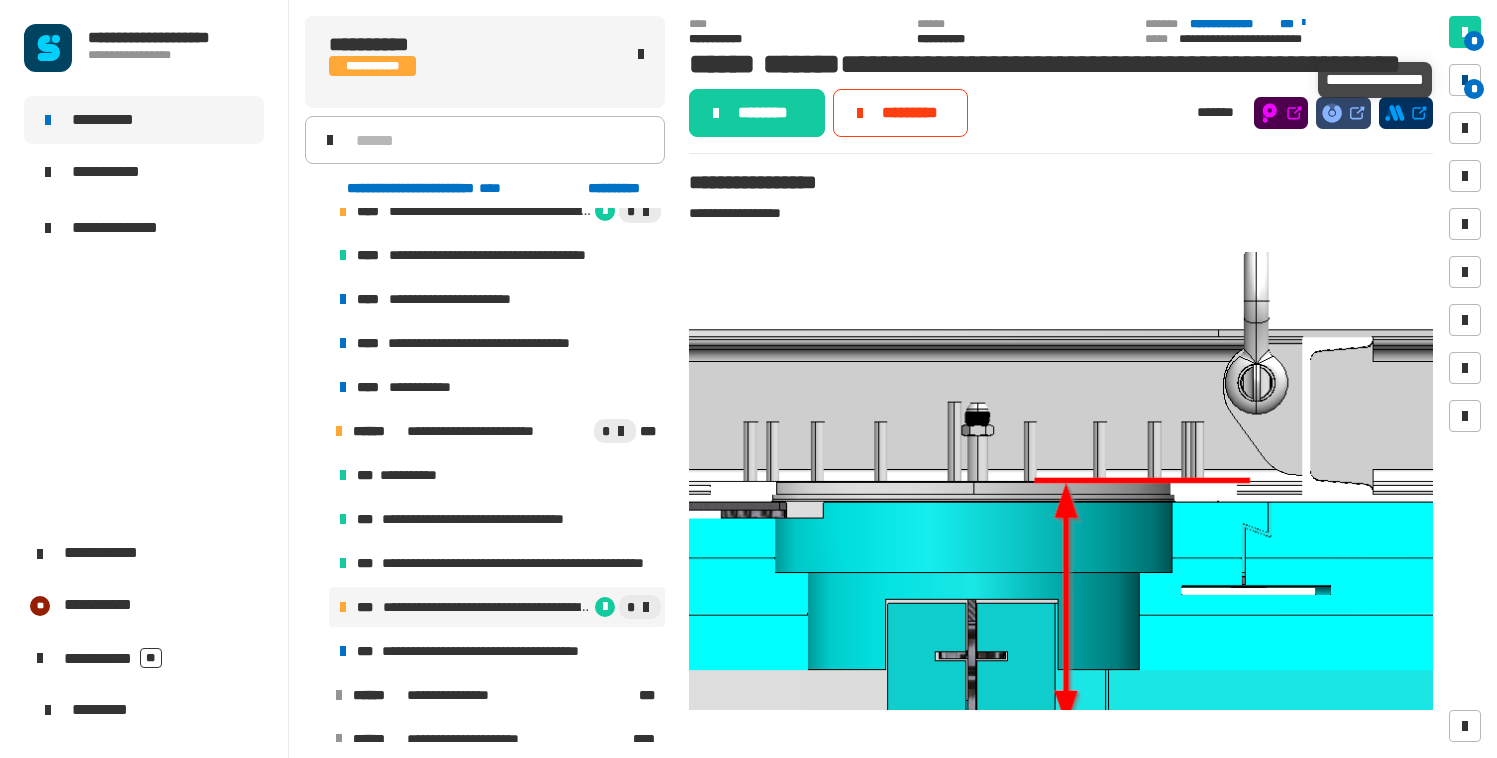 click on "*" at bounding box center (1465, 80) 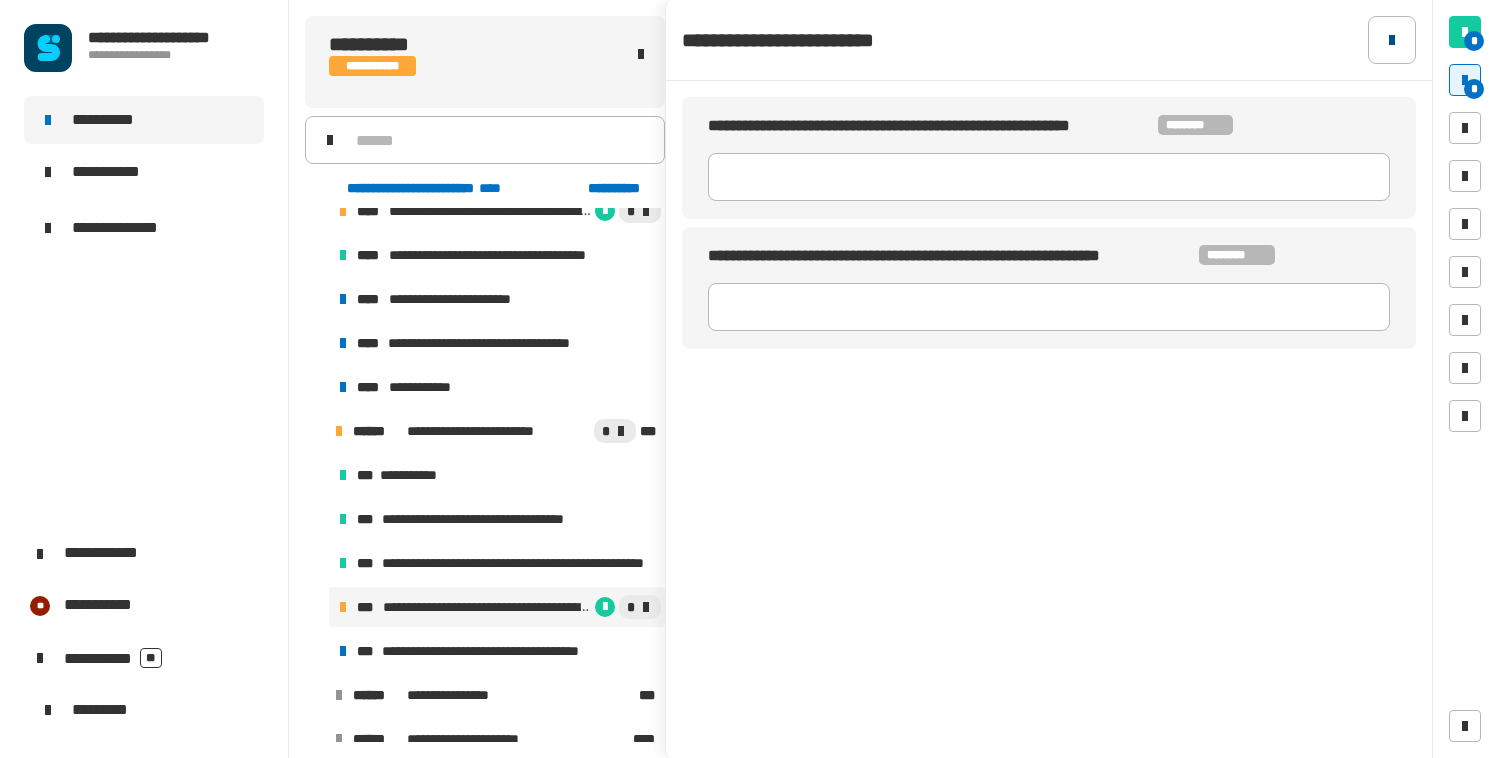 click 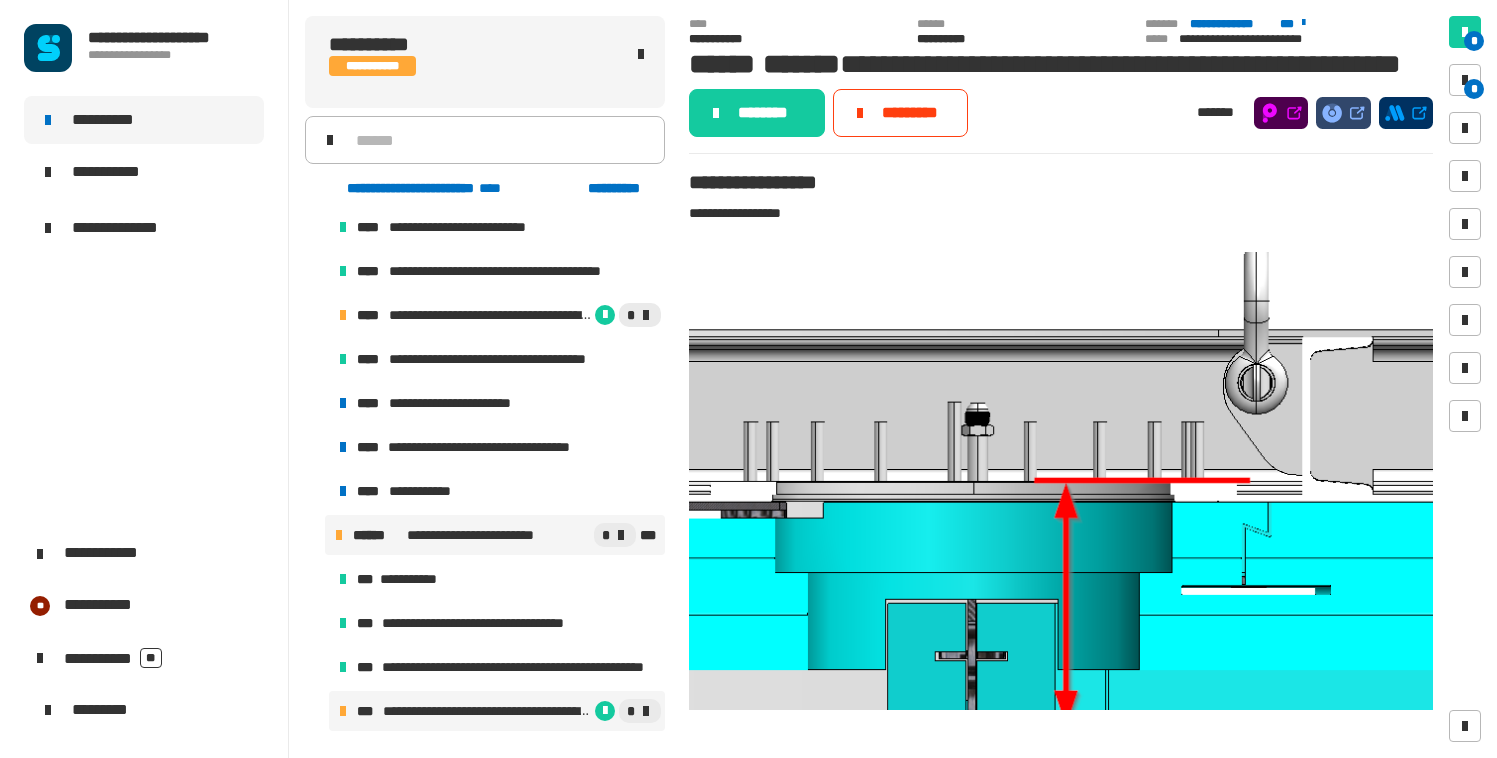 scroll, scrollTop: 1557, scrollLeft: 0, axis: vertical 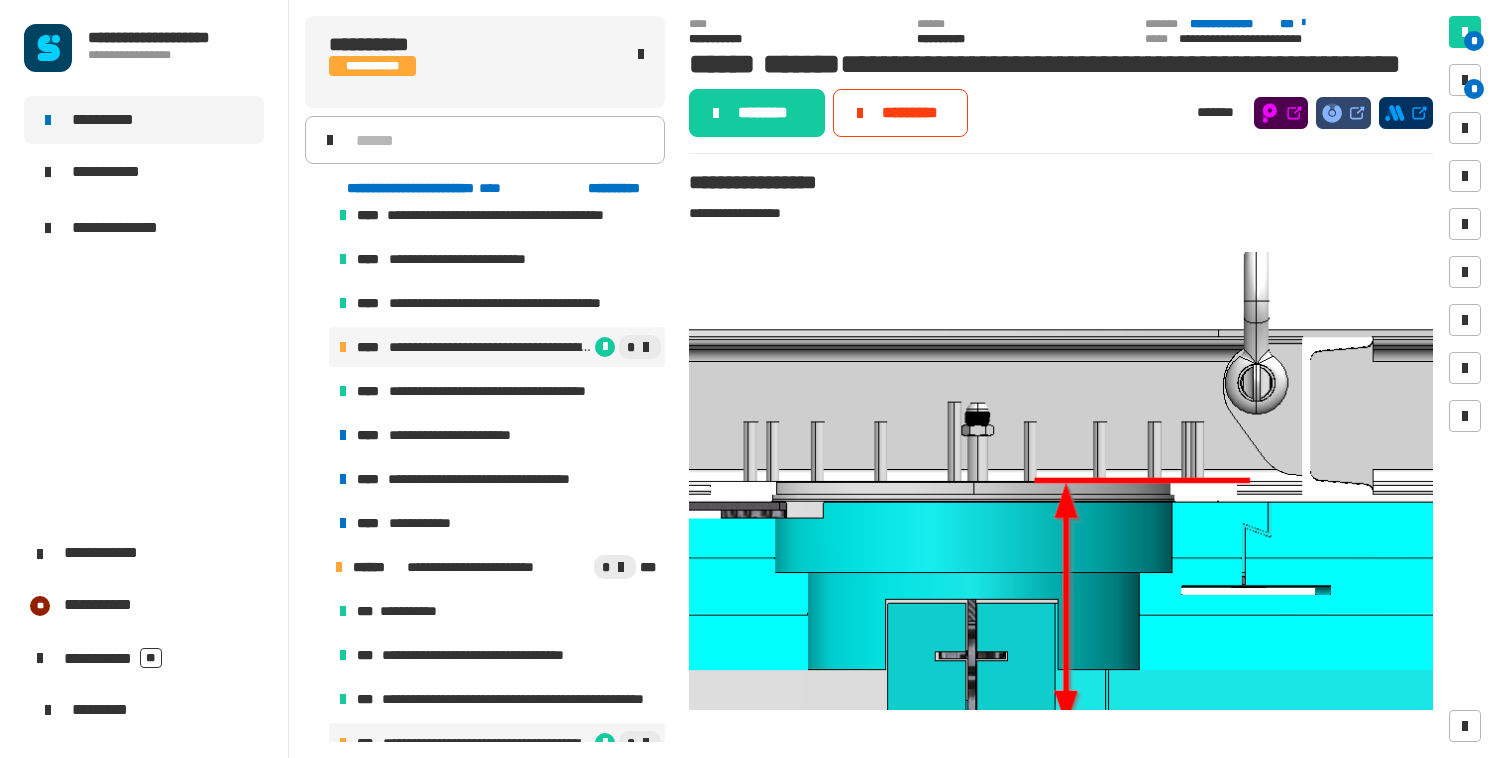 click on "**********" at bounding box center [490, 347] 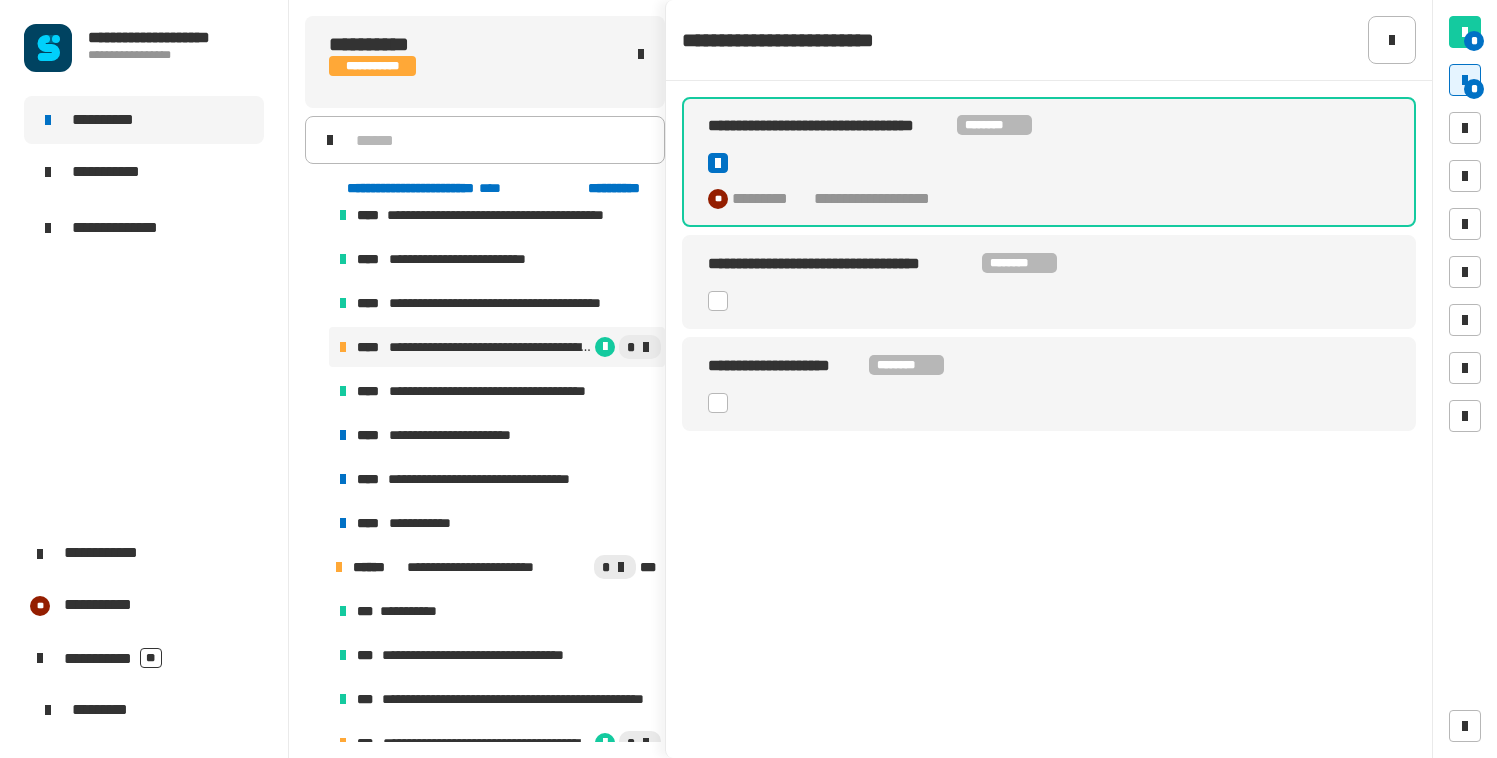 click on "**********" 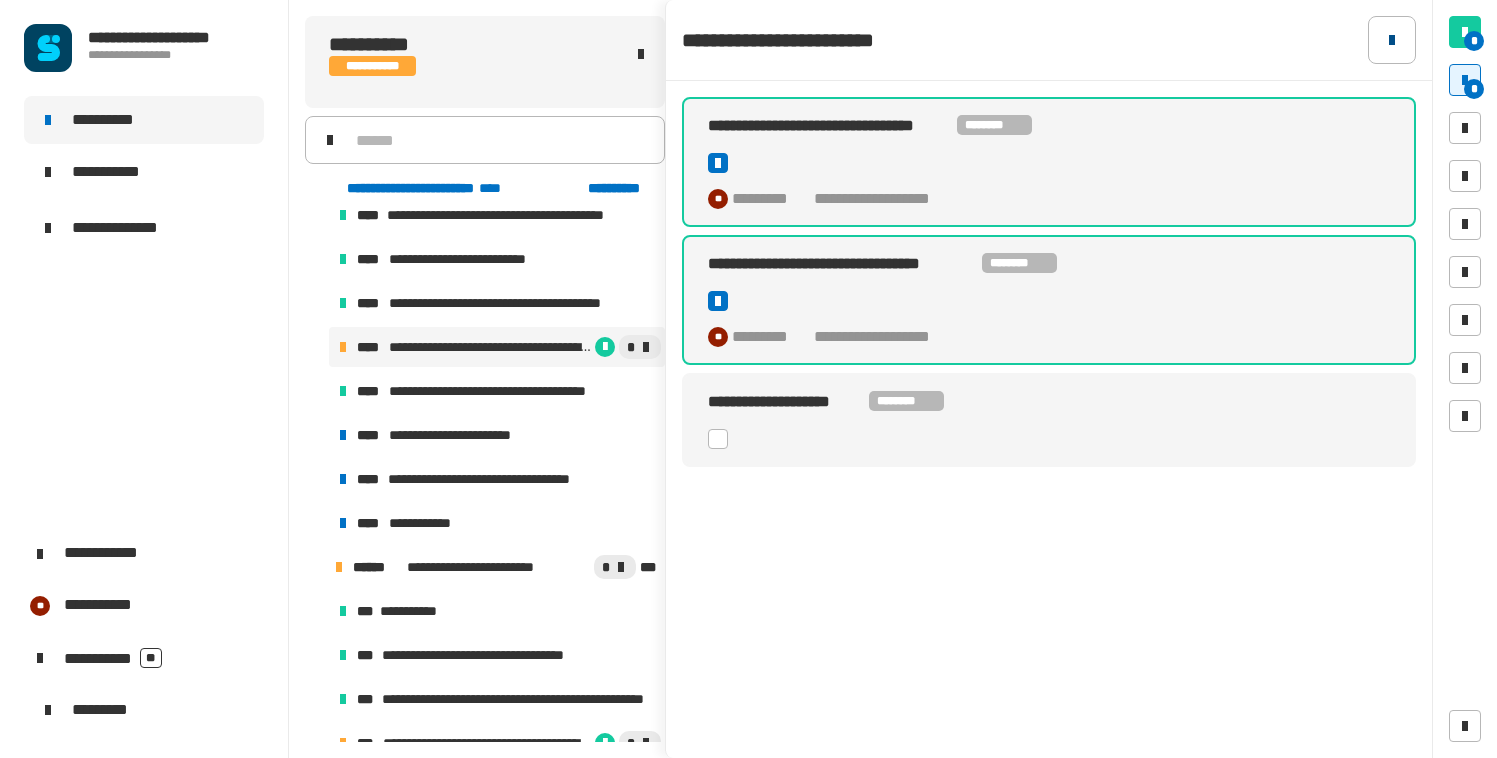 click 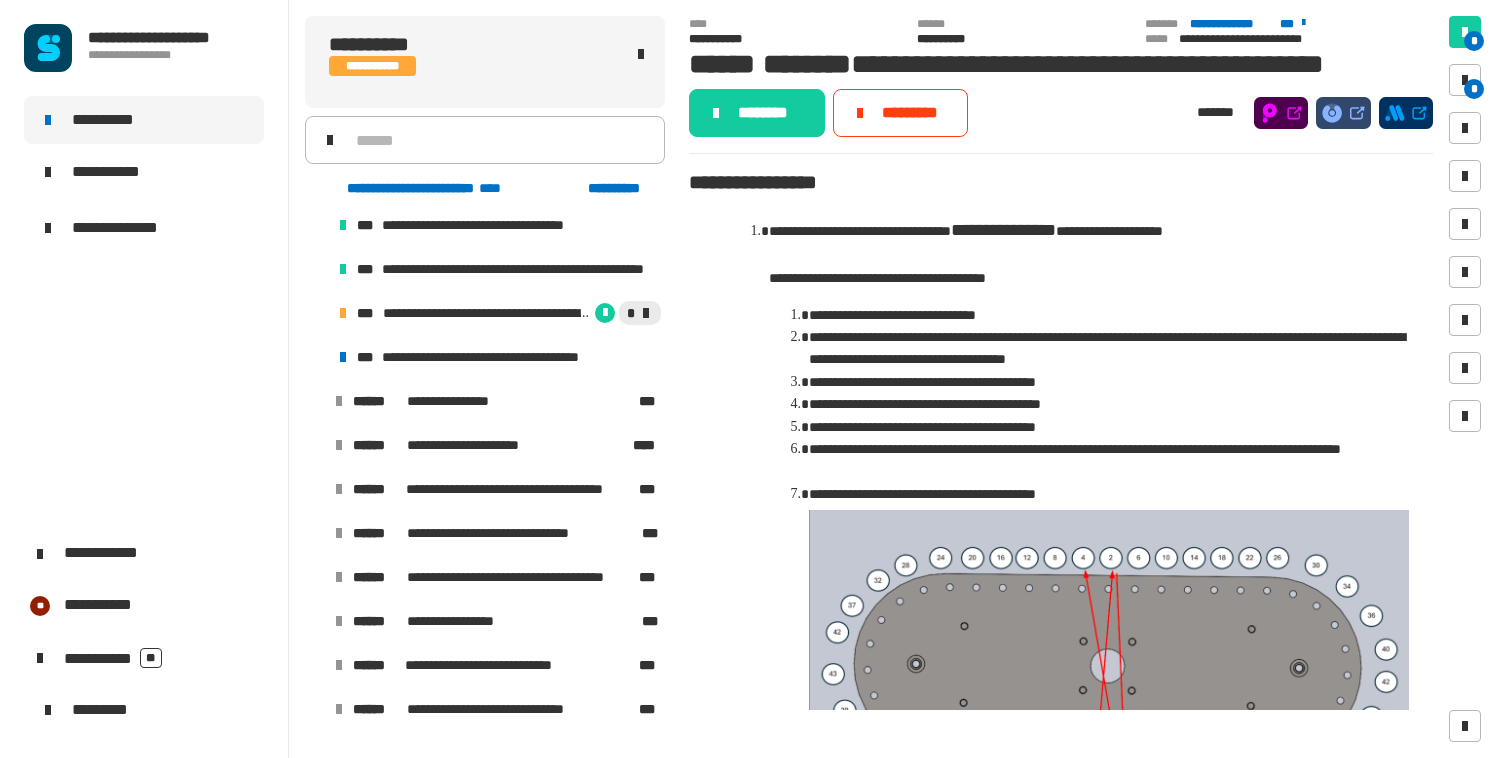 scroll, scrollTop: 2011, scrollLeft: 0, axis: vertical 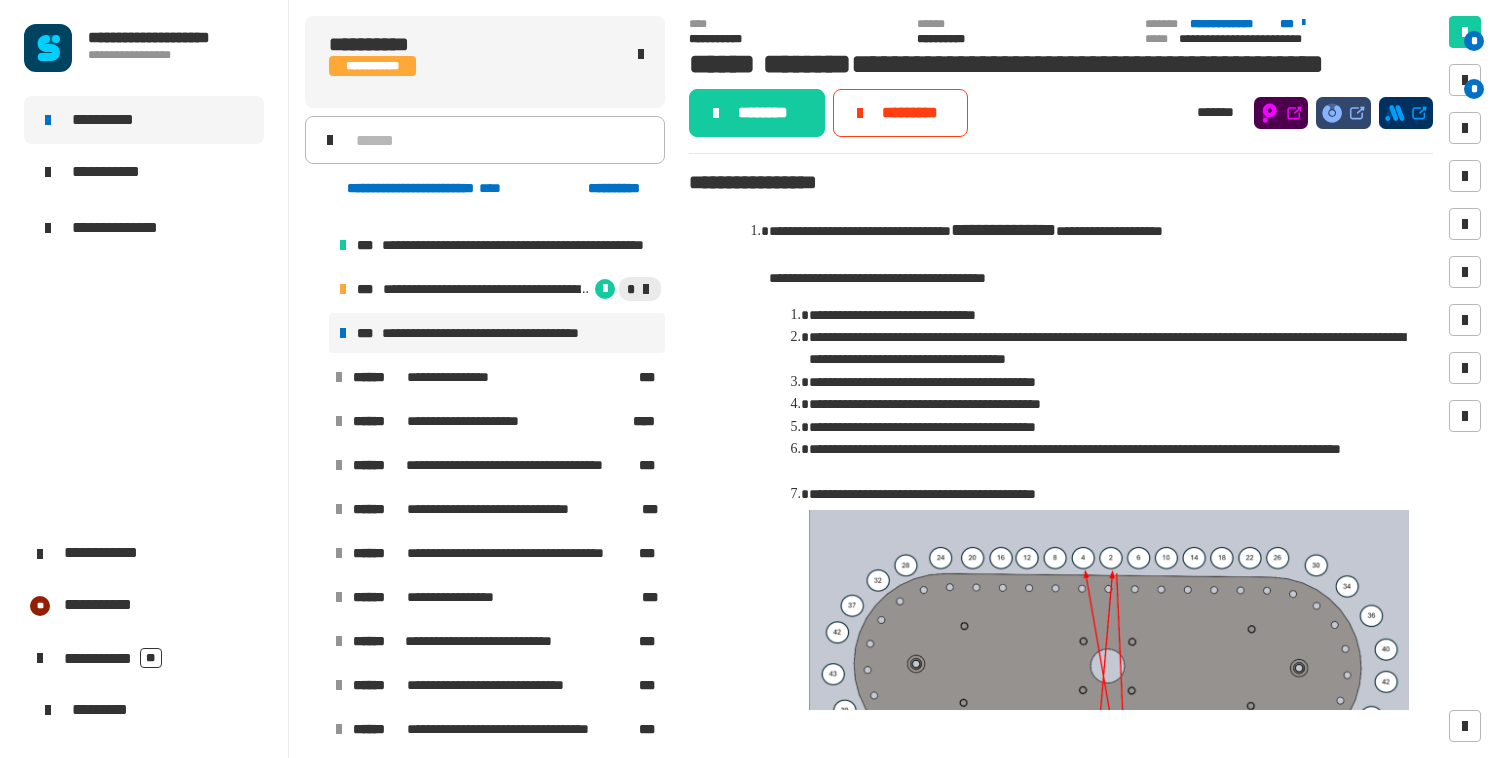click on "**********" at bounding box center (503, 333) 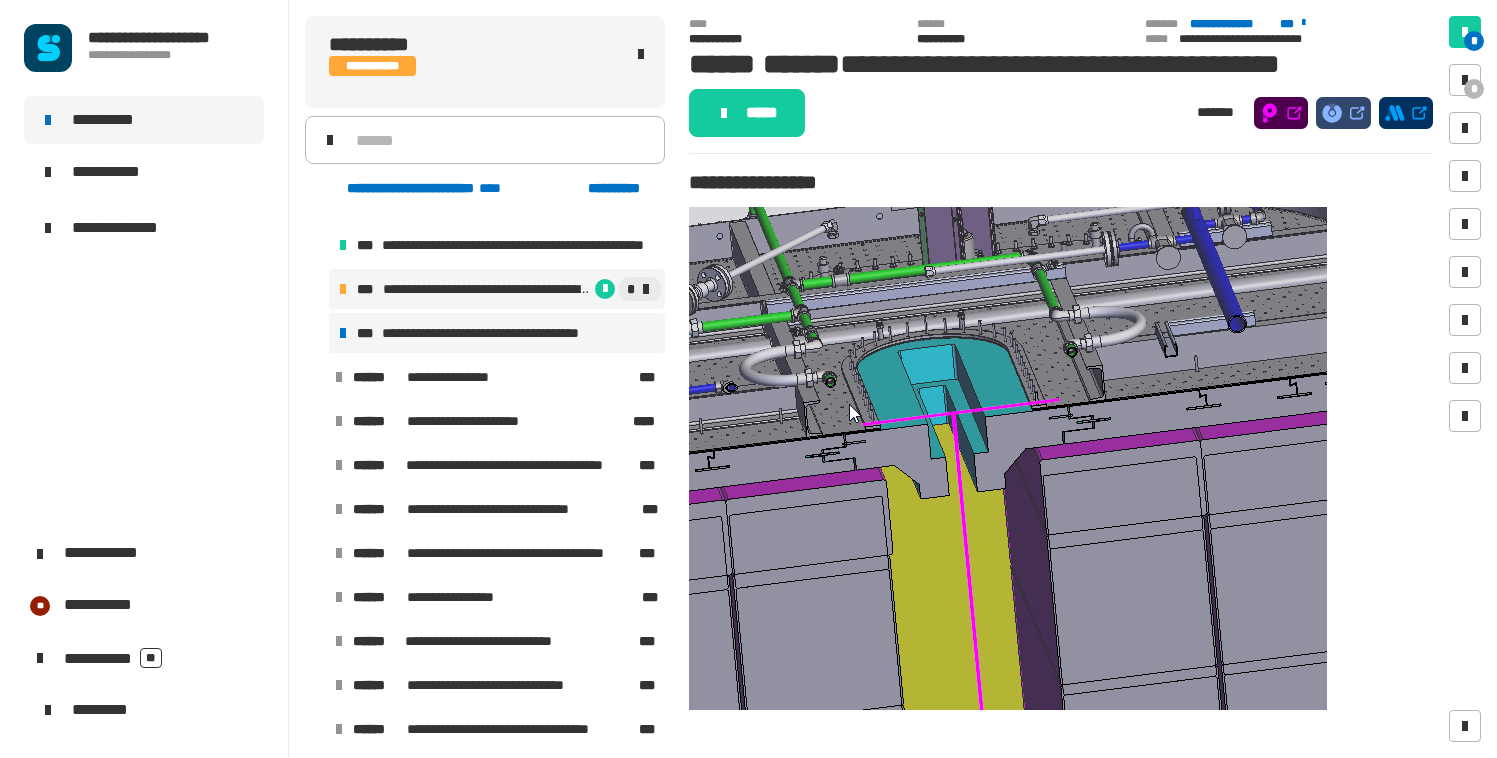 click on "**********" at bounding box center [487, 289] 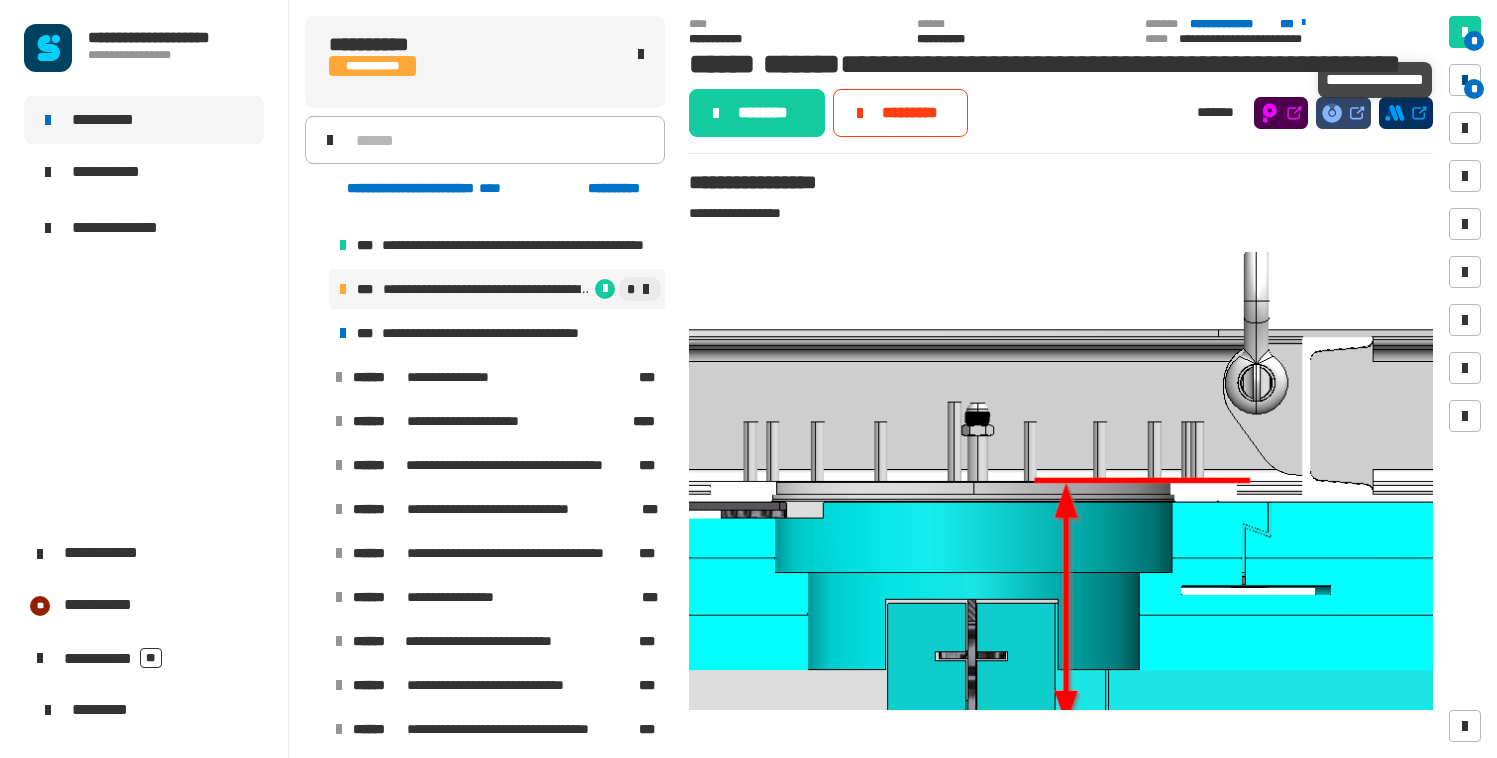 click at bounding box center (1465, 80) 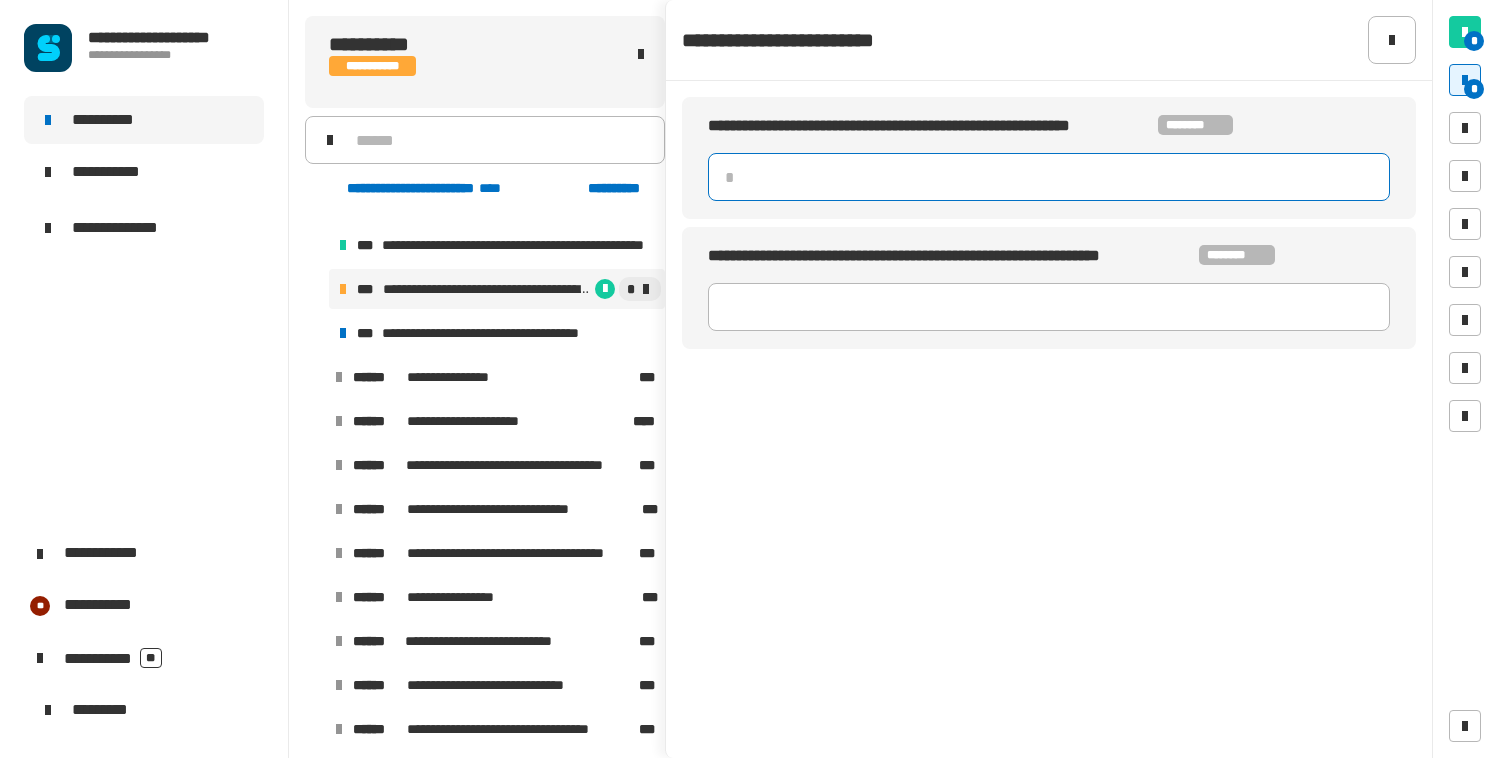 click 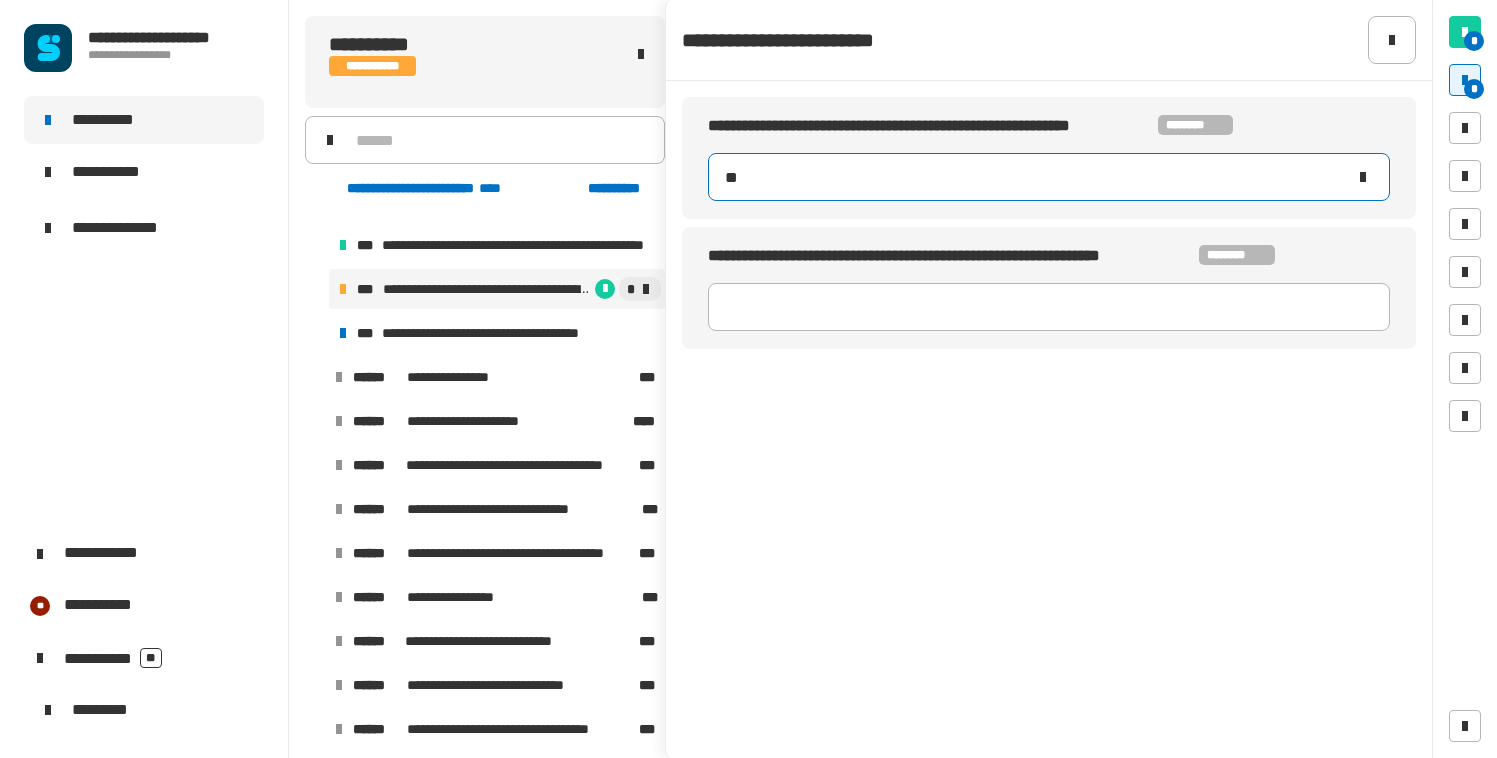 type on "***" 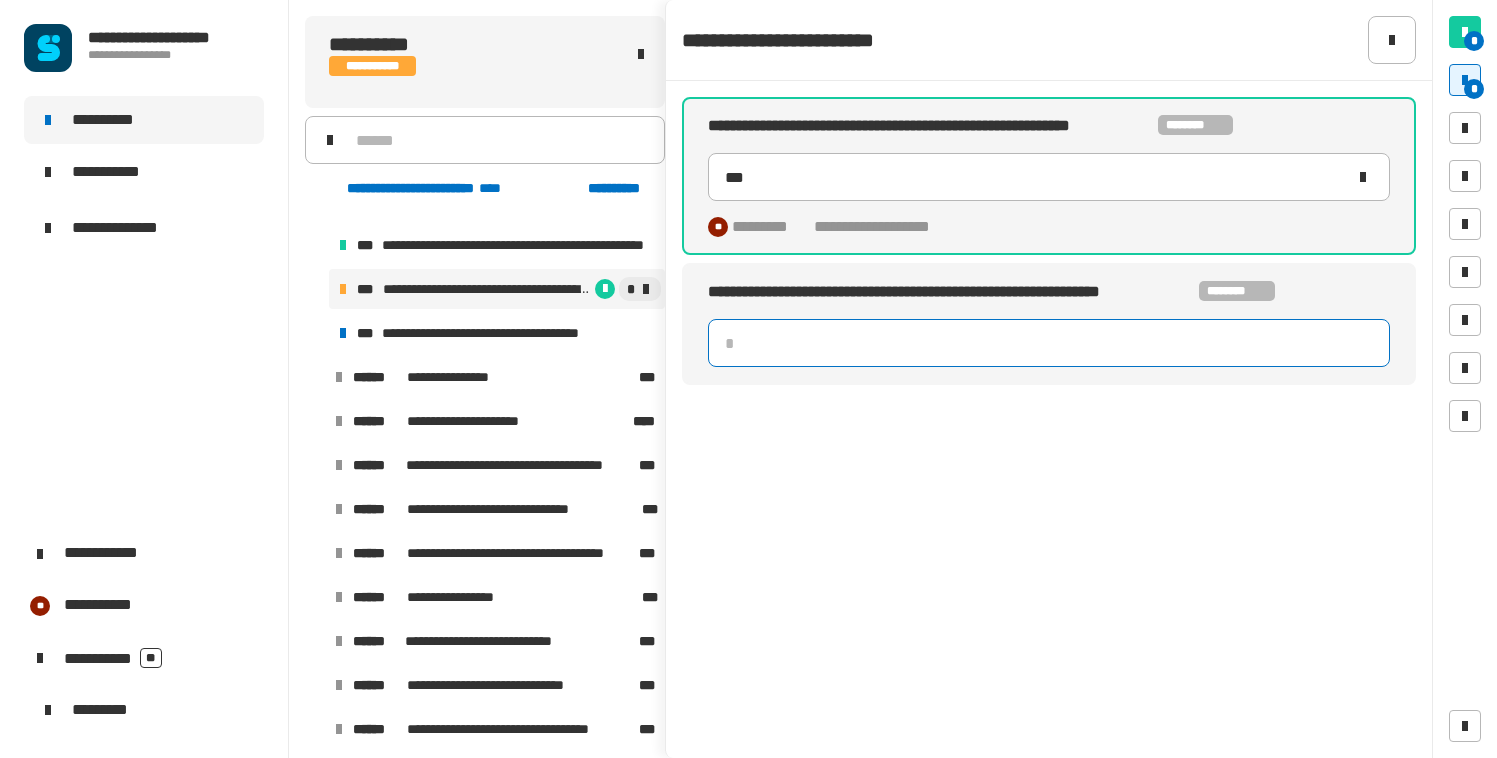 click 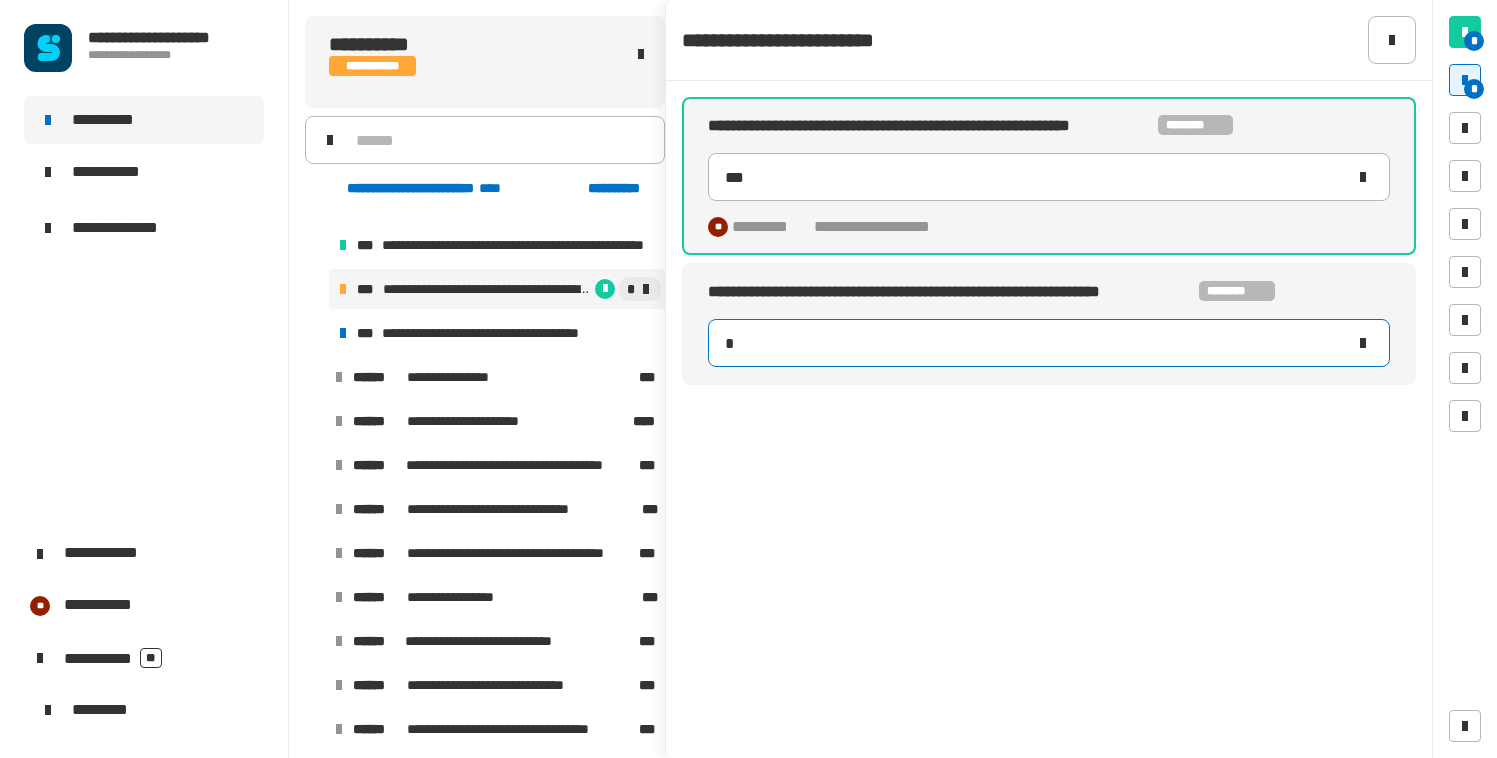 type on "**" 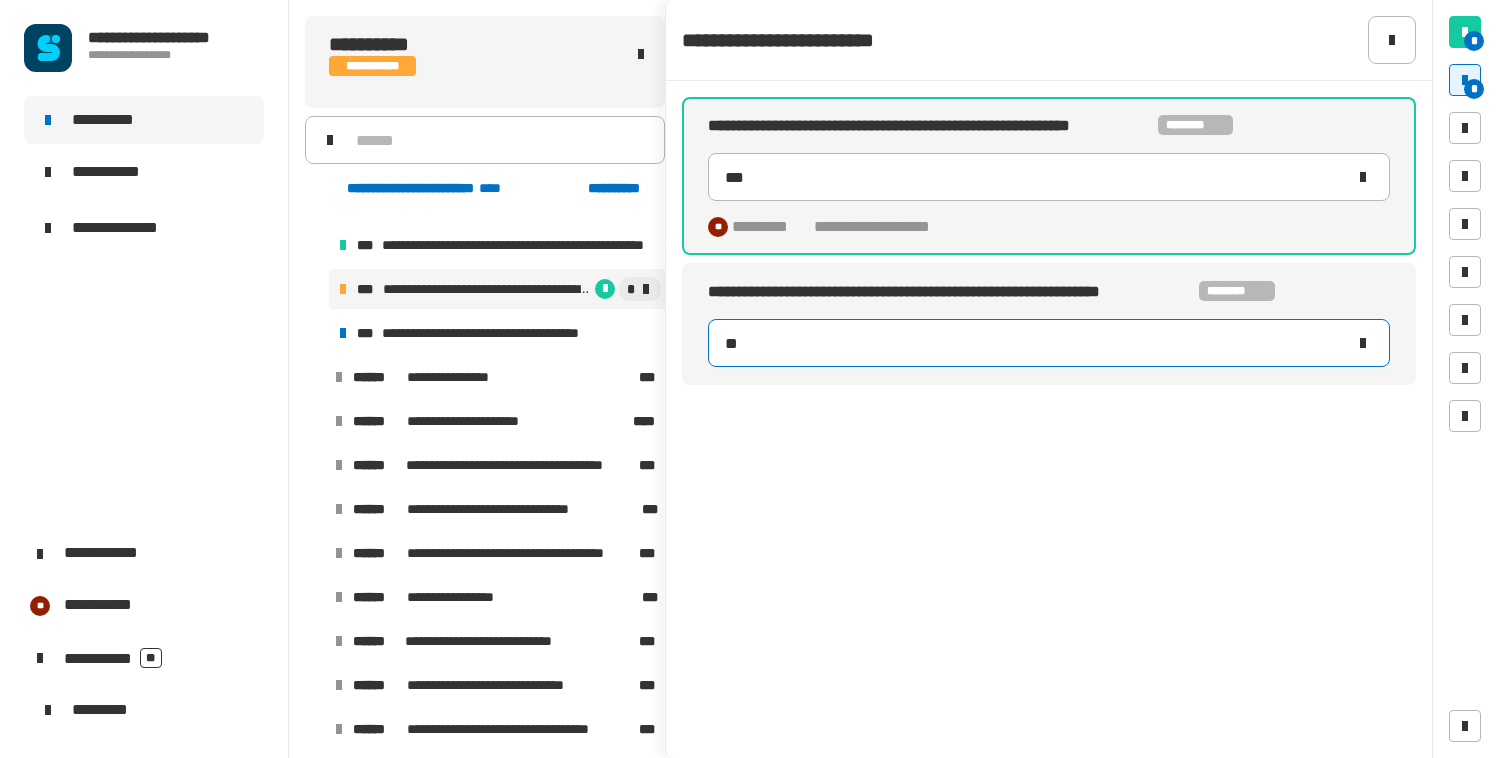 type on "***" 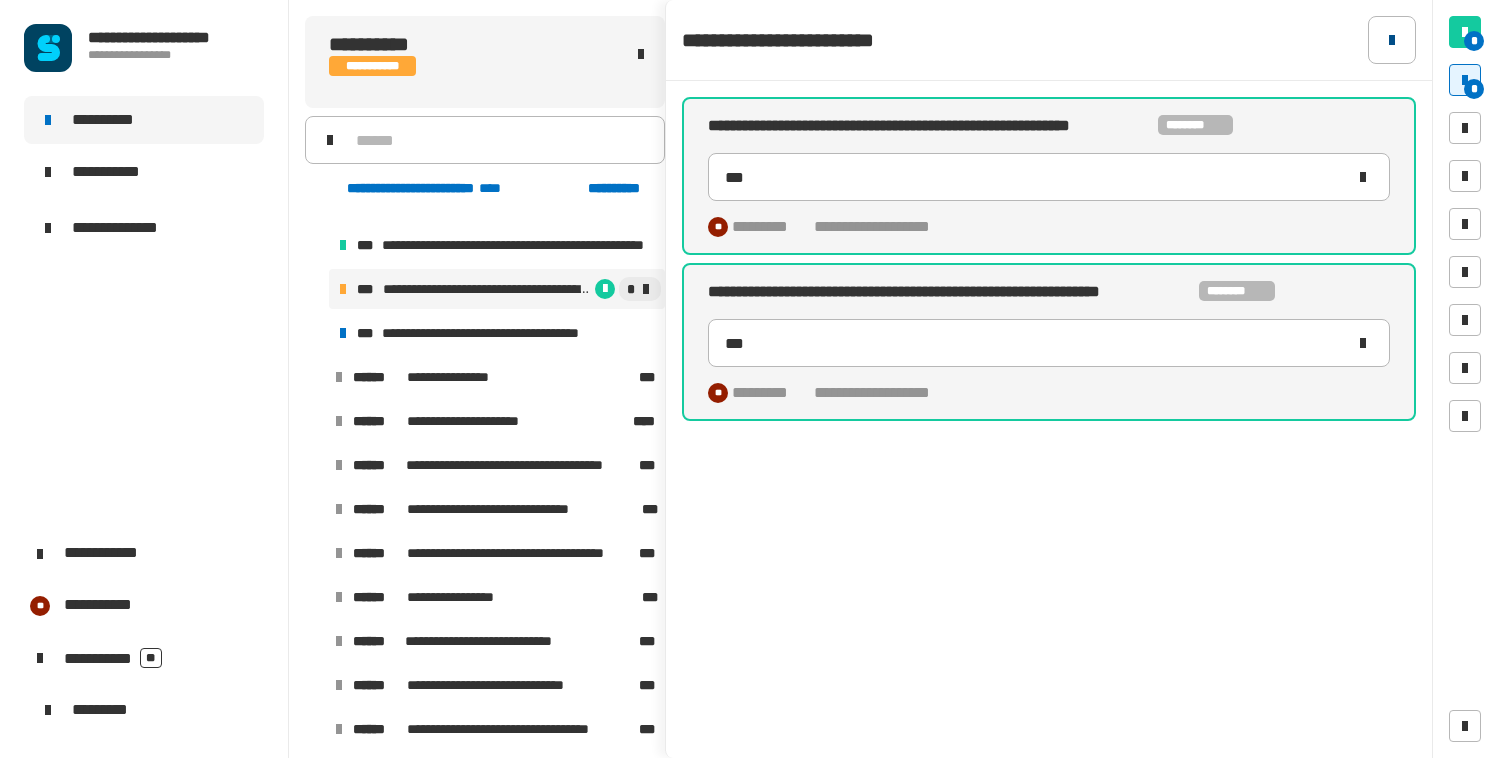 click 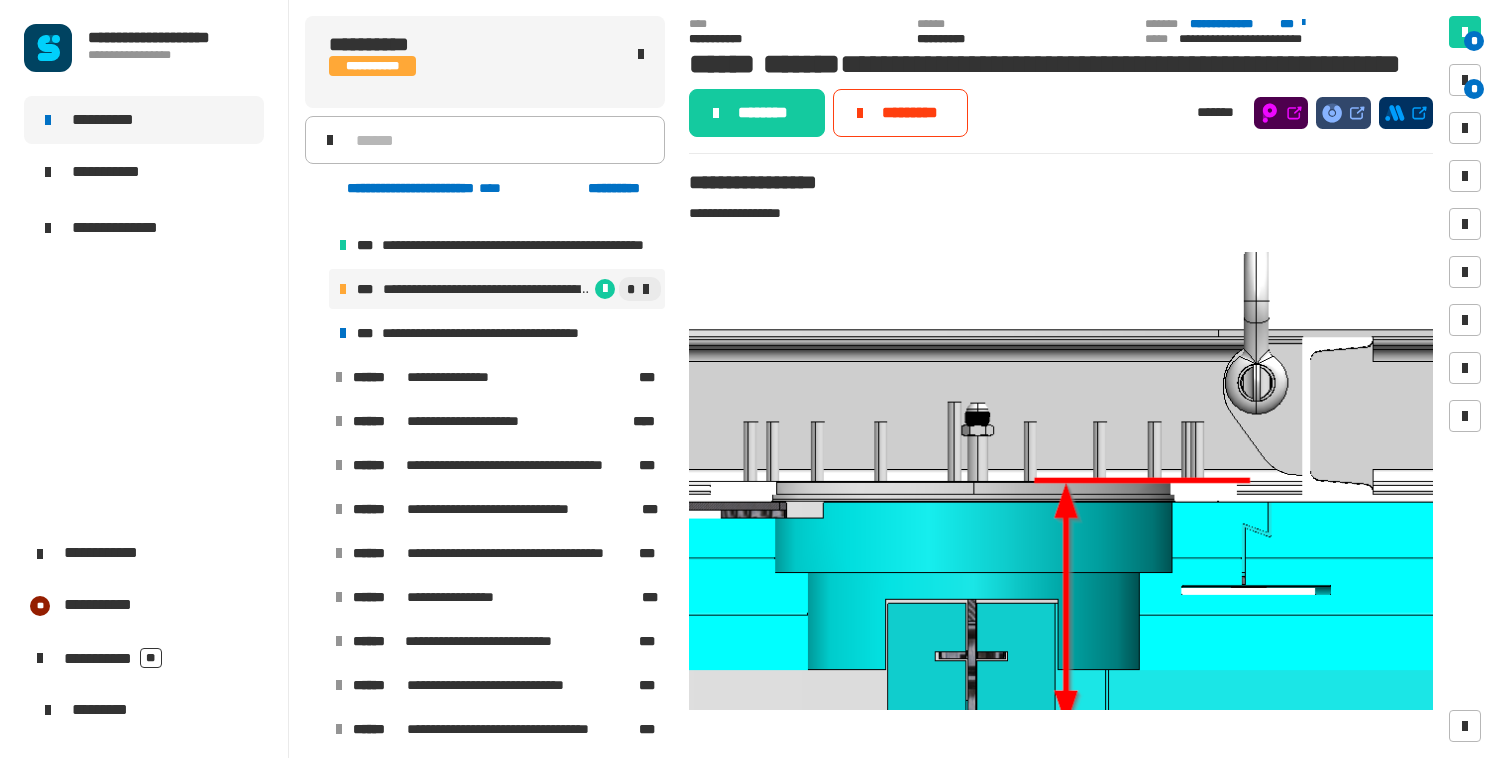 click on "**********" 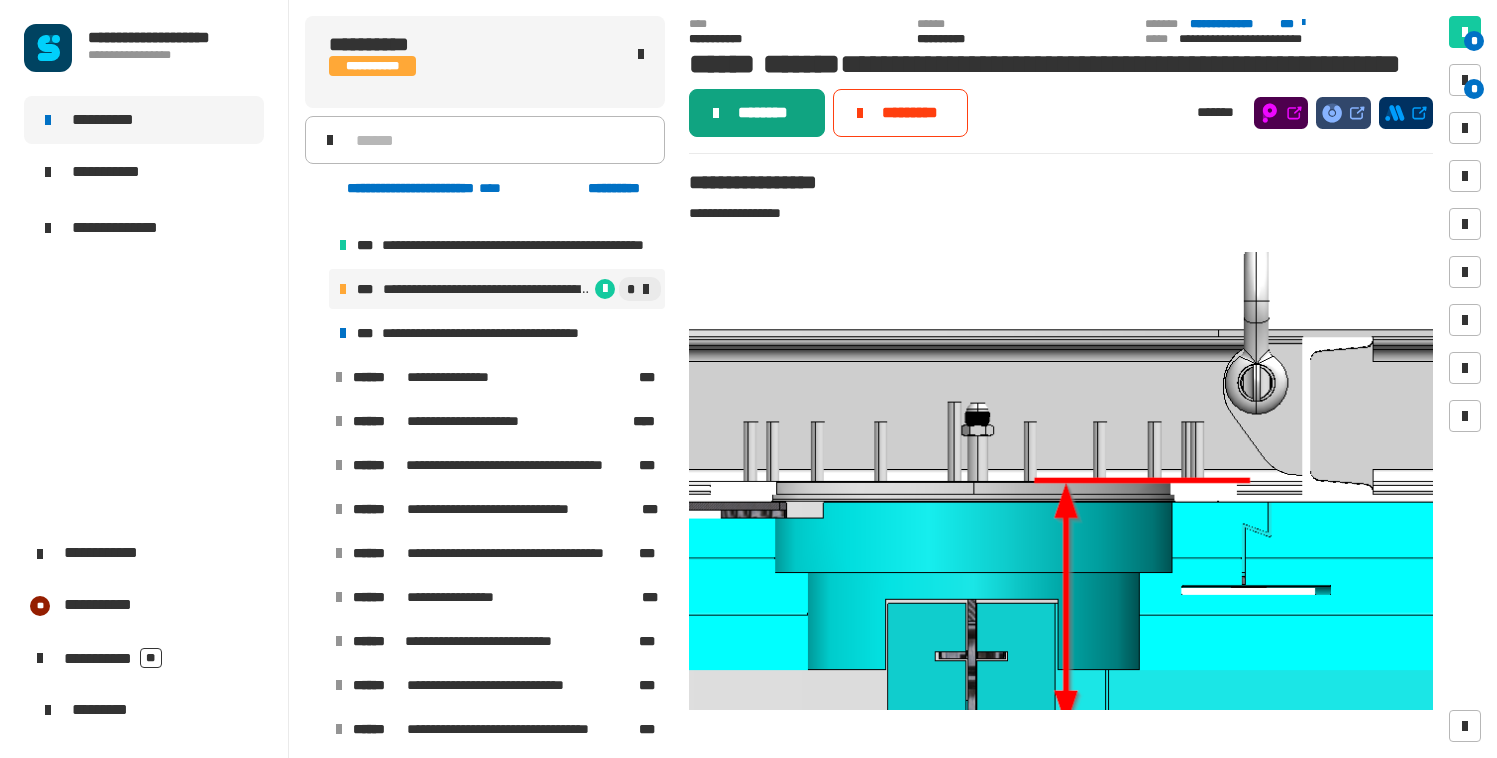 click on "********" 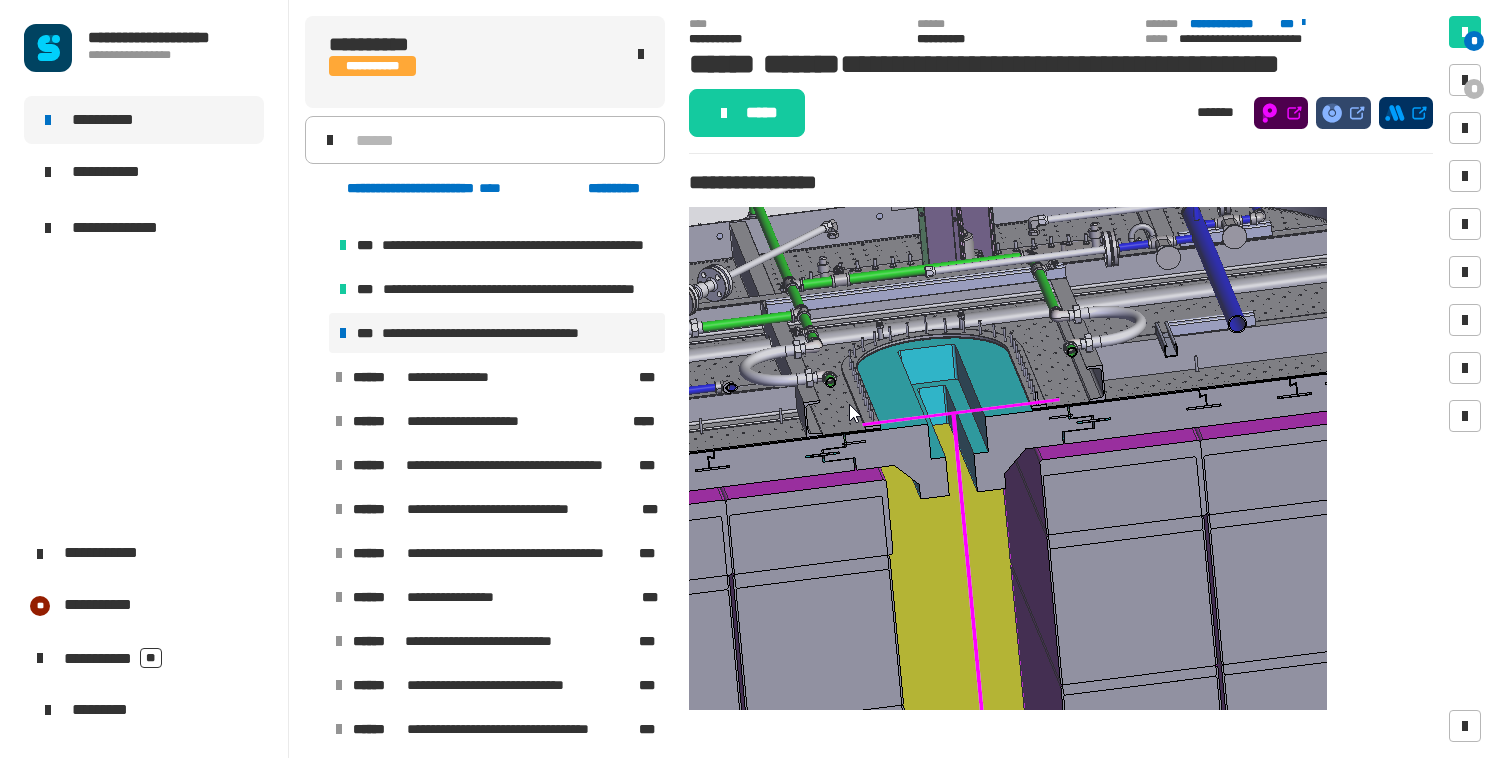 click on "*****" 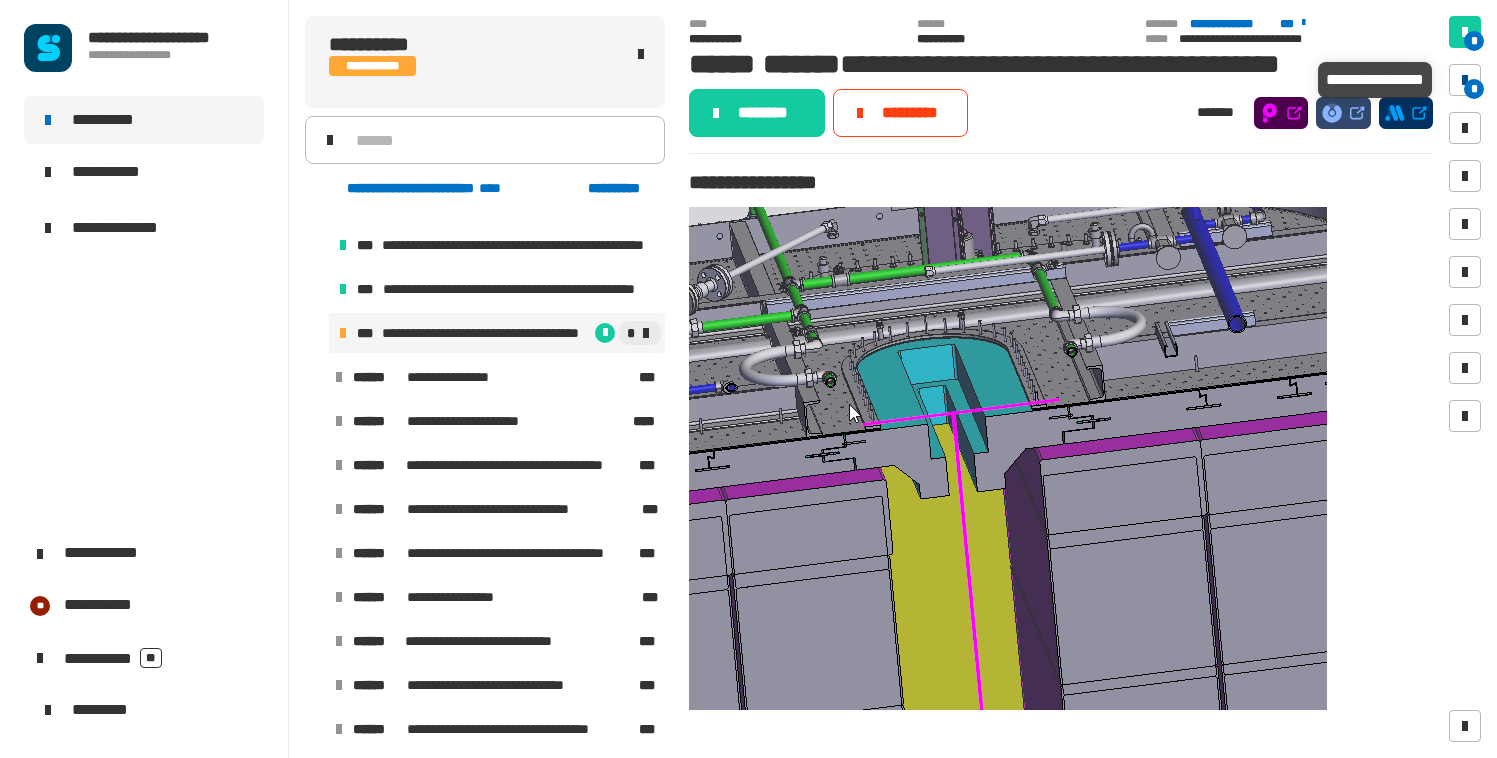 click at bounding box center (1465, 80) 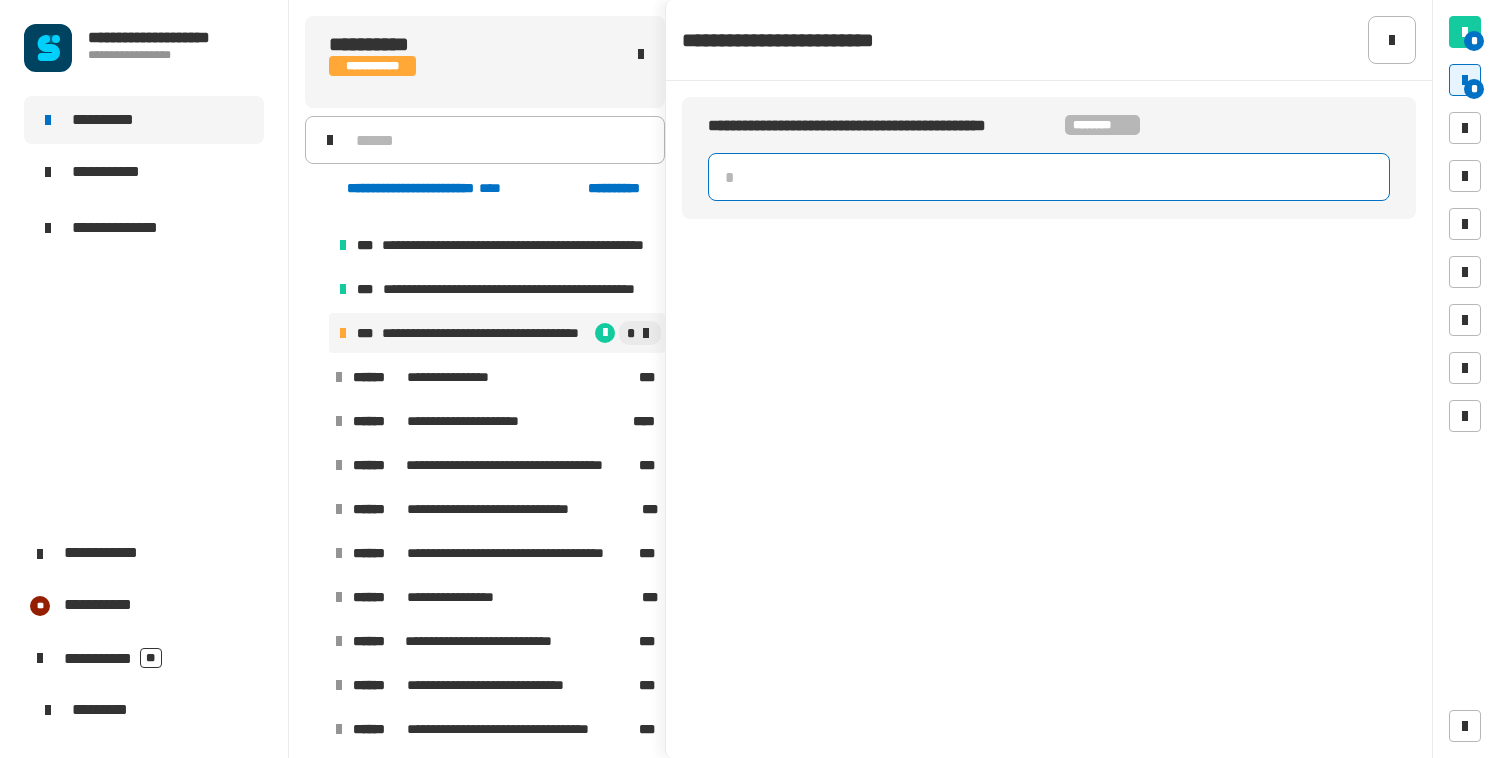 click 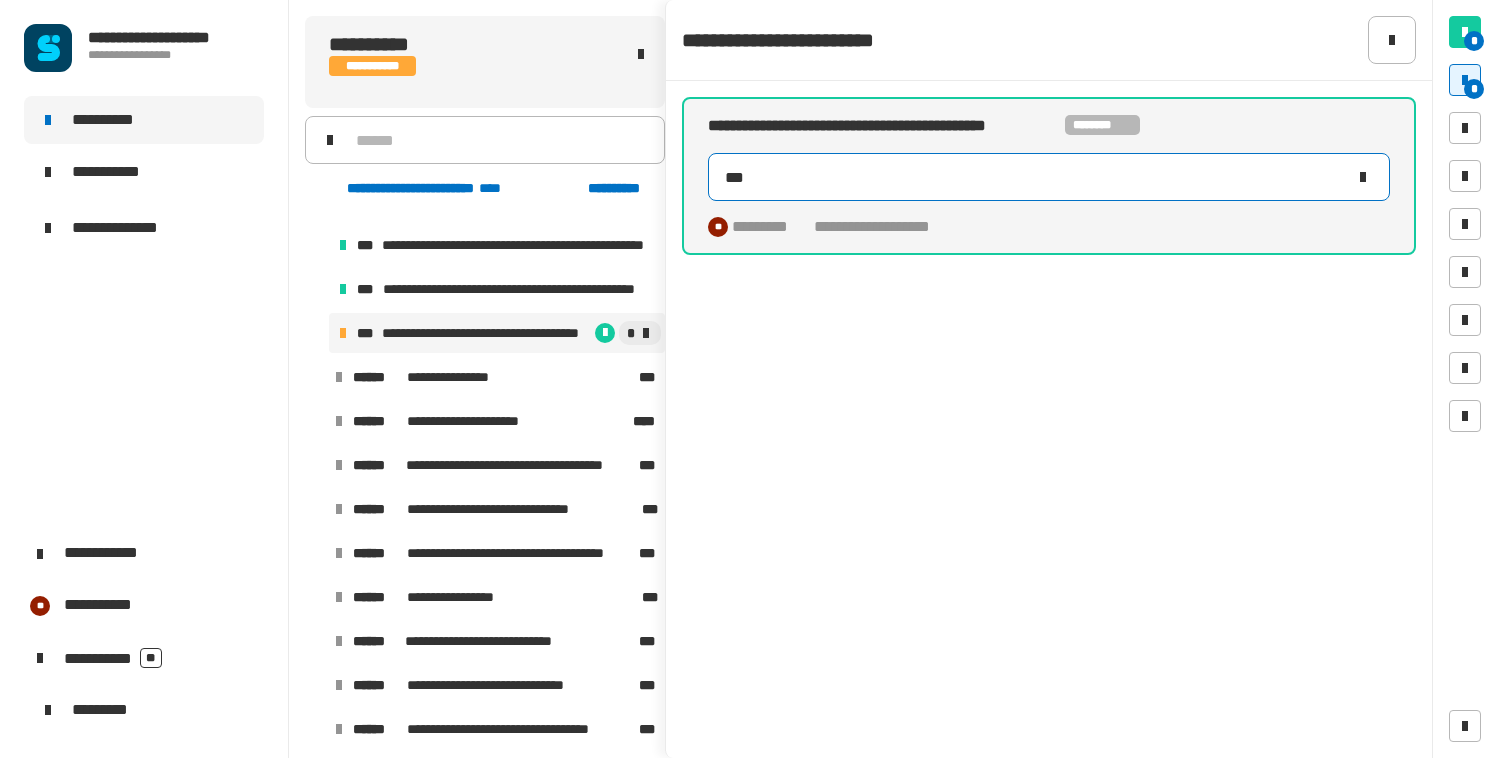 type on "****" 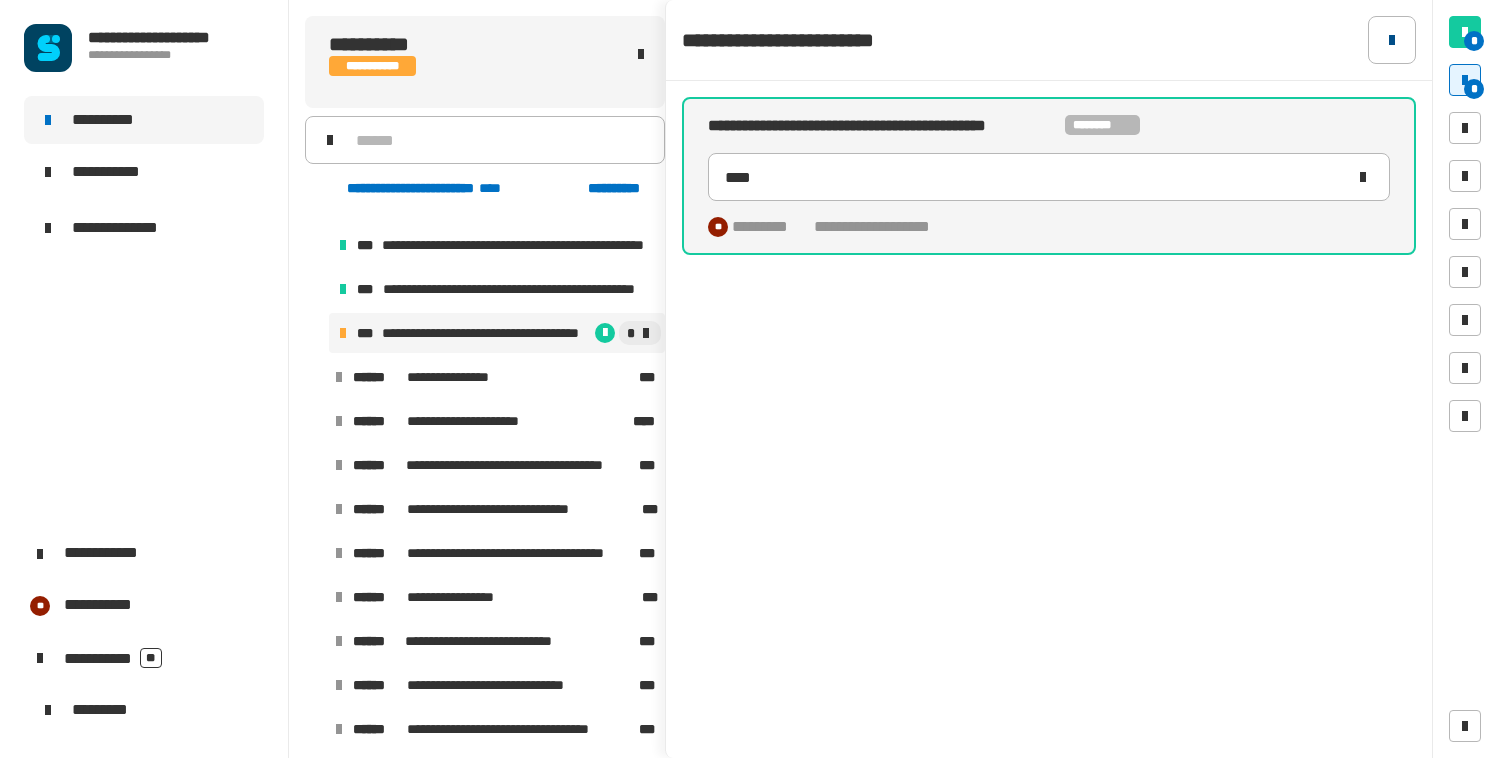 click 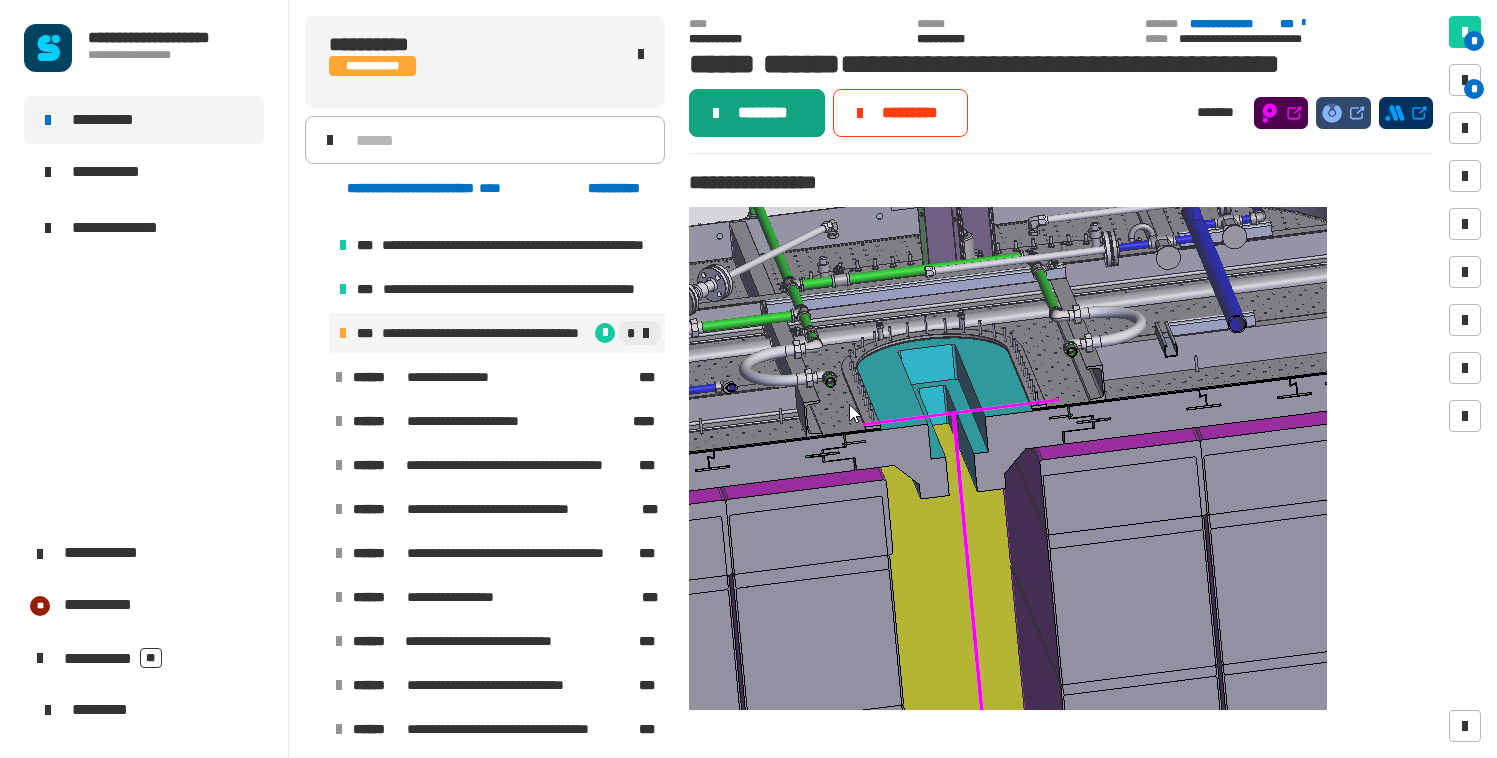 click on "********" 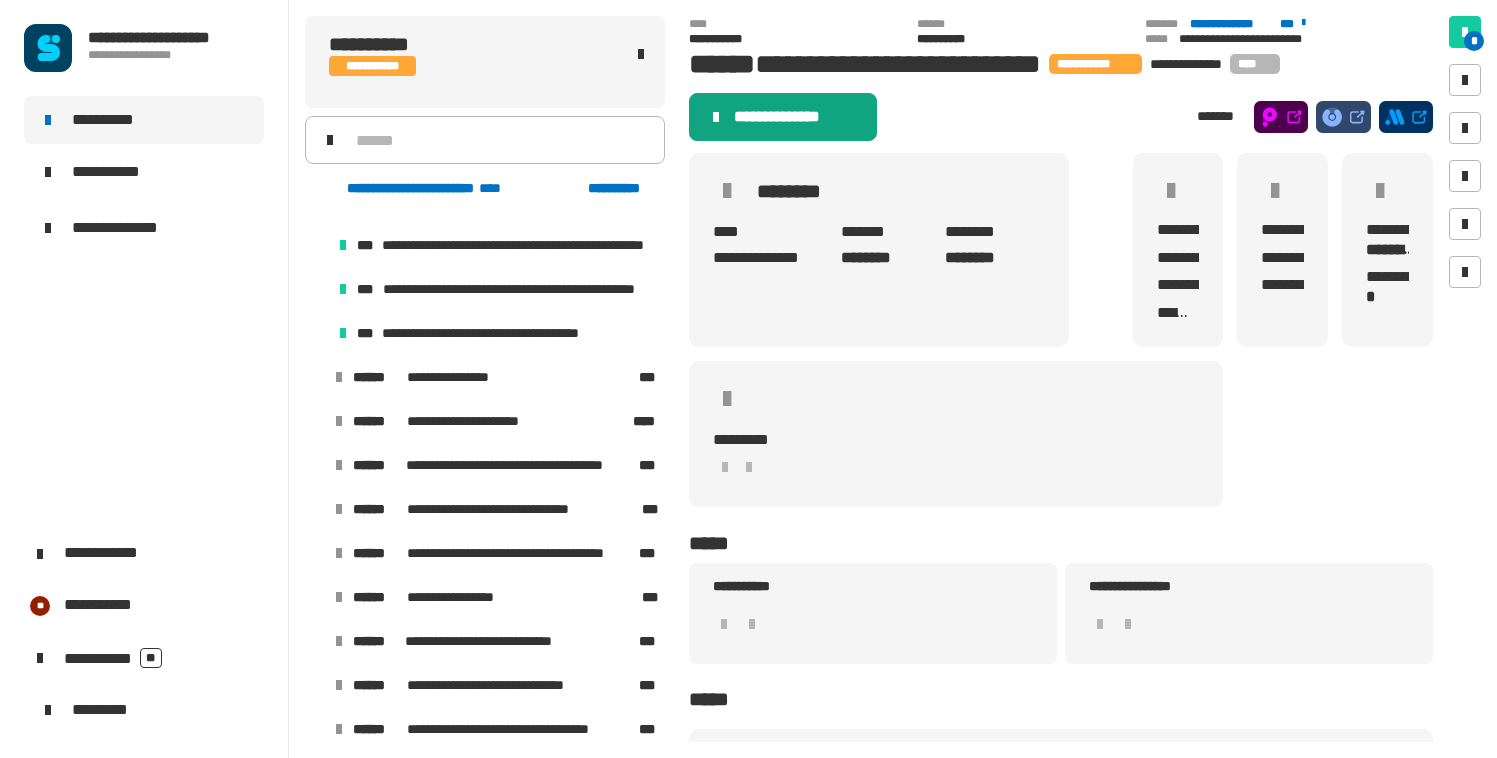 click on "**********" 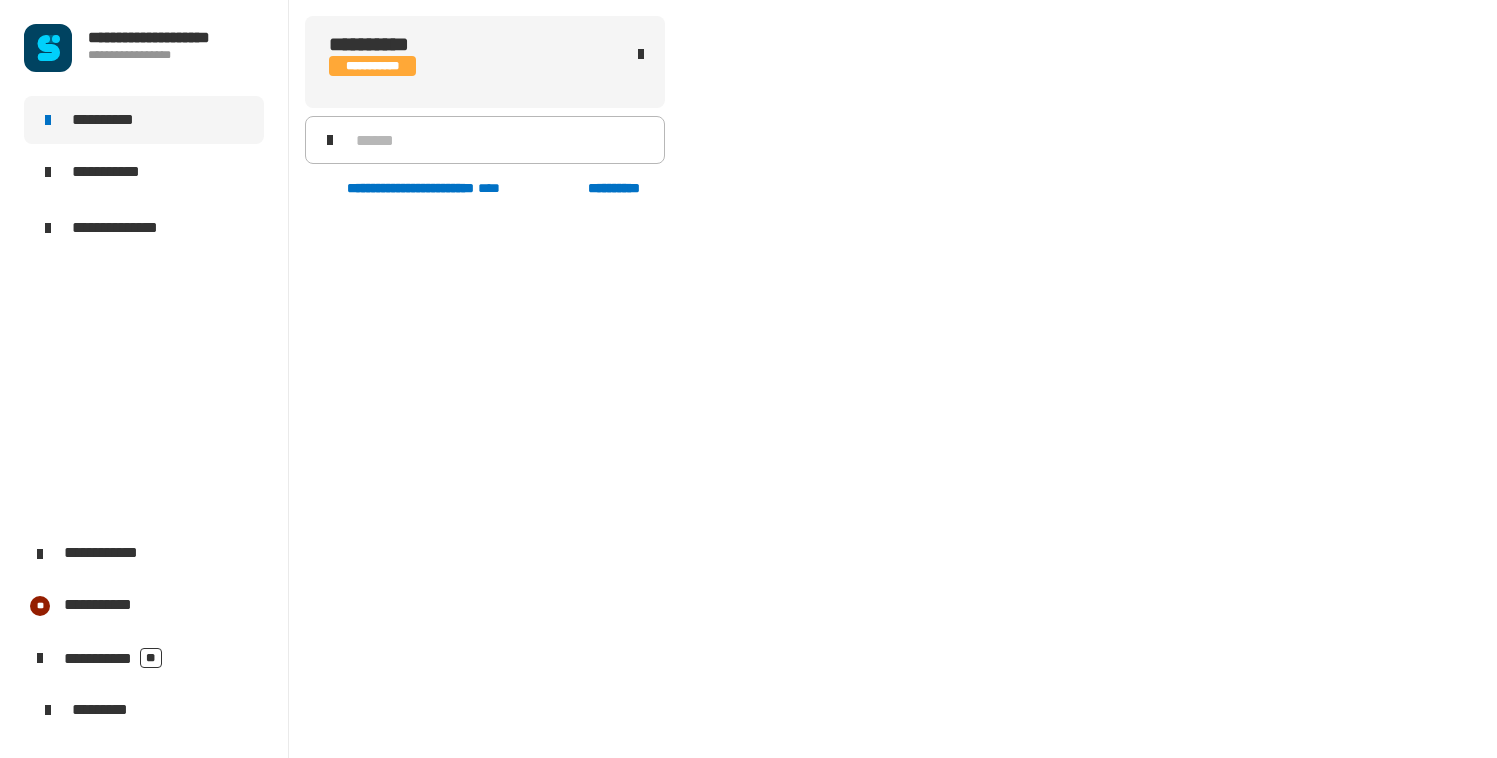 scroll, scrollTop: 0, scrollLeft: 0, axis: both 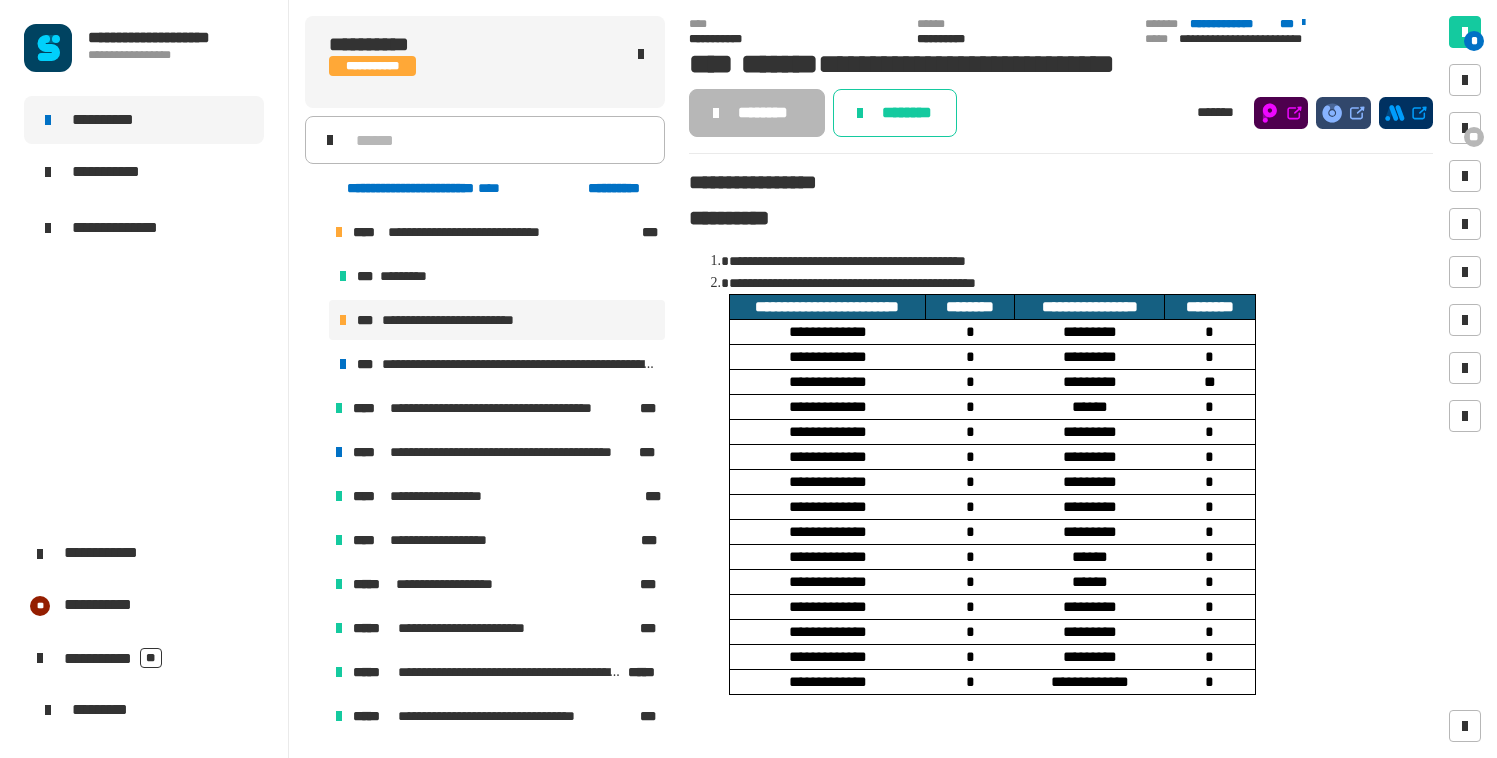 click at bounding box center [315, 232] 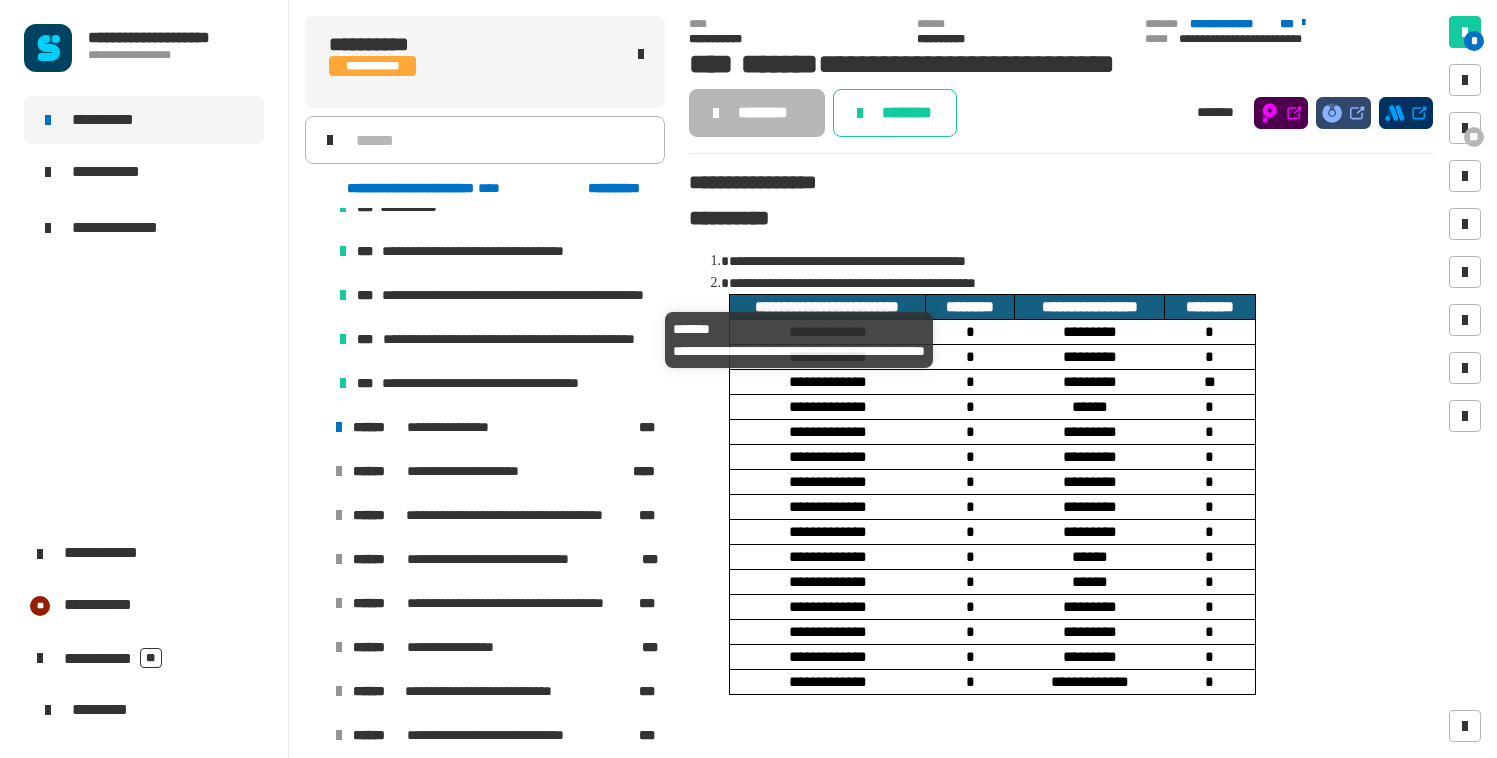 scroll, scrollTop: 1967, scrollLeft: 0, axis: vertical 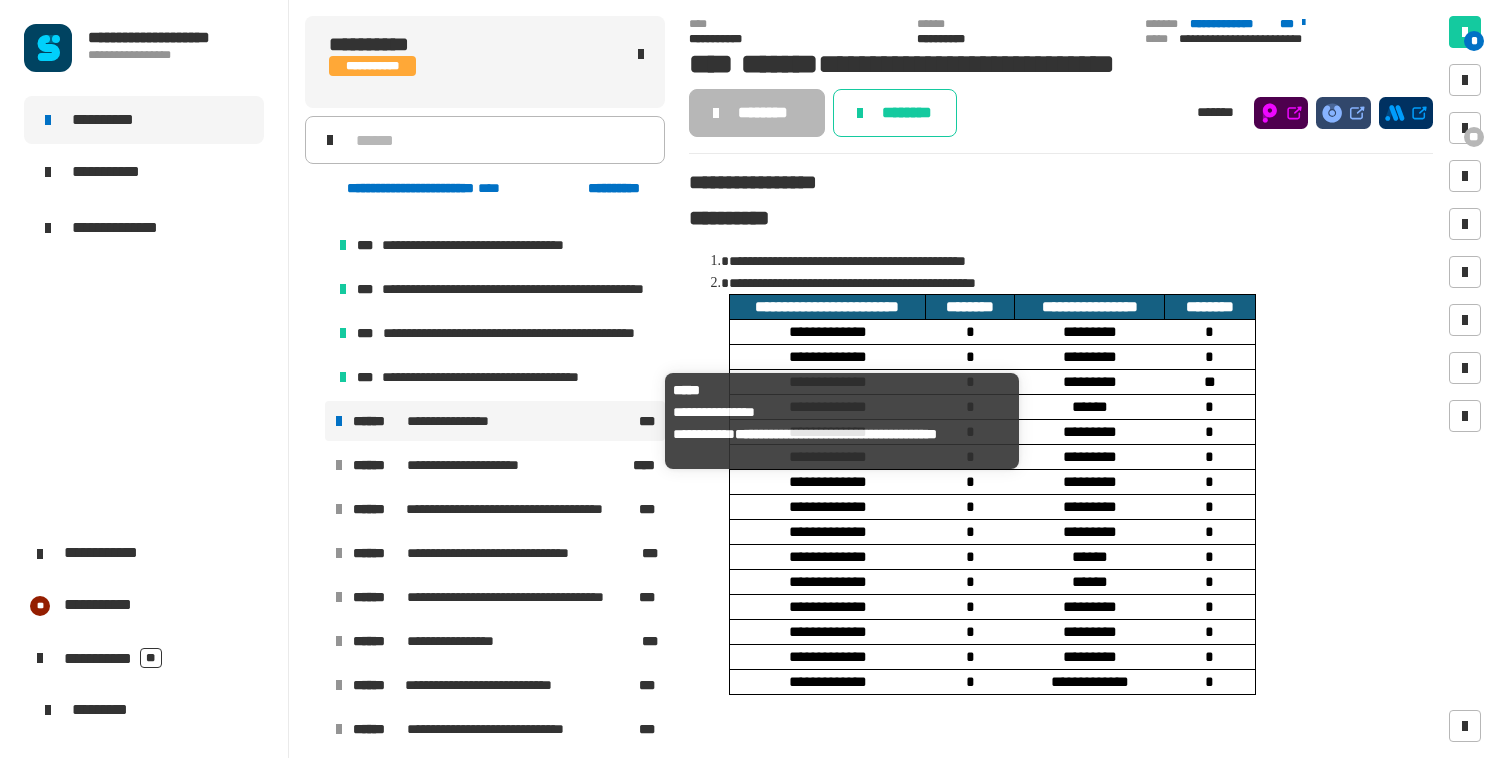 click on "**********" at bounding box center (459, 421) 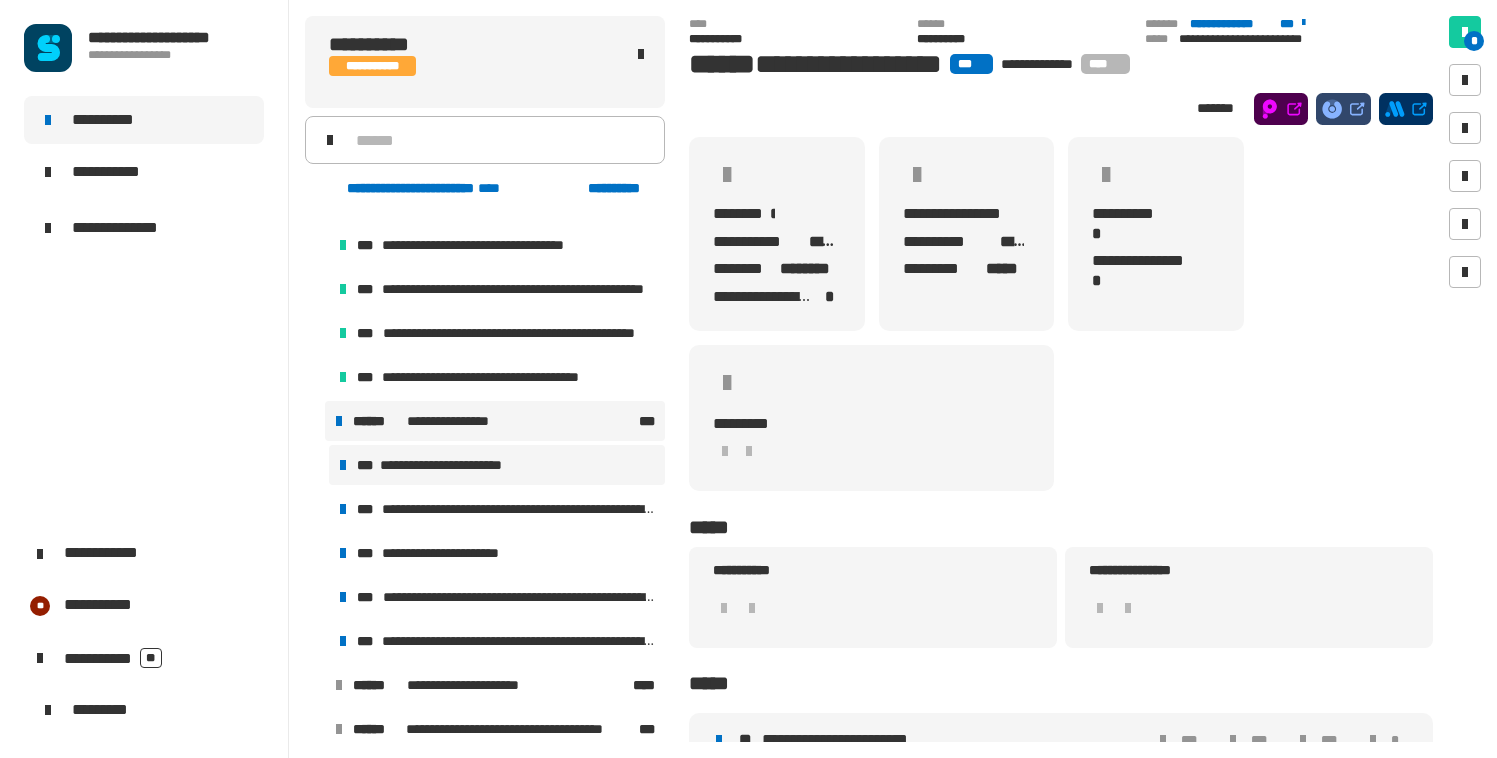 click on "**********" at bounding box center (497, 465) 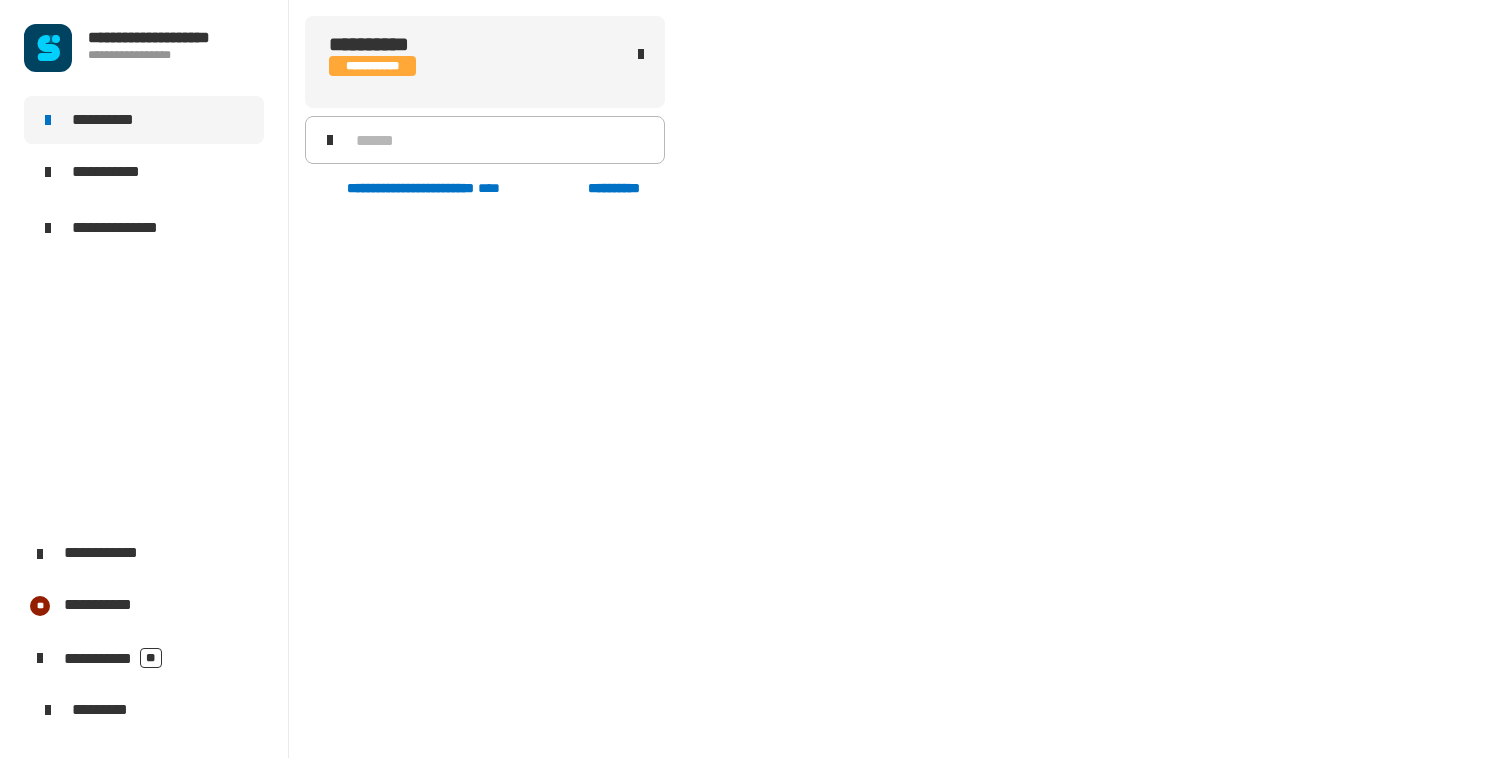 scroll, scrollTop: 2089, scrollLeft: 0, axis: vertical 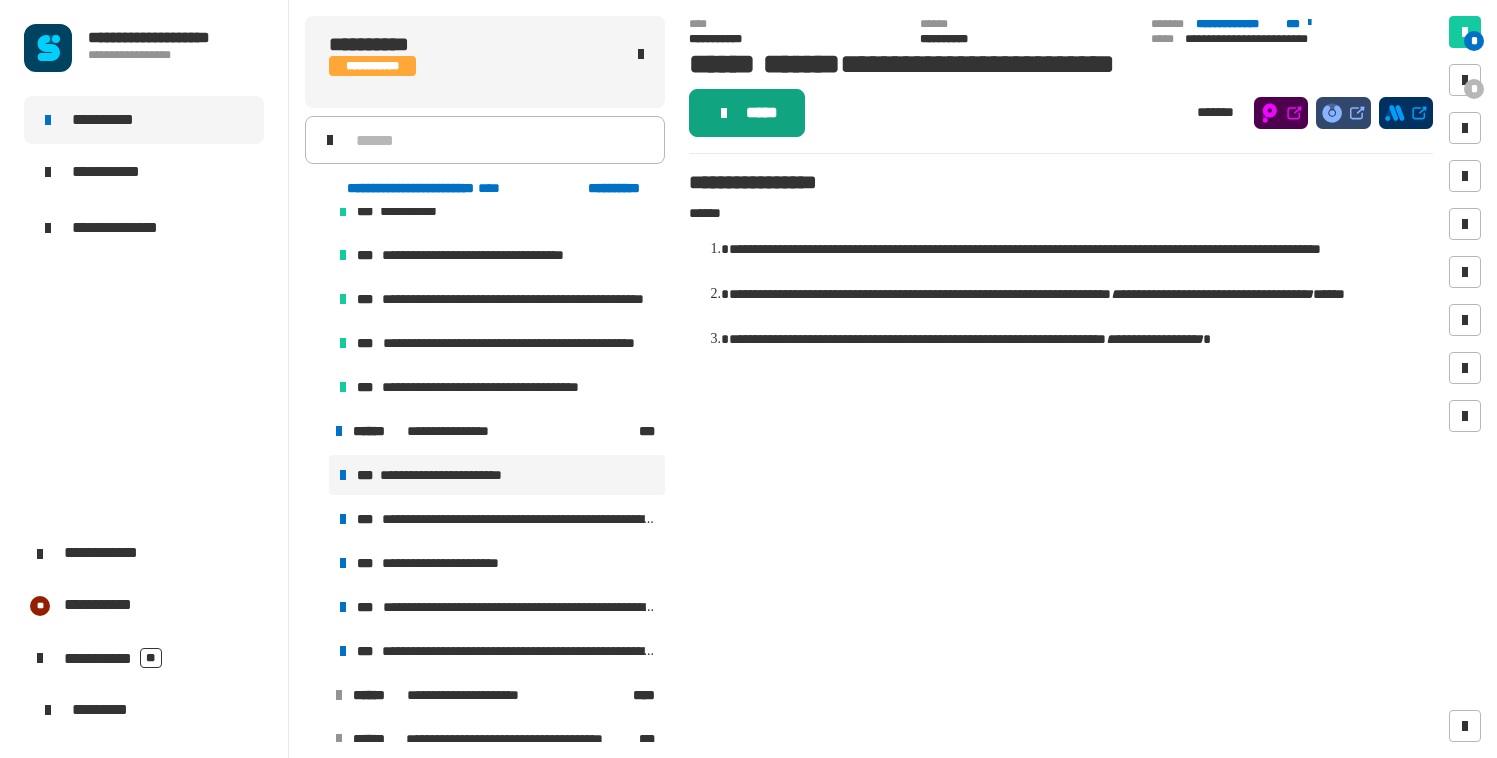 click on "*****" 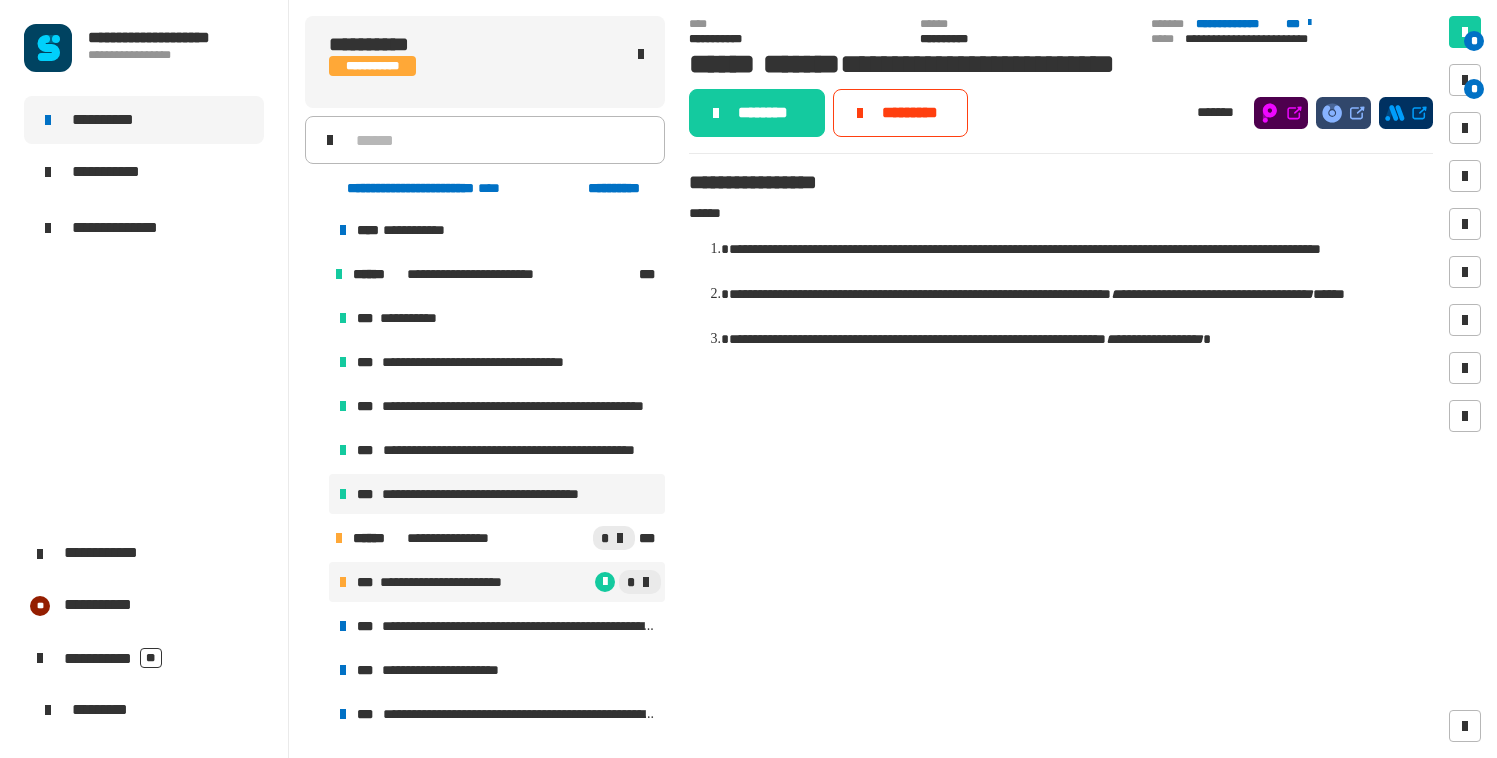 scroll, scrollTop: 1977, scrollLeft: 0, axis: vertical 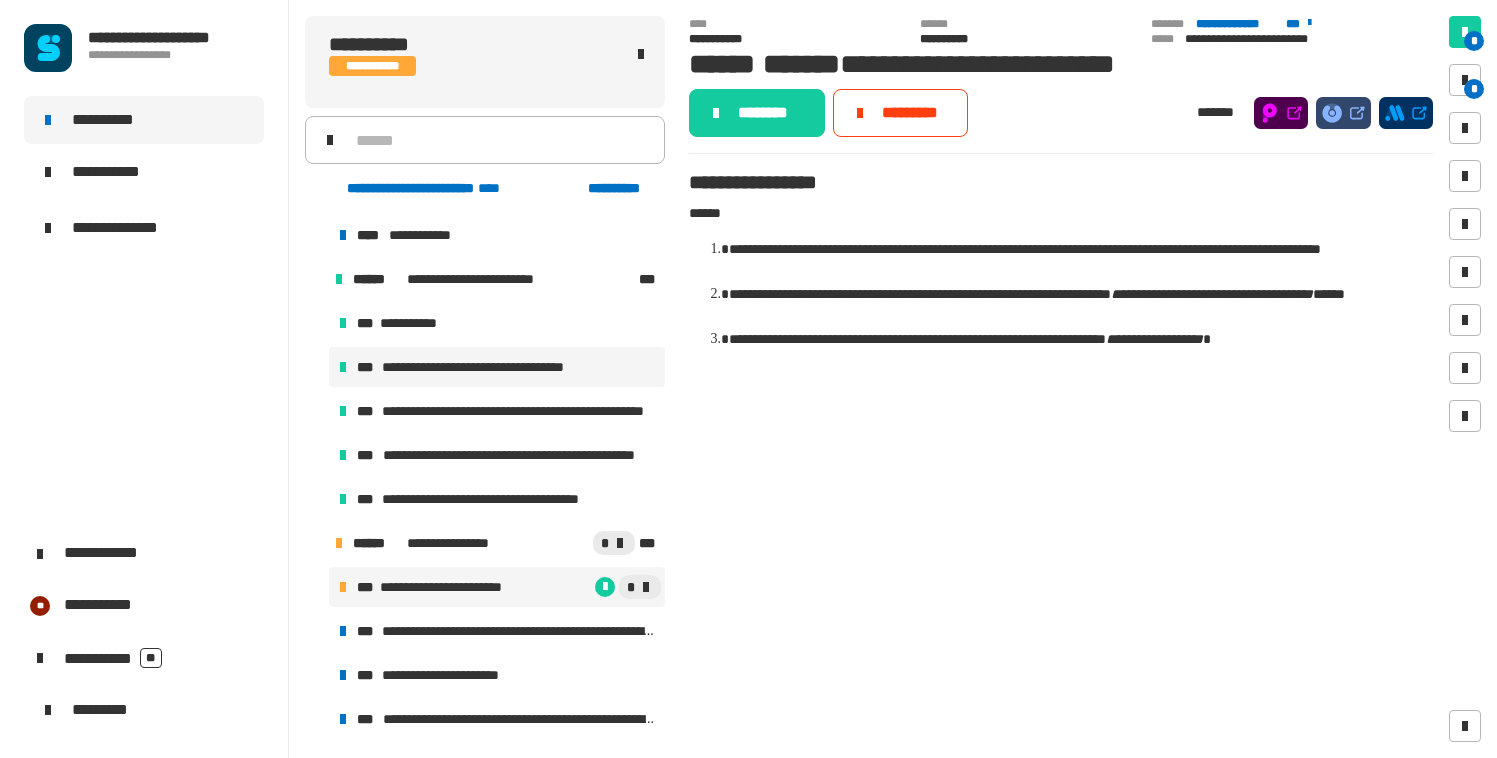 click on "**********" at bounding box center (495, 367) 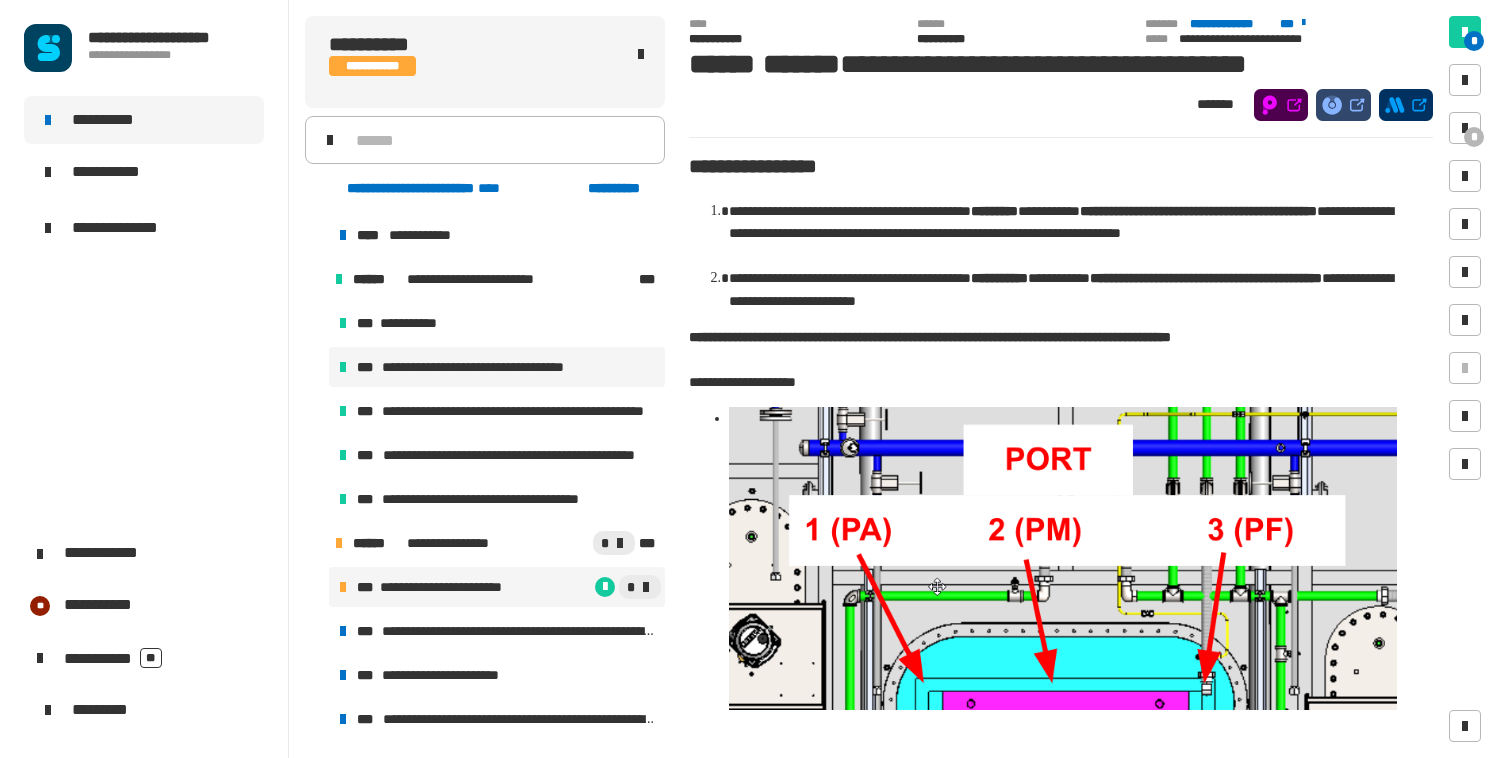 click on "**********" at bounding box center (497, 587) 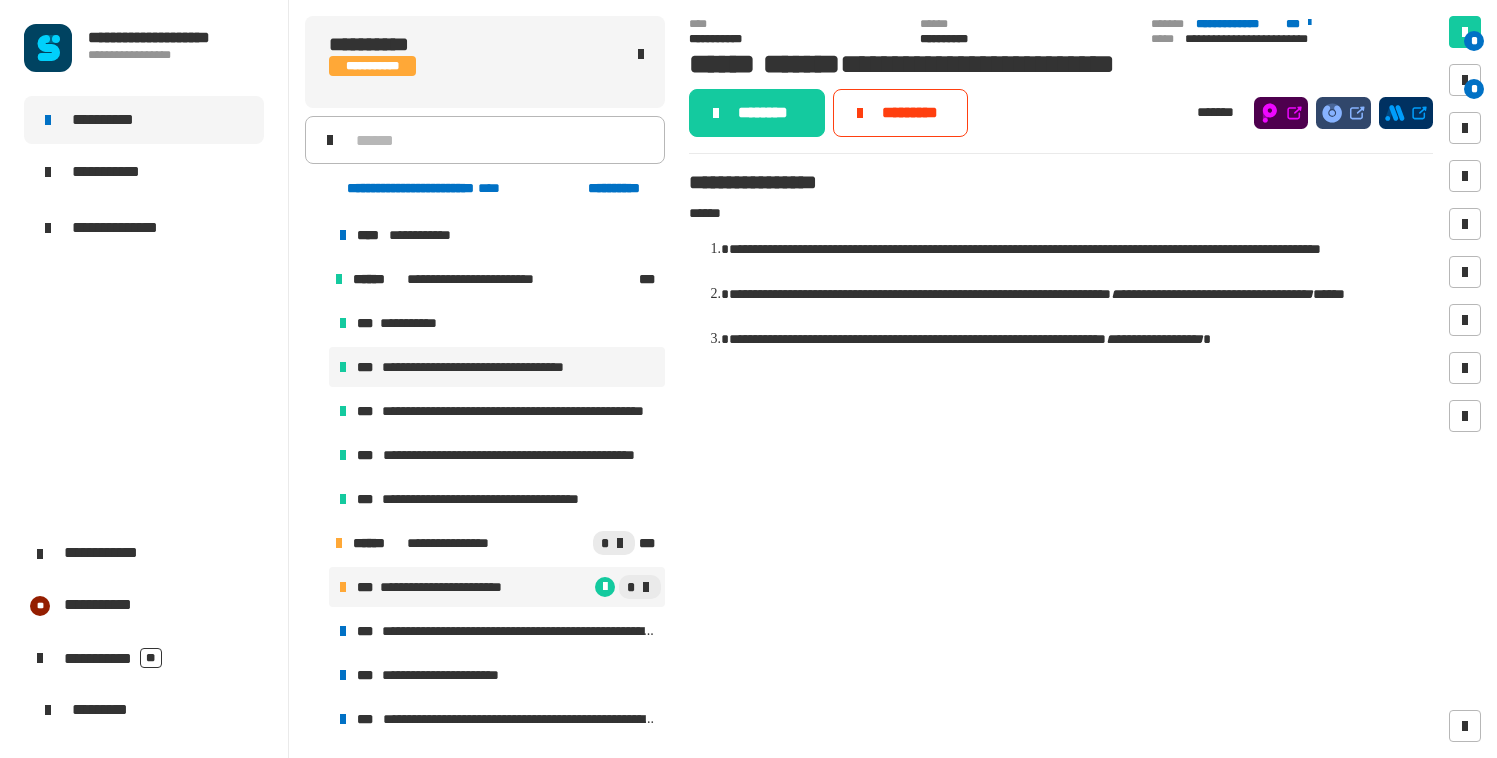 click on "**********" at bounding box center [497, 367] 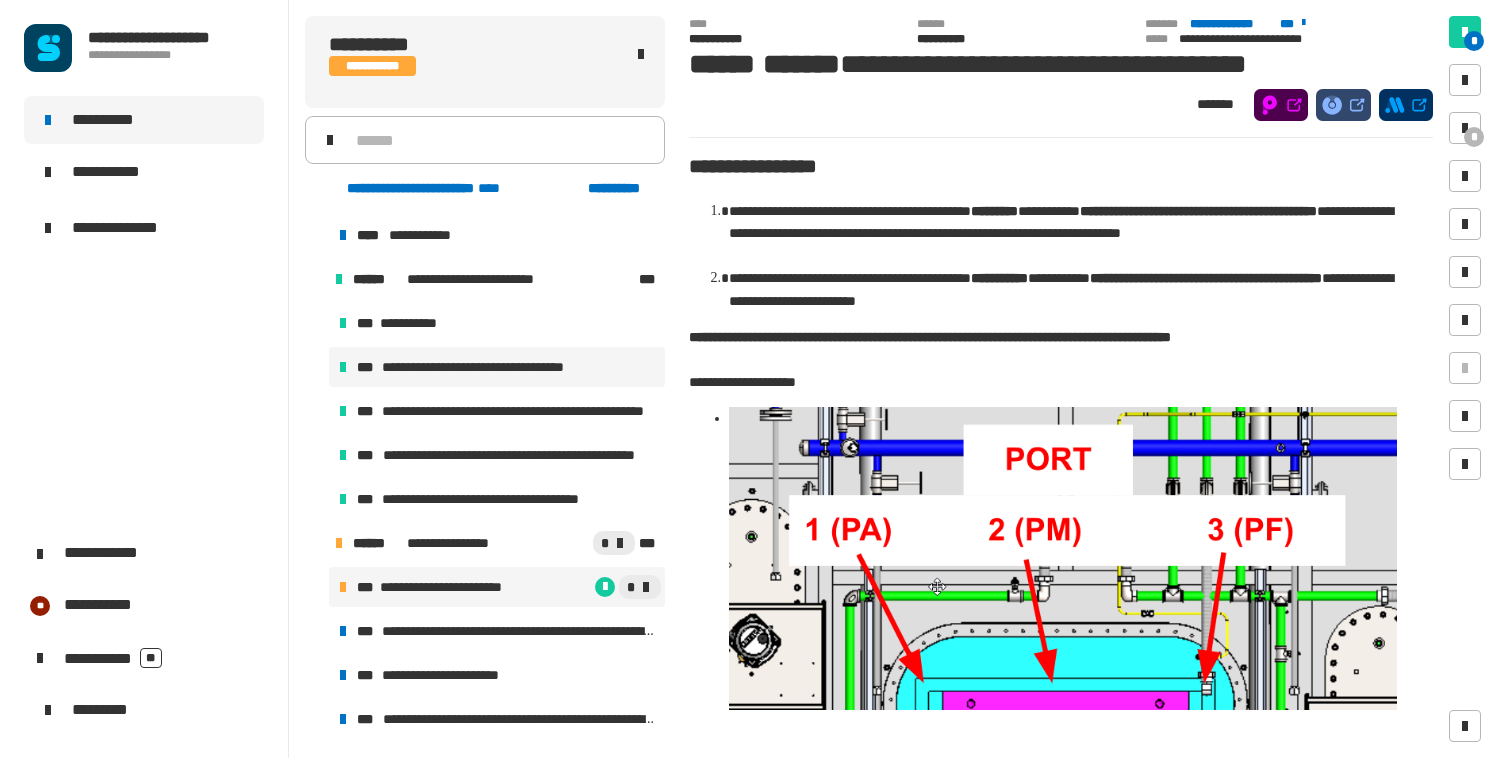 click on "**********" at bounding box center [458, 587] 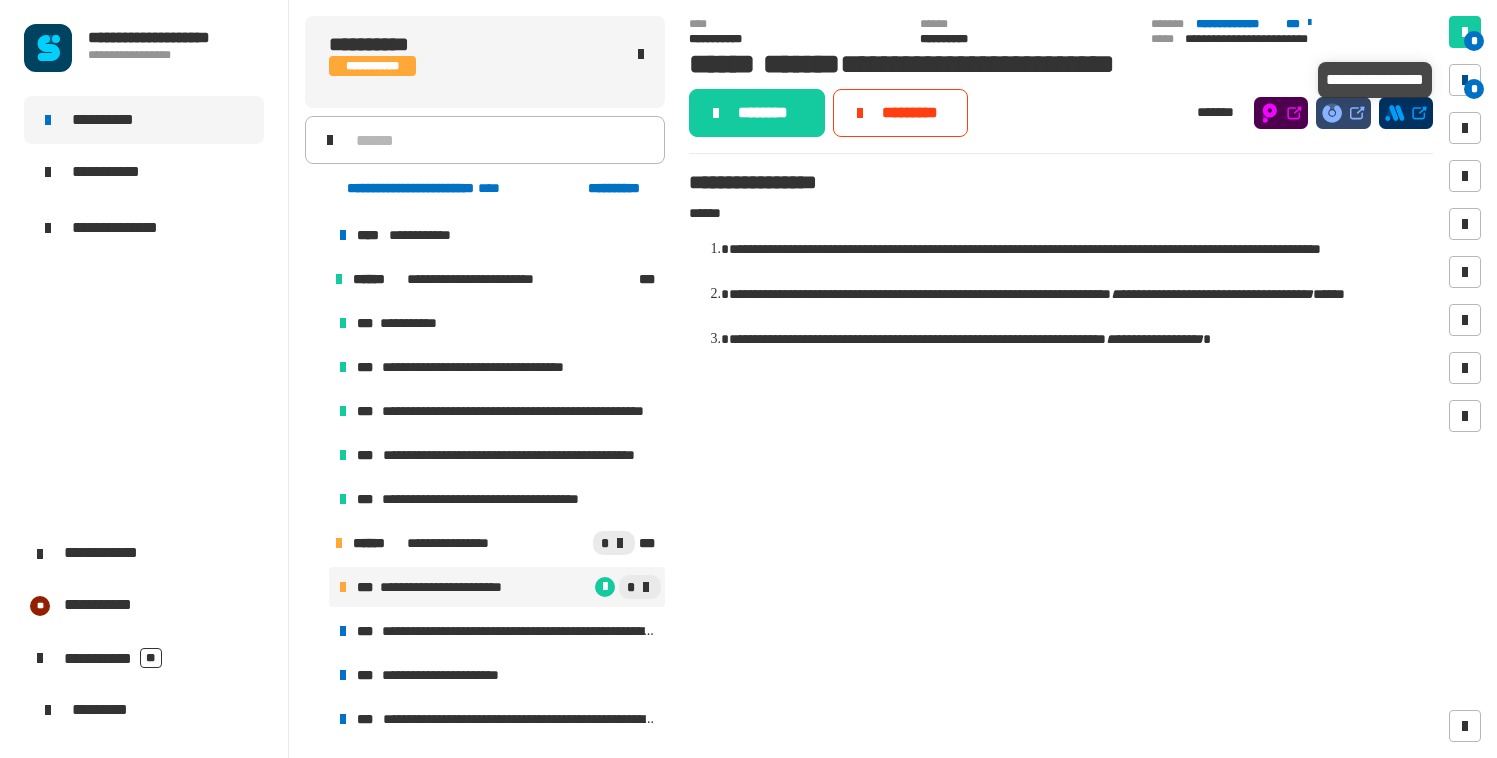 click at bounding box center [1465, 80] 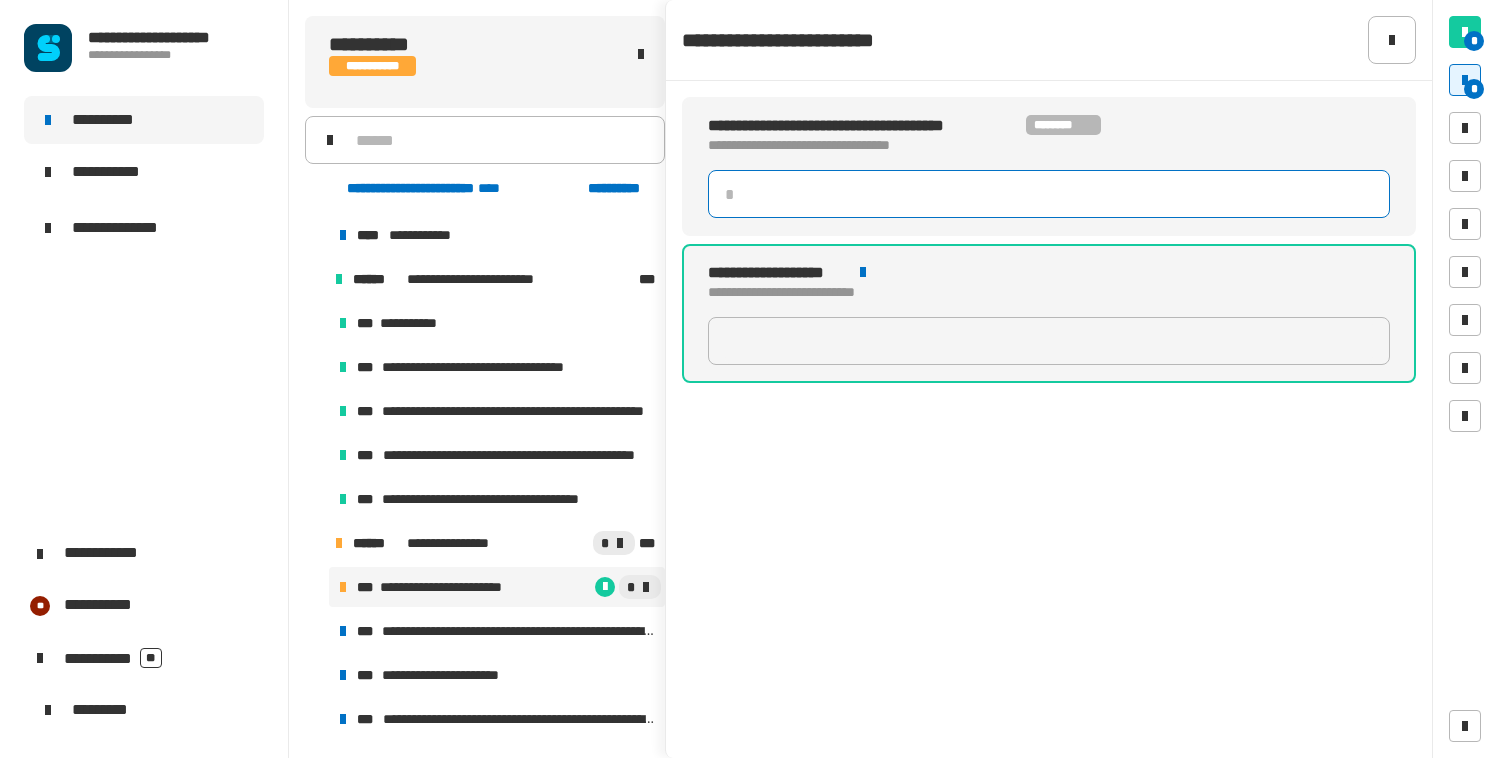 click 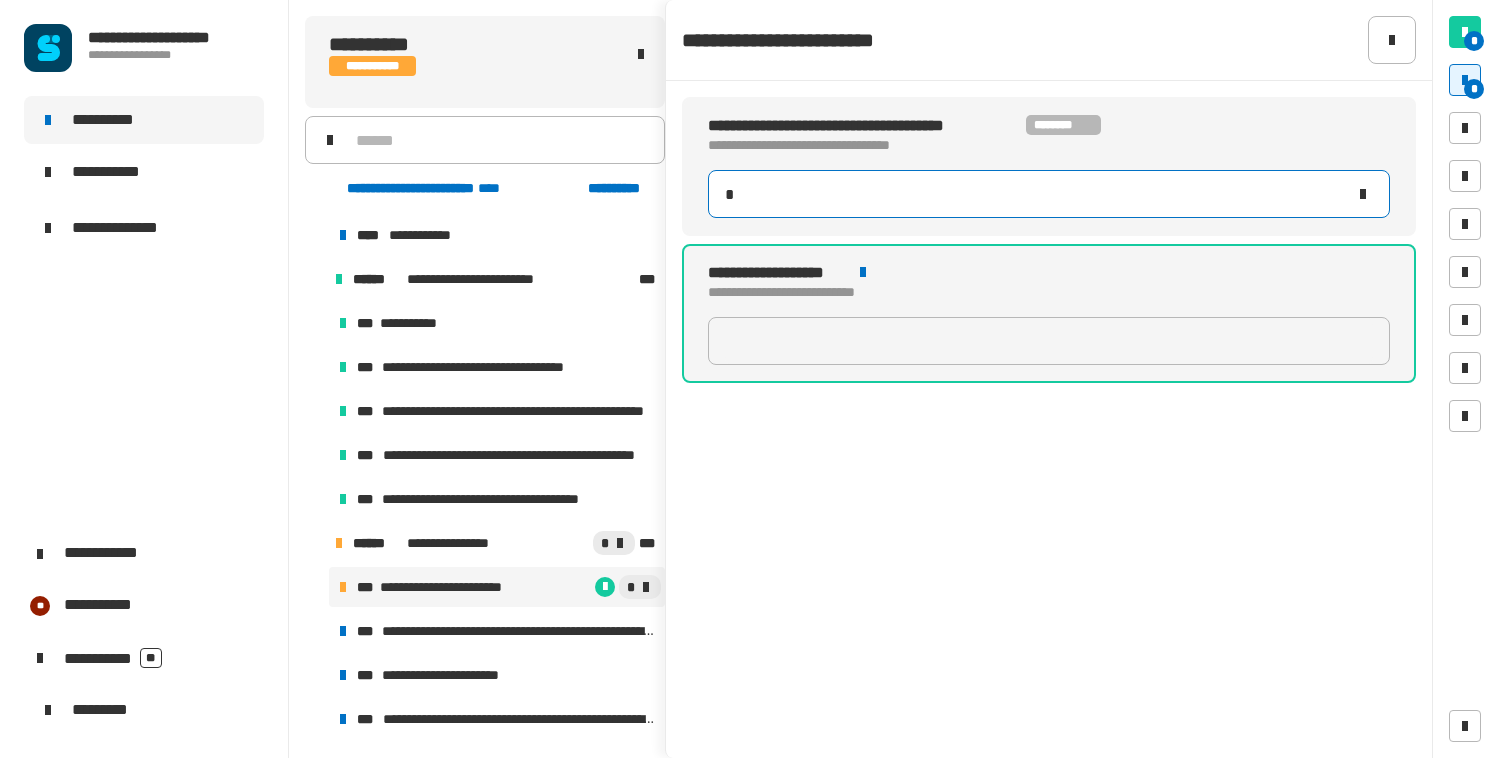 type on "****" 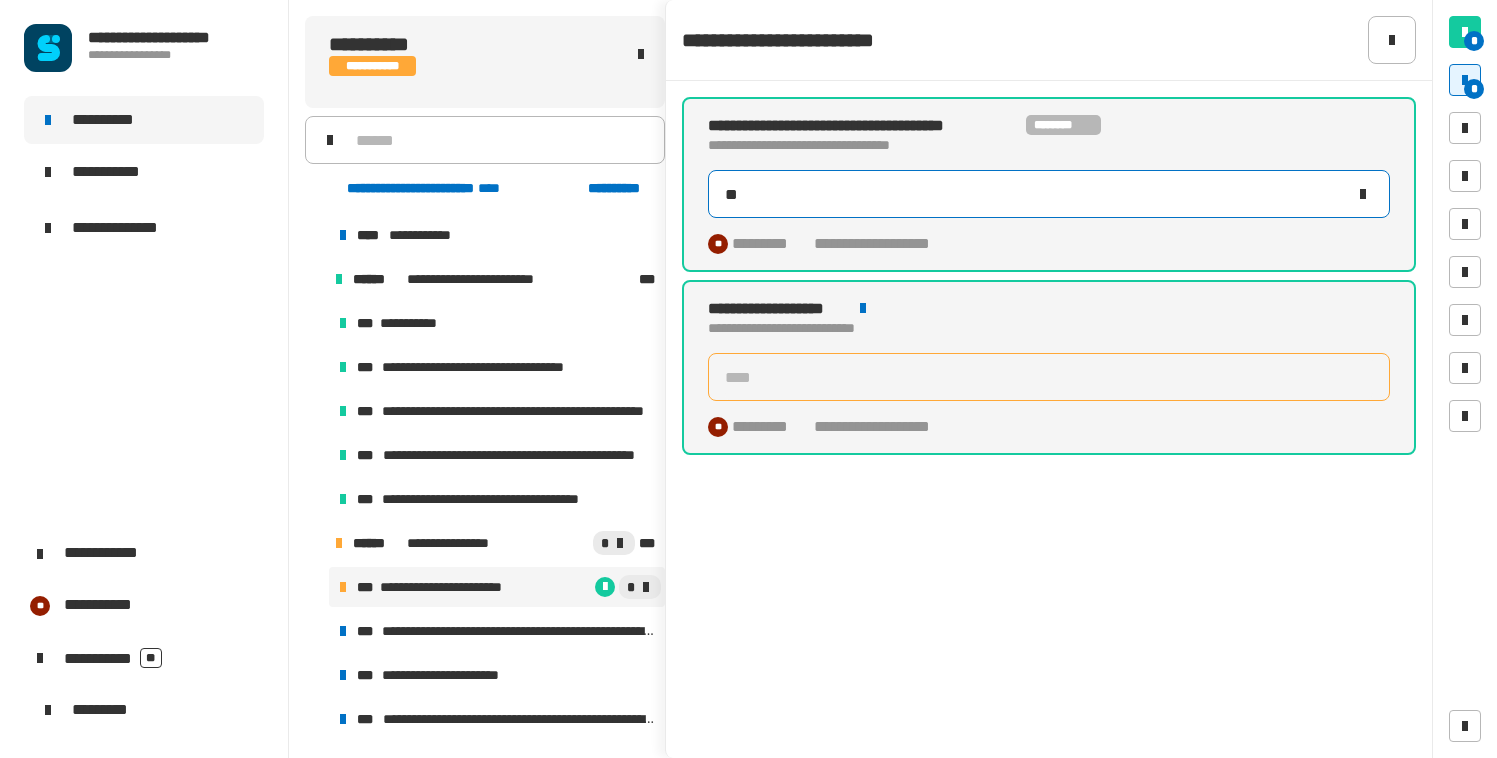 type on "***" 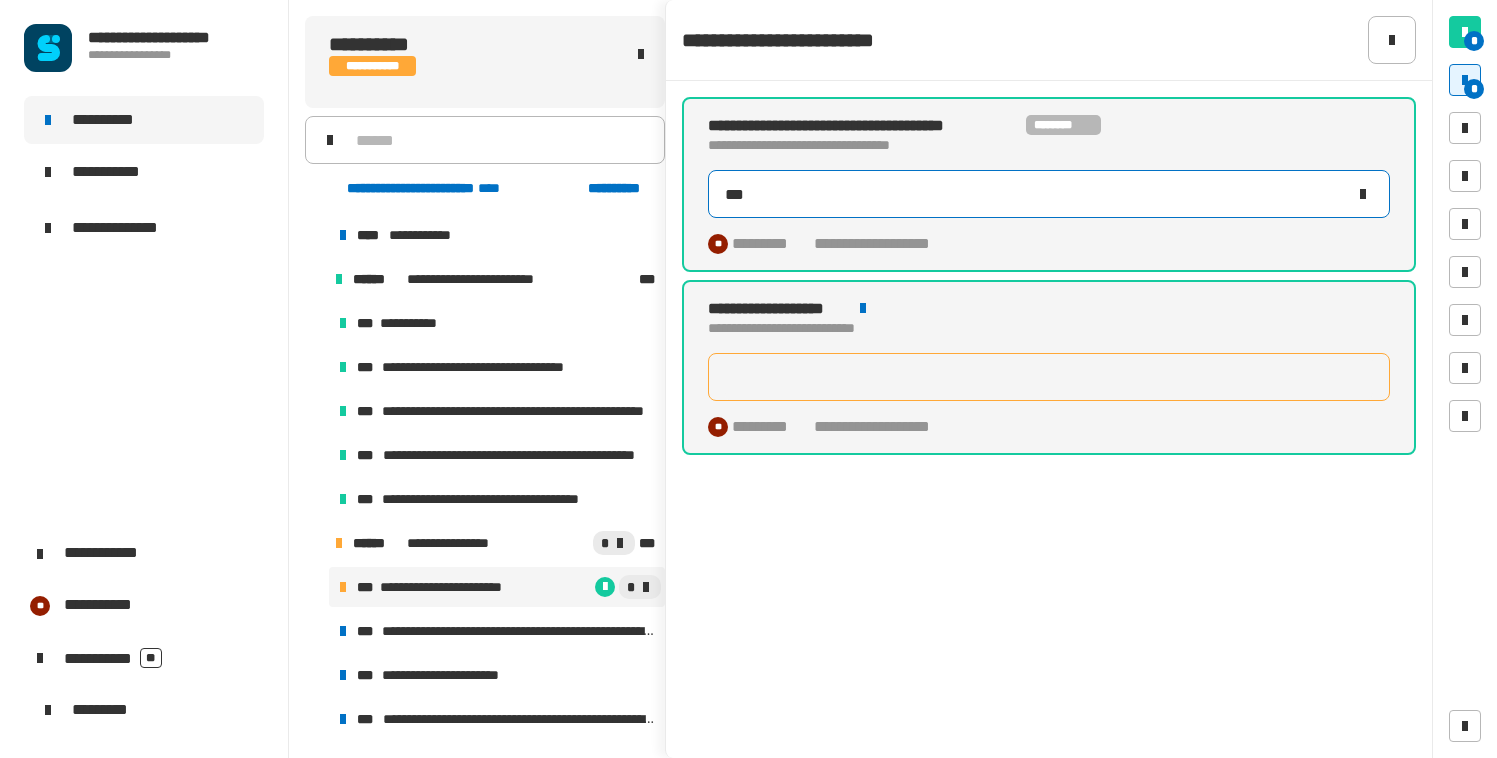 type on "****" 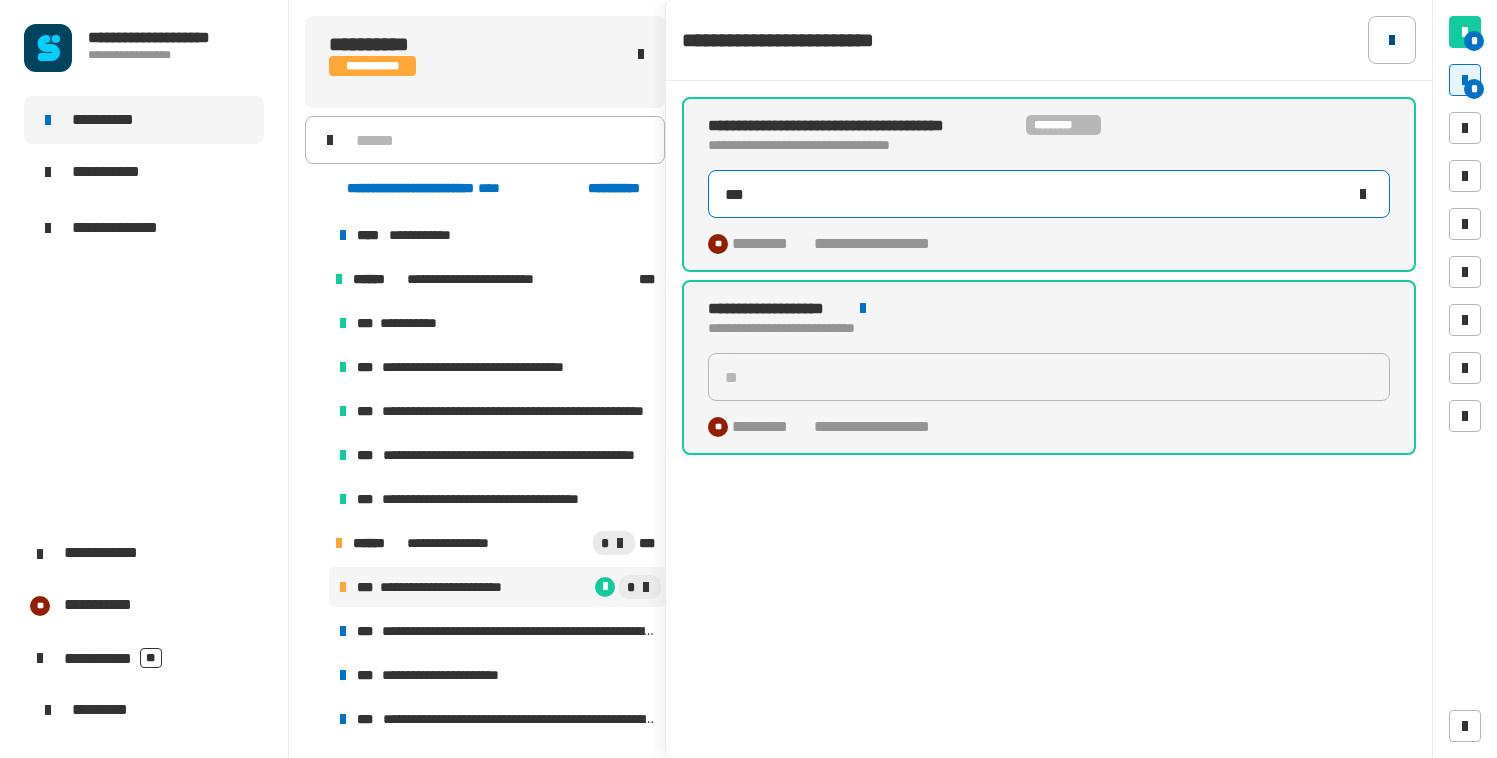 type on "**" 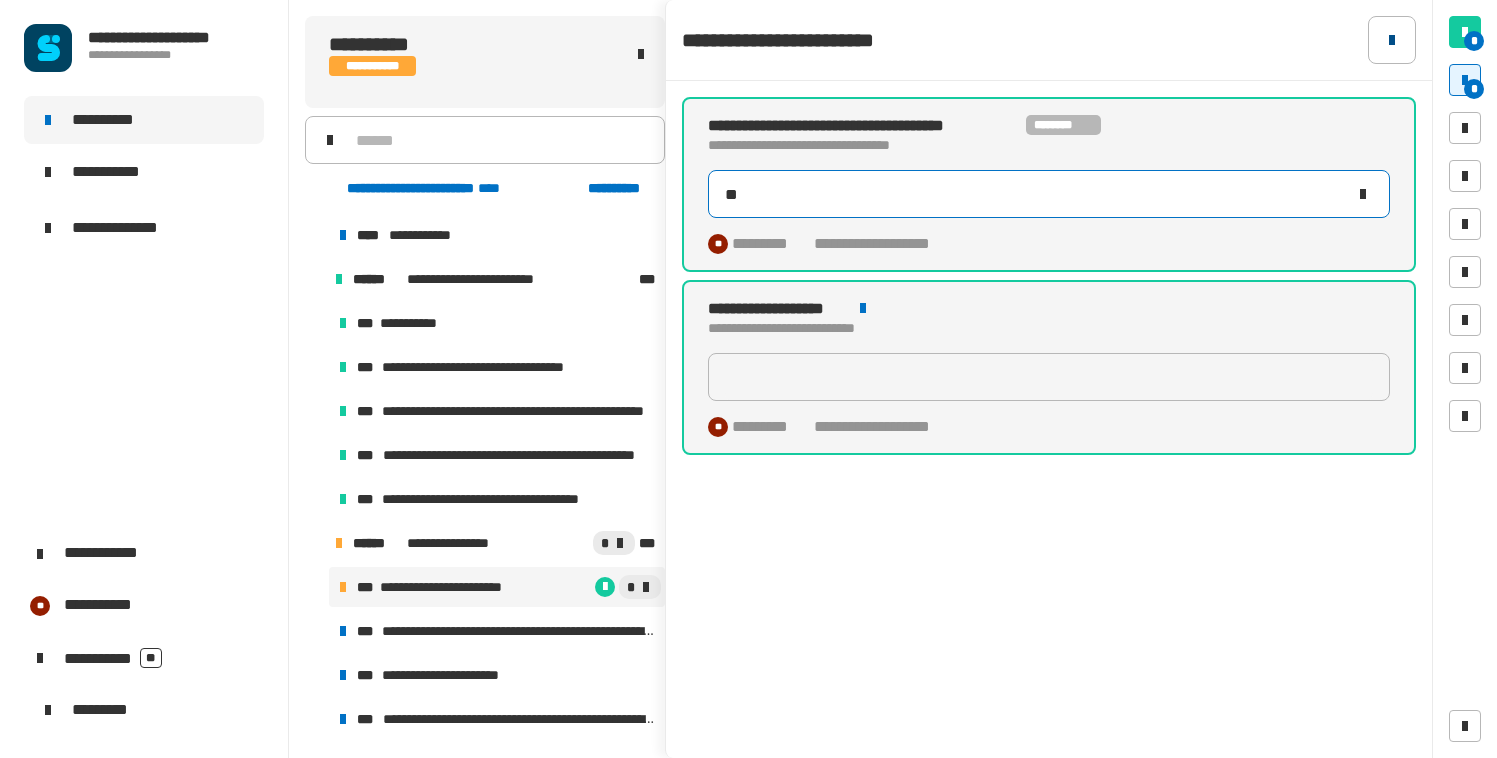 type on "****" 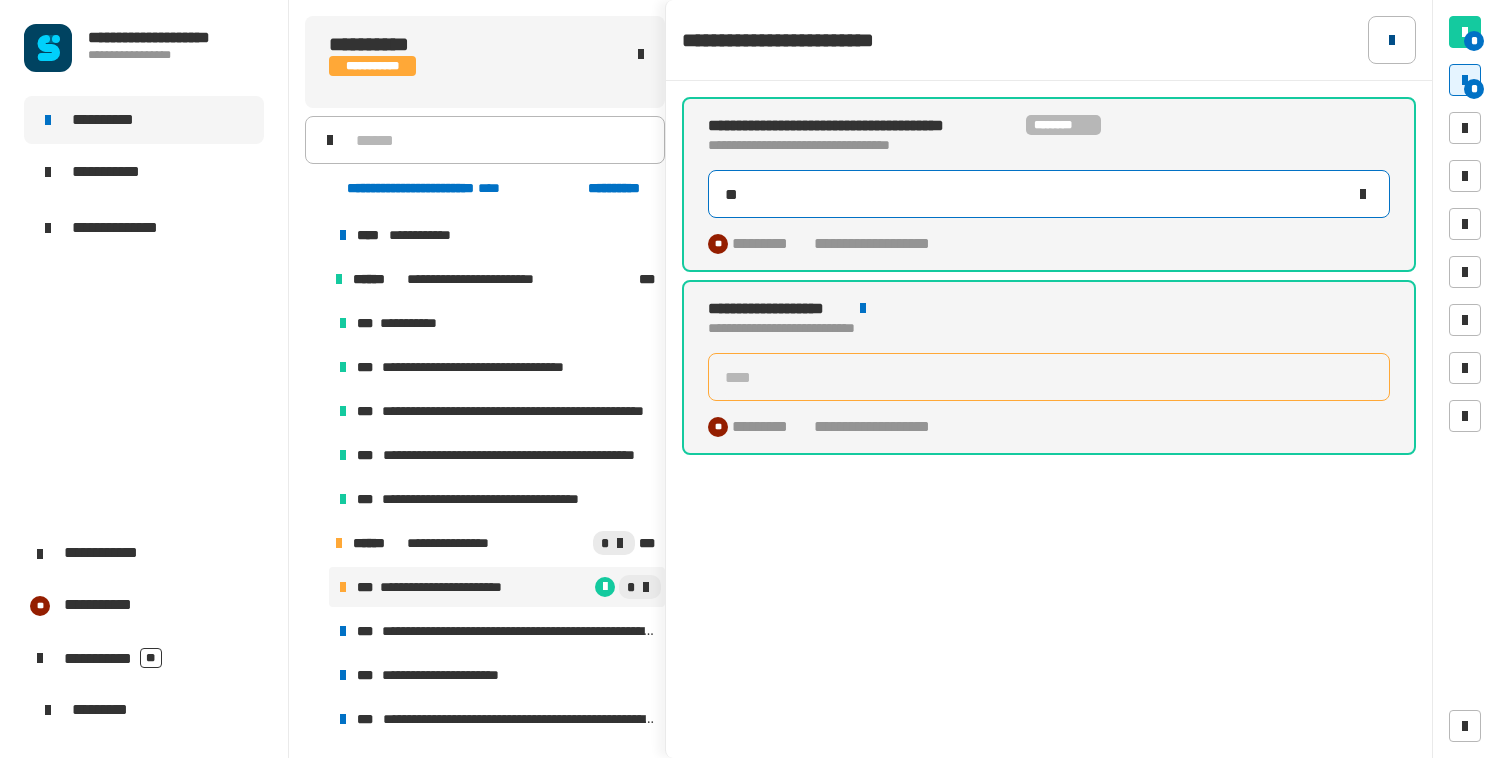 type on "***" 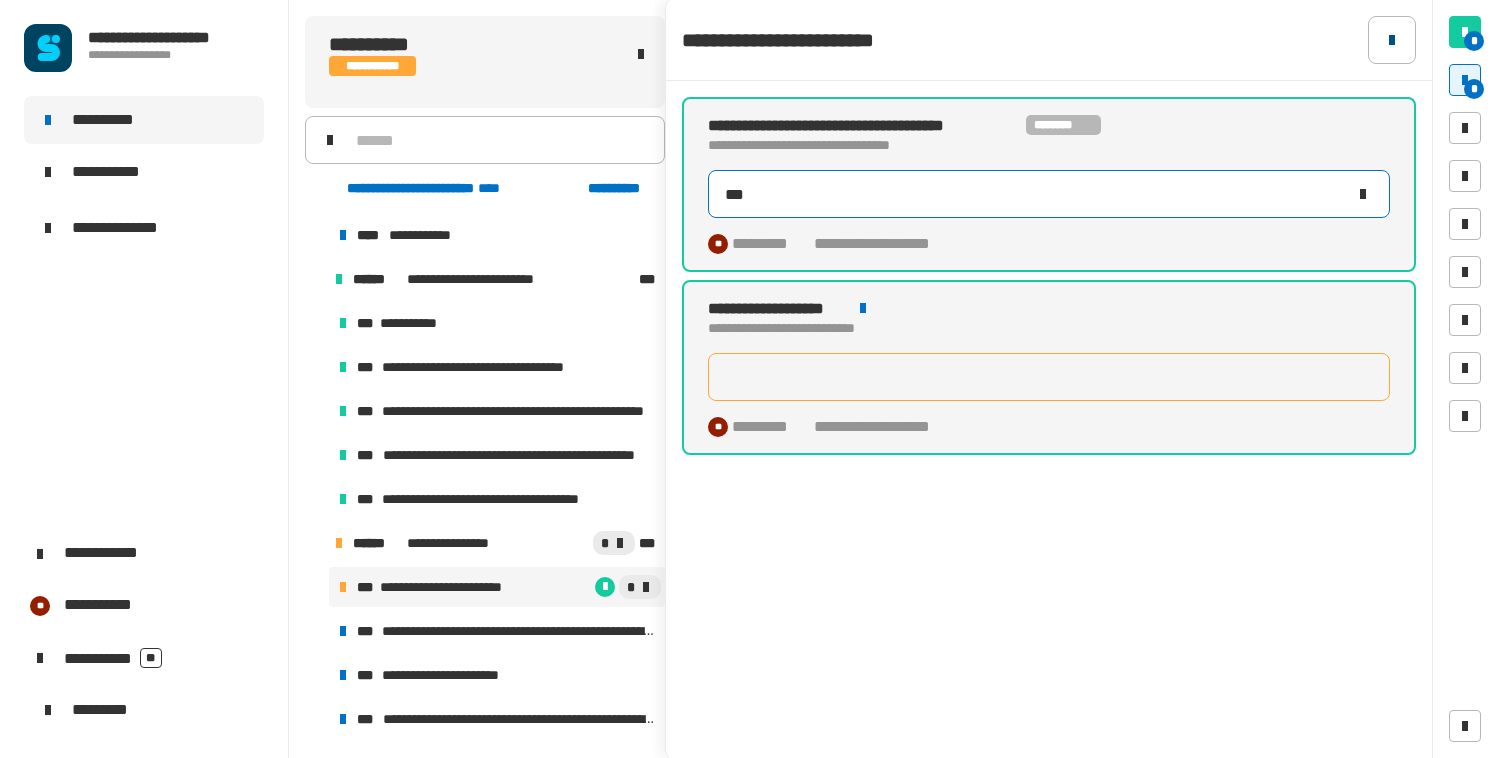 type on "**" 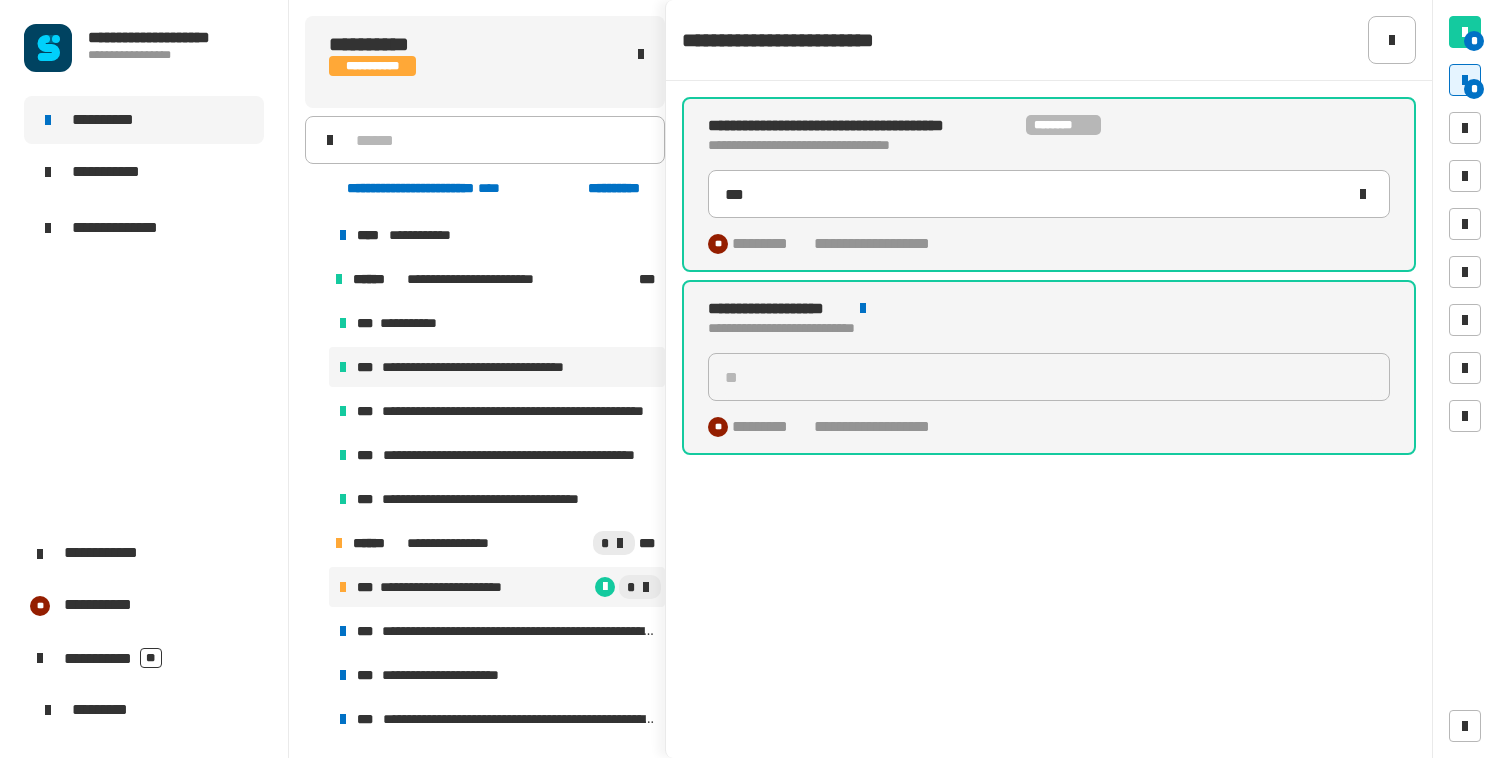 click on "***" at bounding box center (367, 367) 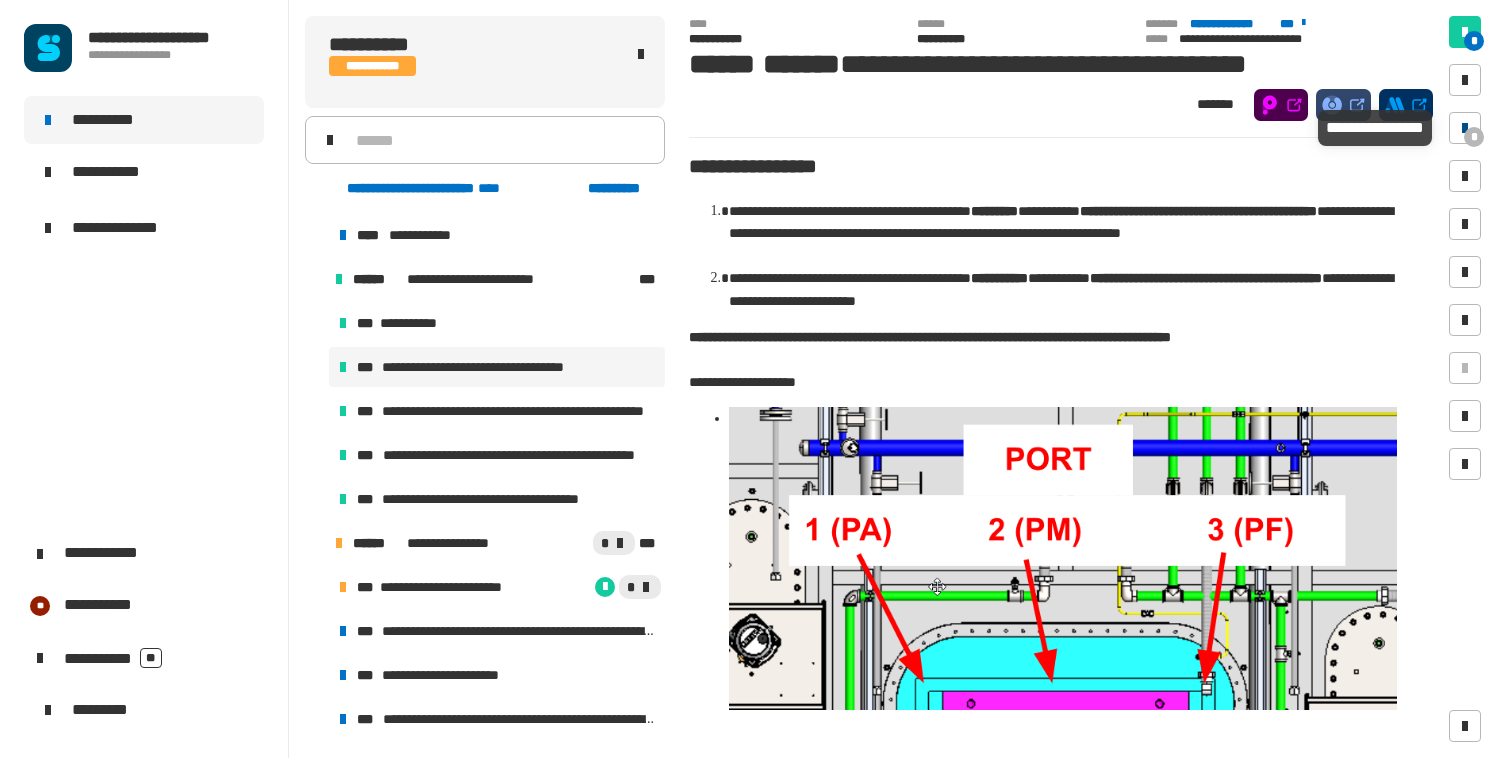 click at bounding box center (1465, 128) 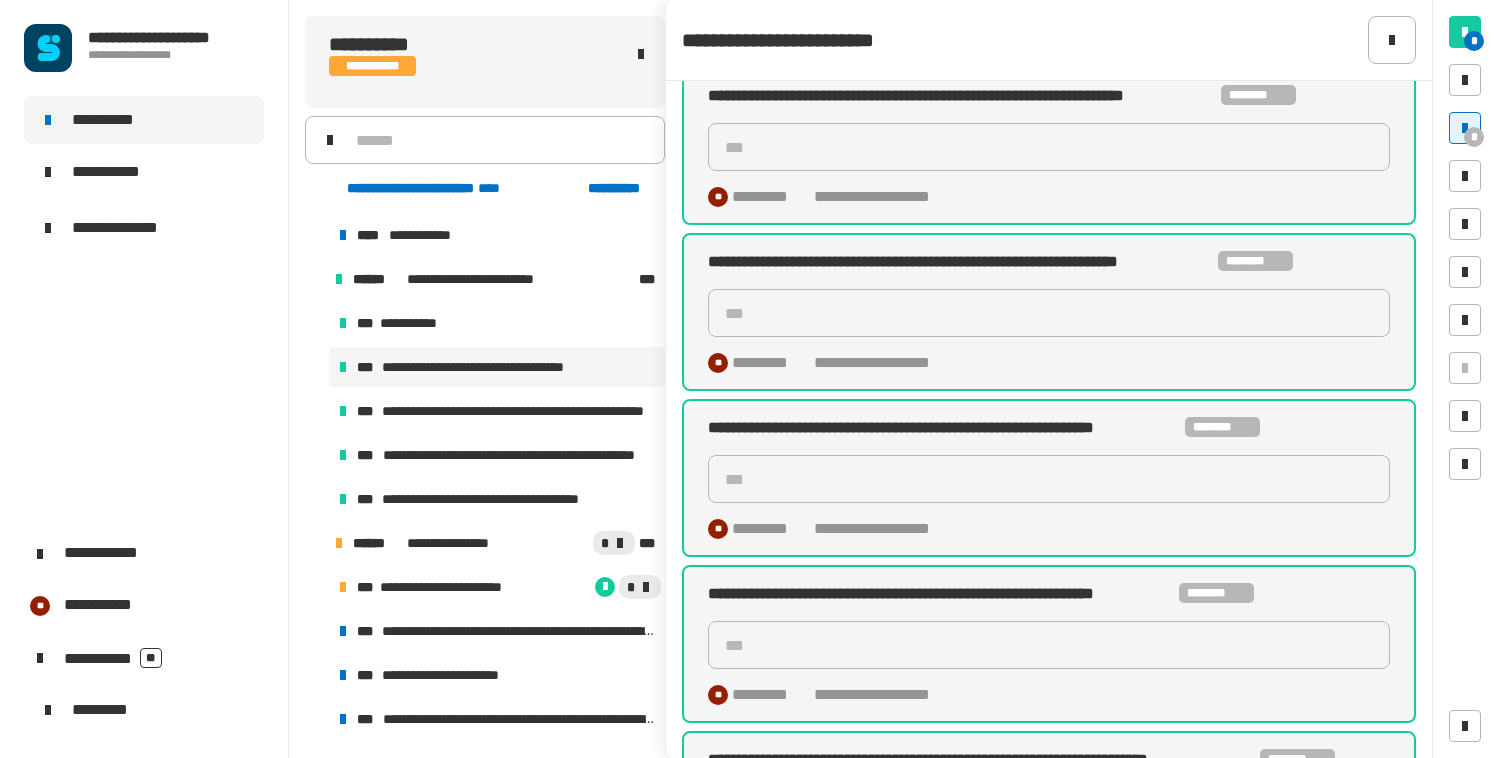 scroll, scrollTop: 0, scrollLeft: 0, axis: both 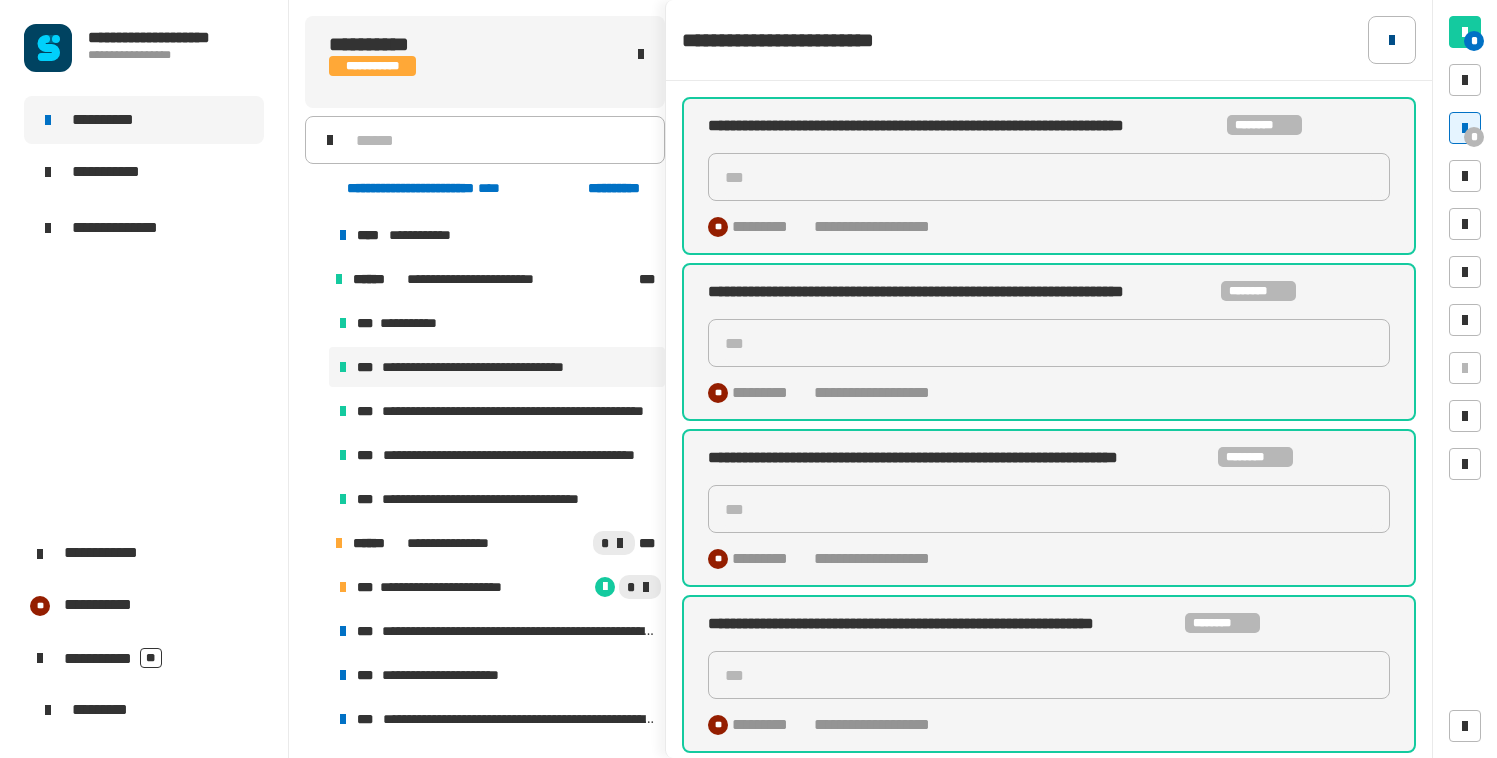 click 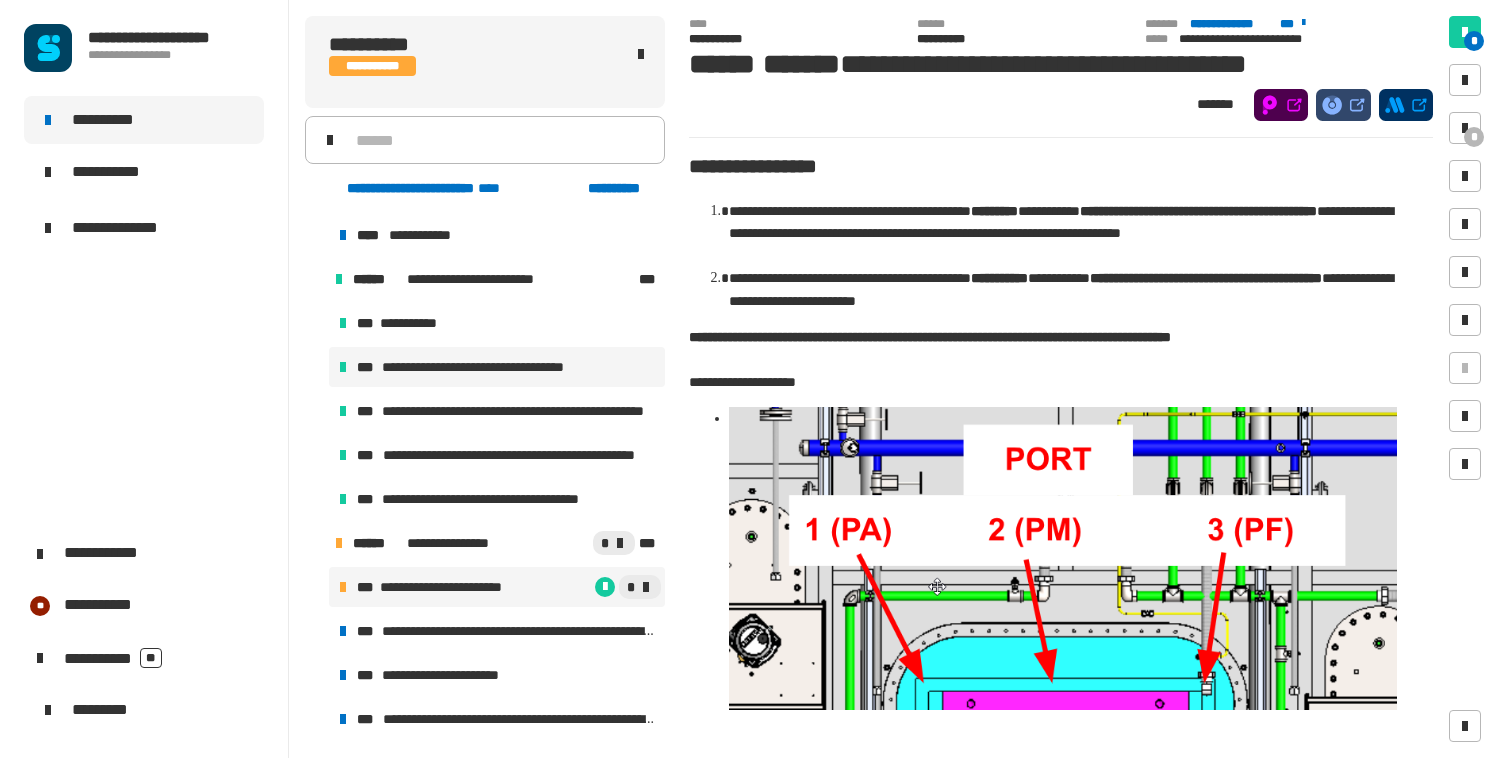 click on "**********" at bounding box center [497, 587] 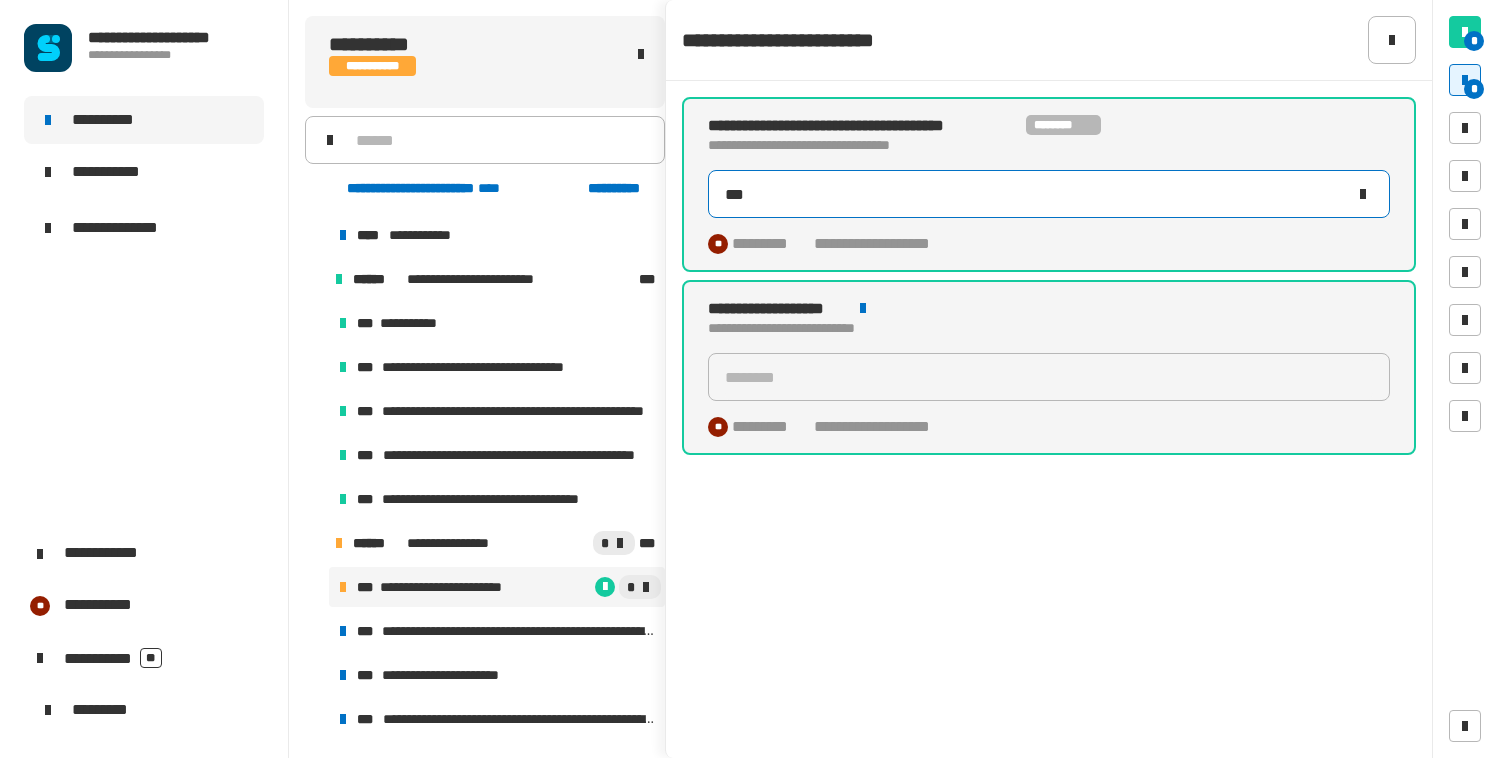 click on "***" 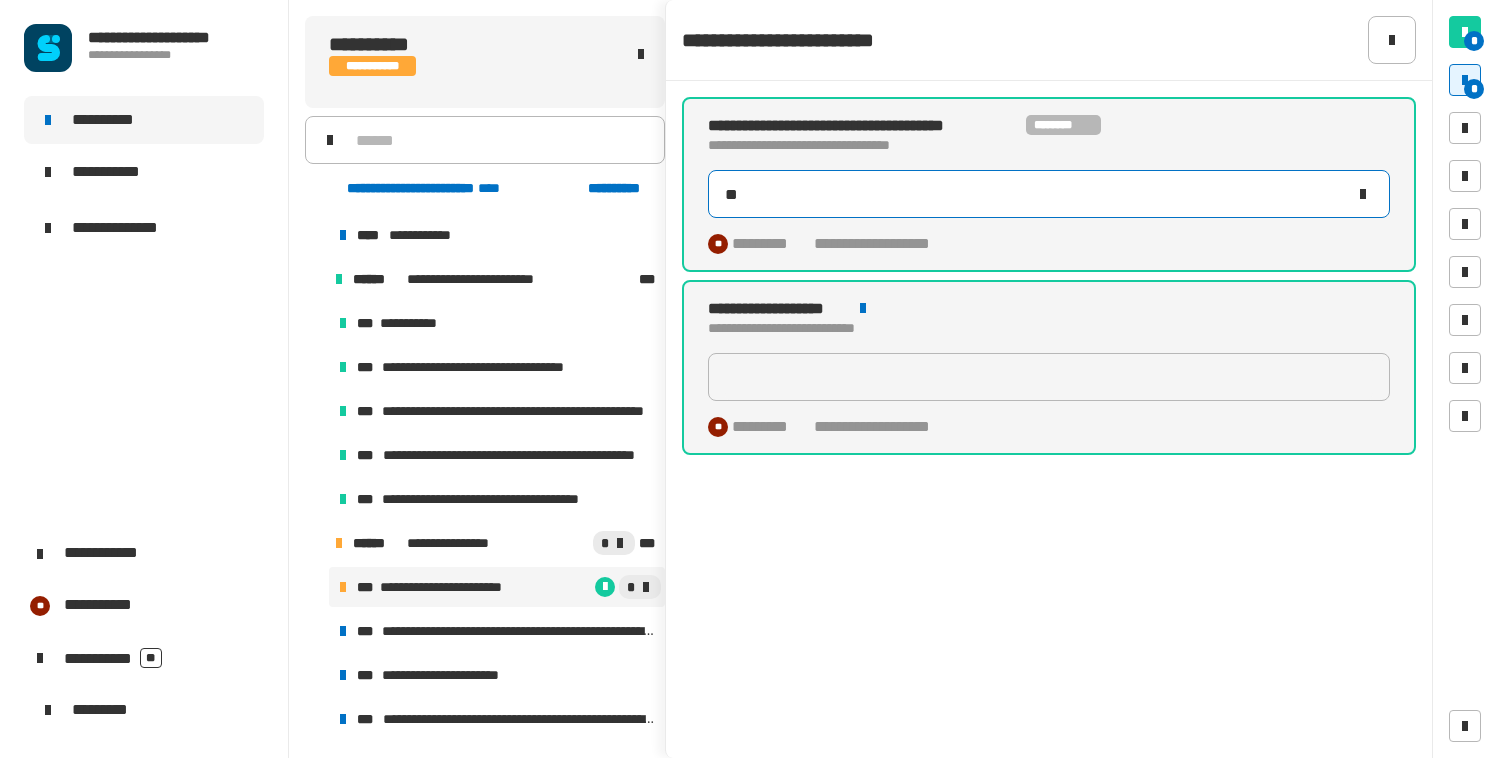 type on "****" 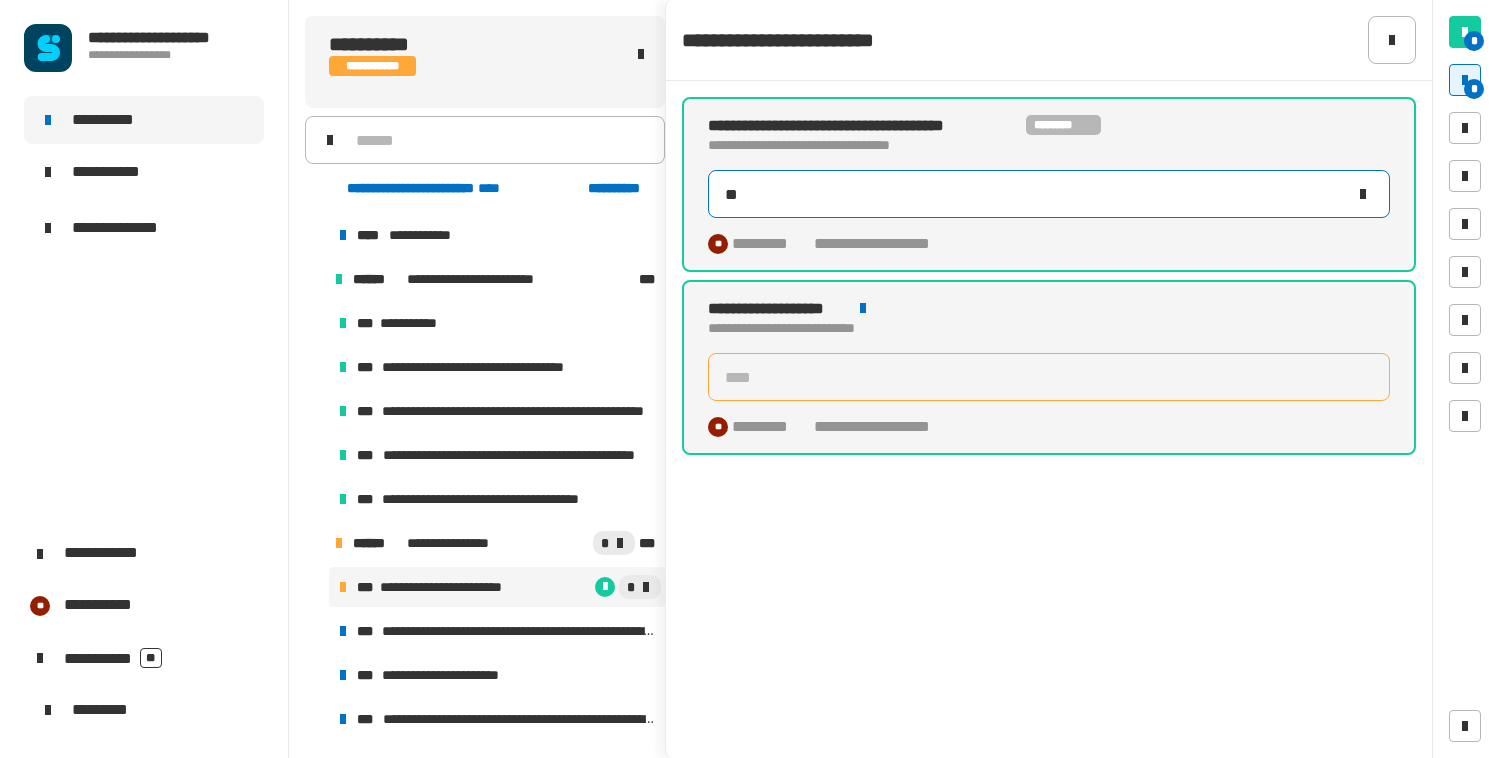 type on "***" 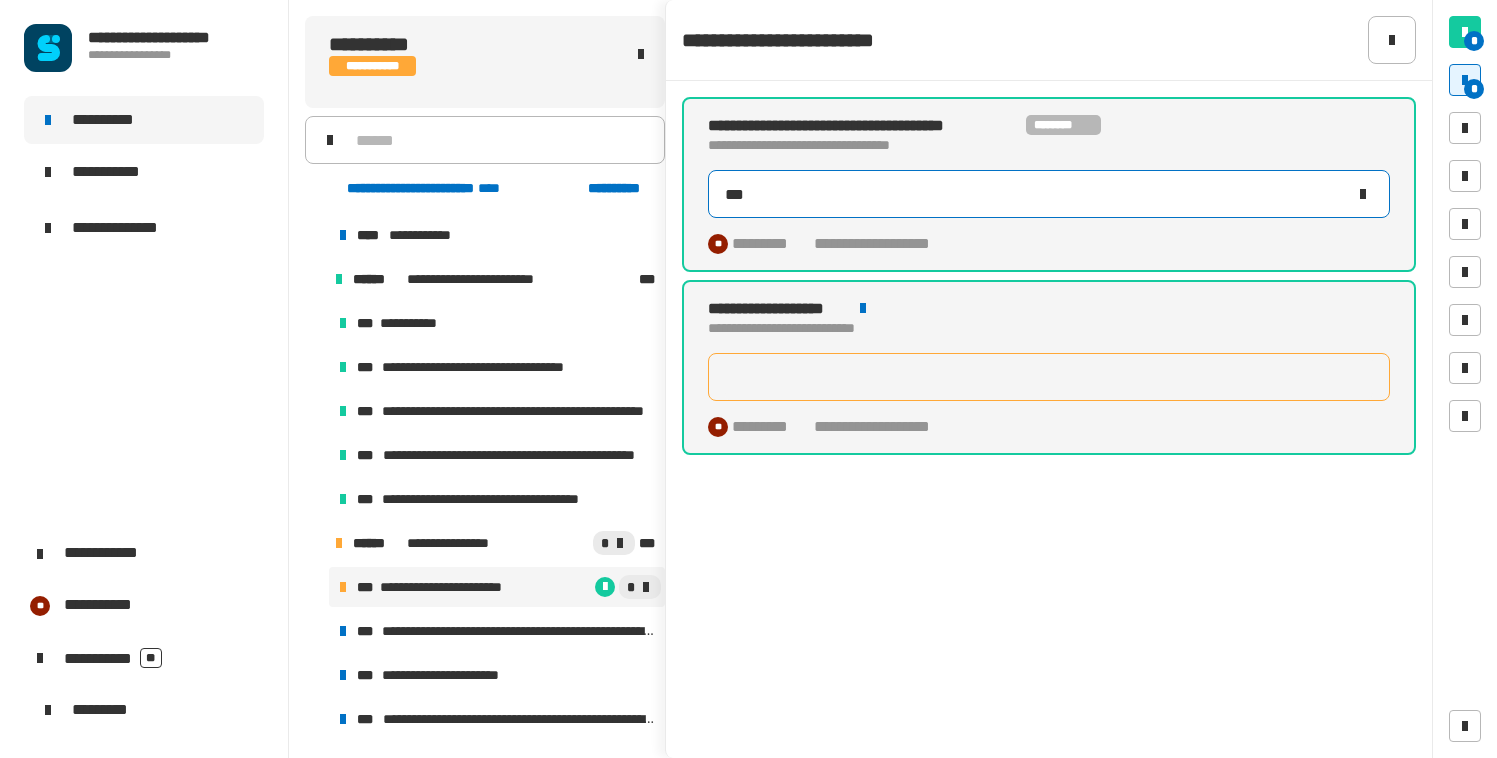 type on "**" 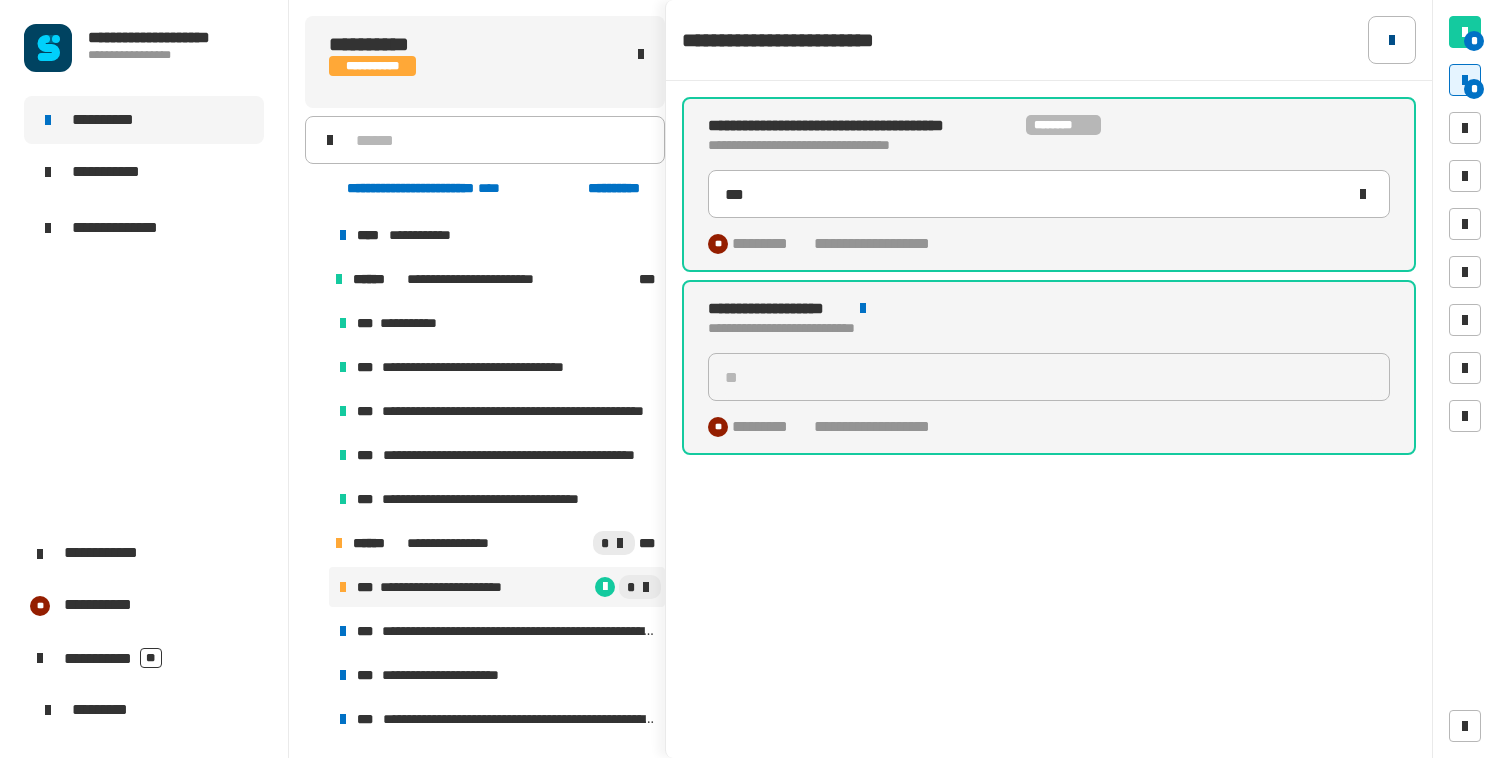 click 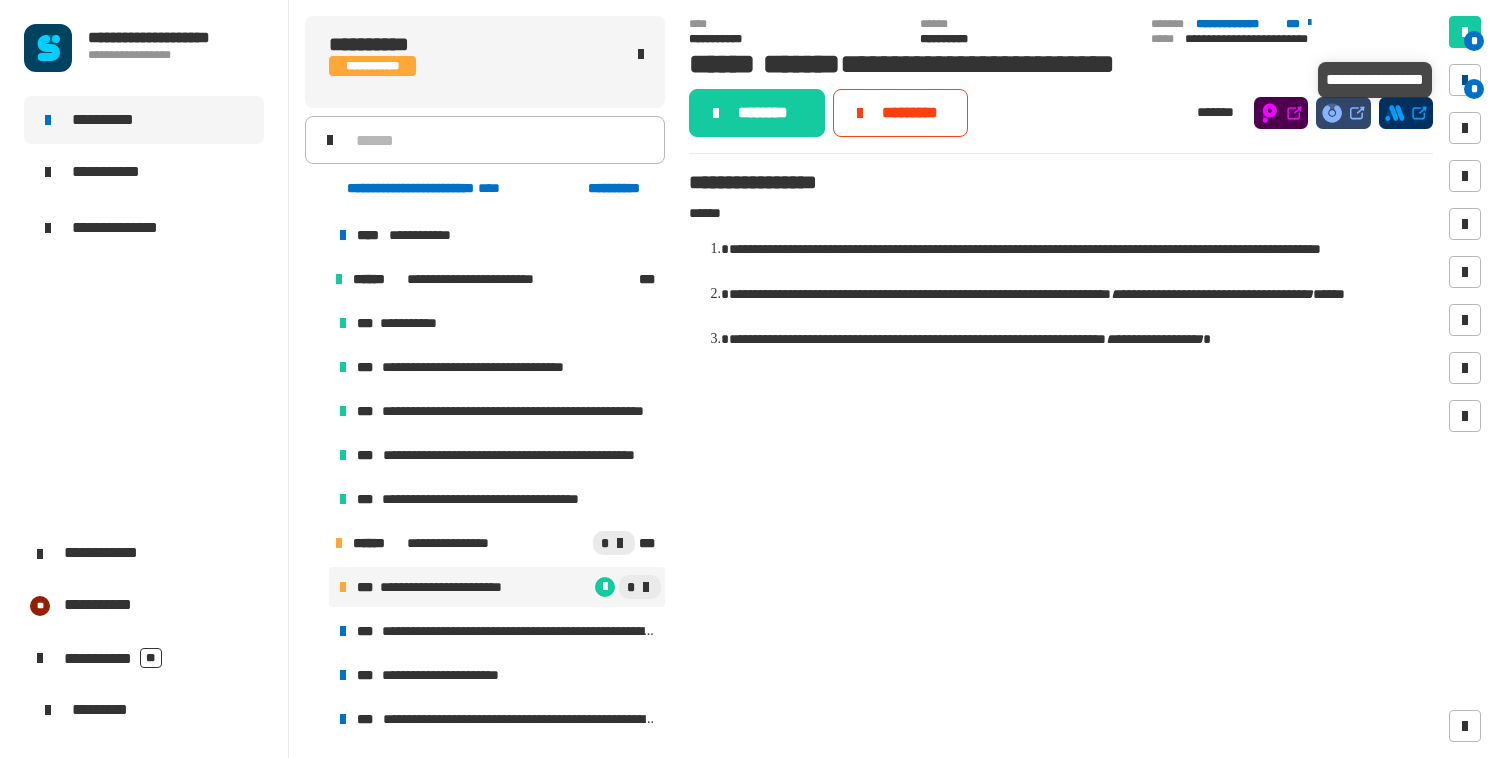 click on "*" at bounding box center (1474, 89) 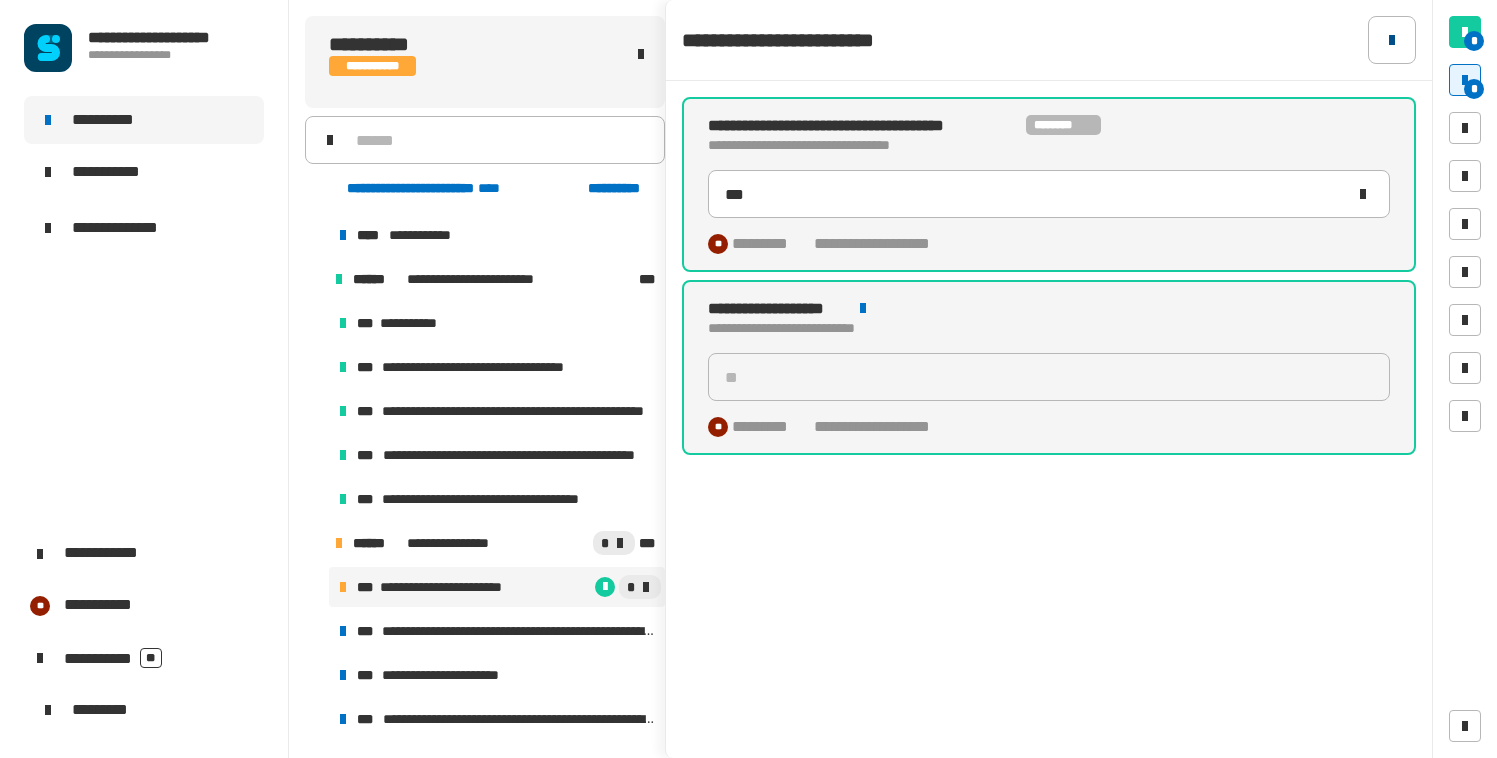 click 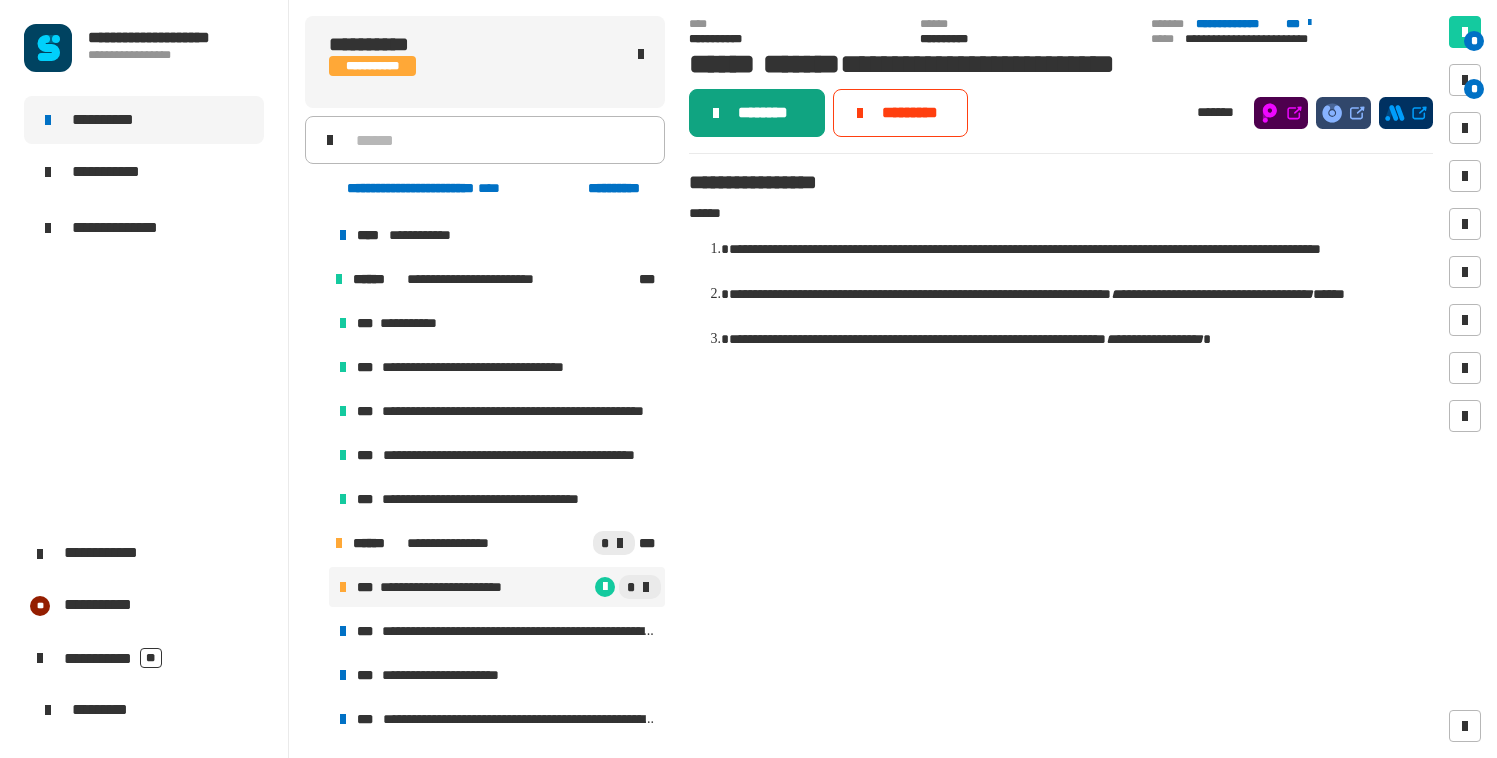 click 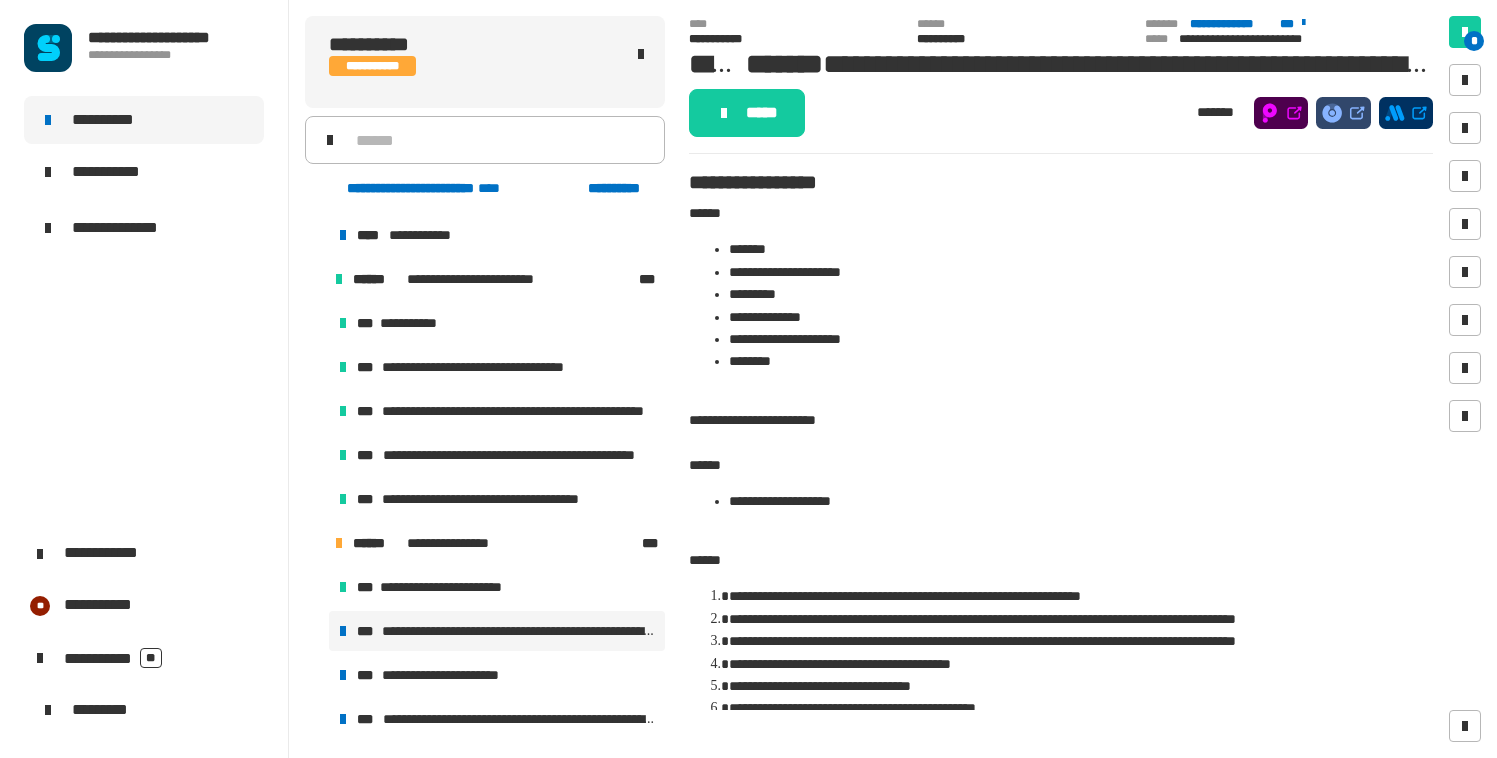 click on "**********" 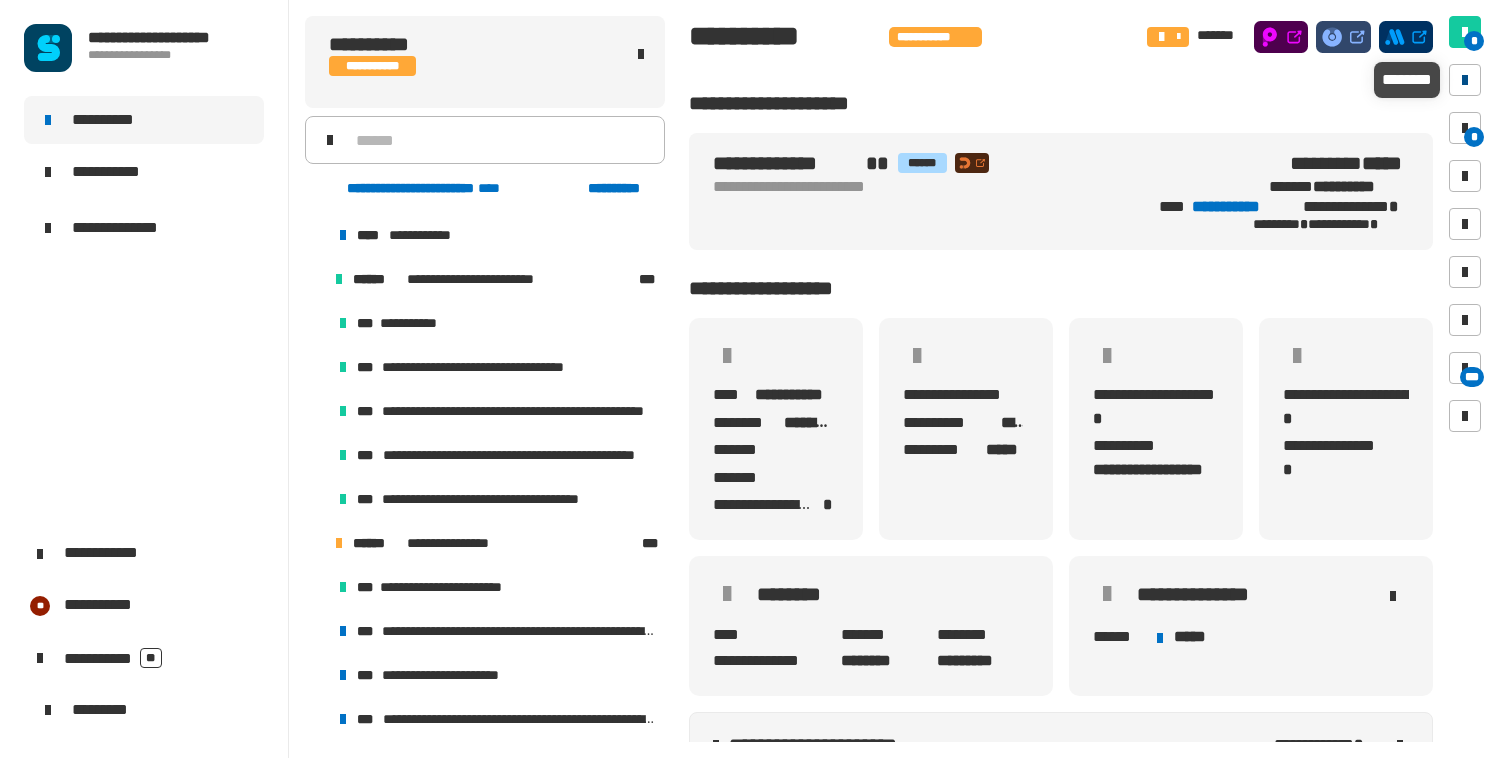 click at bounding box center (1465, 80) 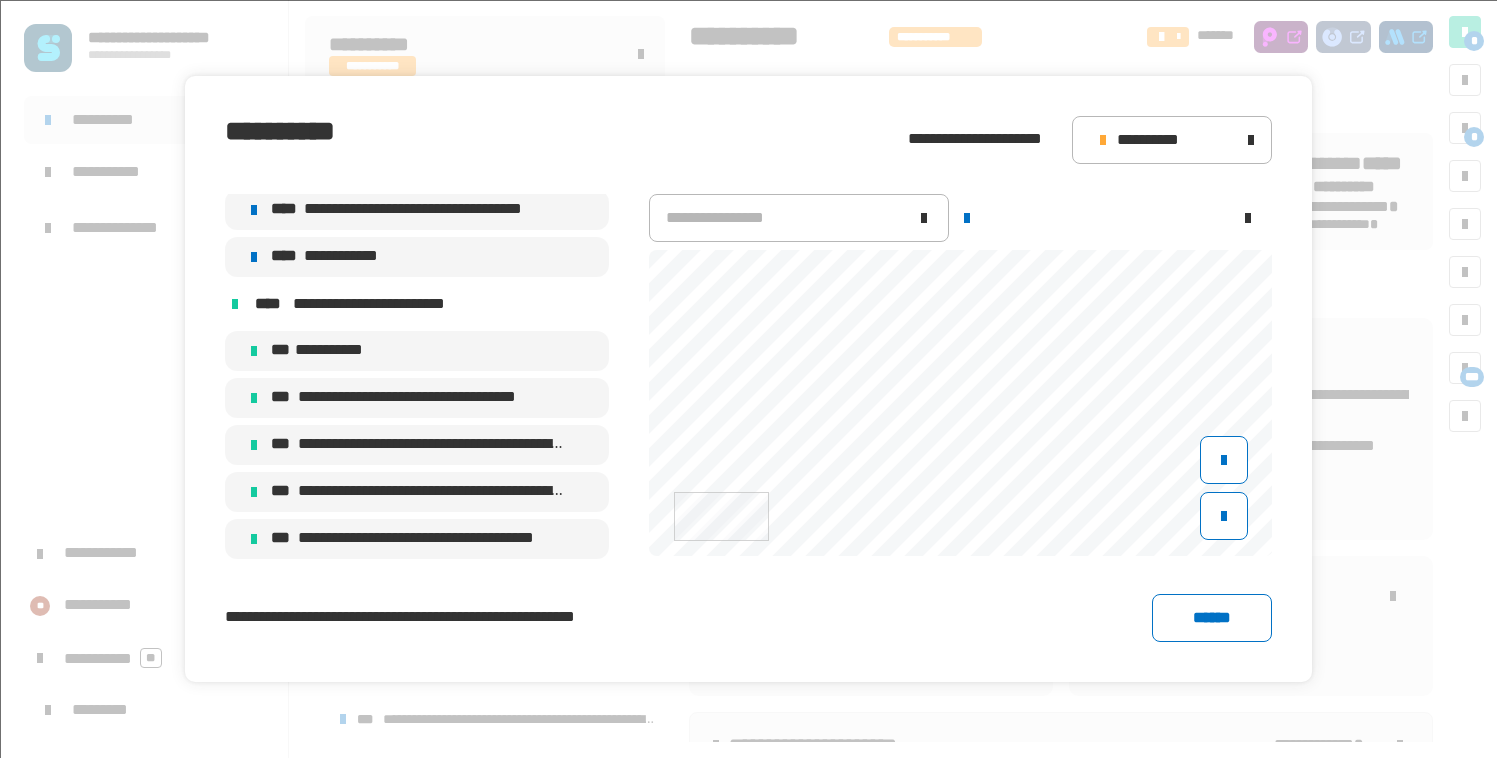 scroll, scrollTop: 9567, scrollLeft: 0, axis: vertical 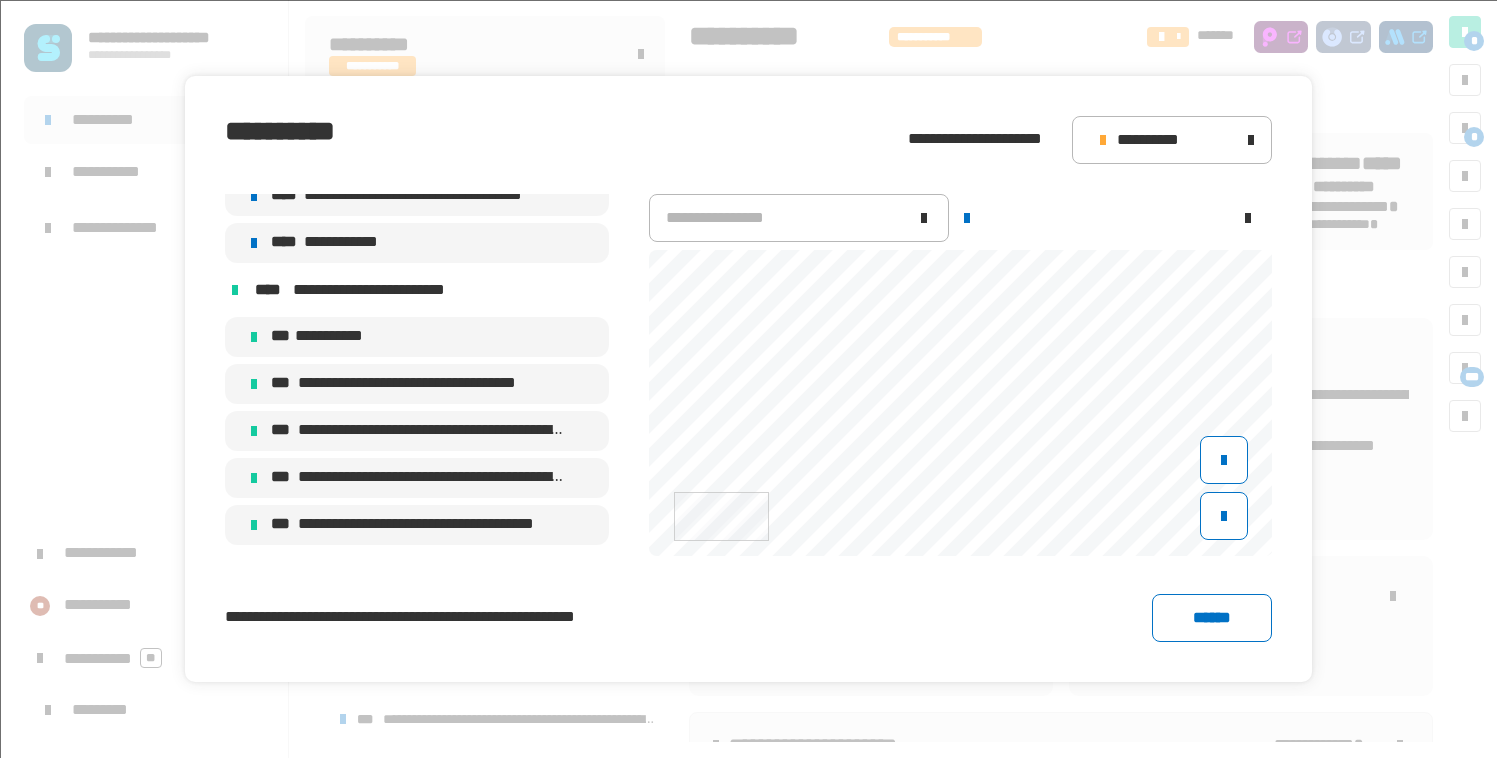 click on "**********" 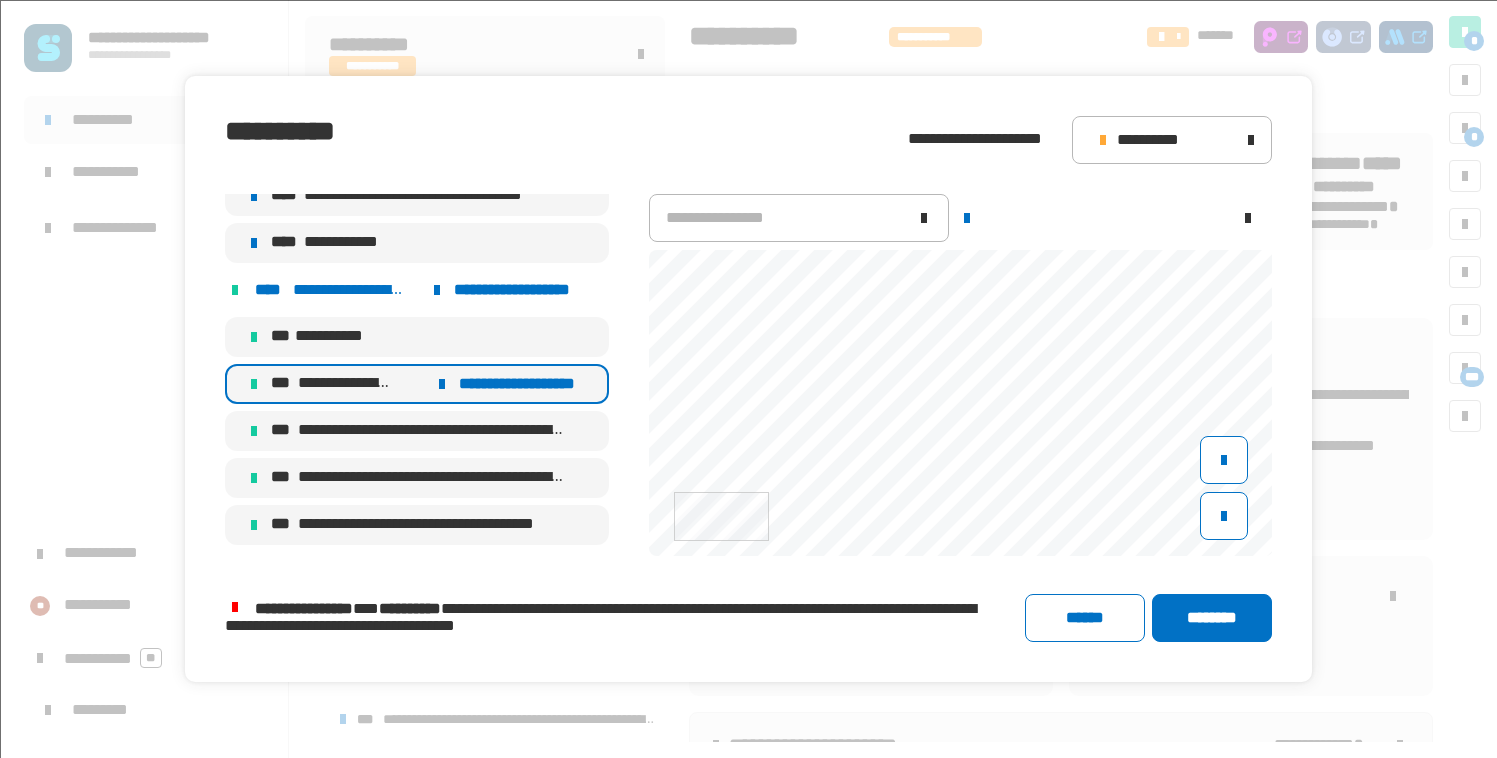 click on "**********" 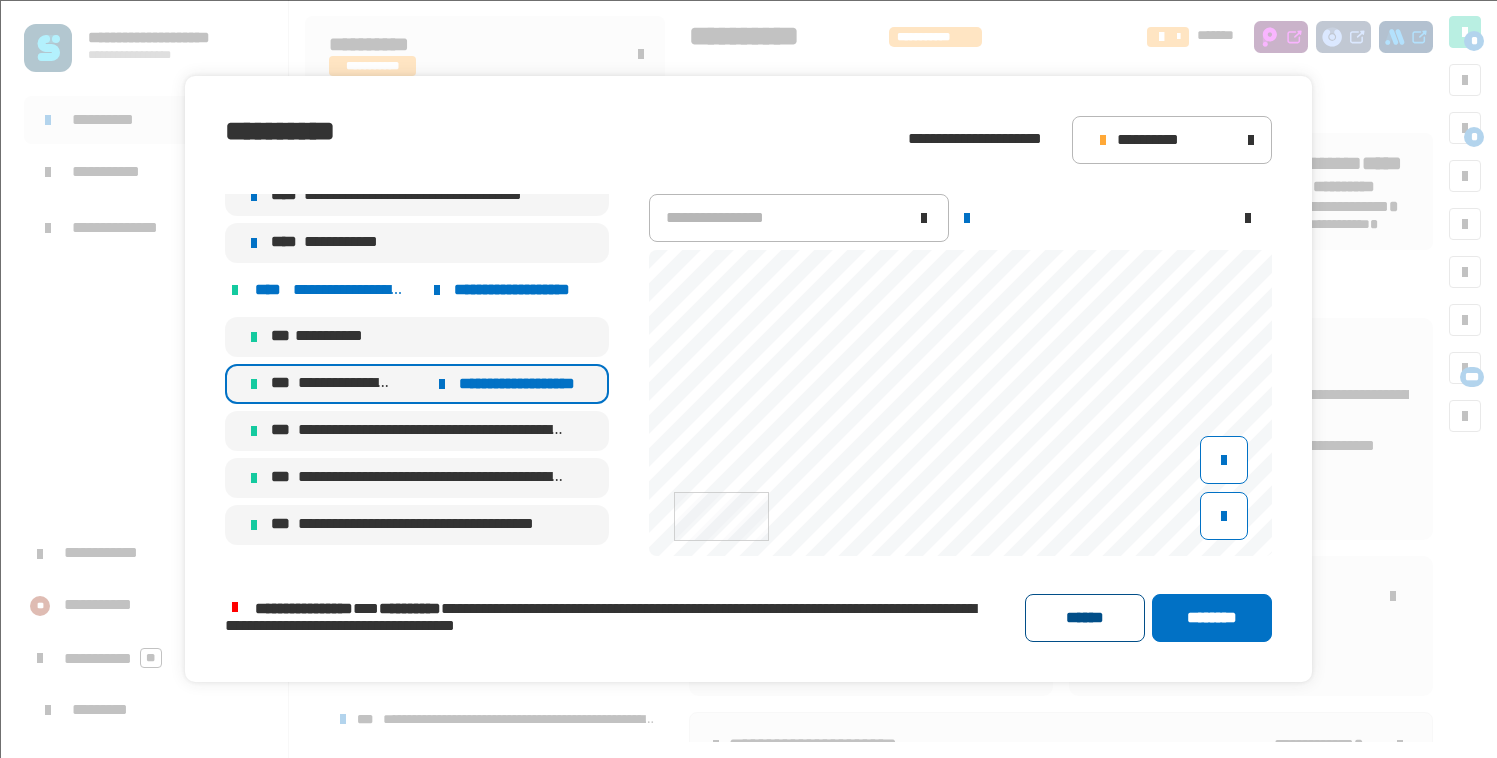 click on "******" 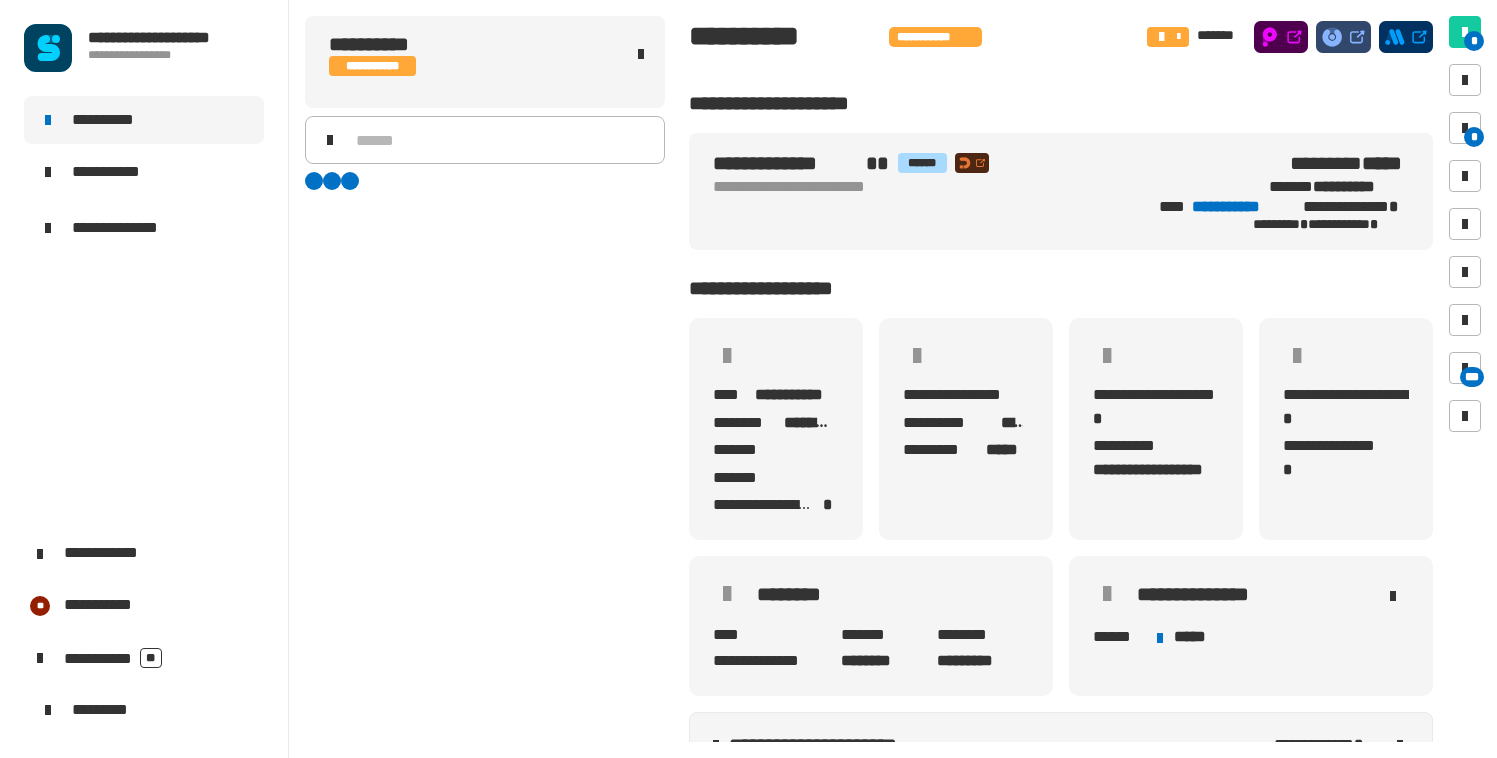 scroll, scrollTop: 0, scrollLeft: 0, axis: both 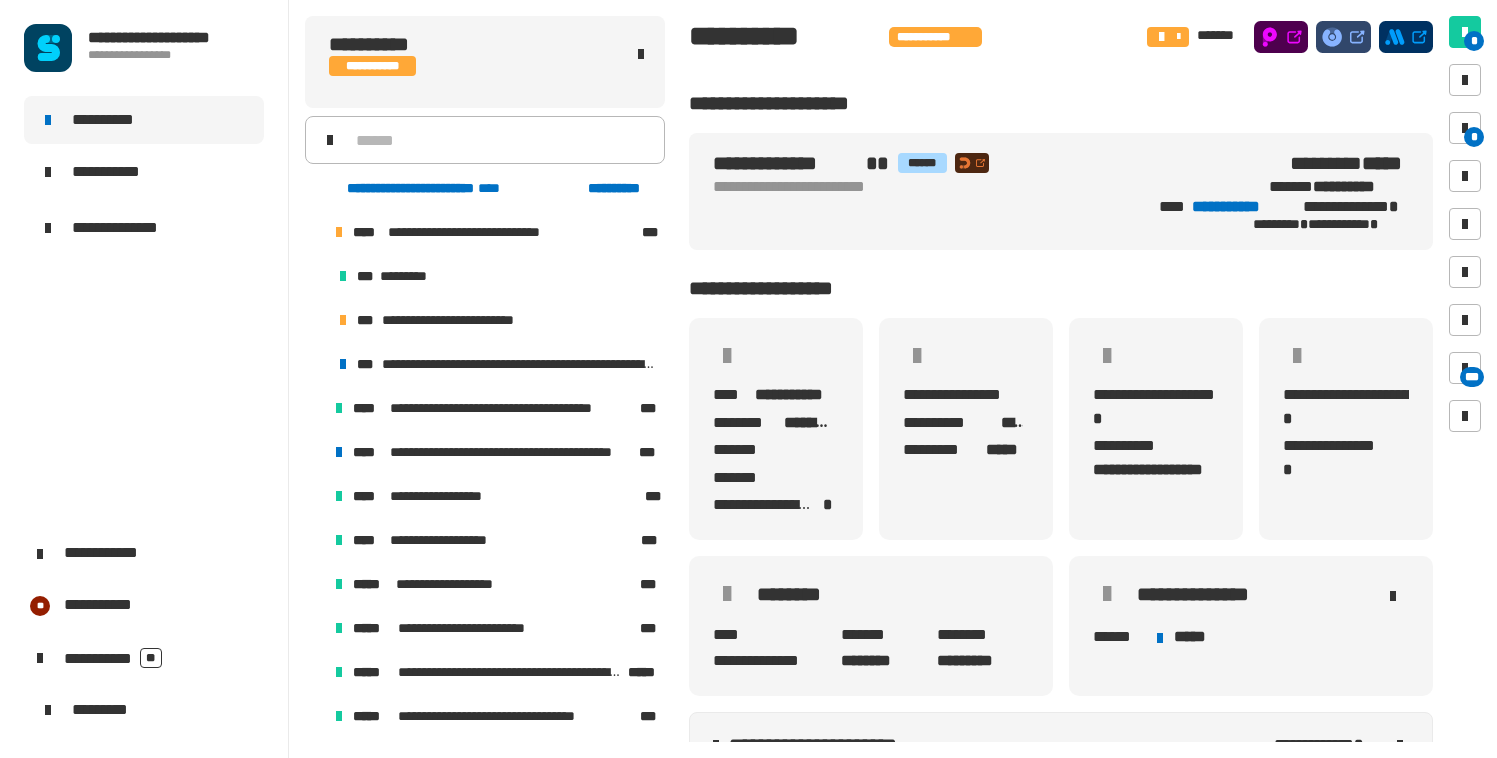 click at bounding box center (315, 232) 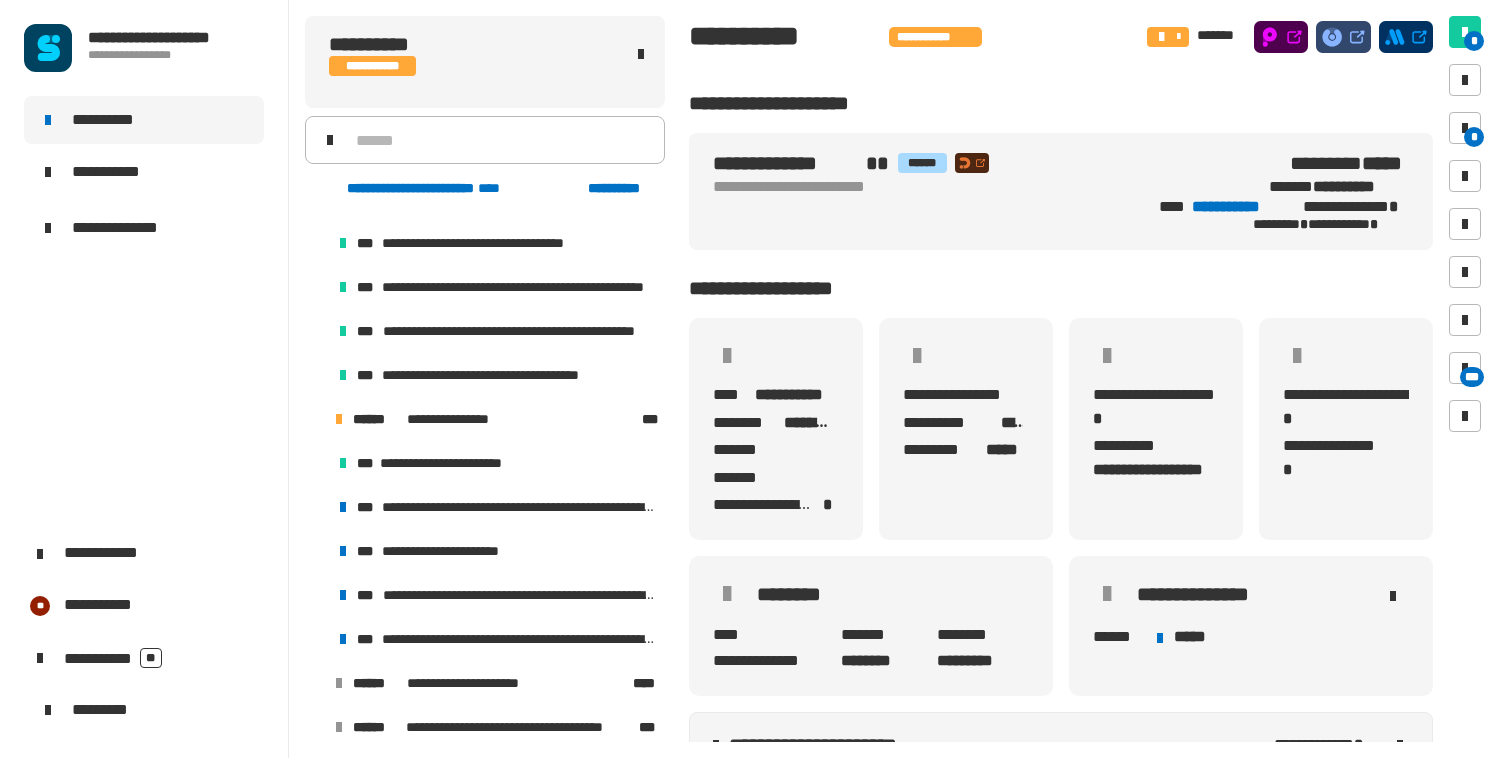scroll, scrollTop: 1965, scrollLeft: 0, axis: vertical 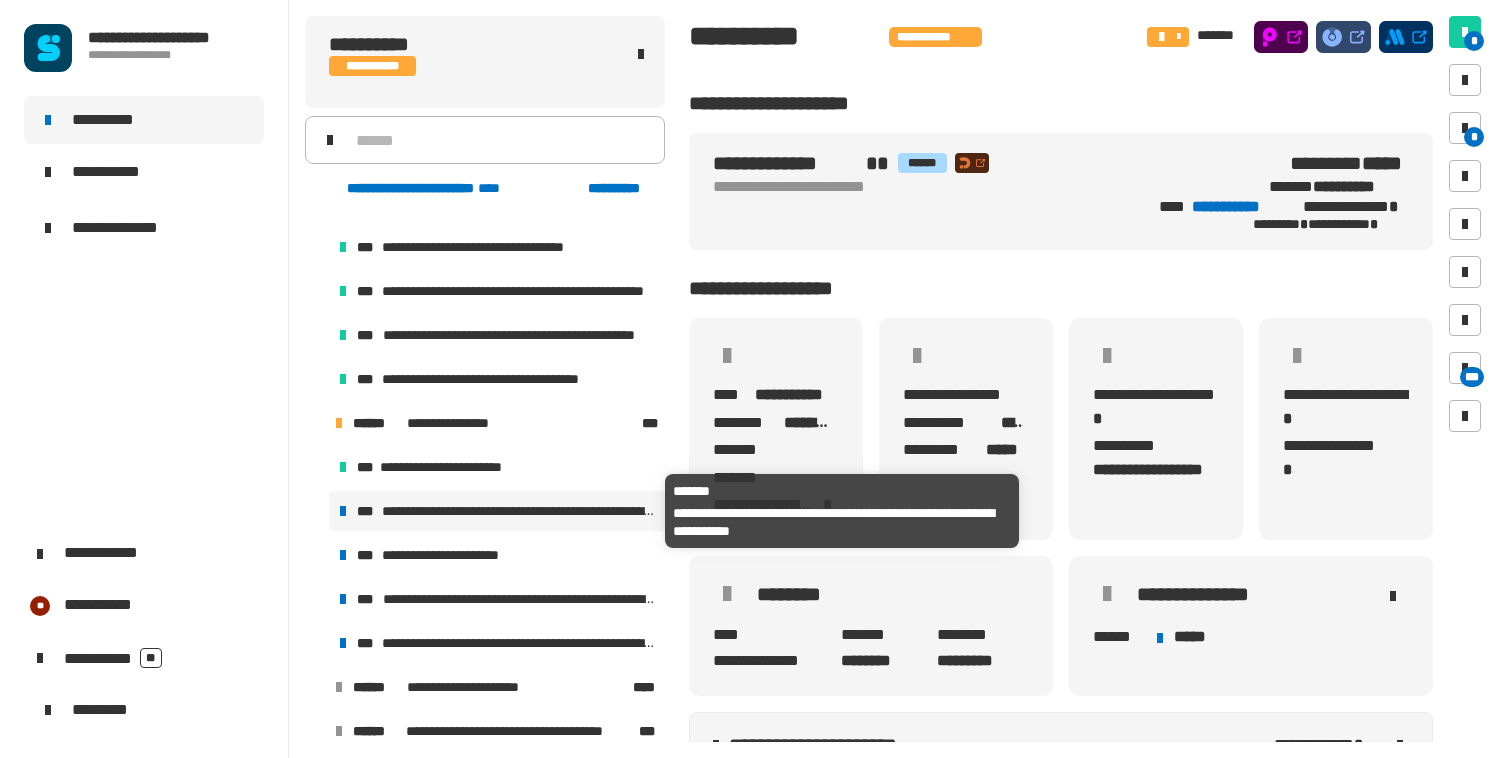 click on "**********" at bounding box center (519, 511) 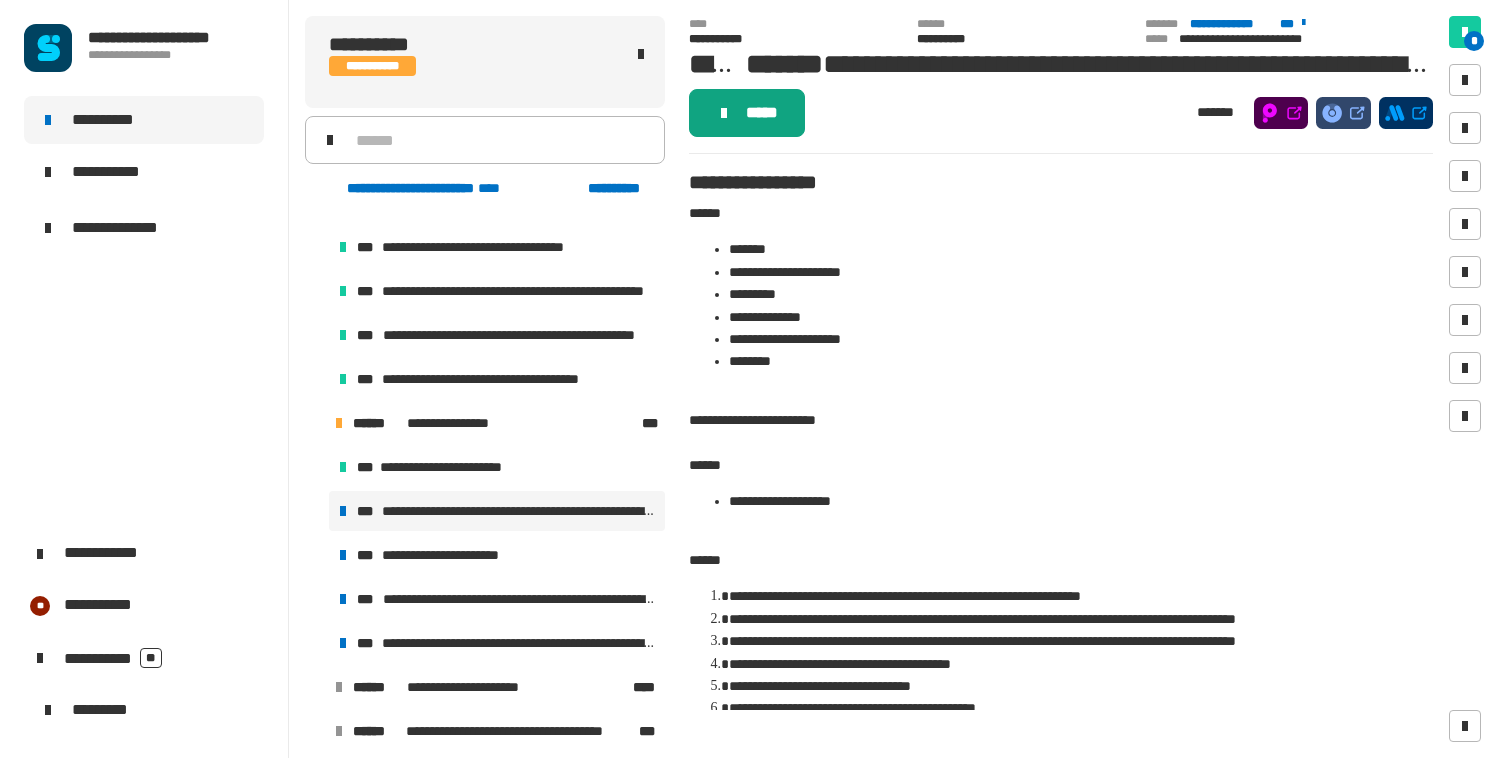 click 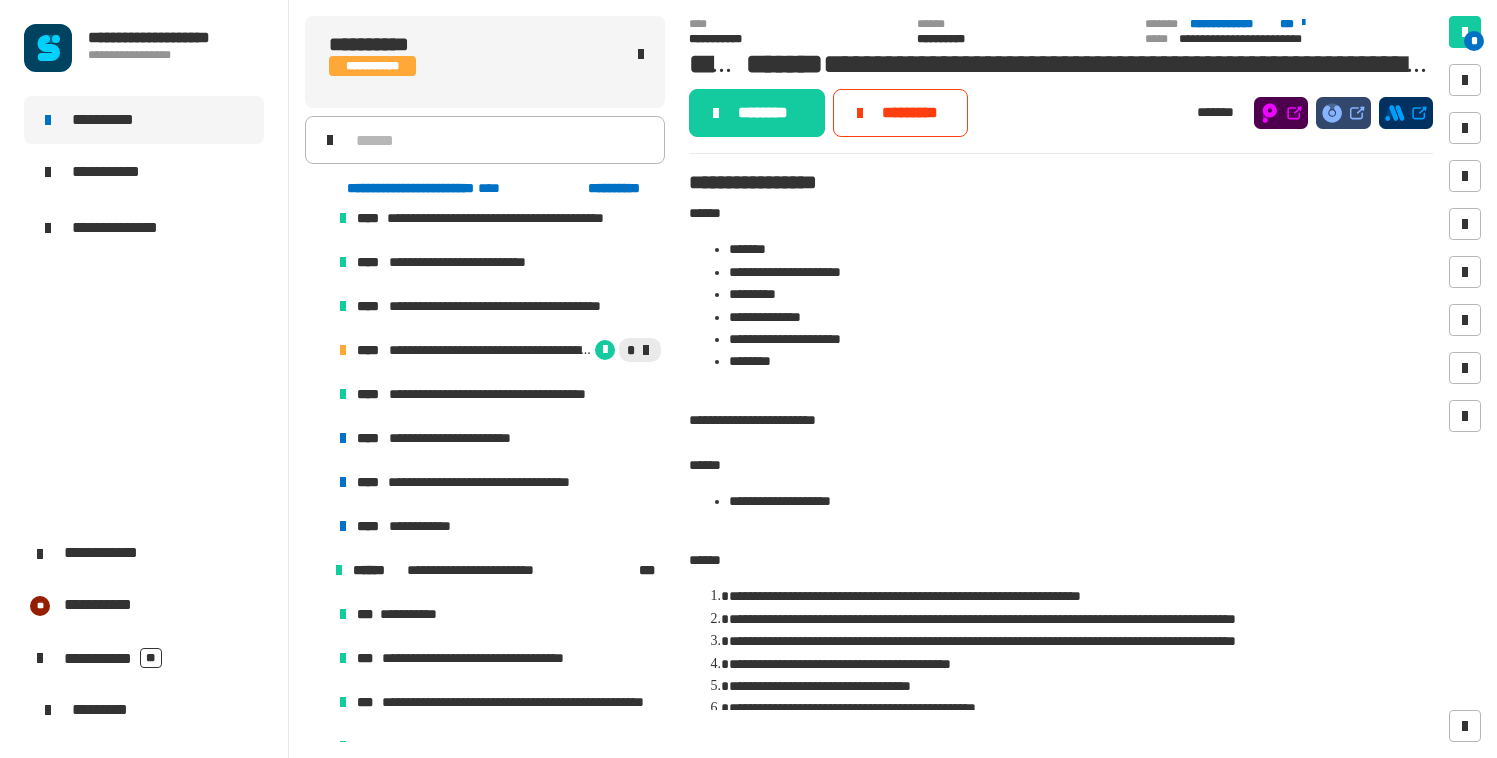 scroll, scrollTop: 1553, scrollLeft: 0, axis: vertical 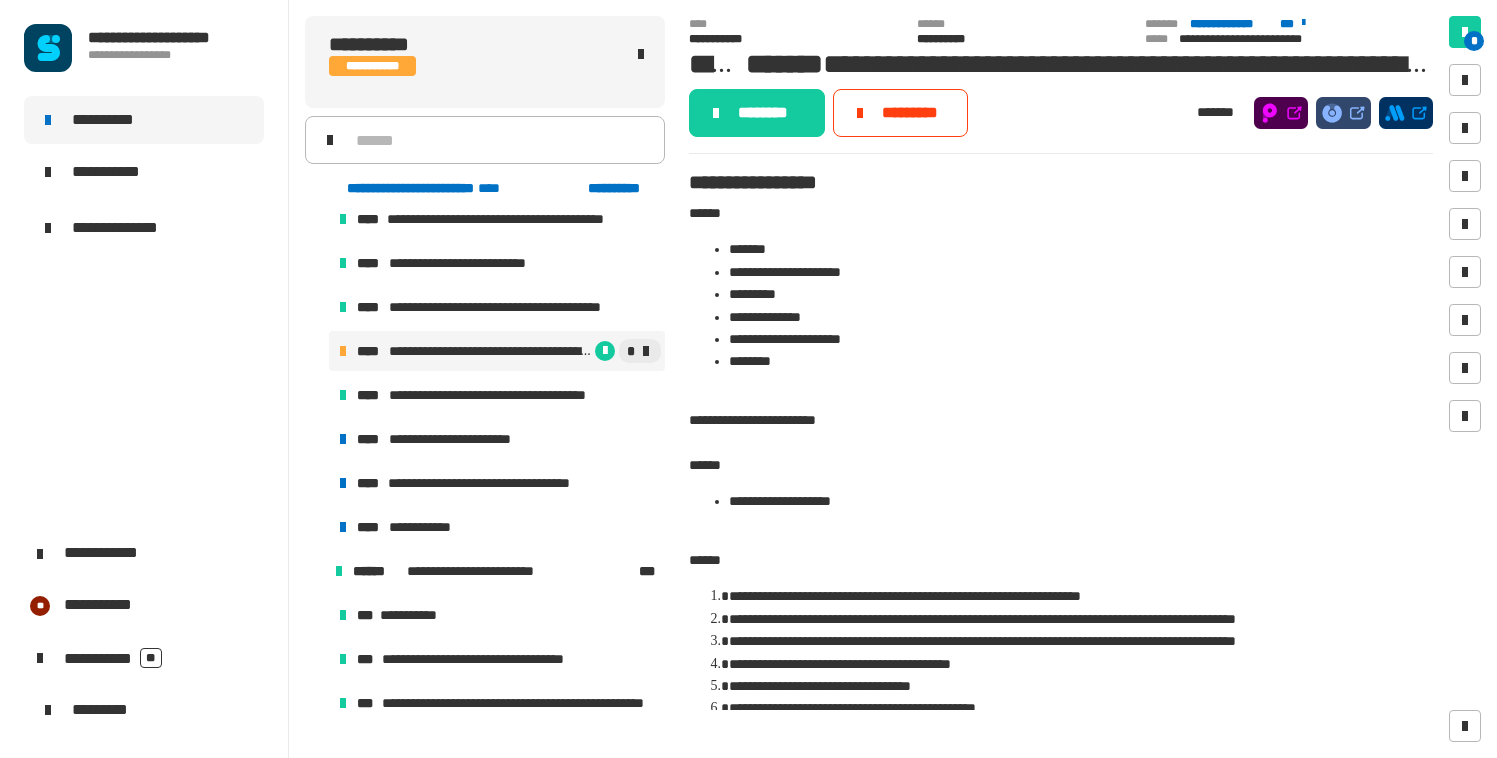 click on "**********" at bounding box center [497, 351] 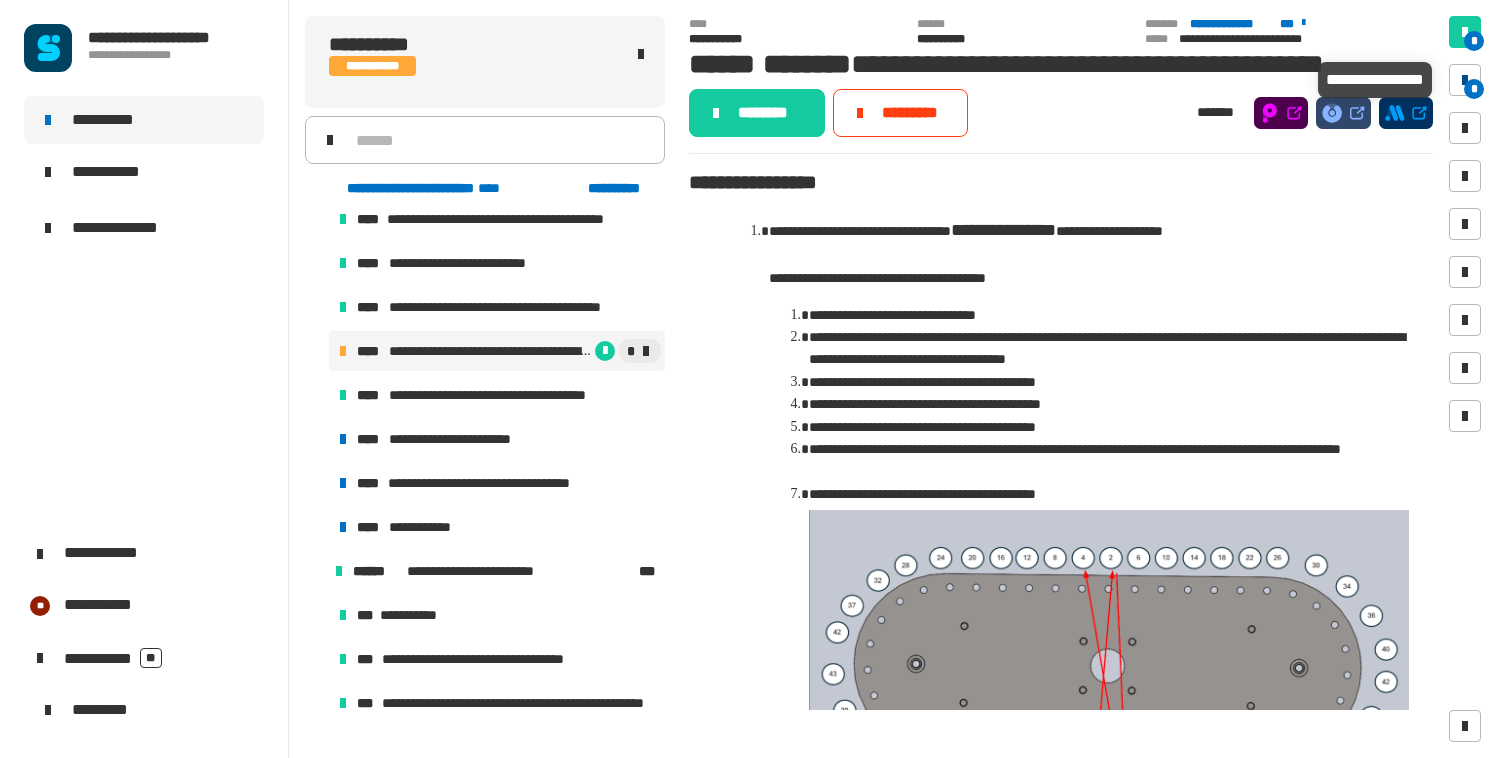 click on "*" at bounding box center (1474, 89) 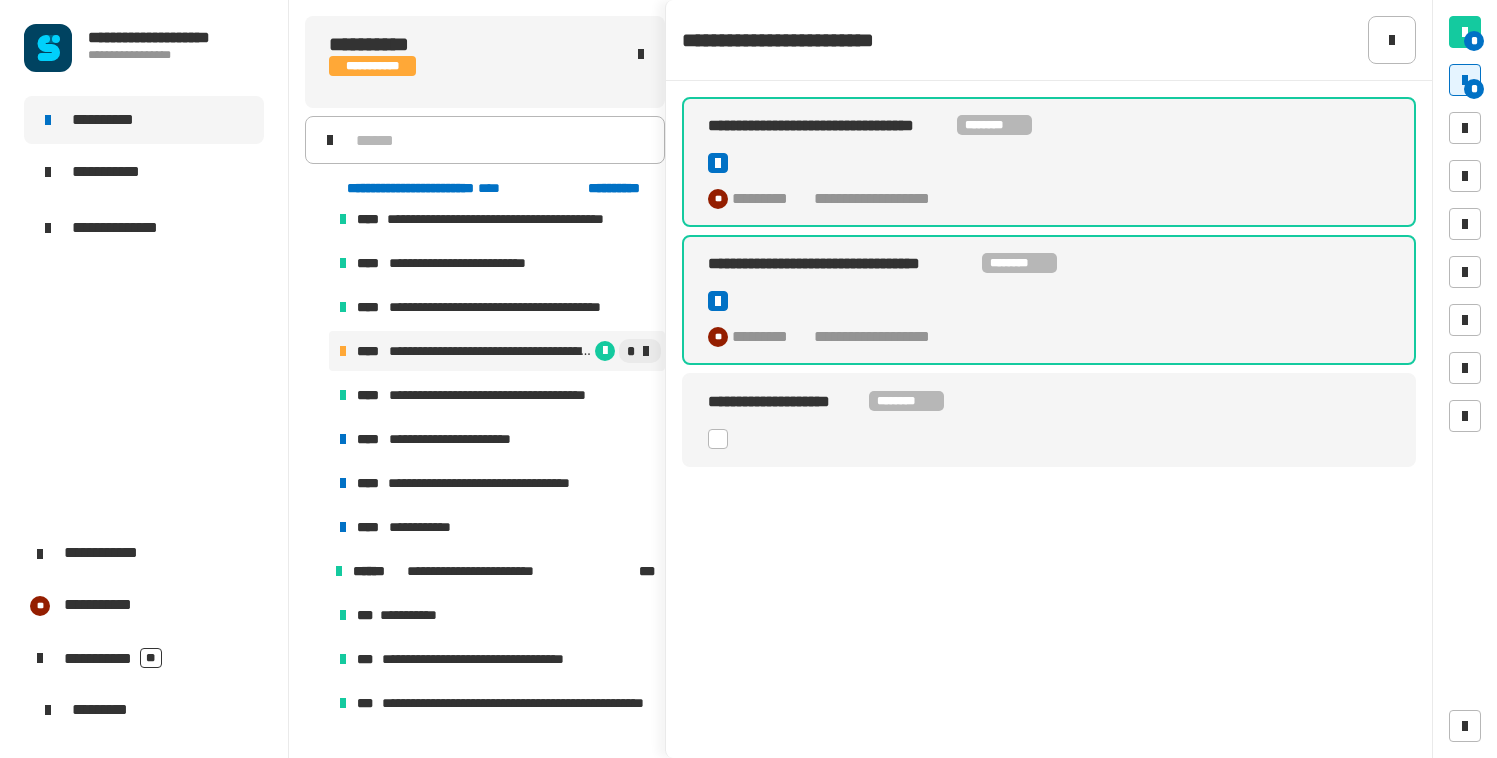 click 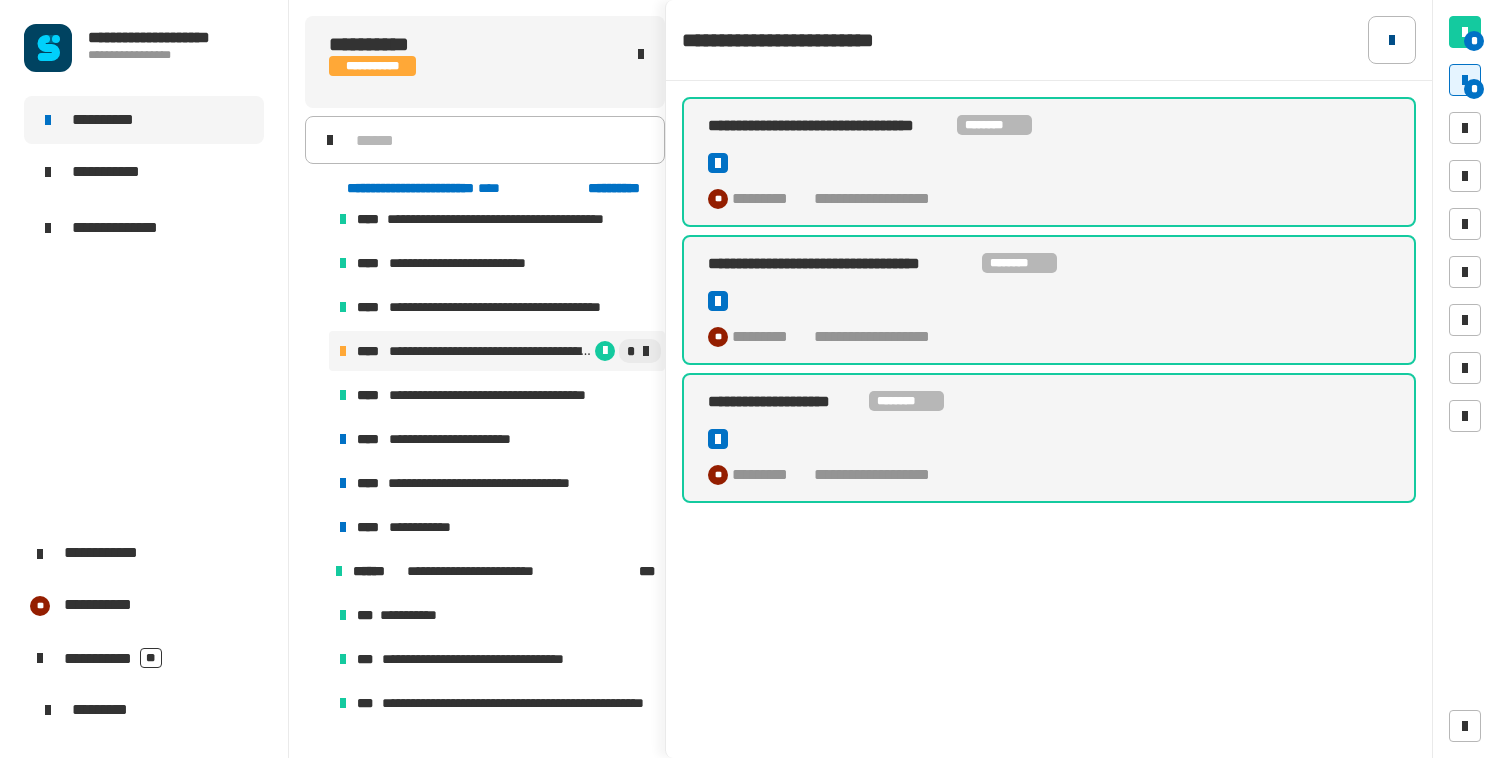 click 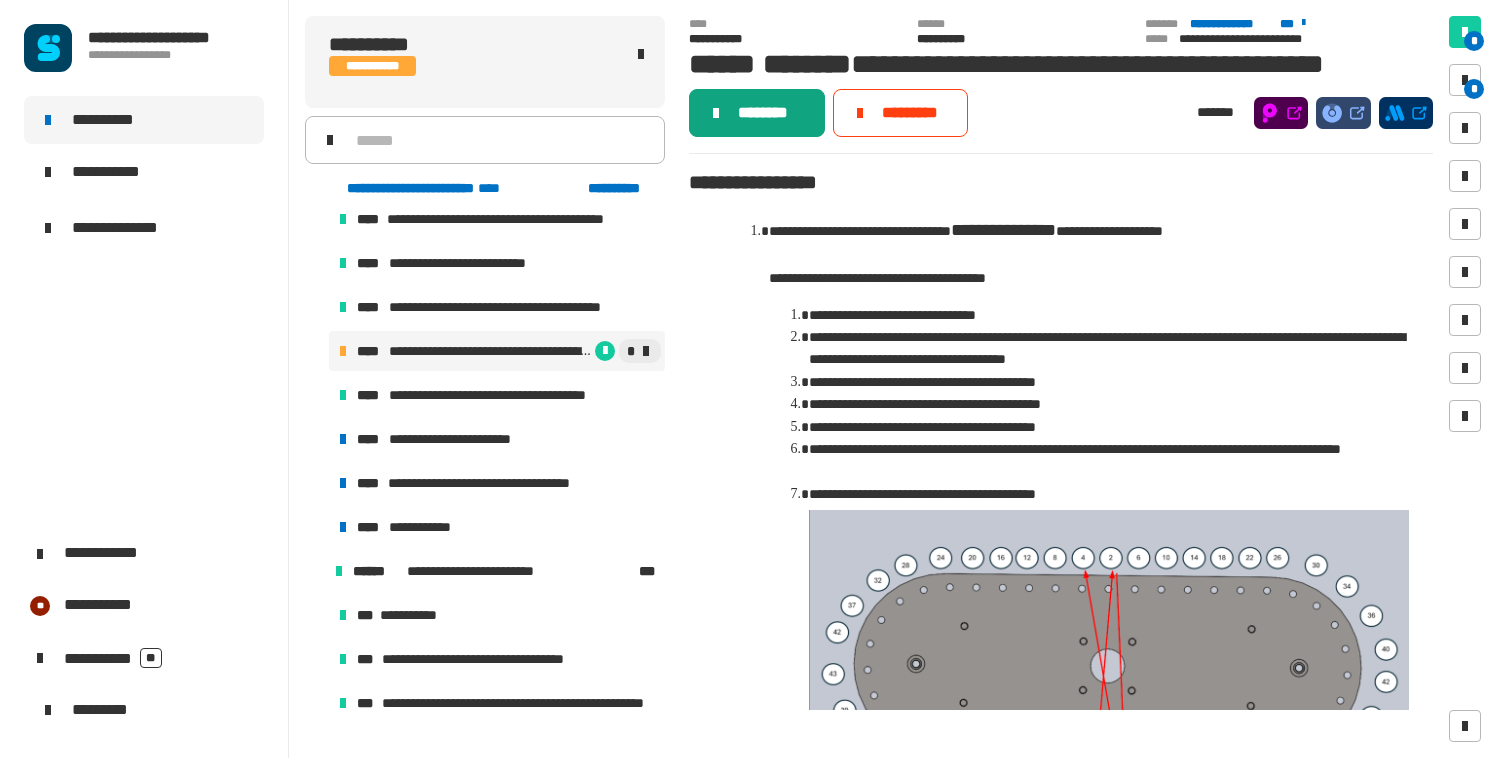 click 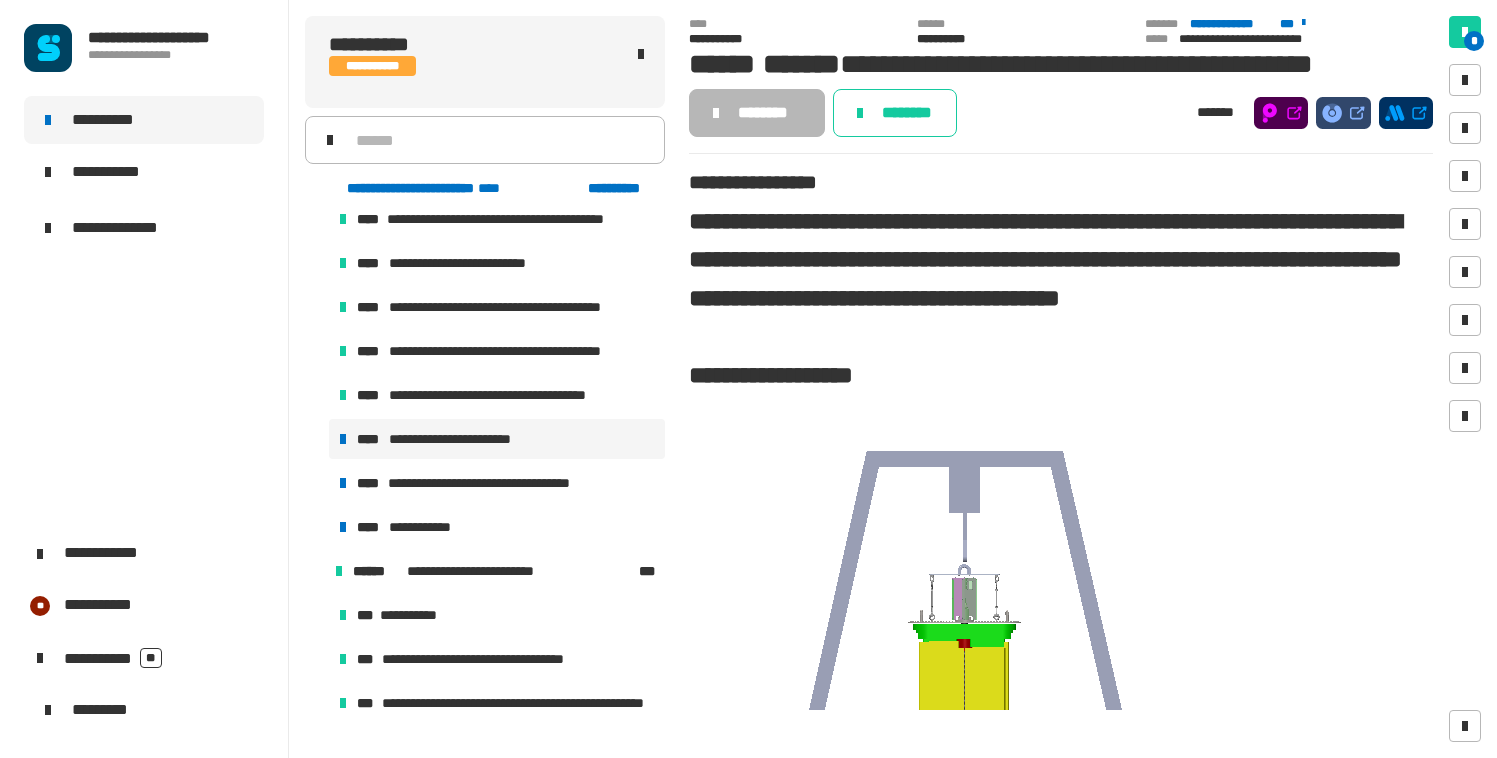 click on "**********" at bounding box center (463, 439) 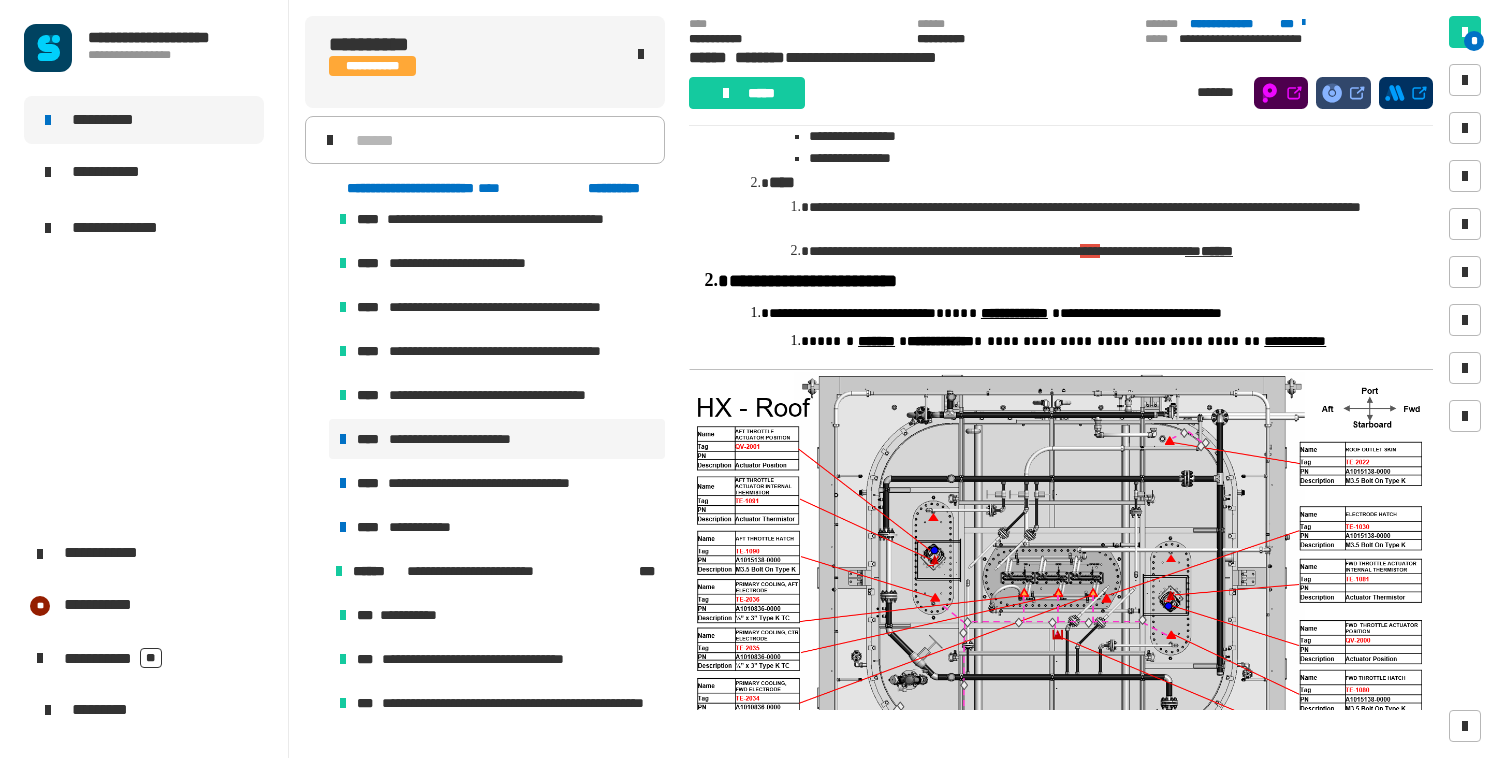 scroll, scrollTop: 296, scrollLeft: 0, axis: vertical 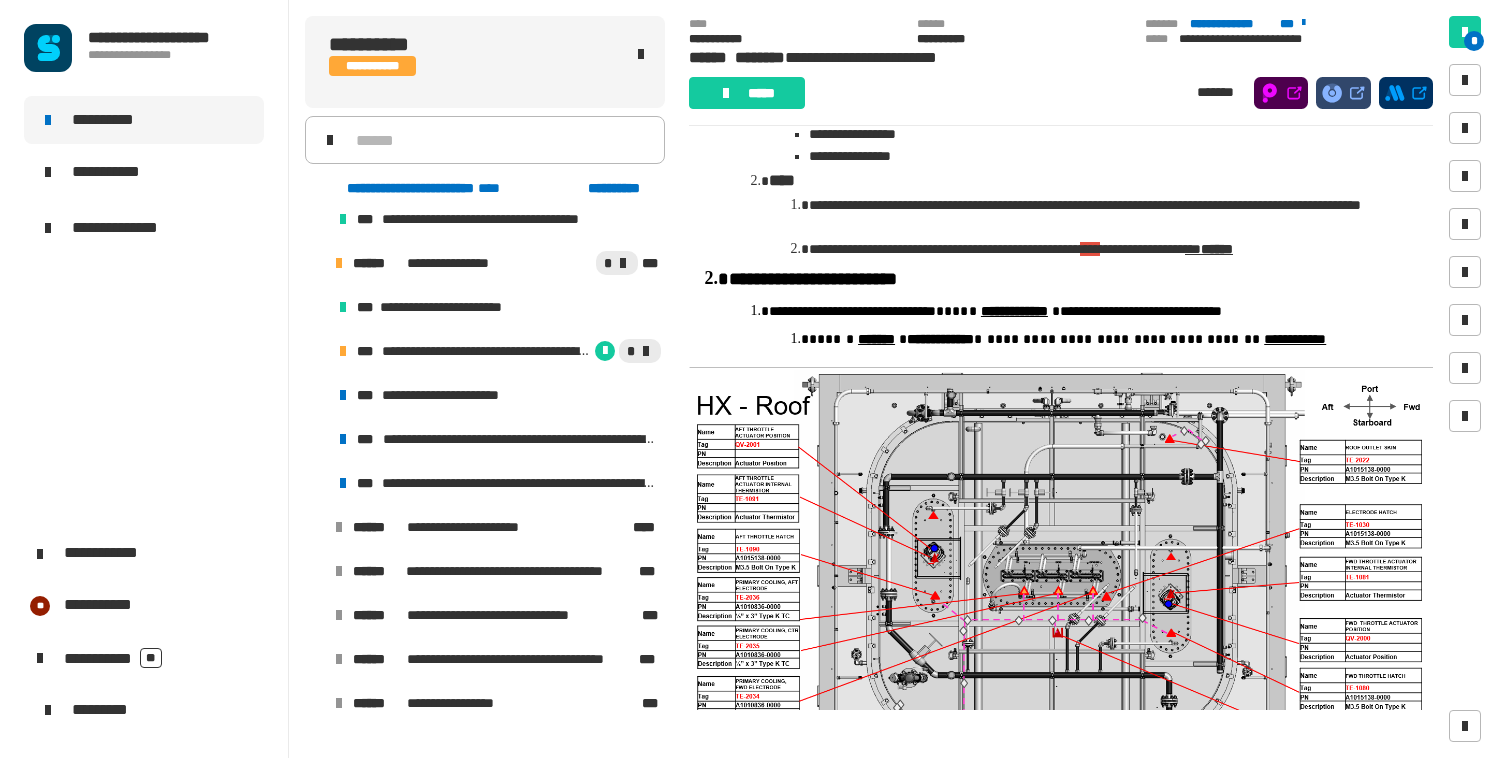 click on "**********" at bounding box center [497, 351] 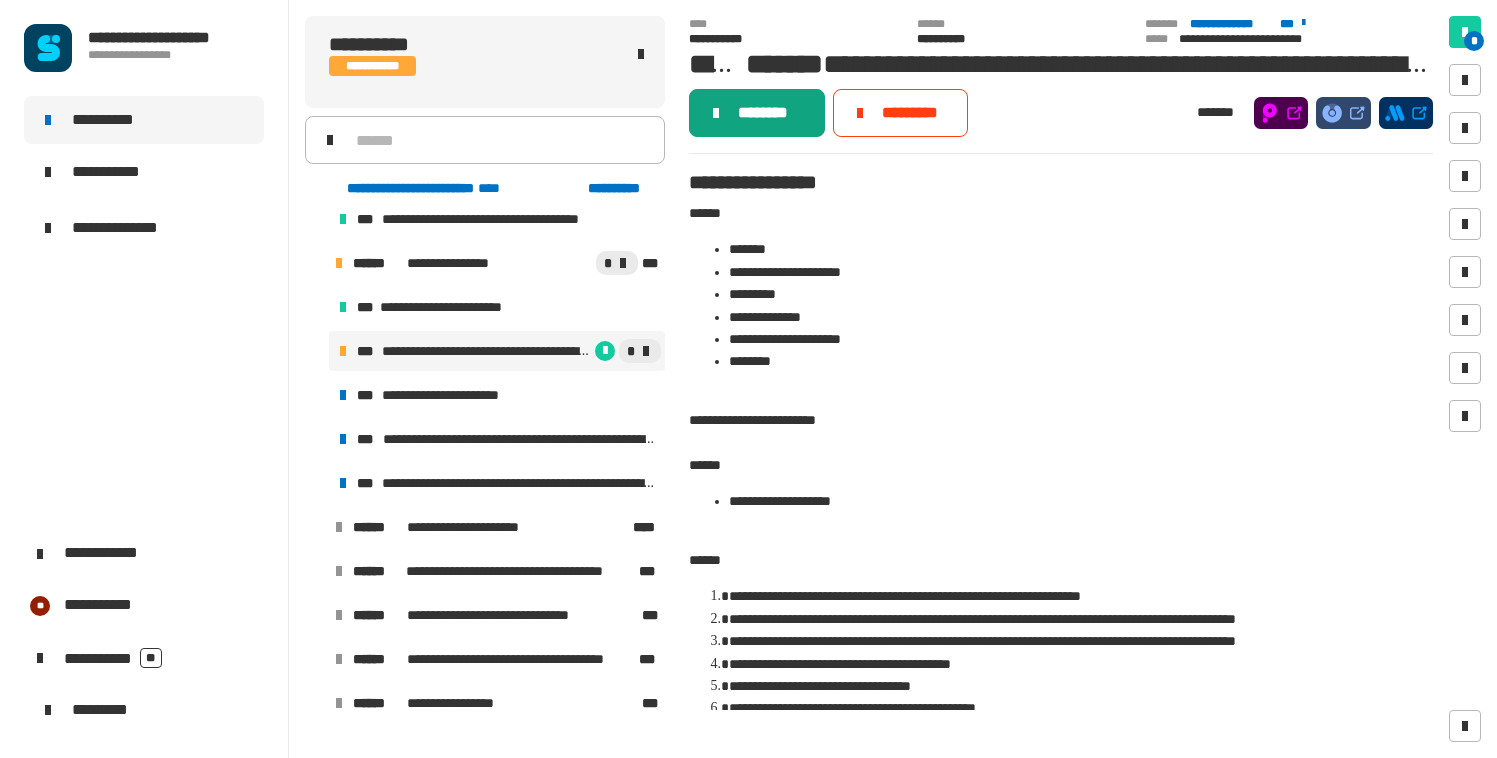click on "********" 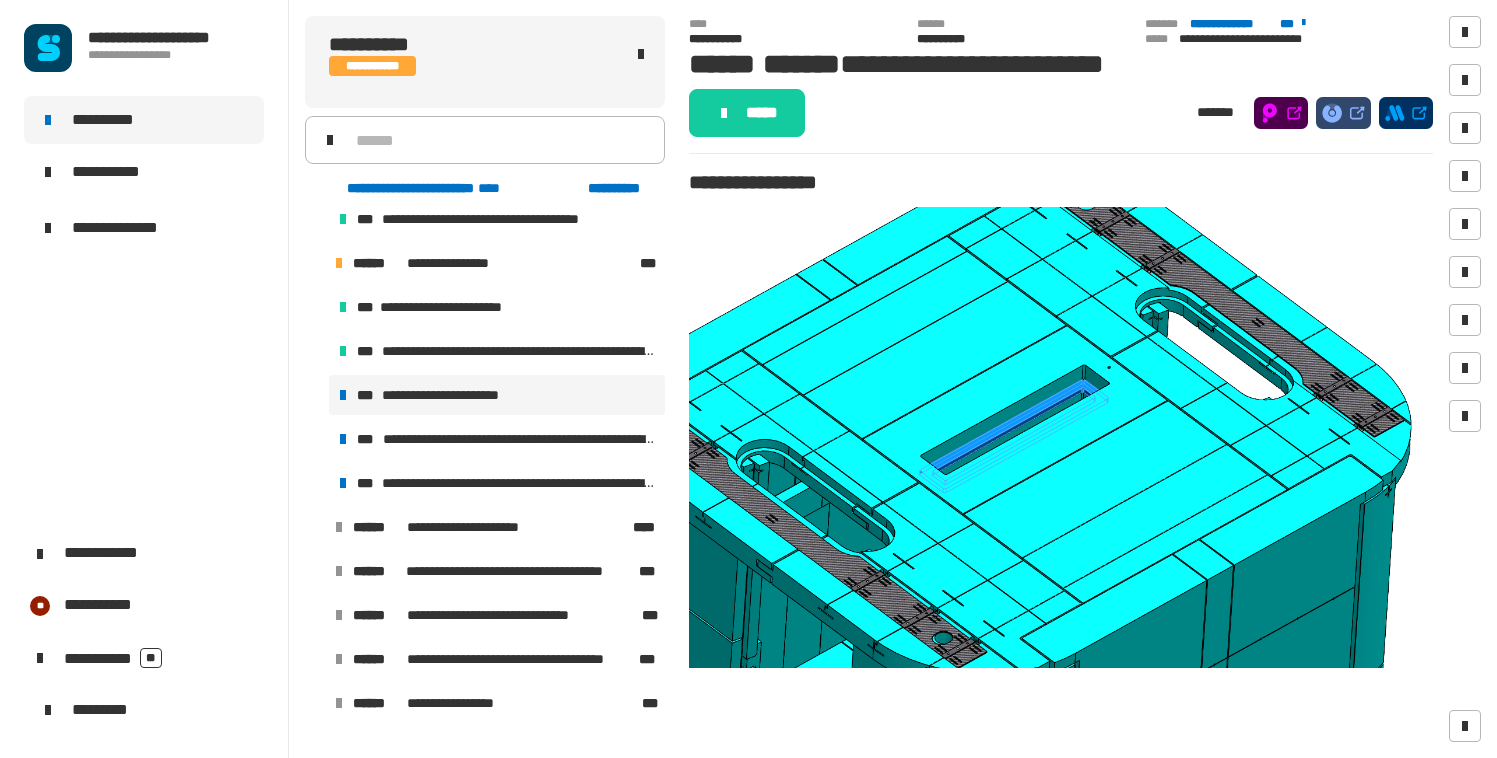 click on "**********" at bounding box center (452, 395) 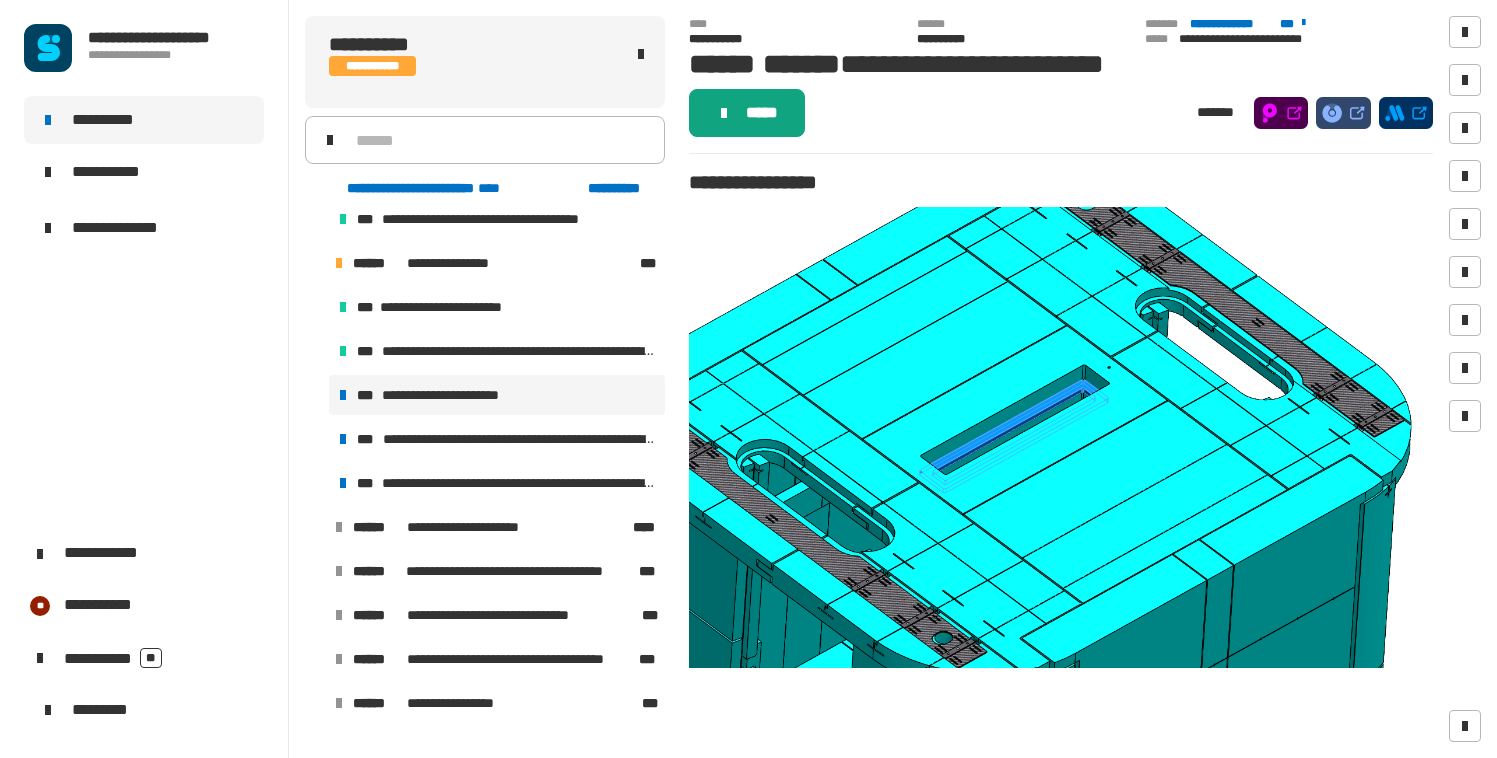 click on "*****" 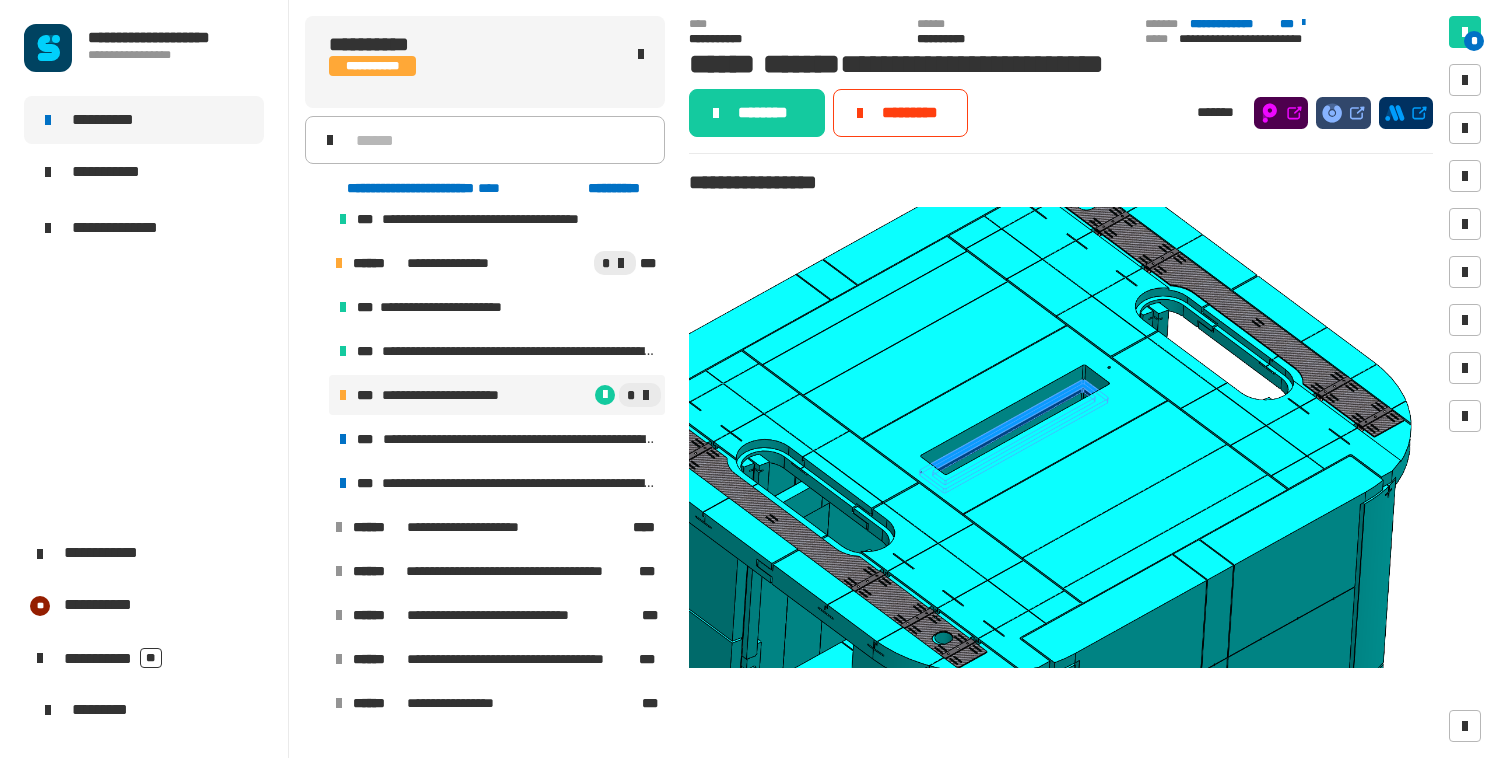 click on "********" 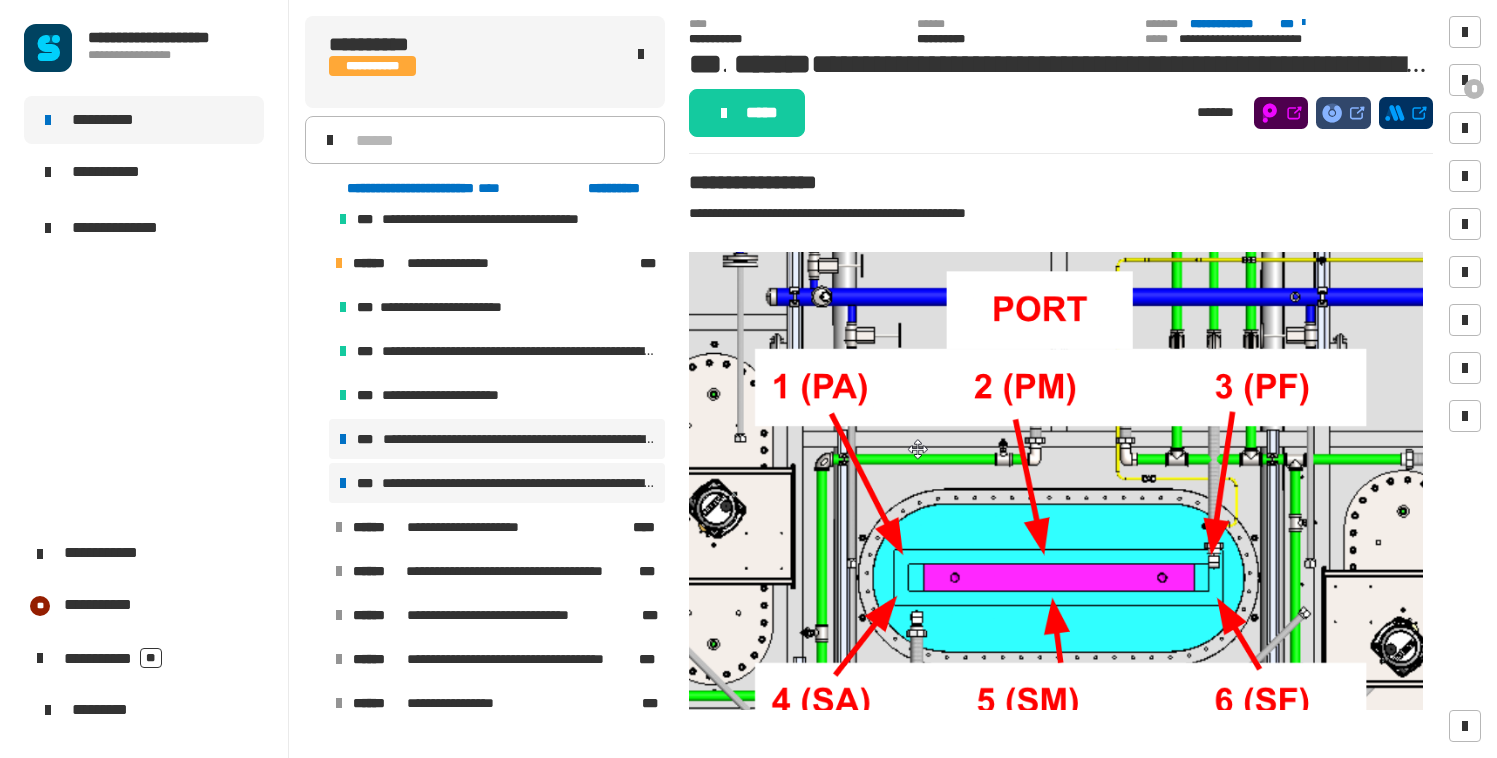 click on "**********" at bounding box center [519, 483] 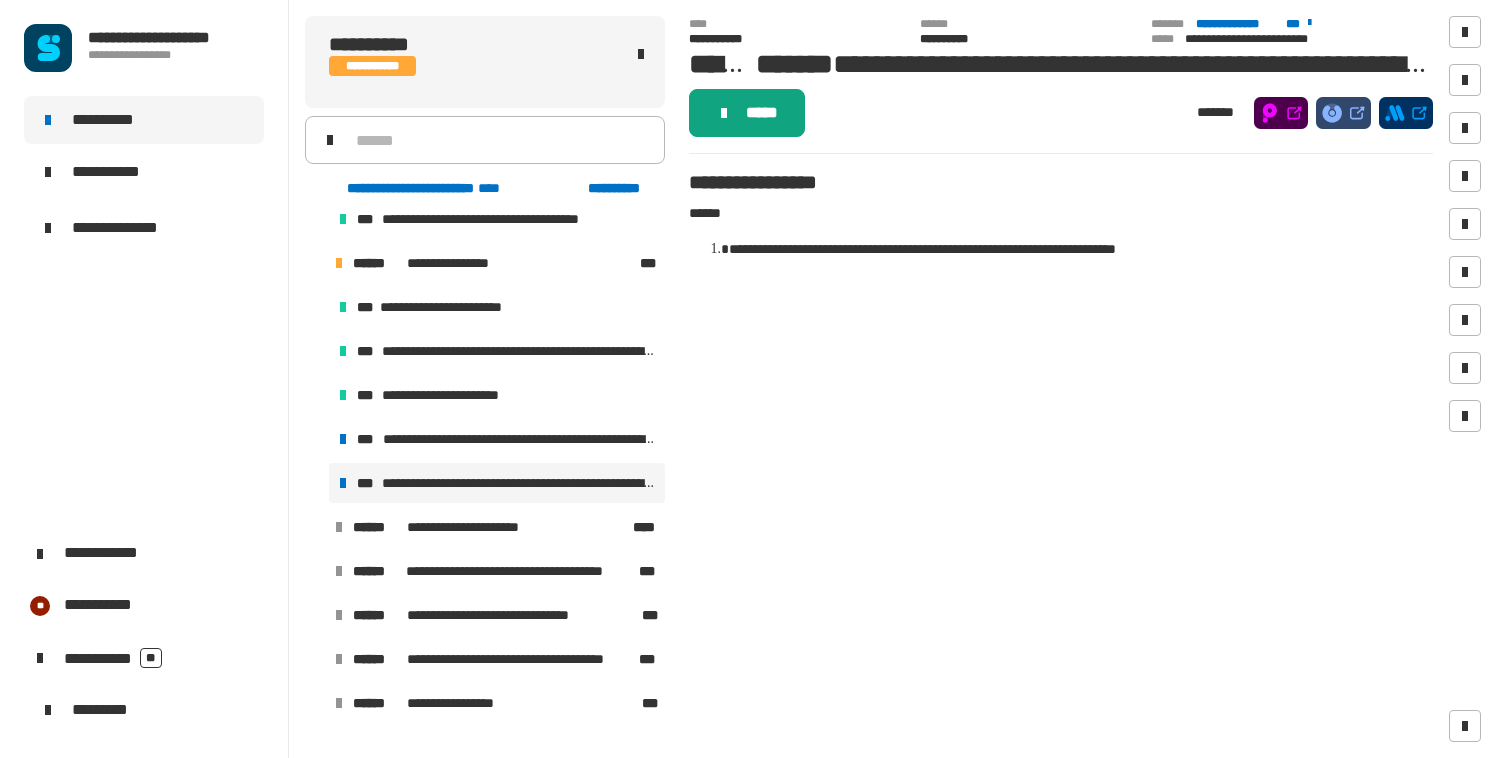 click on "*****" 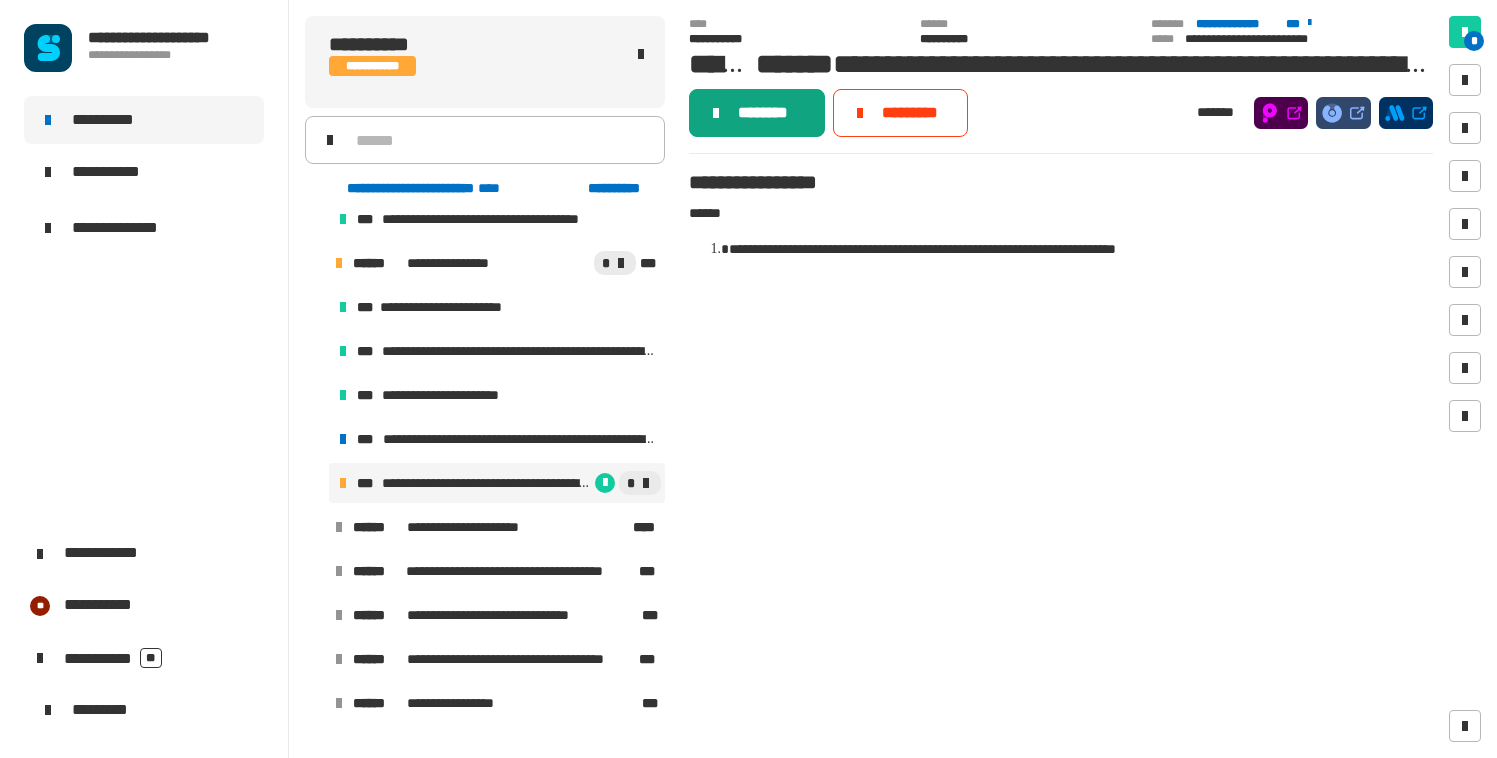 click on "********" 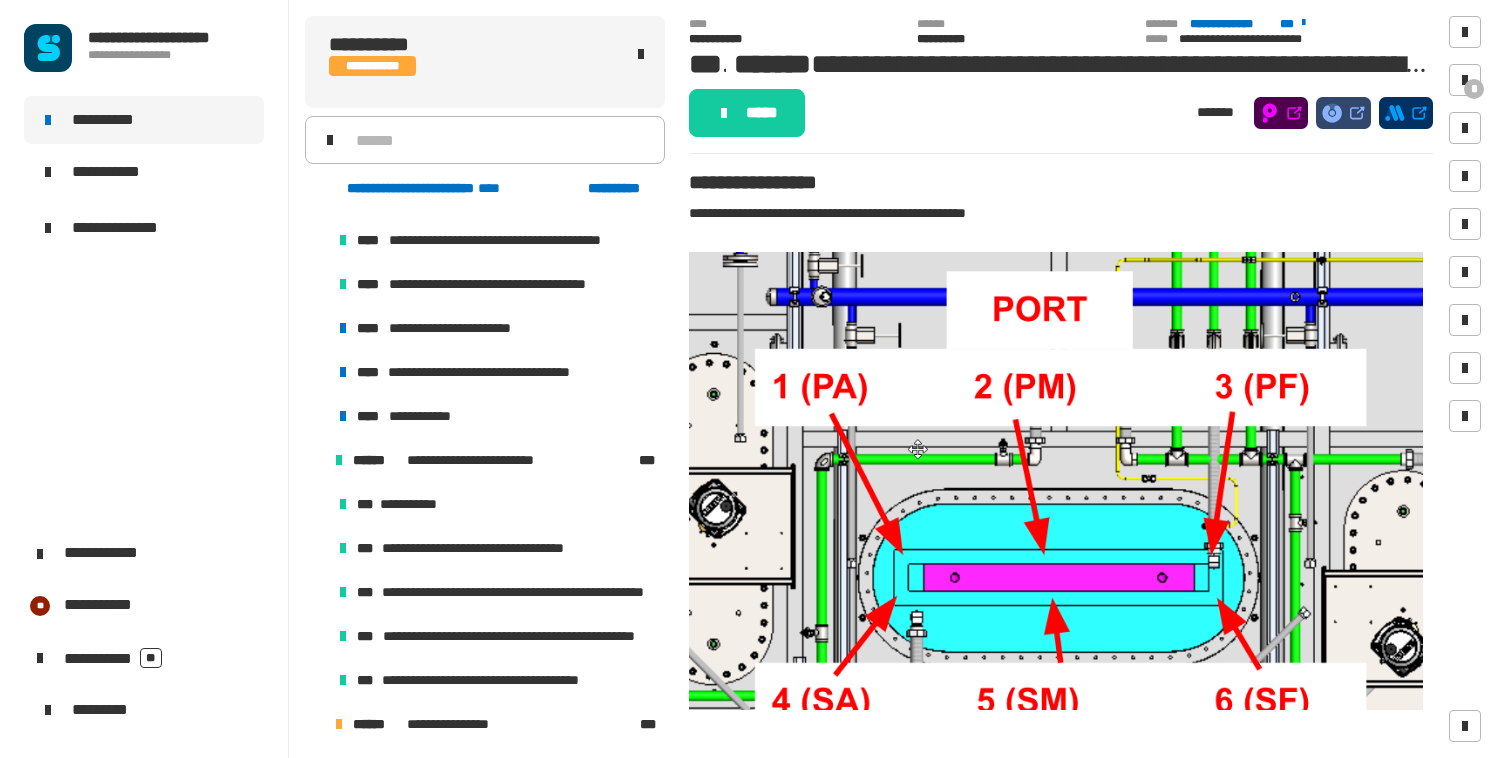 scroll, scrollTop: 1656, scrollLeft: 0, axis: vertical 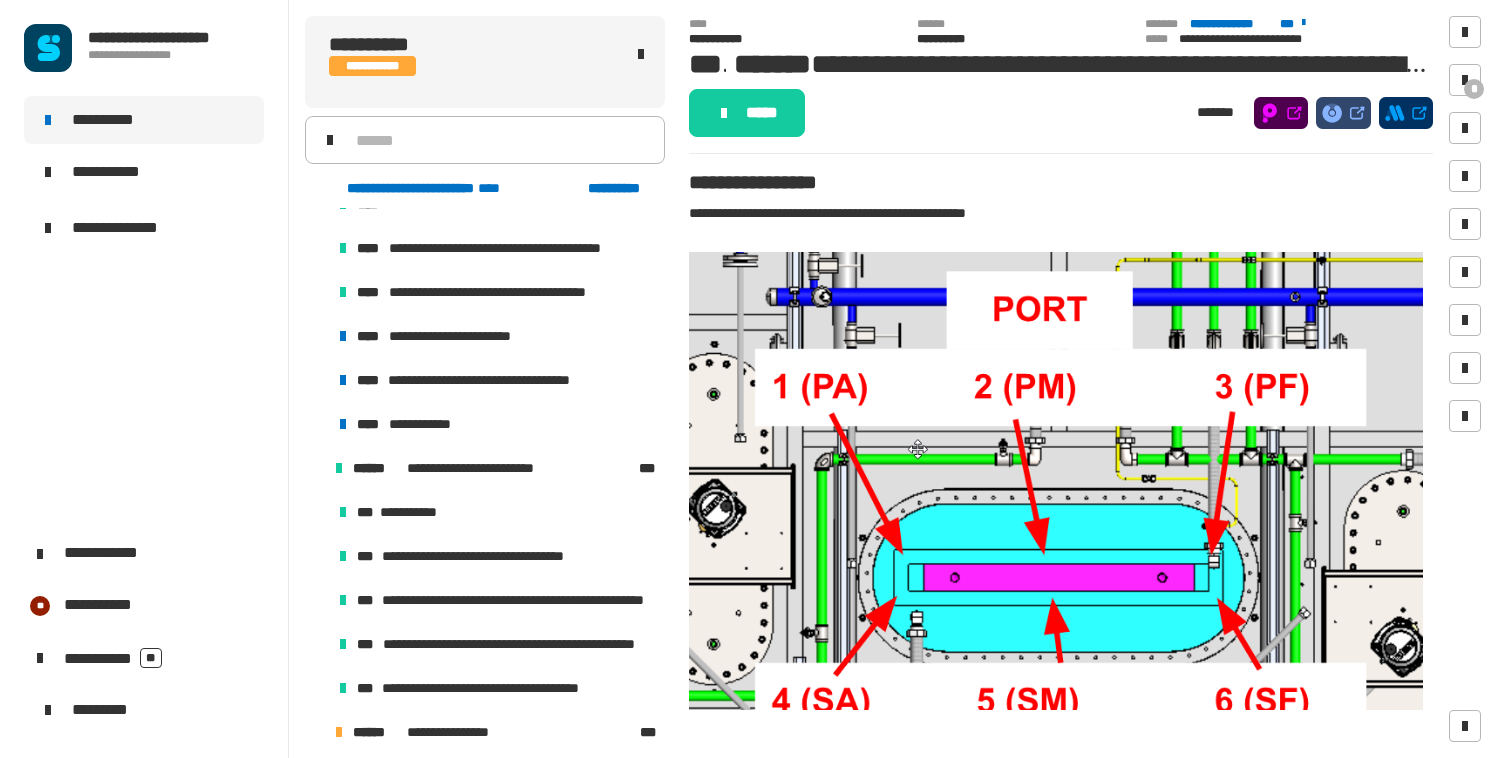 click at bounding box center [315, 468] 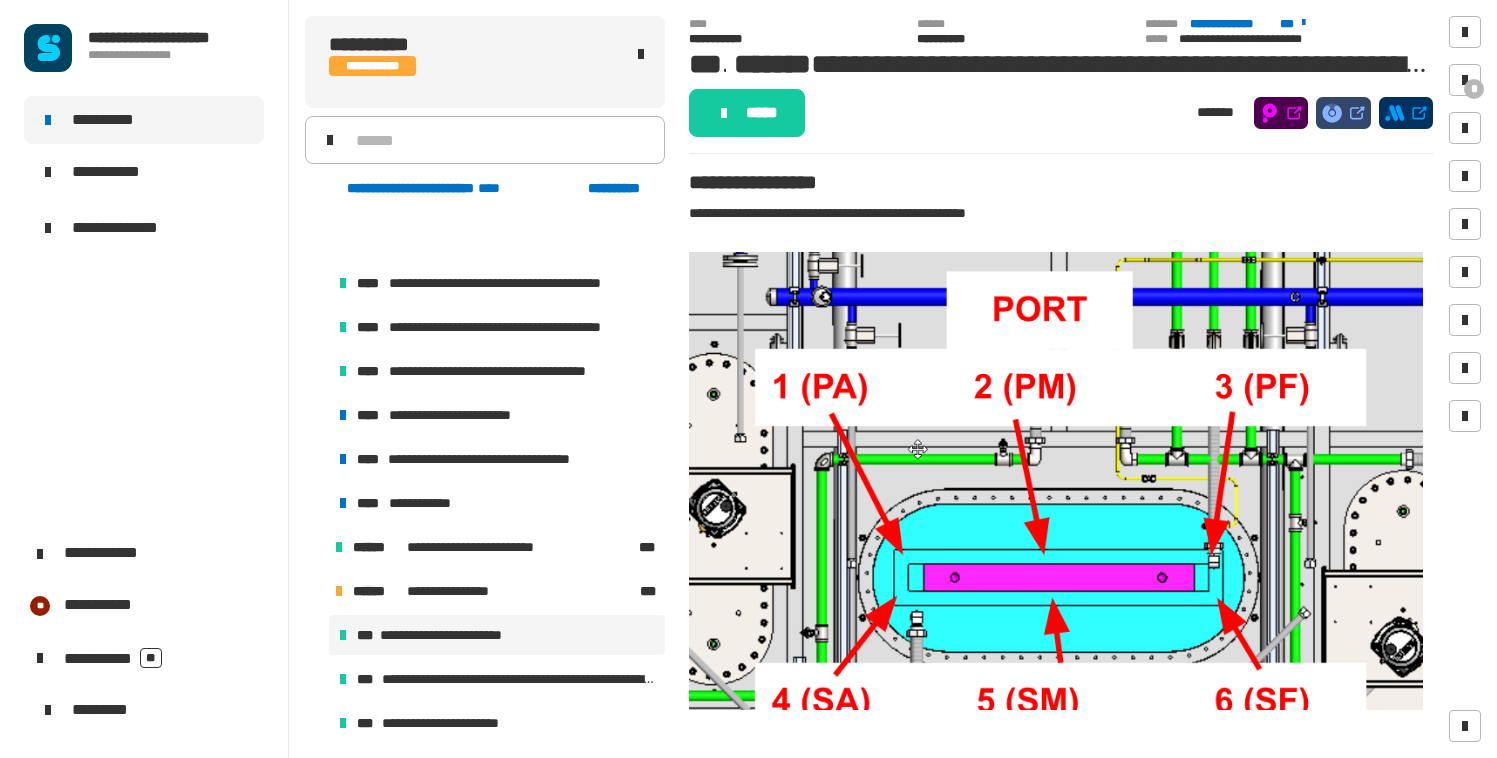 scroll, scrollTop: 1569, scrollLeft: 0, axis: vertical 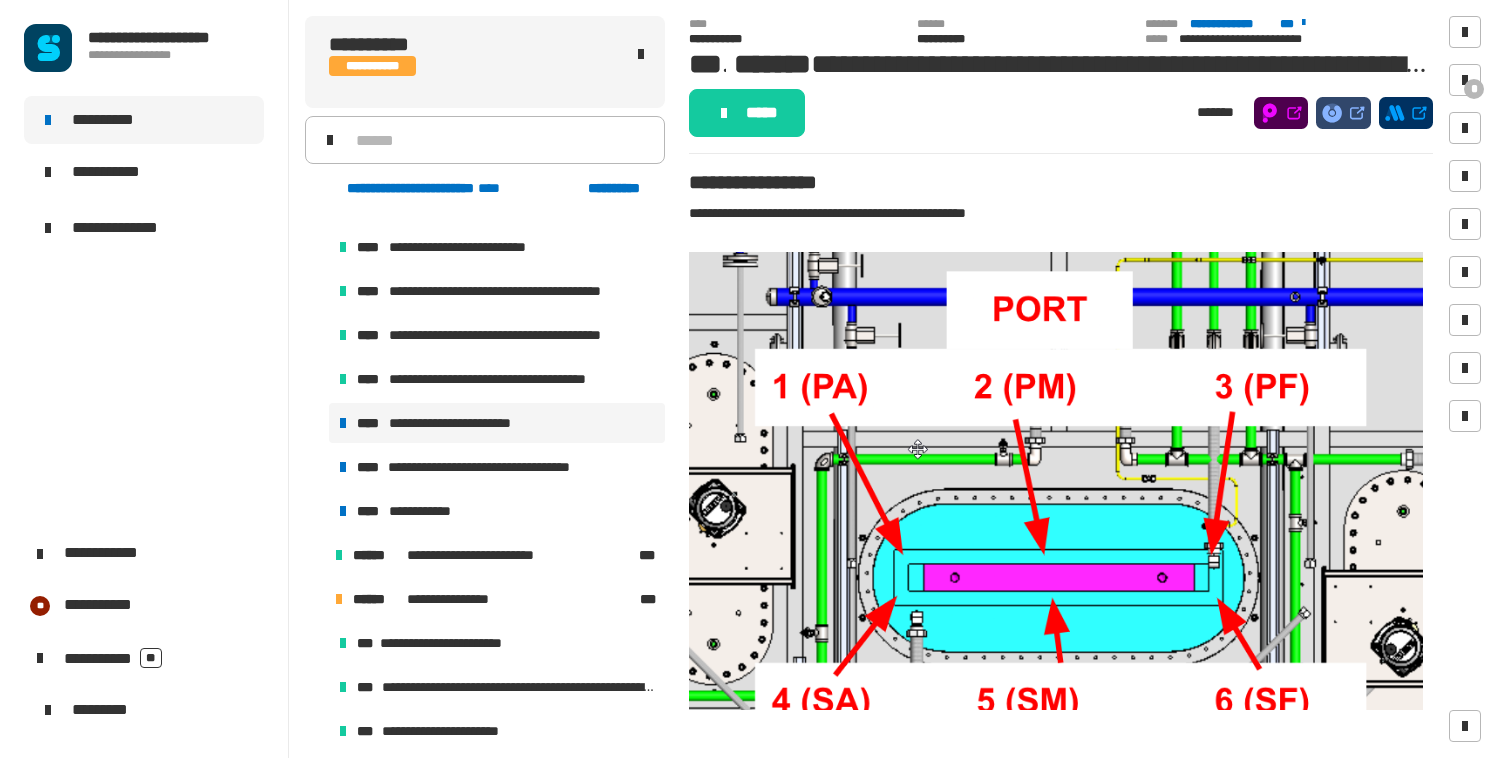 click on "**********" at bounding box center (463, 423) 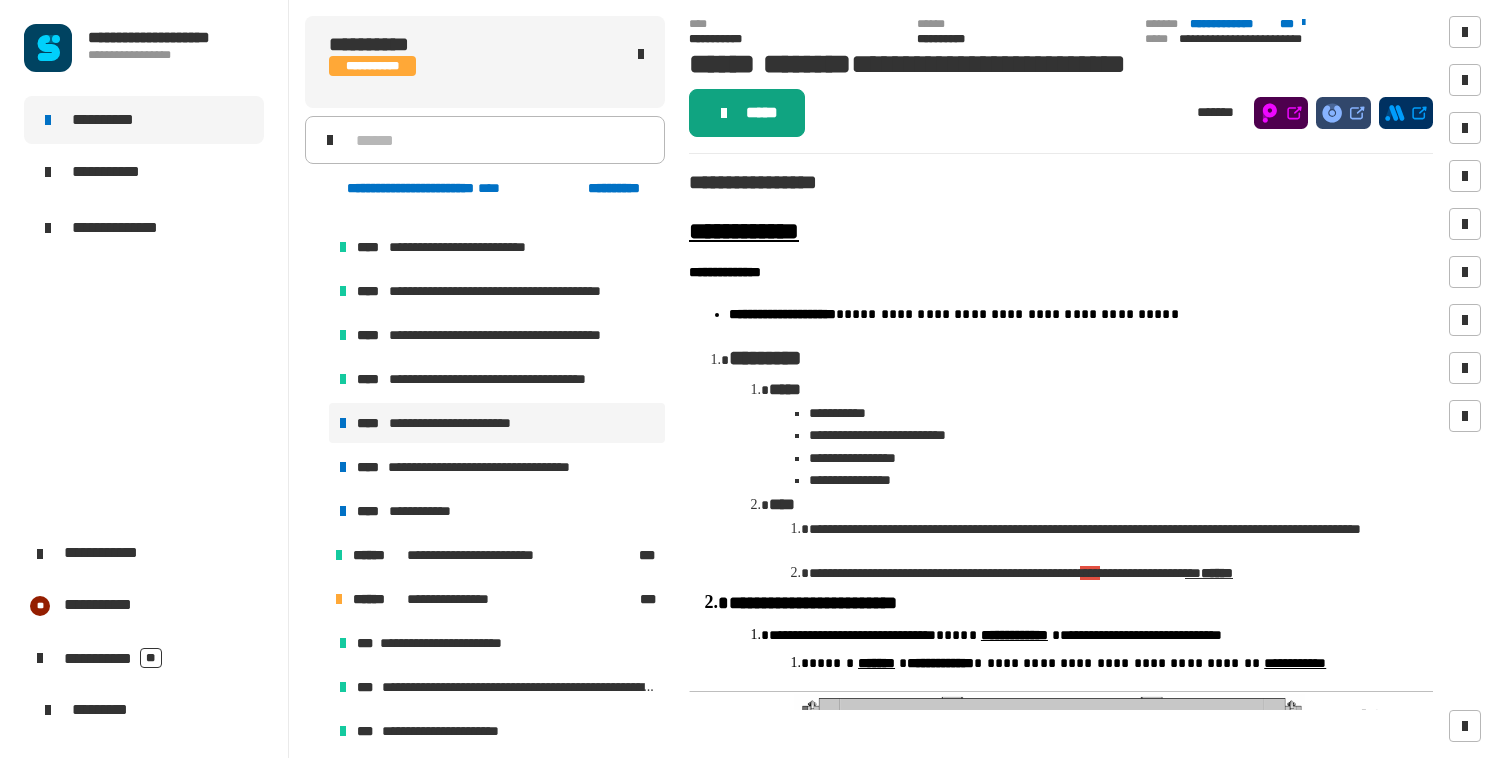 click on "*****" 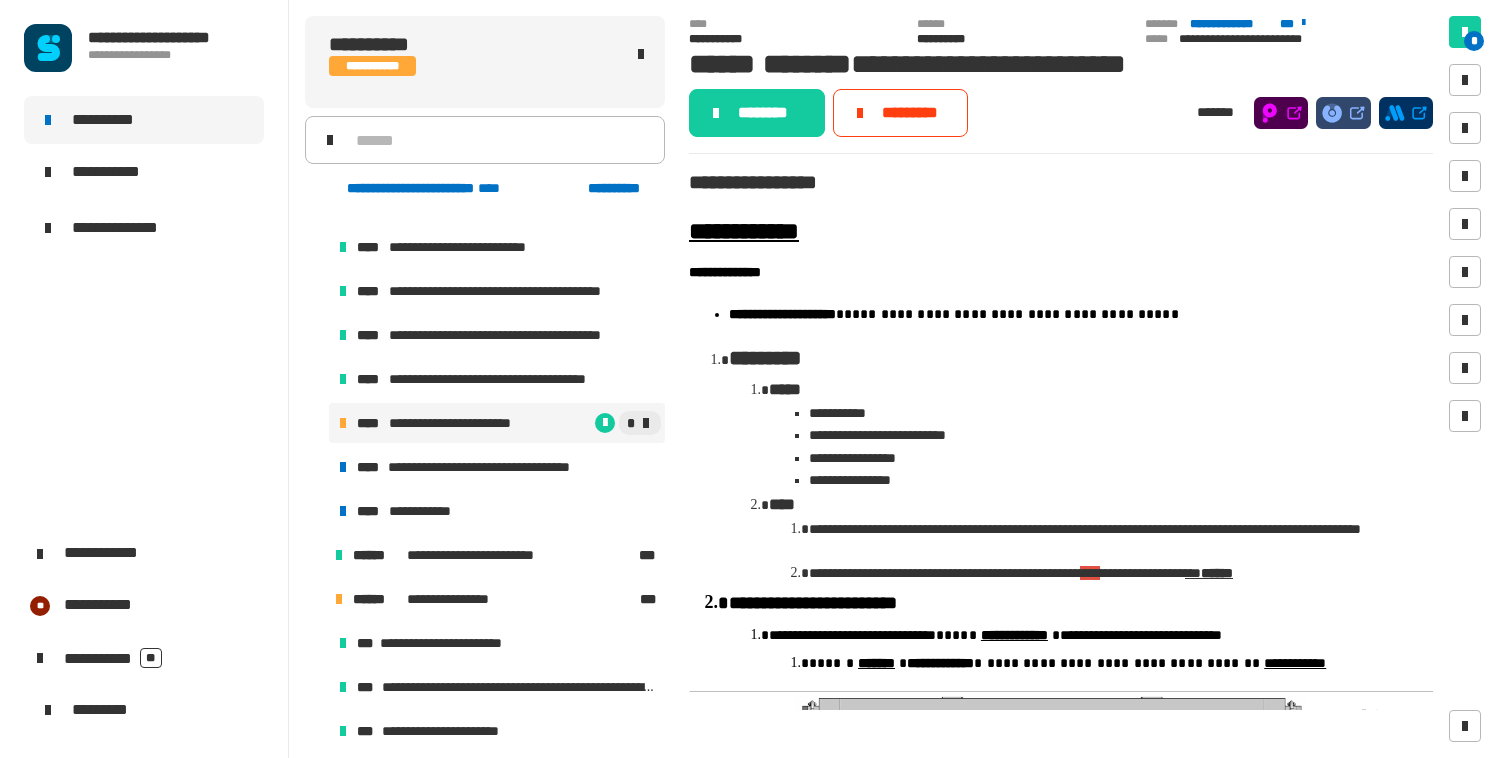 click on "**********" 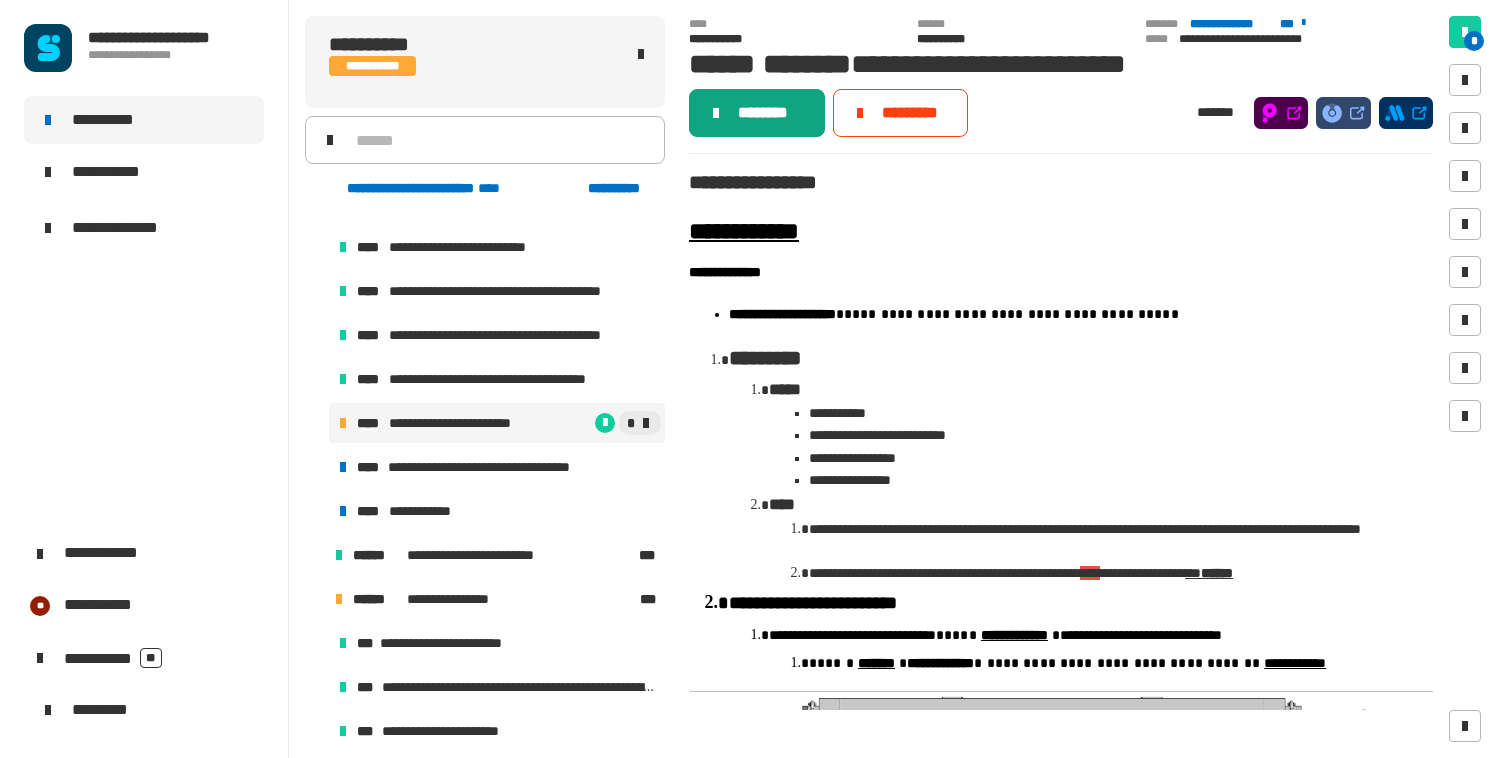 click on "********" 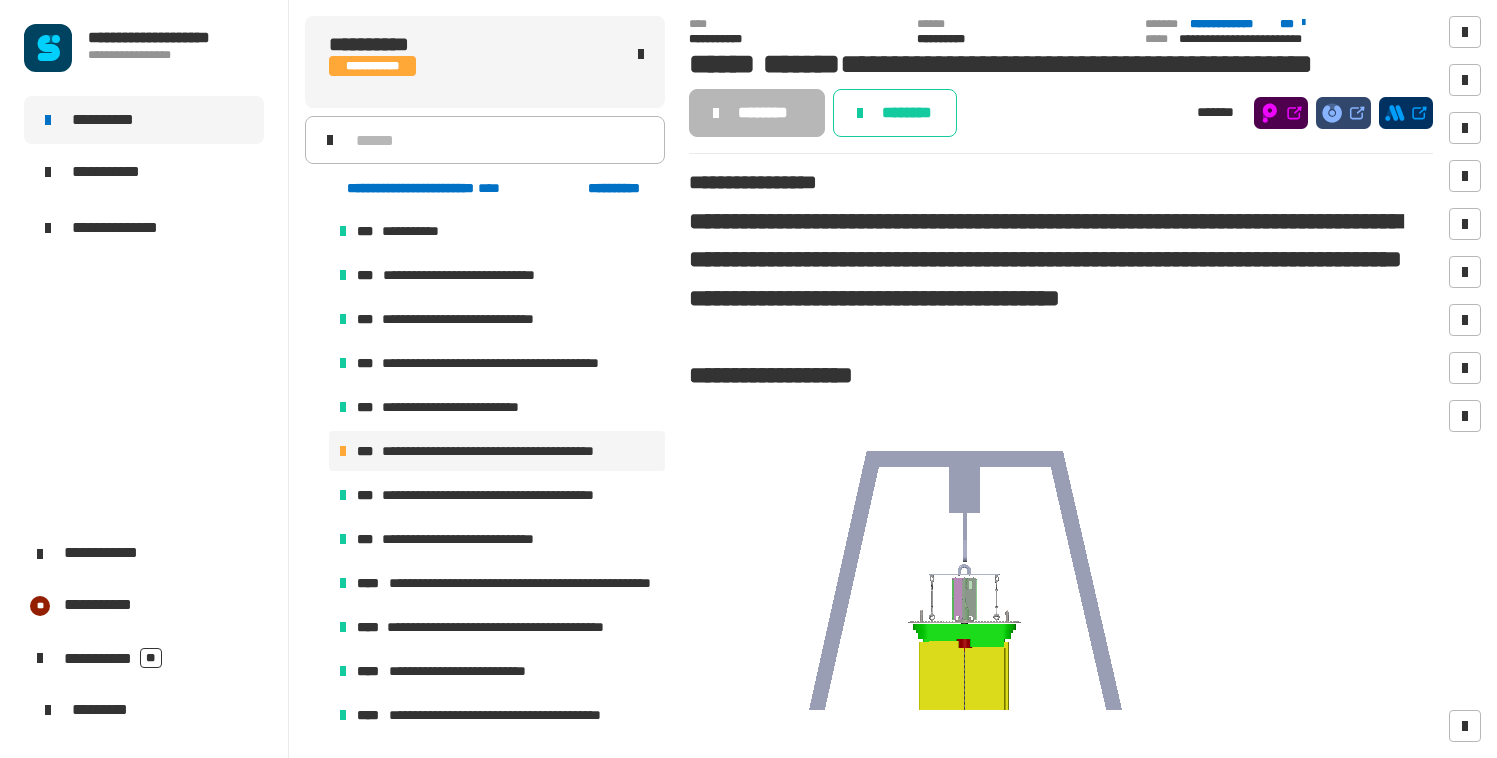 scroll, scrollTop: 1153, scrollLeft: 0, axis: vertical 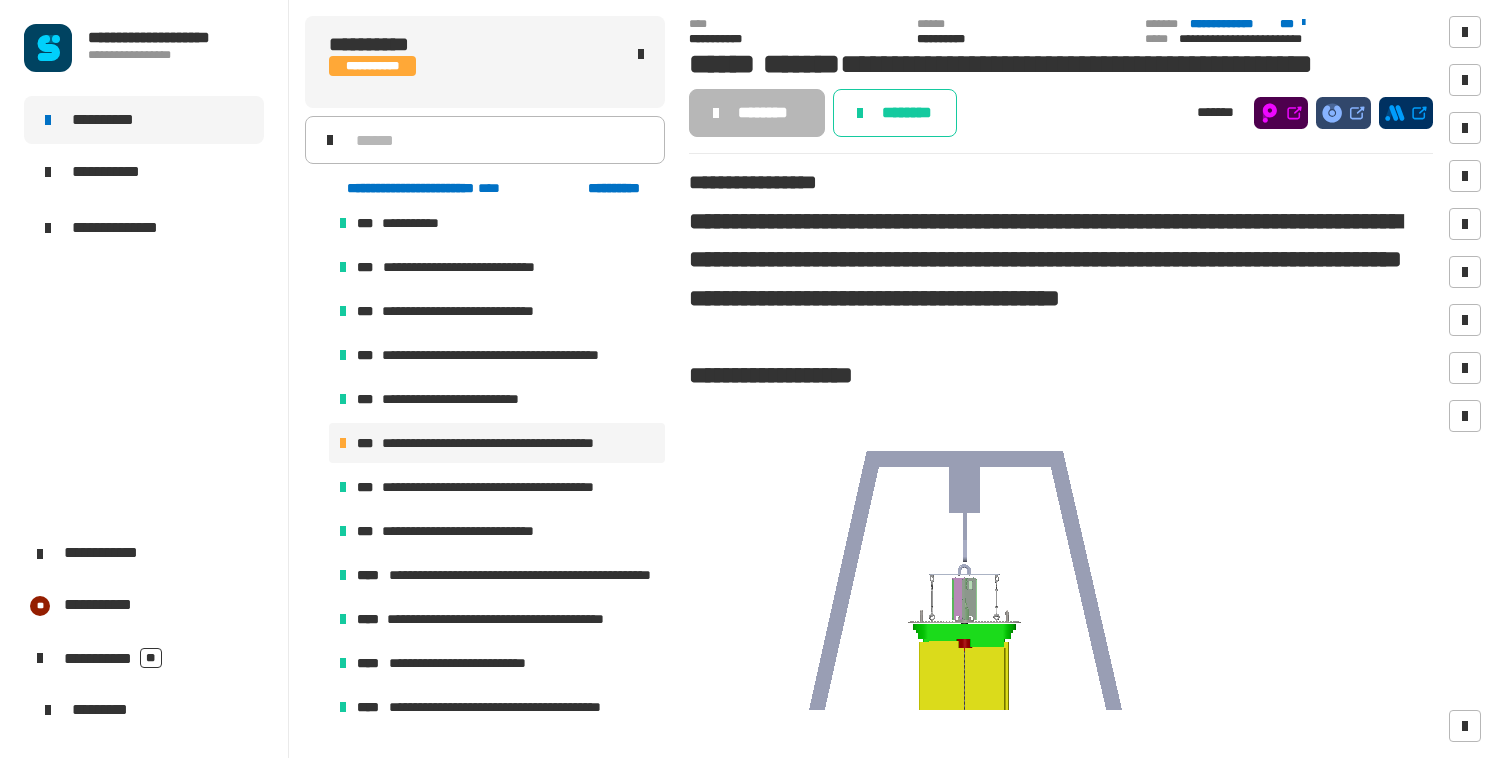 click on "**********" at bounding box center [504, 443] 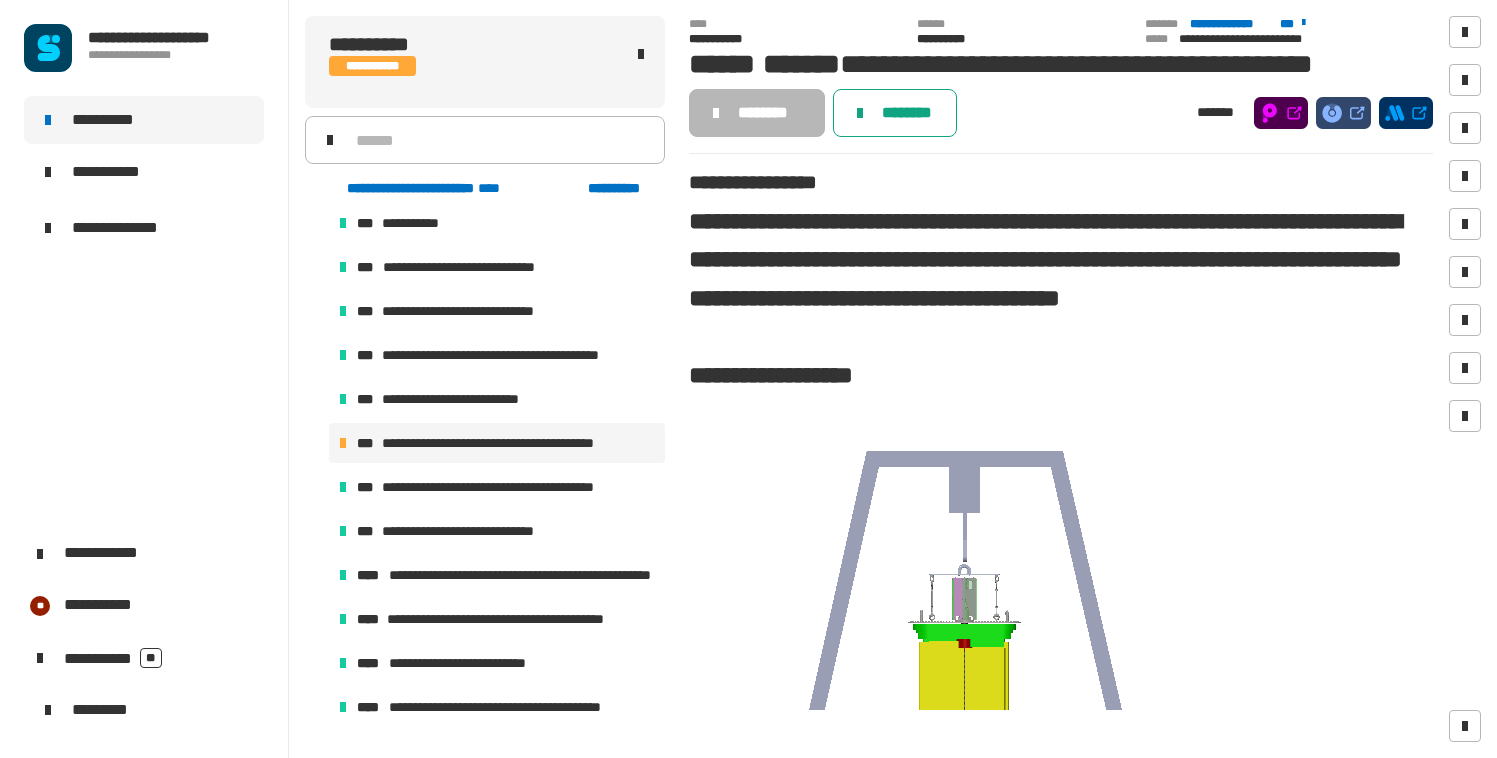 click on "********" 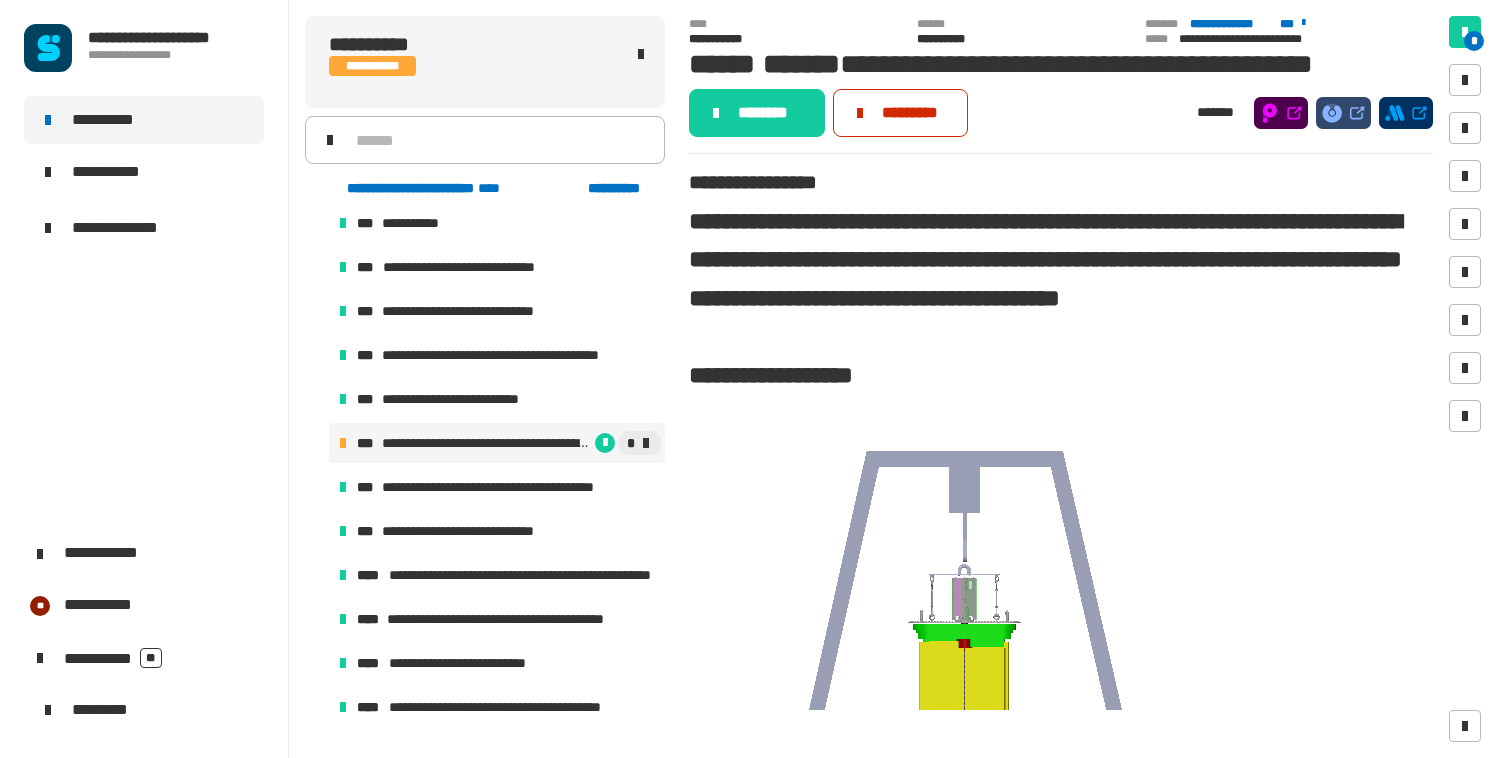 click on "*********" 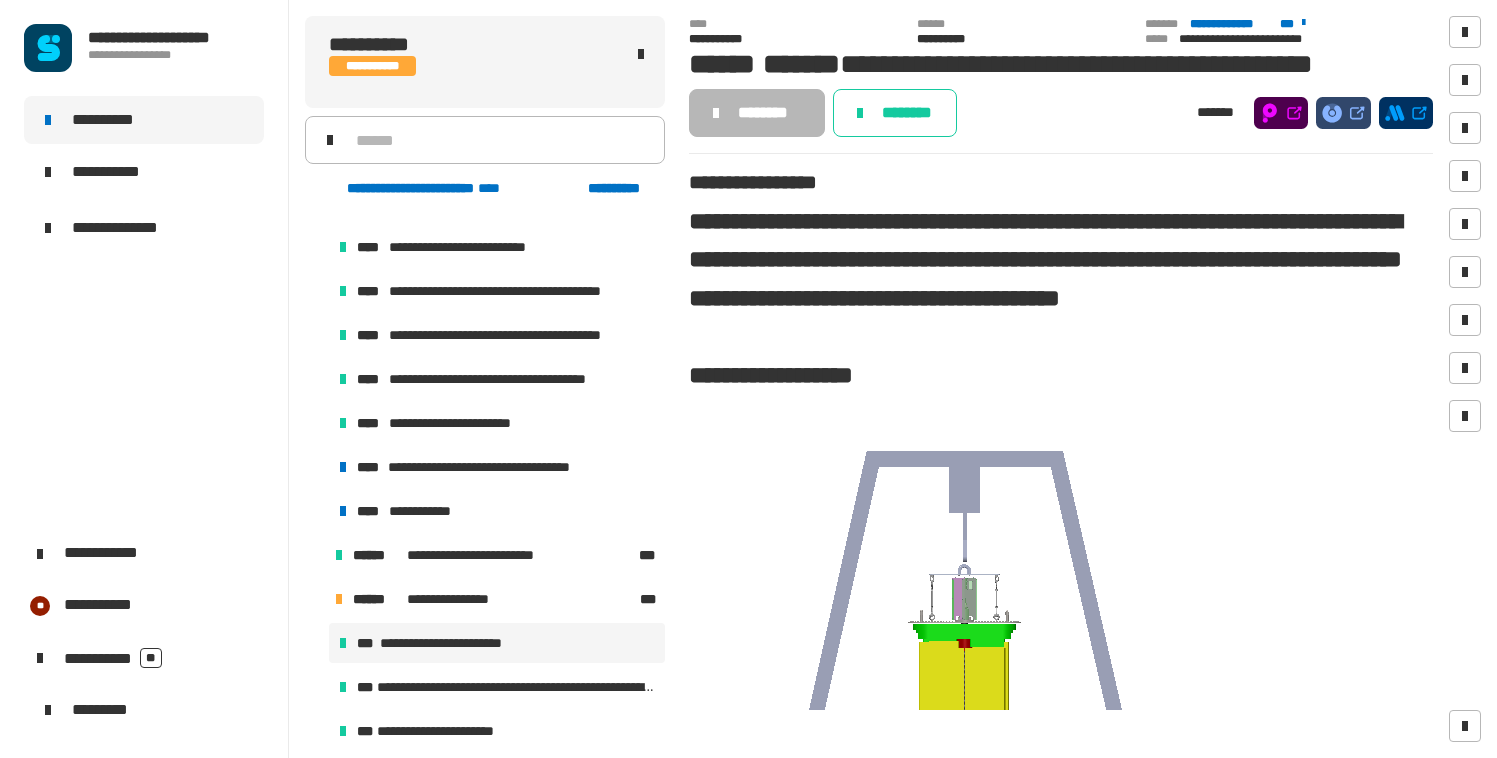 scroll, scrollTop: 1593, scrollLeft: 0, axis: vertical 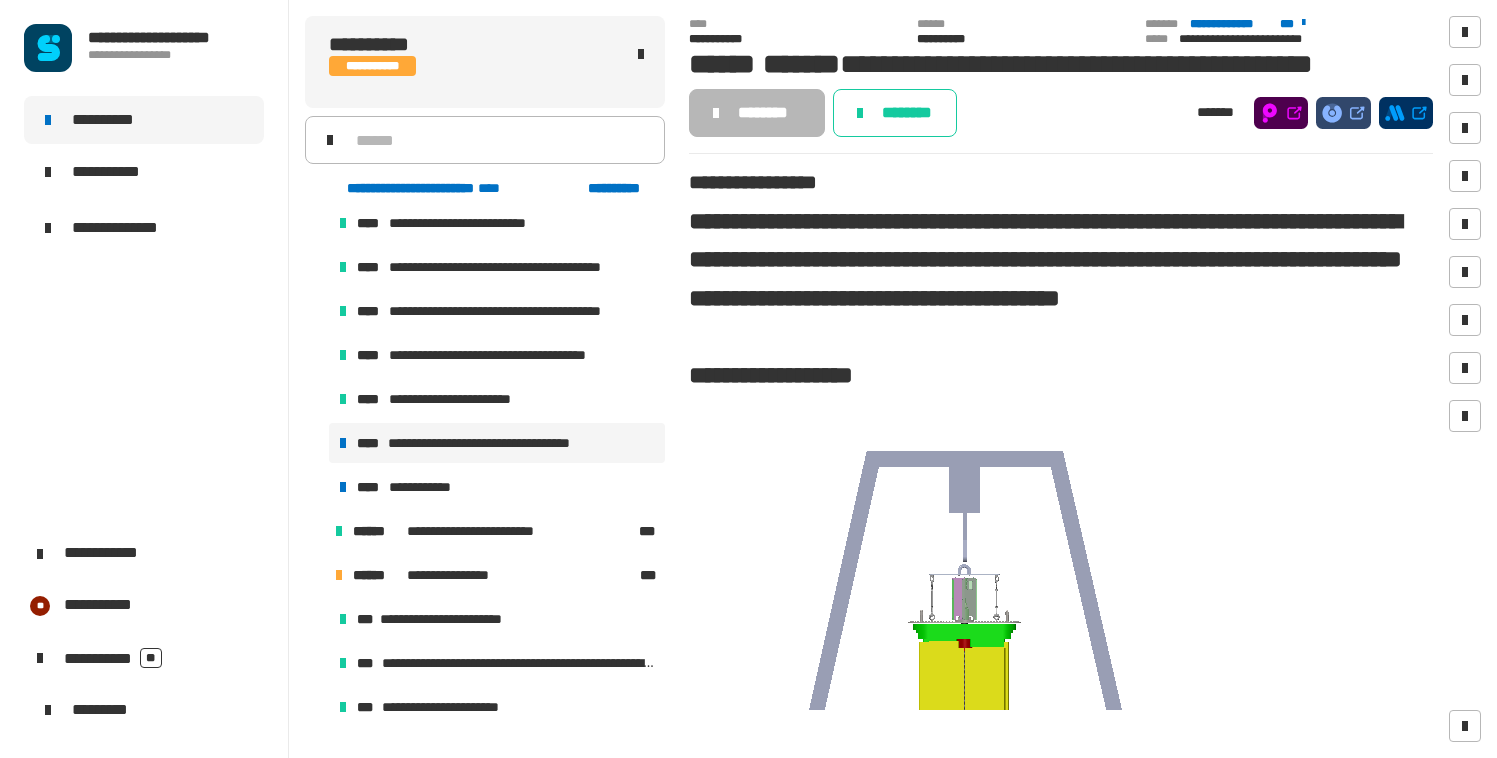 click on "**********" at bounding box center [502, 443] 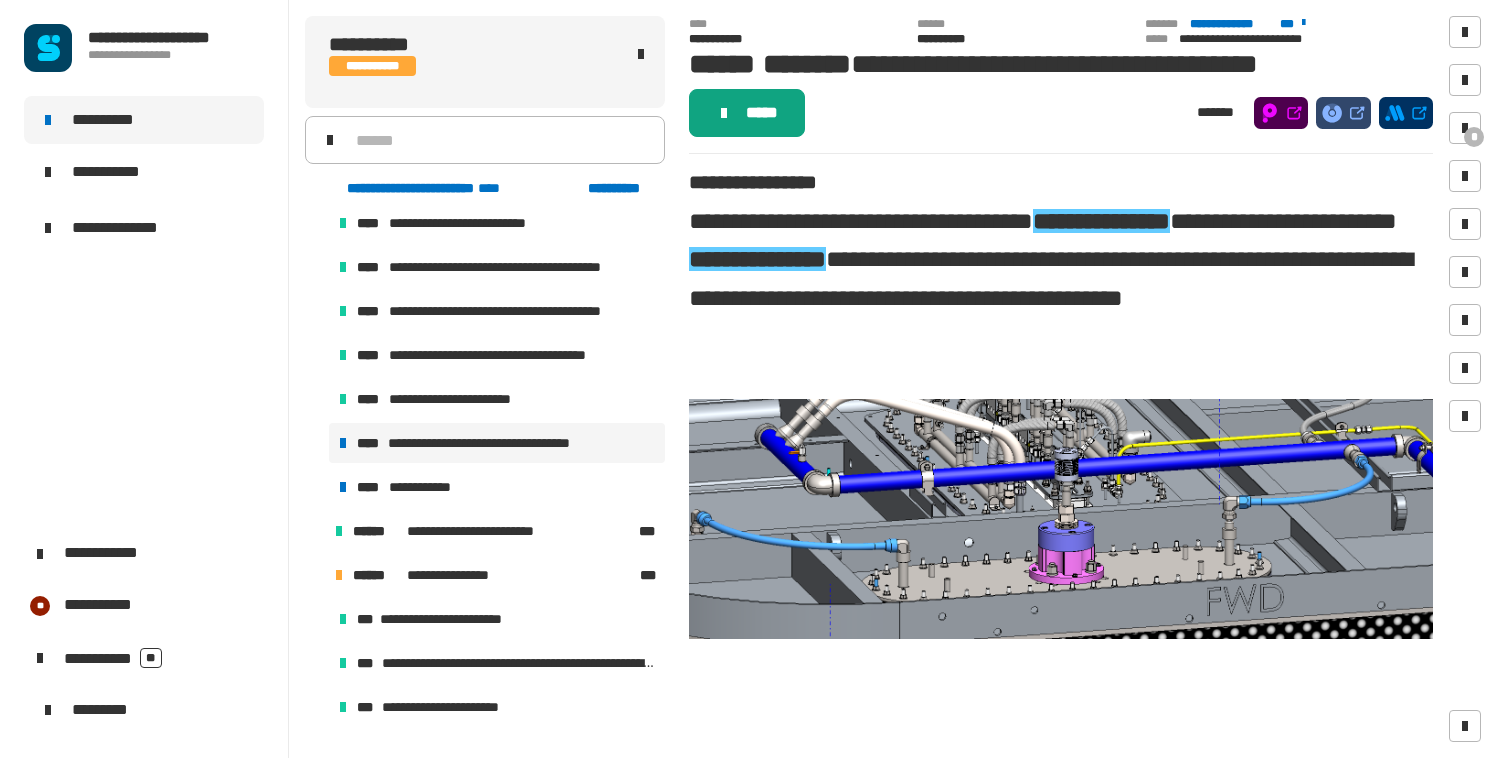 click on "*****" 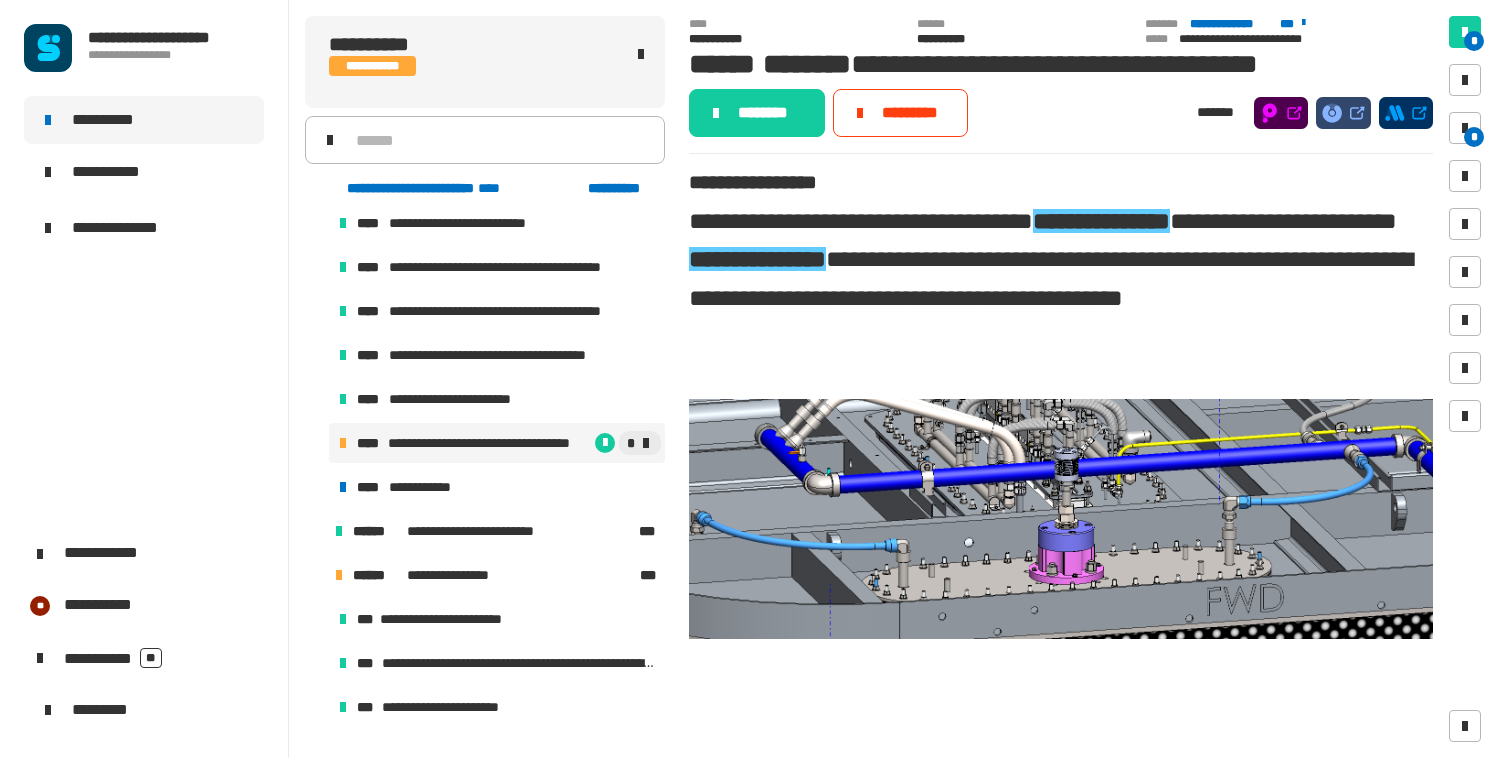 click on "********" 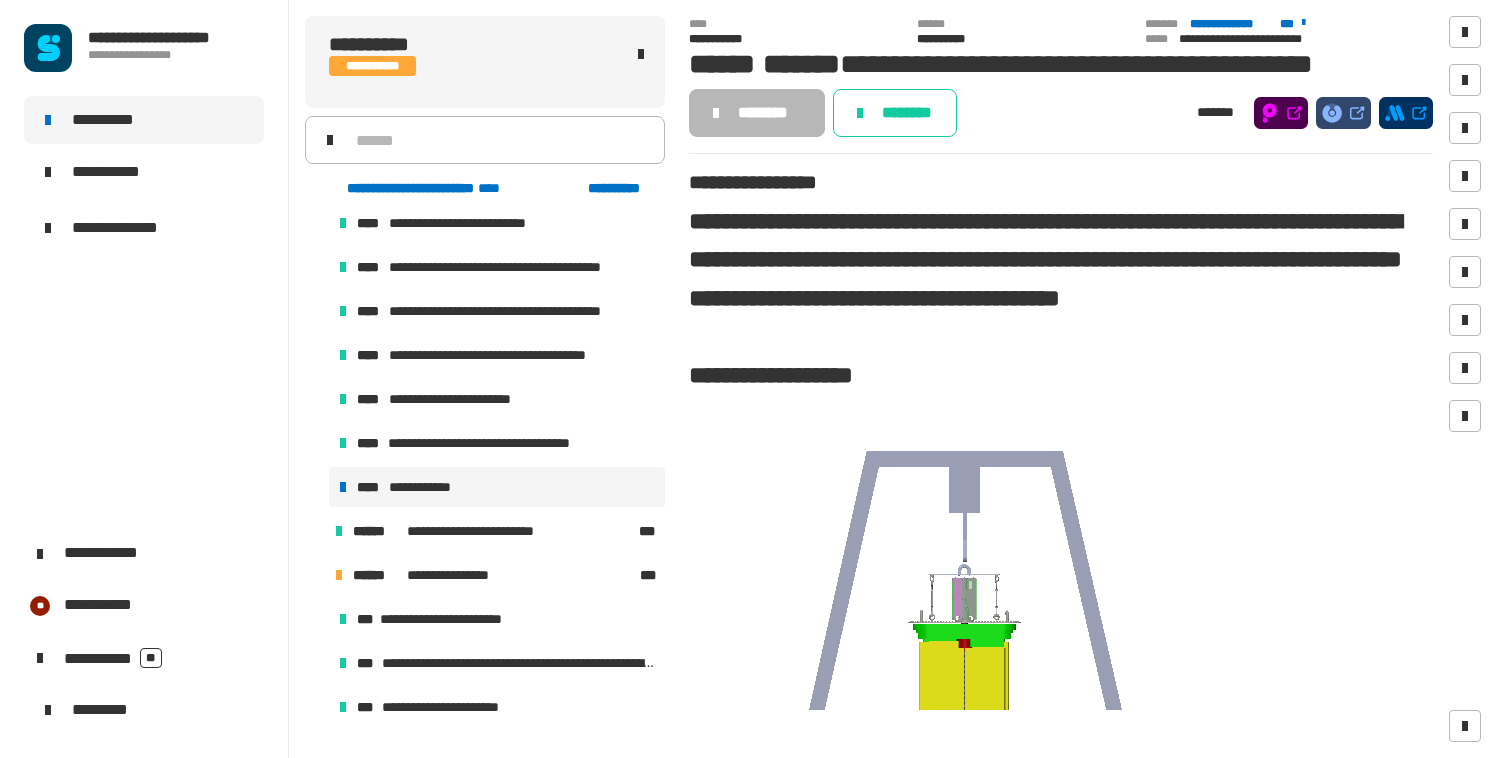 click on "**********" at bounding box center [429, 487] 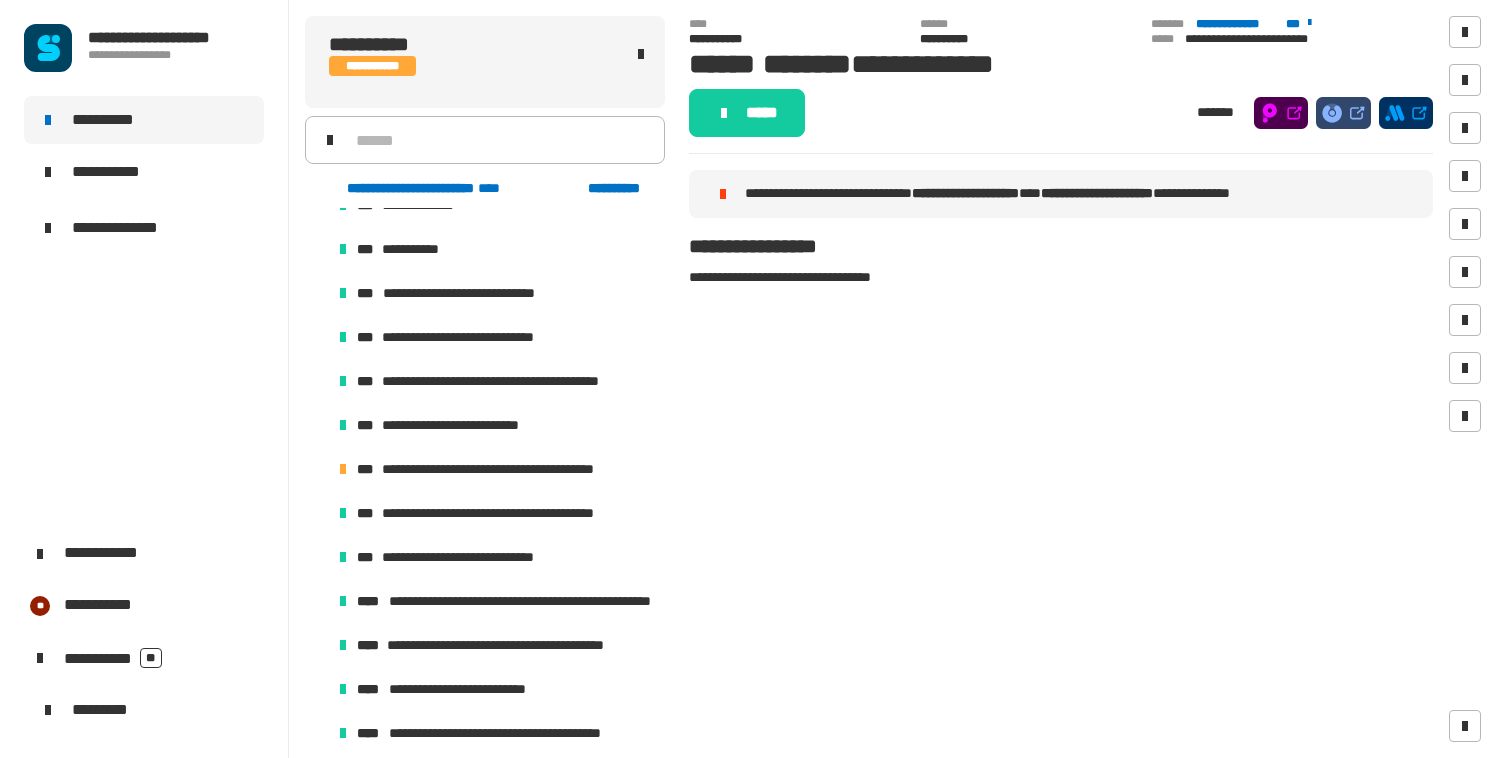 scroll, scrollTop: 1122, scrollLeft: 0, axis: vertical 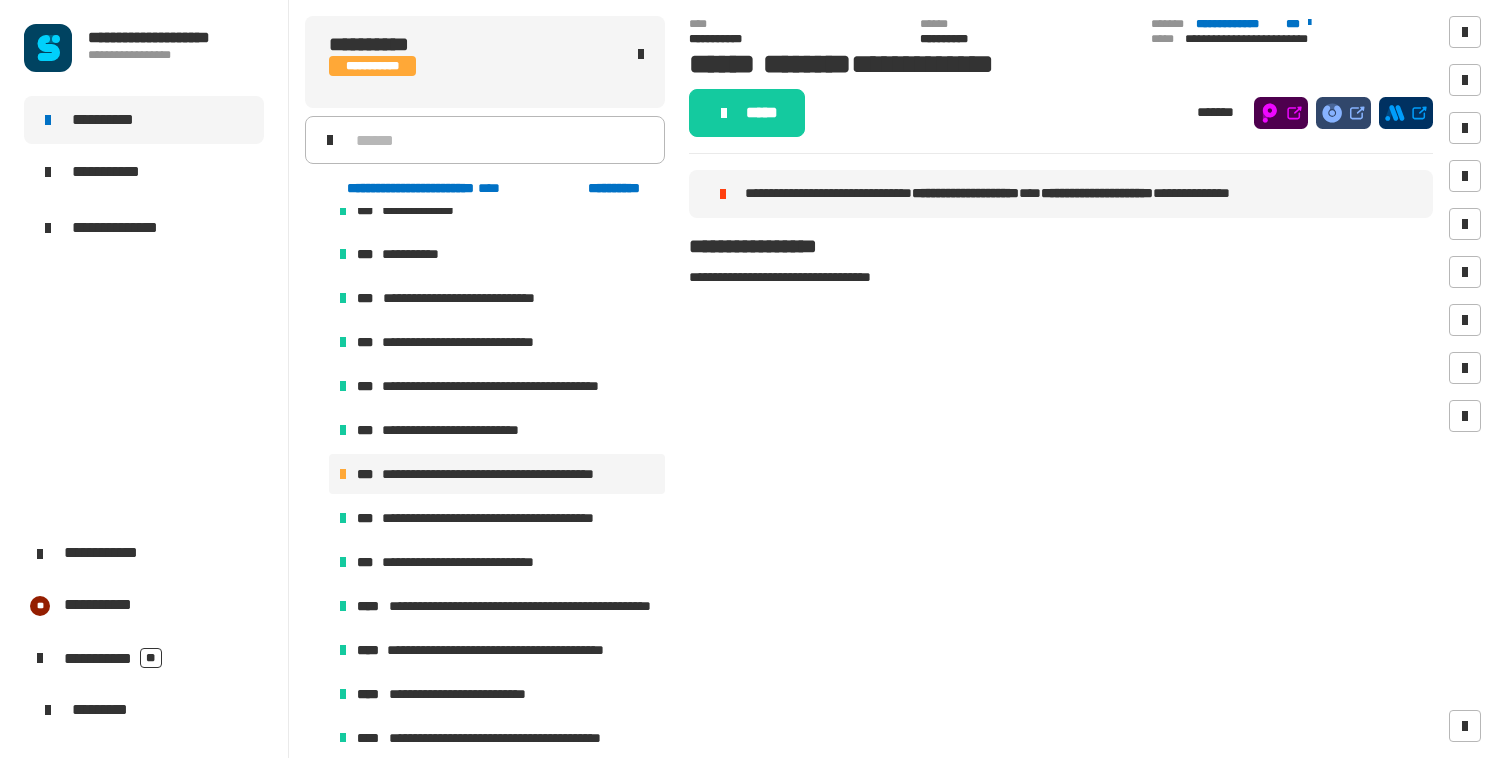 click on "**********" at bounding box center [504, 474] 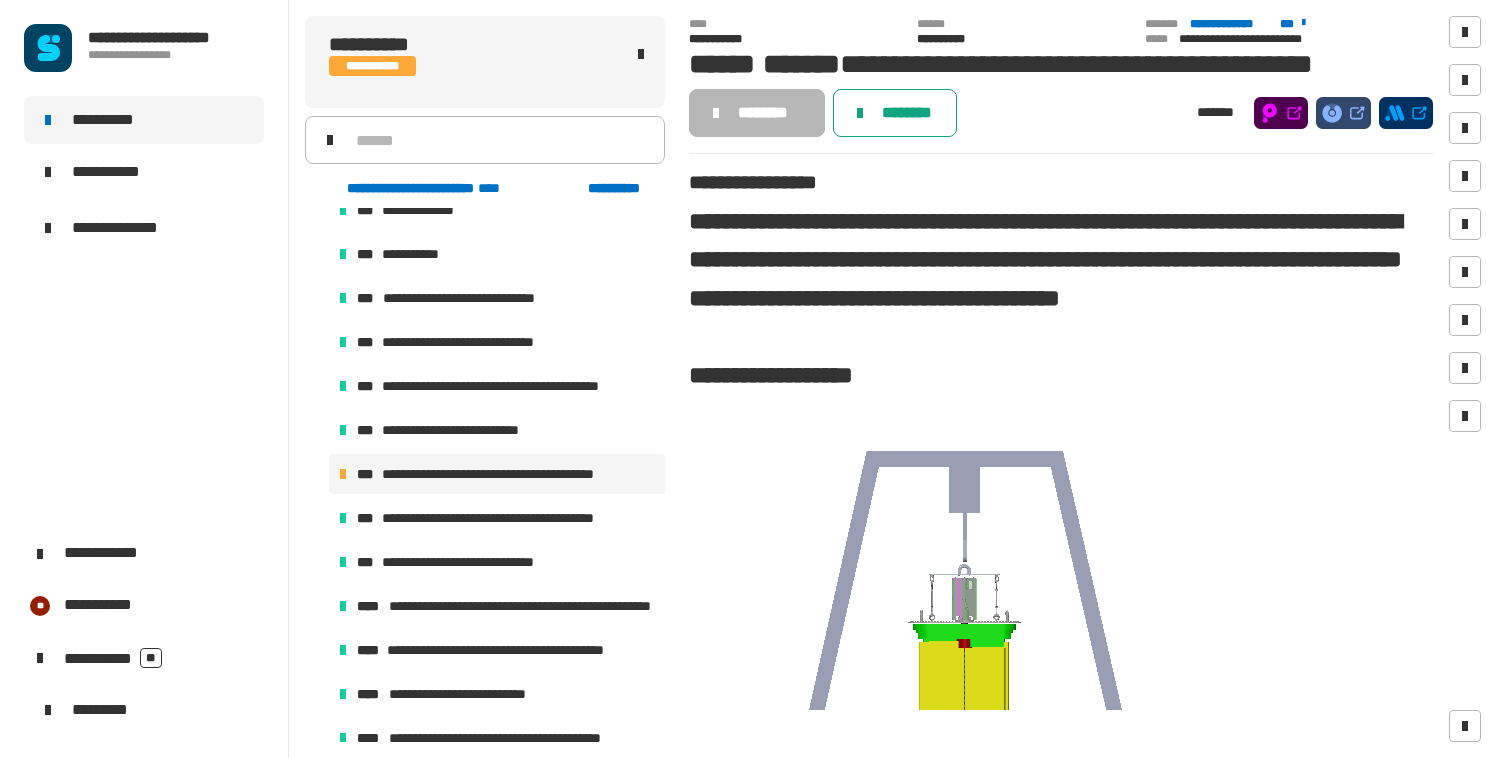 click 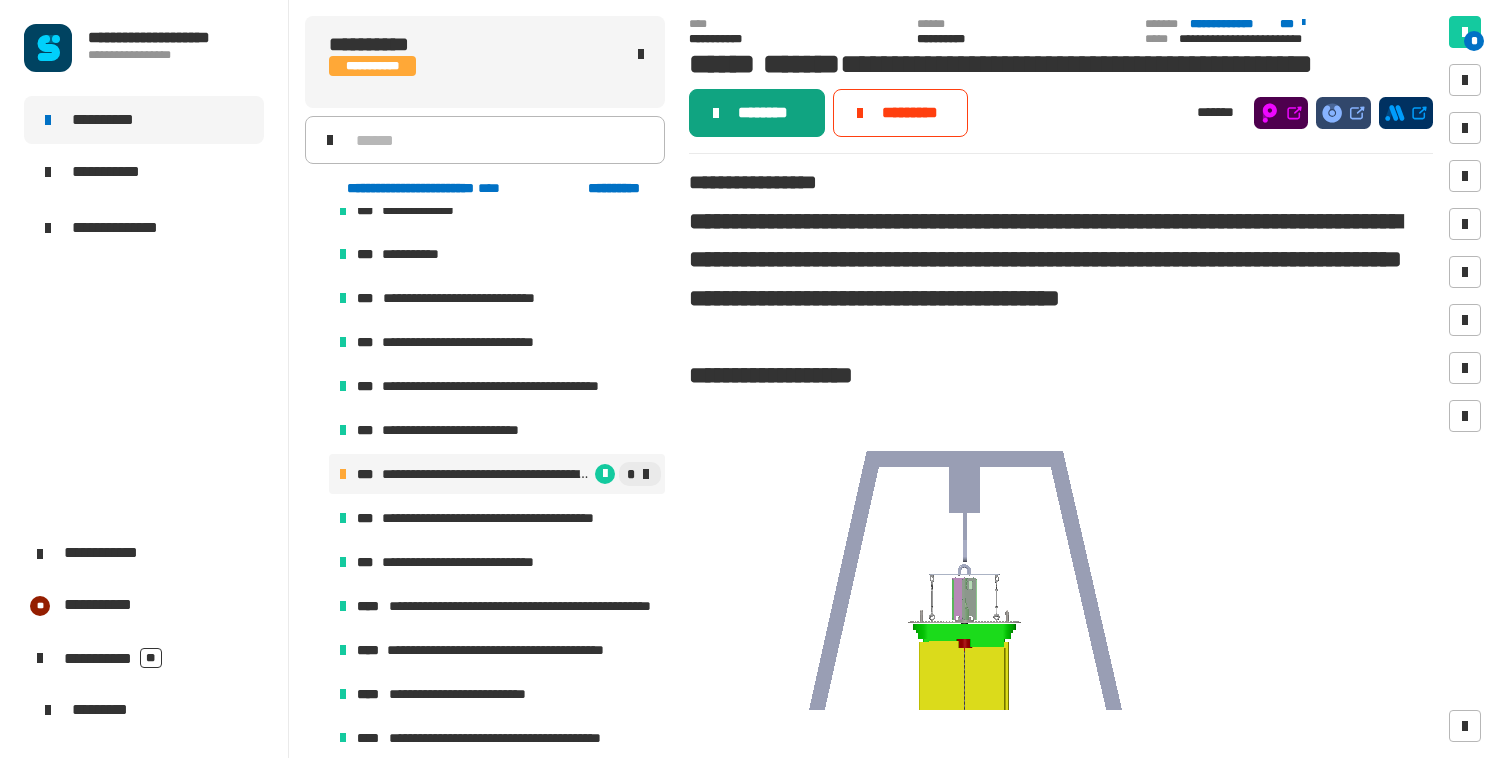 click on "********" 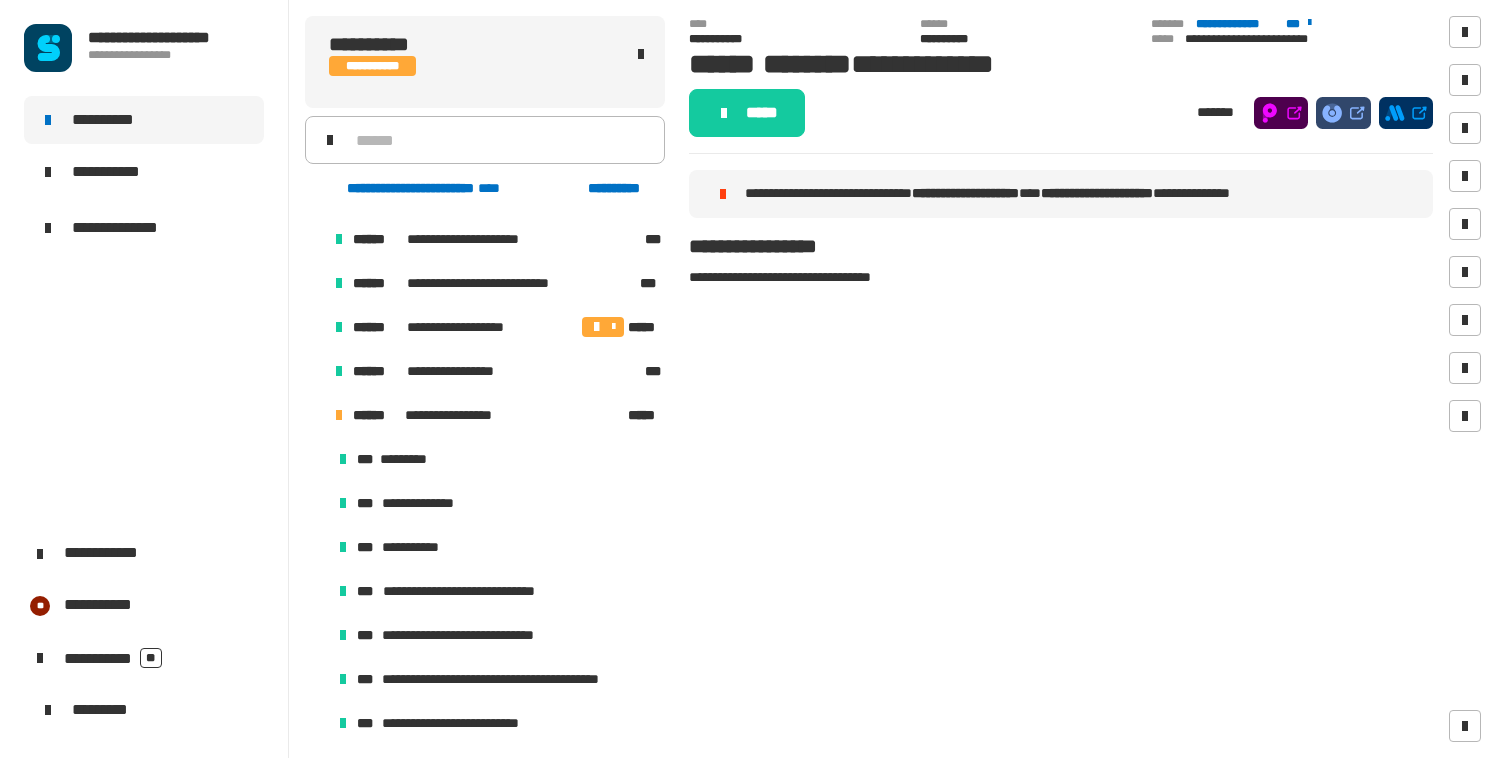 scroll, scrollTop: 837, scrollLeft: 0, axis: vertical 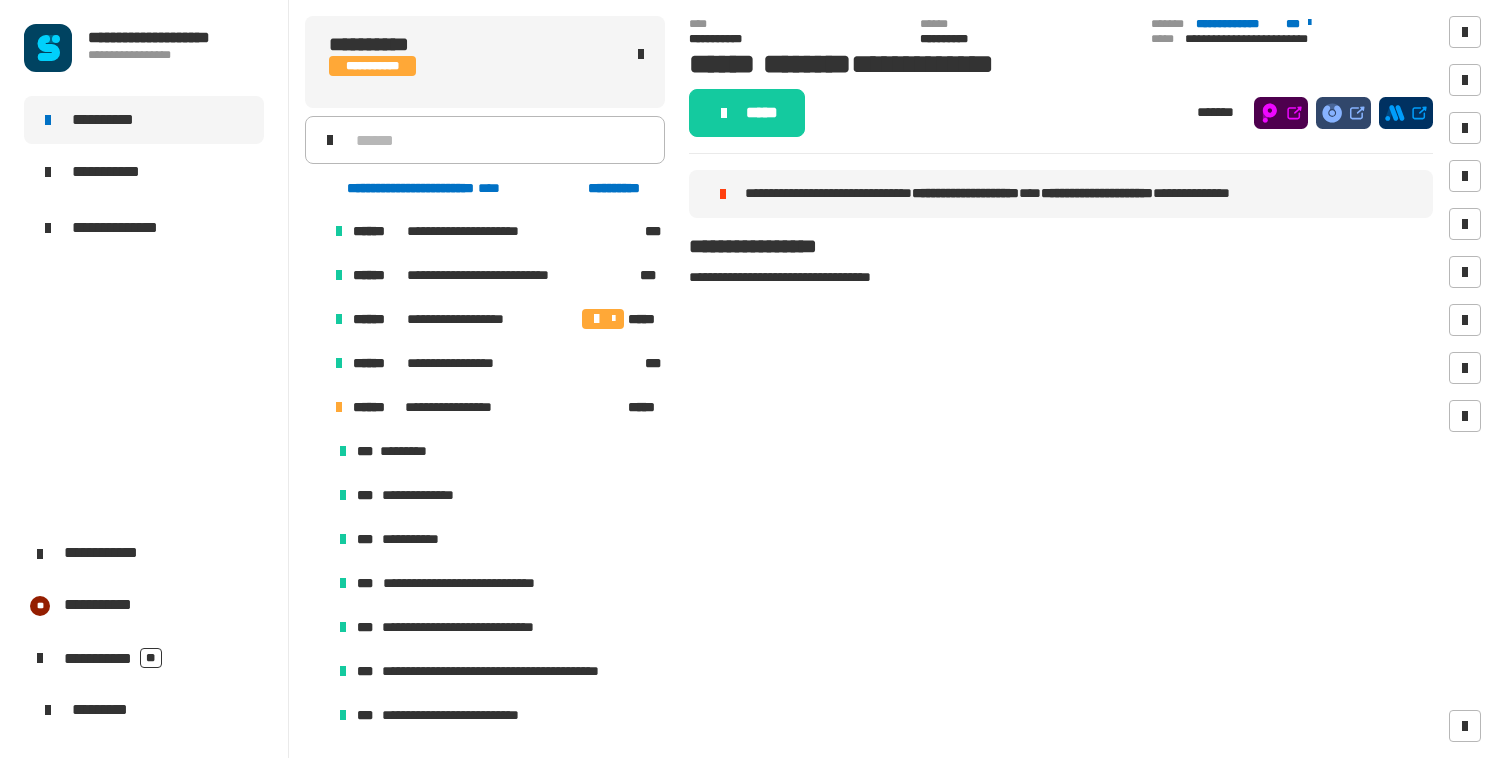 click at bounding box center (315, 407) 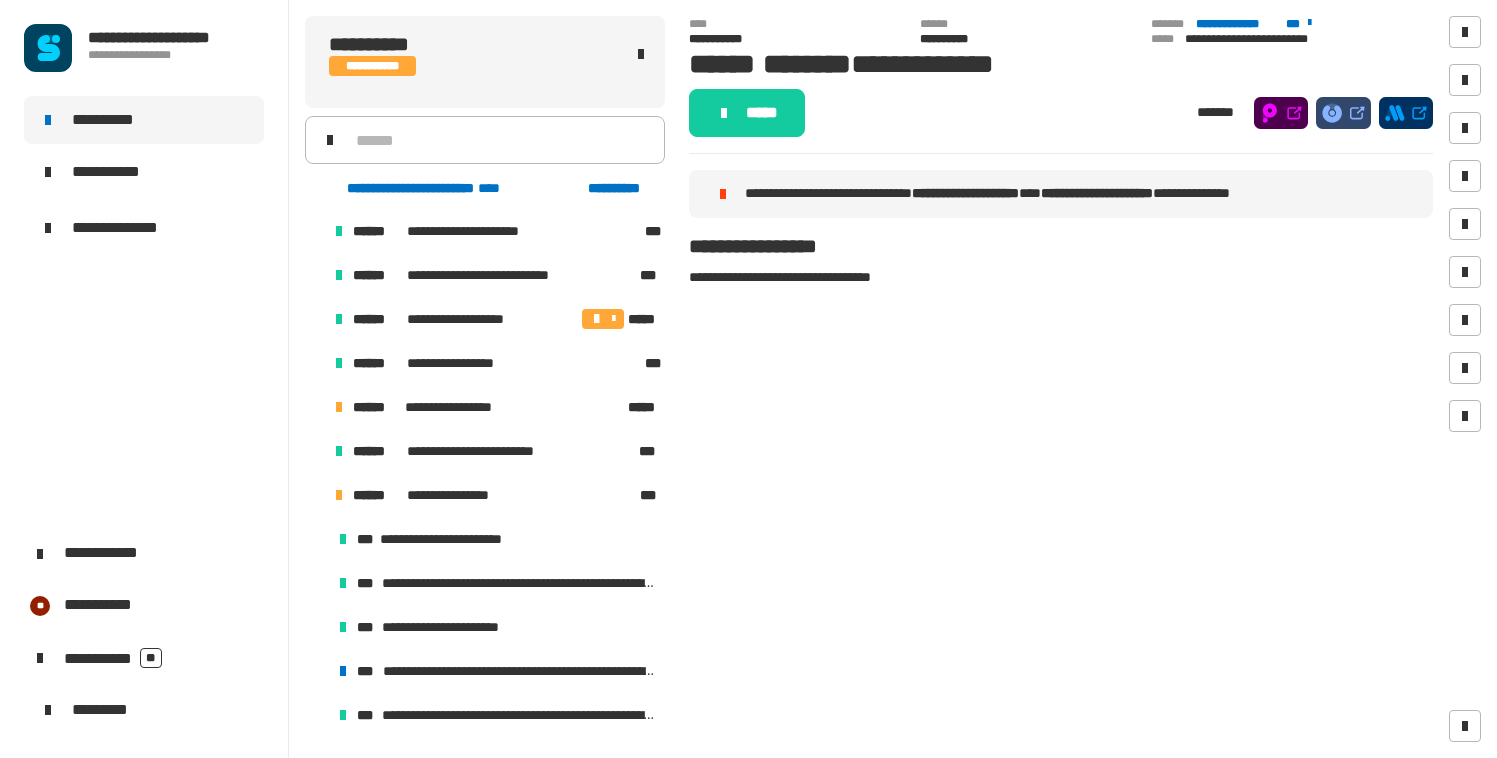 click at bounding box center (315, 495) 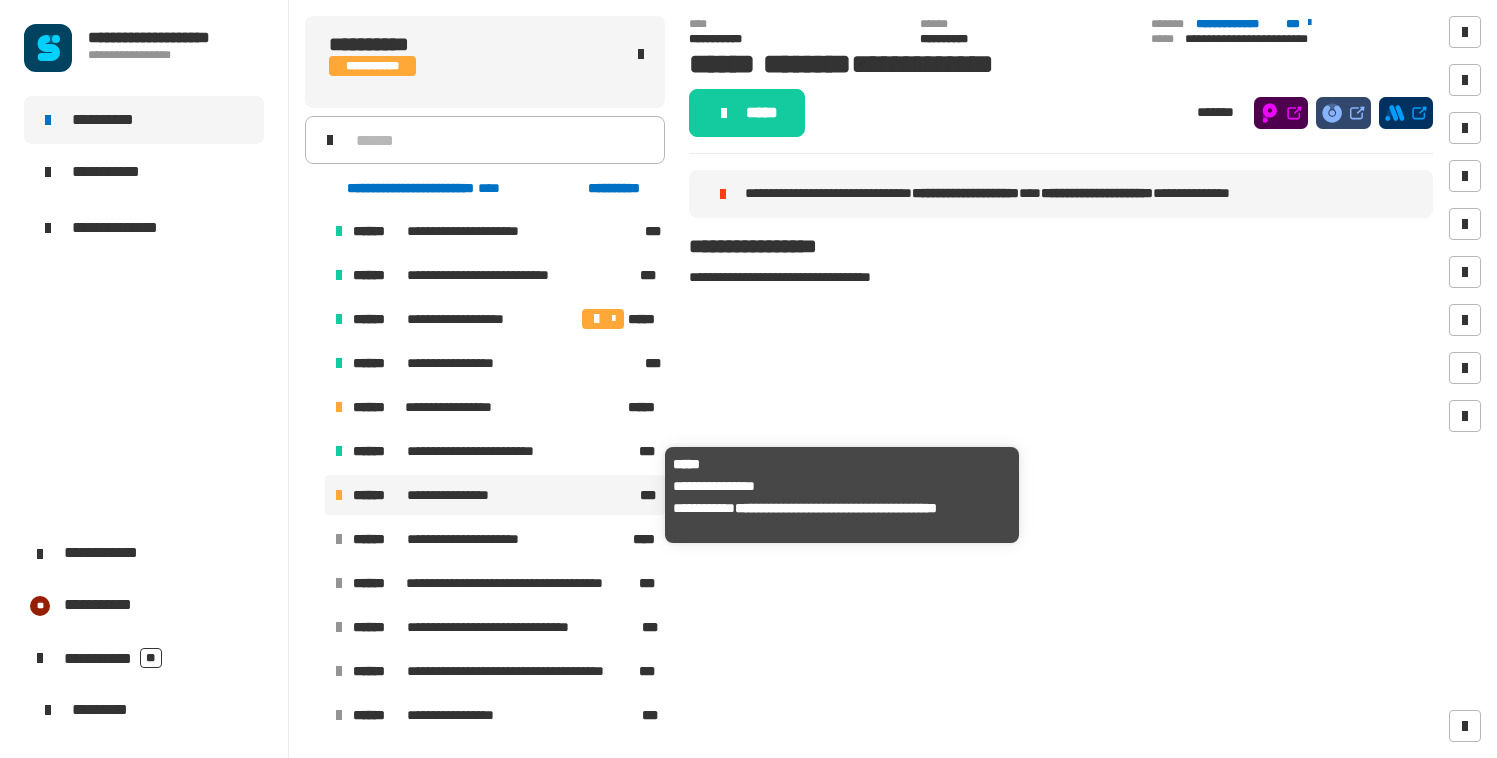 click on "**********" at bounding box center (459, 495) 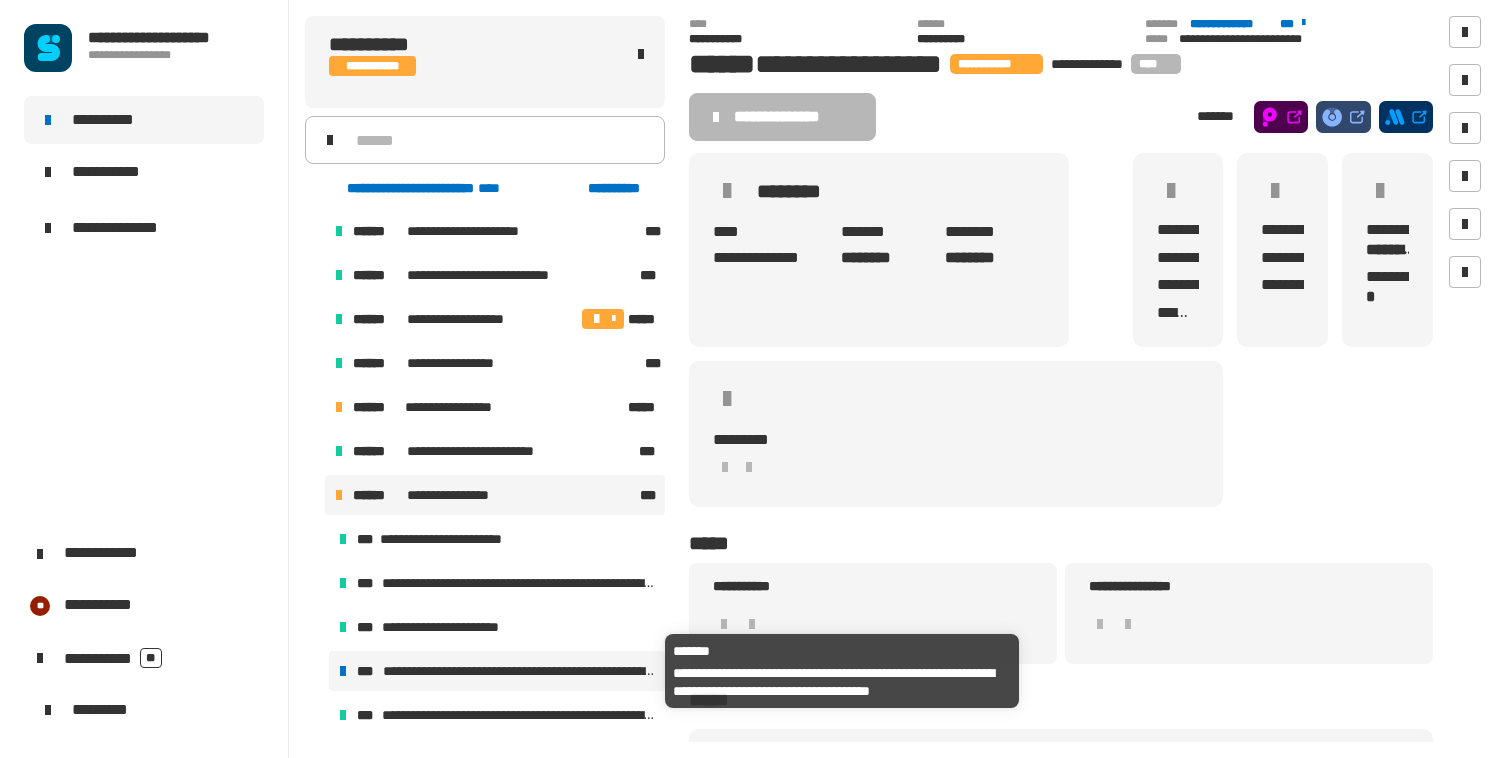 click on "**********" at bounding box center [520, 671] 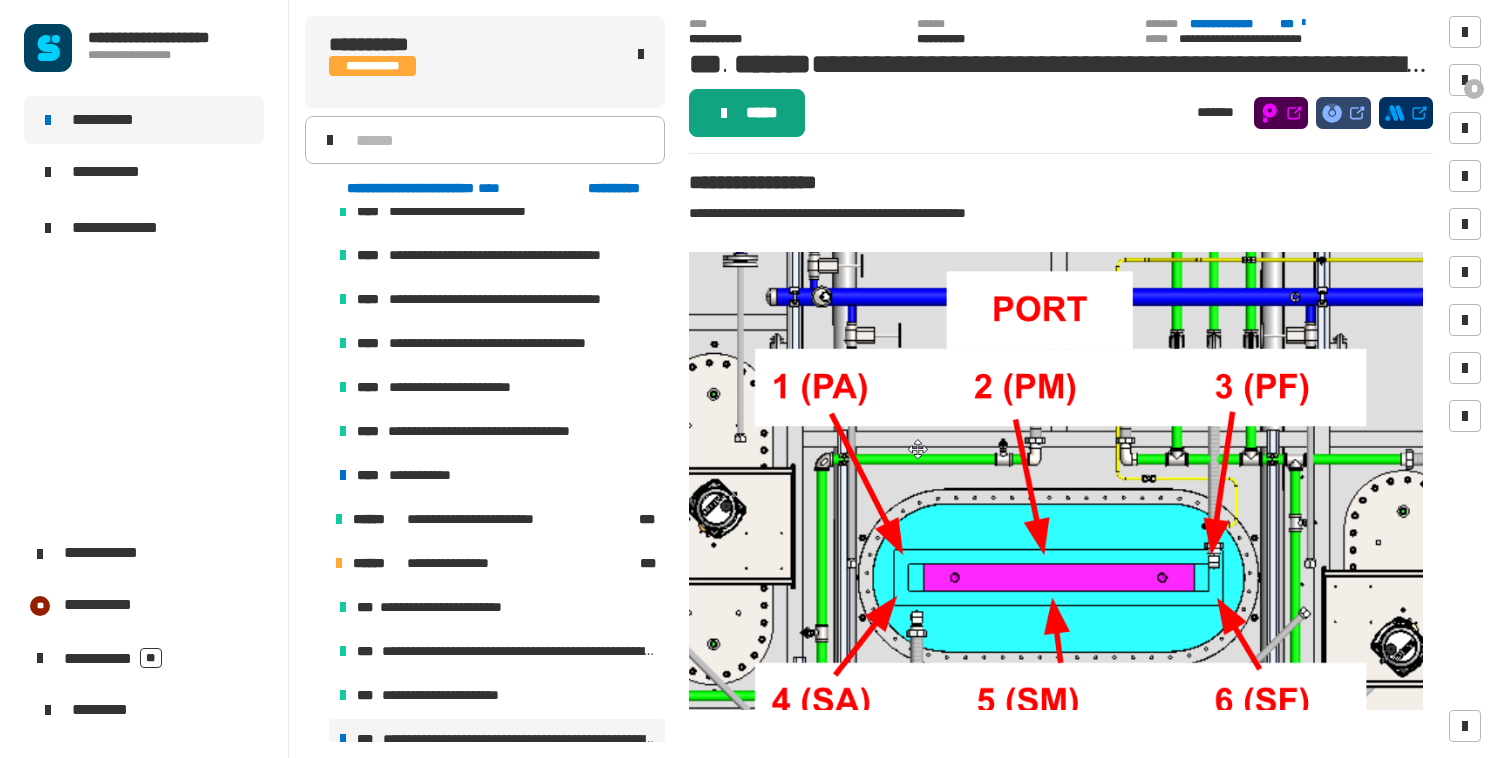 click 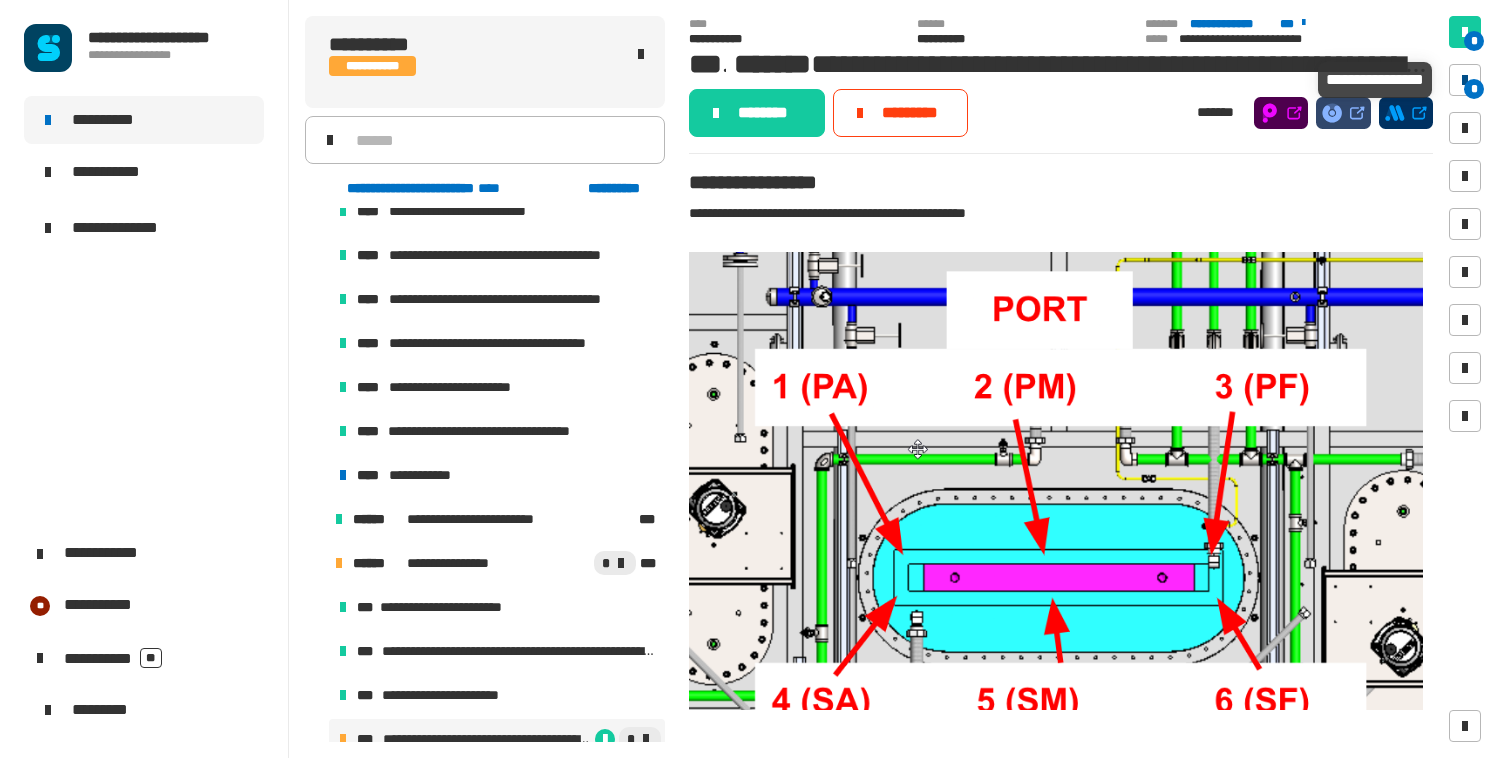click at bounding box center (1465, 80) 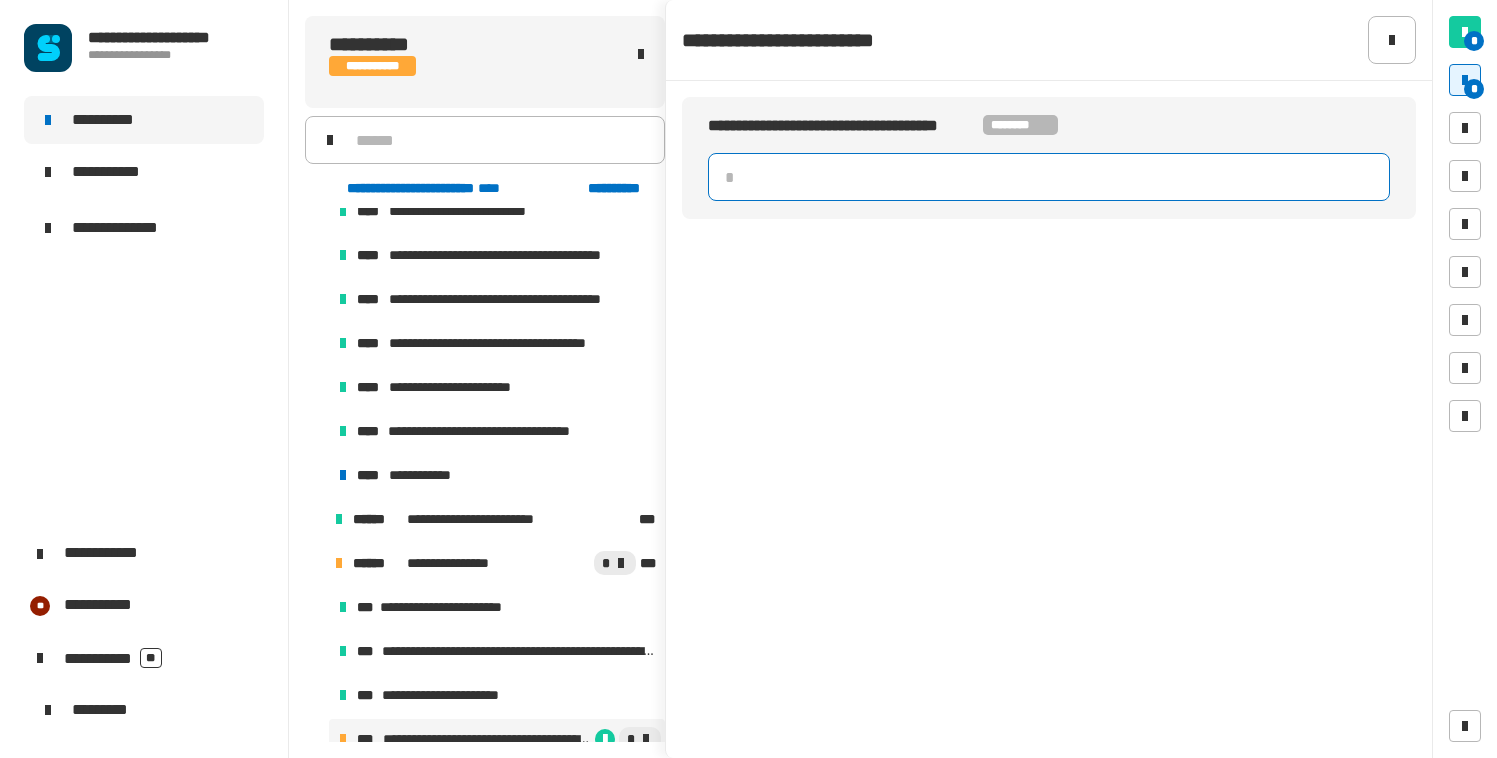 click 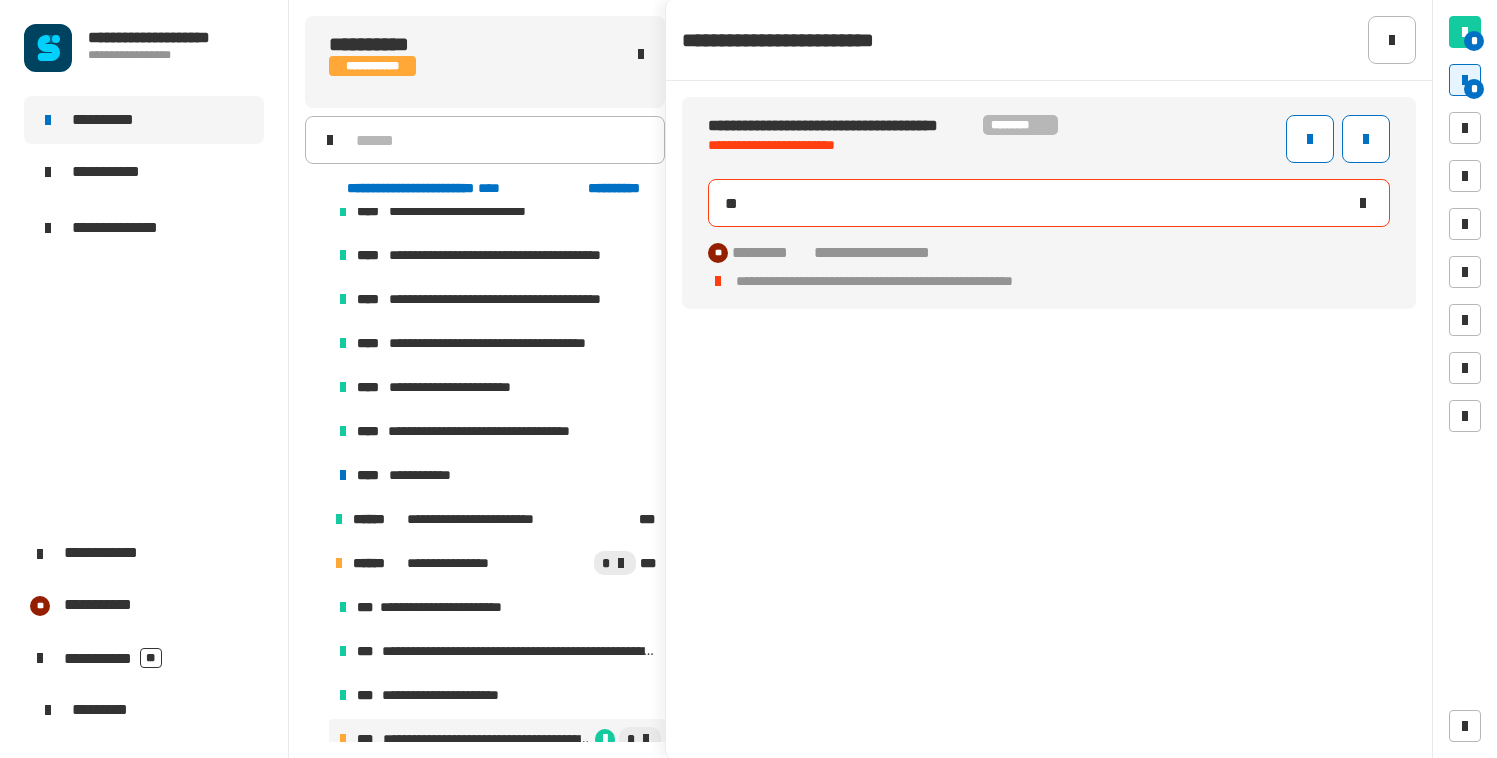 type on "***" 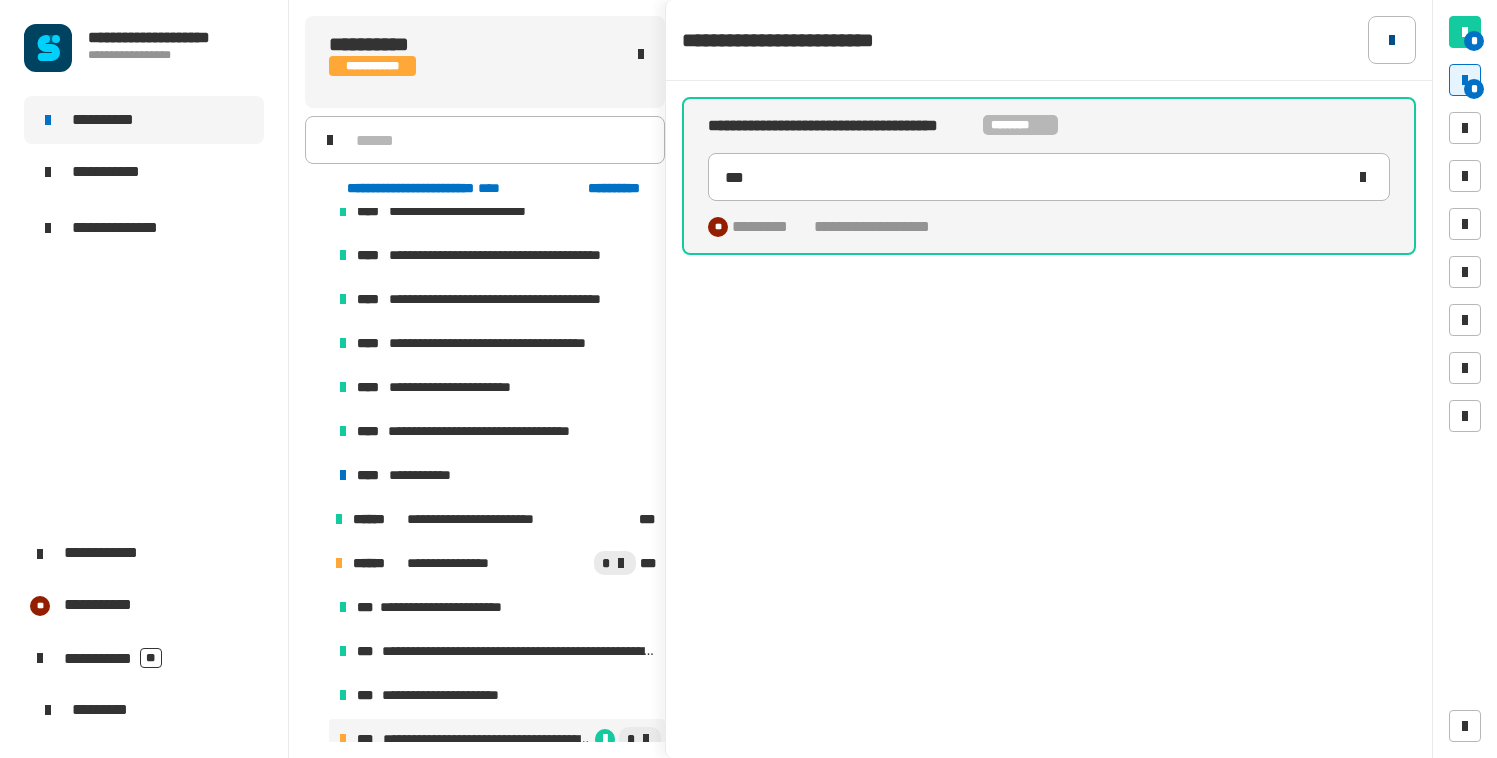 click 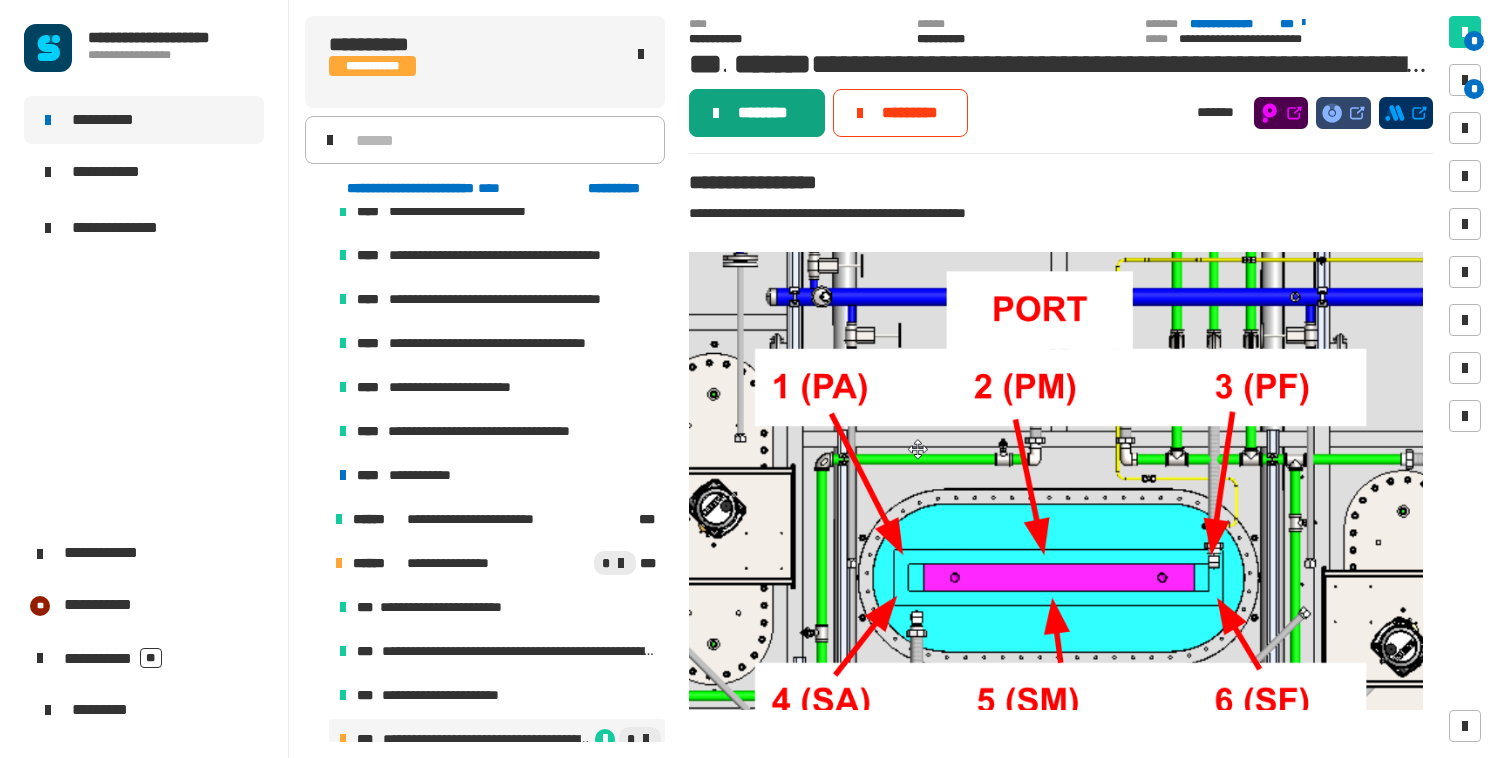 click on "********" 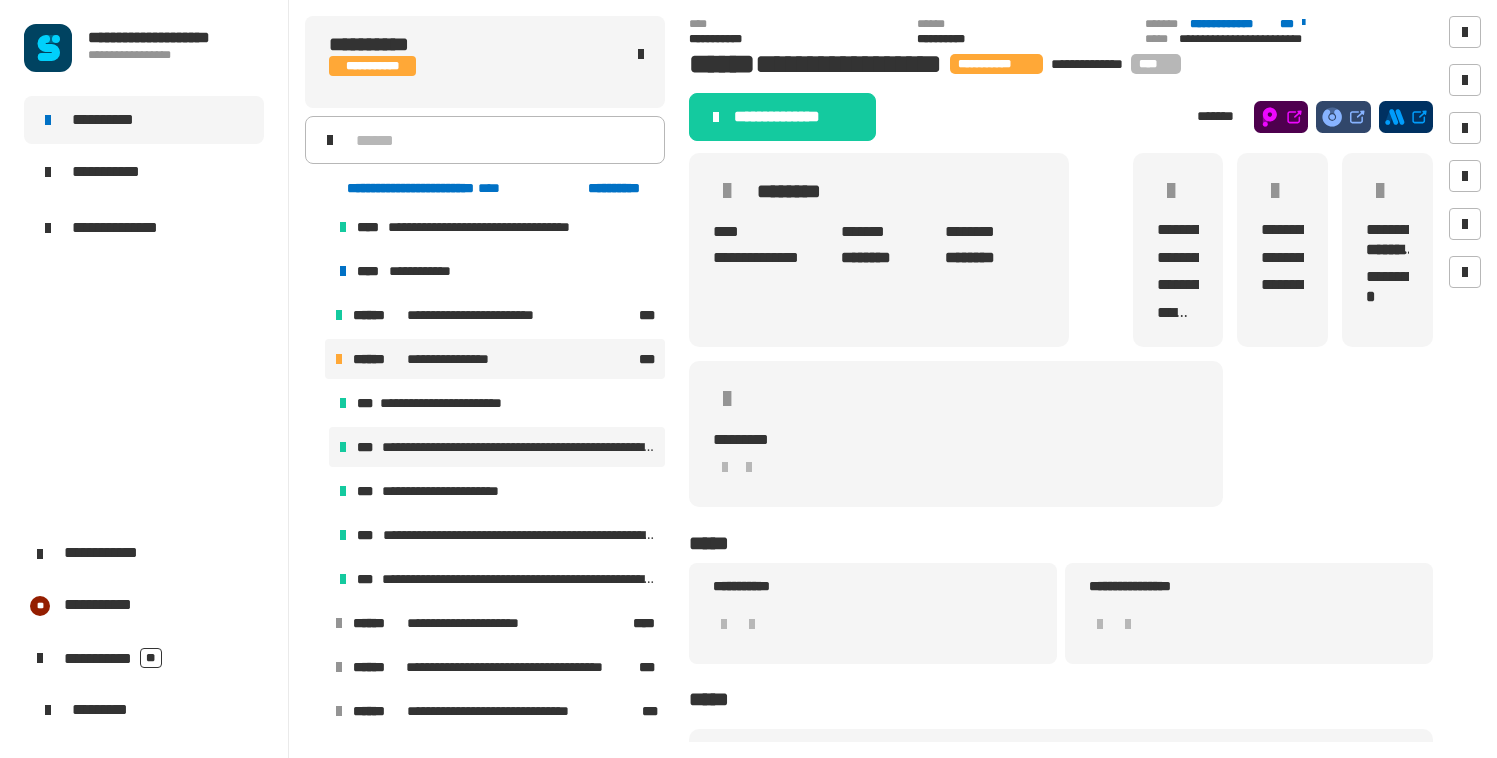 scroll, scrollTop: 1820, scrollLeft: 0, axis: vertical 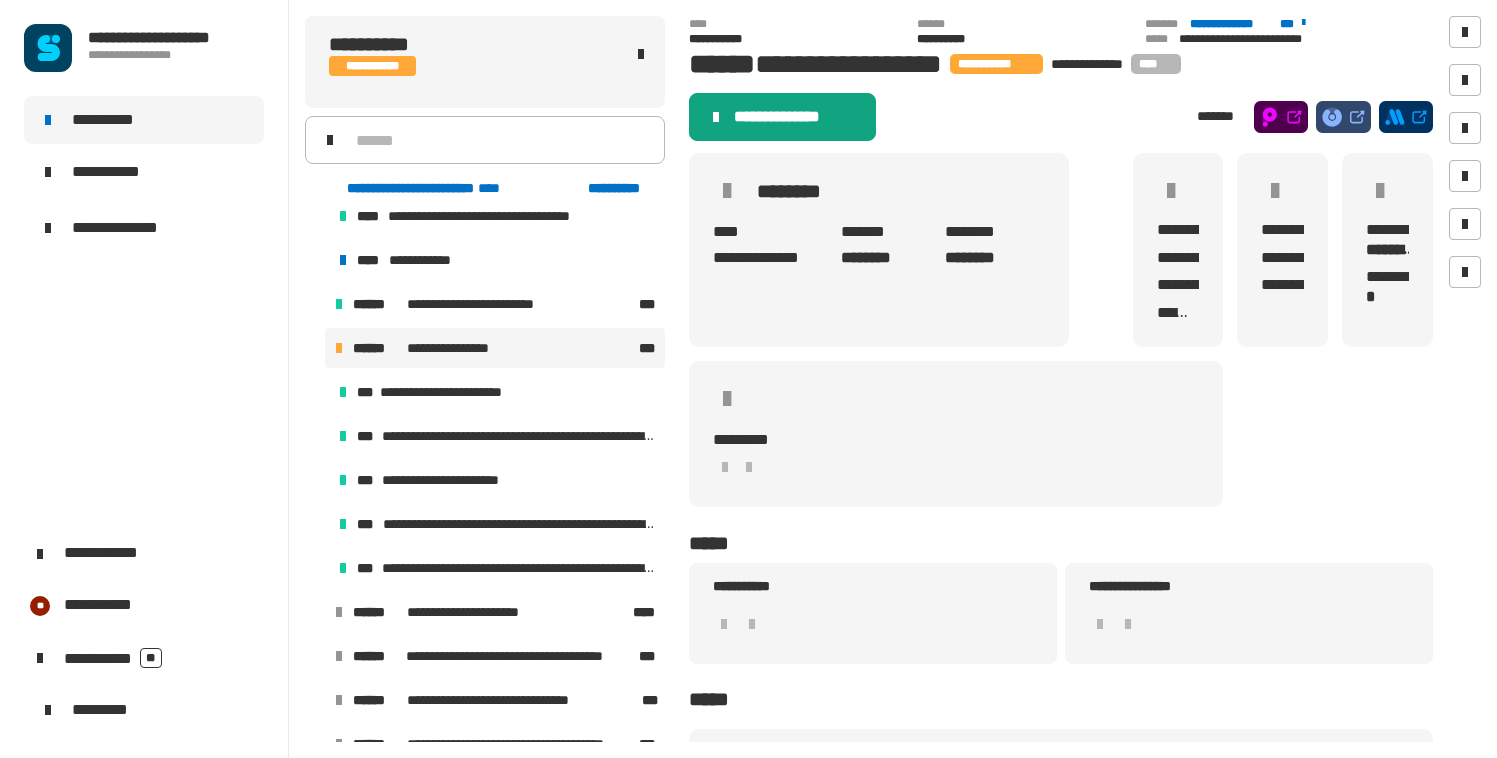 click on "**********" 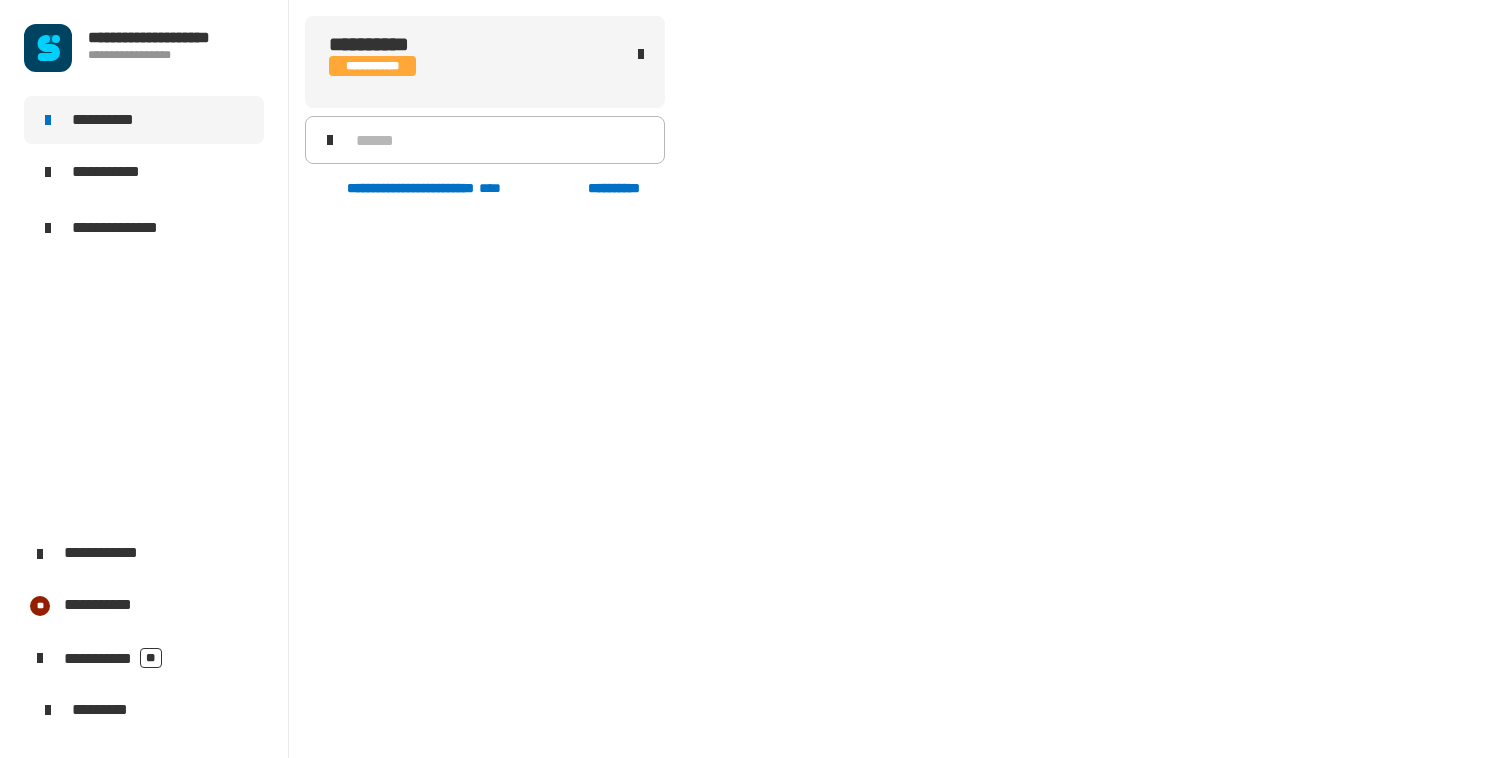 scroll, scrollTop: 0, scrollLeft: 0, axis: both 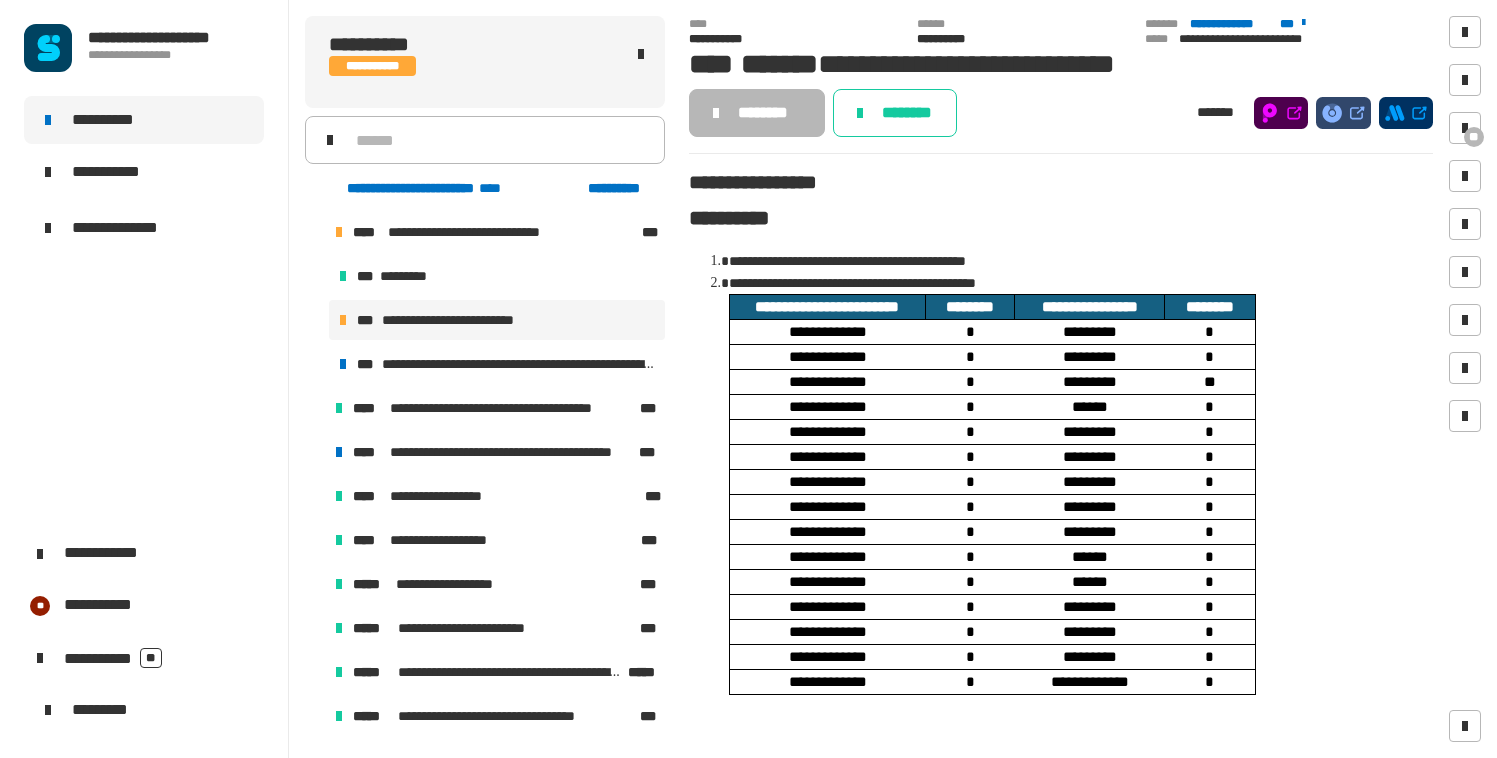 click at bounding box center (315, 232) 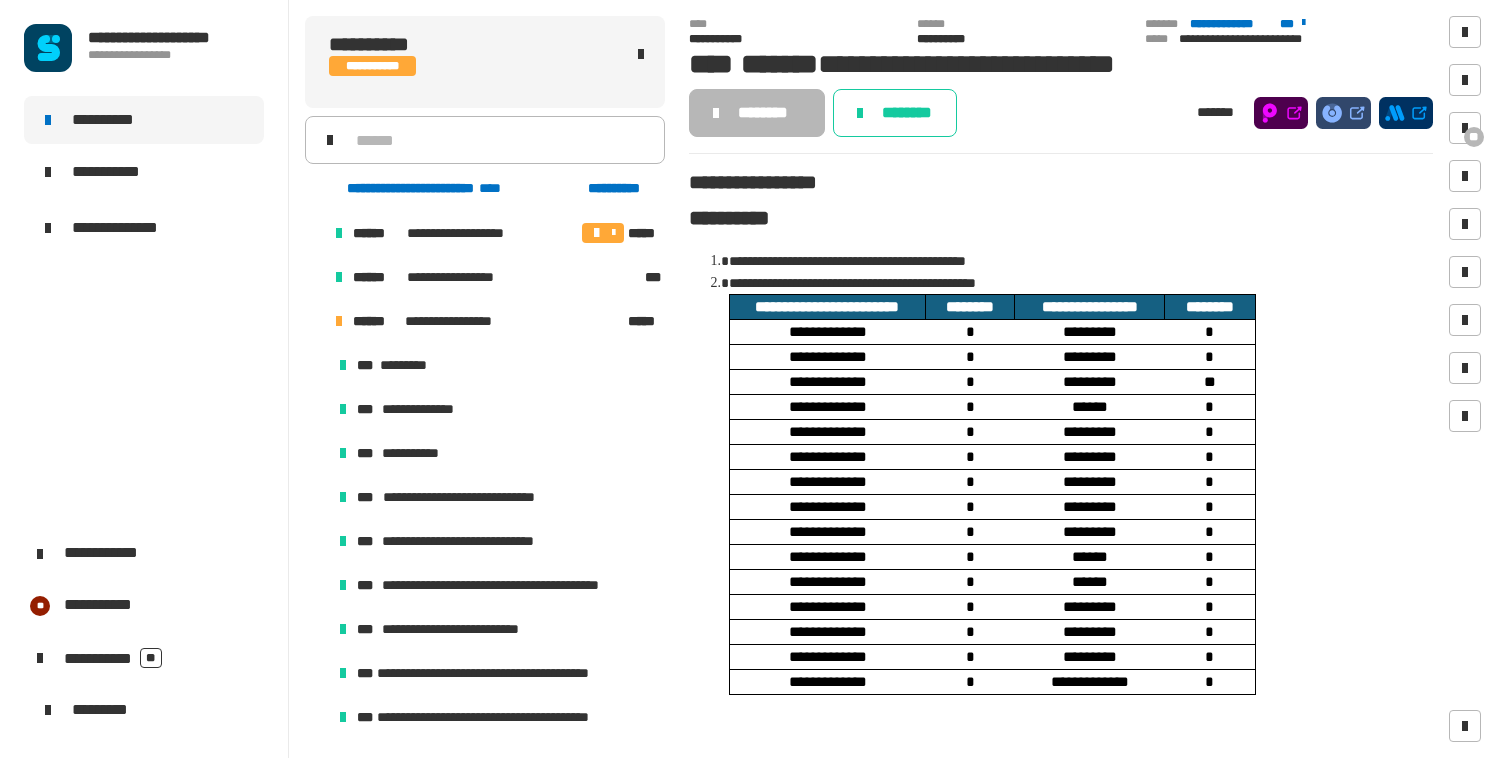 scroll, scrollTop: 937, scrollLeft: 0, axis: vertical 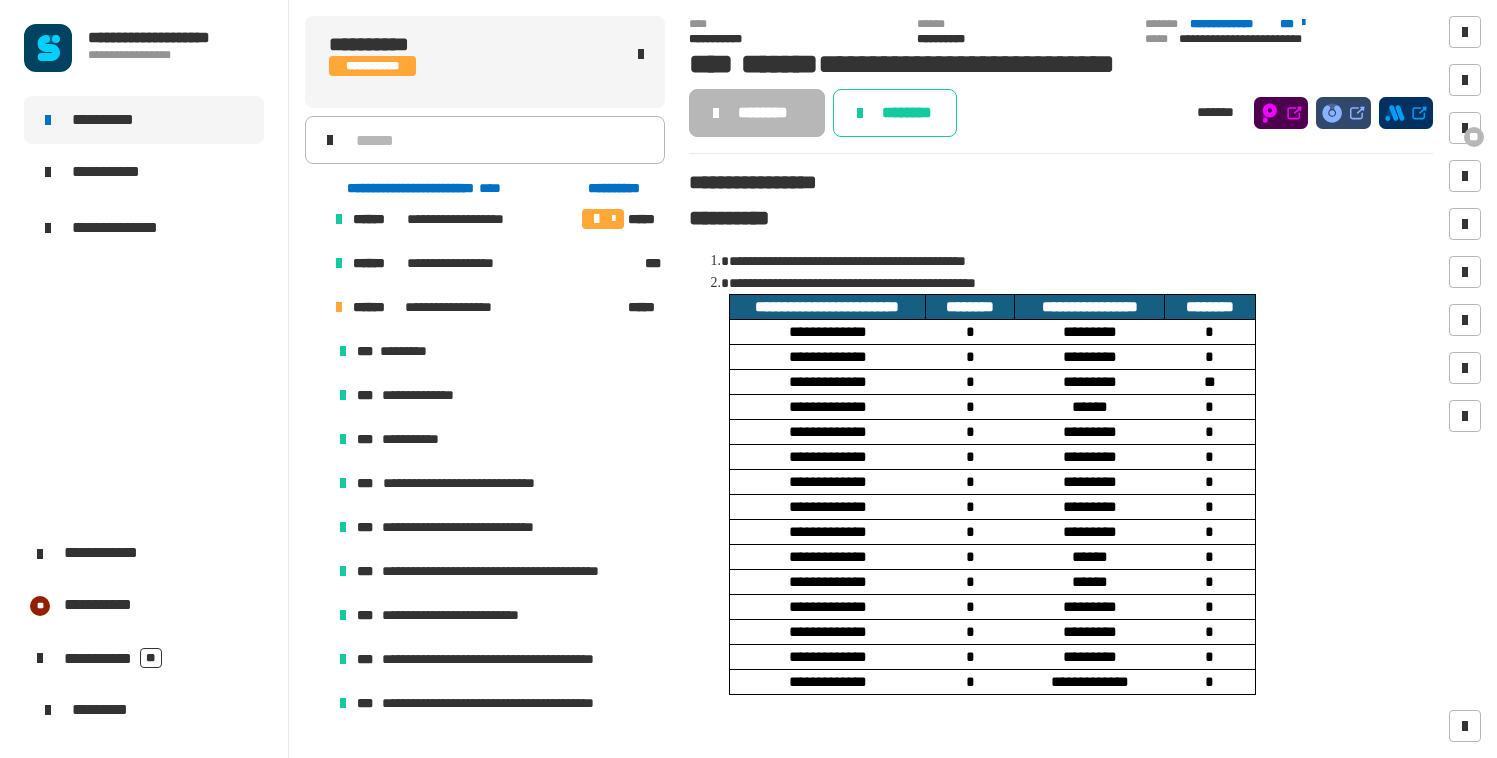 click at bounding box center [315, 307] 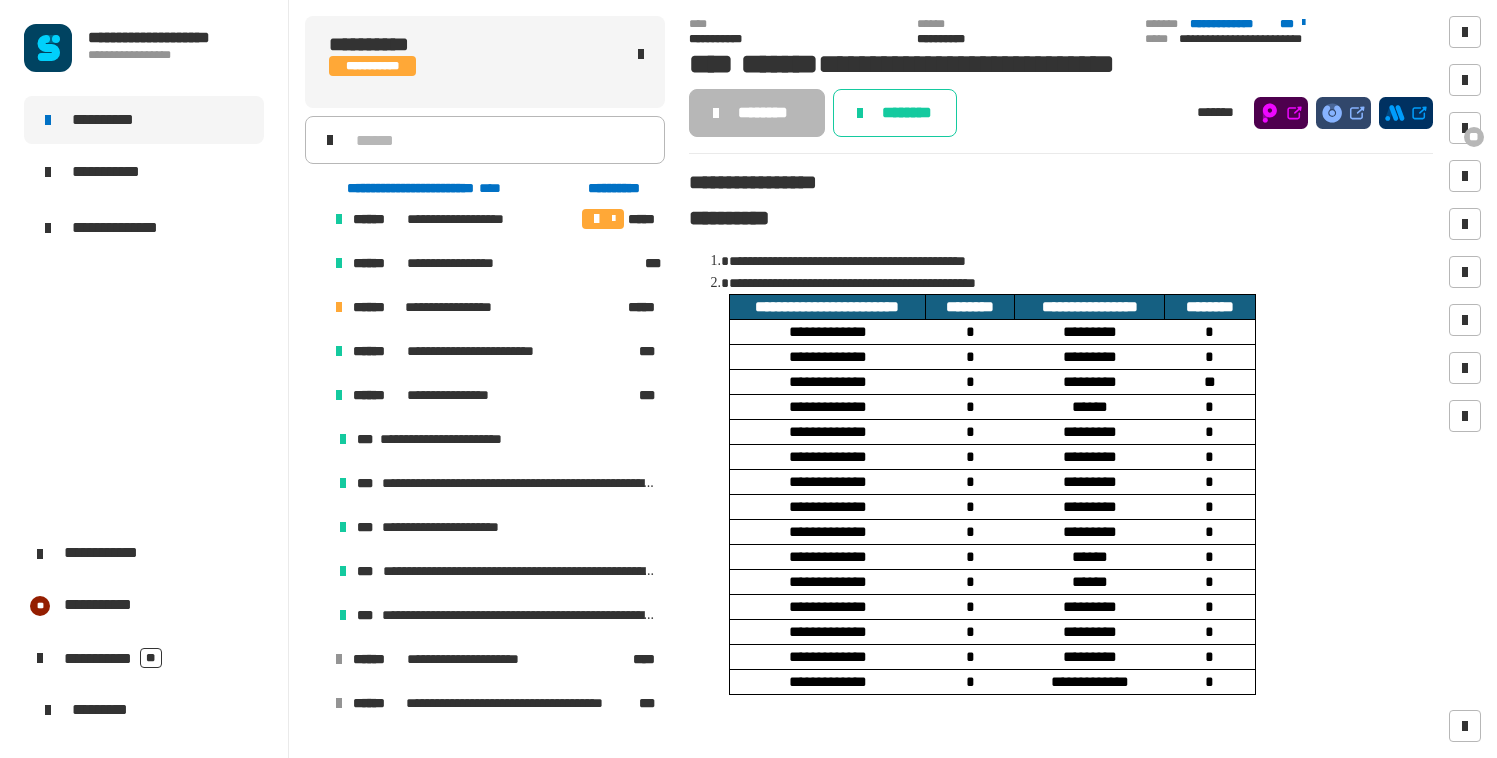 click at bounding box center [315, 395] 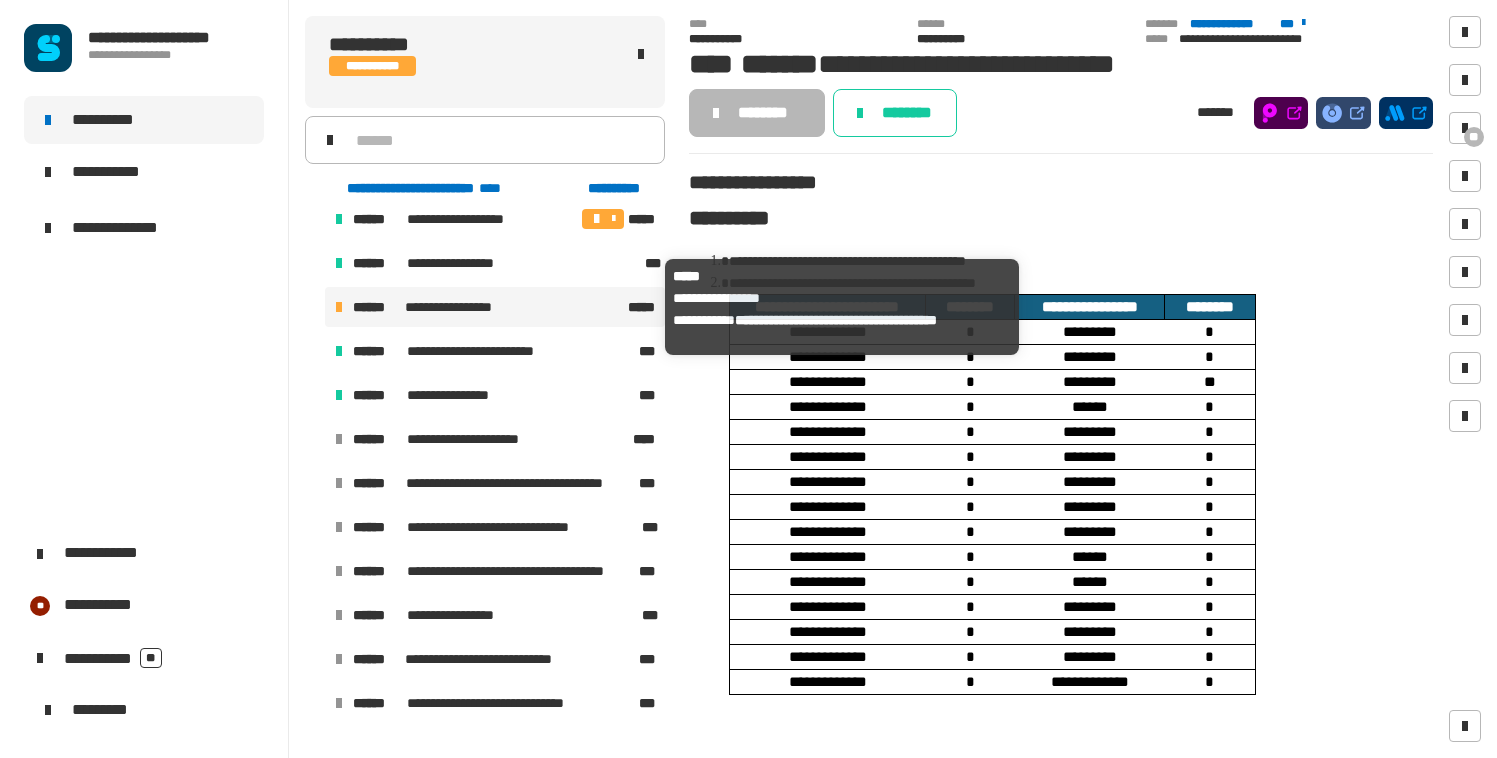 click on "**********" at bounding box center [450, 307] 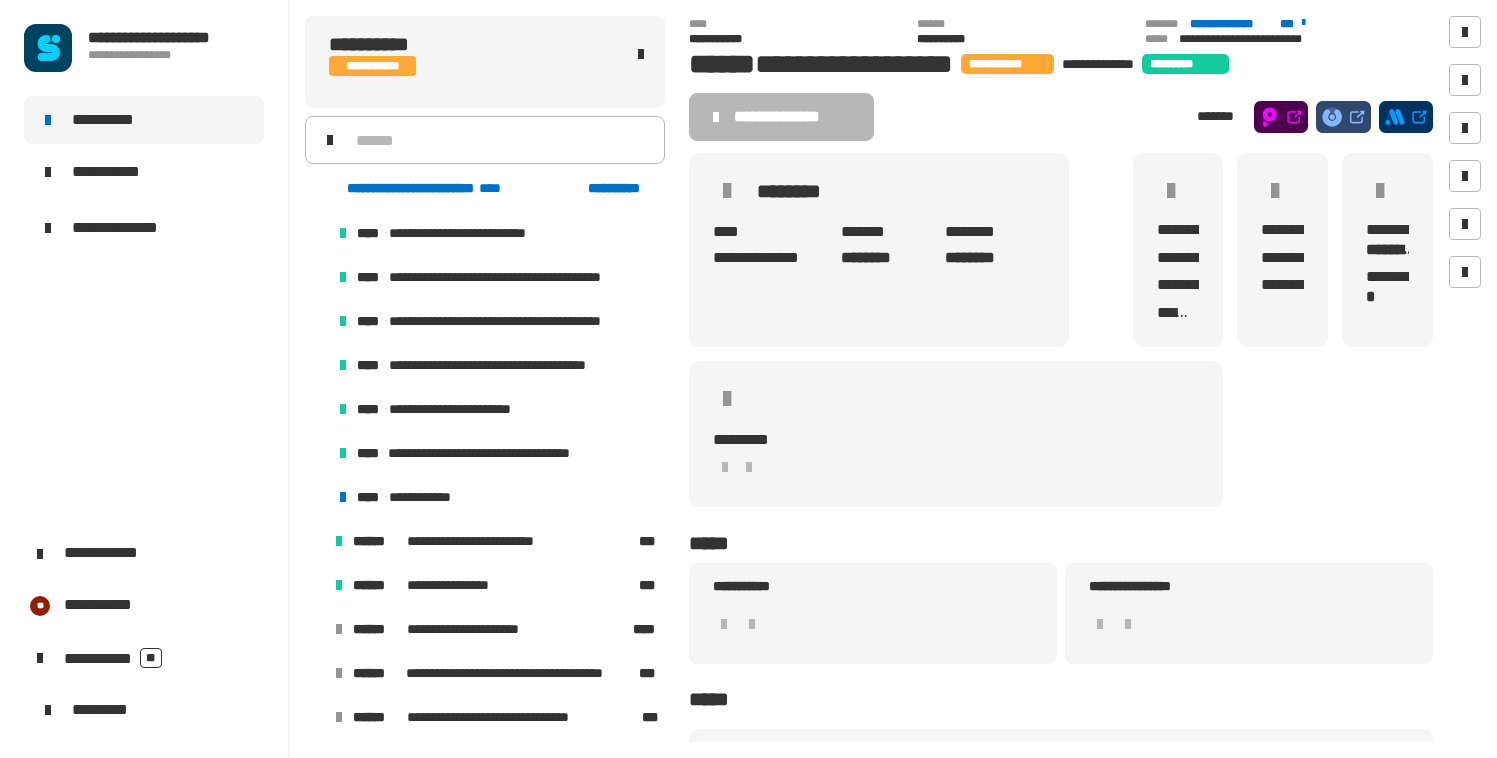 scroll, scrollTop: 1581, scrollLeft: 0, axis: vertical 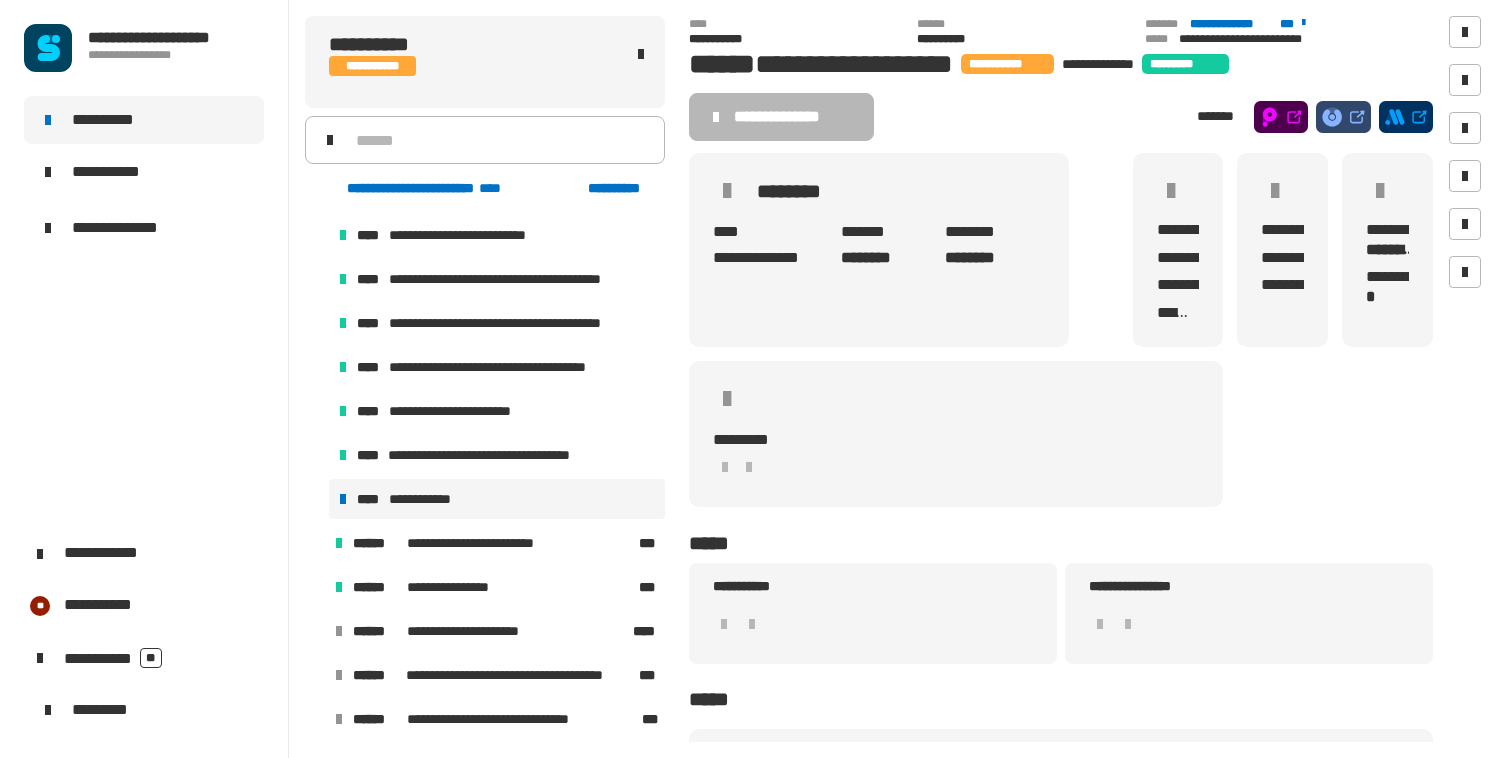 click on "**********" at bounding box center (429, 499) 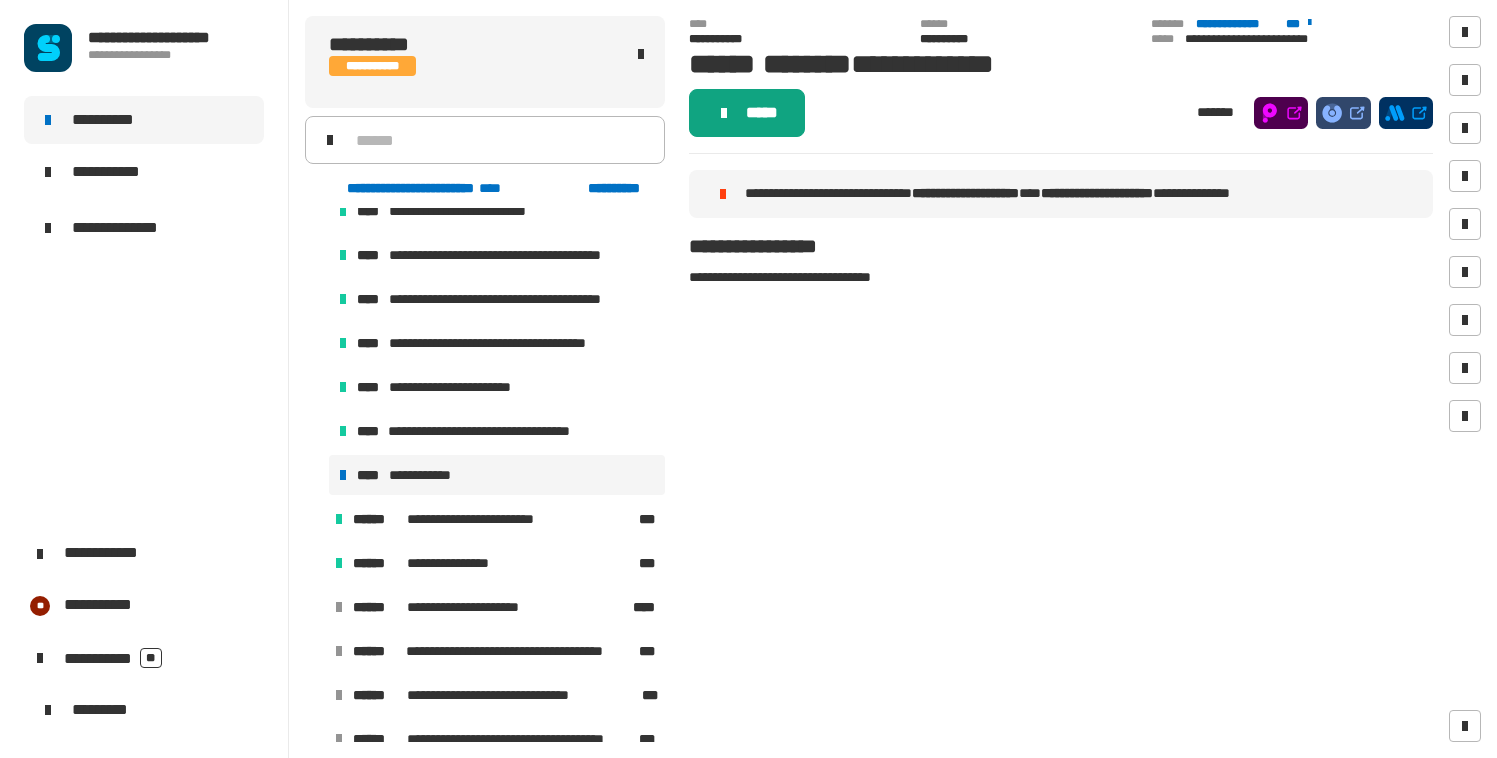 click on "*****" 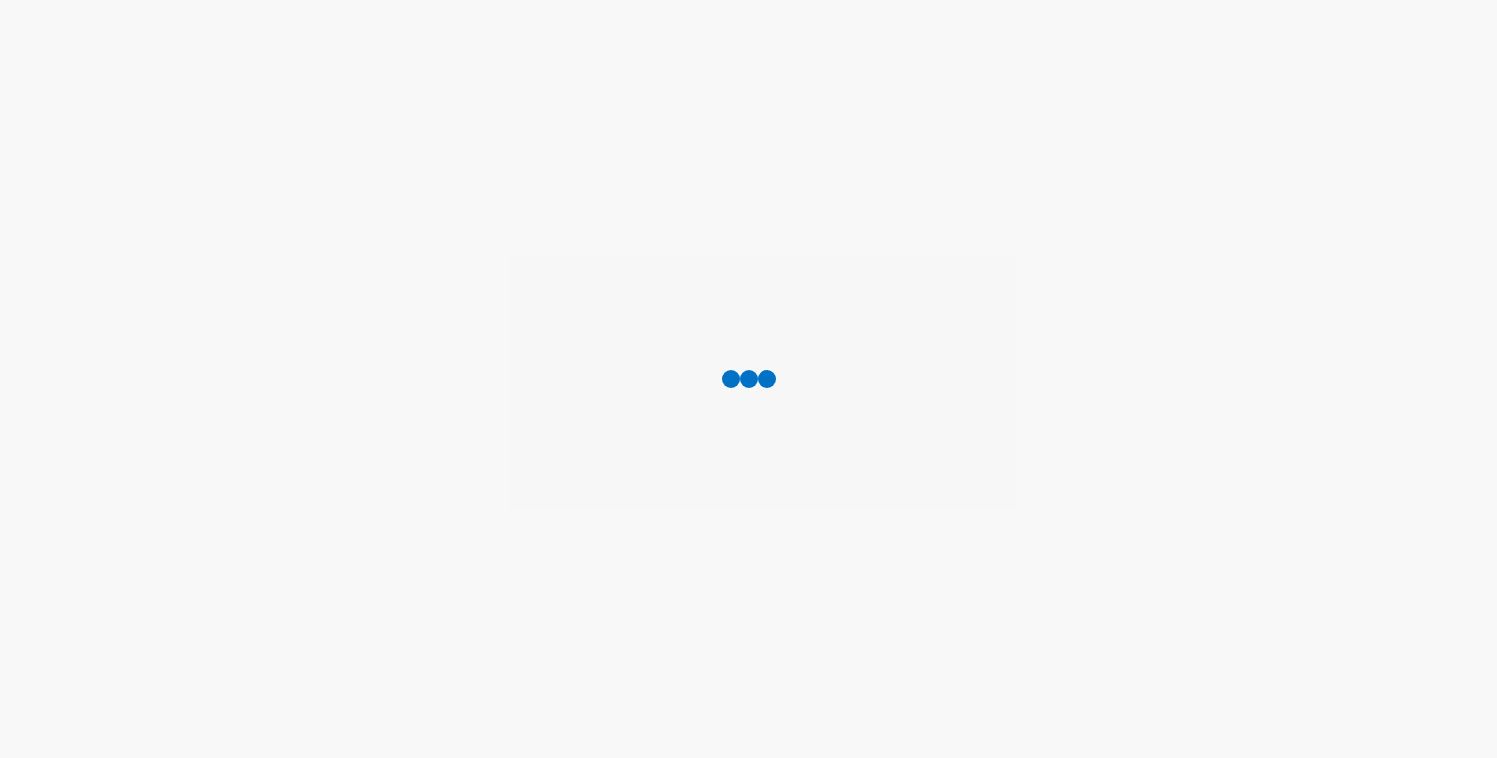 scroll, scrollTop: 0, scrollLeft: 0, axis: both 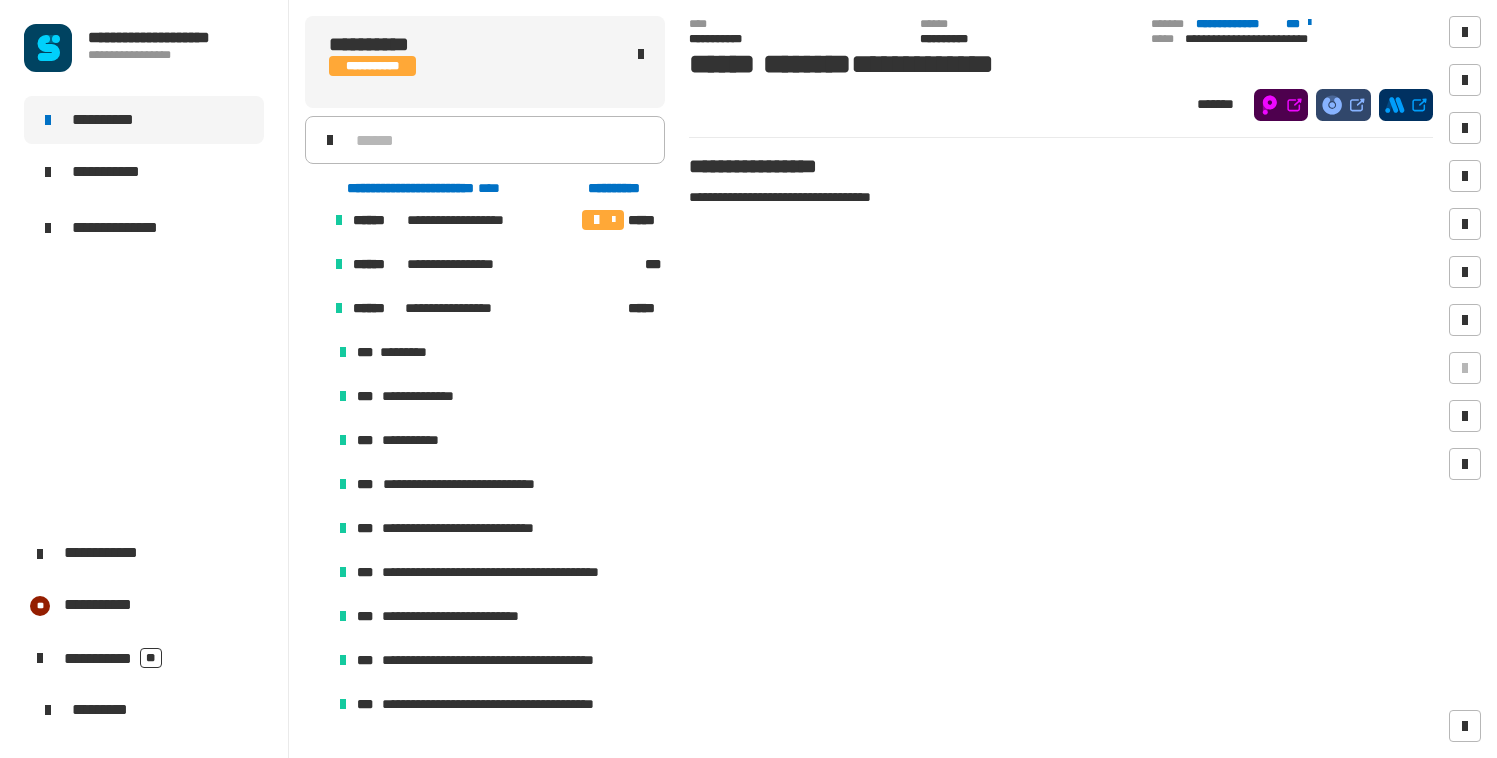 click at bounding box center (315, 308) 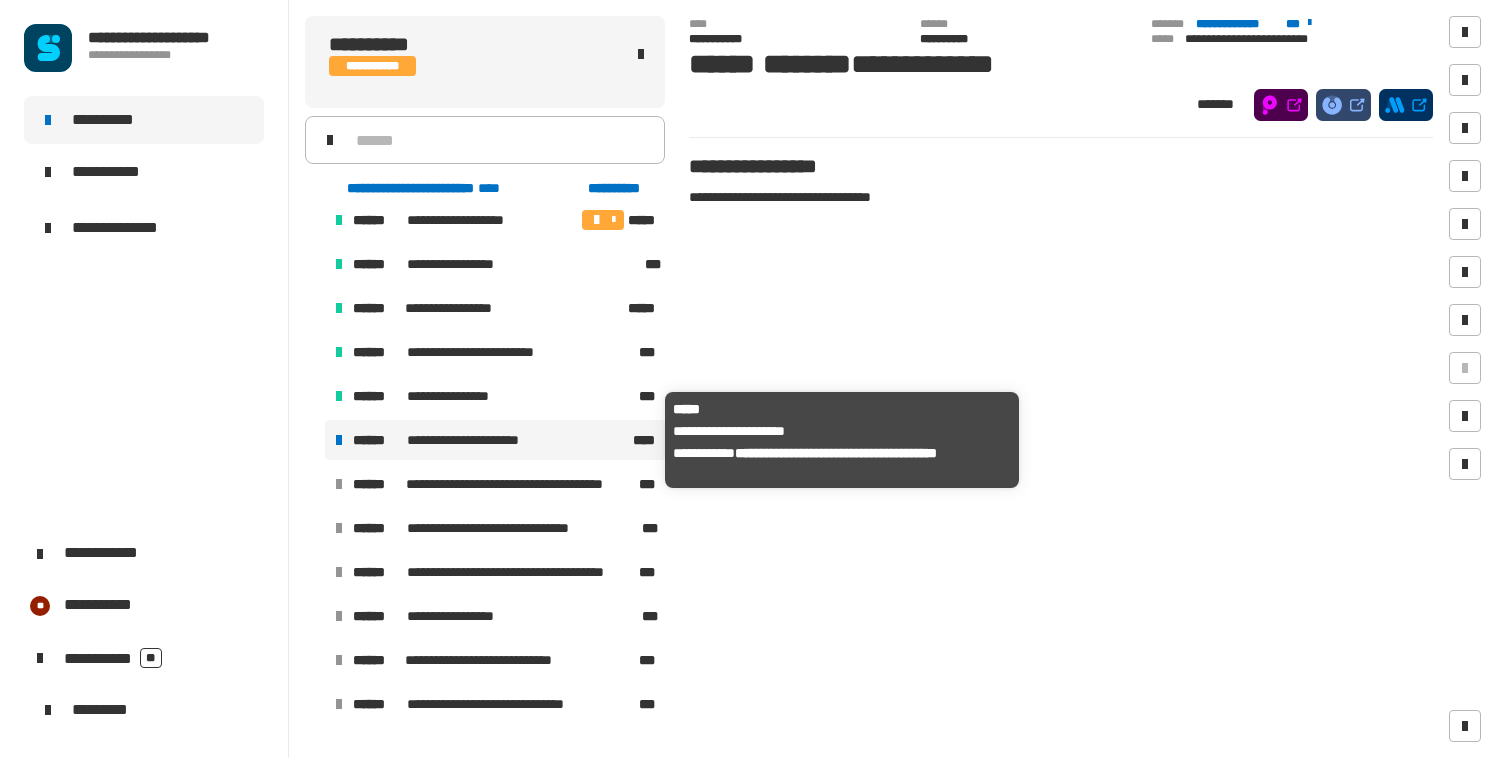 click on "**********" at bounding box center (471, 440) 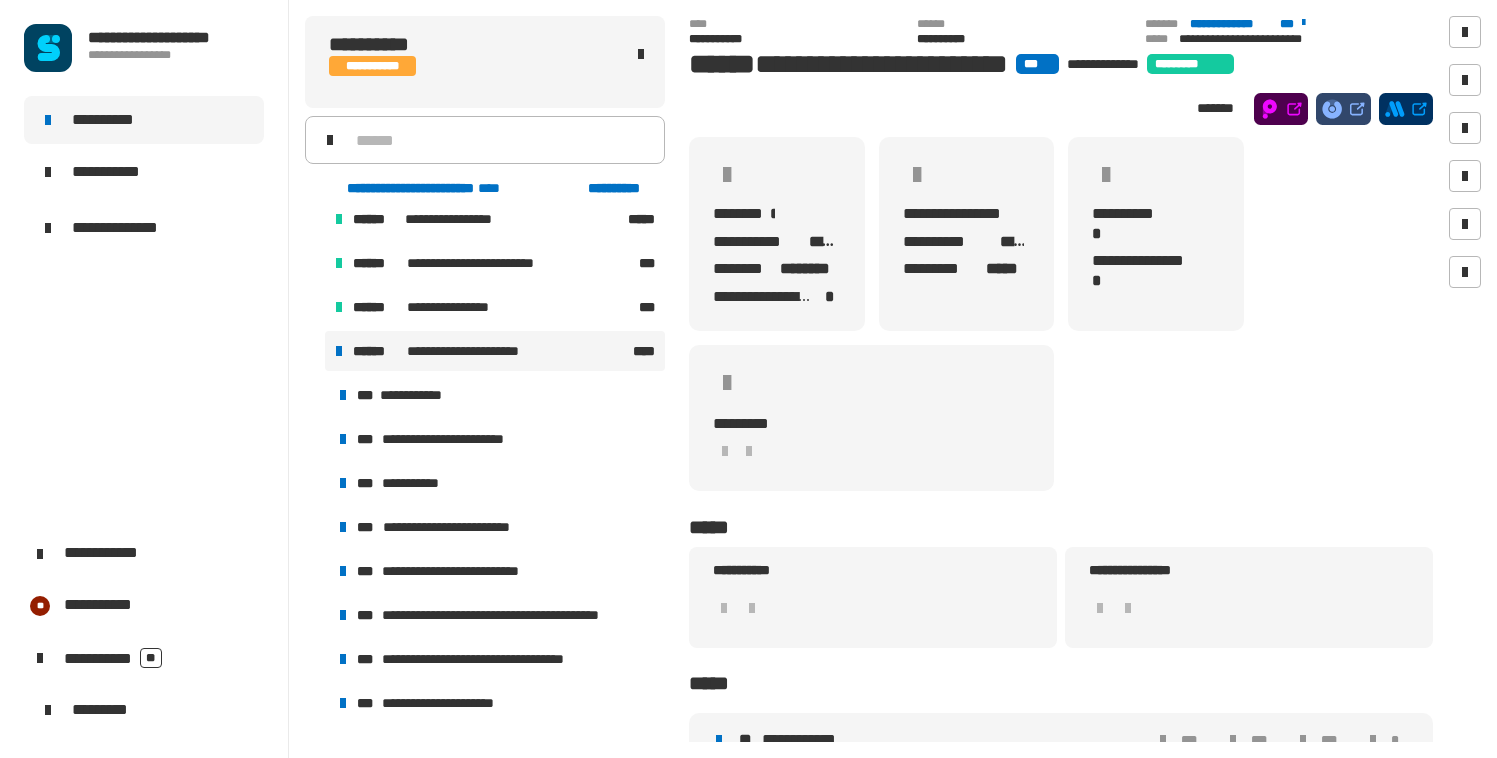 scroll, scrollTop: 1030, scrollLeft: 0, axis: vertical 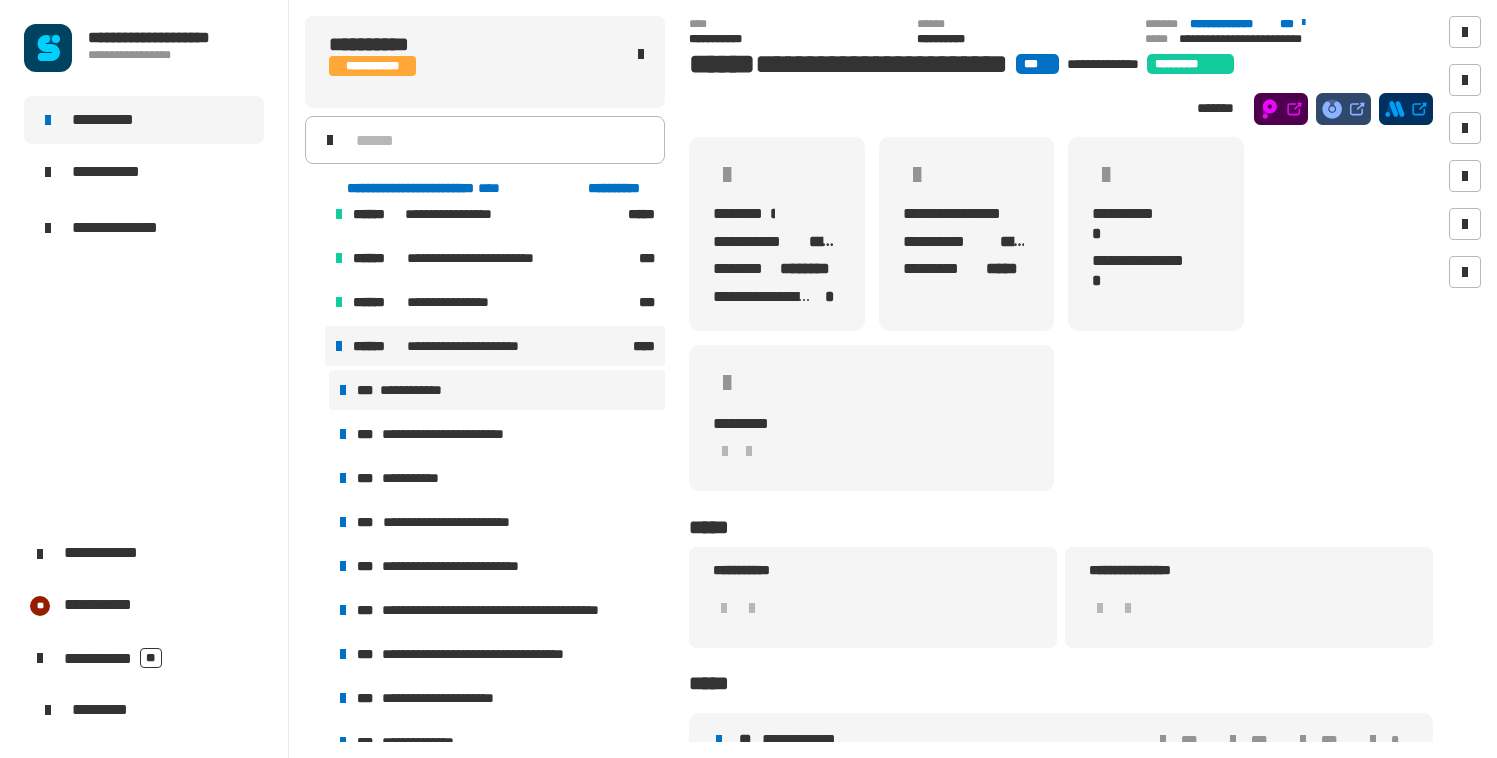click on "**********" at bounding box center (497, 390) 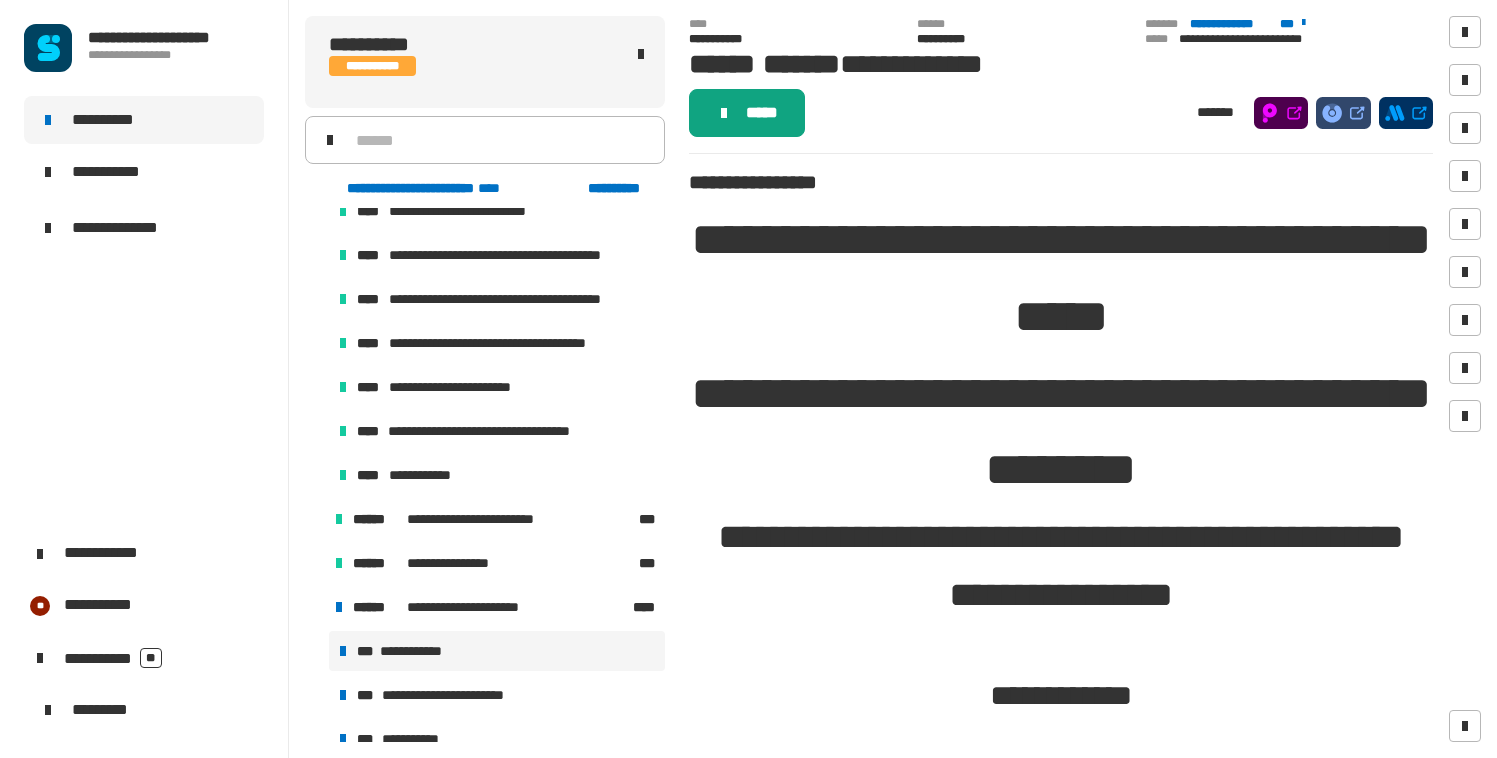 click on "*****" 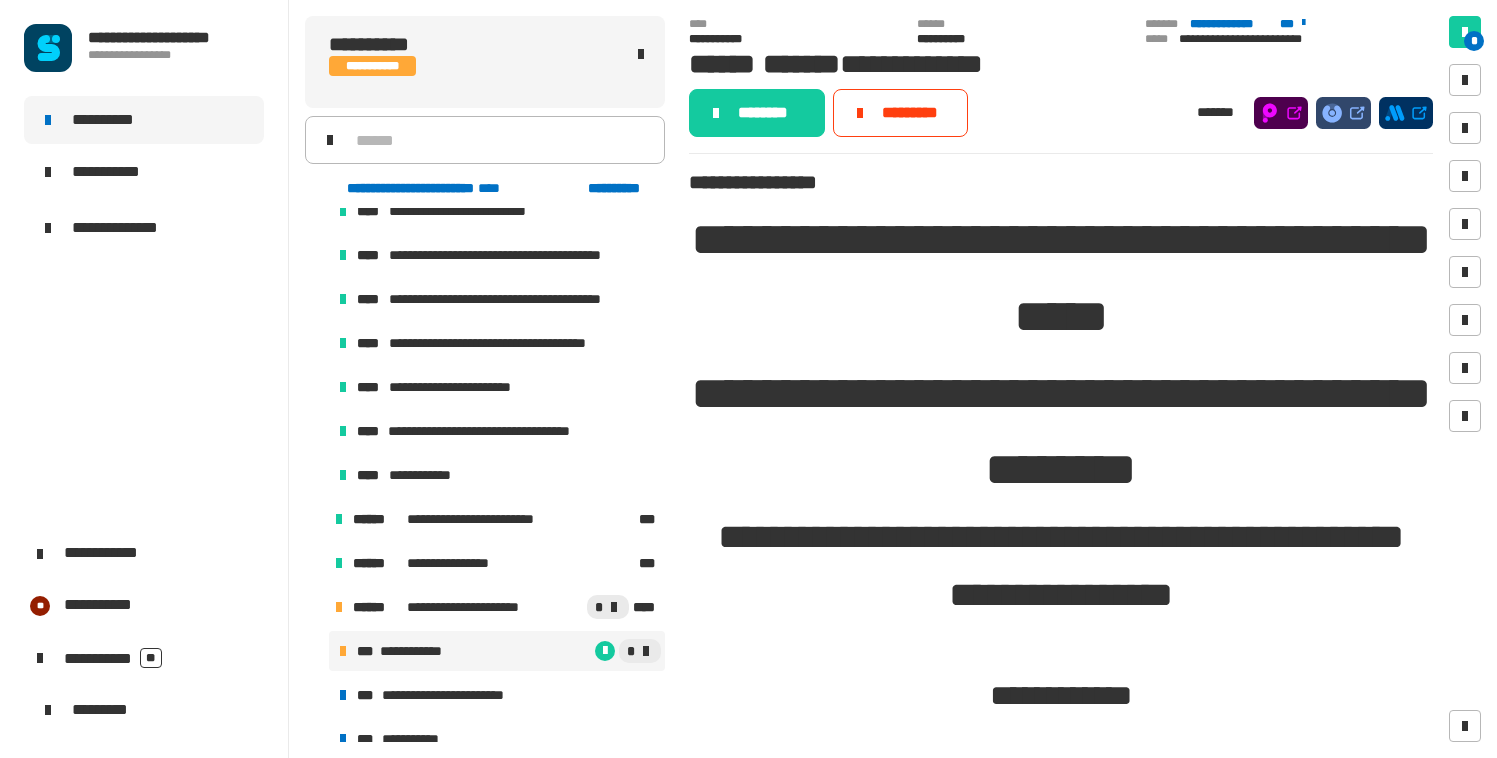 click on "********" 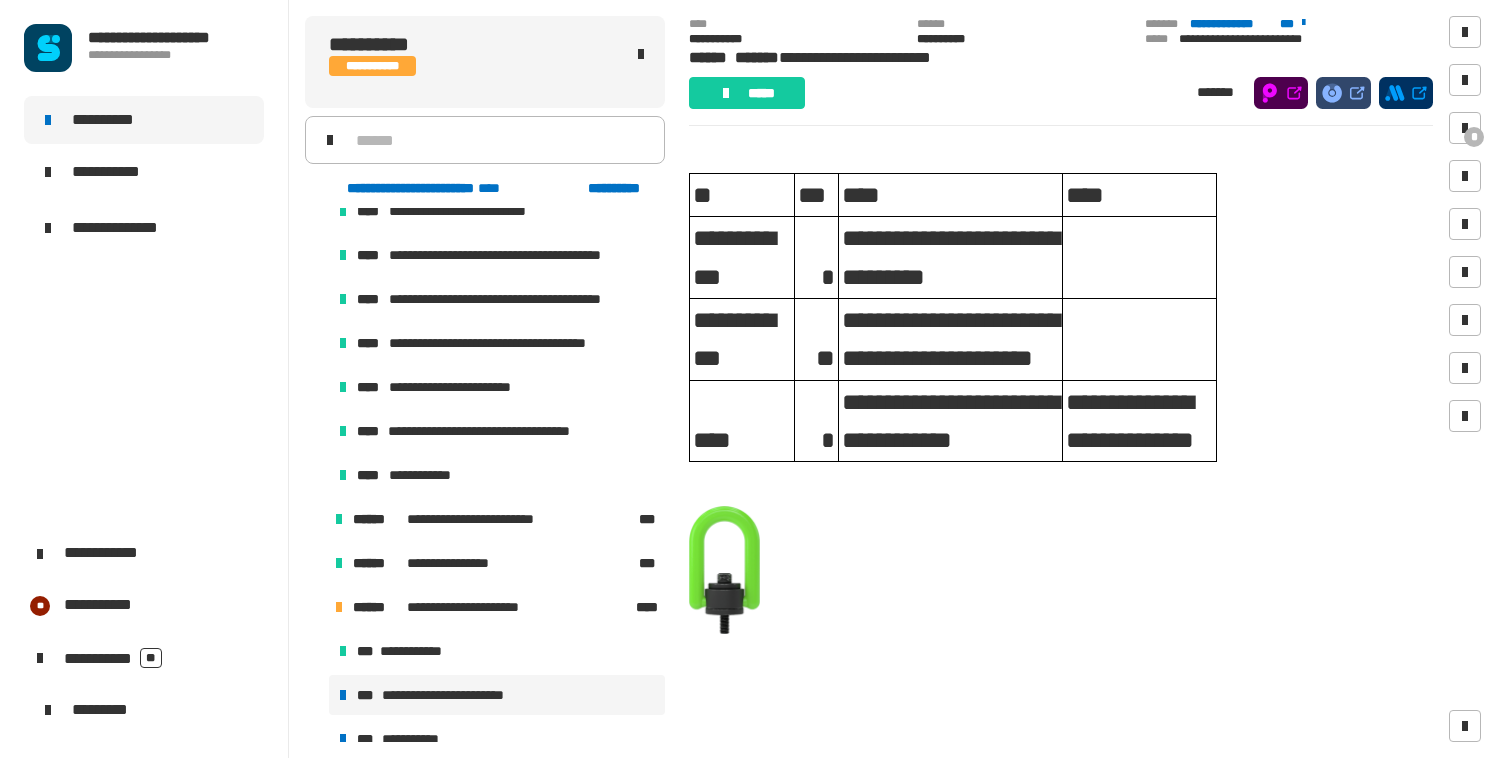 scroll, scrollTop: 237, scrollLeft: 0, axis: vertical 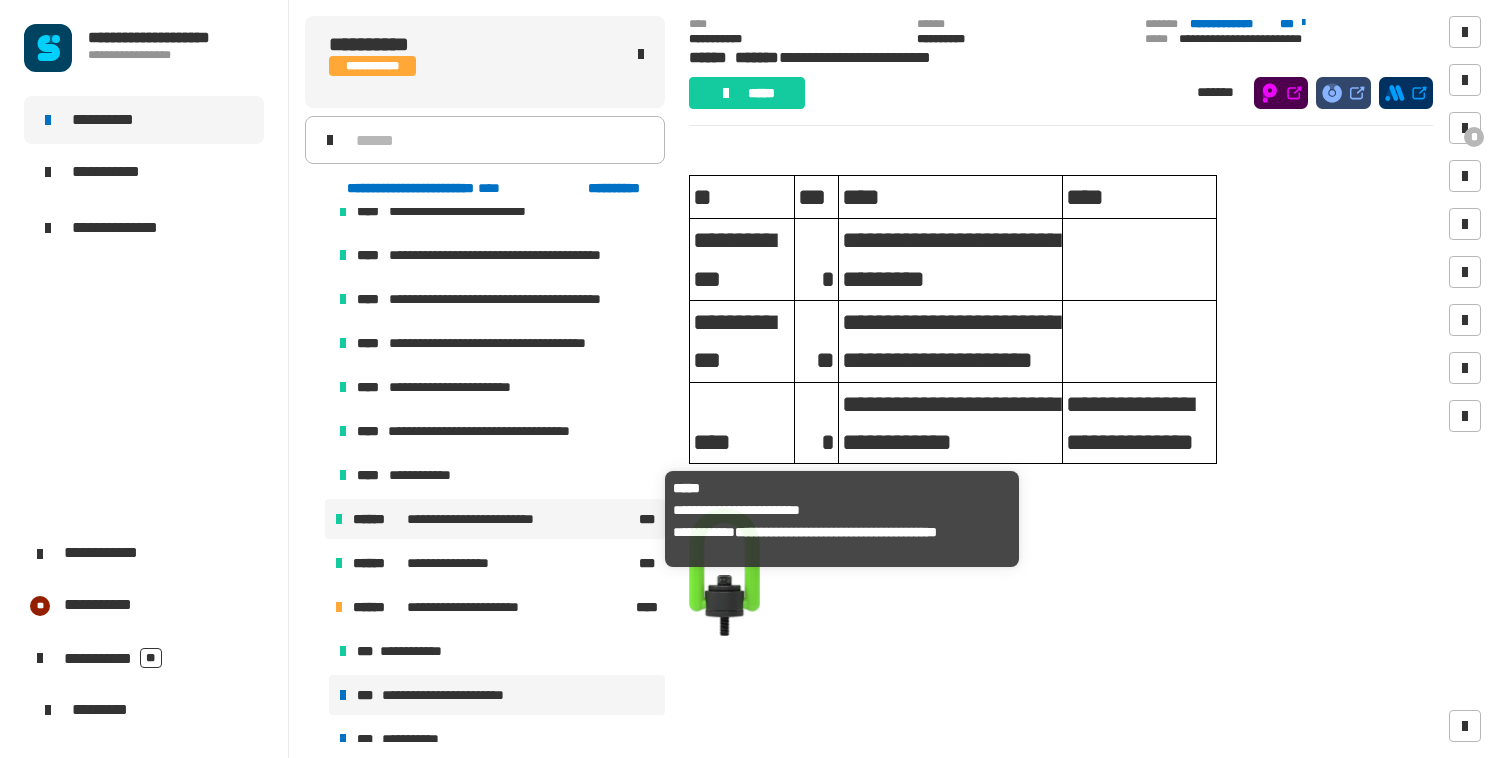 click on "**********" at bounding box center [493, 519] 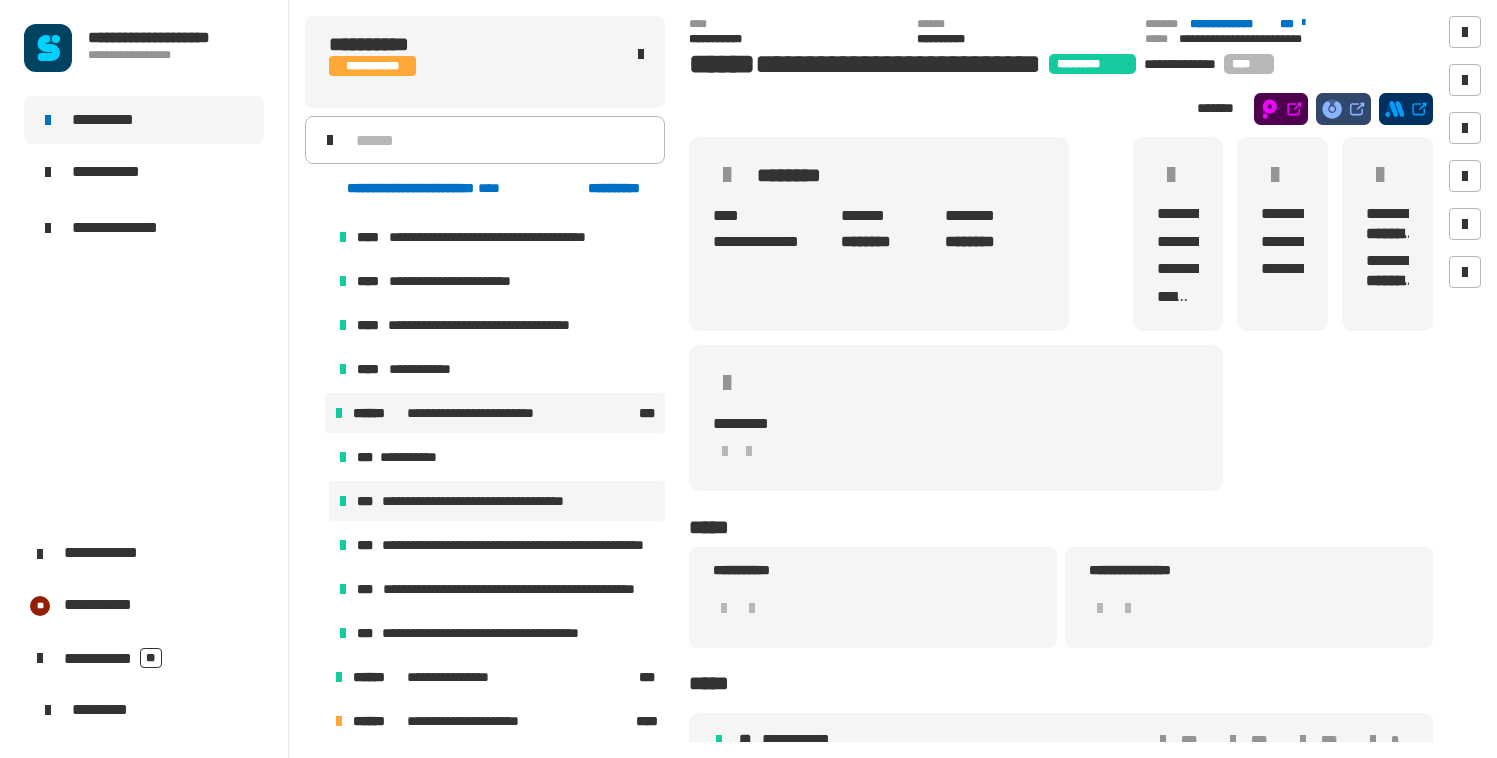click on "**********" at bounding box center (497, 501) 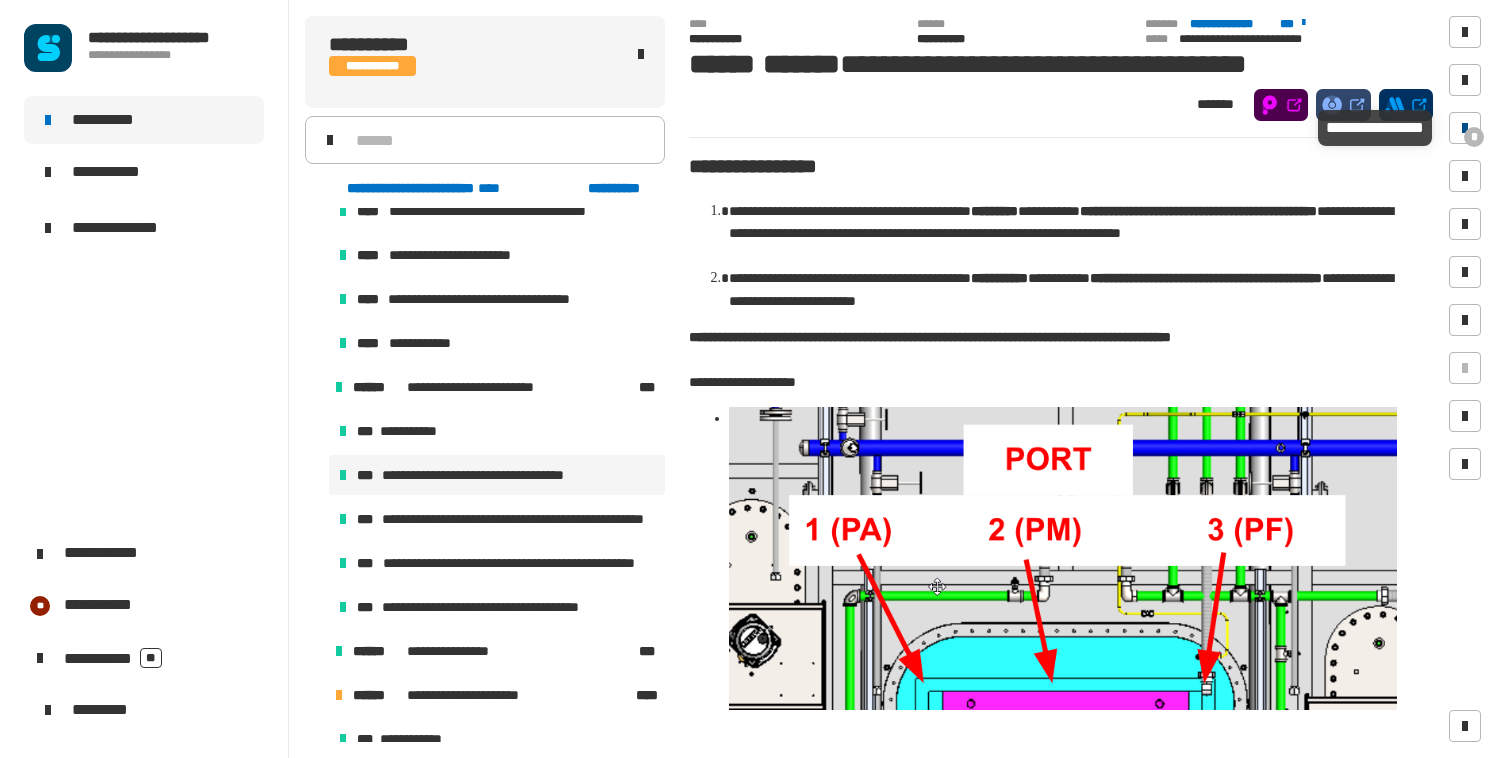 click on "*" at bounding box center (1465, 128) 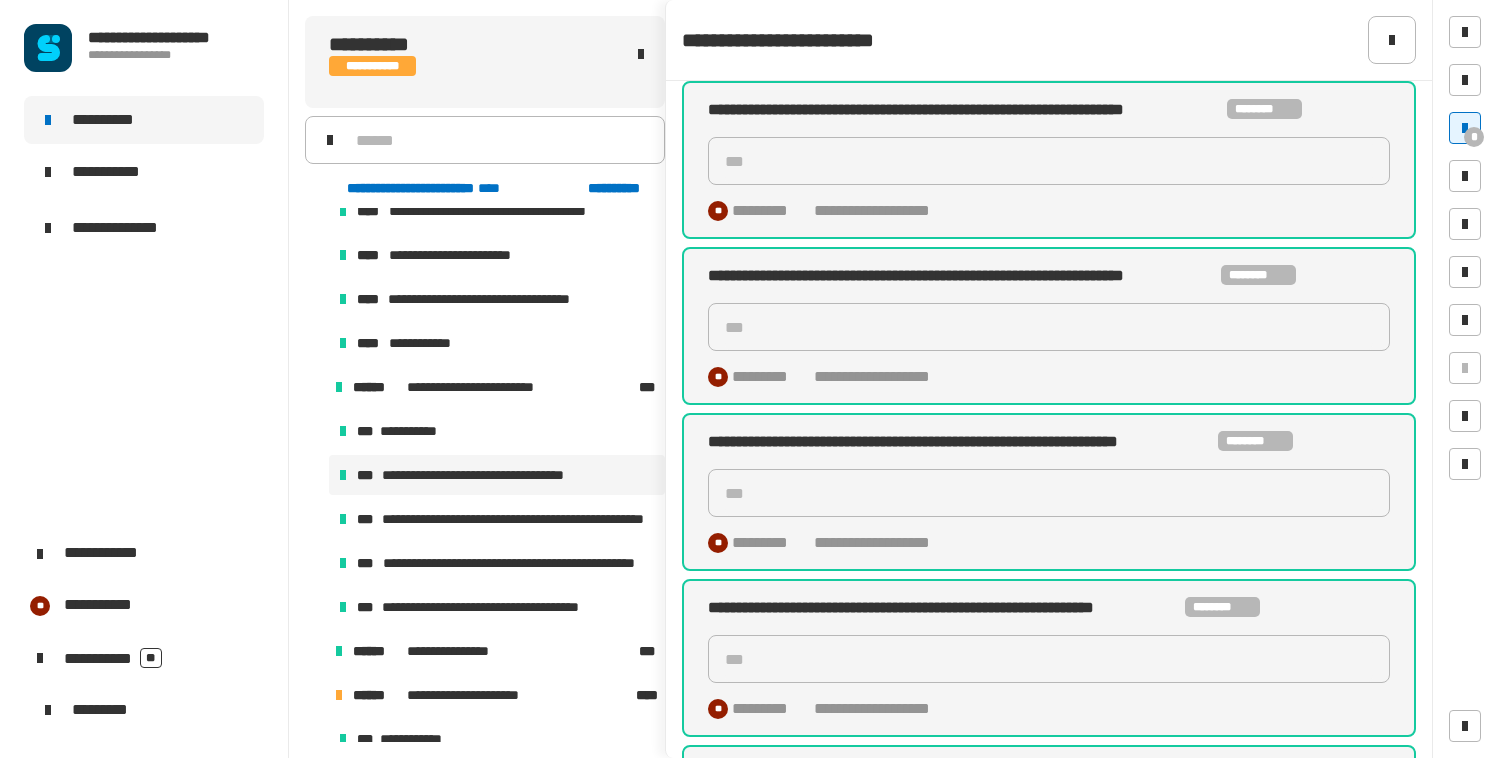 scroll, scrollTop: 0, scrollLeft: 0, axis: both 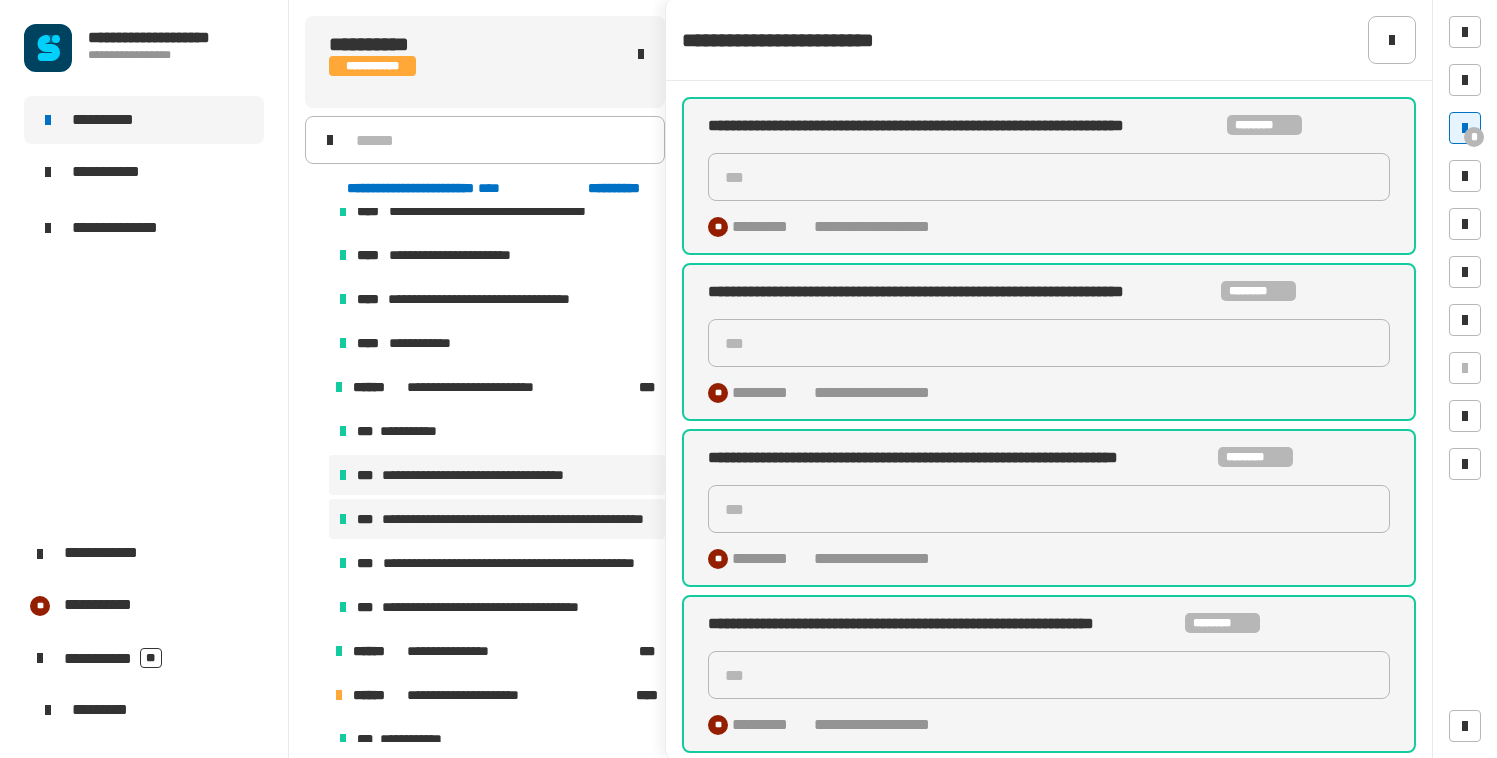 click on "**********" at bounding box center [497, 519] 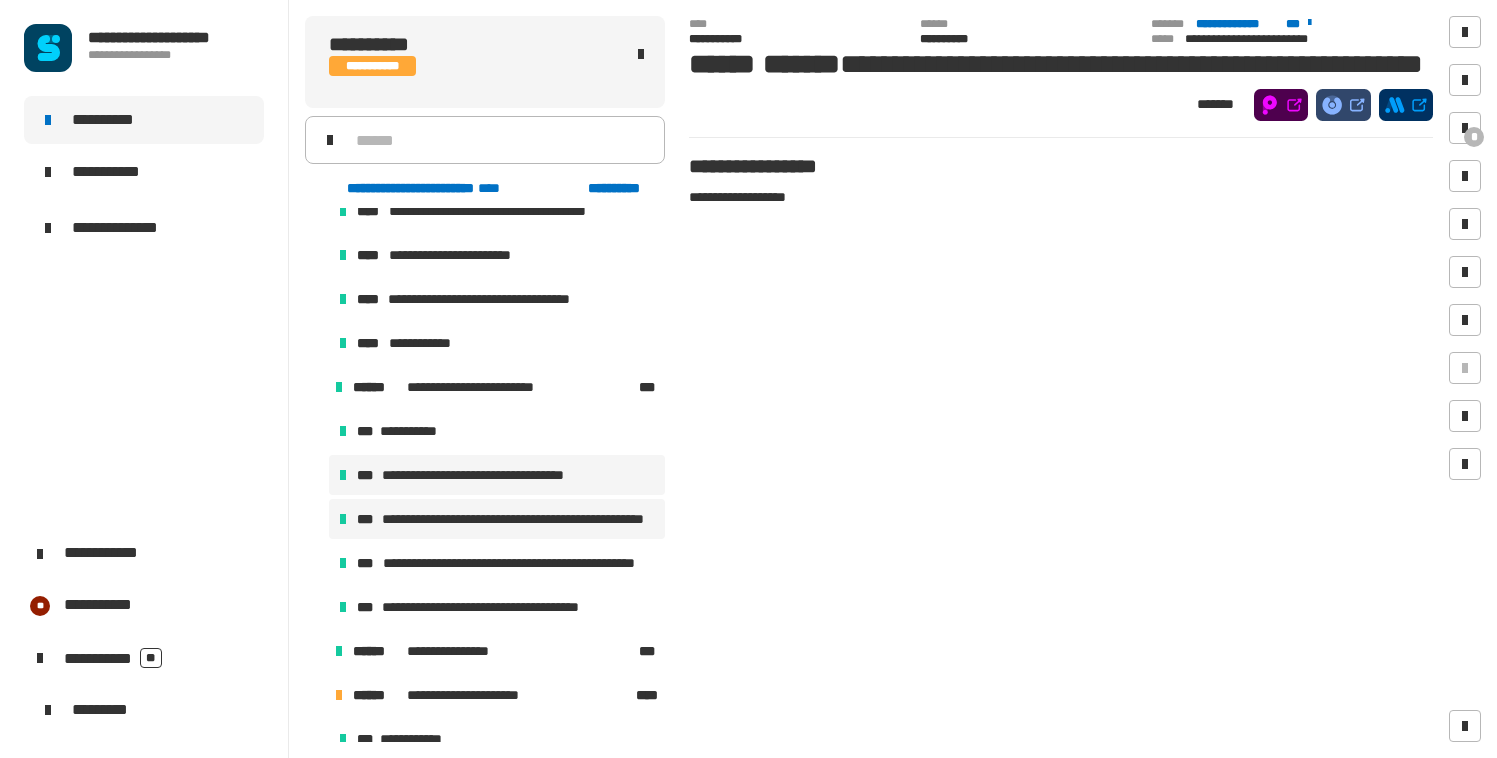 click on "**********" at bounding box center (497, 475) 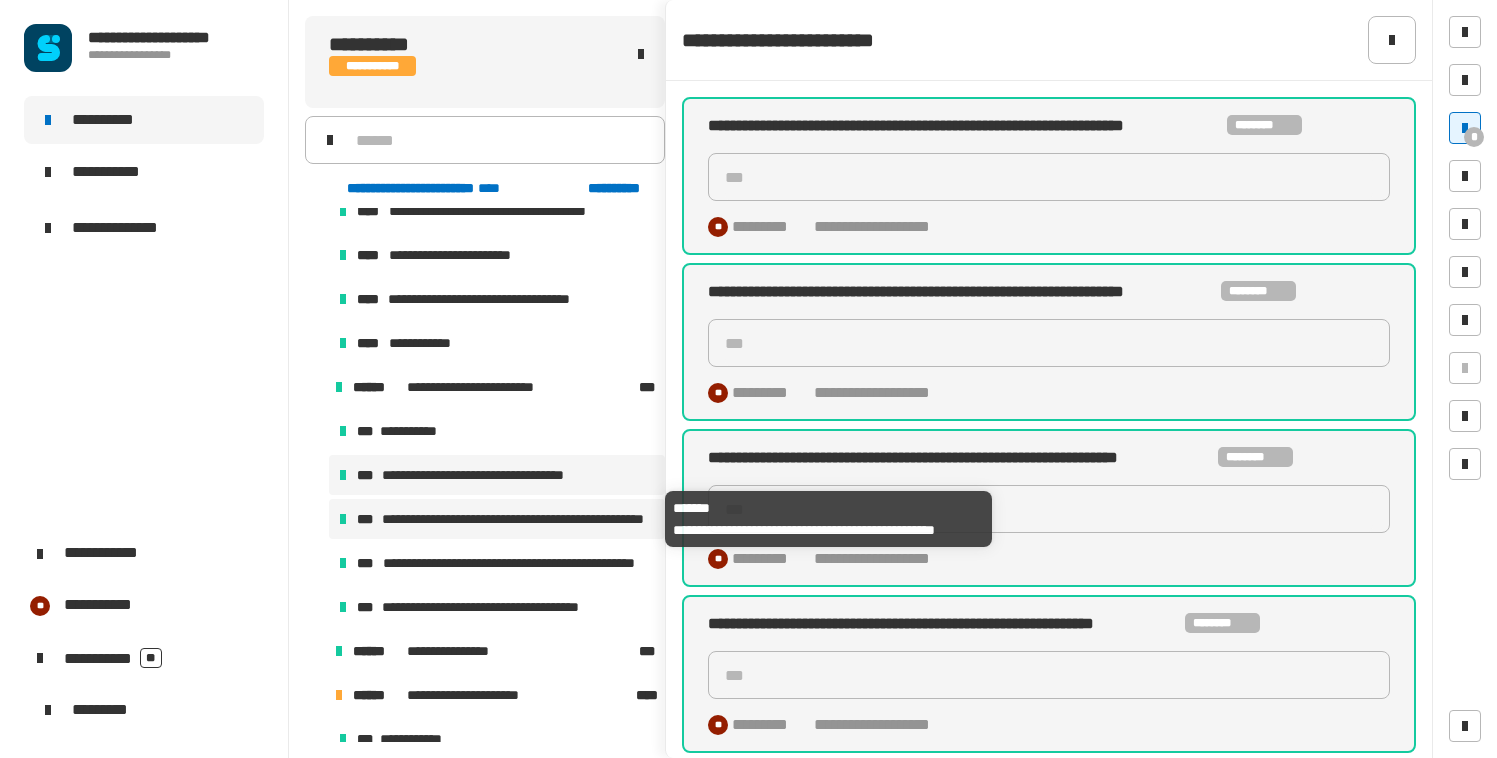 click on "**********" at bounding box center (519, 519) 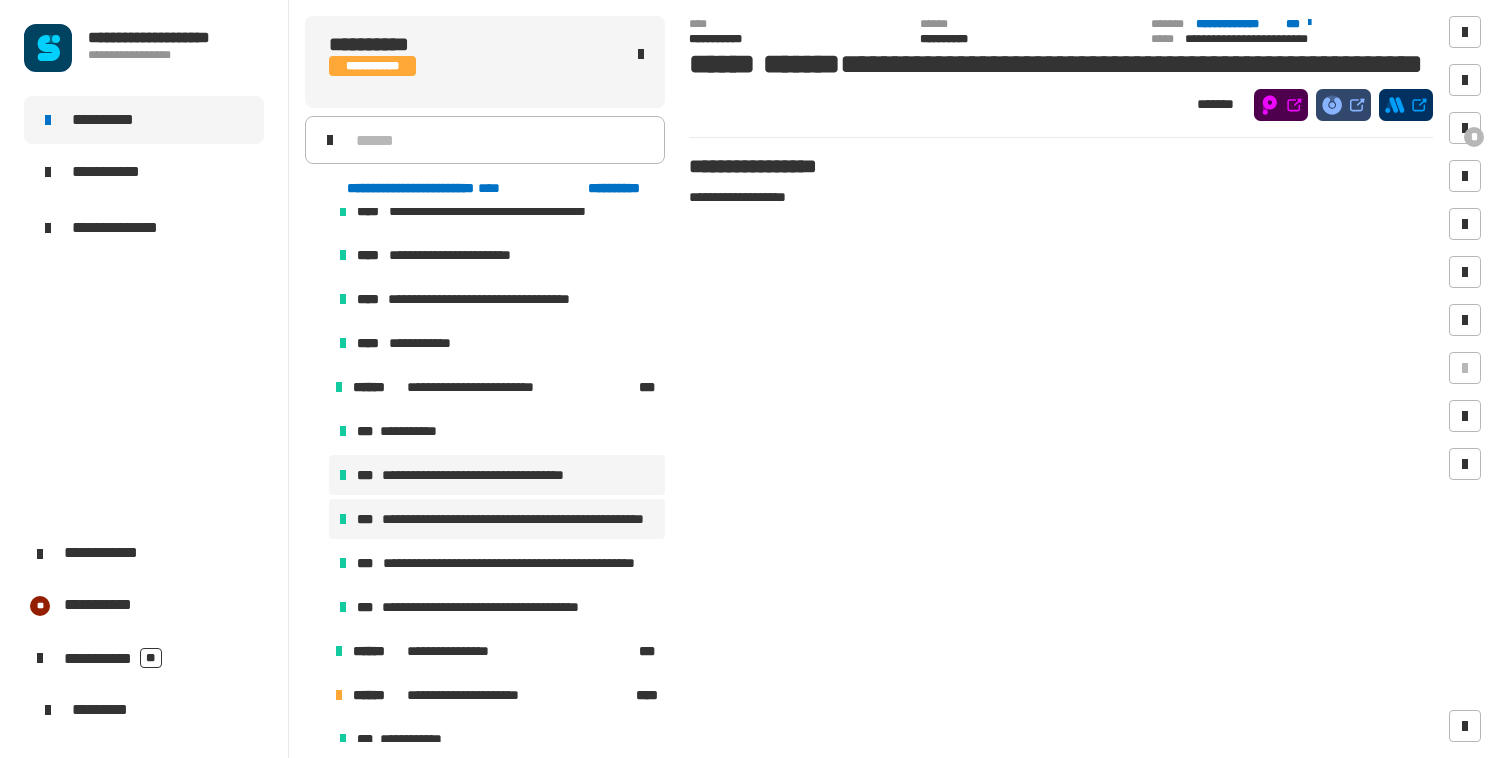 click on "**********" at bounding box center [495, 475] 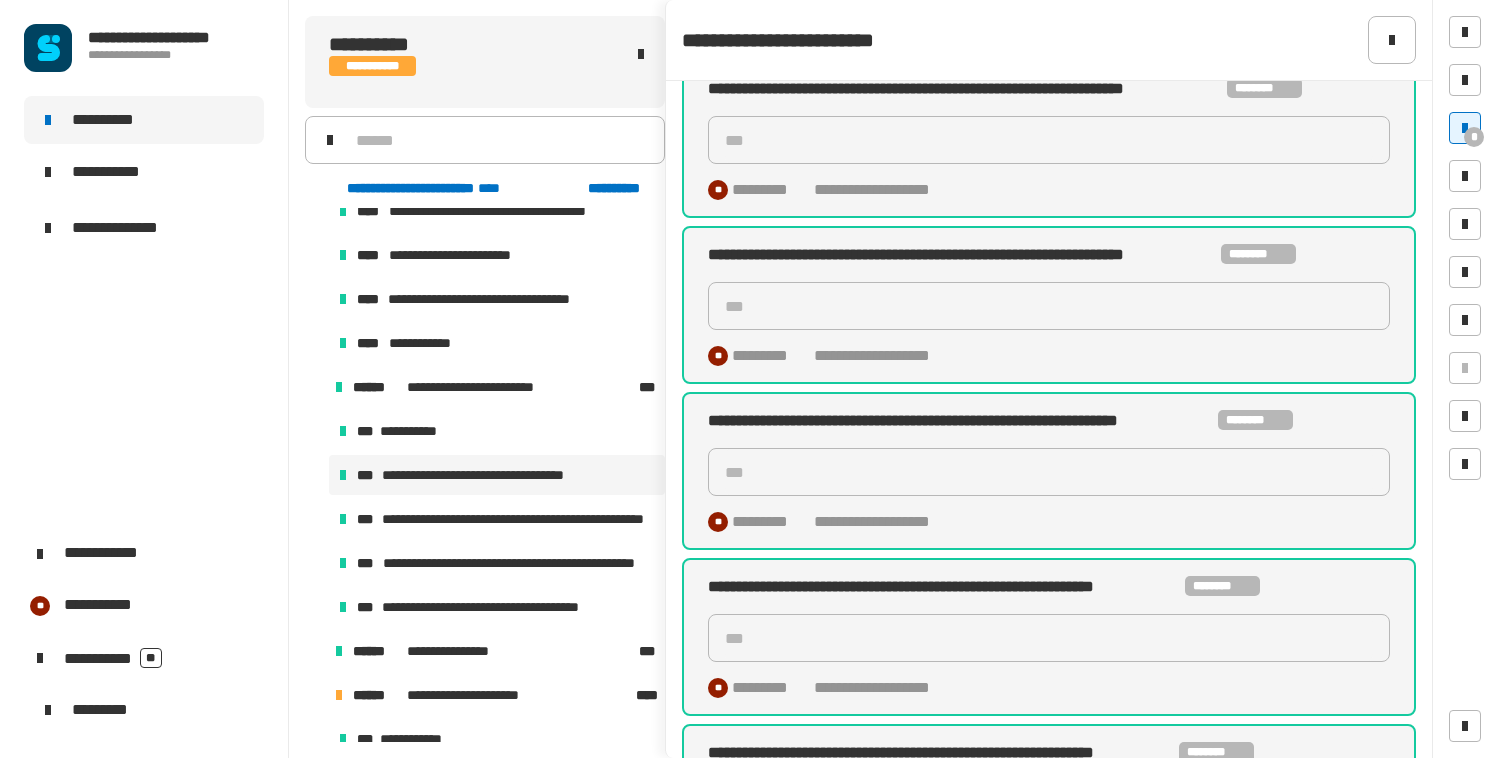 scroll, scrollTop: 0, scrollLeft: 0, axis: both 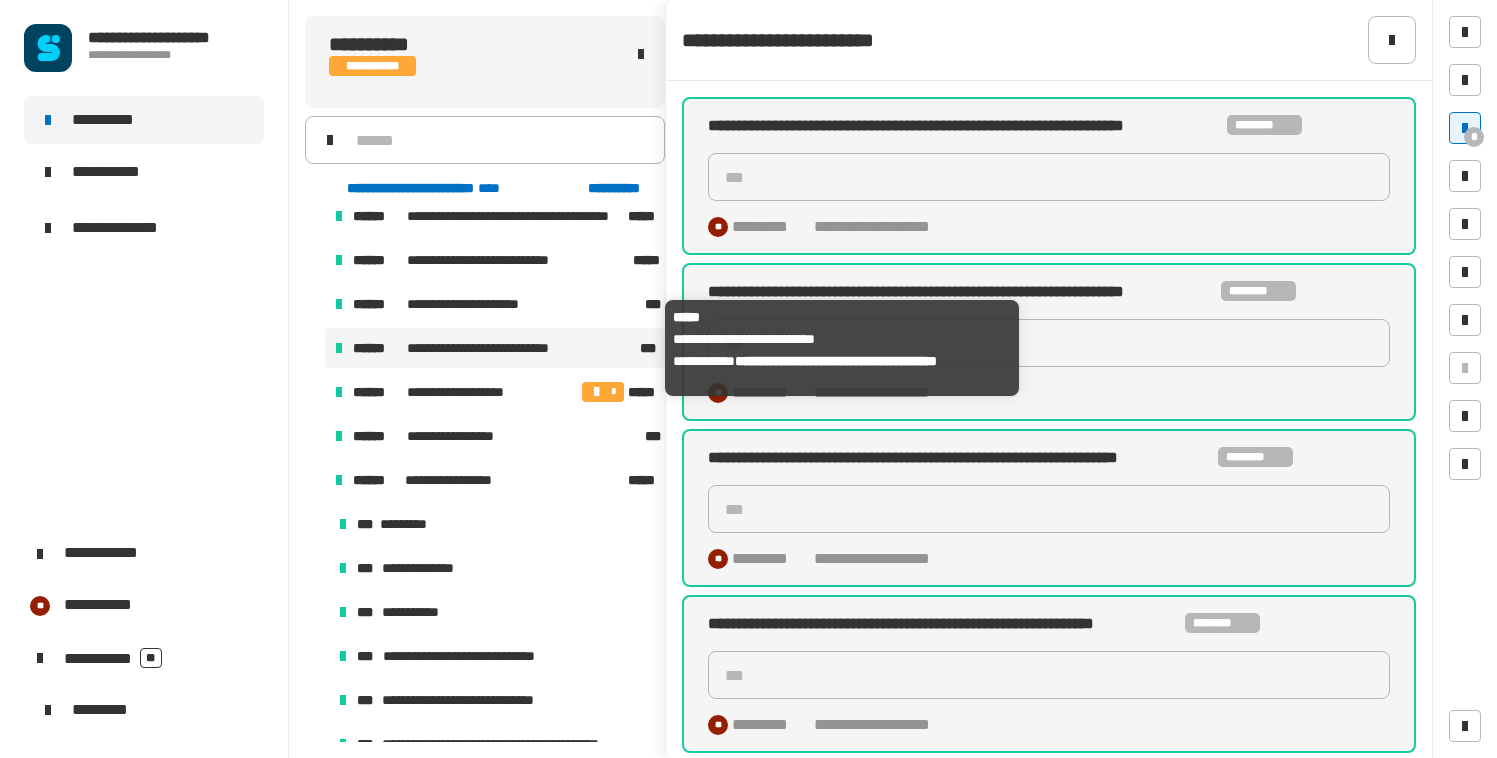 click on "**********" at bounding box center [494, 348] 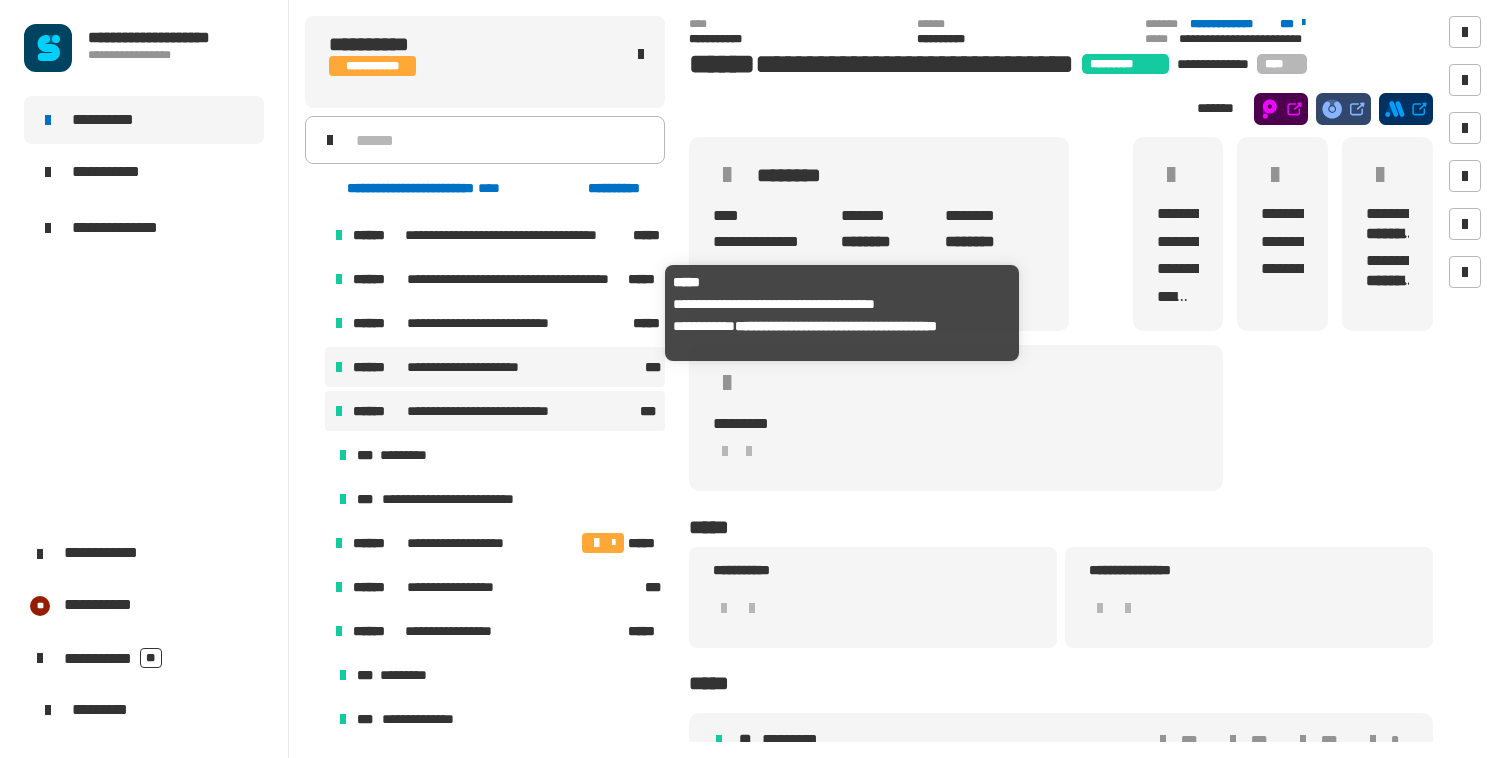 scroll, scrollTop: 712, scrollLeft: 0, axis: vertical 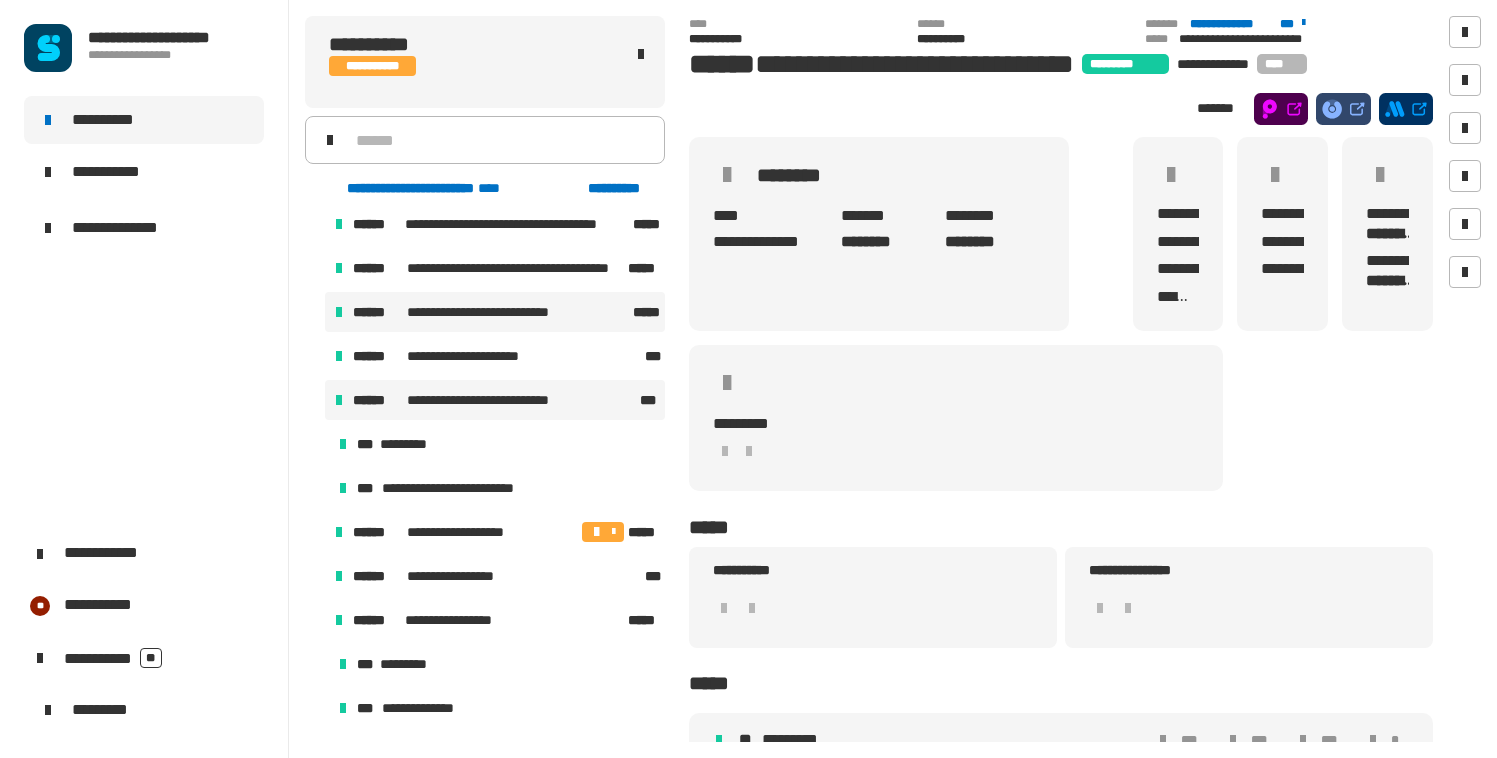 click on "**********" at bounding box center [495, 312] 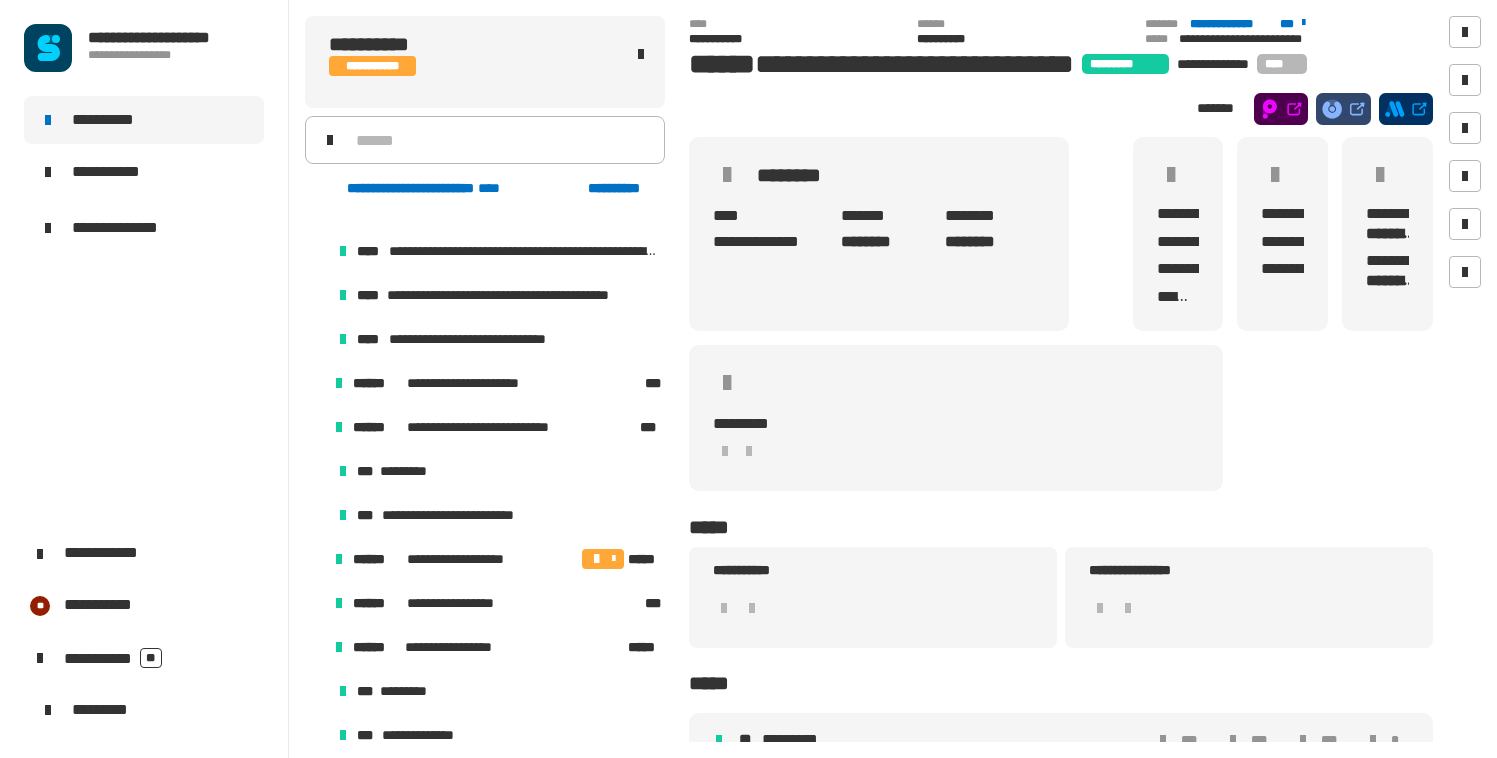 scroll, scrollTop: 1163, scrollLeft: 0, axis: vertical 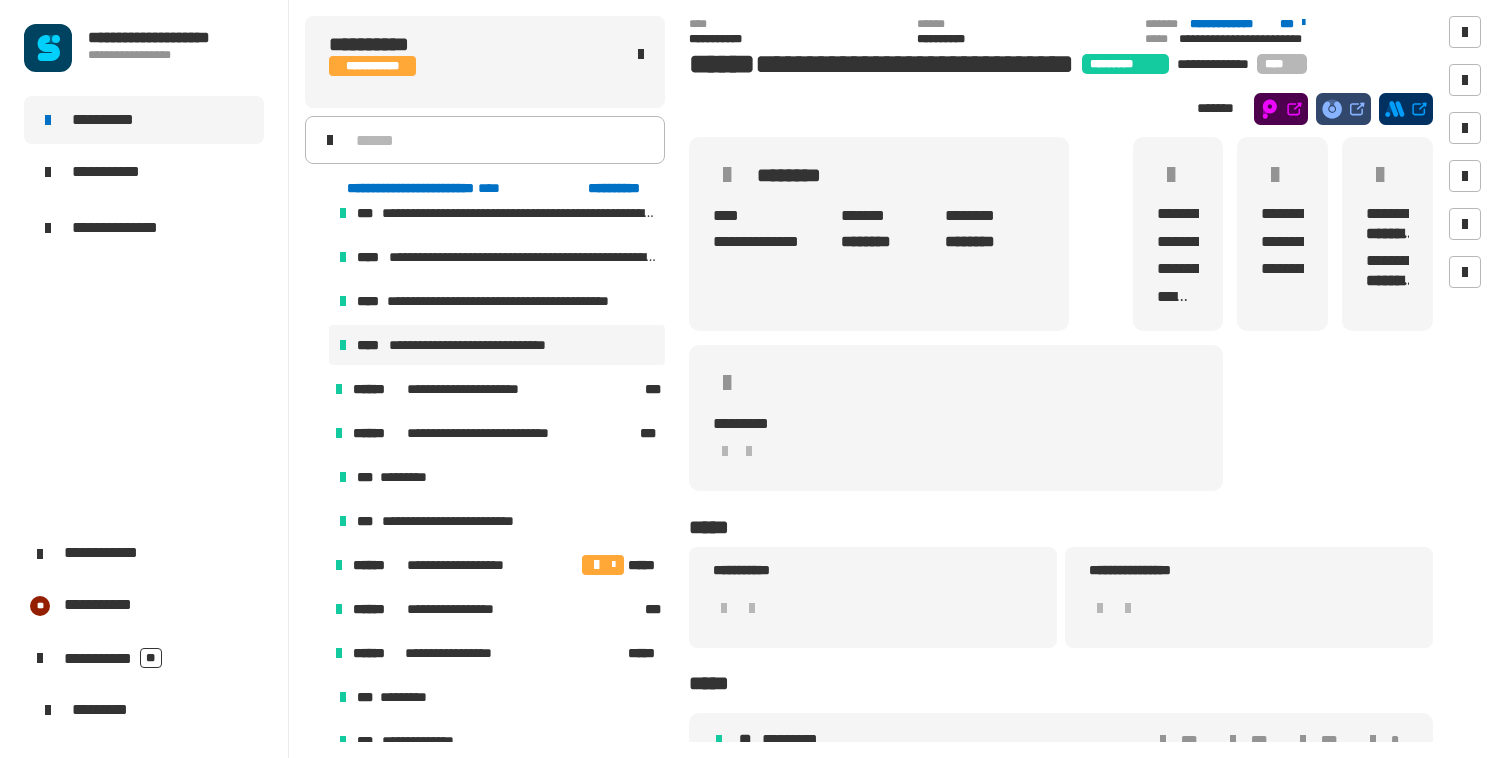 click on "**********" at bounding box center [484, 345] 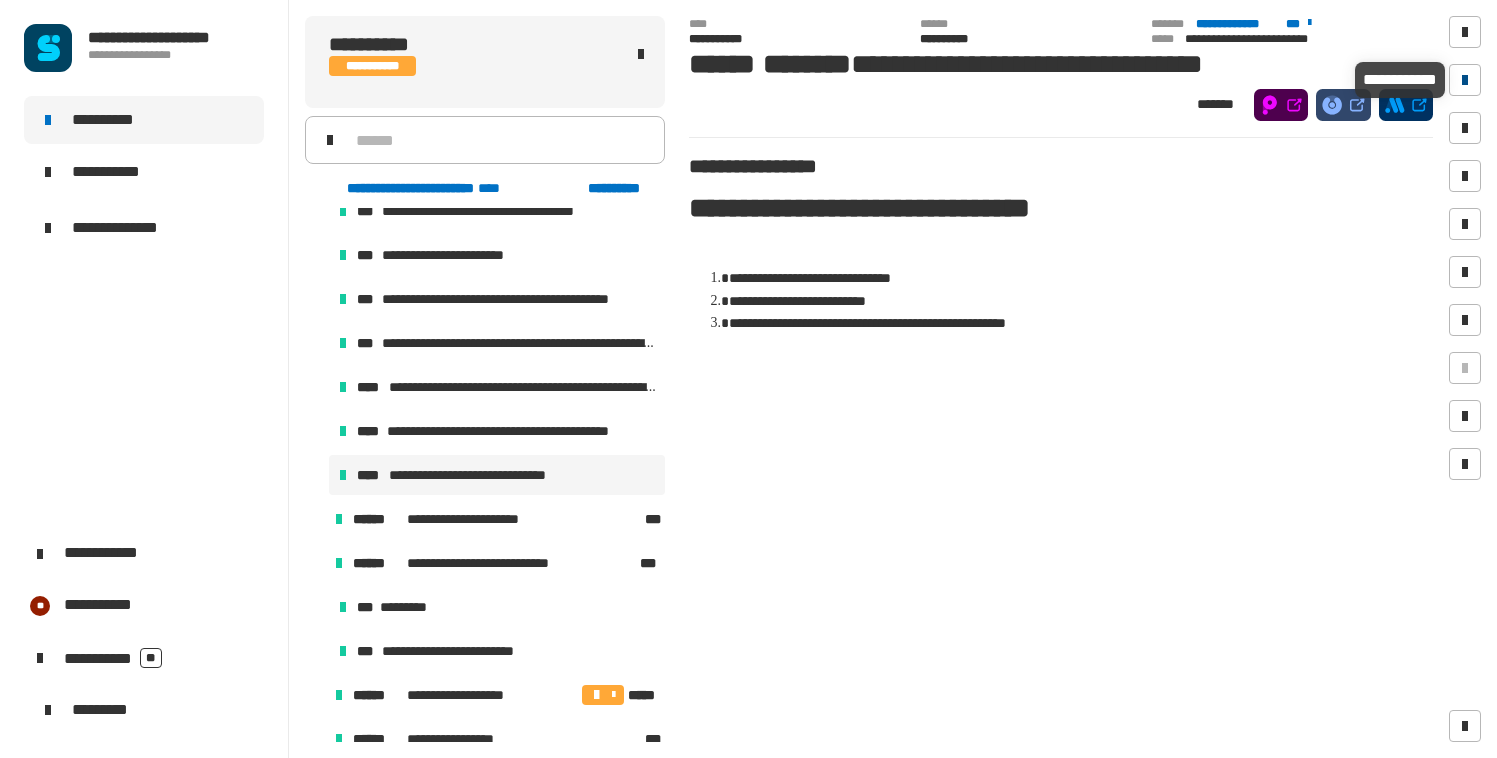 click at bounding box center (1465, 80) 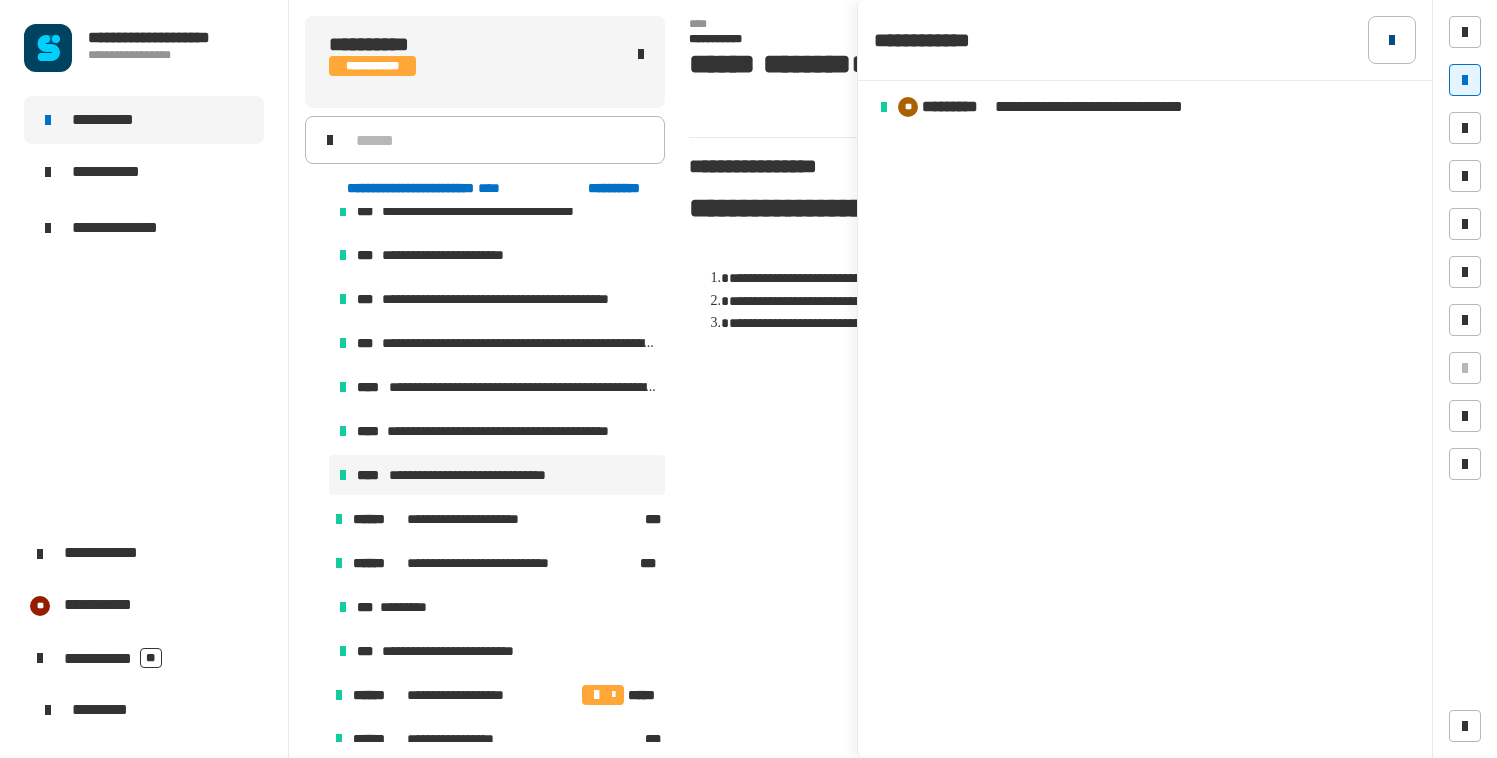 click 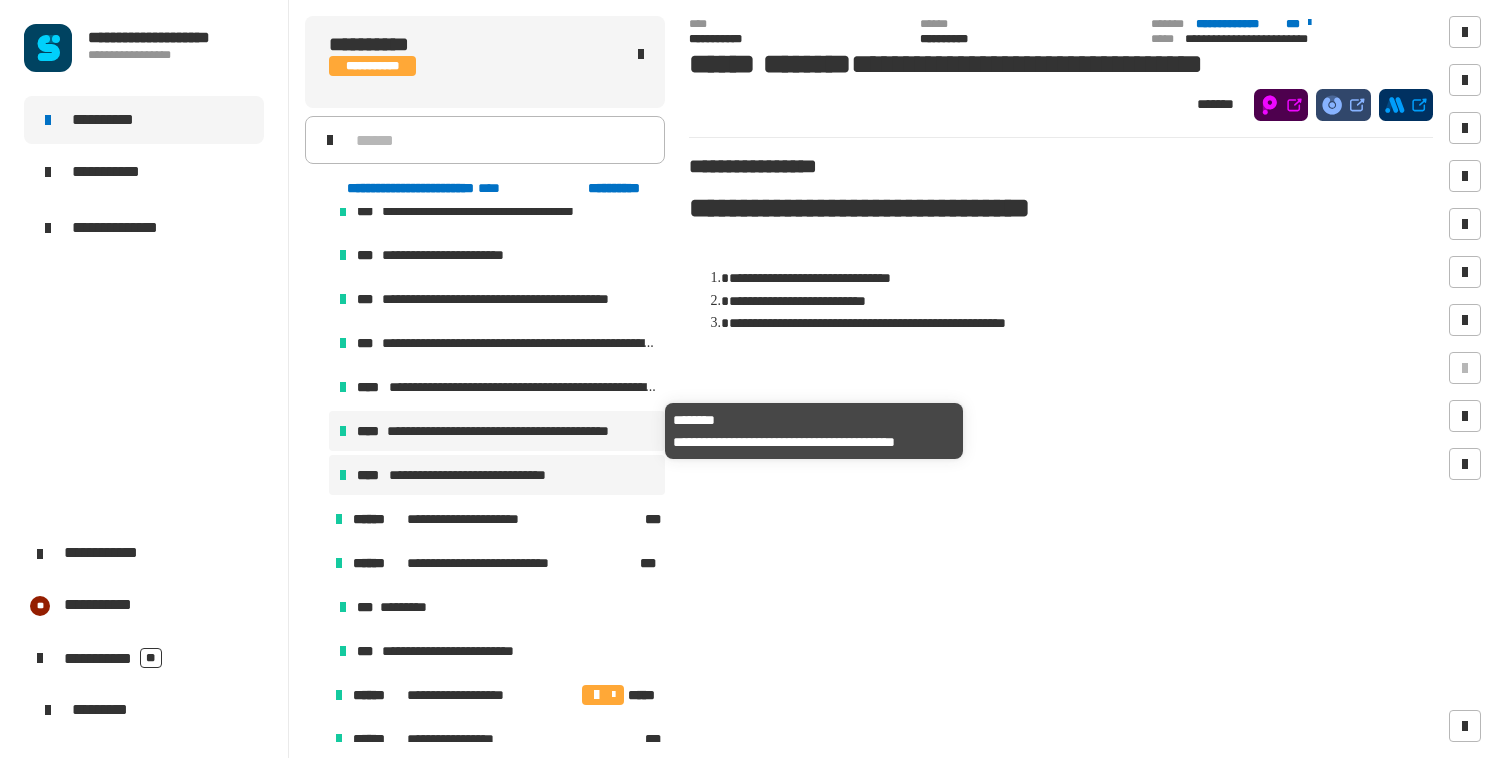 click on "**********" at bounding box center (522, 431) 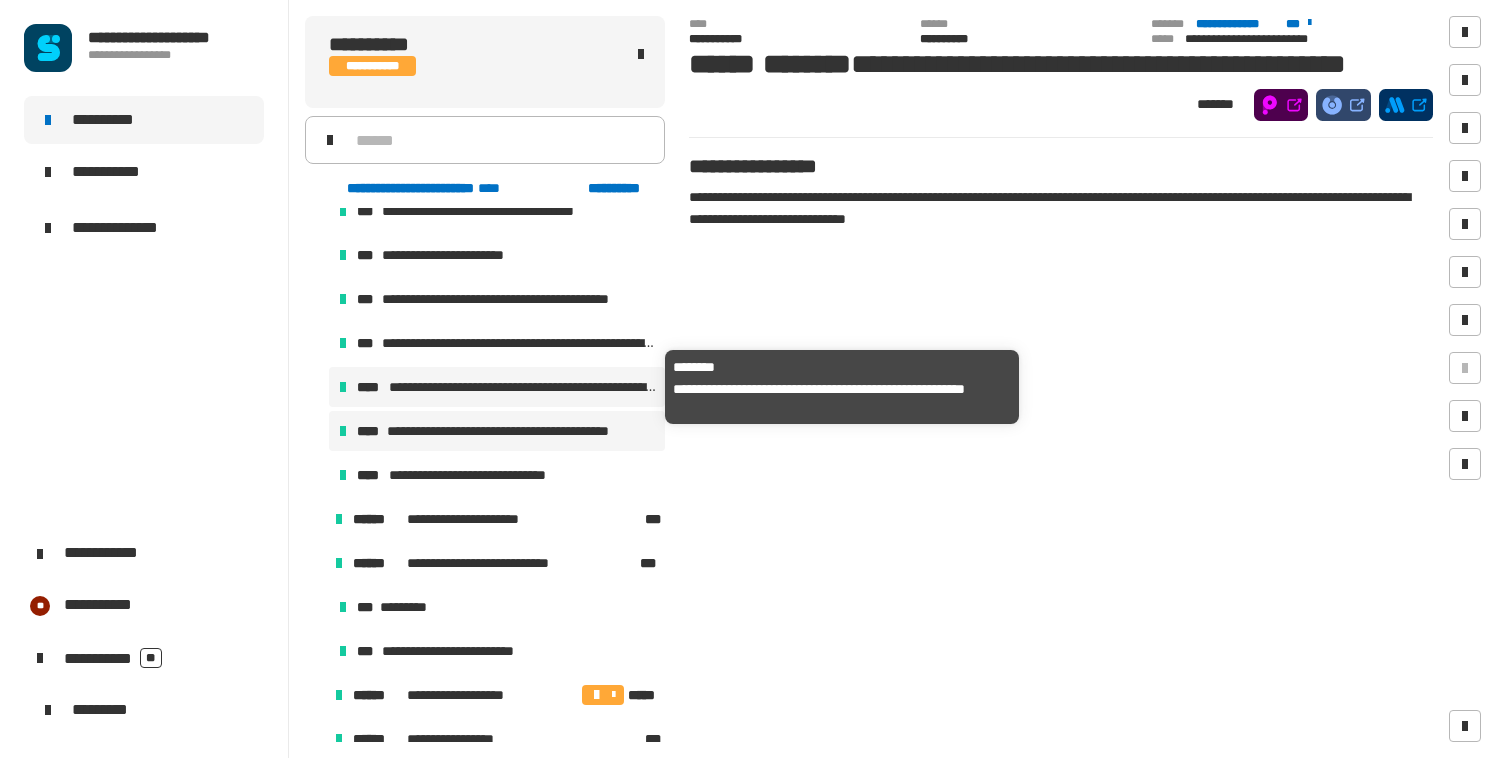click on "**********" at bounding box center [523, 387] 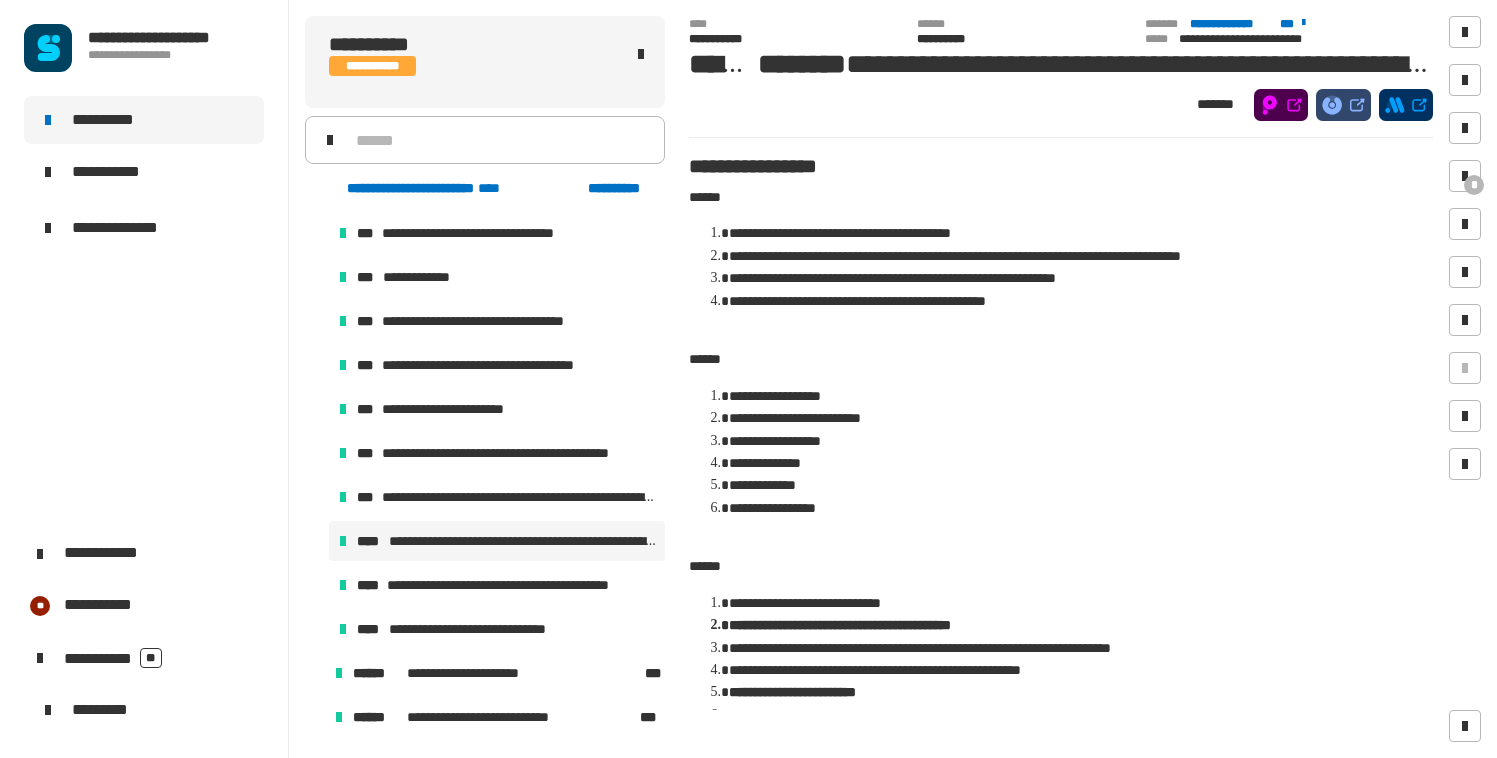 scroll, scrollTop: 878, scrollLeft: 0, axis: vertical 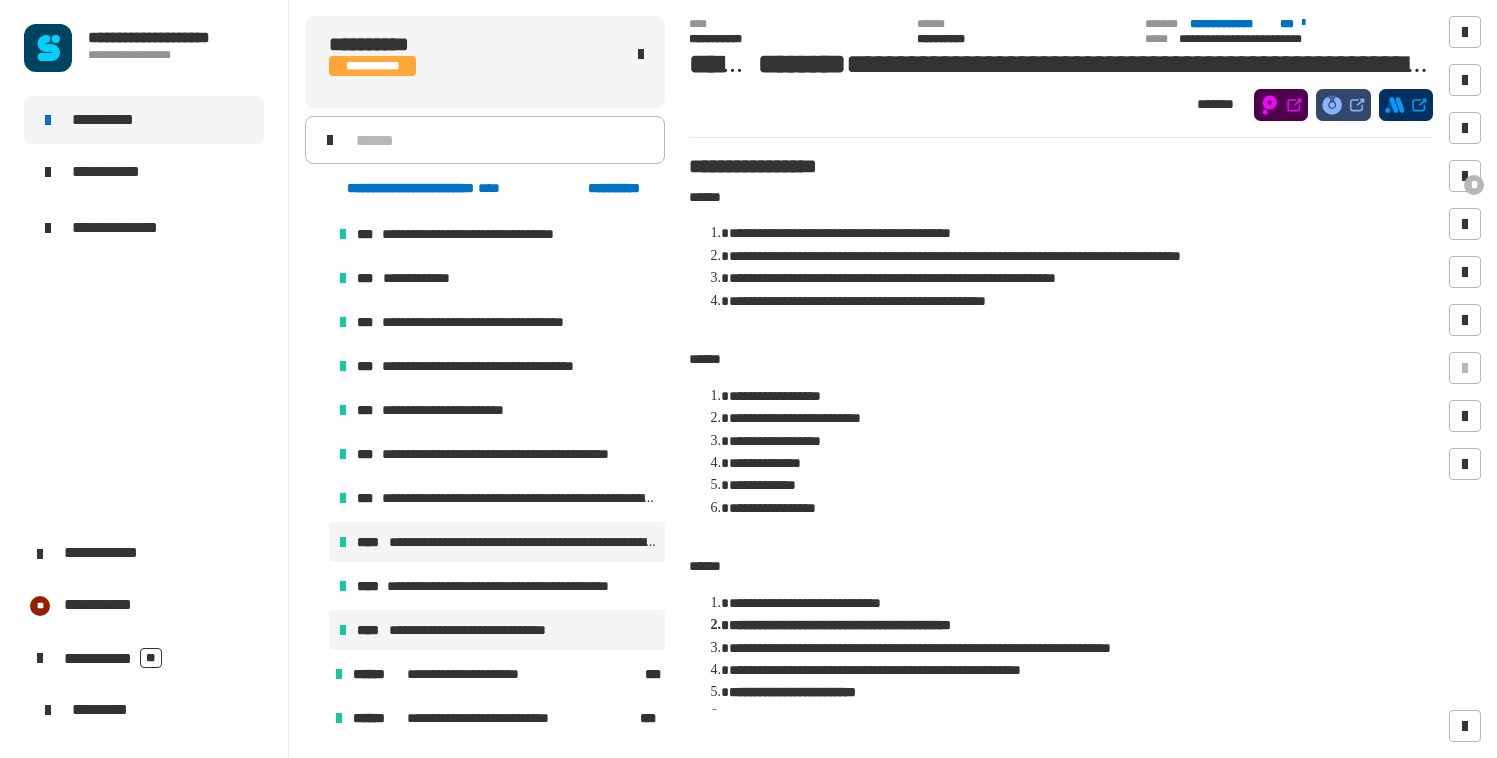 click on "**********" at bounding box center (484, 630) 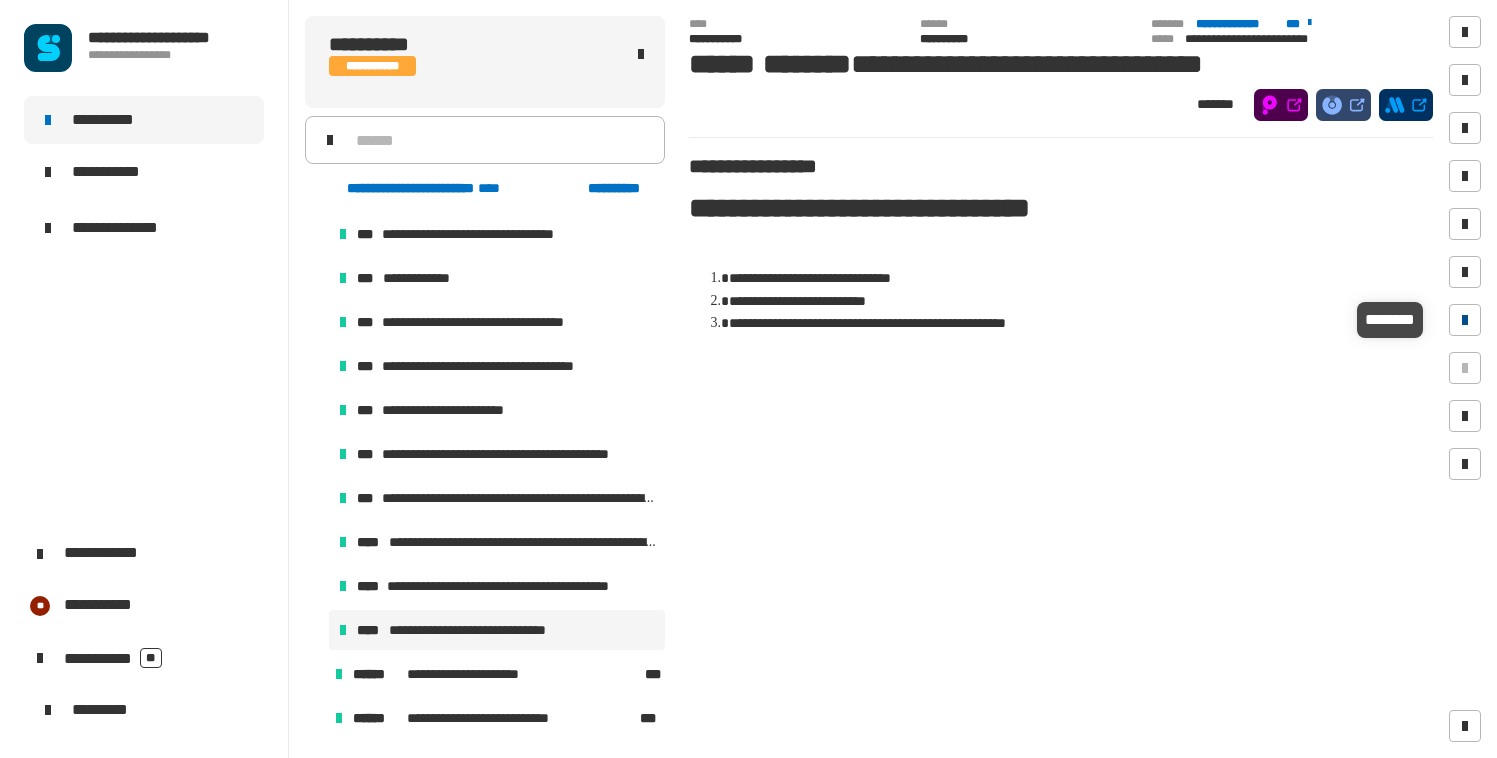 click at bounding box center [1465, 320] 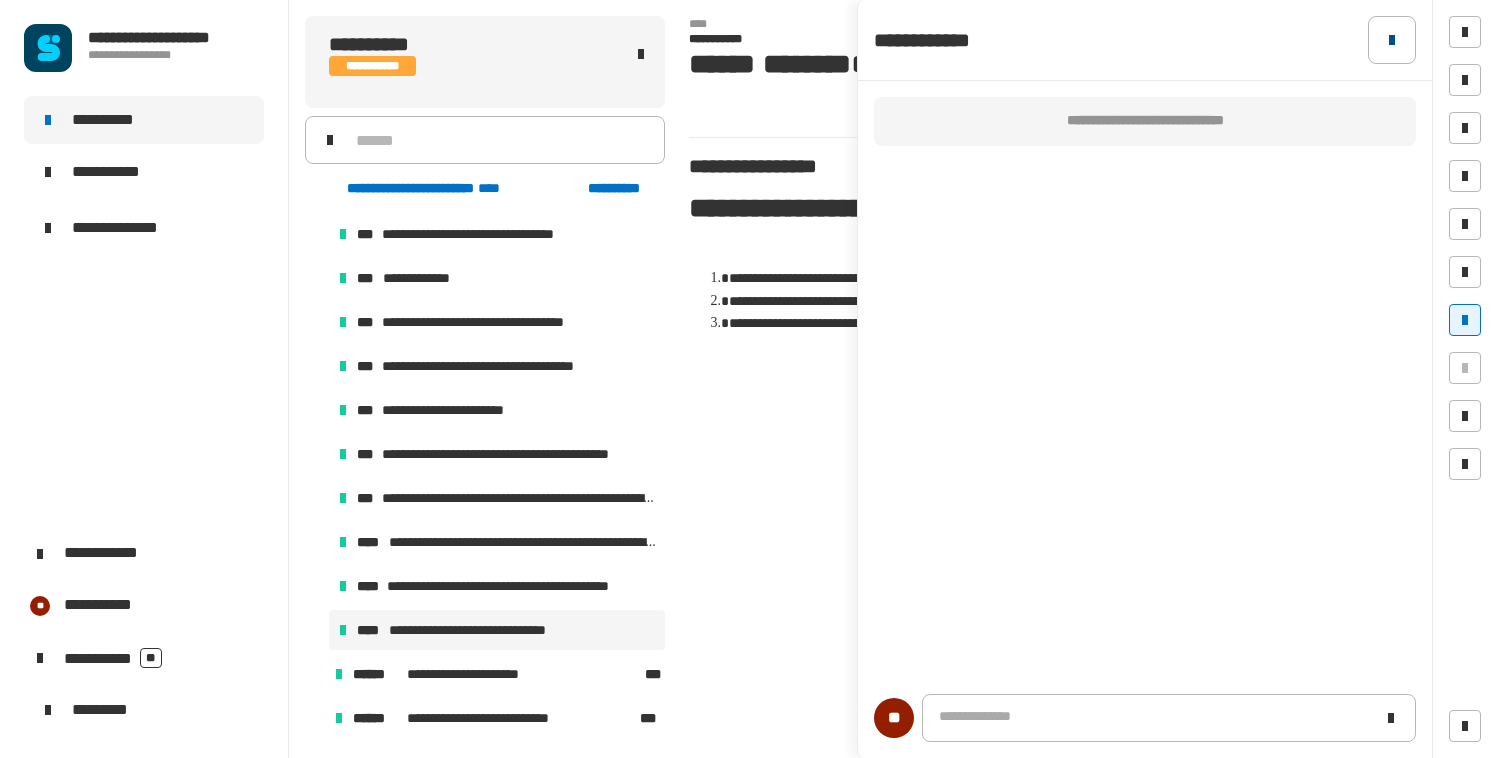 click 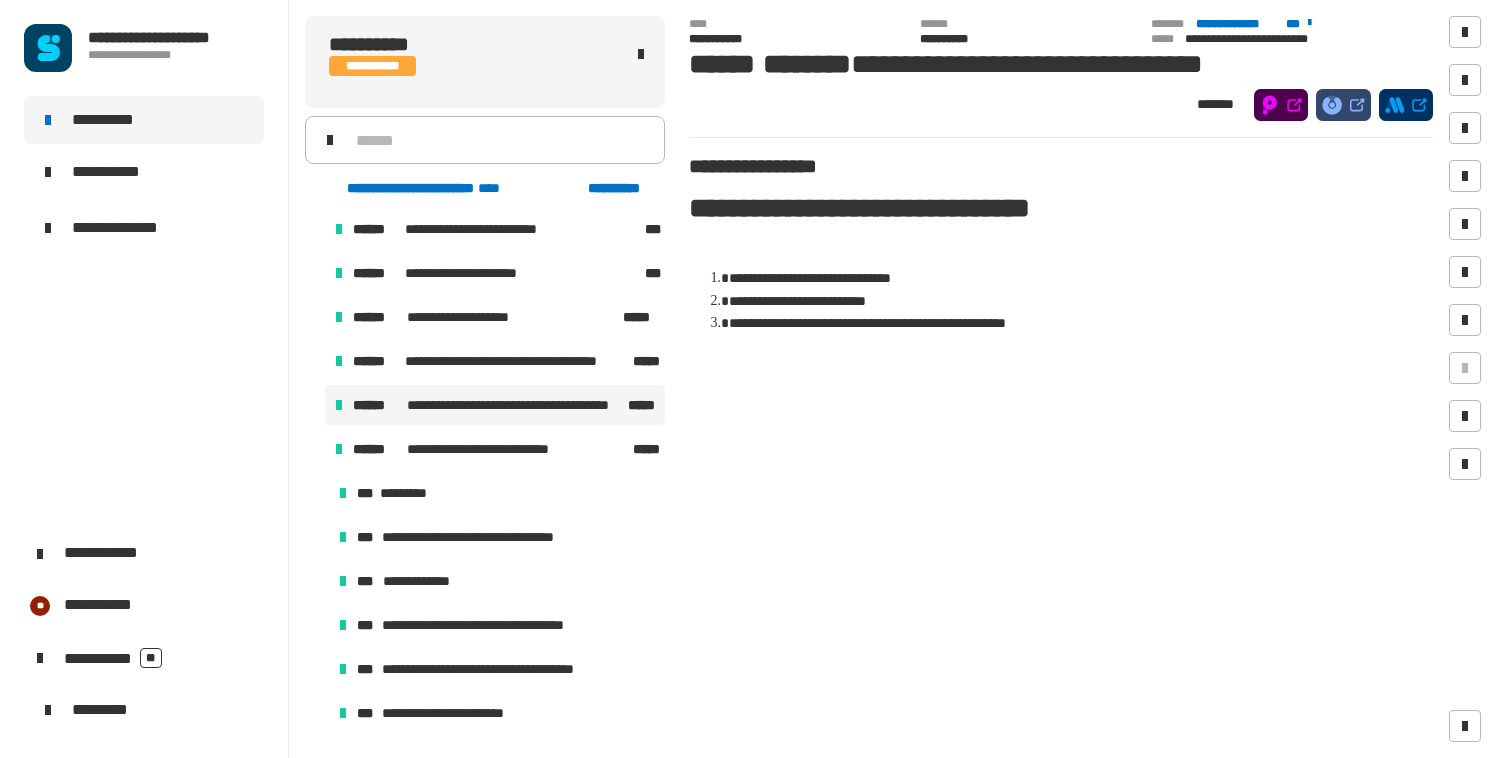 scroll, scrollTop: 571, scrollLeft: 0, axis: vertical 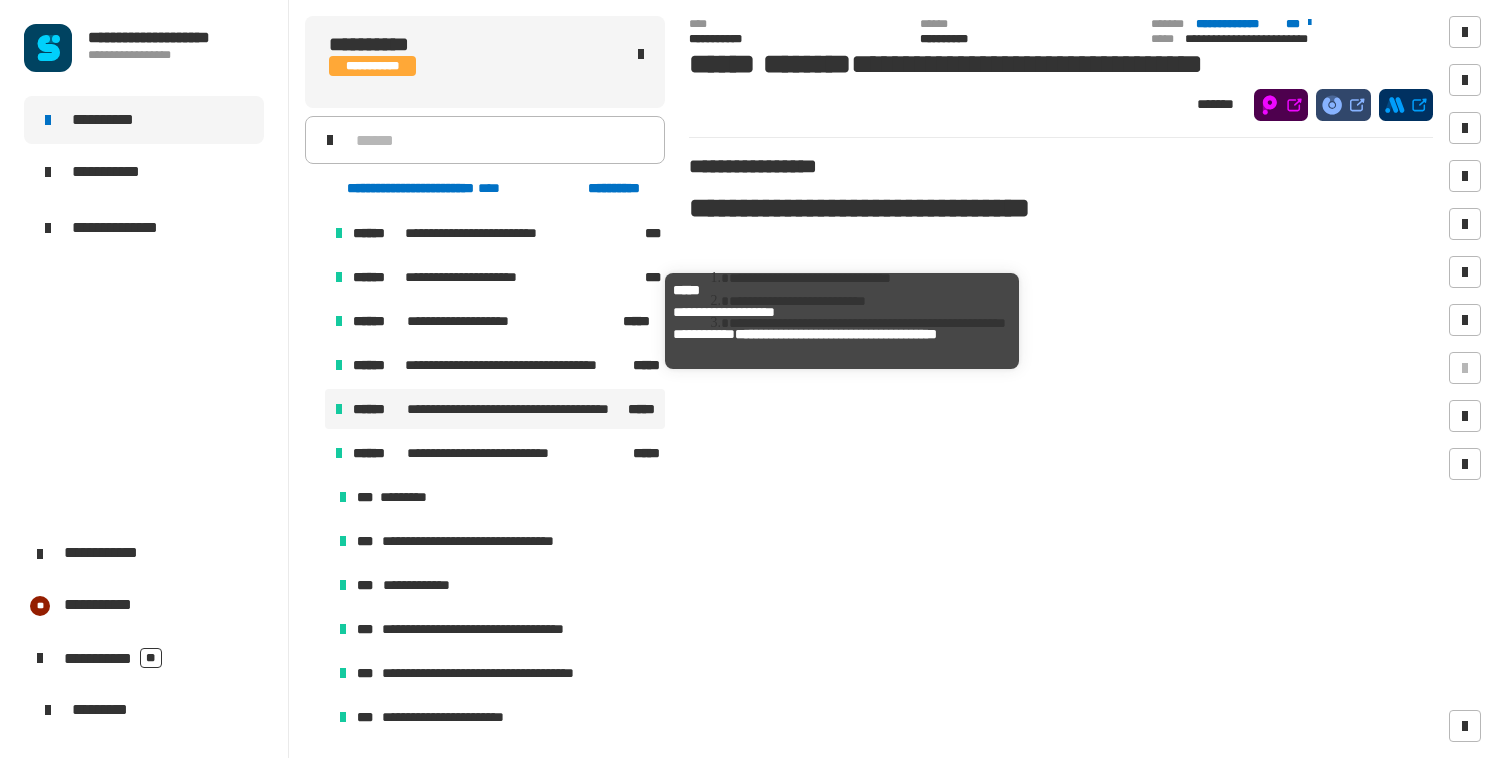 click on "**********" at bounding box center [495, 321] 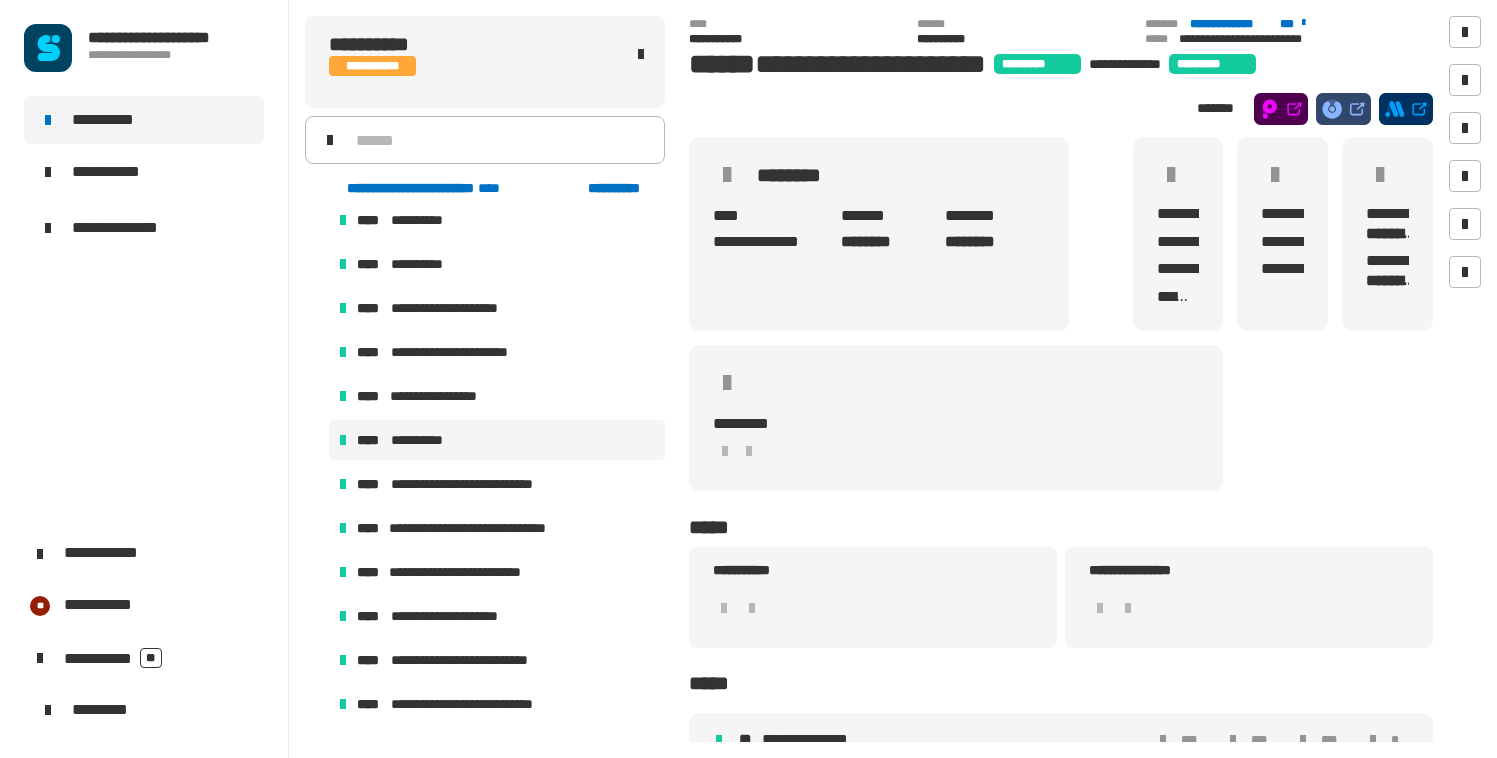 click on "**********" at bounding box center (430, 440) 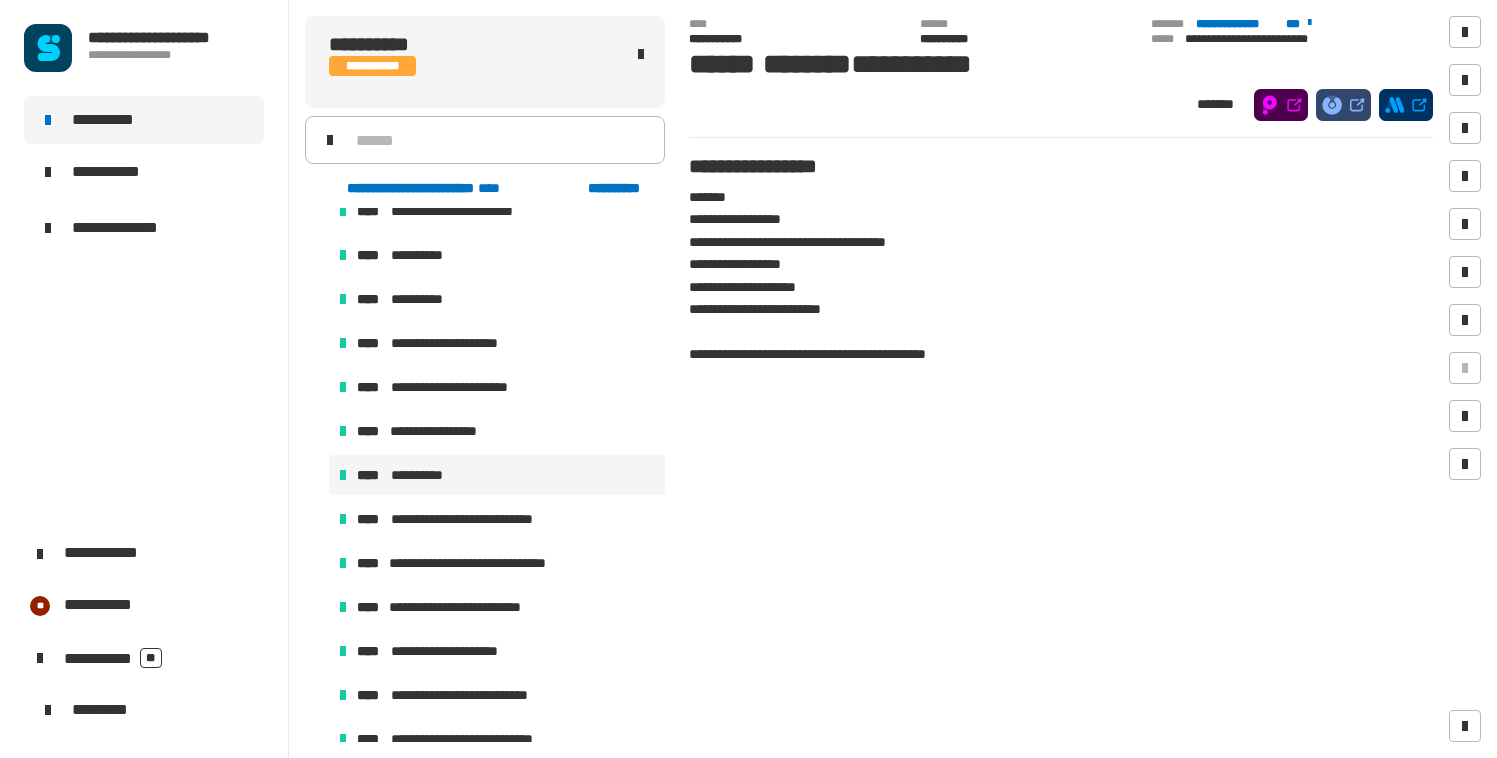 click 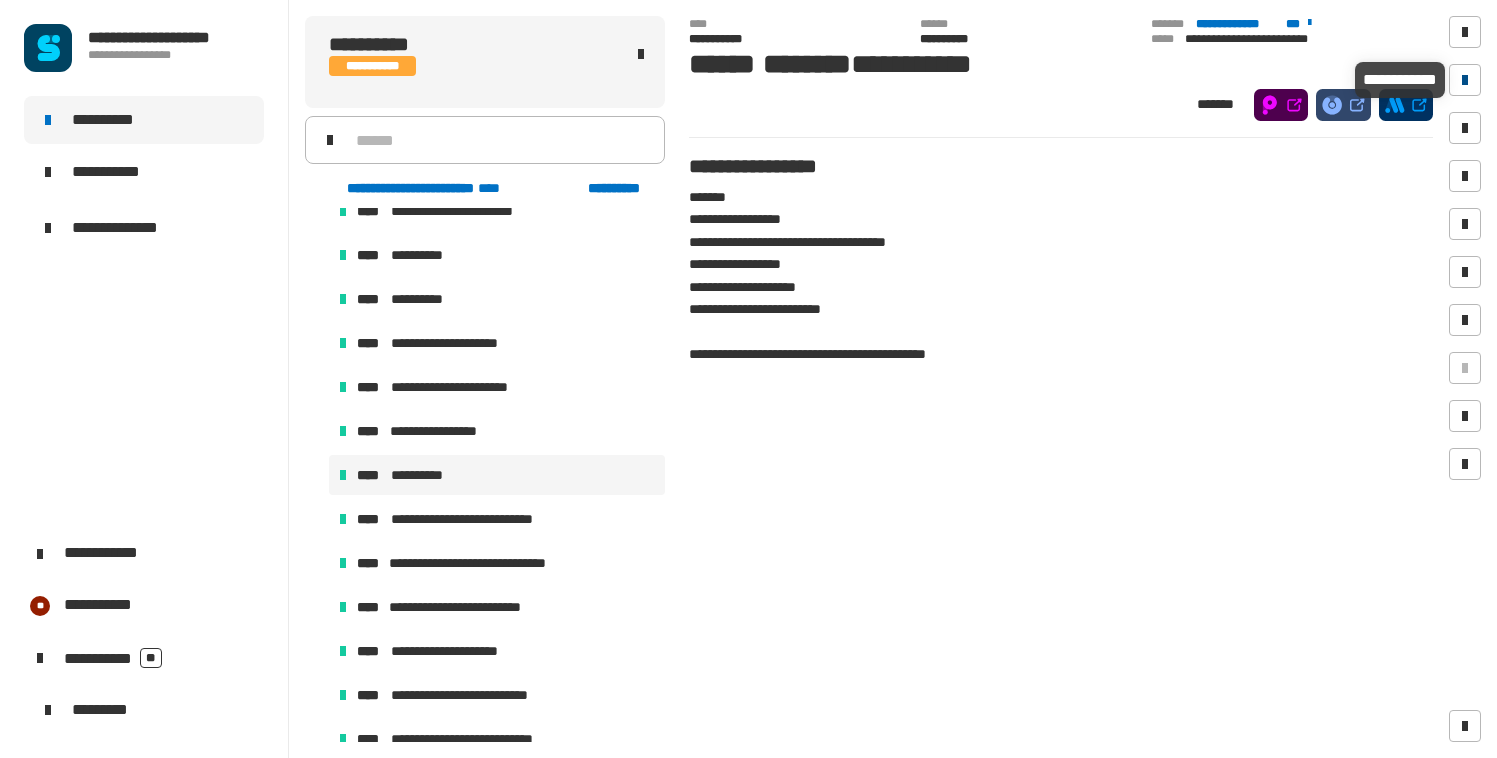 click at bounding box center (1465, 80) 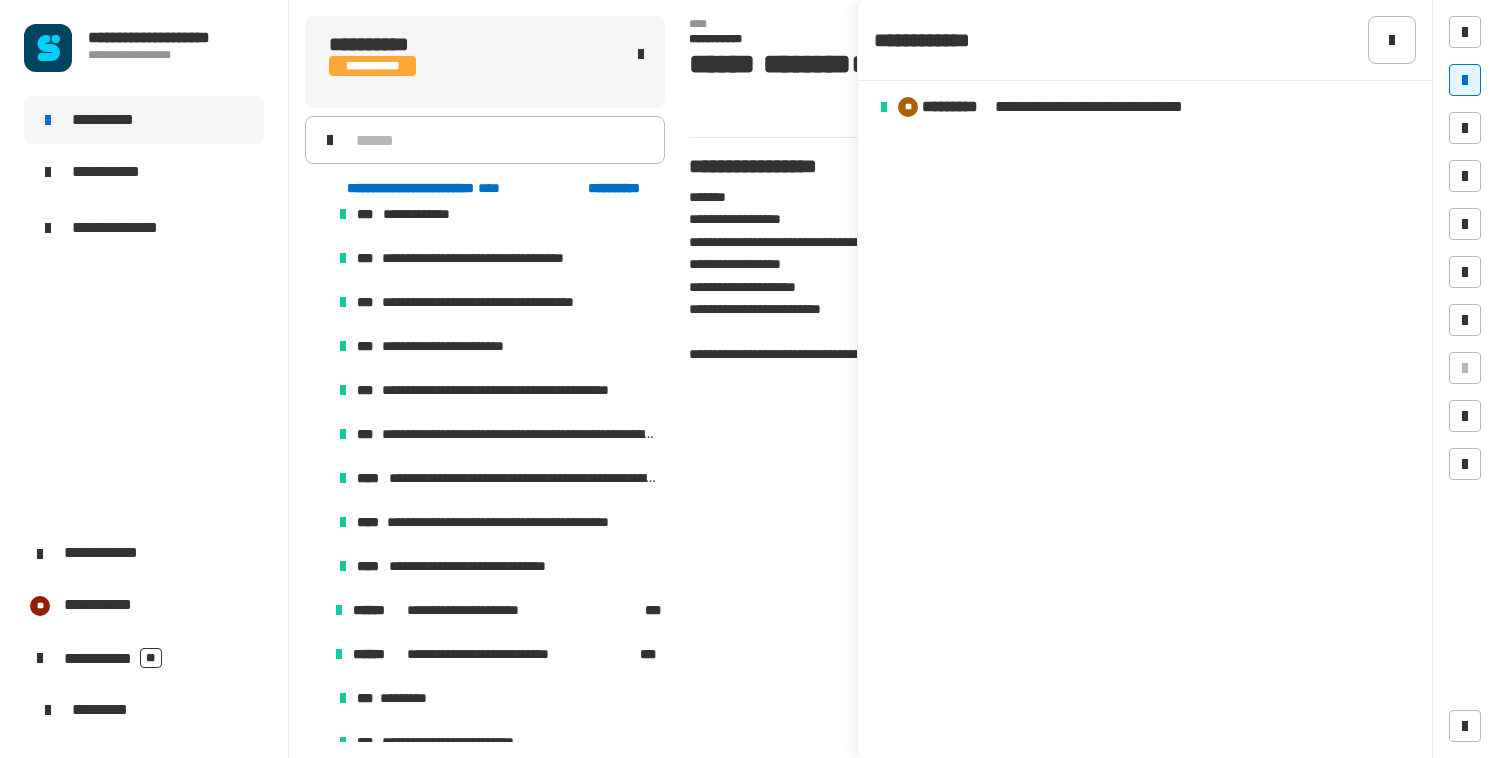 scroll, scrollTop: 2897, scrollLeft: 0, axis: vertical 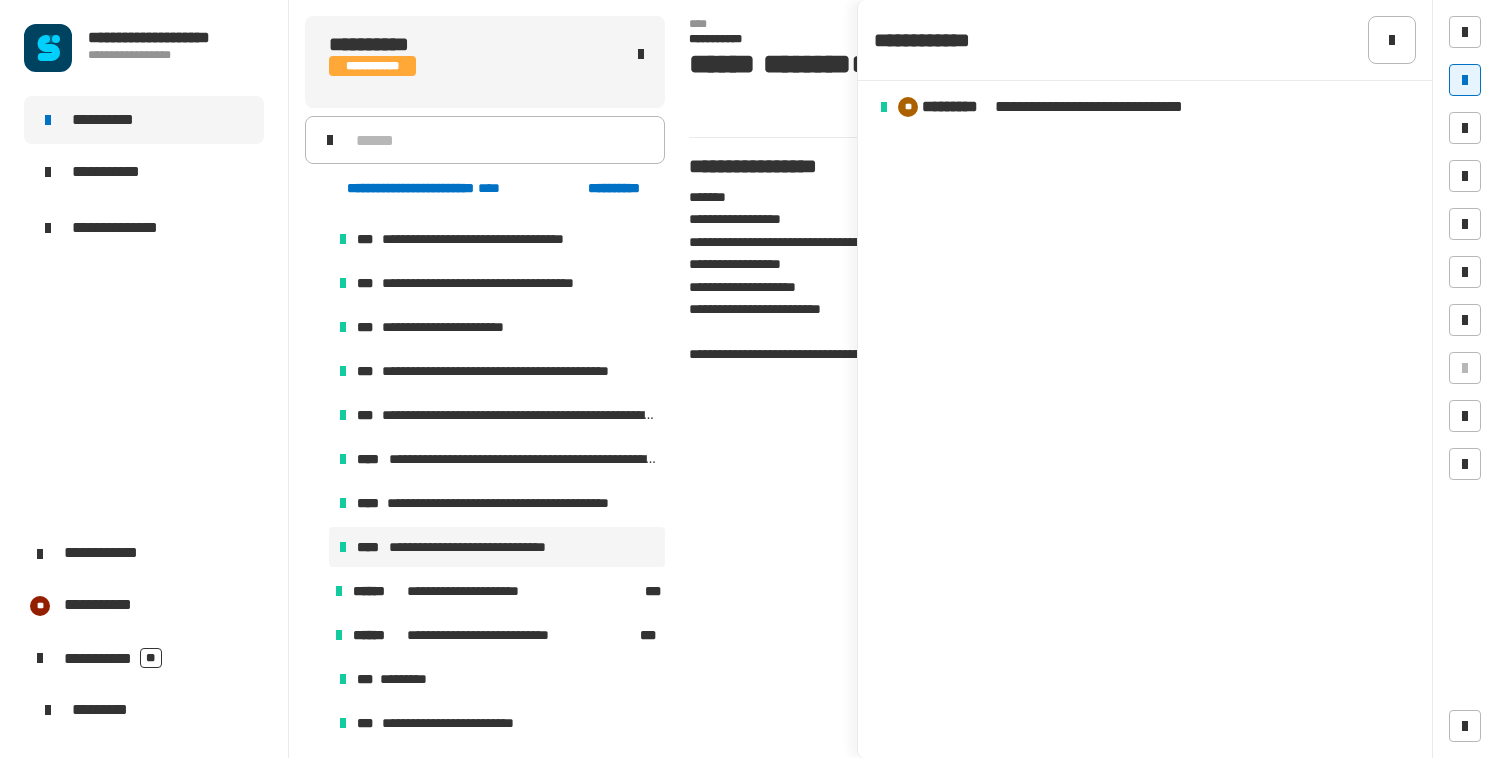 click on "**********" at bounding box center (484, 547) 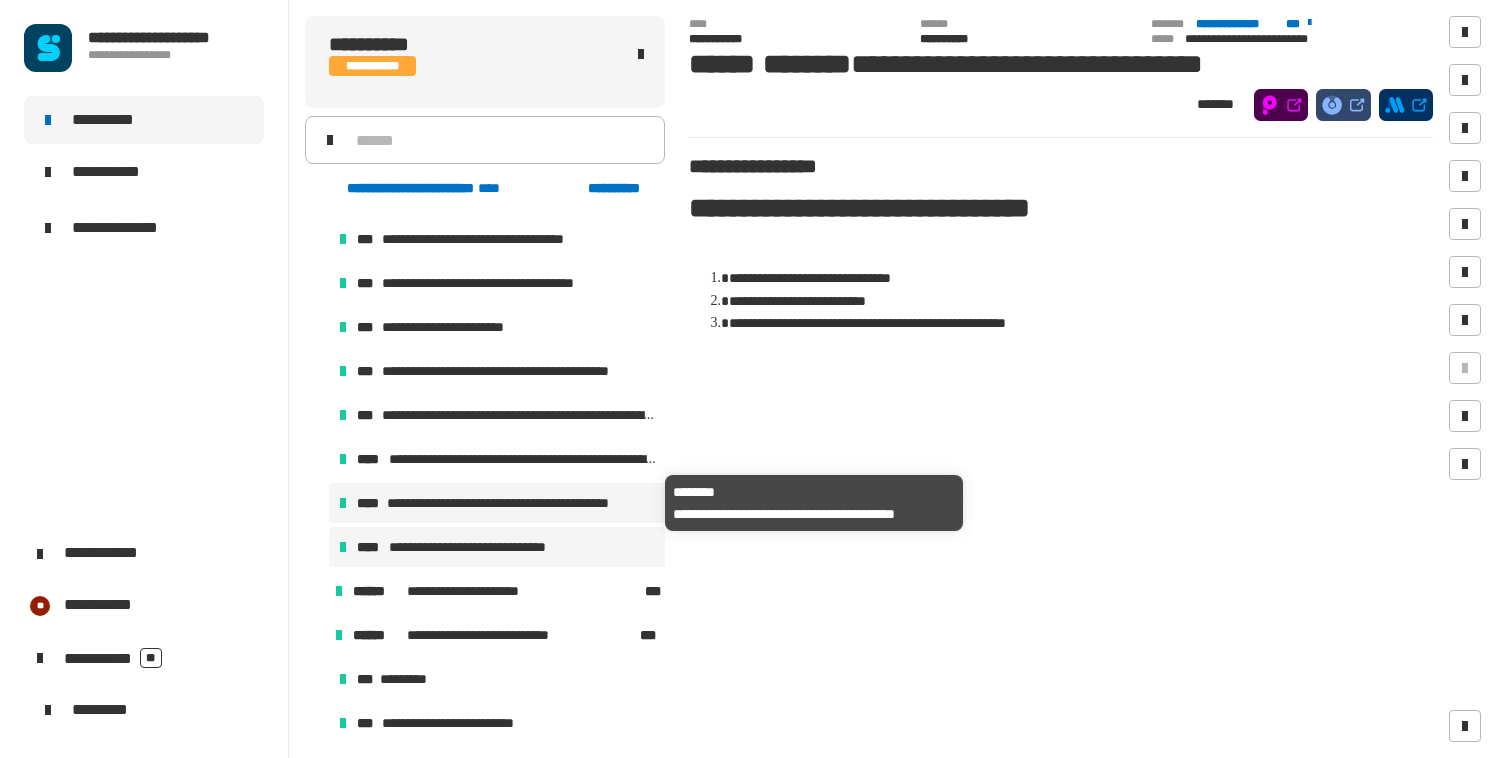 click on "**********" at bounding box center (522, 503) 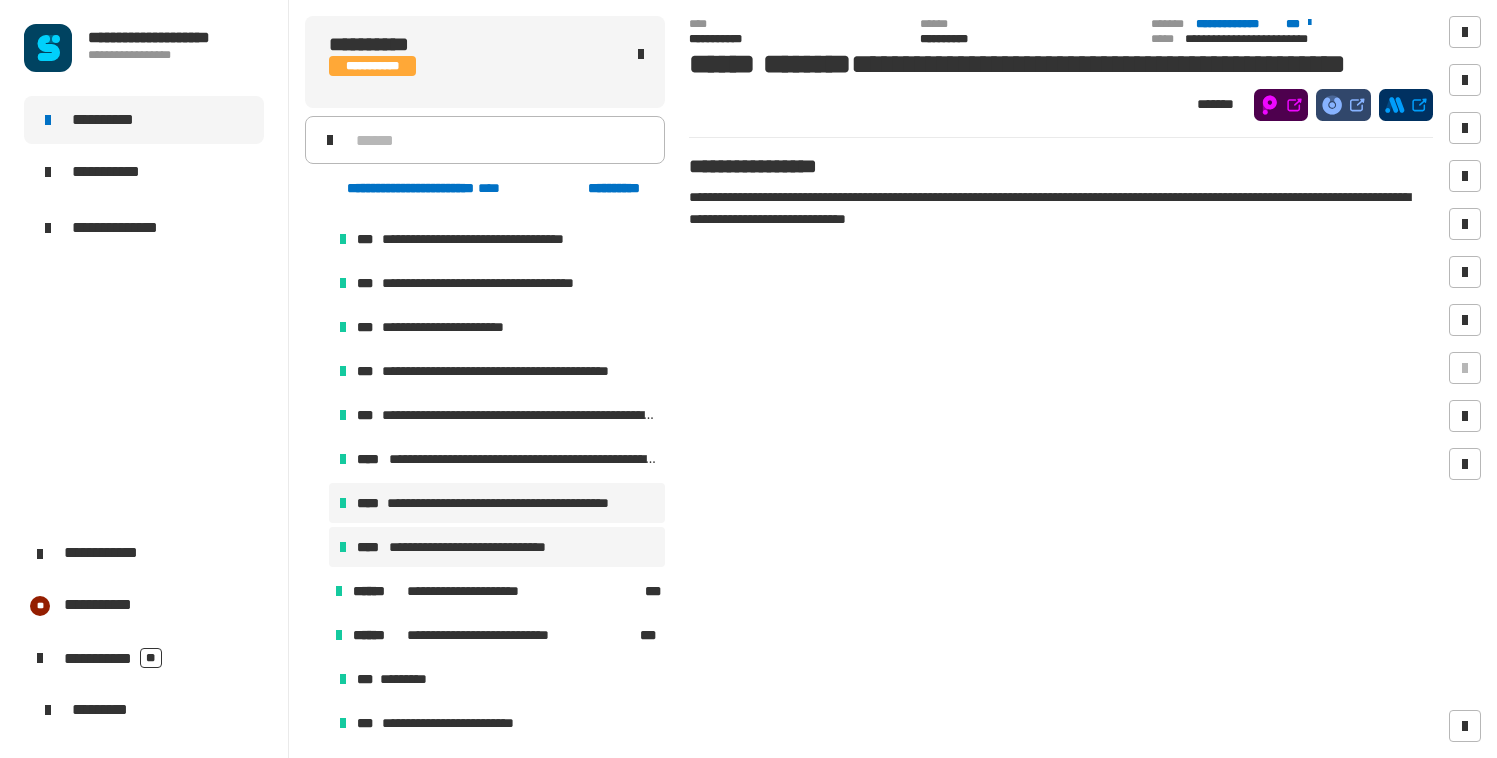 click on "**********" at bounding box center [484, 547] 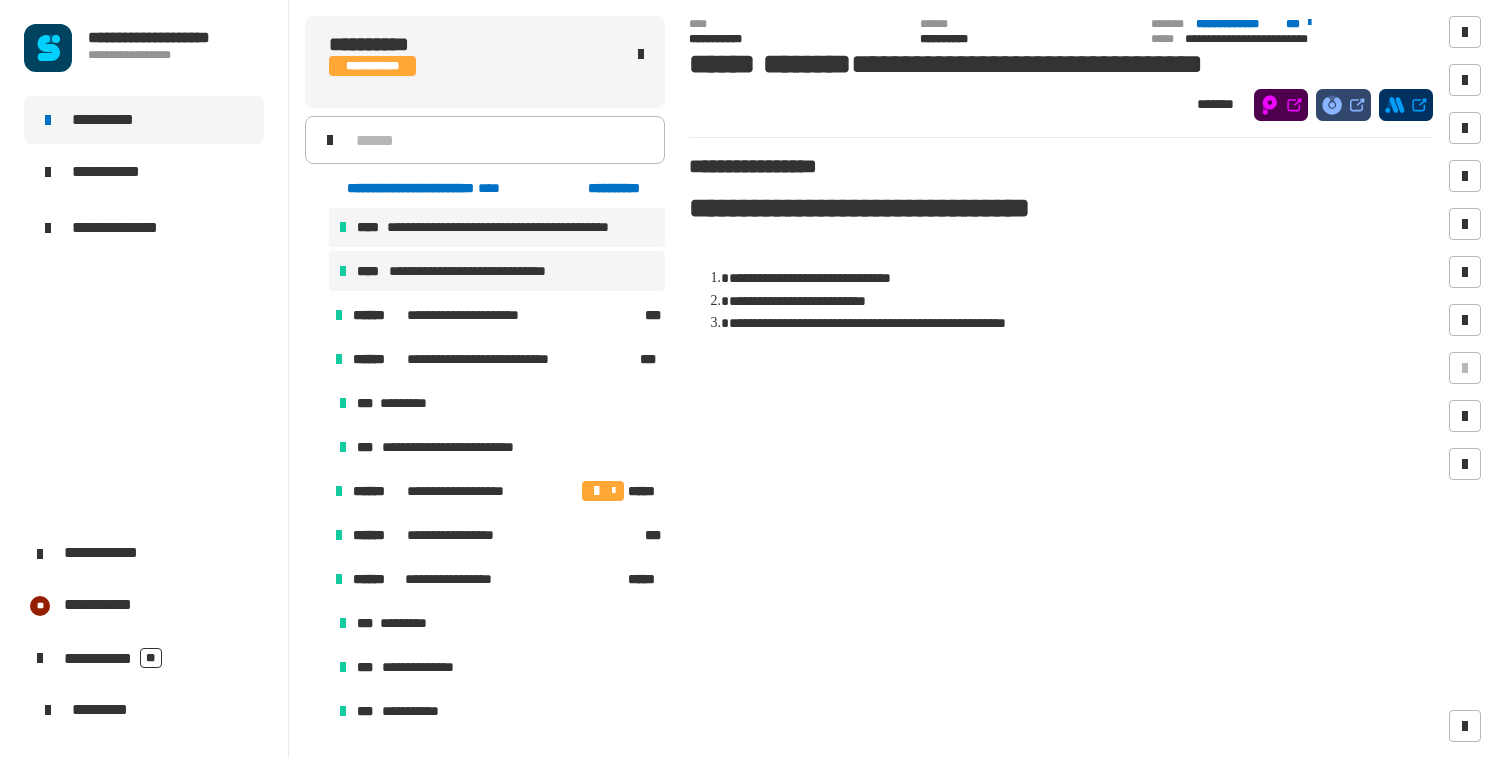 scroll, scrollTop: 3198, scrollLeft: 0, axis: vertical 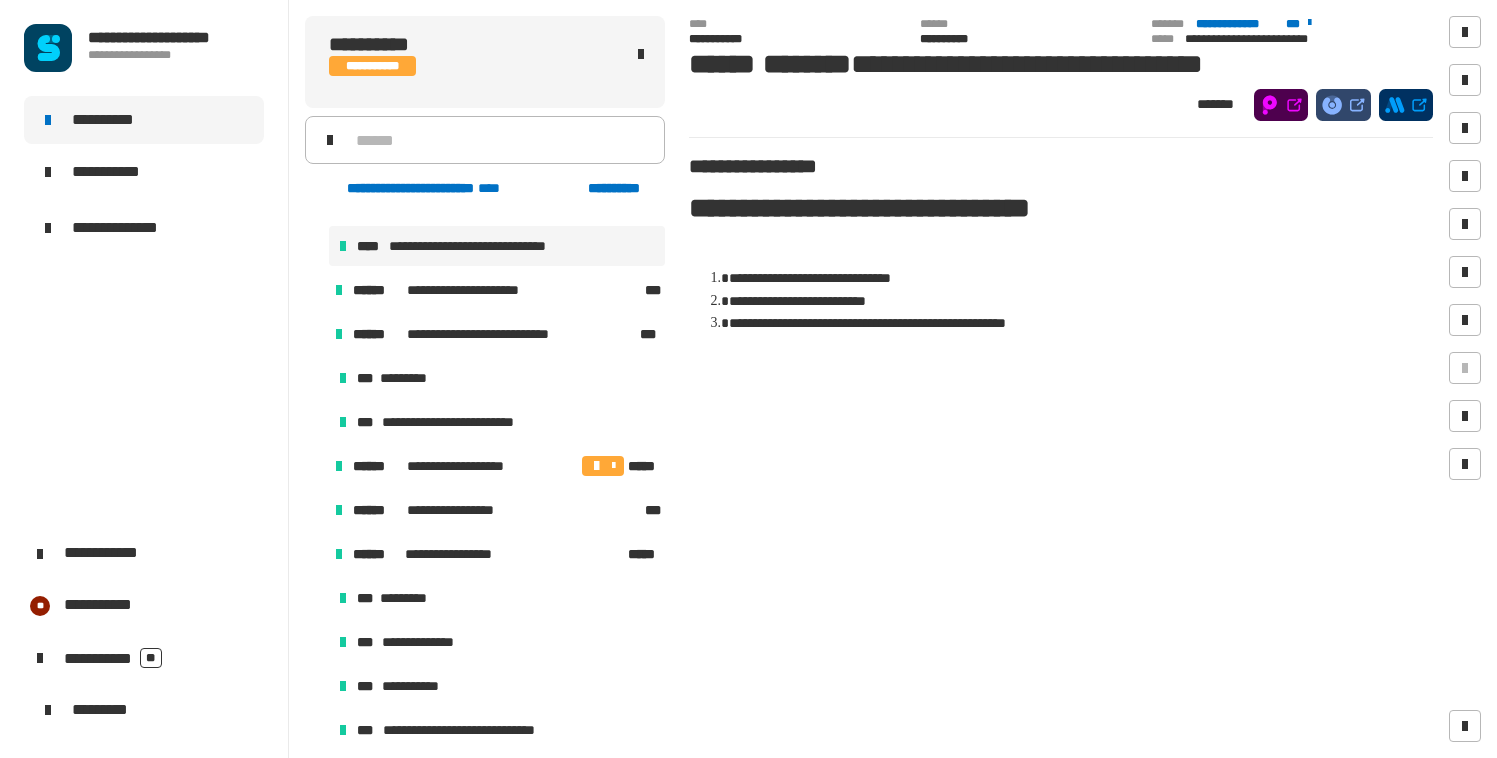 click at bounding box center [315, 466] 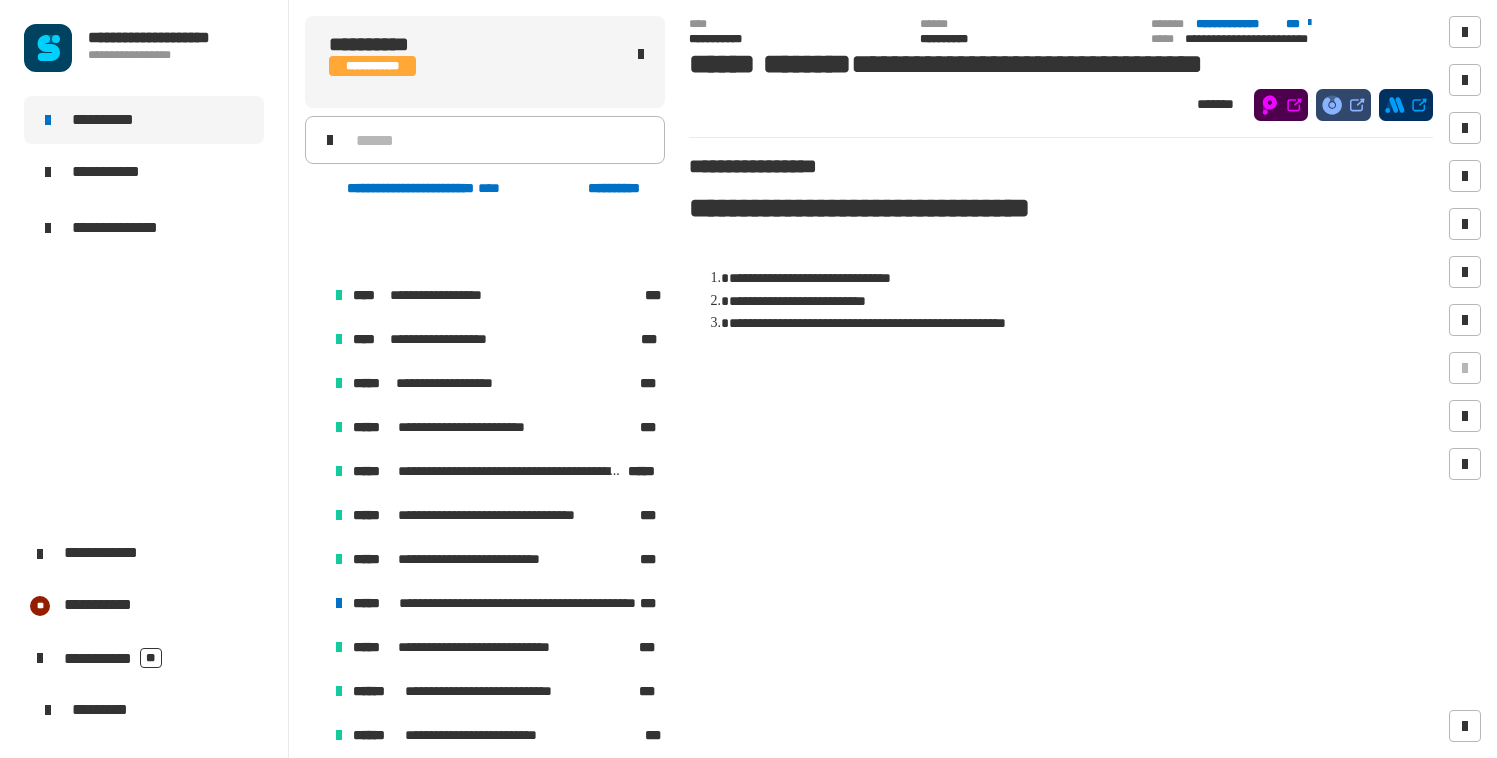 scroll, scrollTop: 0, scrollLeft: 0, axis: both 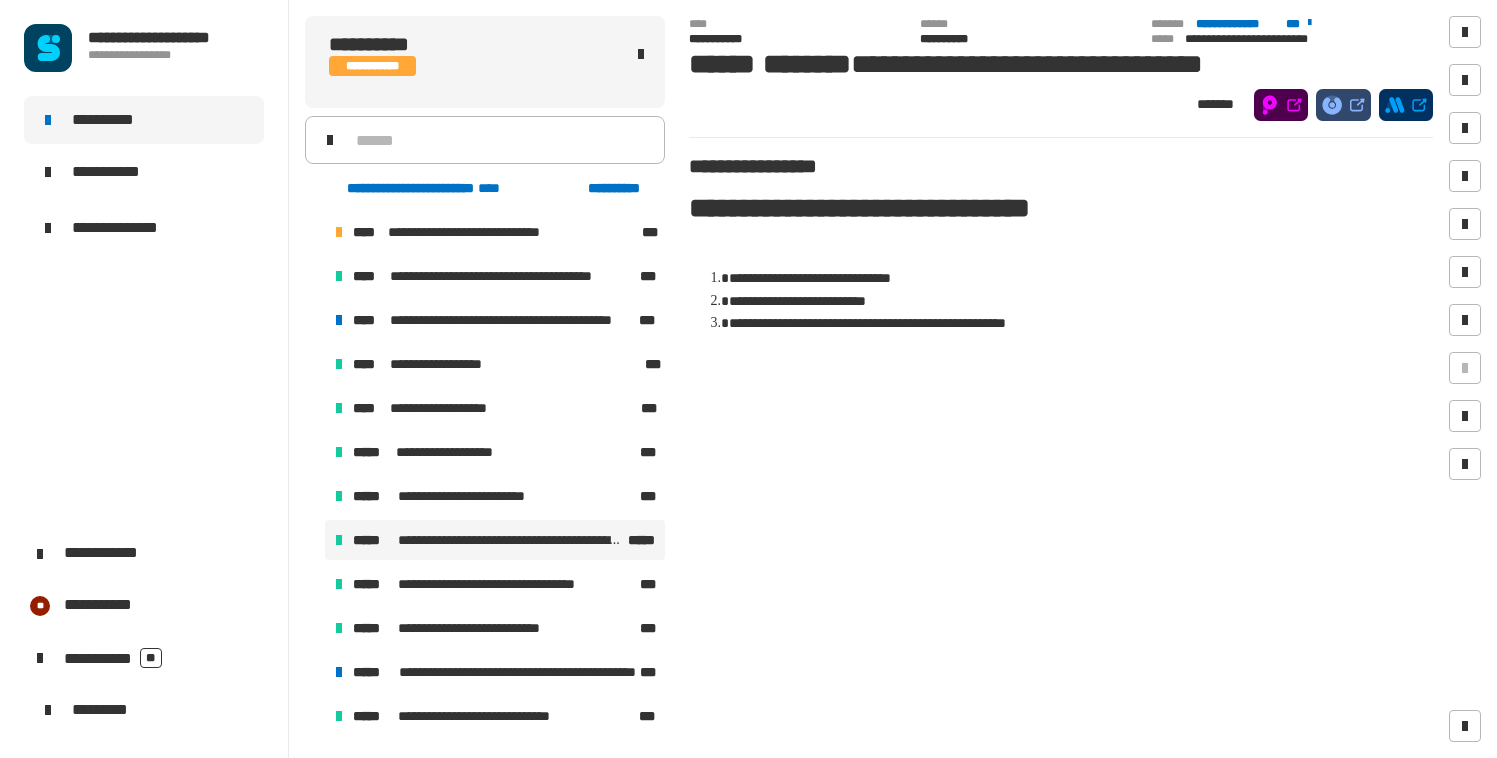 click on "**********" at bounding box center [511, 540] 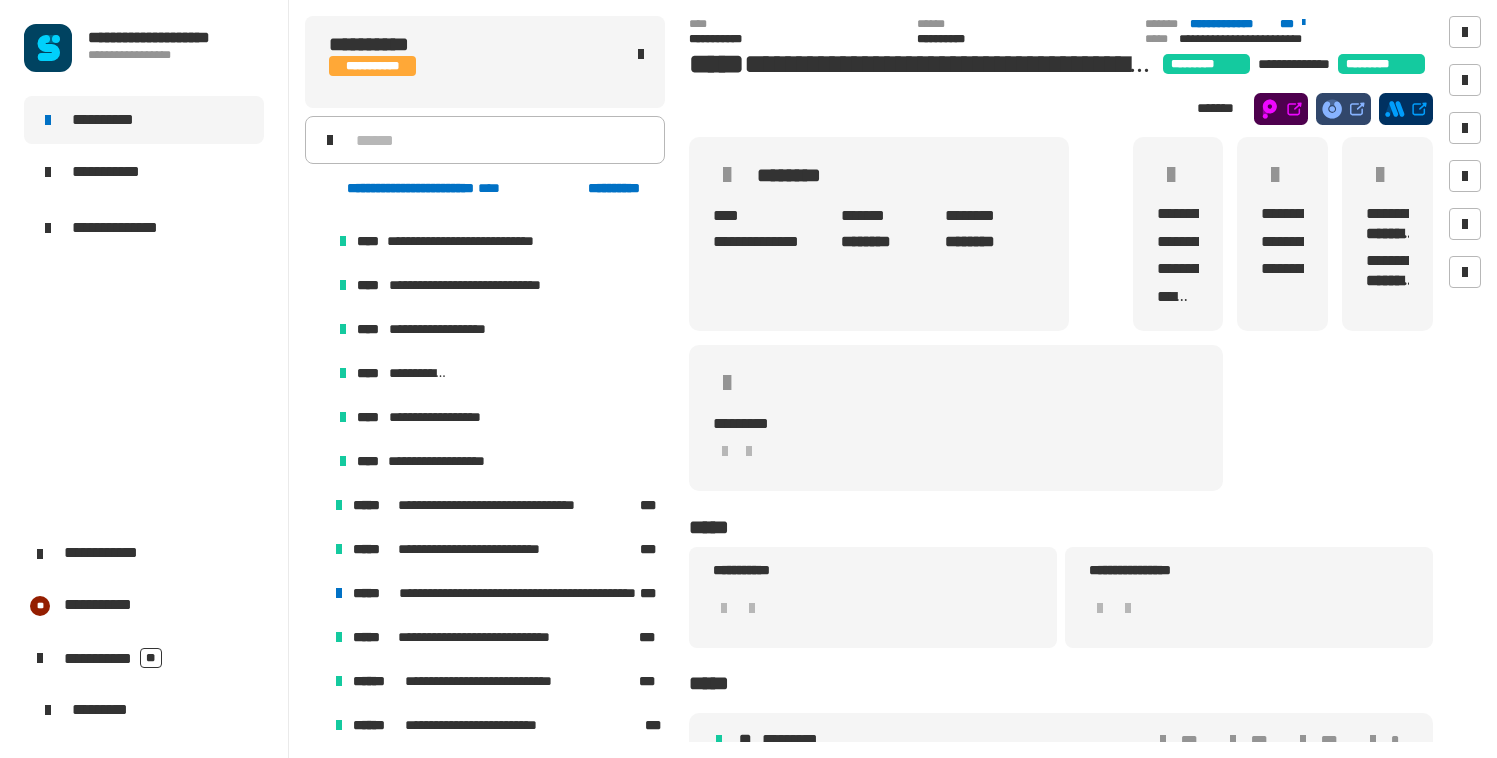 scroll, scrollTop: 781, scrollLeft: 0, axis: vertical 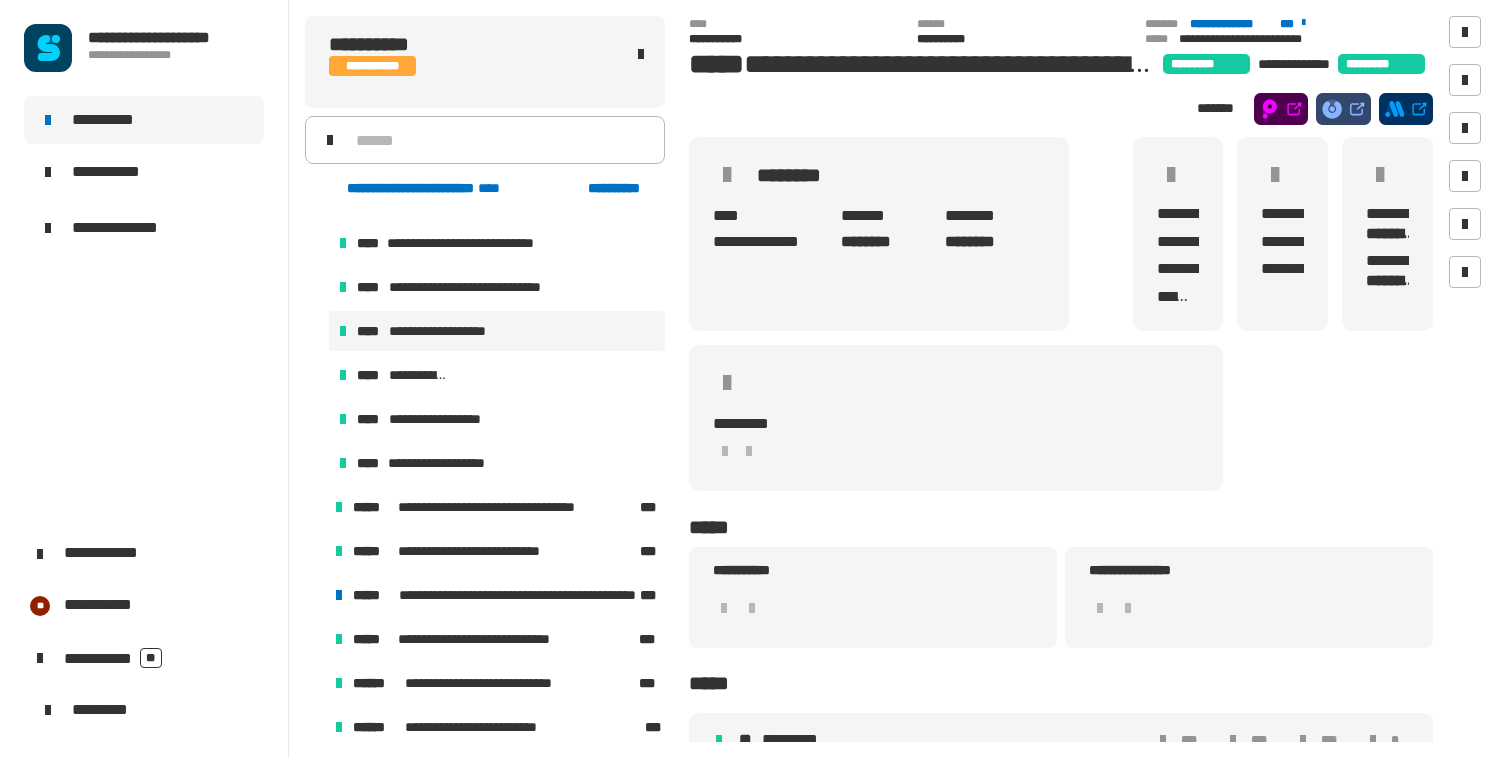 click on "**********" at bounding box center (447, 331) 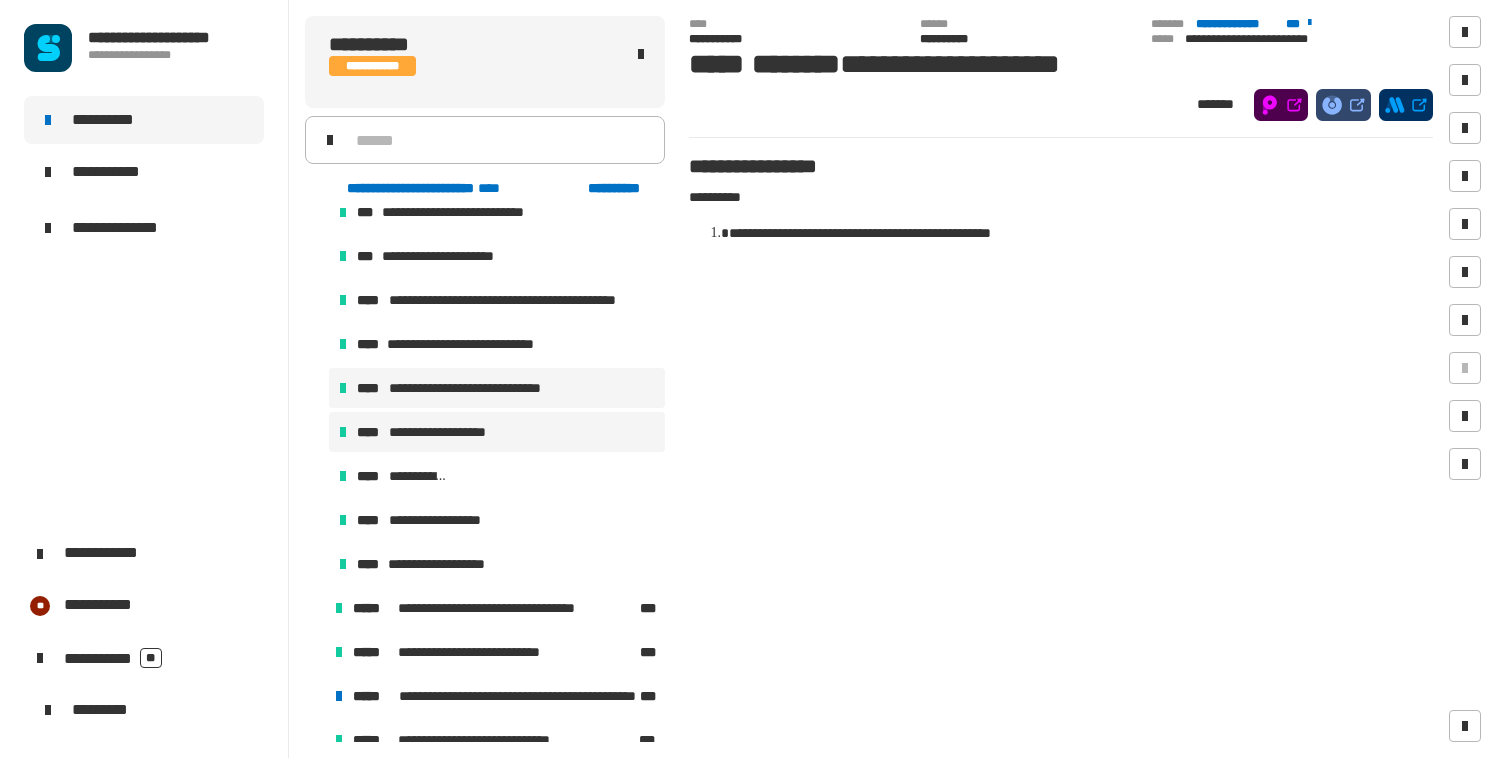 scroll, scrollTop: 710, scrollLeft: 0, axis: vertical 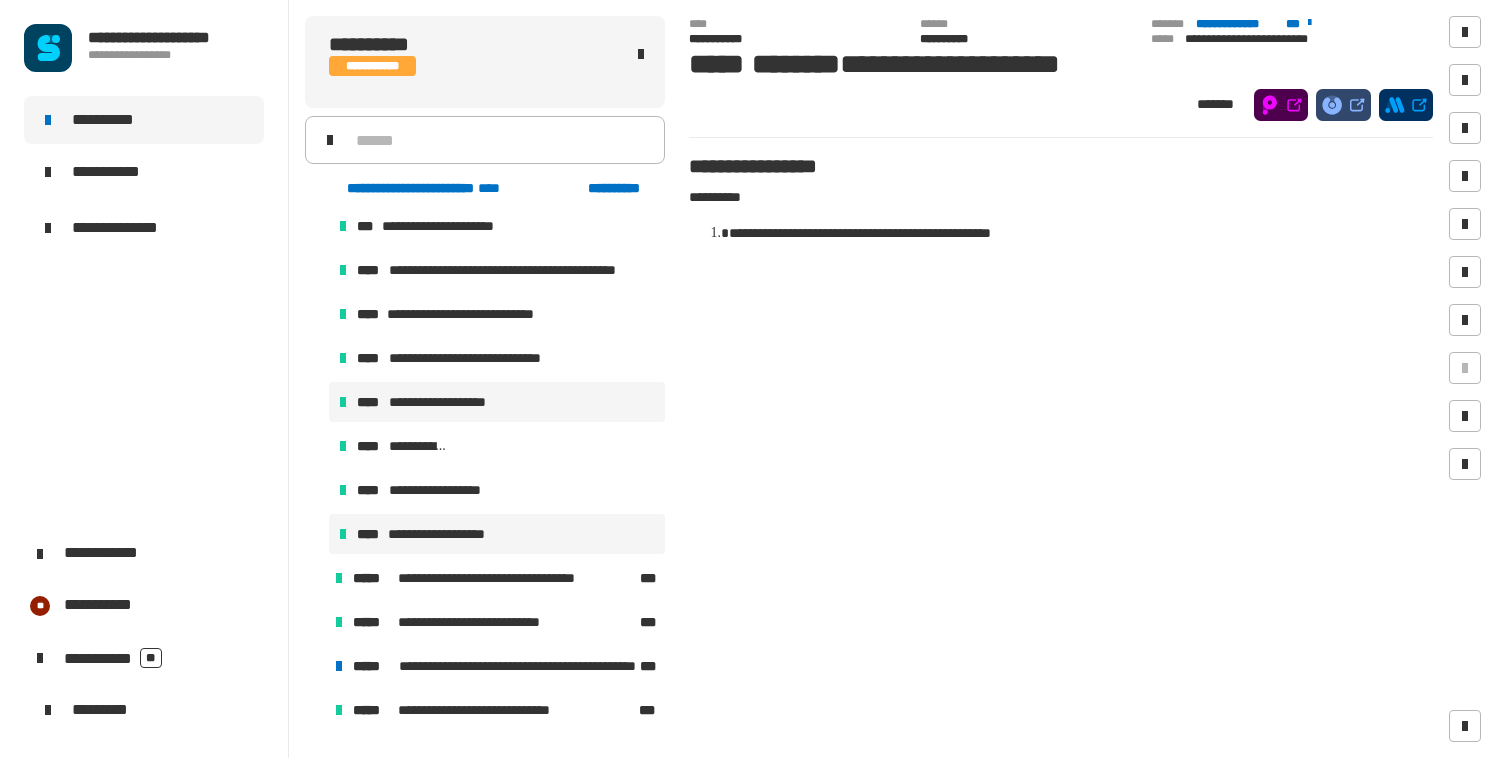 click on "**********" at bounding box center (446, 534) 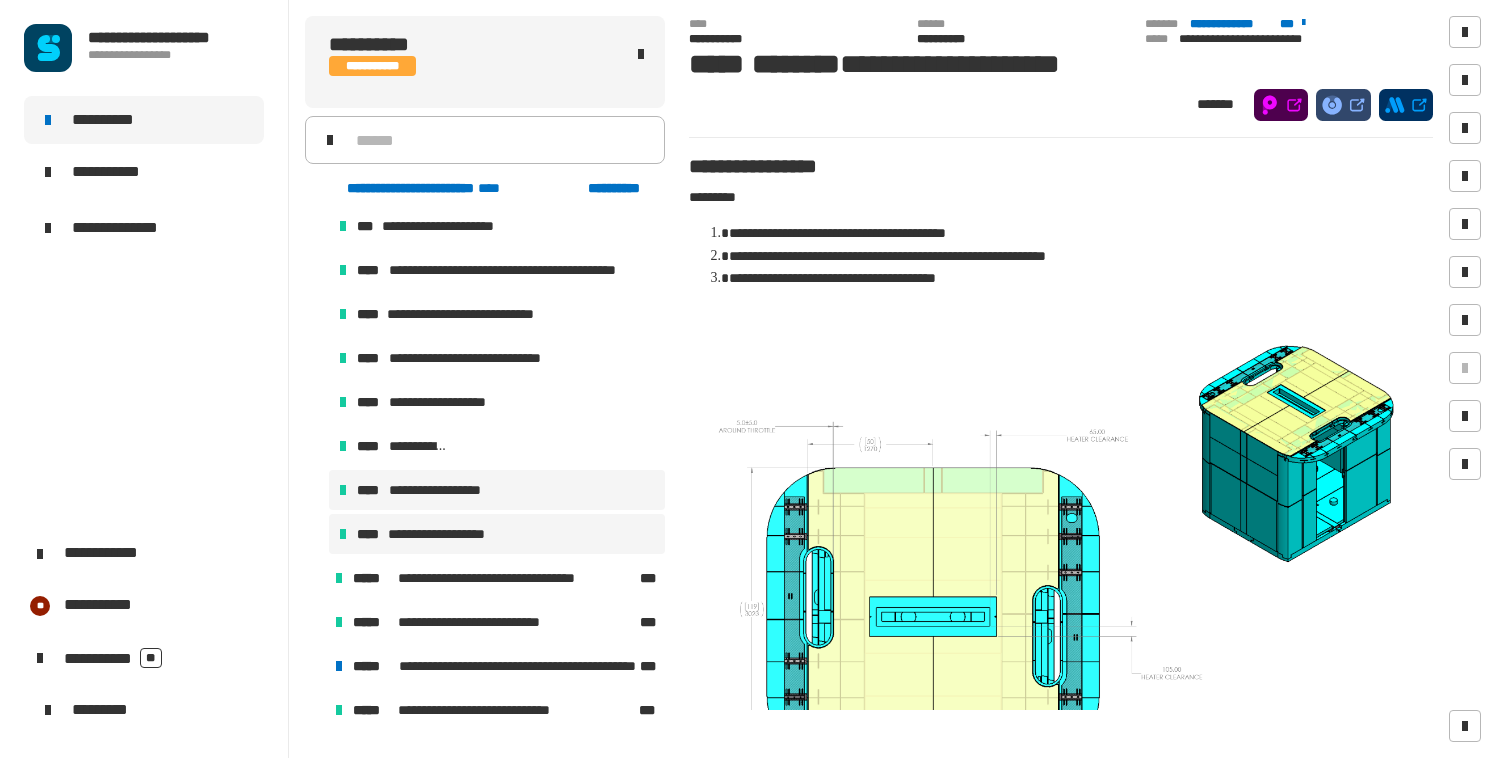 click on "**********" at bounding box center [443, 490] 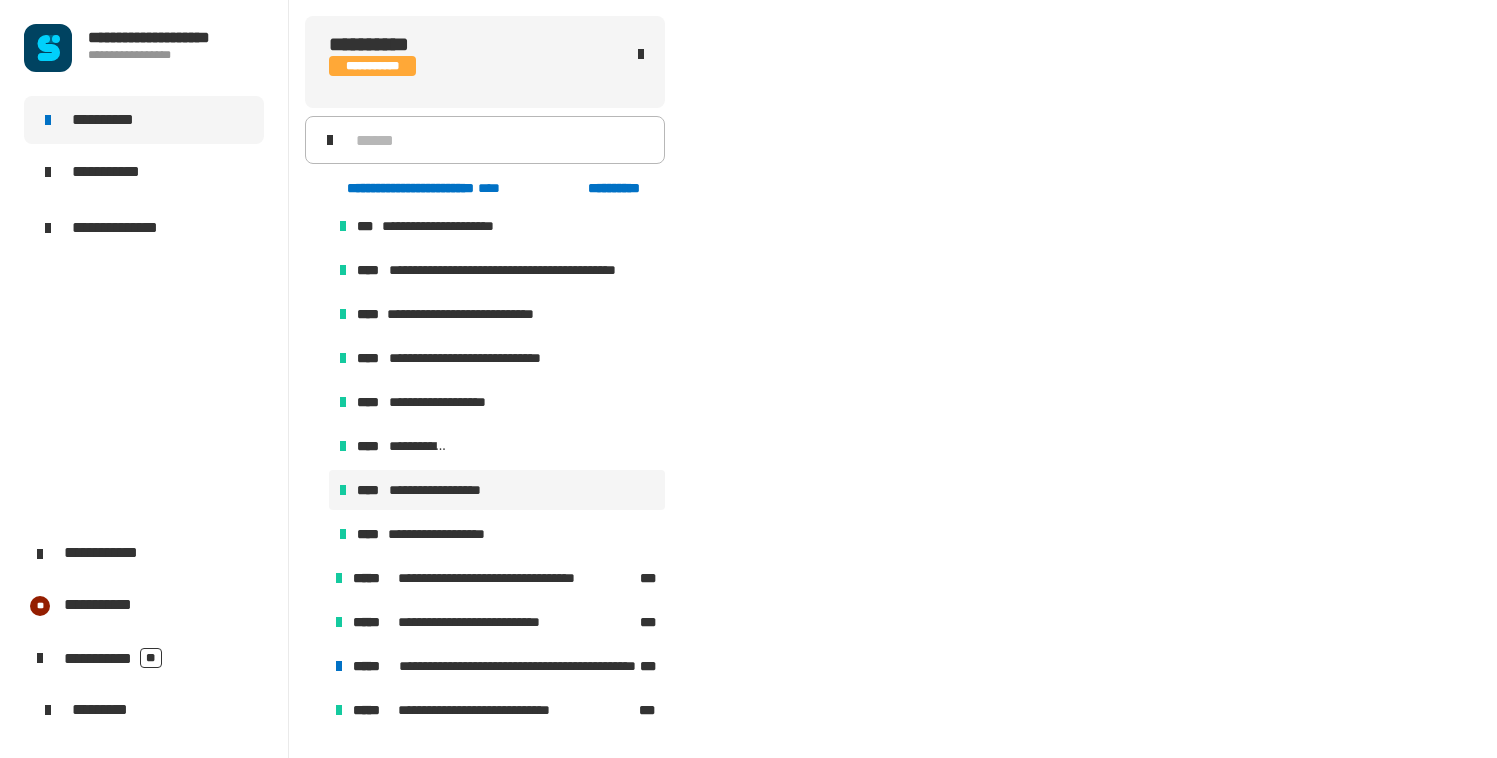 click on "**********" at bounding box center [497, 490] 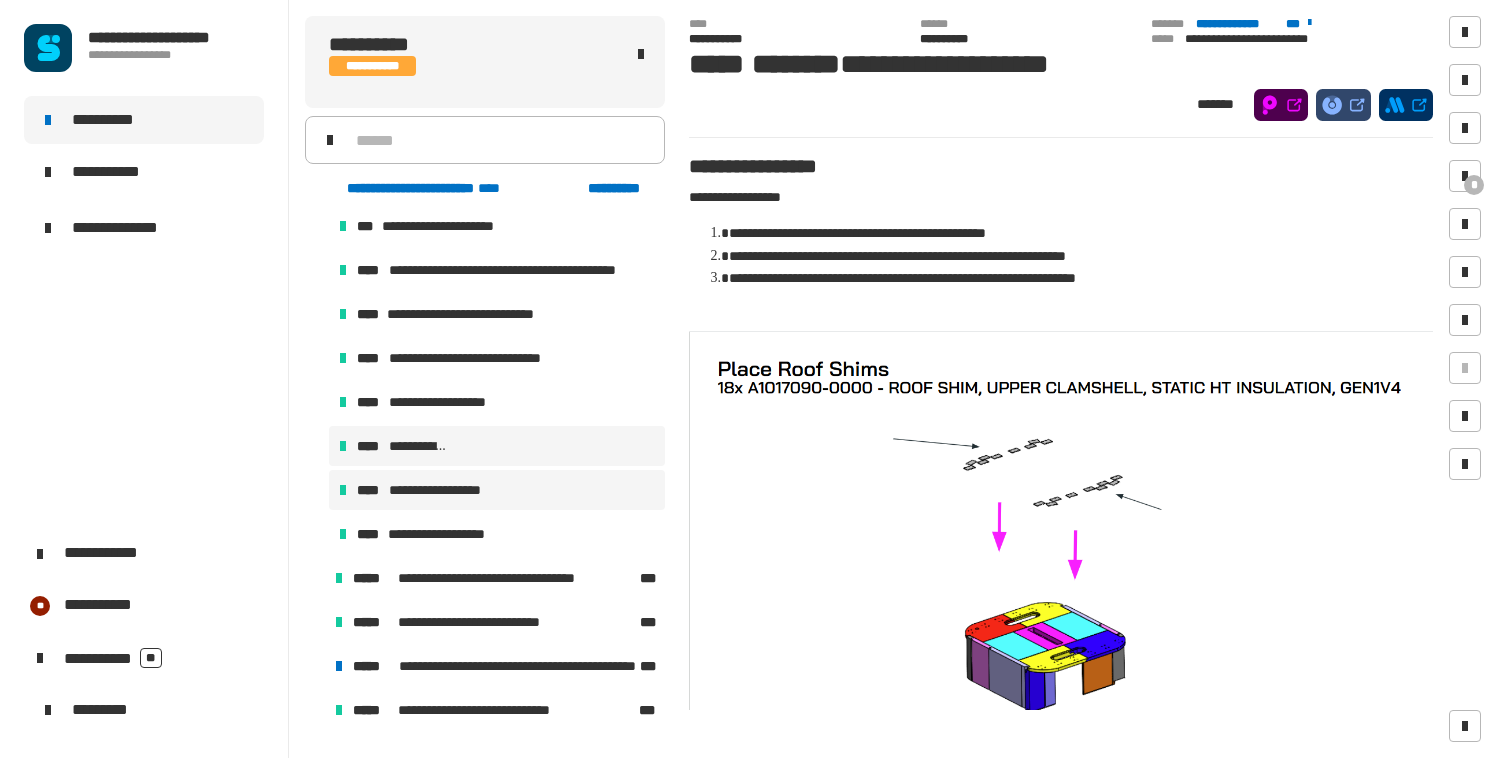 click on "**********" at bounding box center [497, 446] 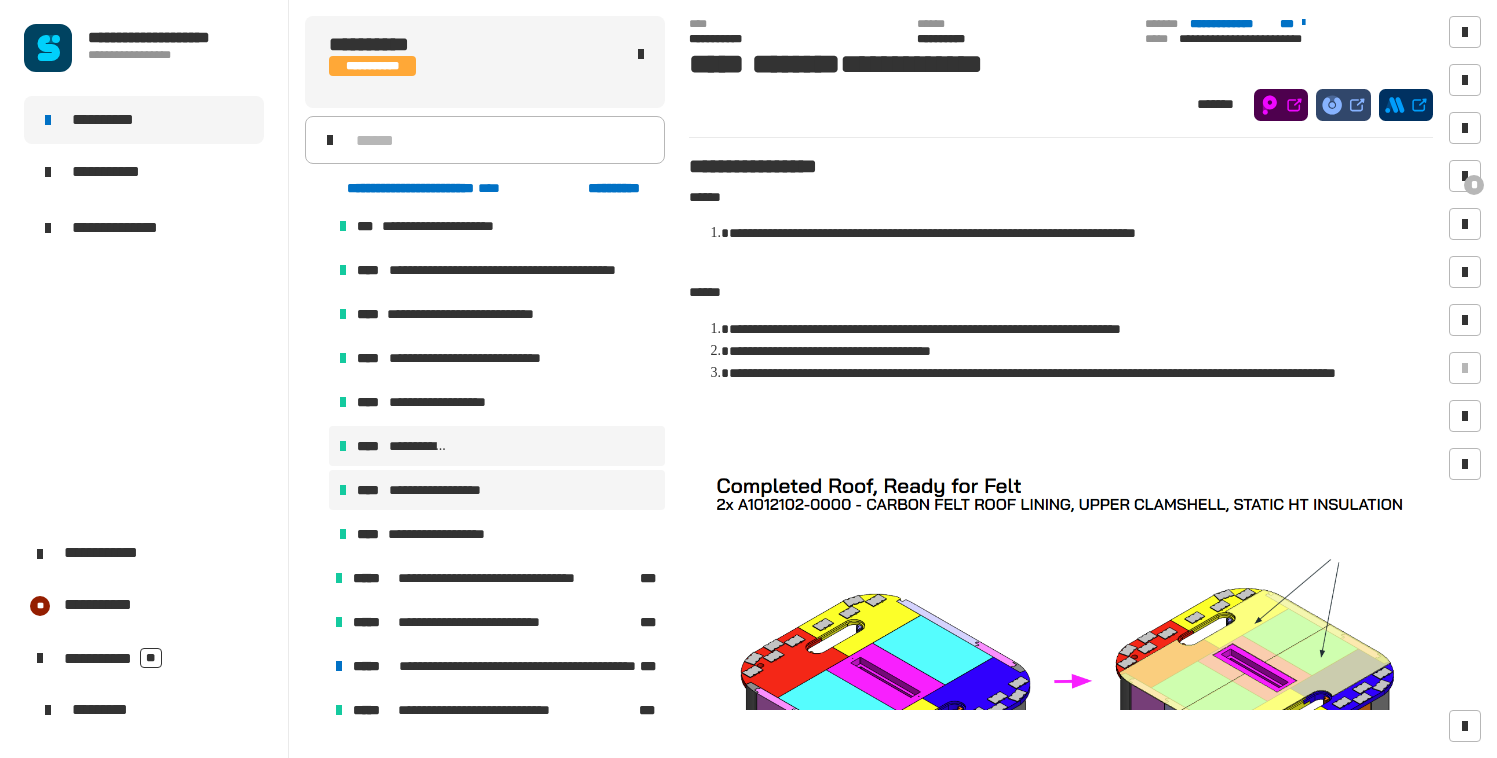 click on "**********" at bounding box center (443, 490) 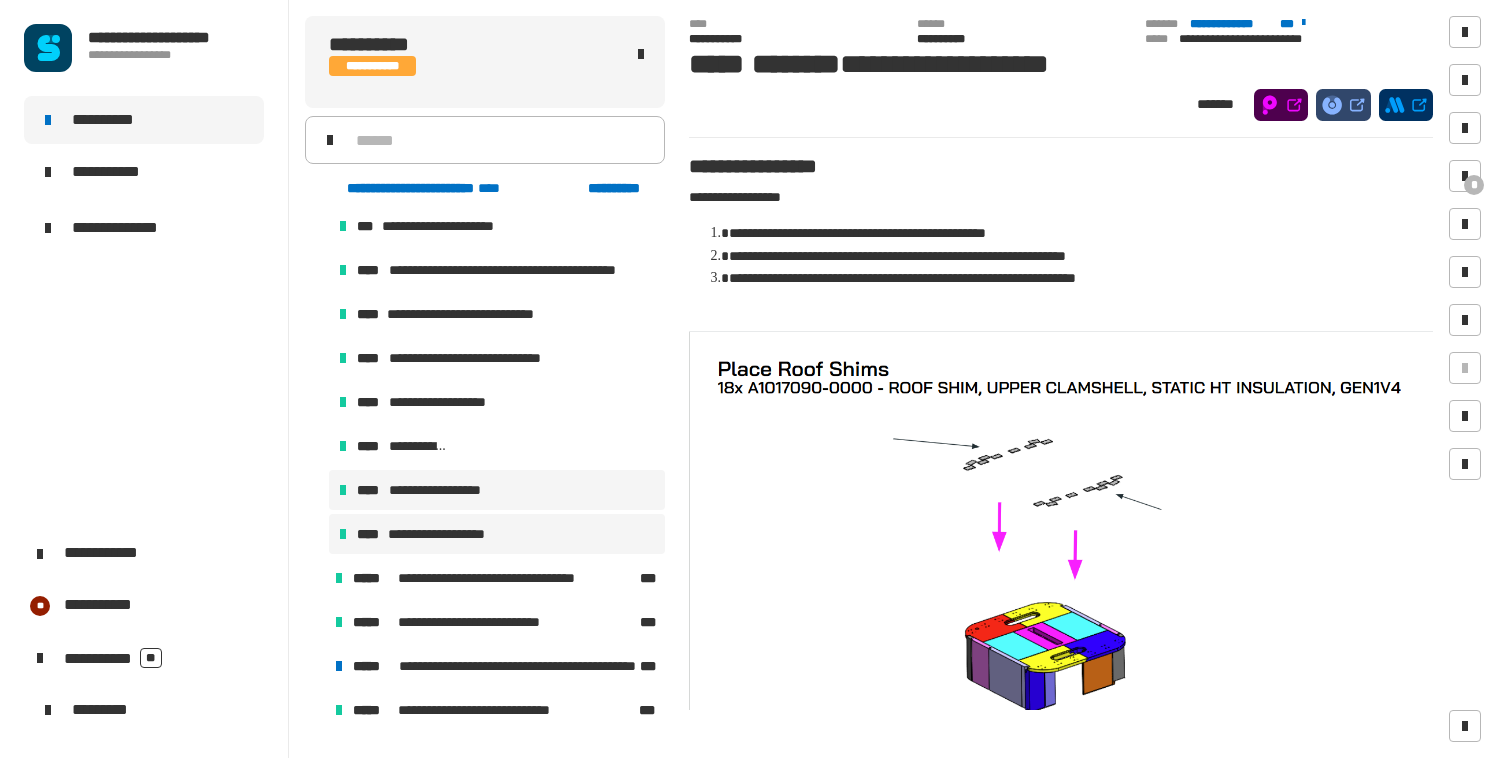 click on "**********" at bounding box center [446, 534] 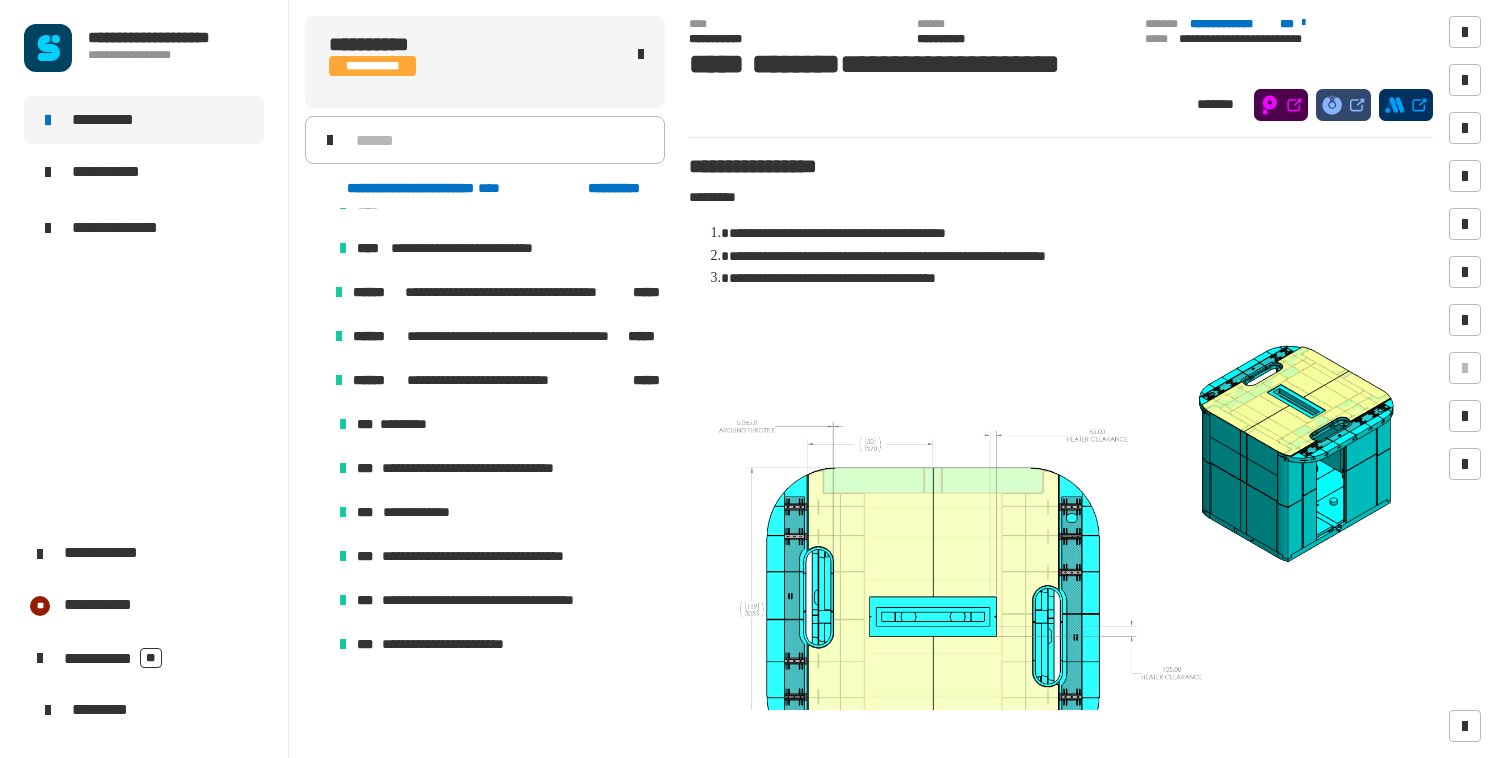 scroll, scrollTop: 3068, scrollLeft: 0, axis: vertical 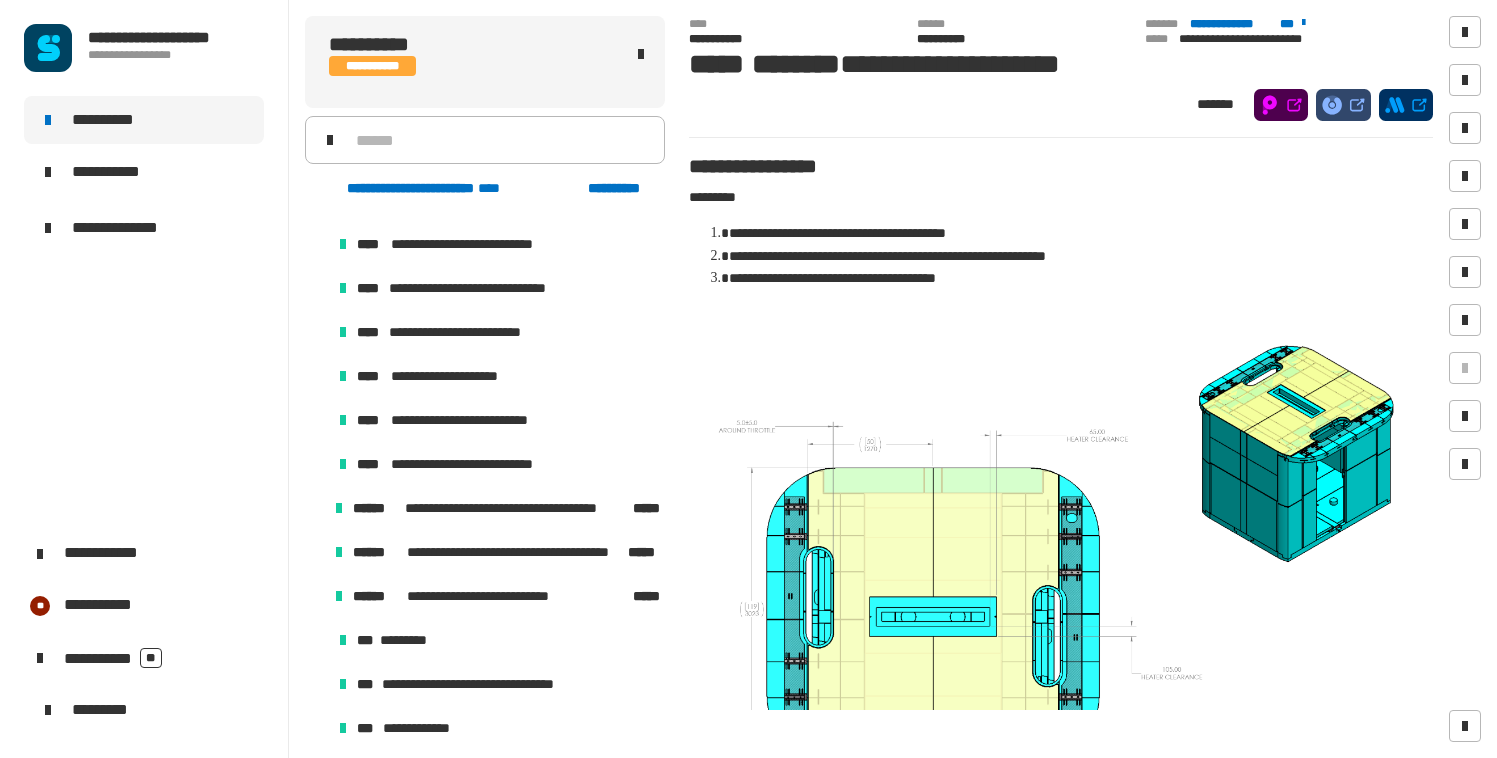 click at bounding box center [315, 596] 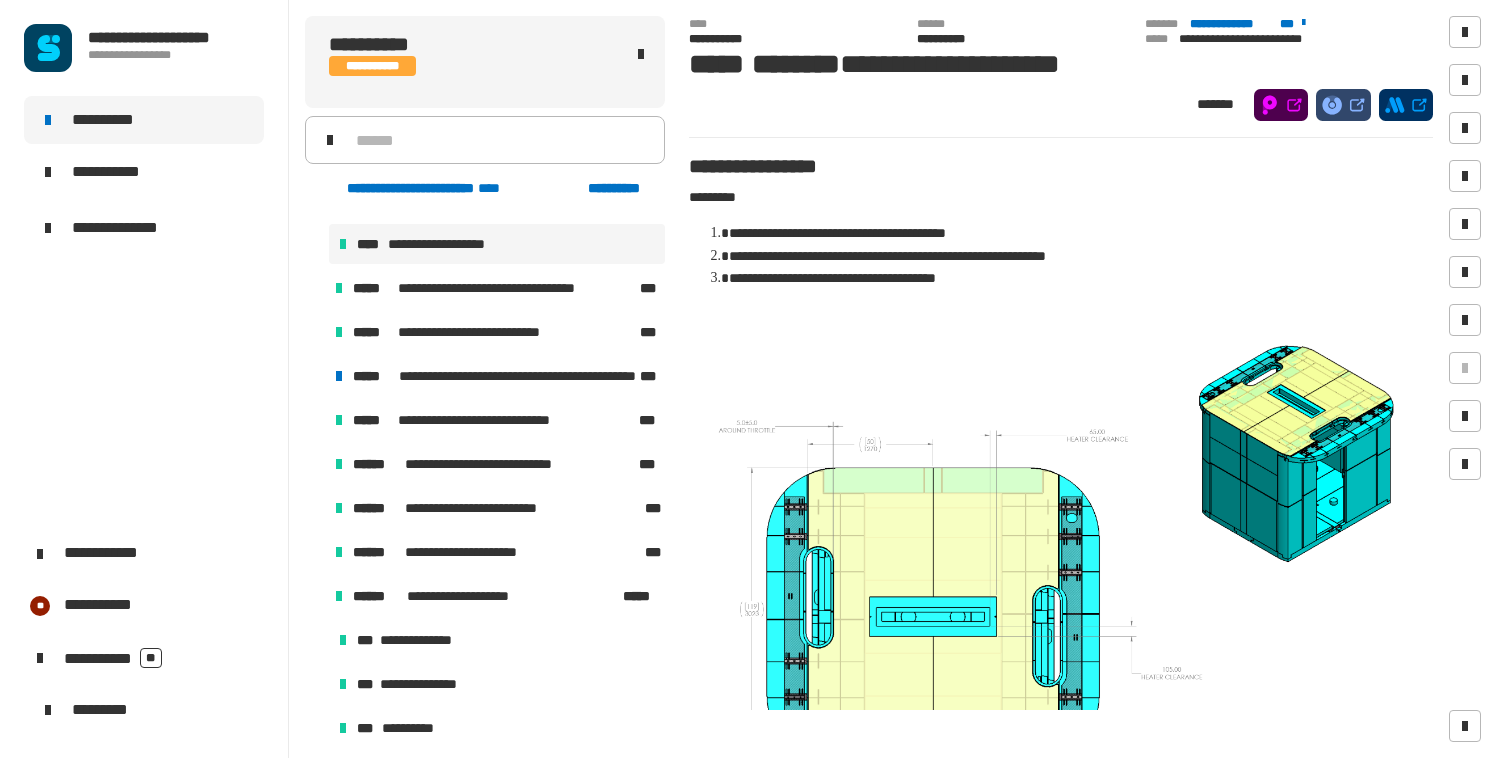 scroll, scrollTop: 979, scrollLeft: 0, axis: vertical 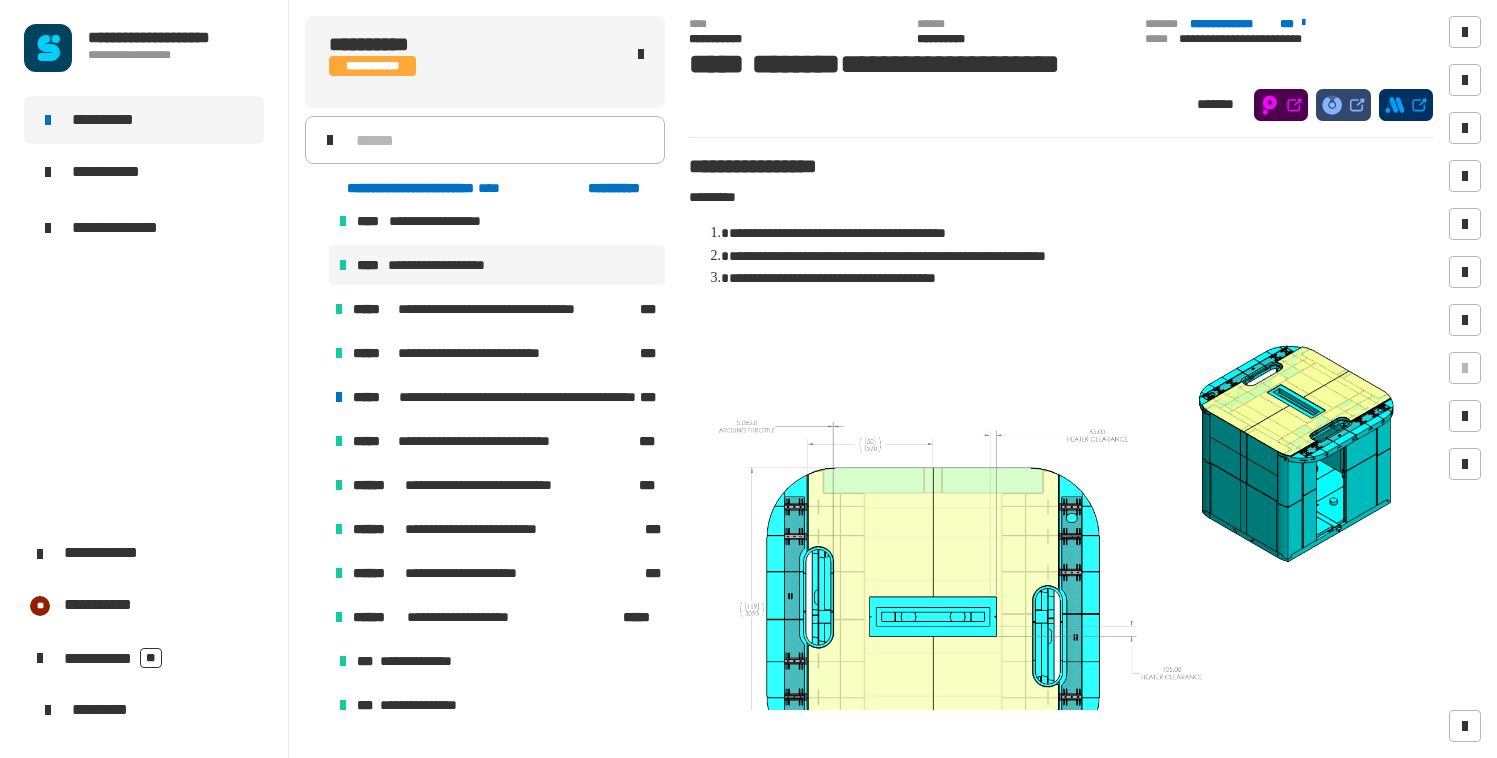 click at bounding box center (315, 617) 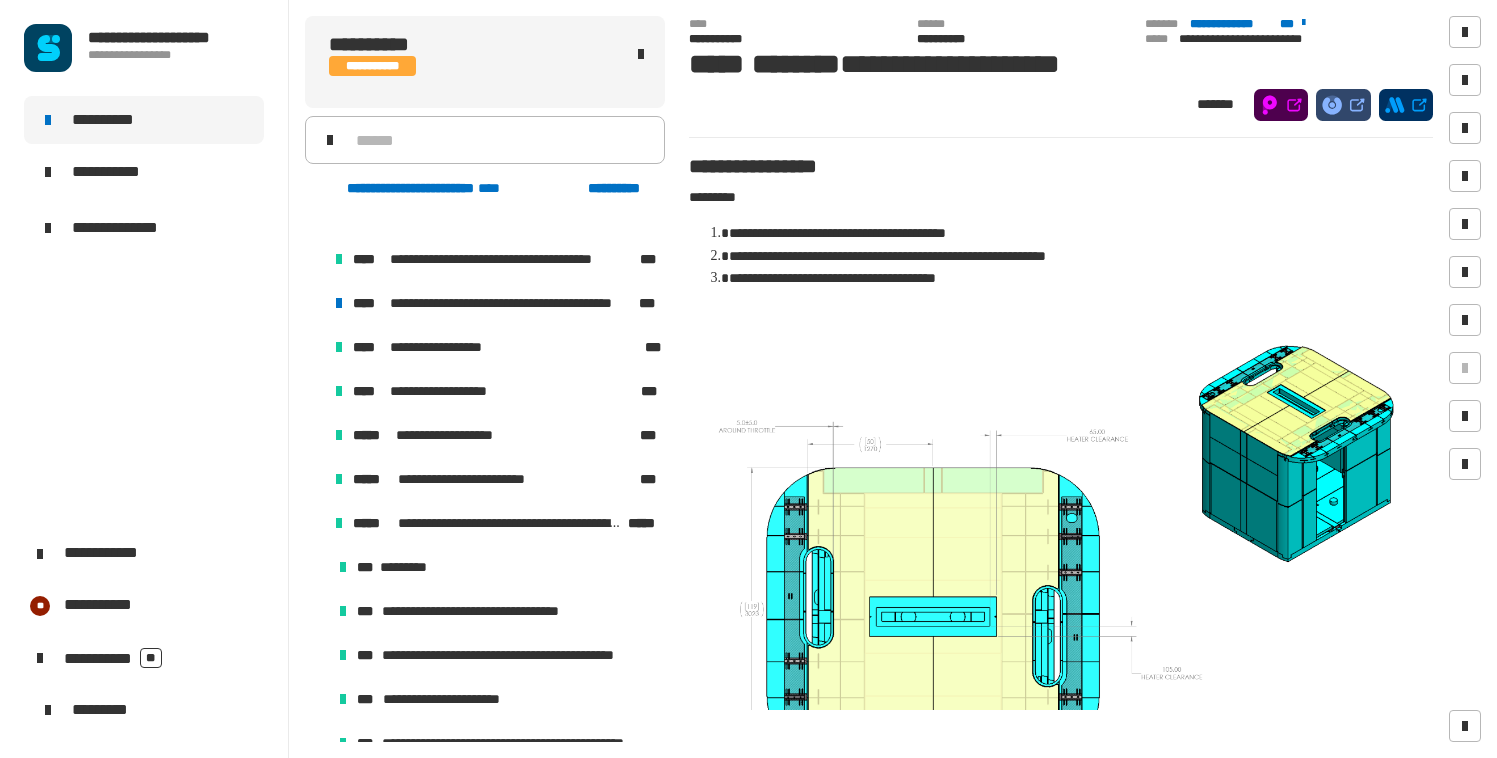 scroll, scrollTop: 0, scrollLeft: 0, axis: both 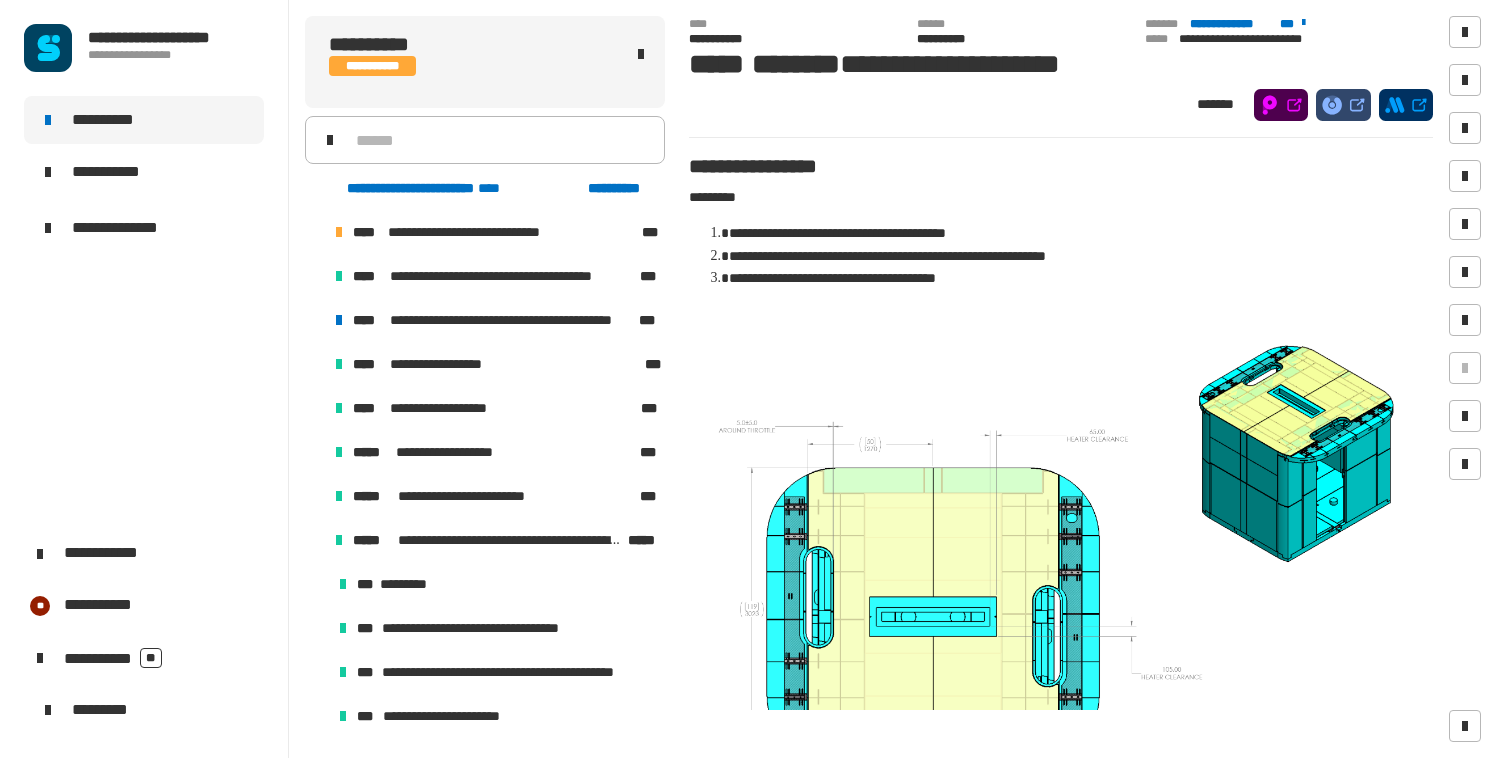 click at bounding box center [315, 540] 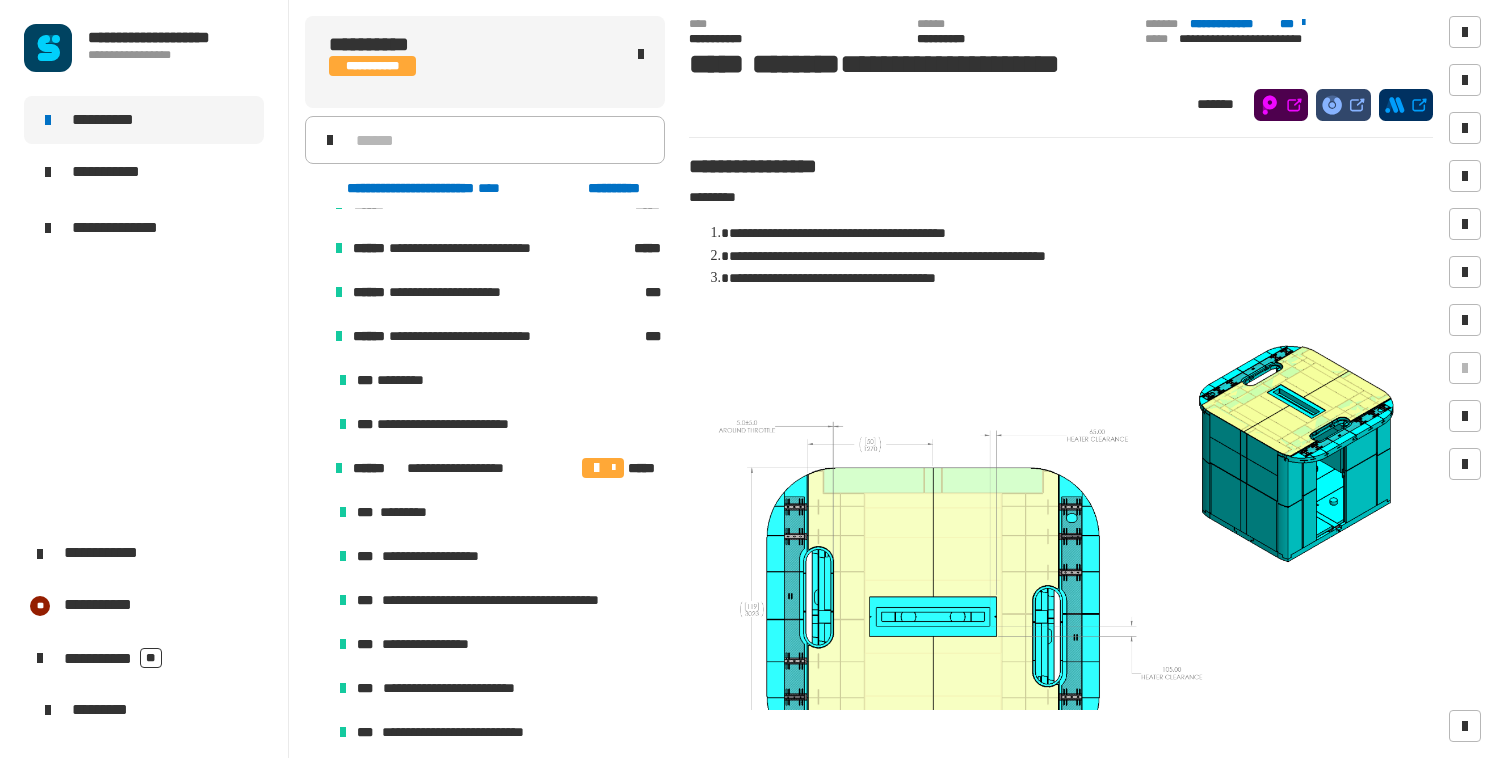 scroll, scrollTop: 754, scrollLeft: 0, axis: vertical 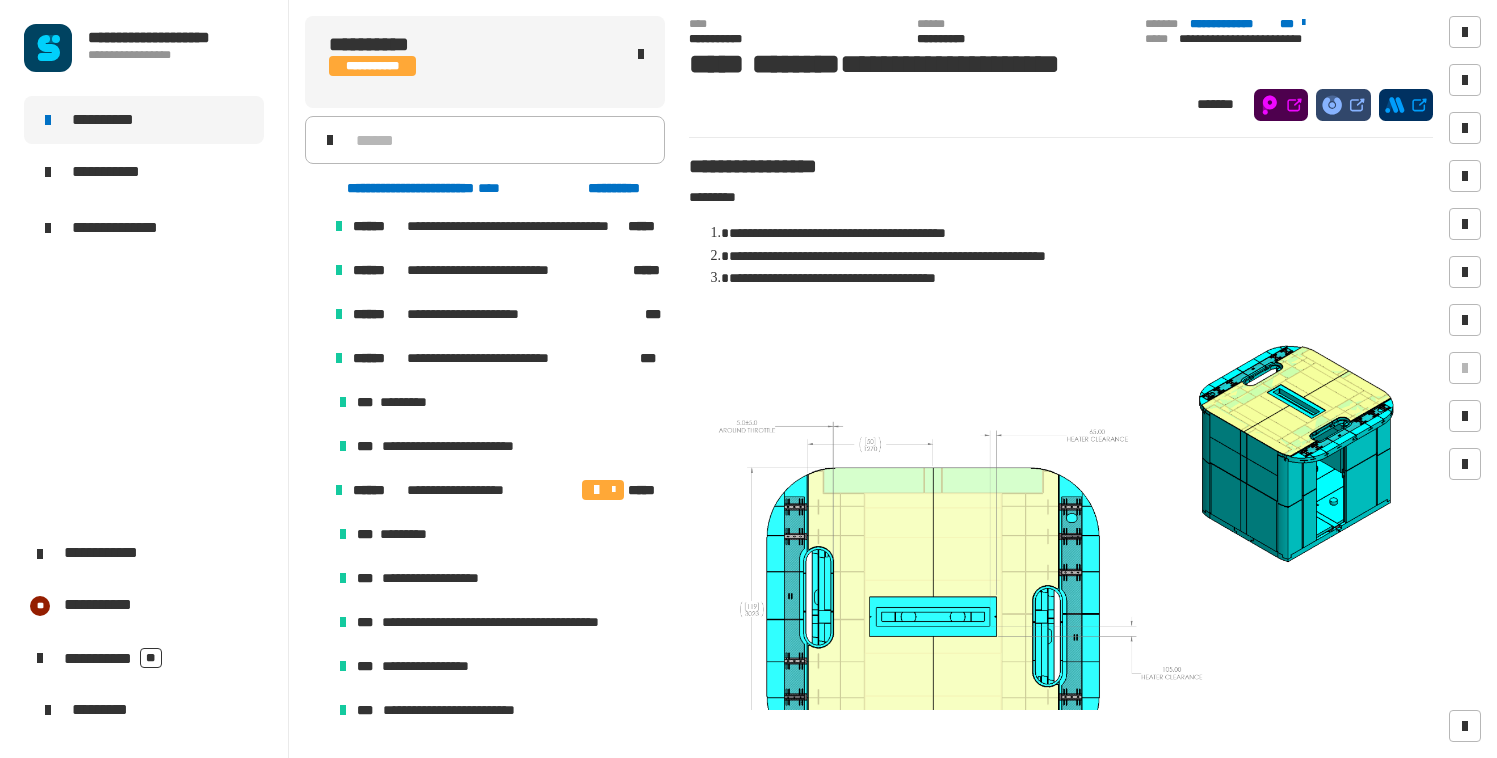 click at bounding box center (315, 490) 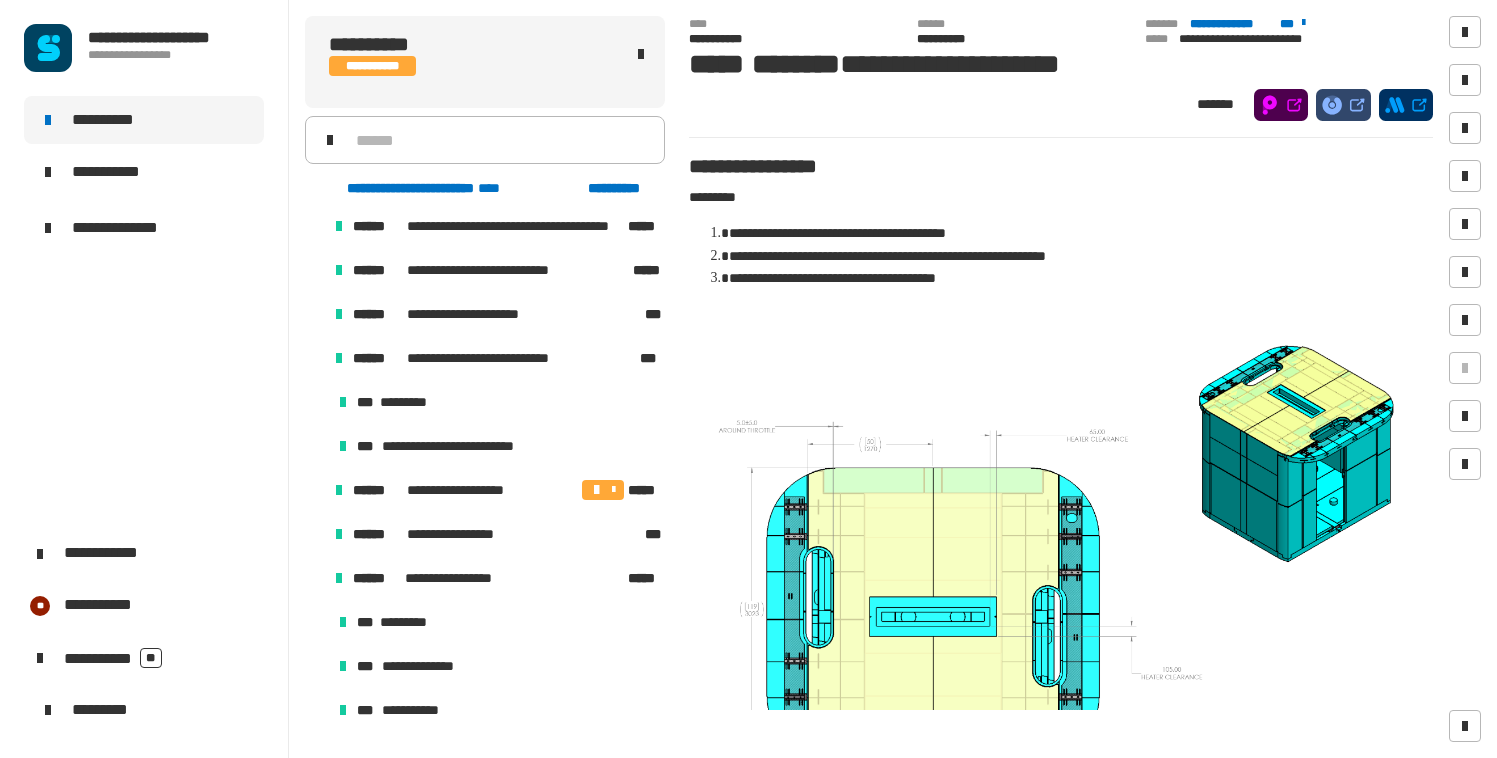 click at bounding box center (315, 358) 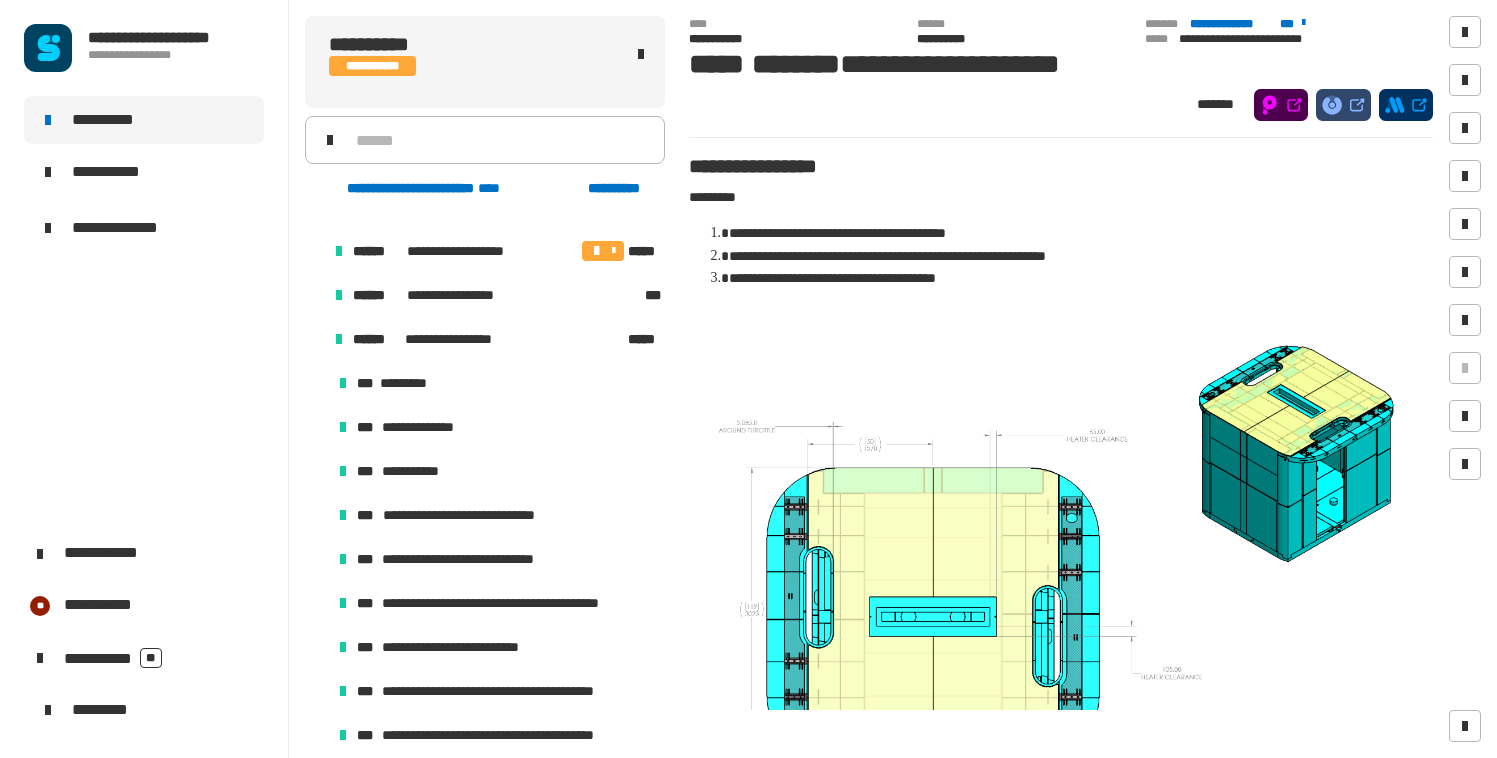 scroll, scrollTop: 900, scrollLeft: 0, axis: vertical 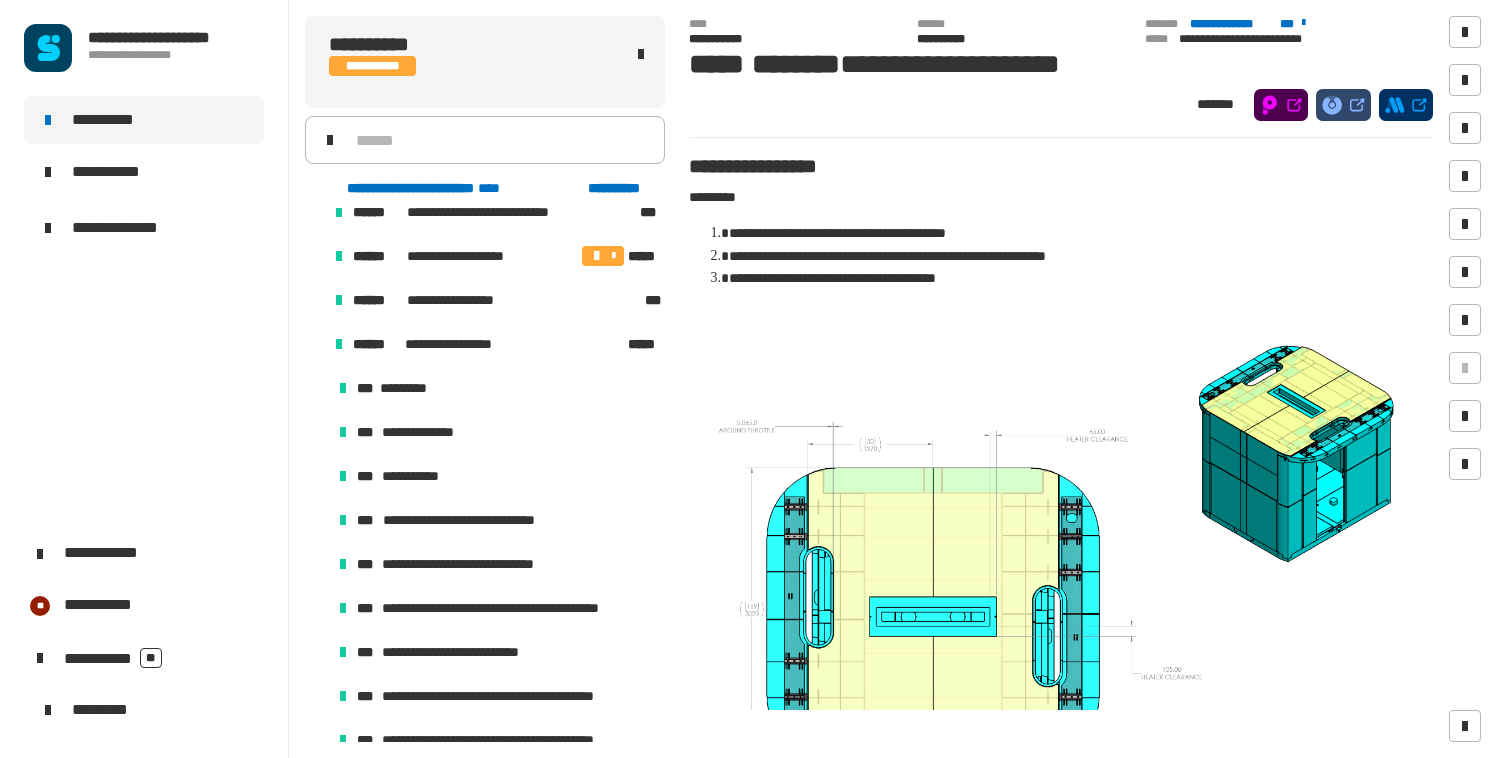 click at bounding box center [315, 344] 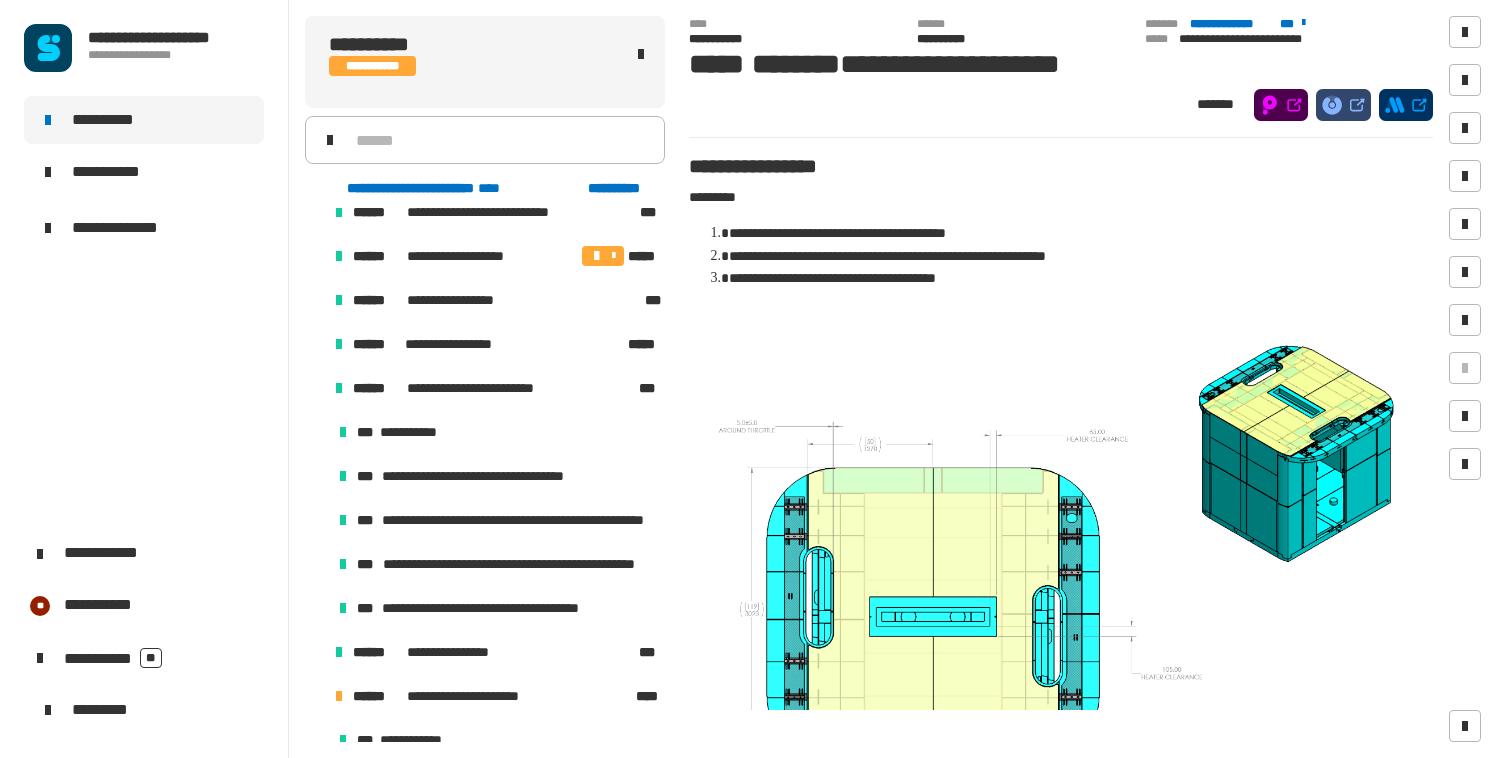 click on "**********" 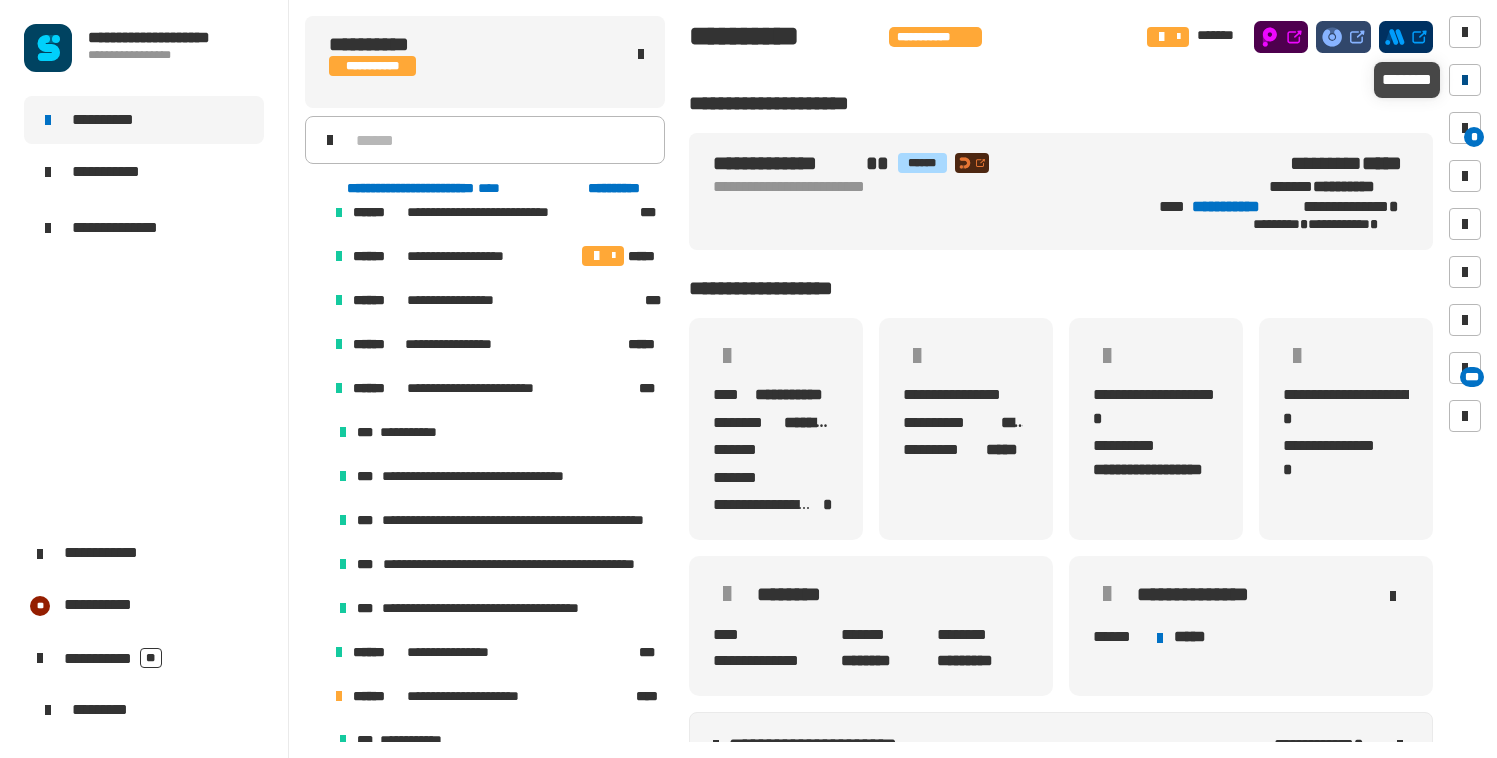 click at bounding box center [1465, 80] 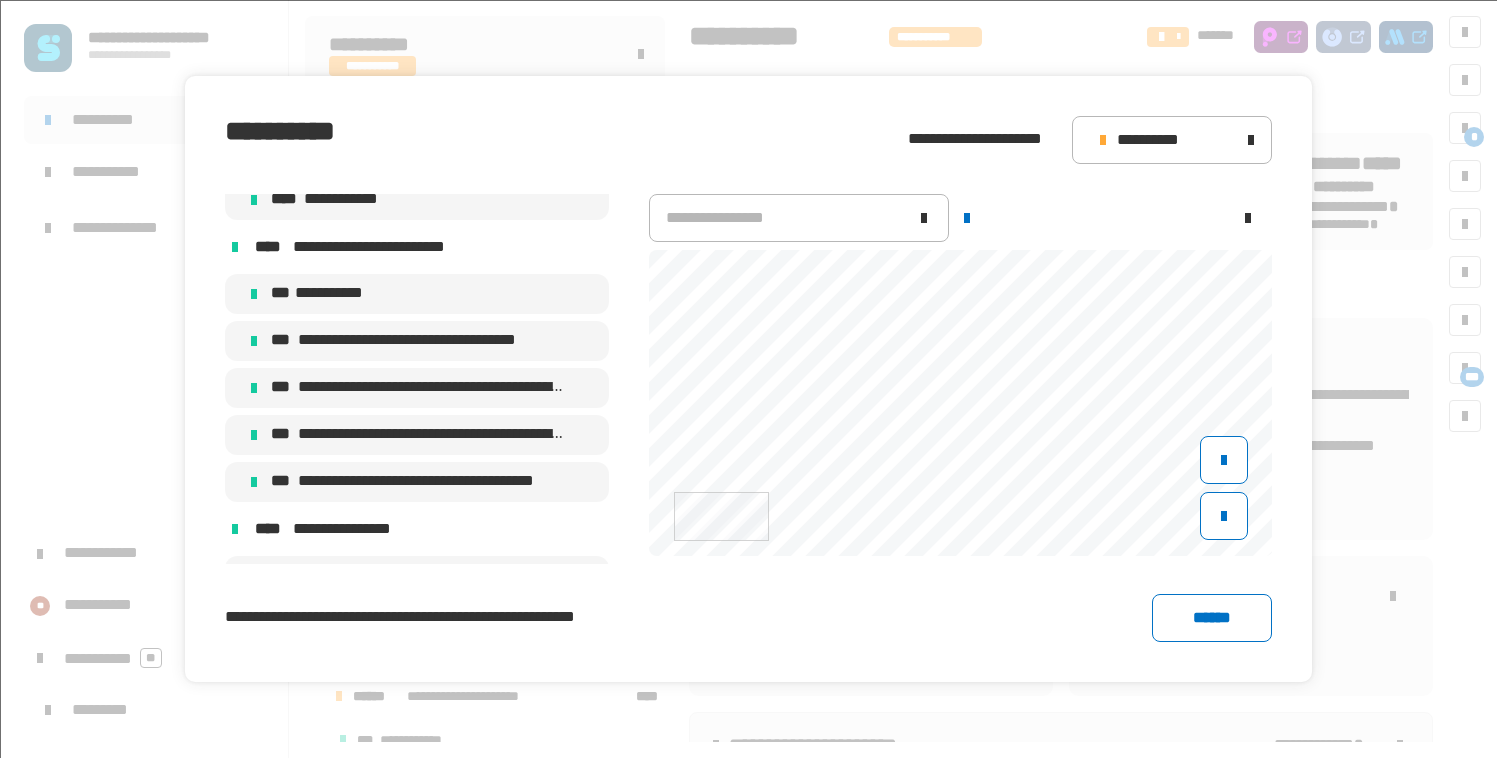 scroll, scrollTop: 9614, scrollLeft: 0, axis: vertical 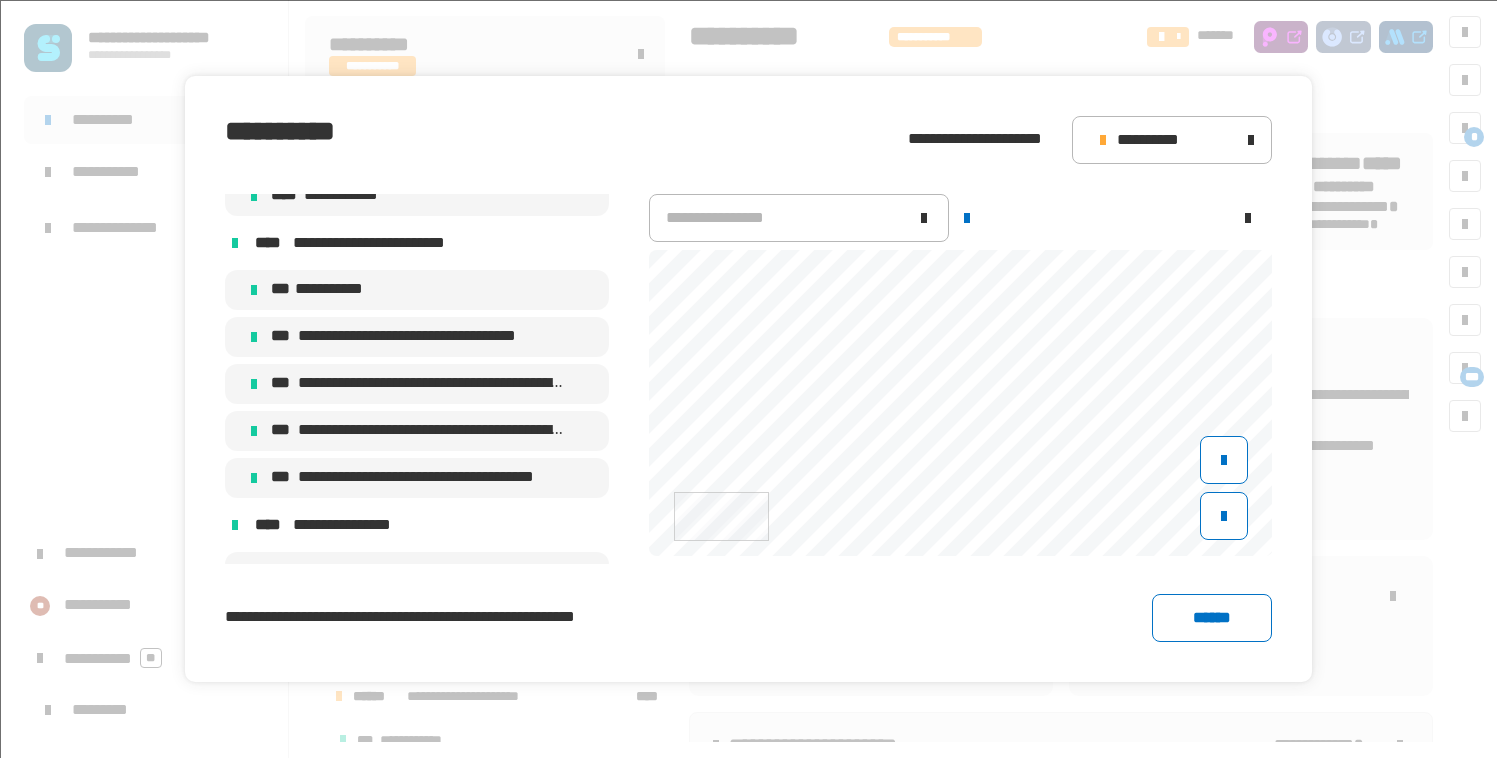 click on "**********" 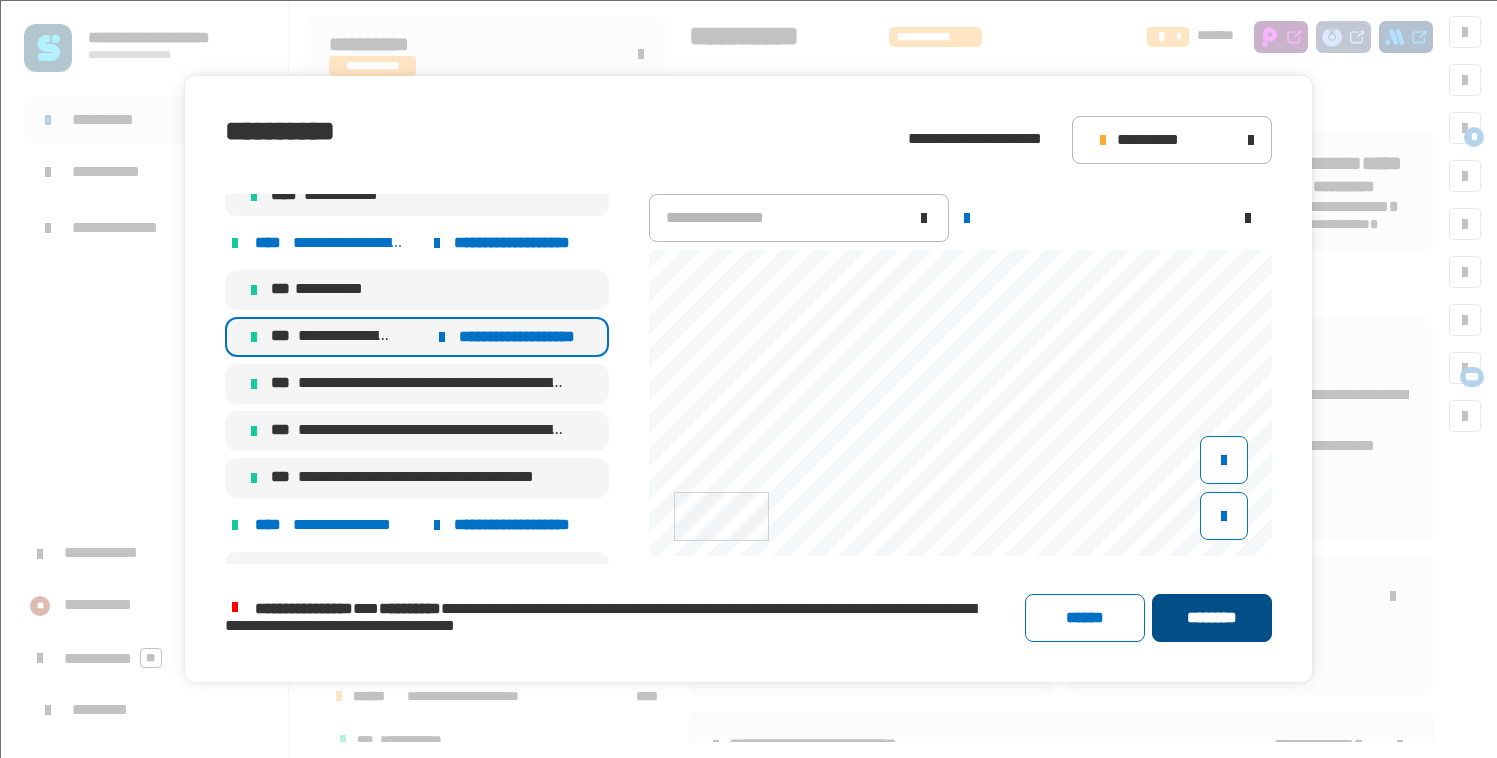 click on "********" 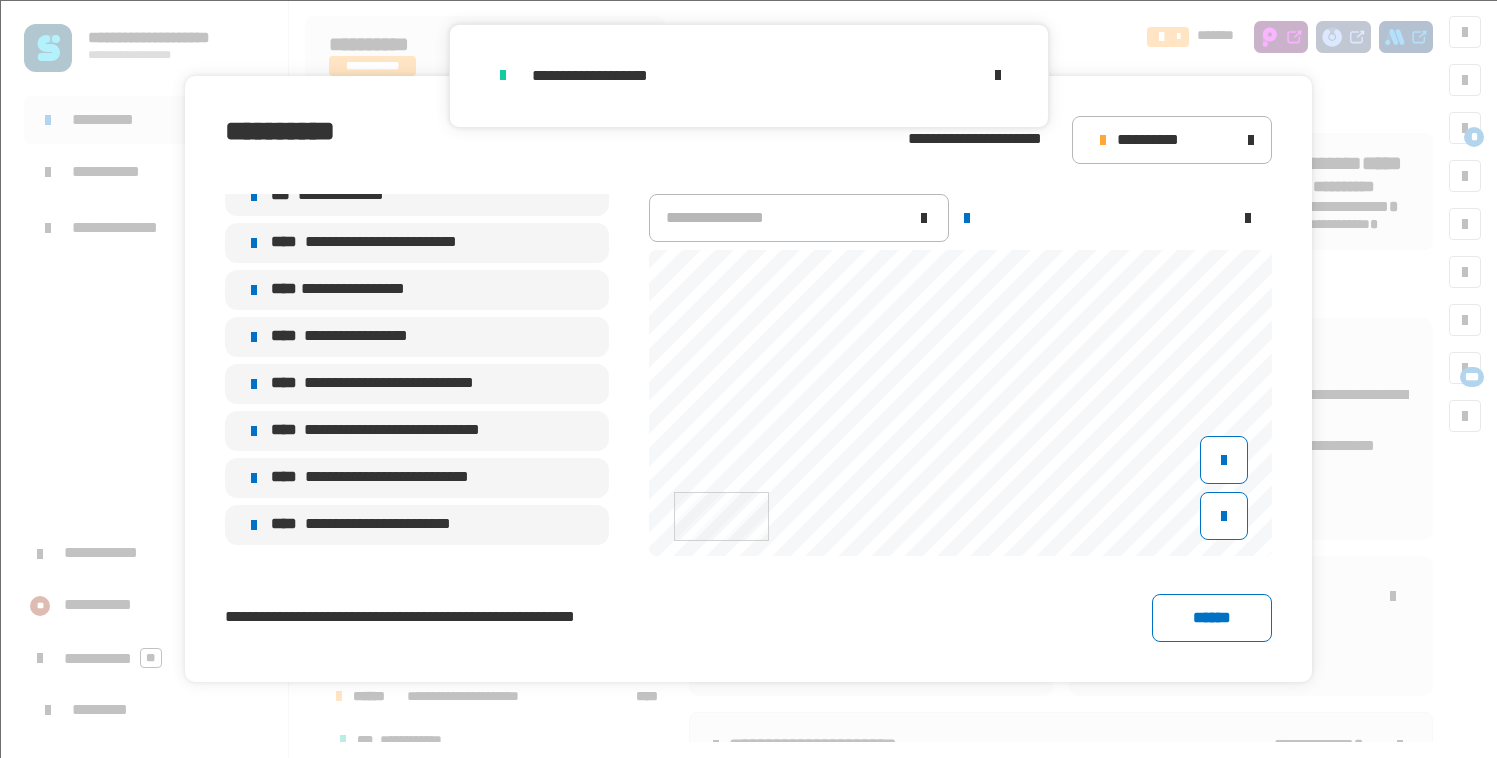 click 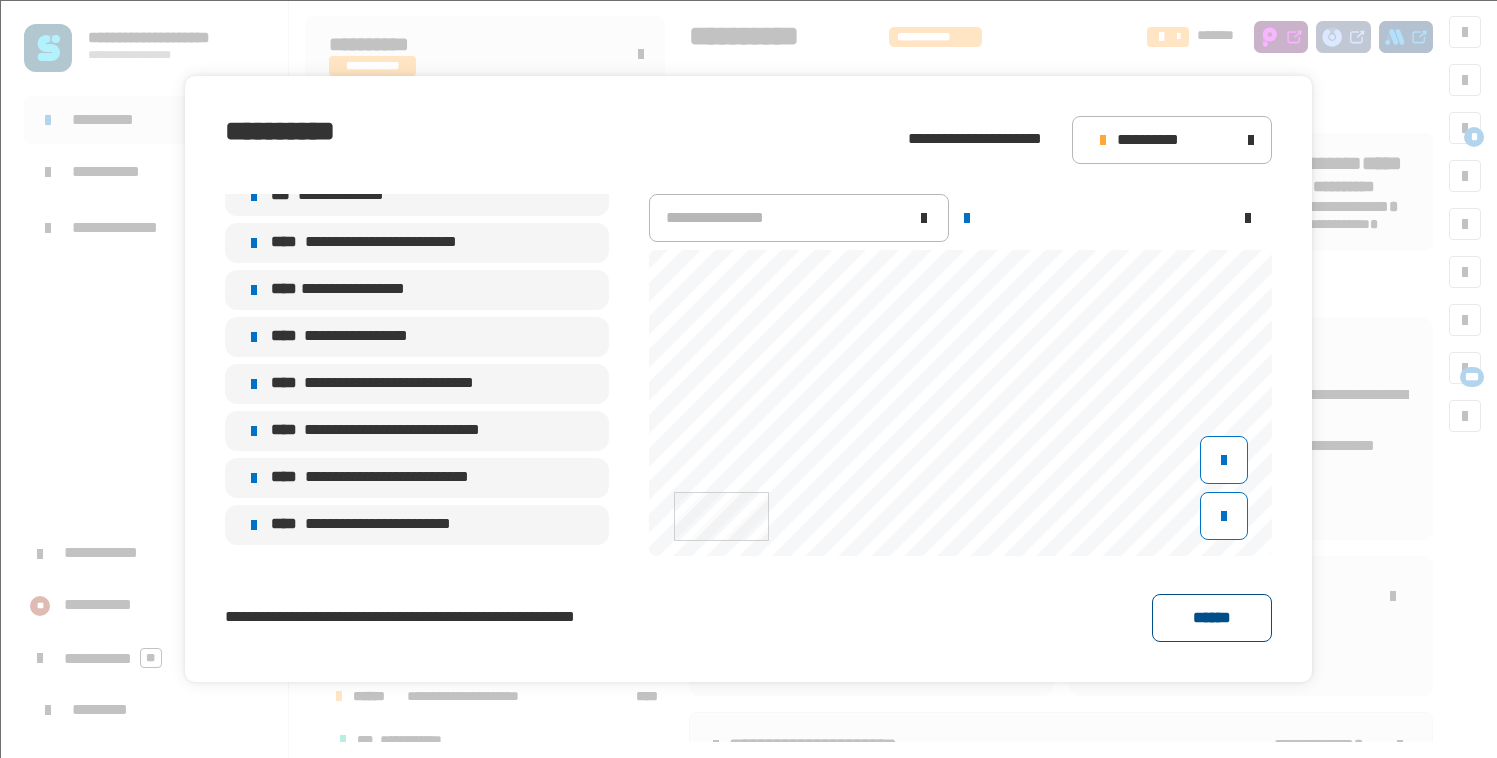 click on "******" 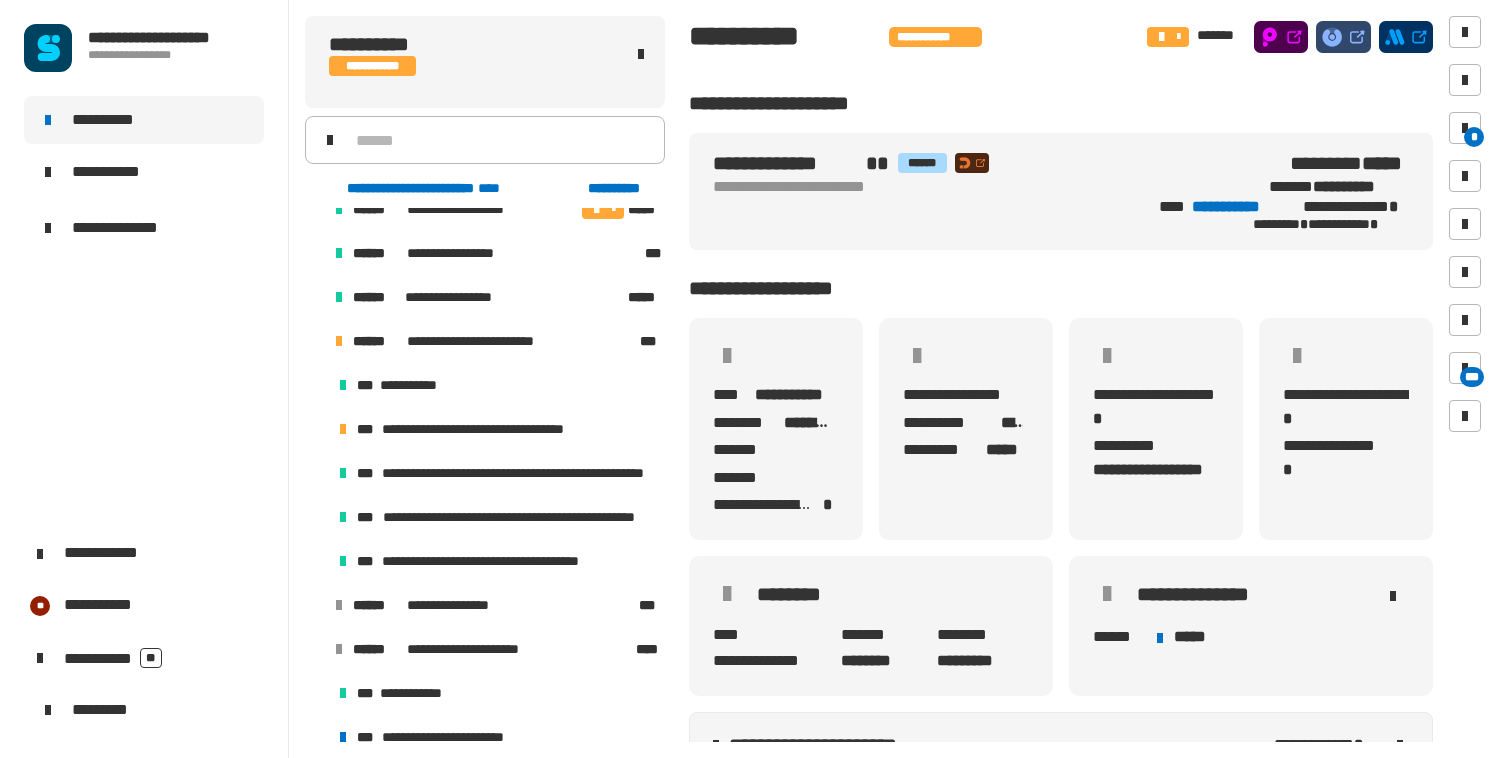 scroll, scrollTop: 957, scrollLeft: 0, axis: vertical 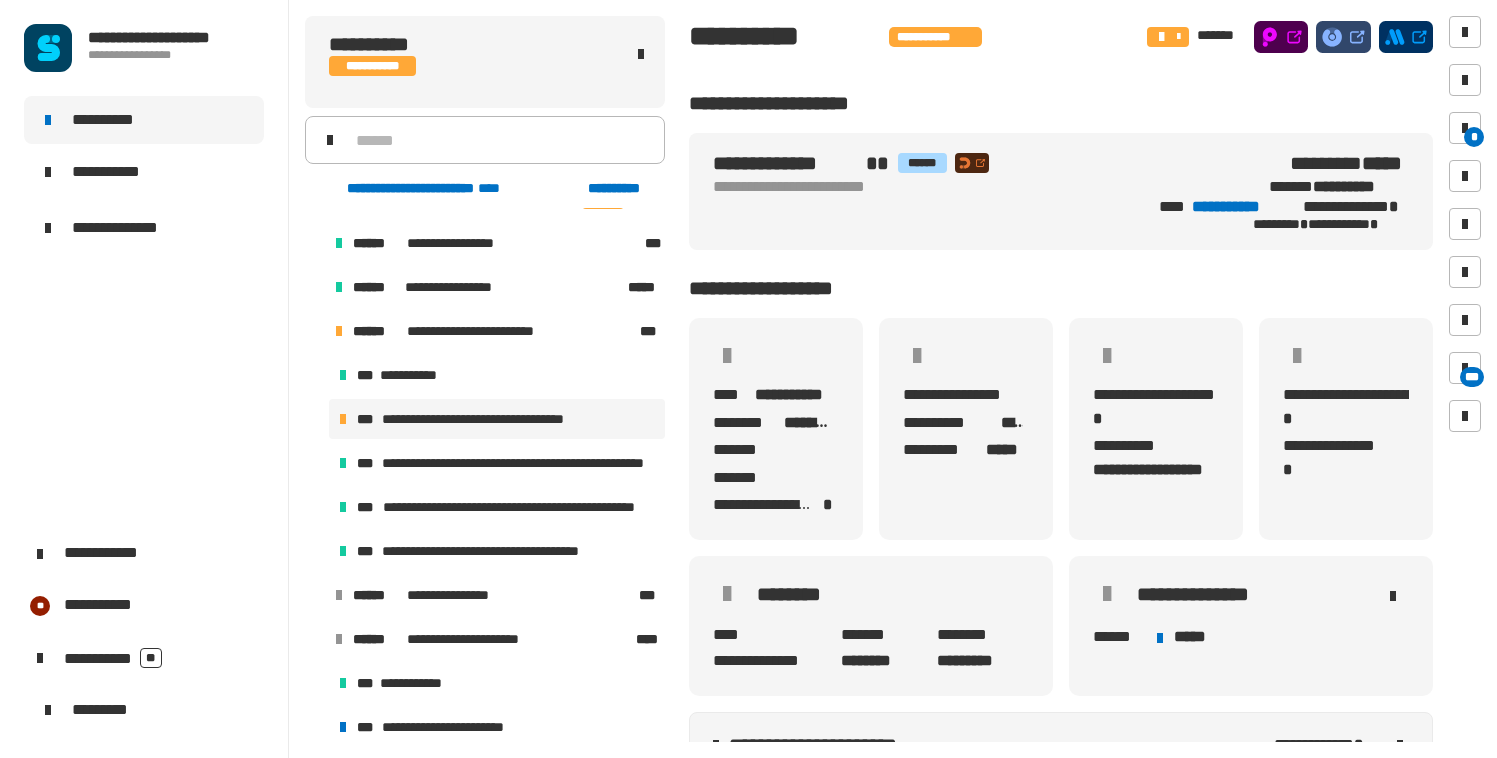 click on "**********" at bounding box center (495, 419) 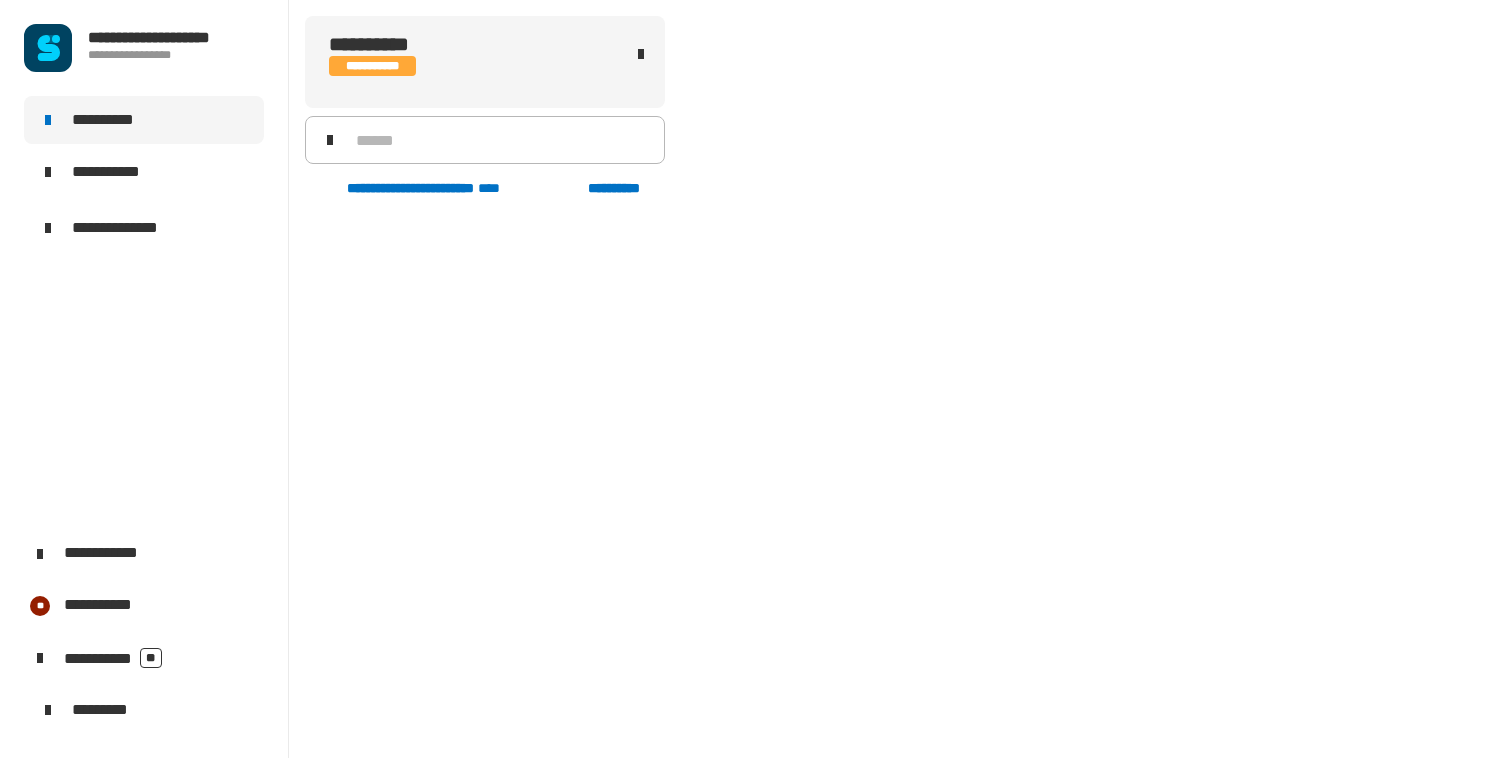 scroll, scrollTop: 923, scrollLeft: 0, axis: vertical 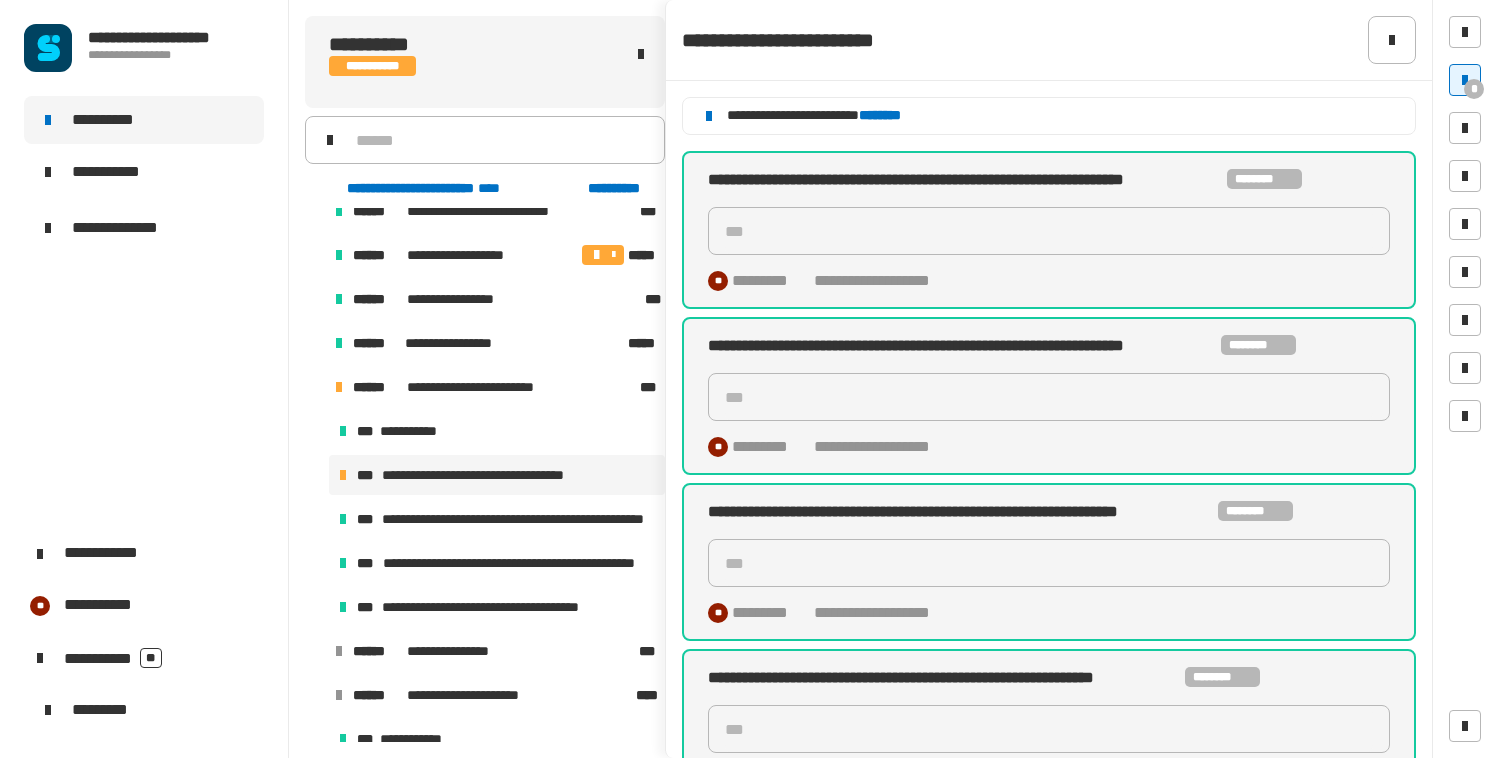 click on "***" 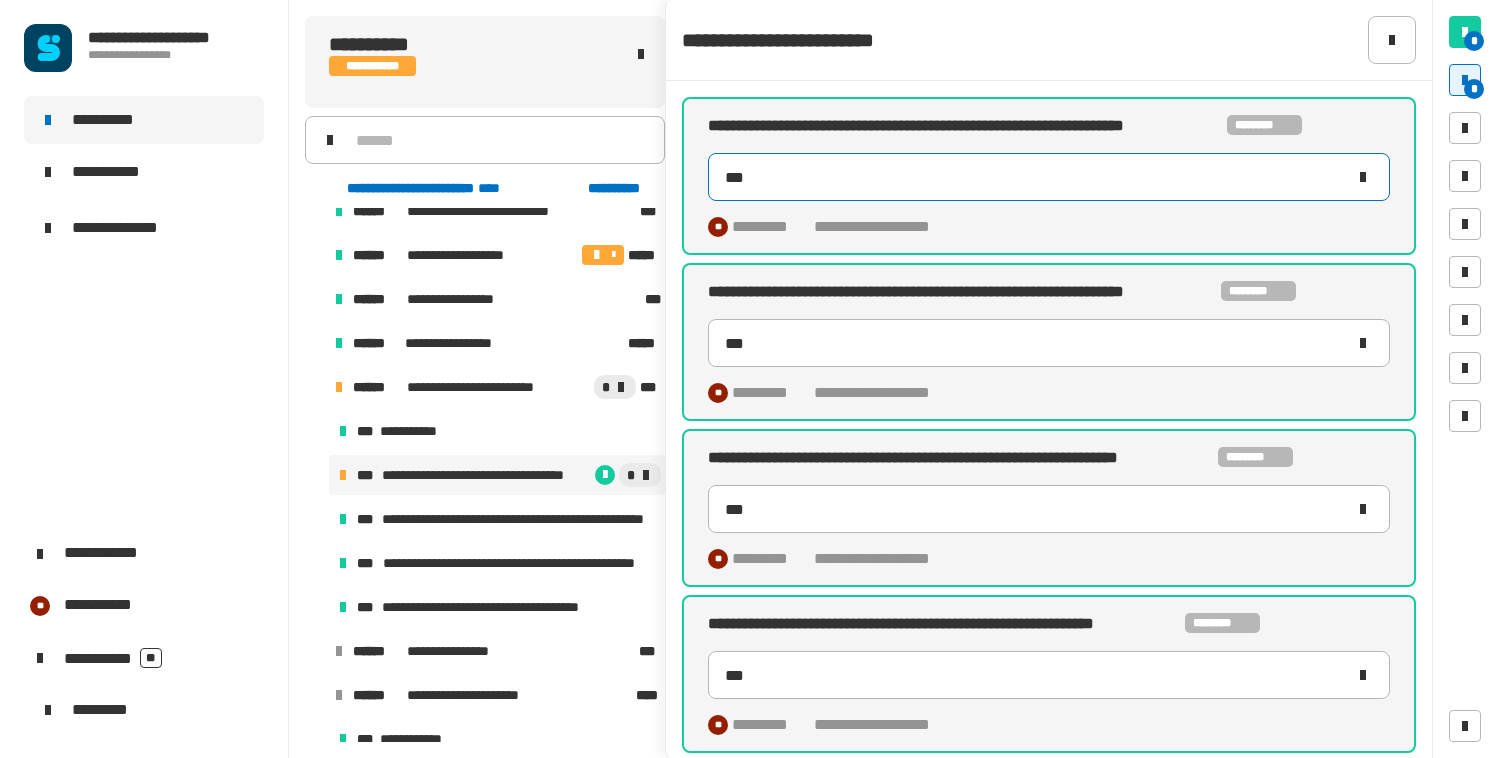 click 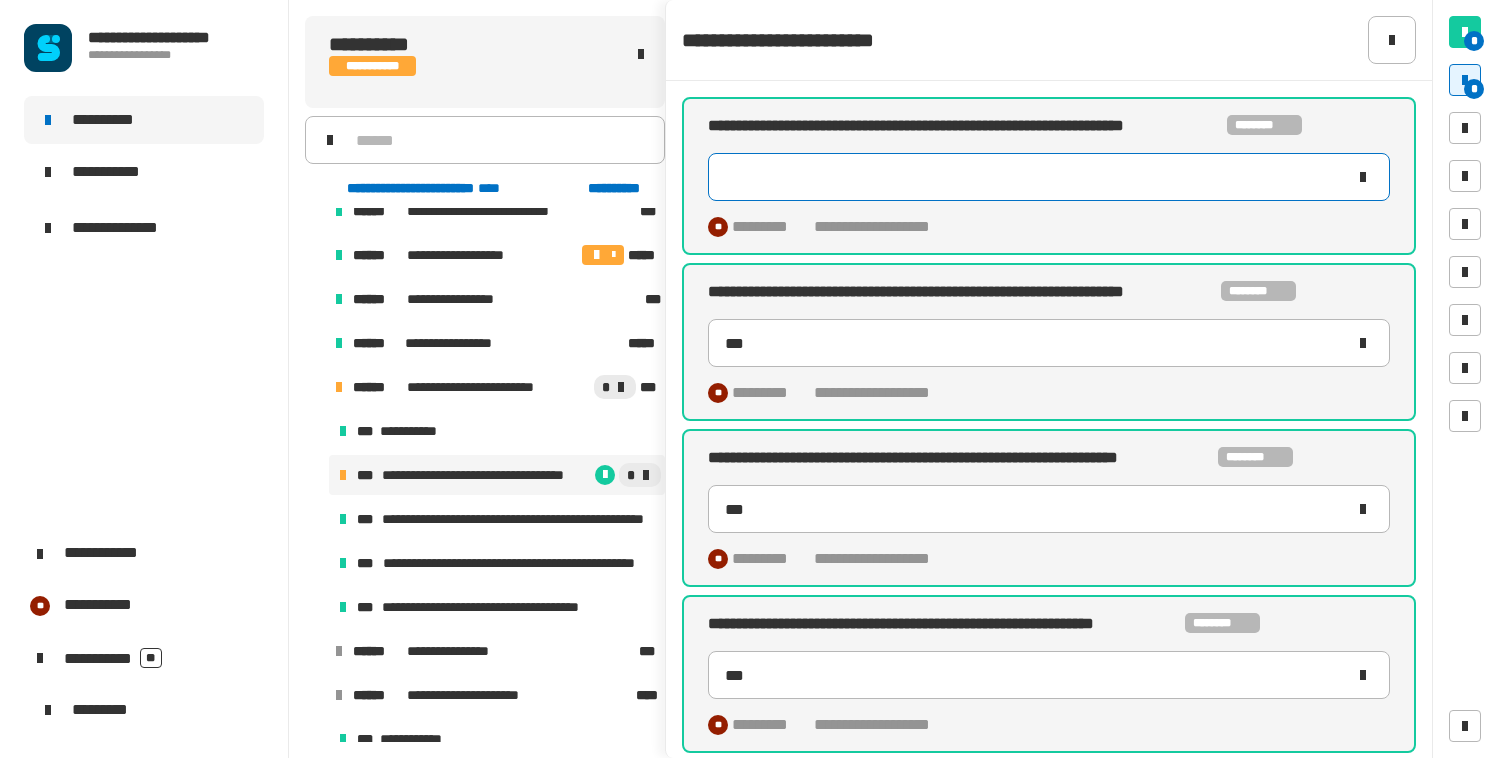type 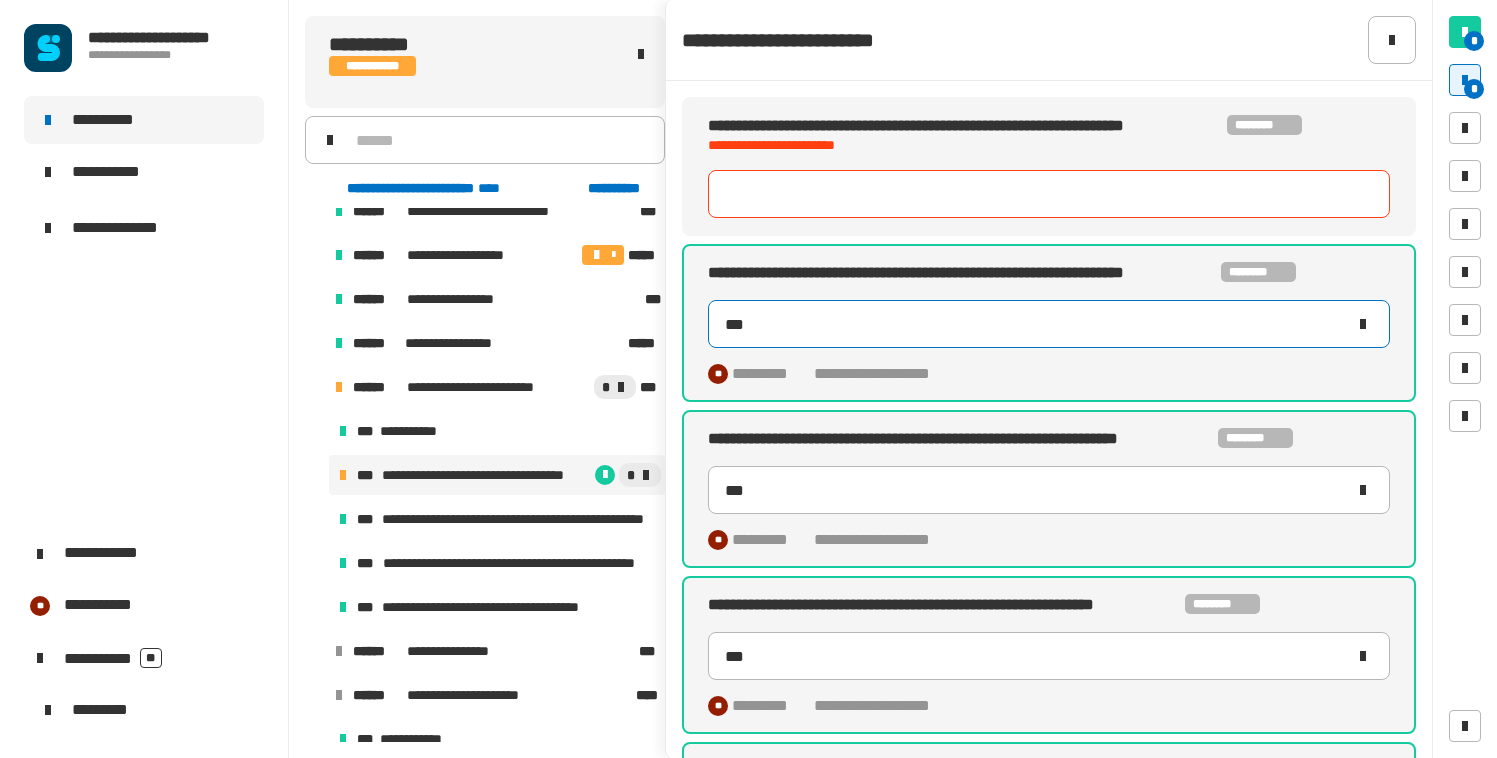 click 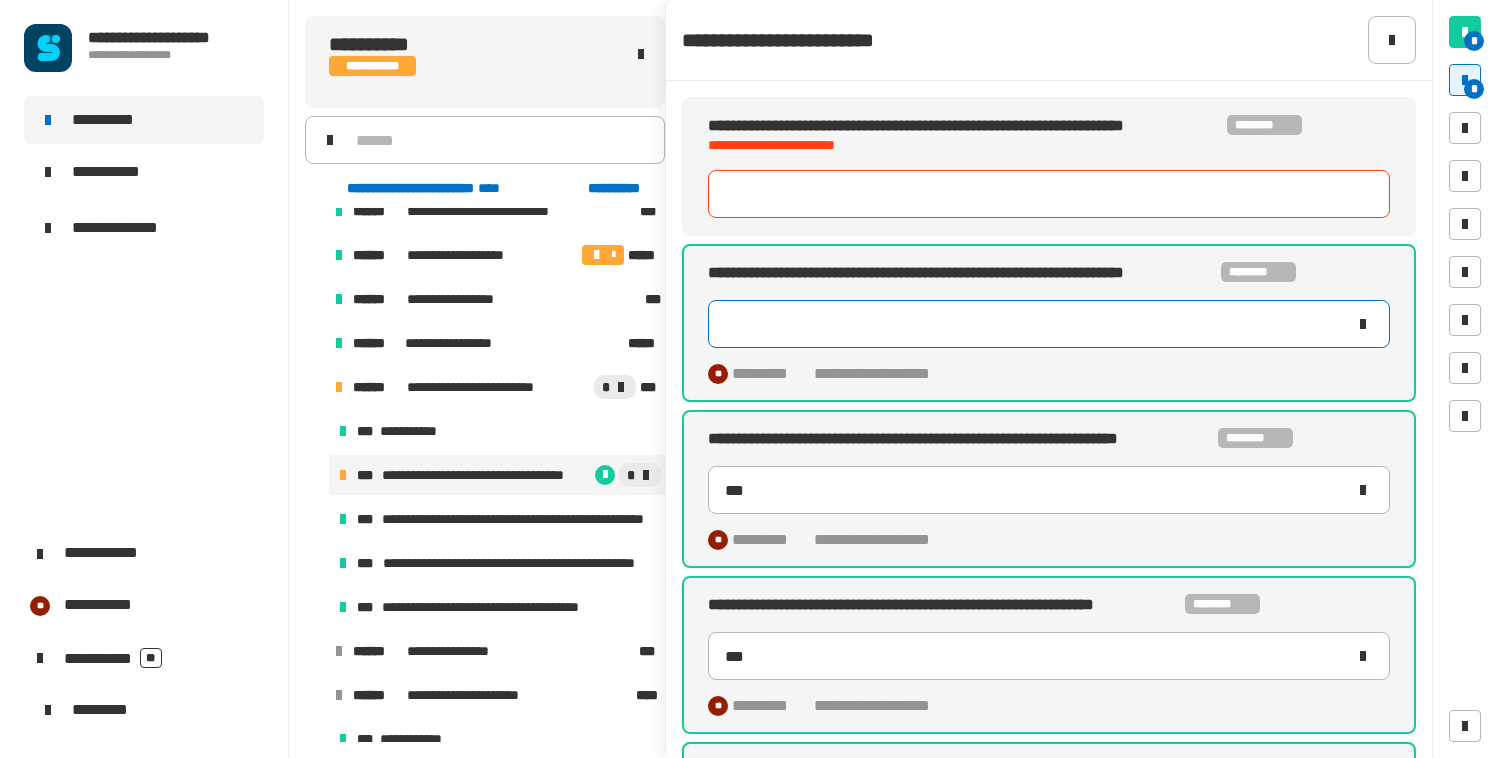 type 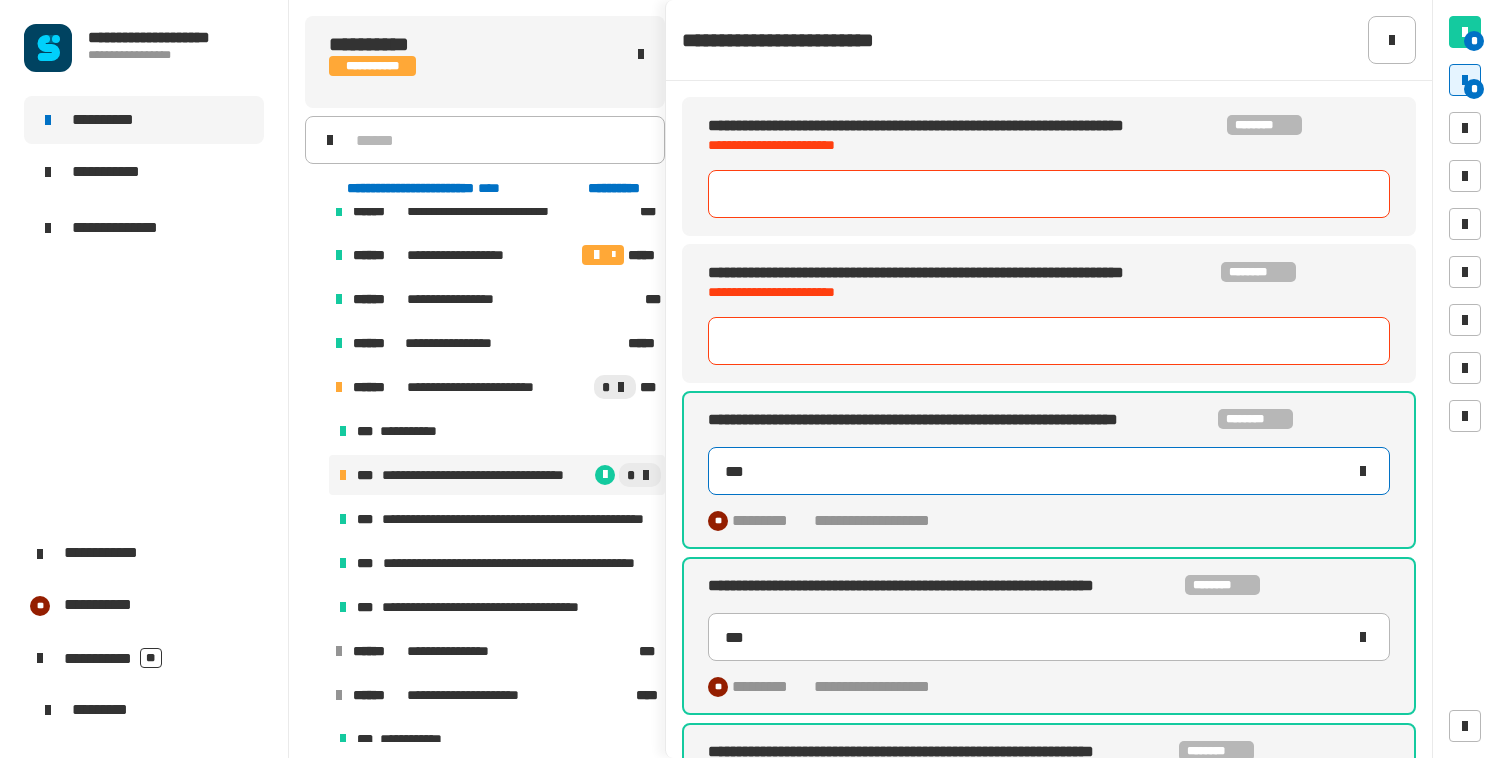 click 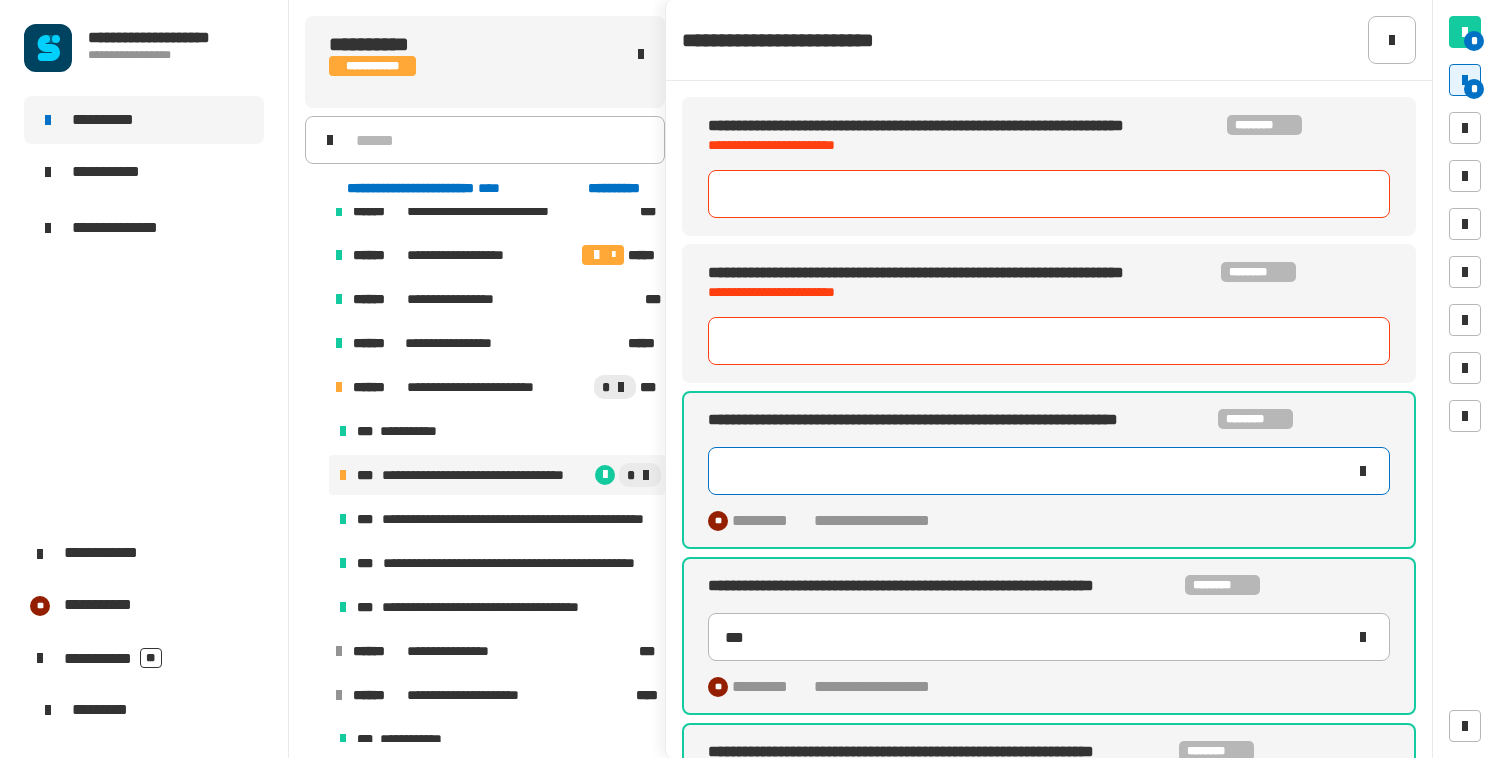 type 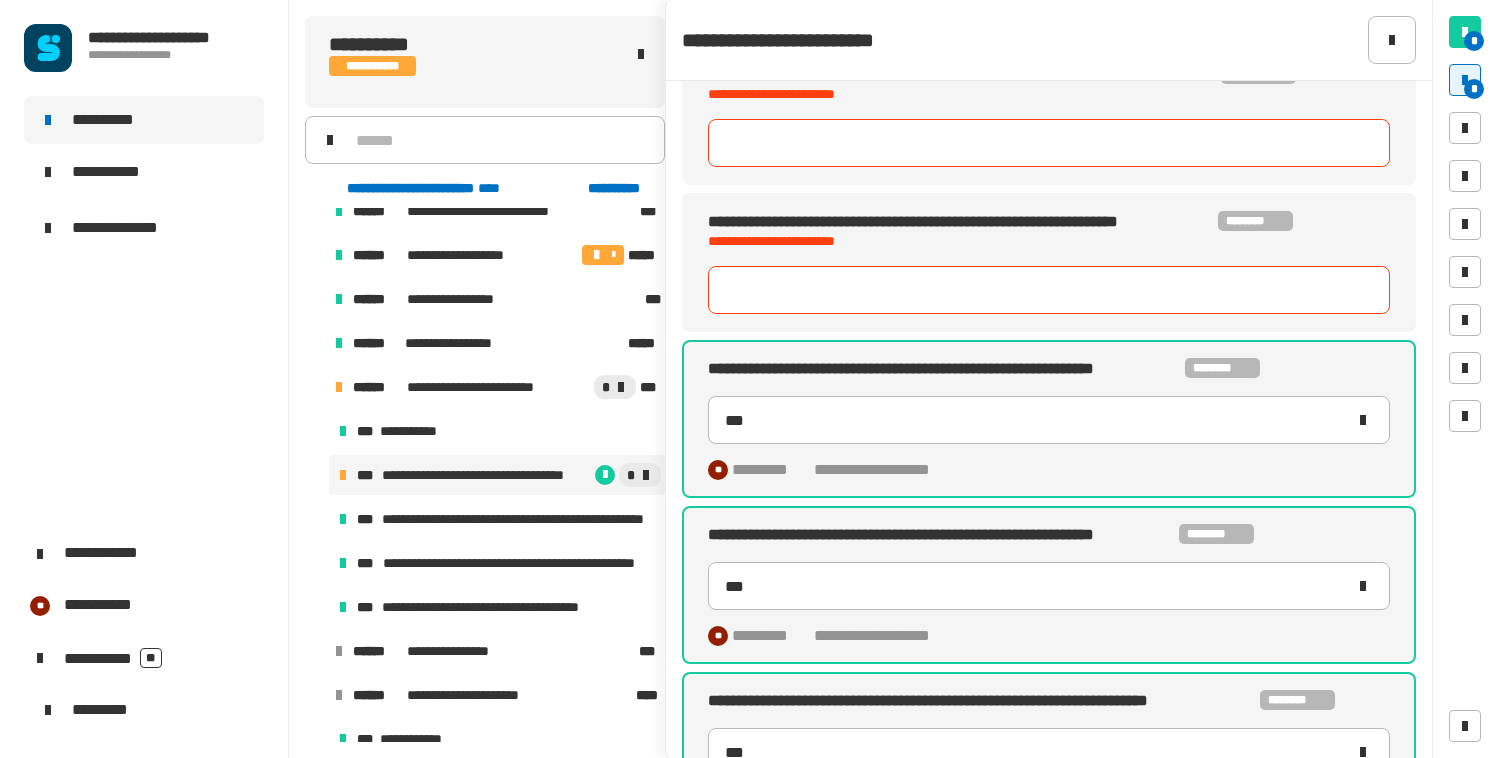 scroll, scrollTop: 205, scrollLeft: 0, axis: vertical 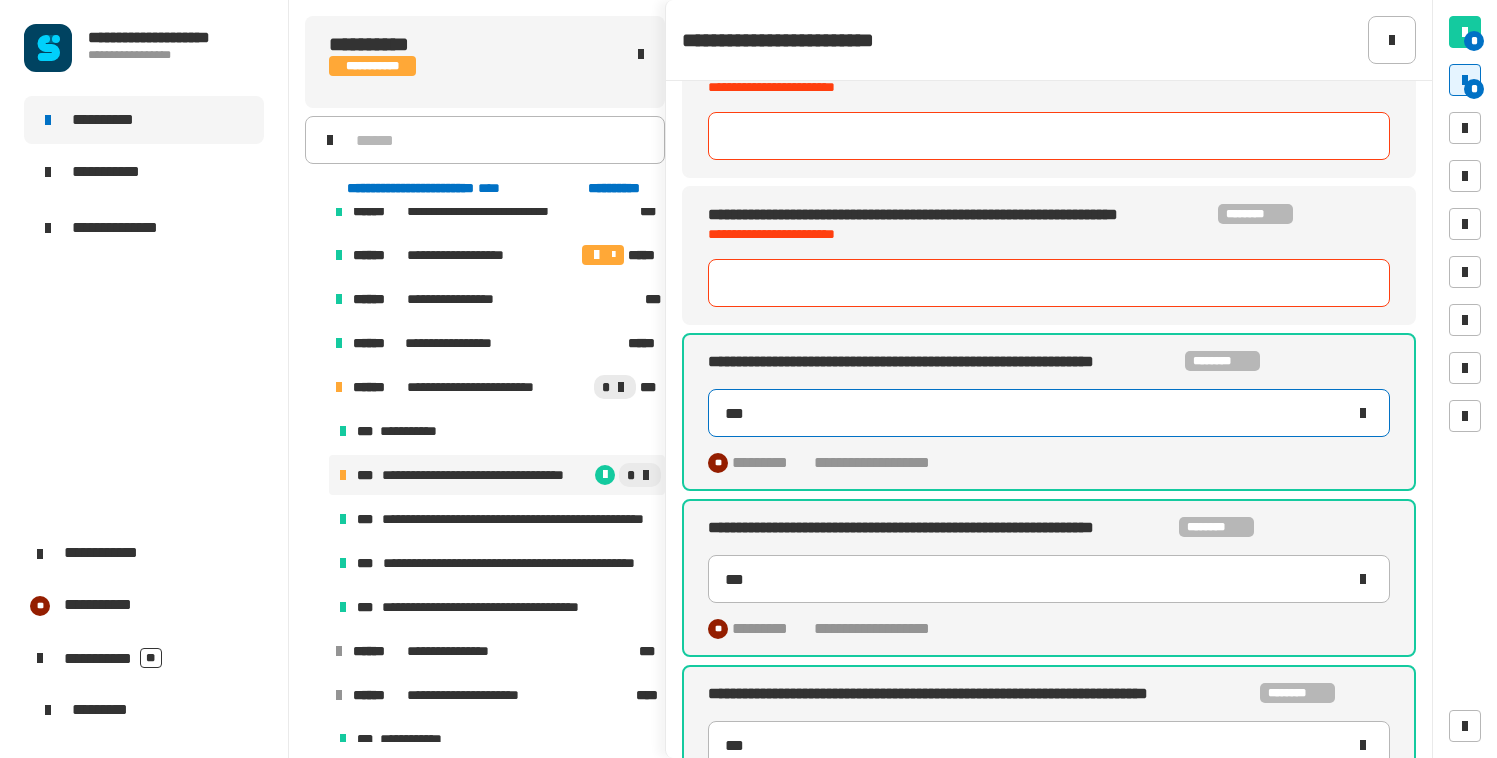 click 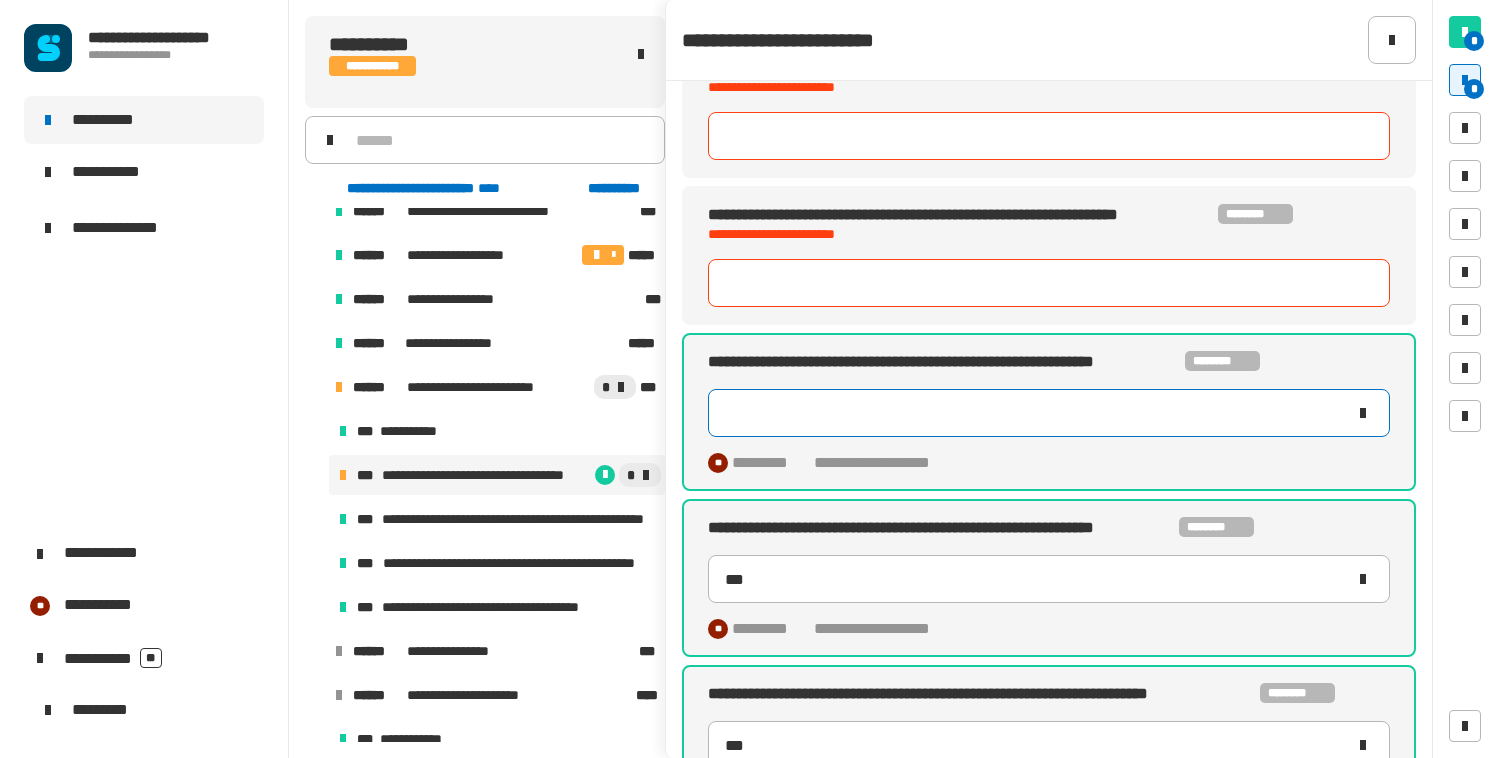 type 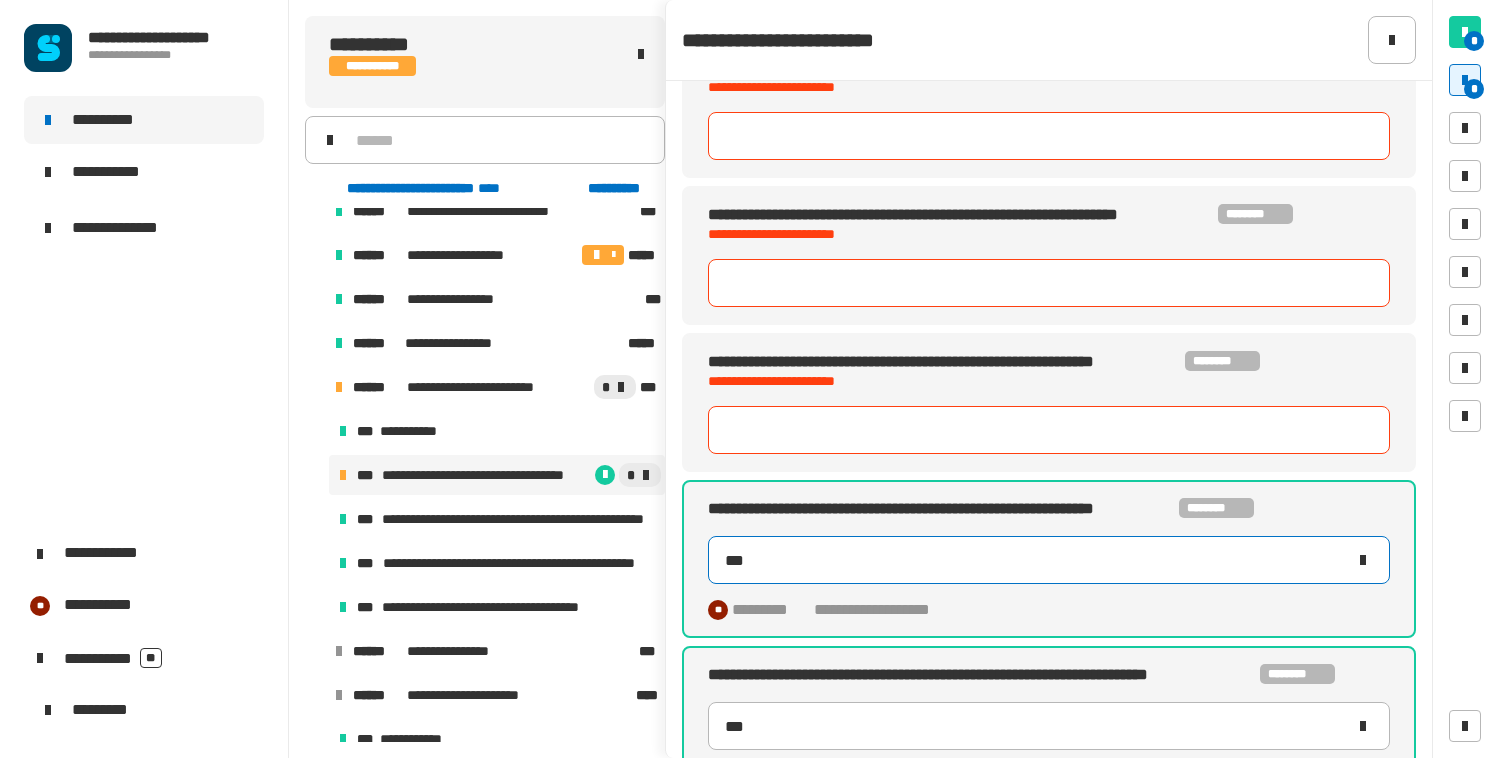 click 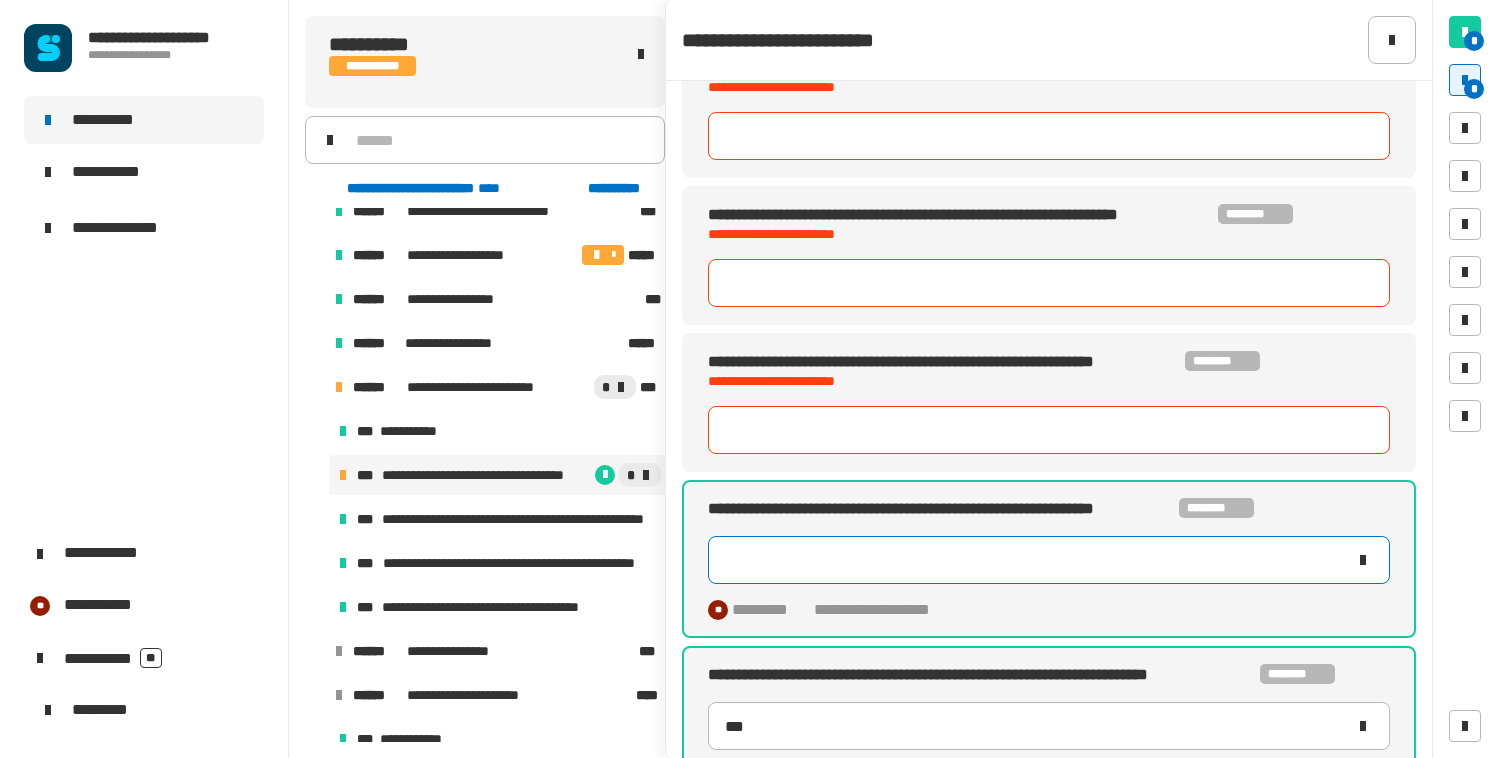 type 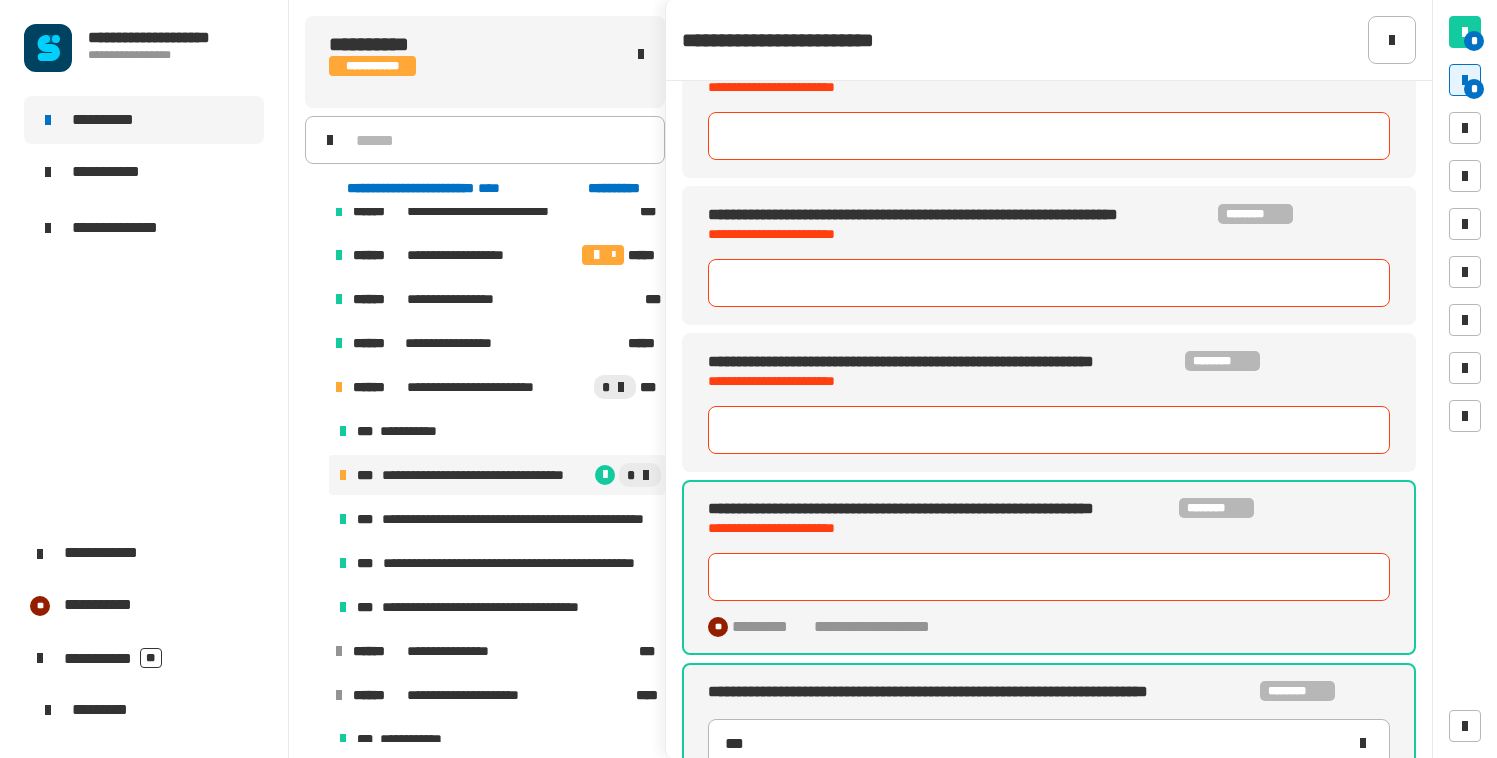 scroll, scrollTop: 232, scrollLeft: 0, axis: vertical 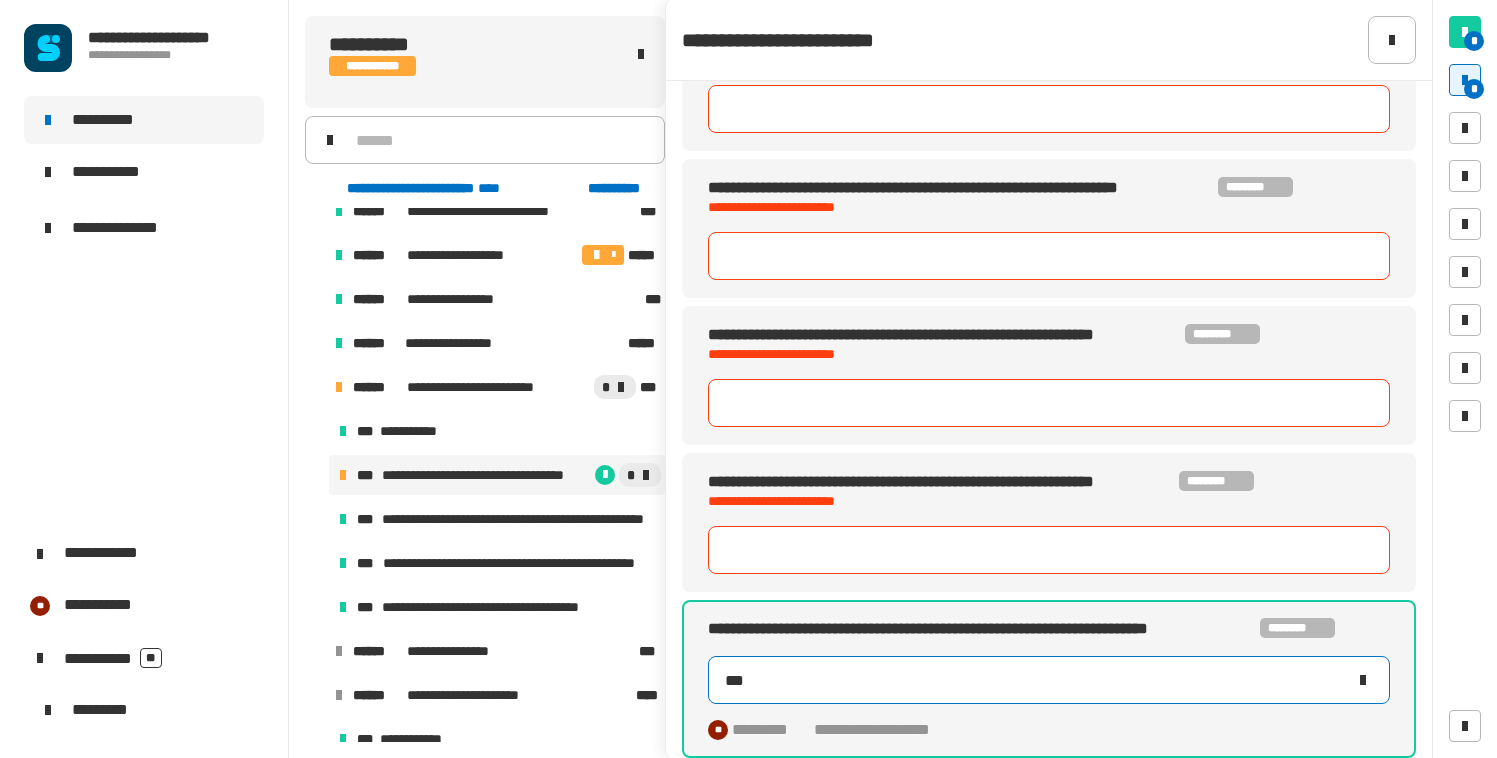 click 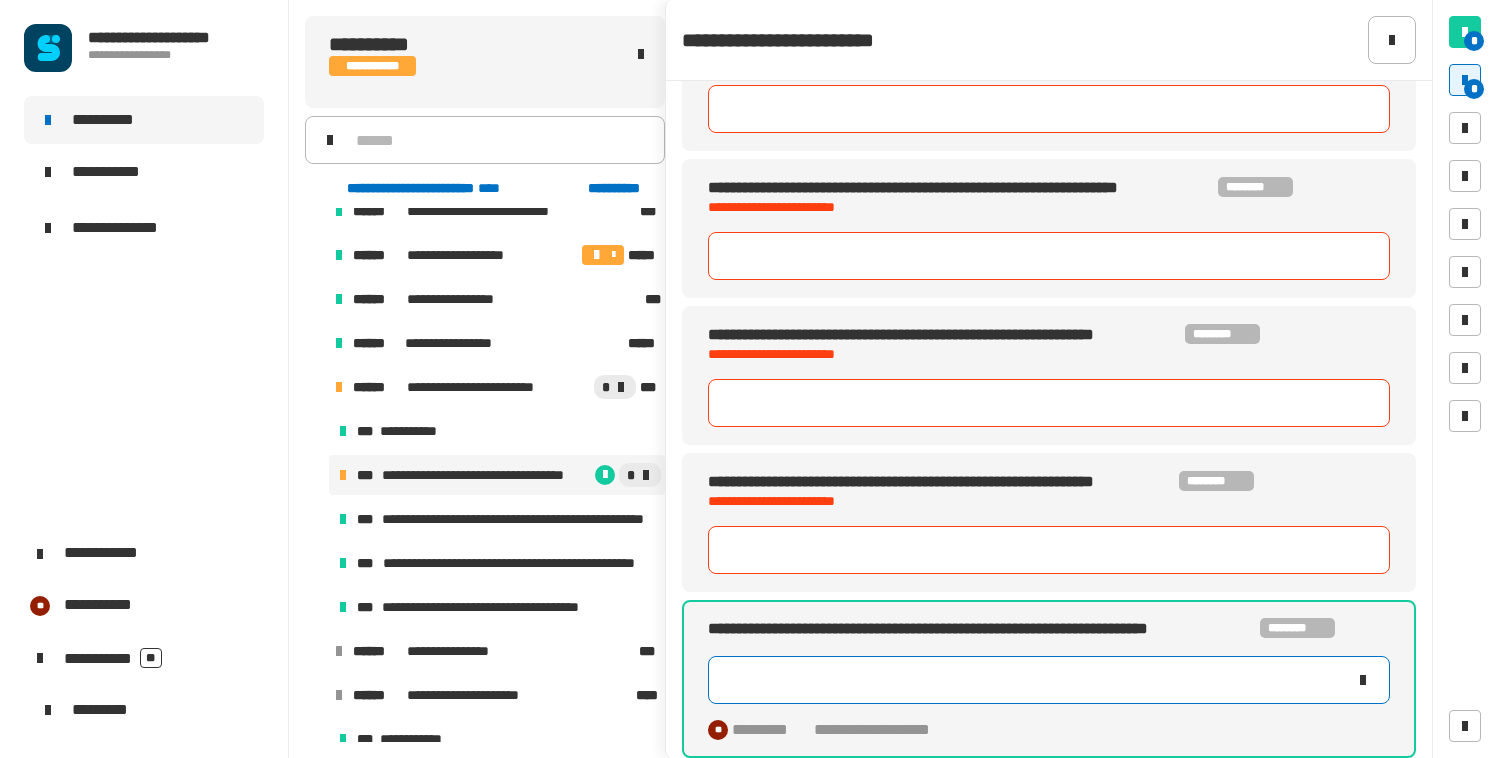 type 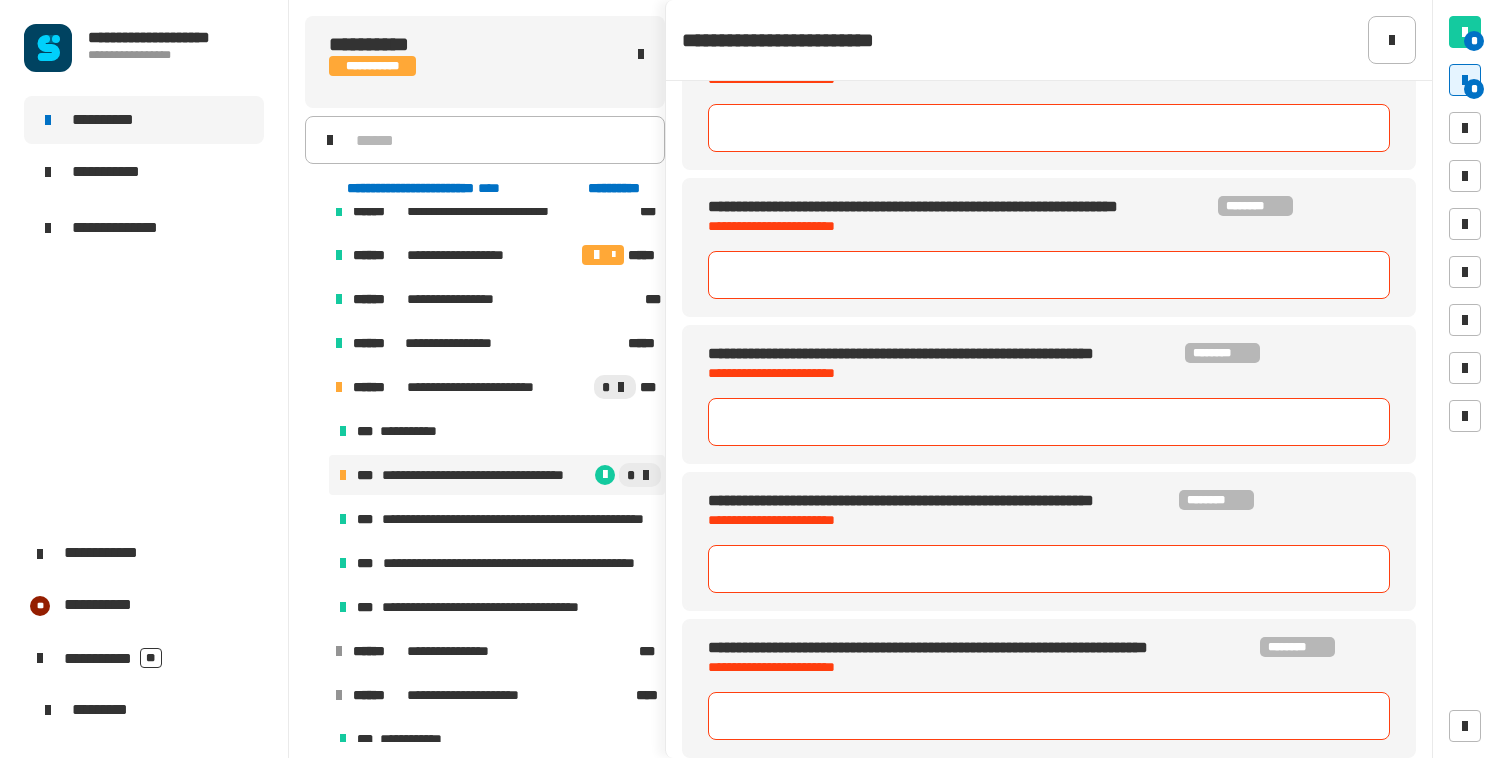 scroll, scrollTop: 0, scrollLeft: 0, axis: both 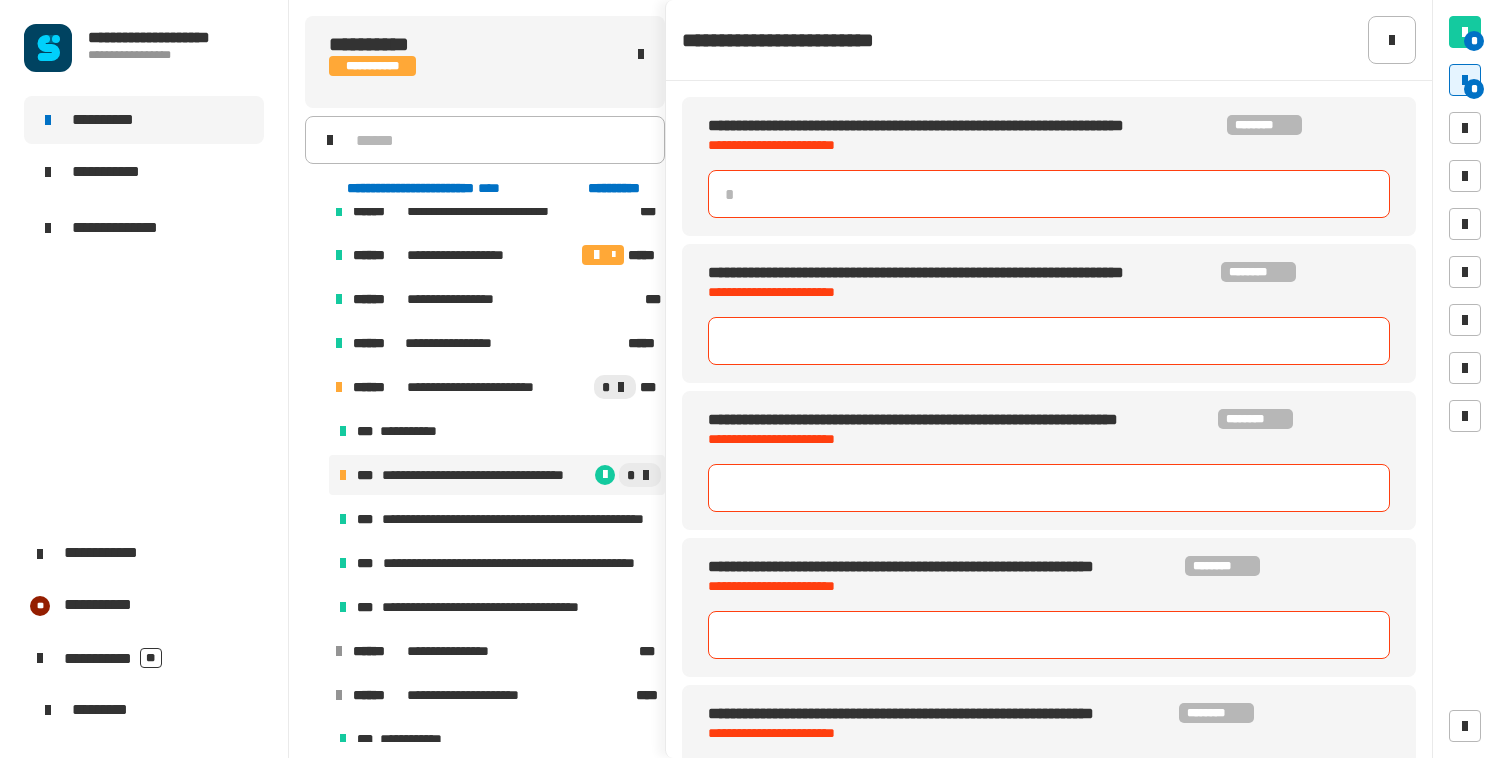 click 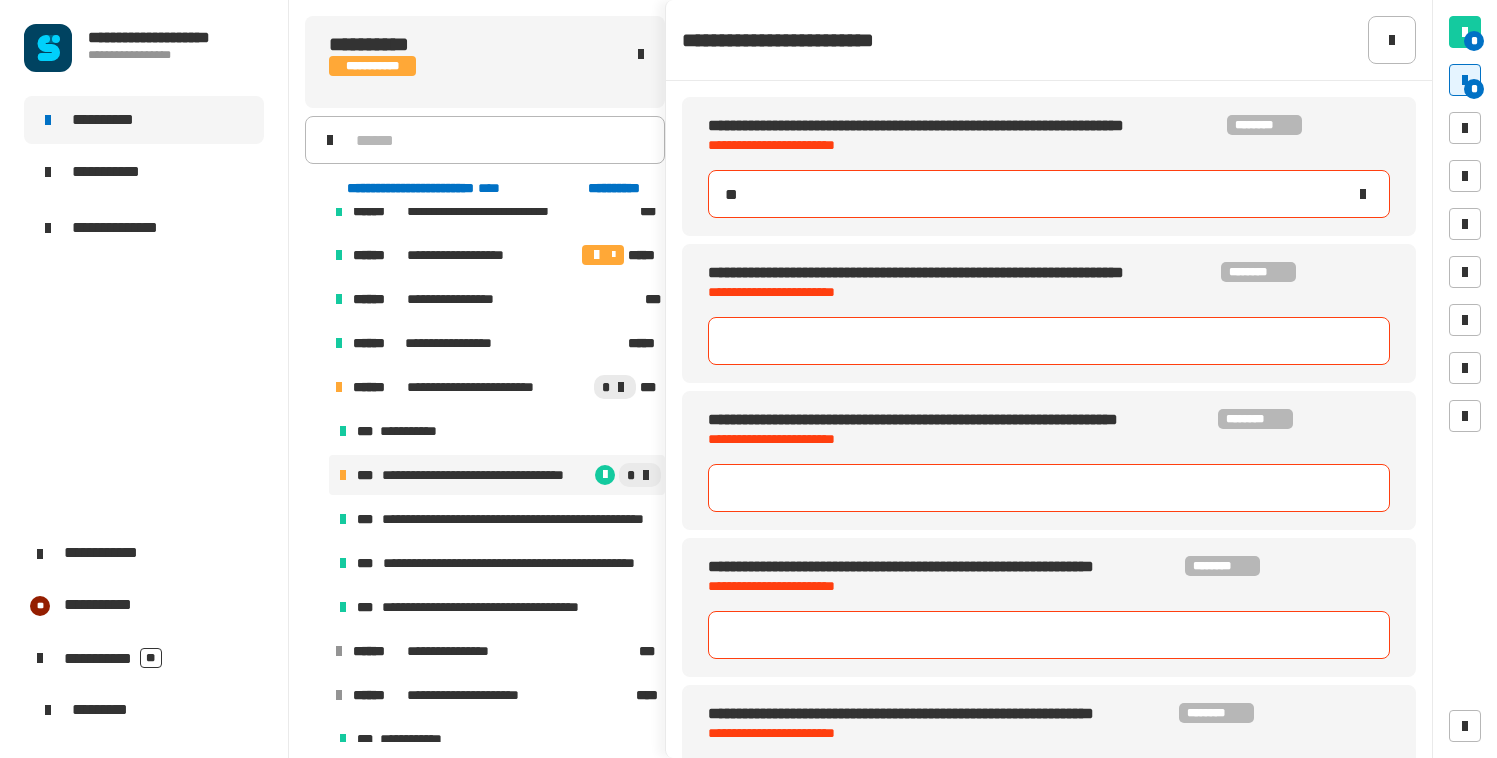 type on "***" 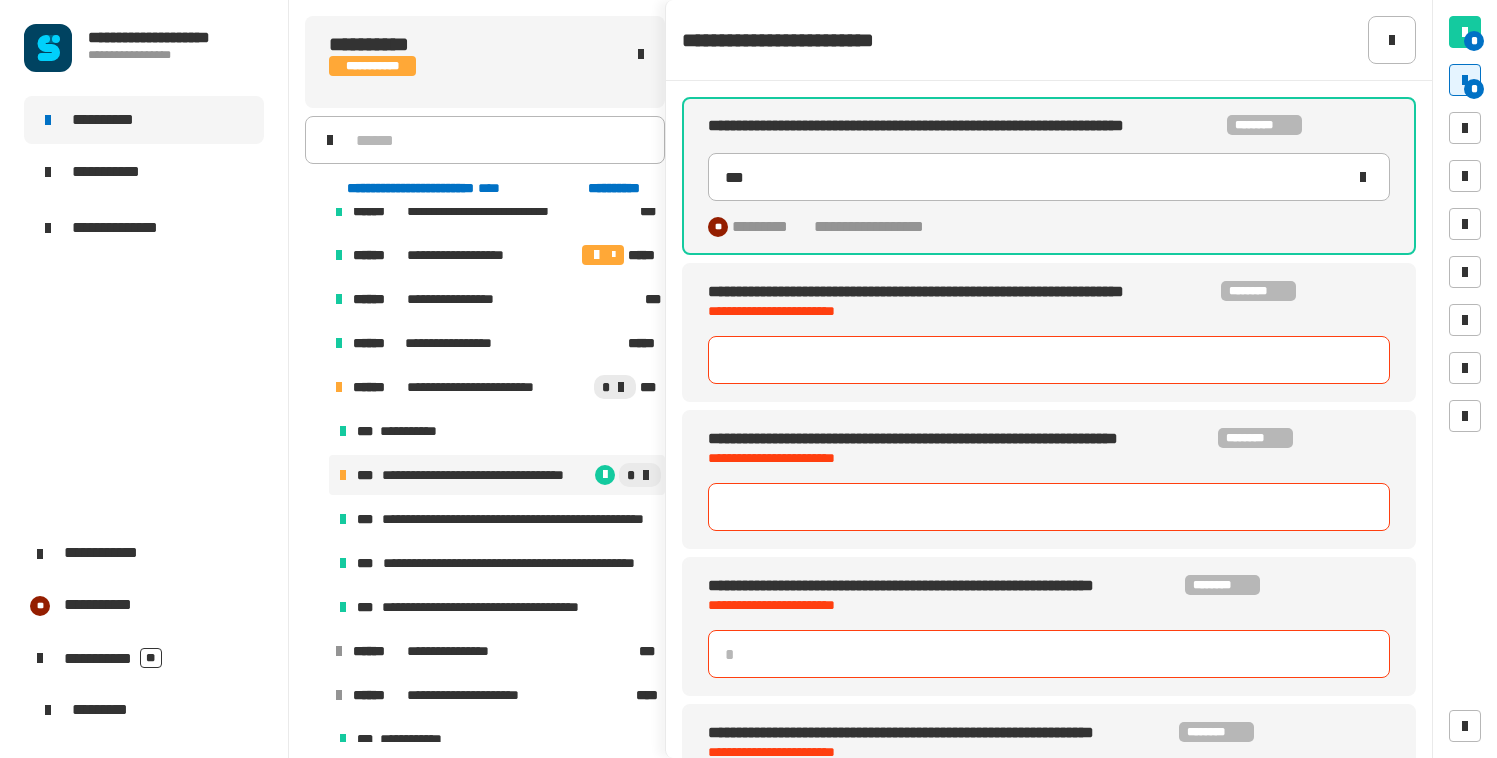 click 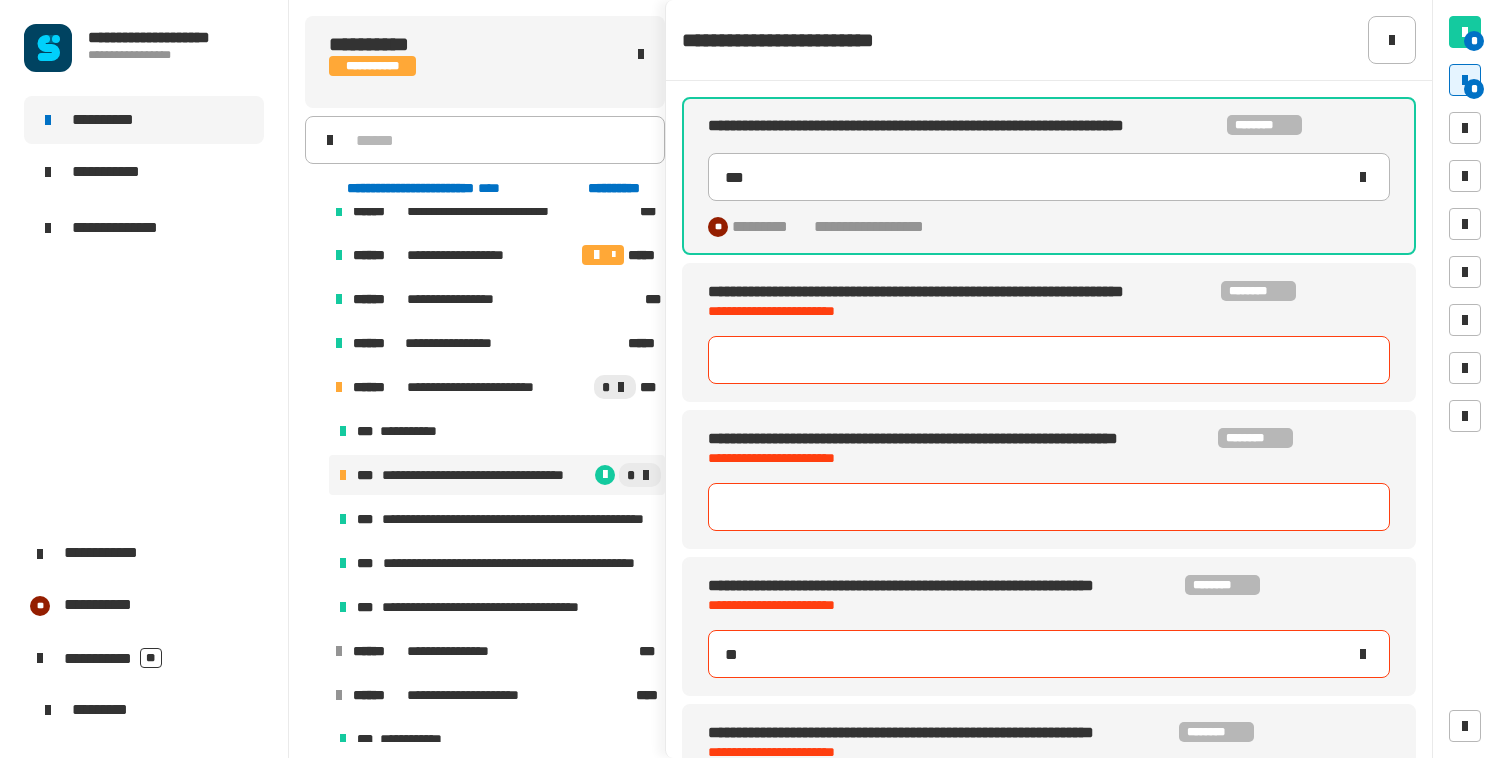 type on "***" 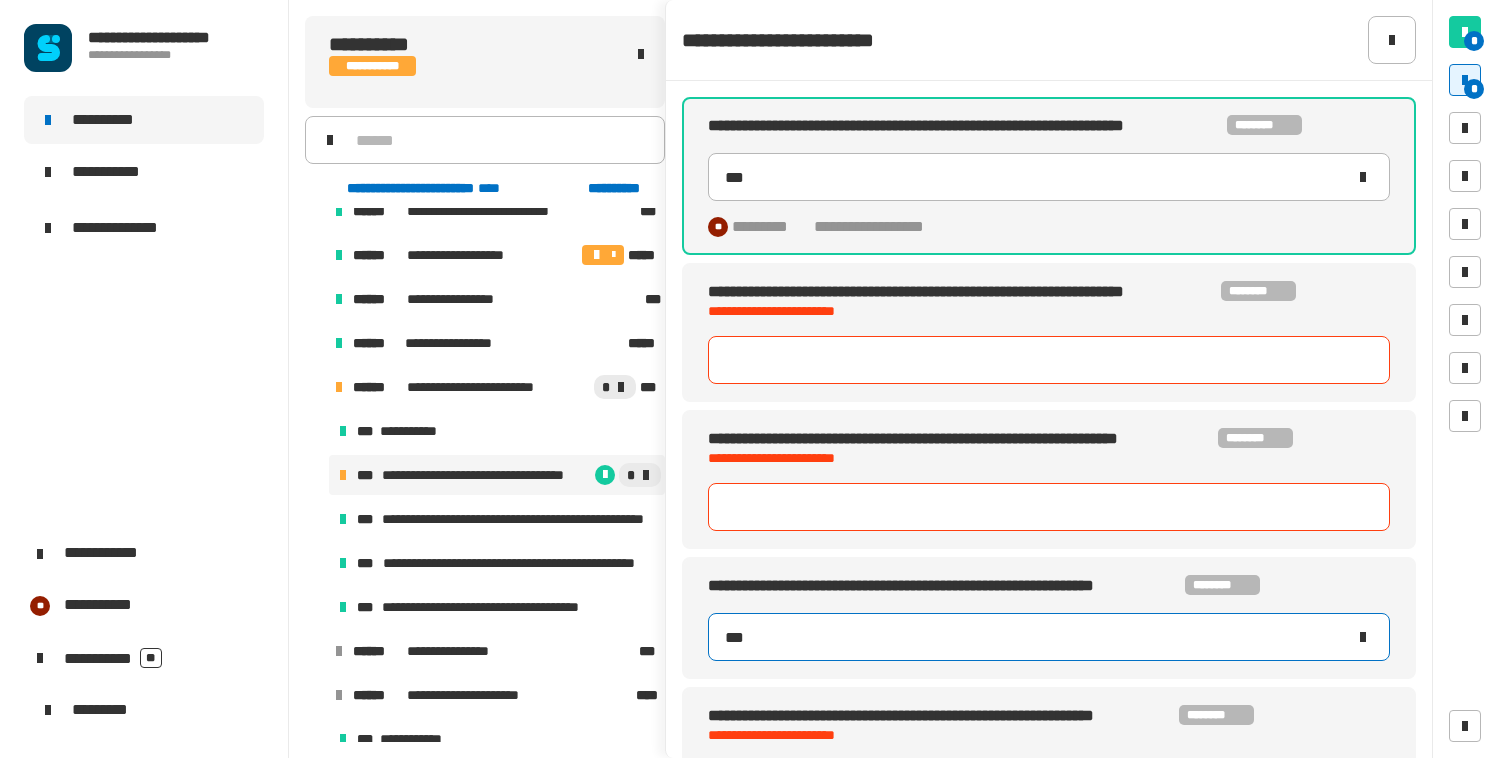type on "***" 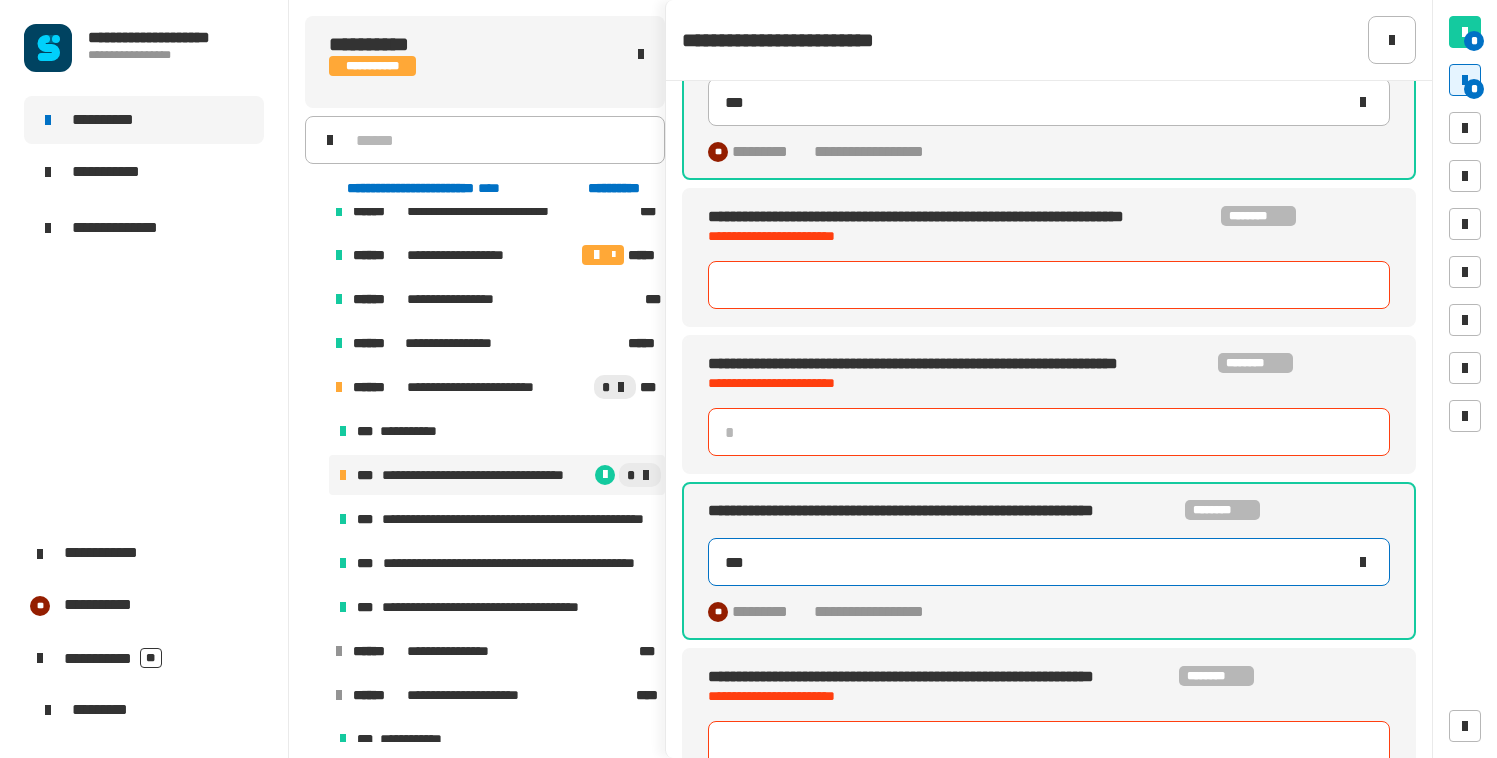 scroll, scrollTop: 44, scrollLeft: 0, axis: vertical 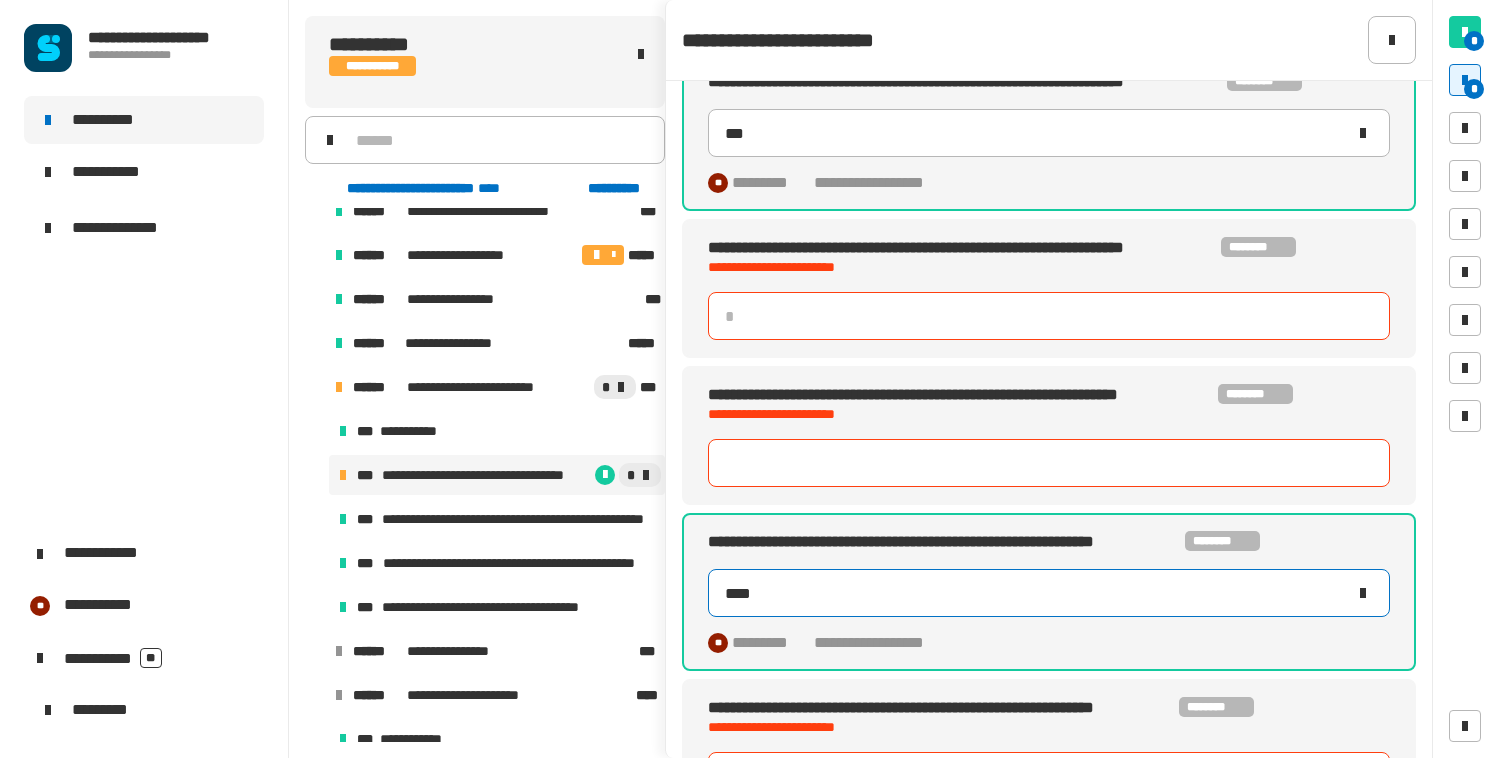 type on "***" 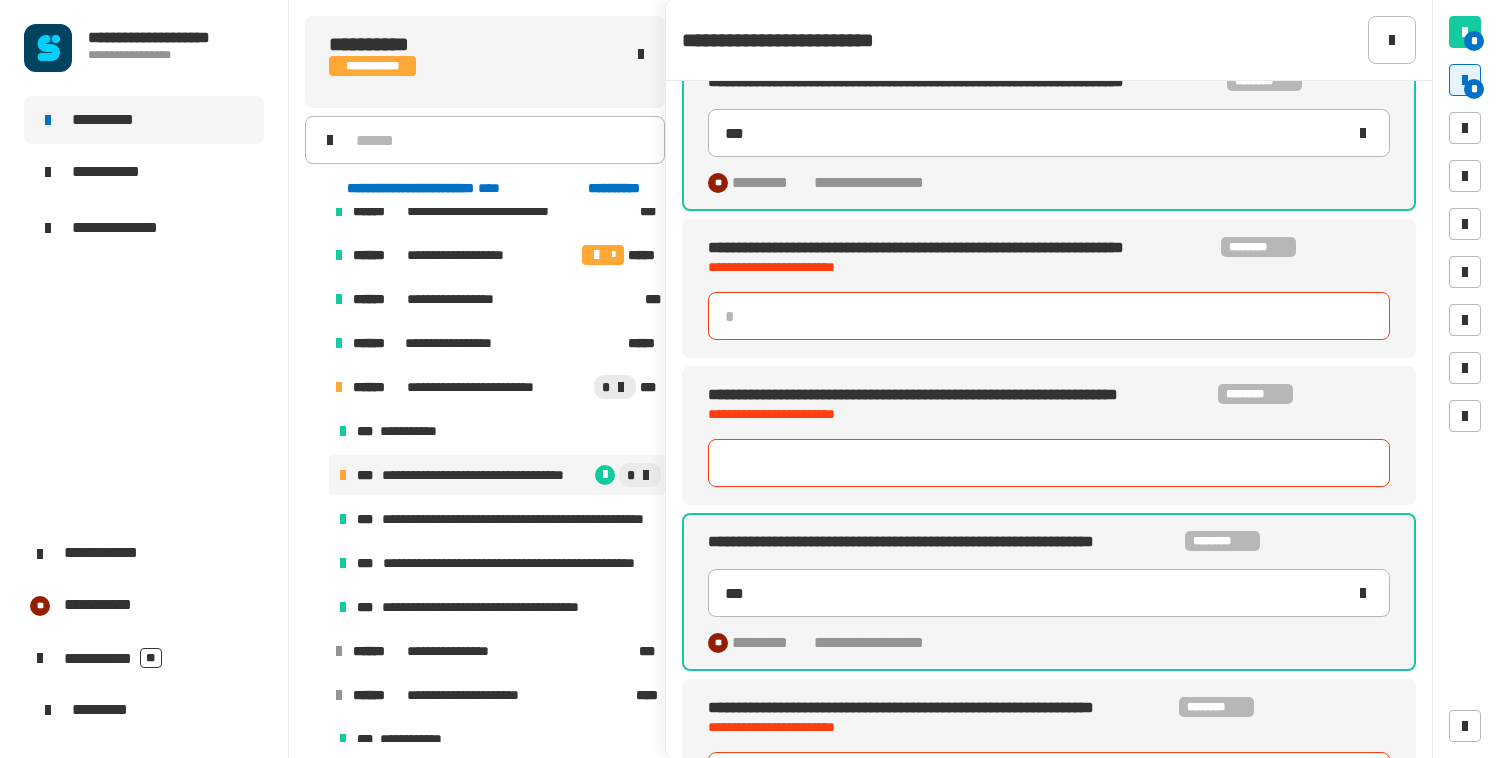 click 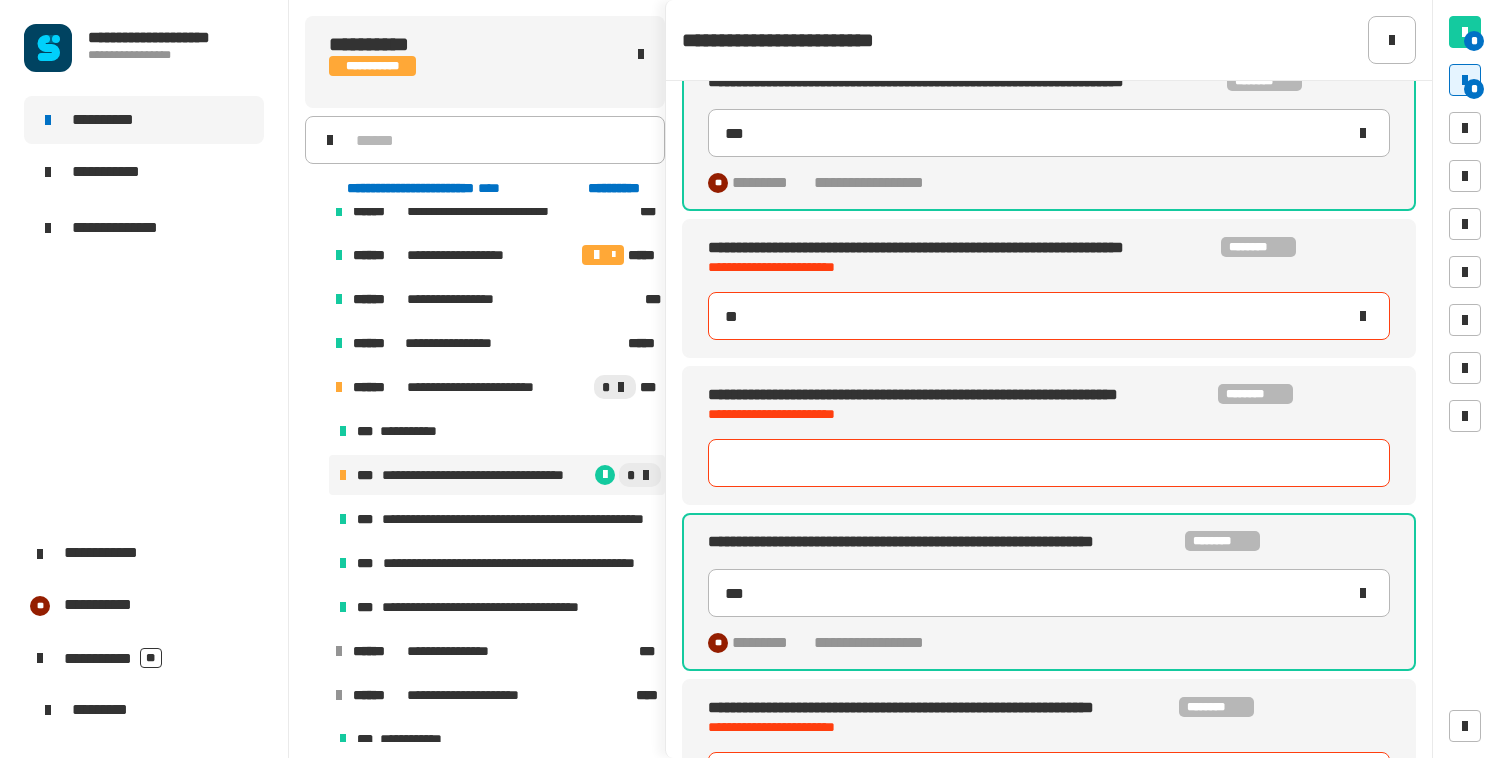 type on "***" 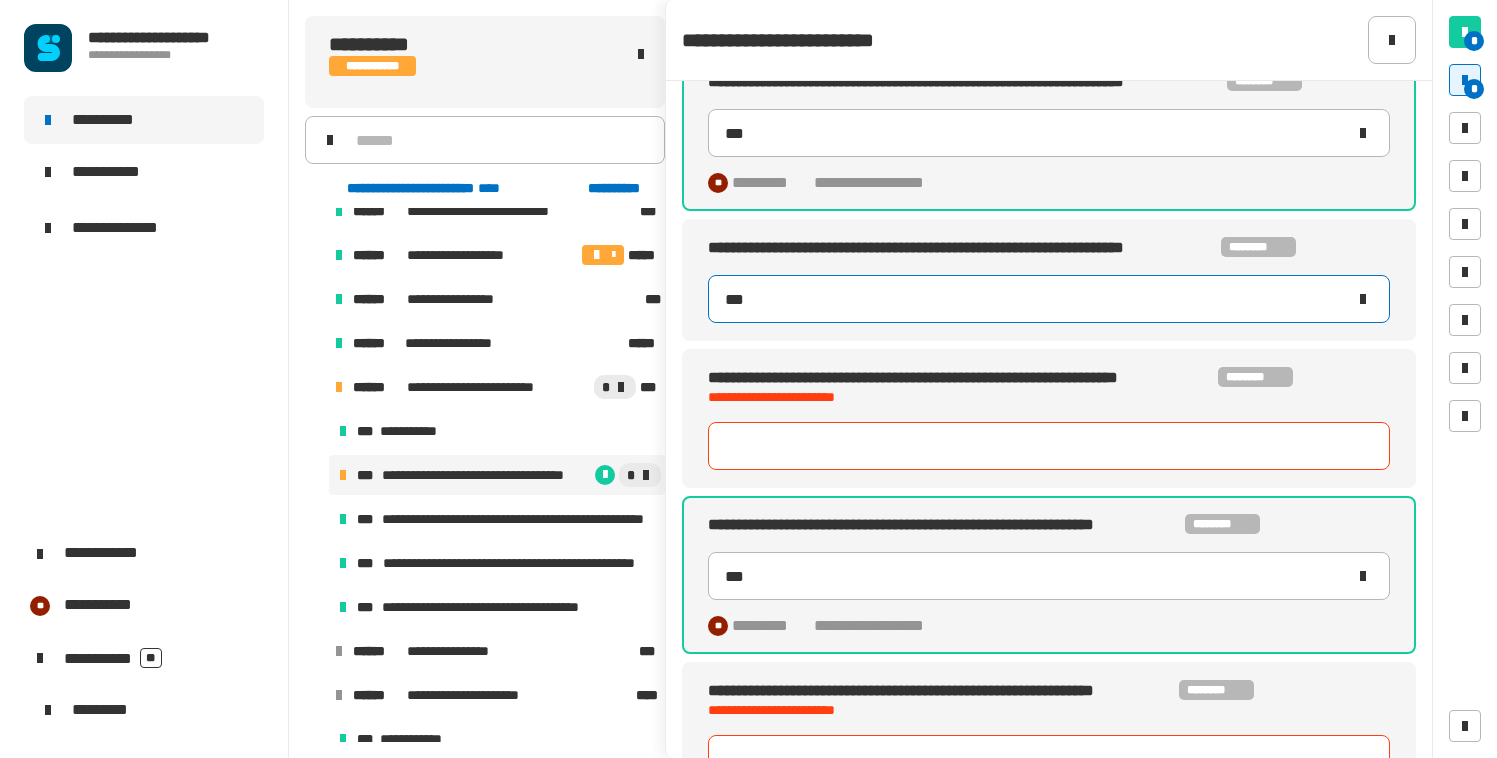 type on "***" 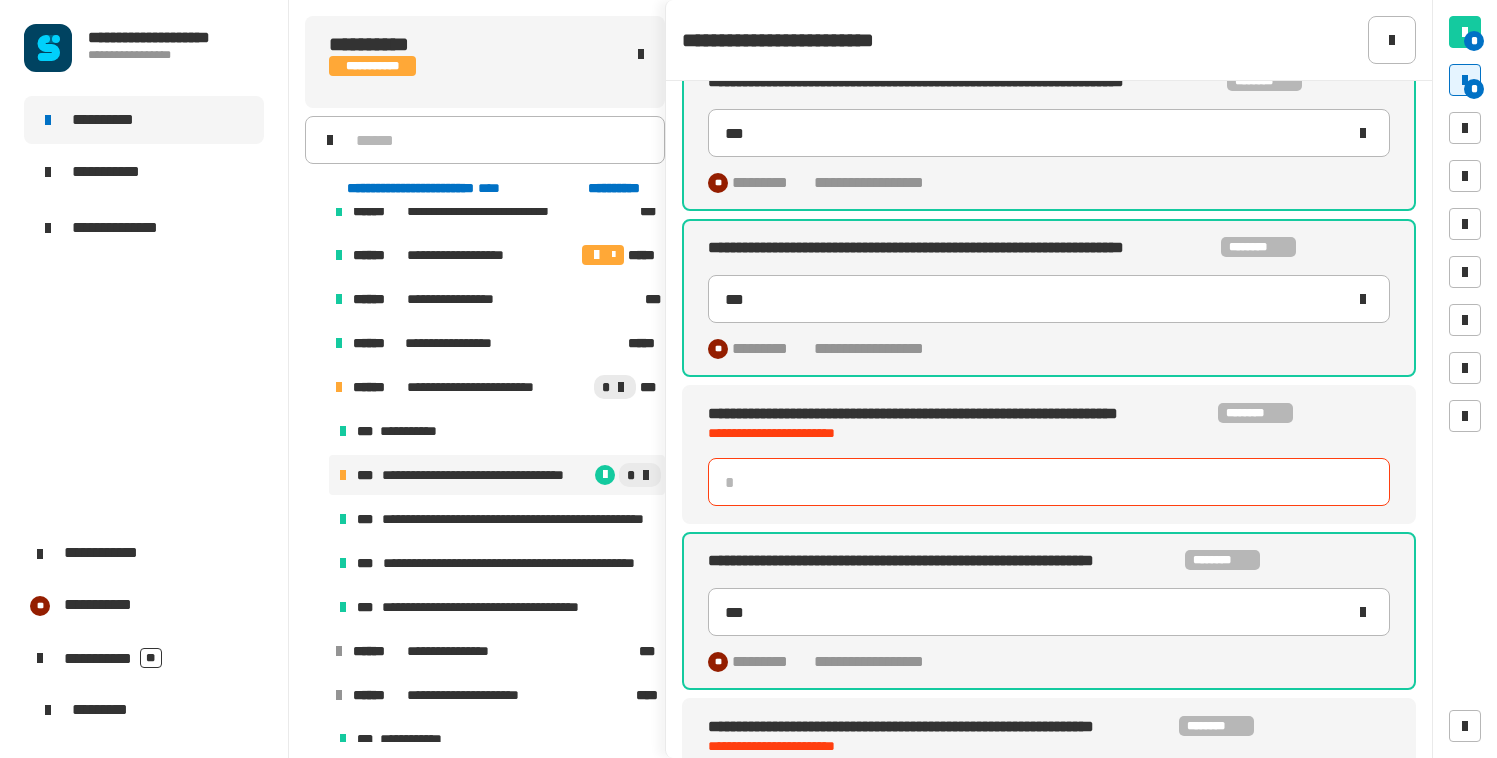 click 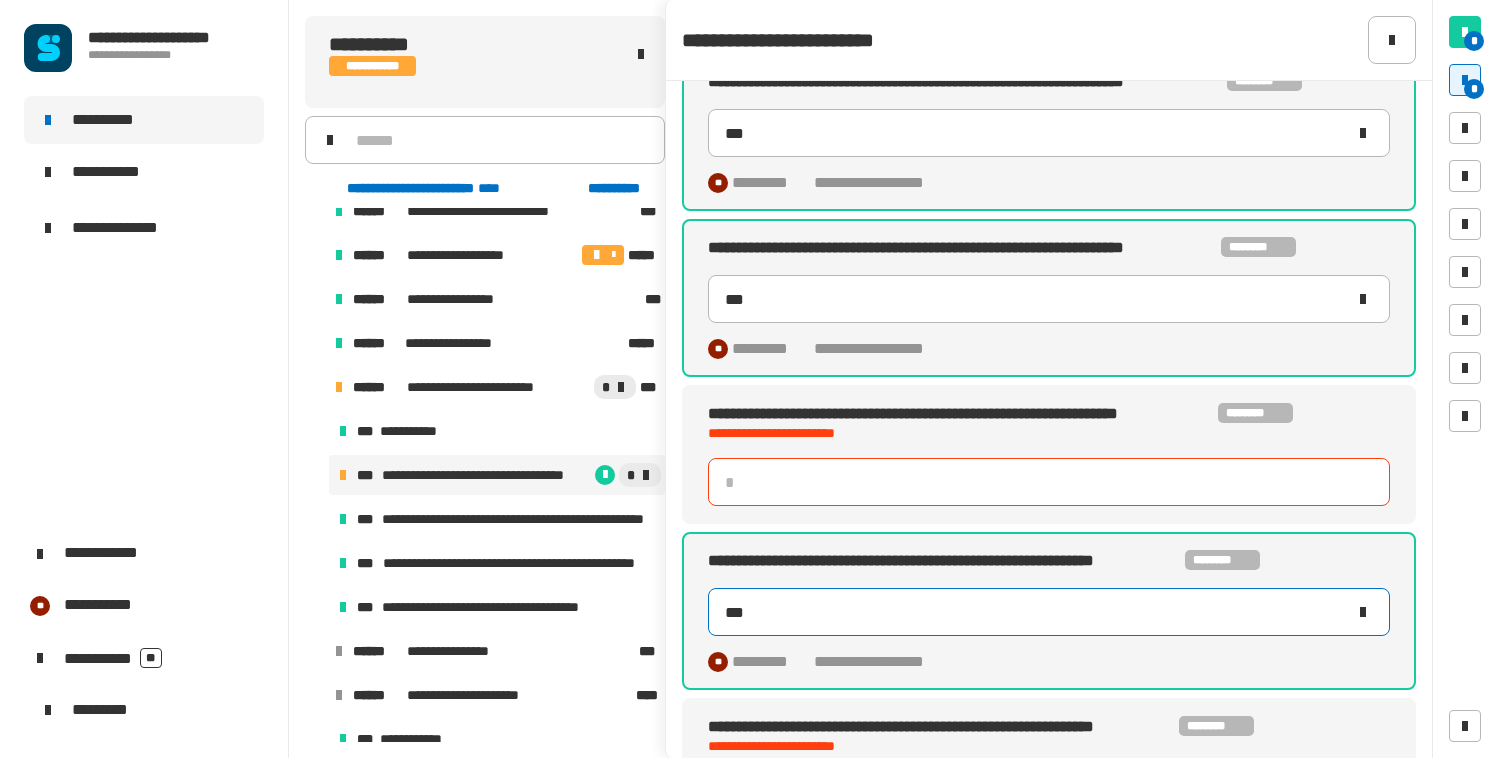 type 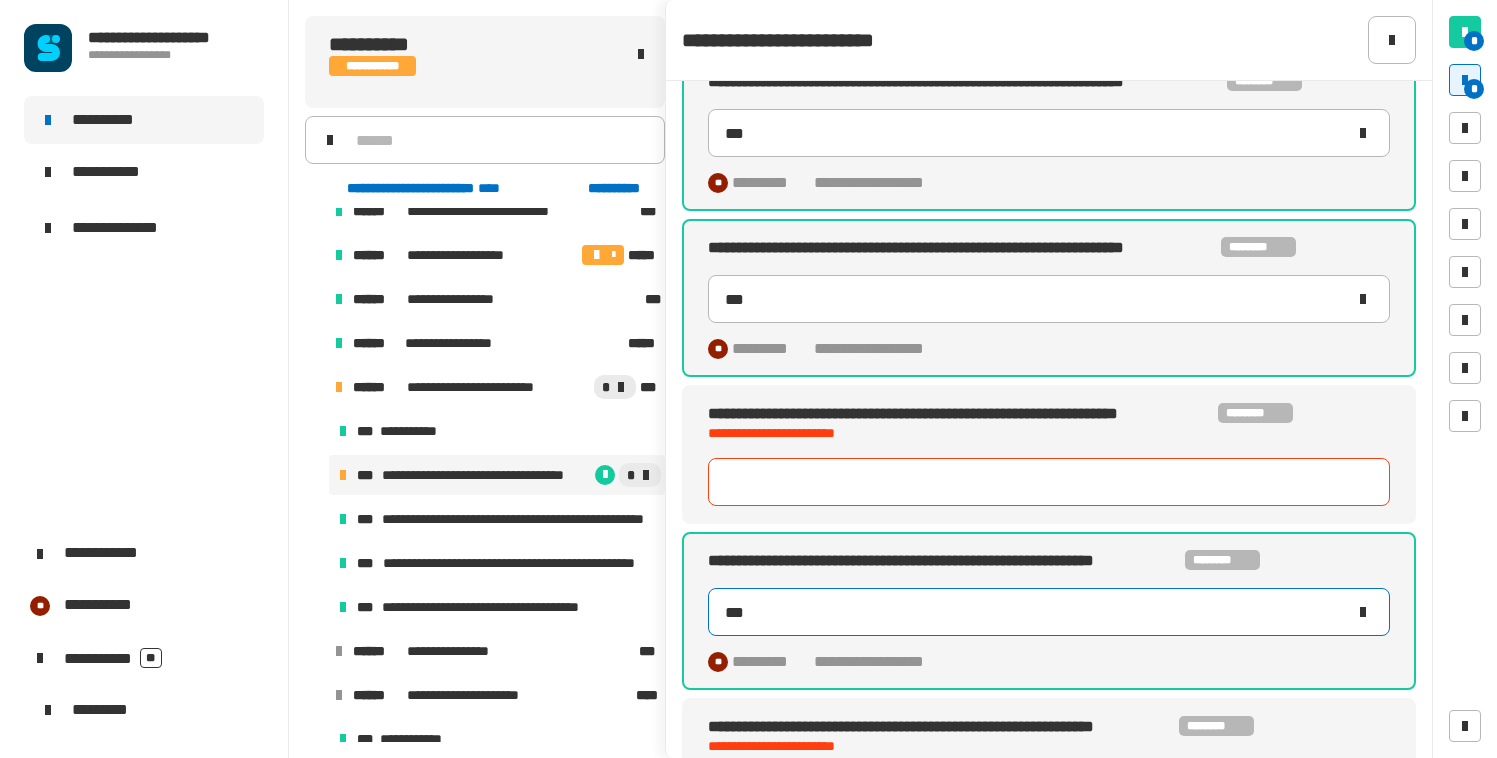 click on "***" 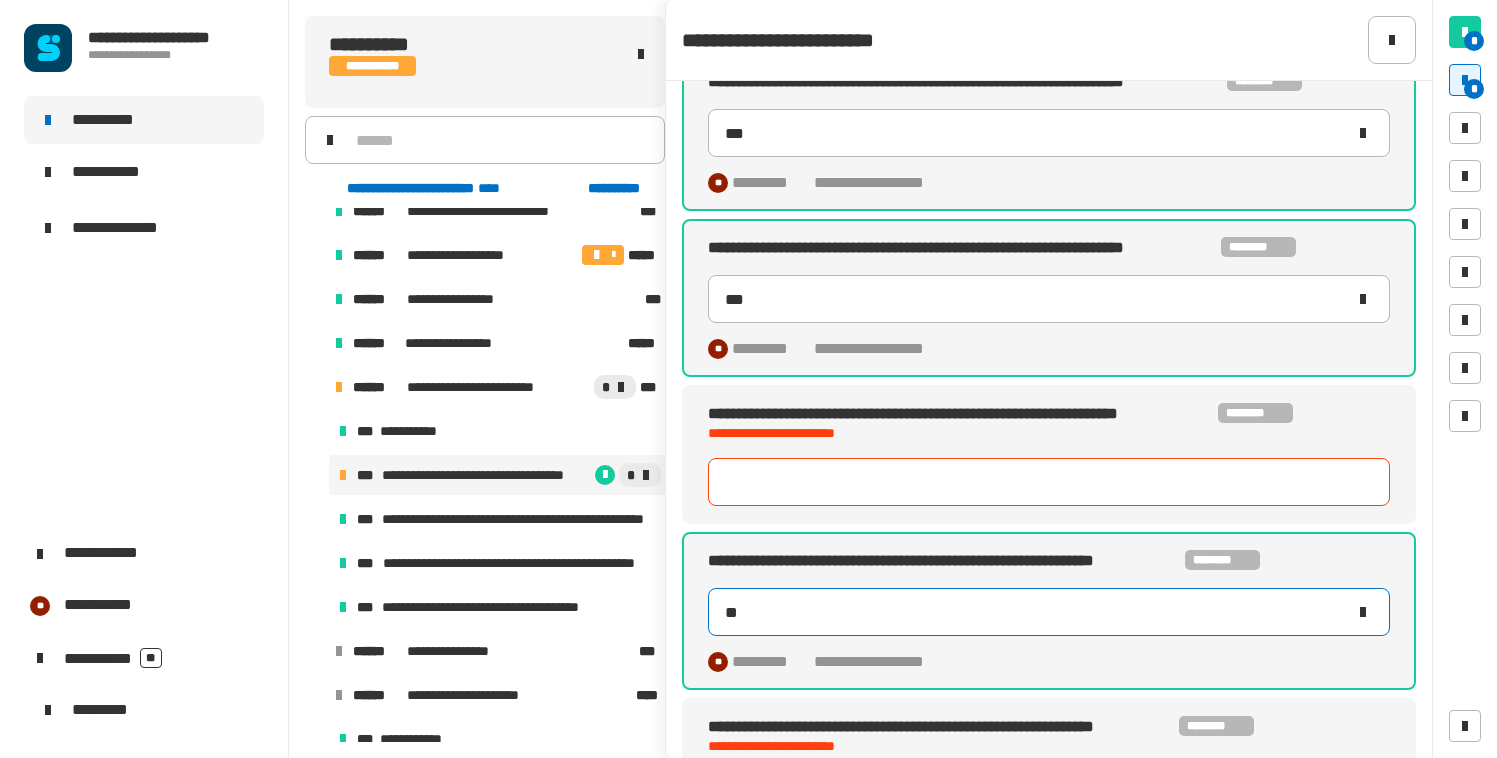 type on "*" 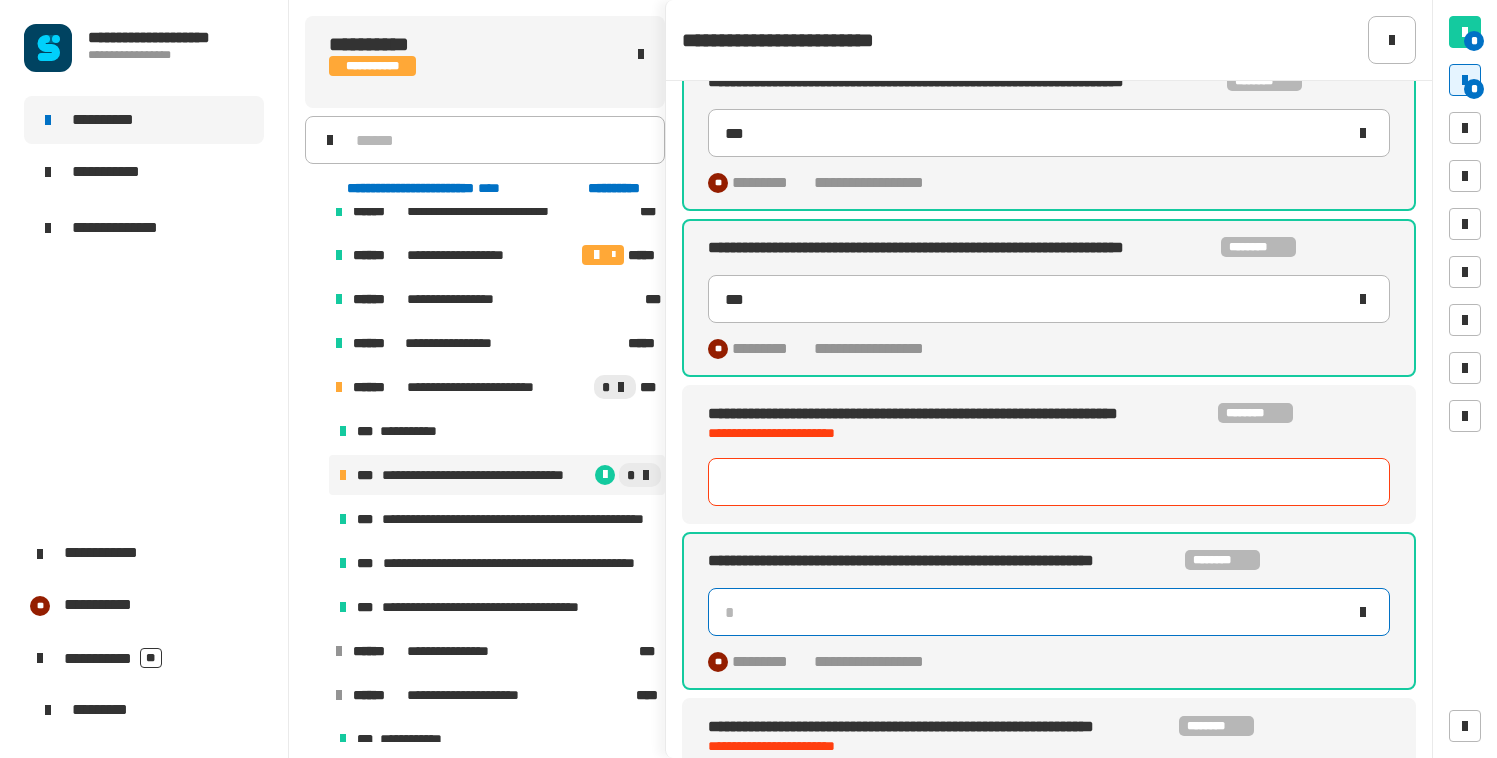 type 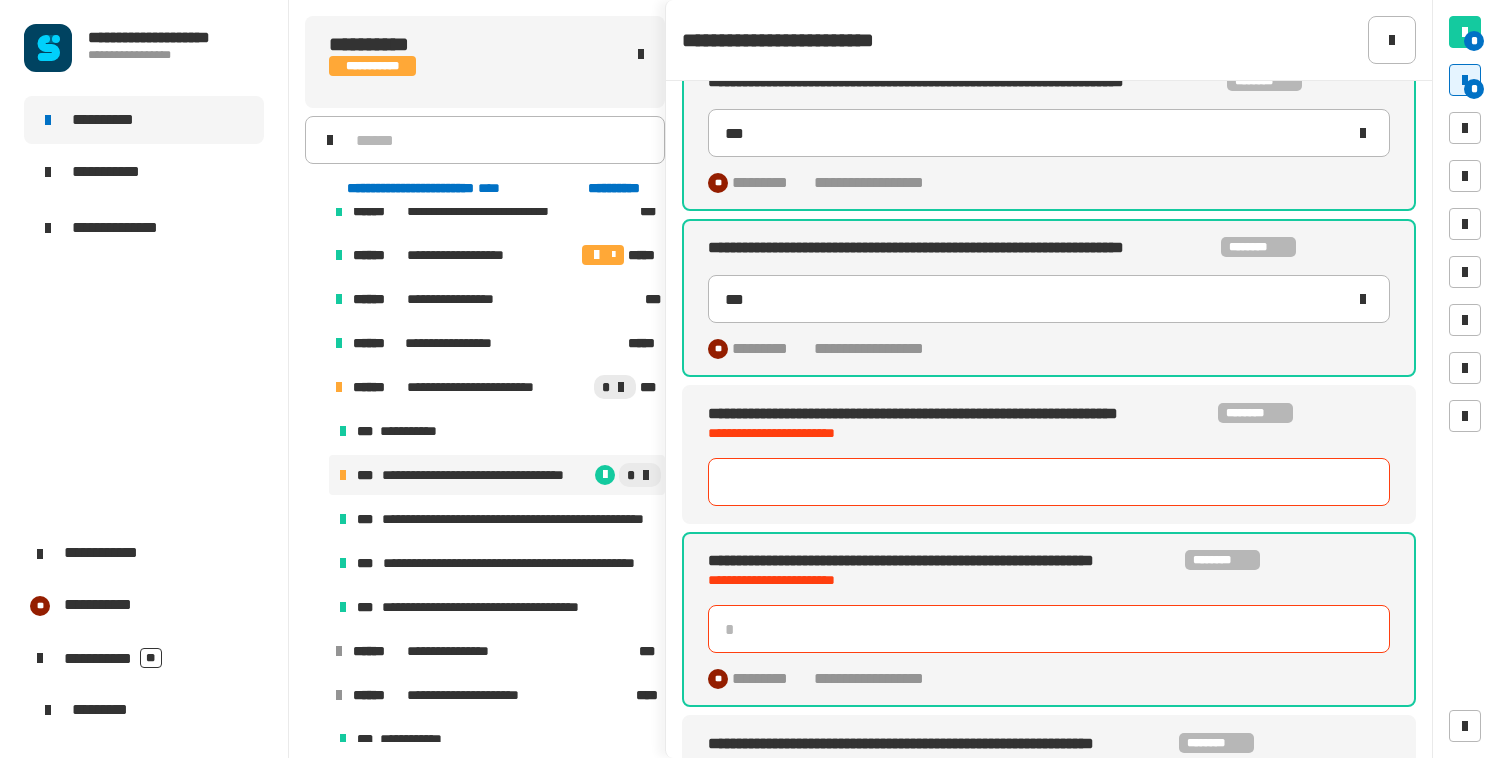 type on "***" 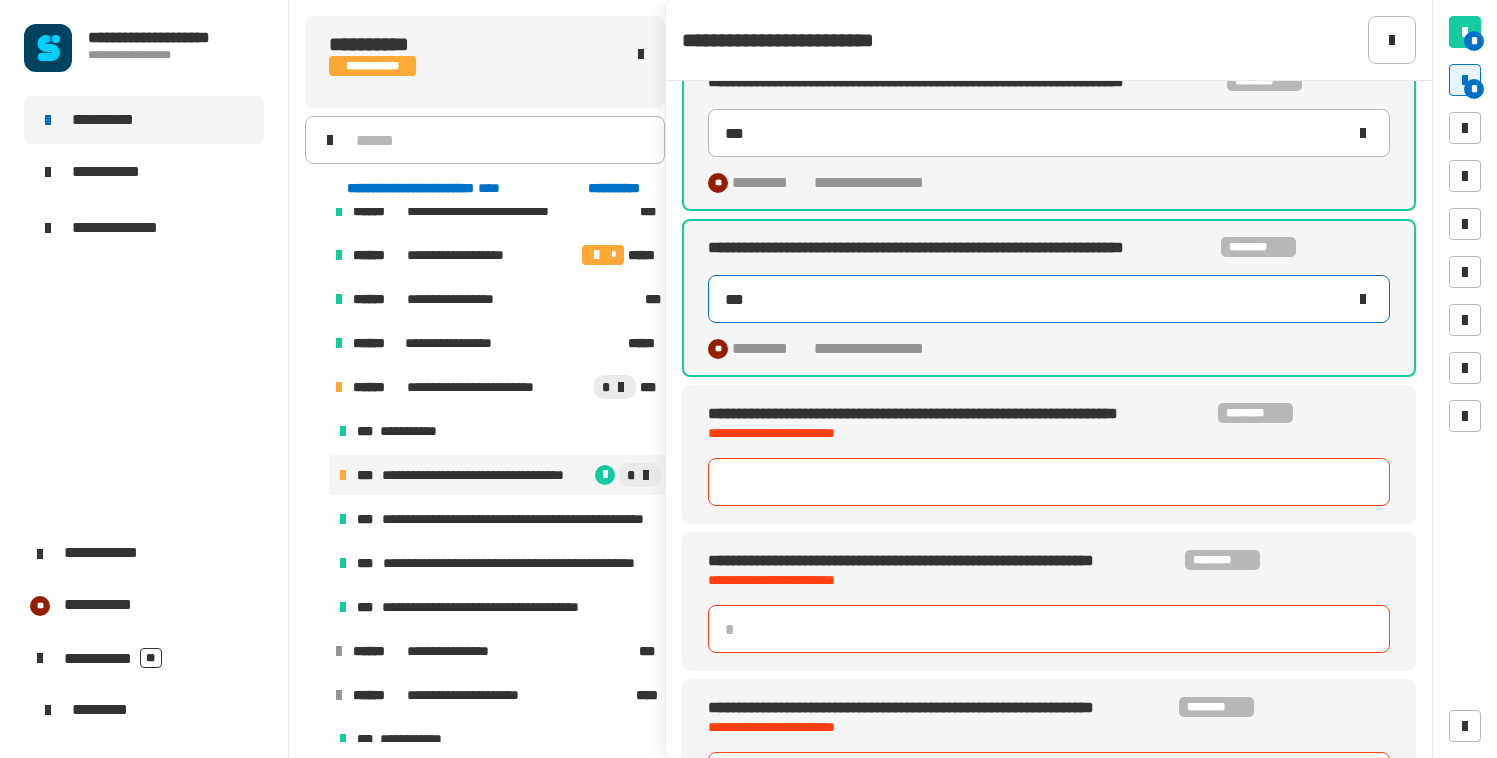 type 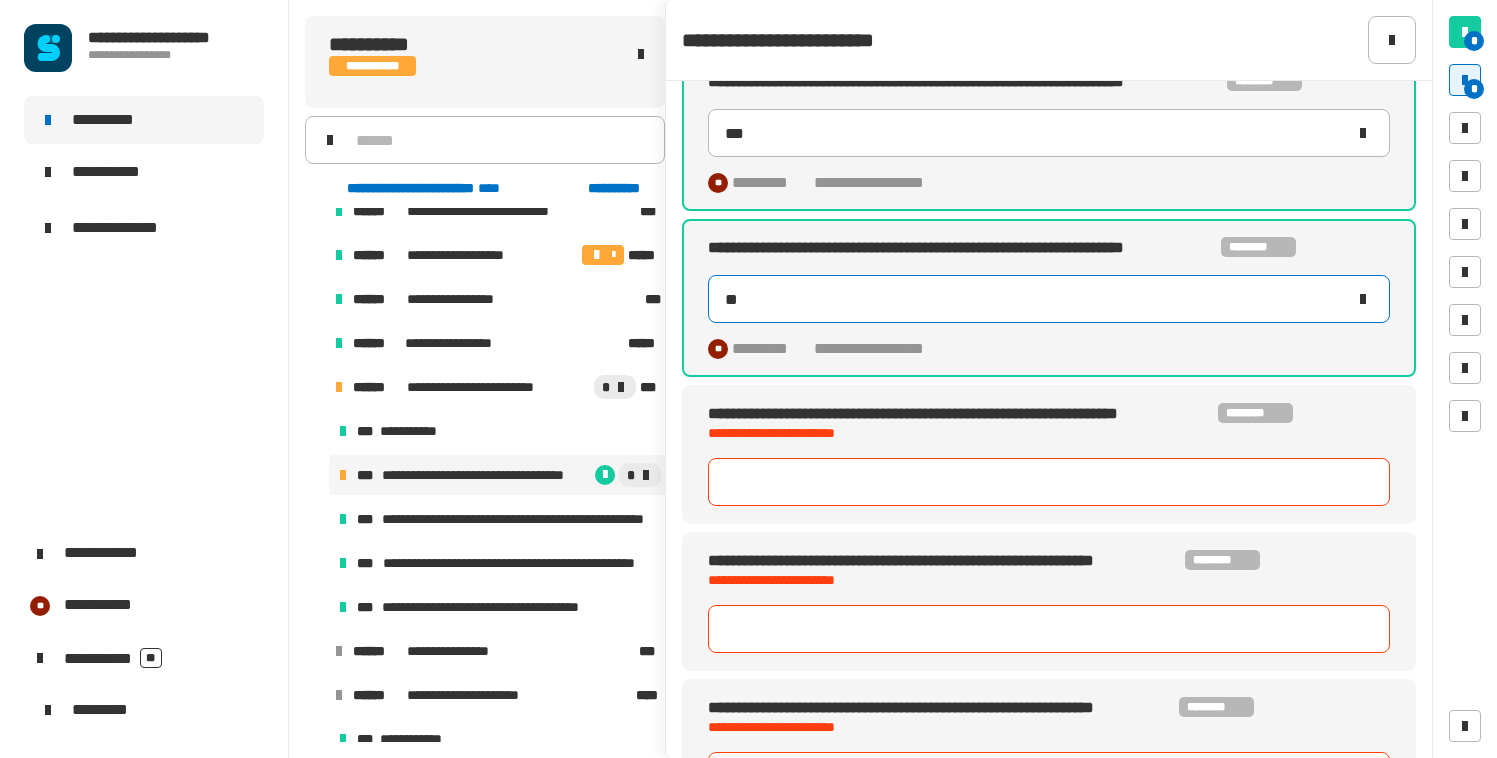 type on "*" 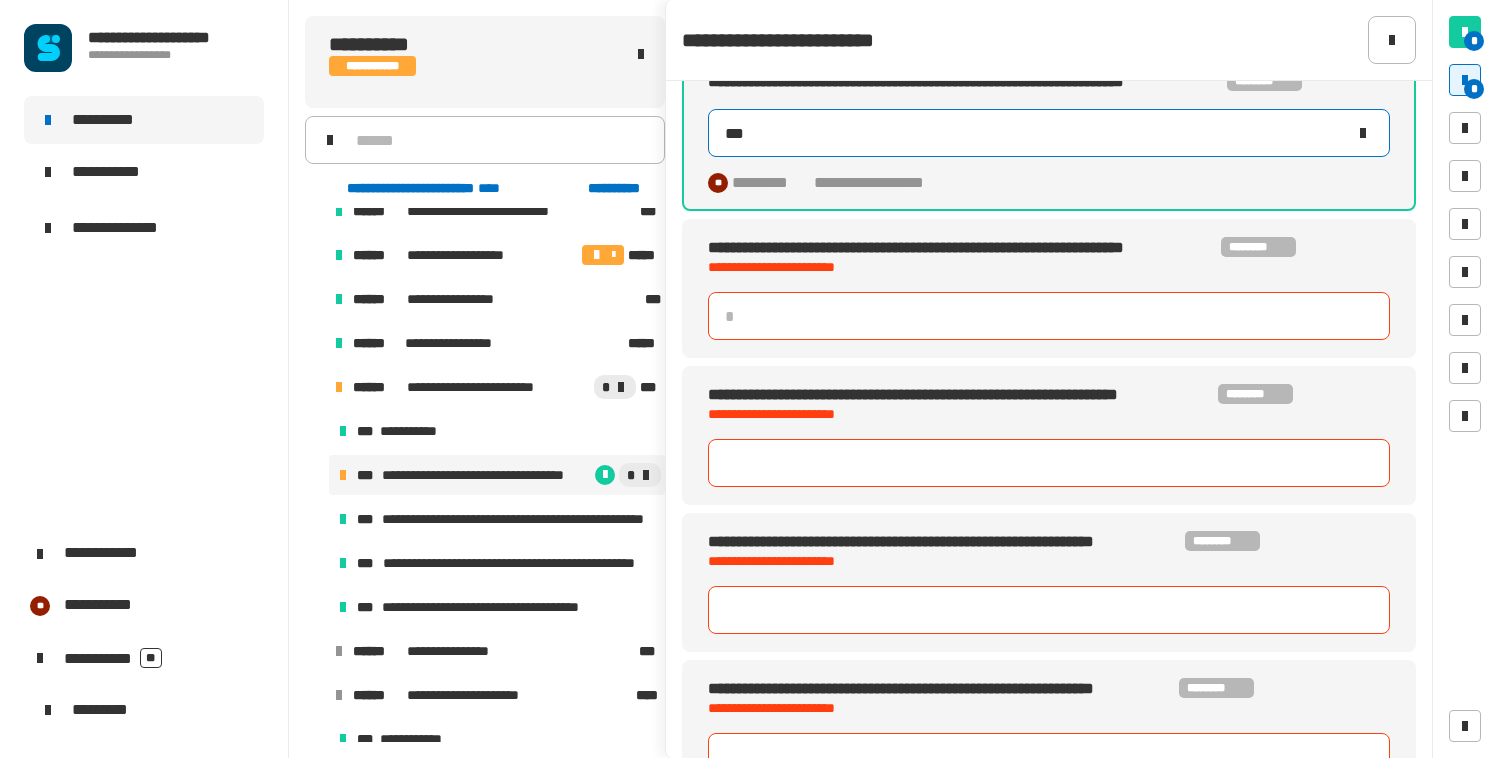 drag, startPoint x: 815, startPoint y: 238, endPoint x: 800, endPoint y: 153, distance: 86.313385 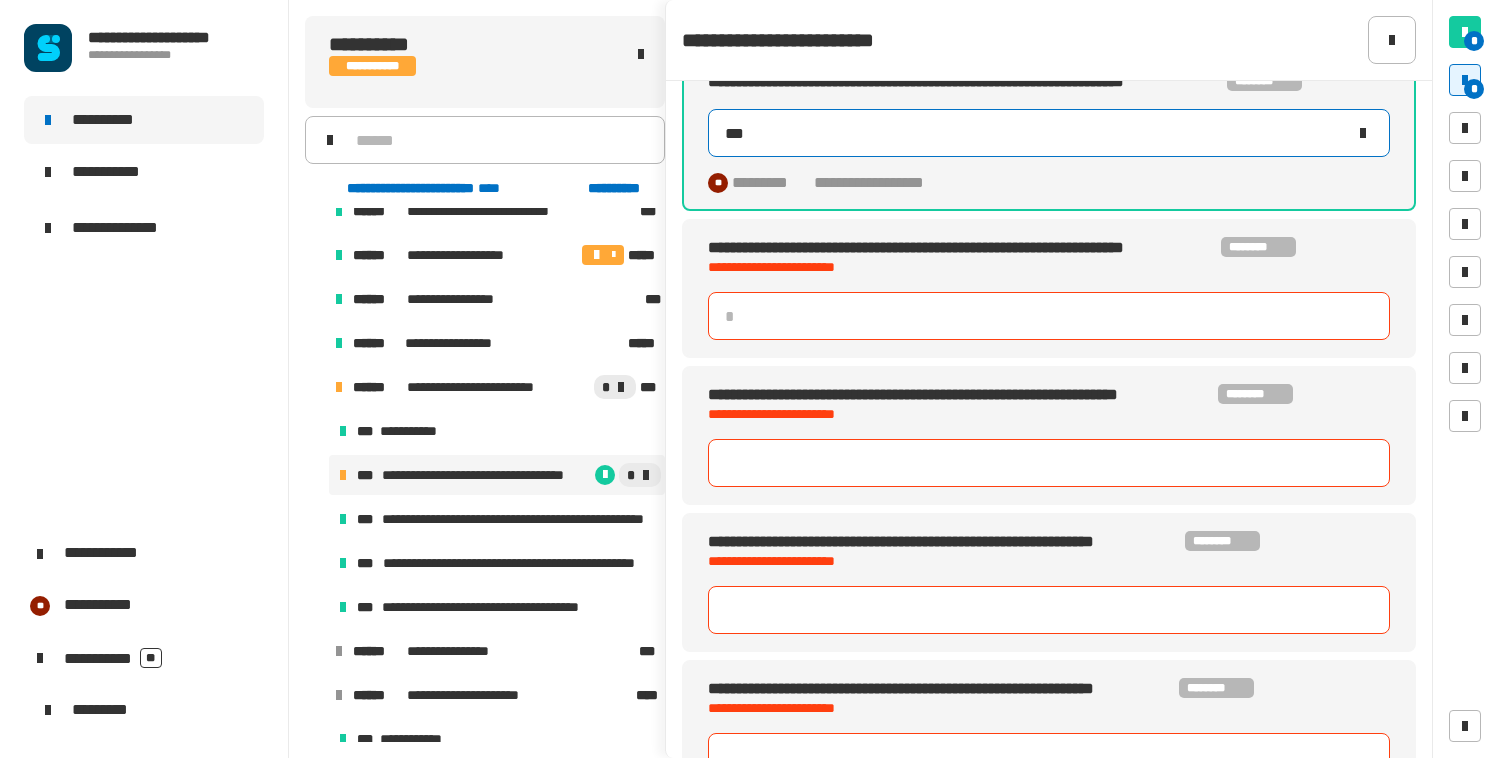 type 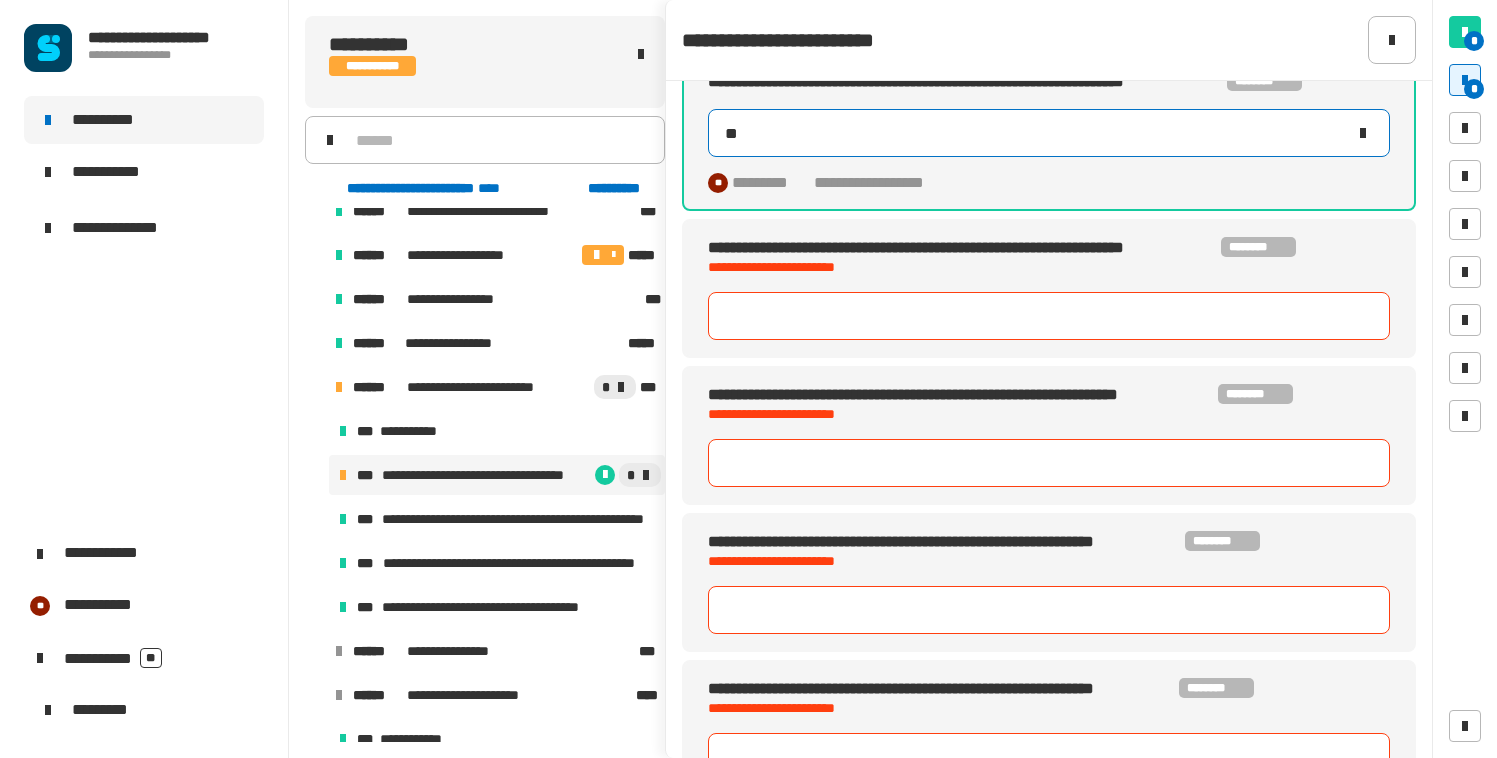 type on "*" 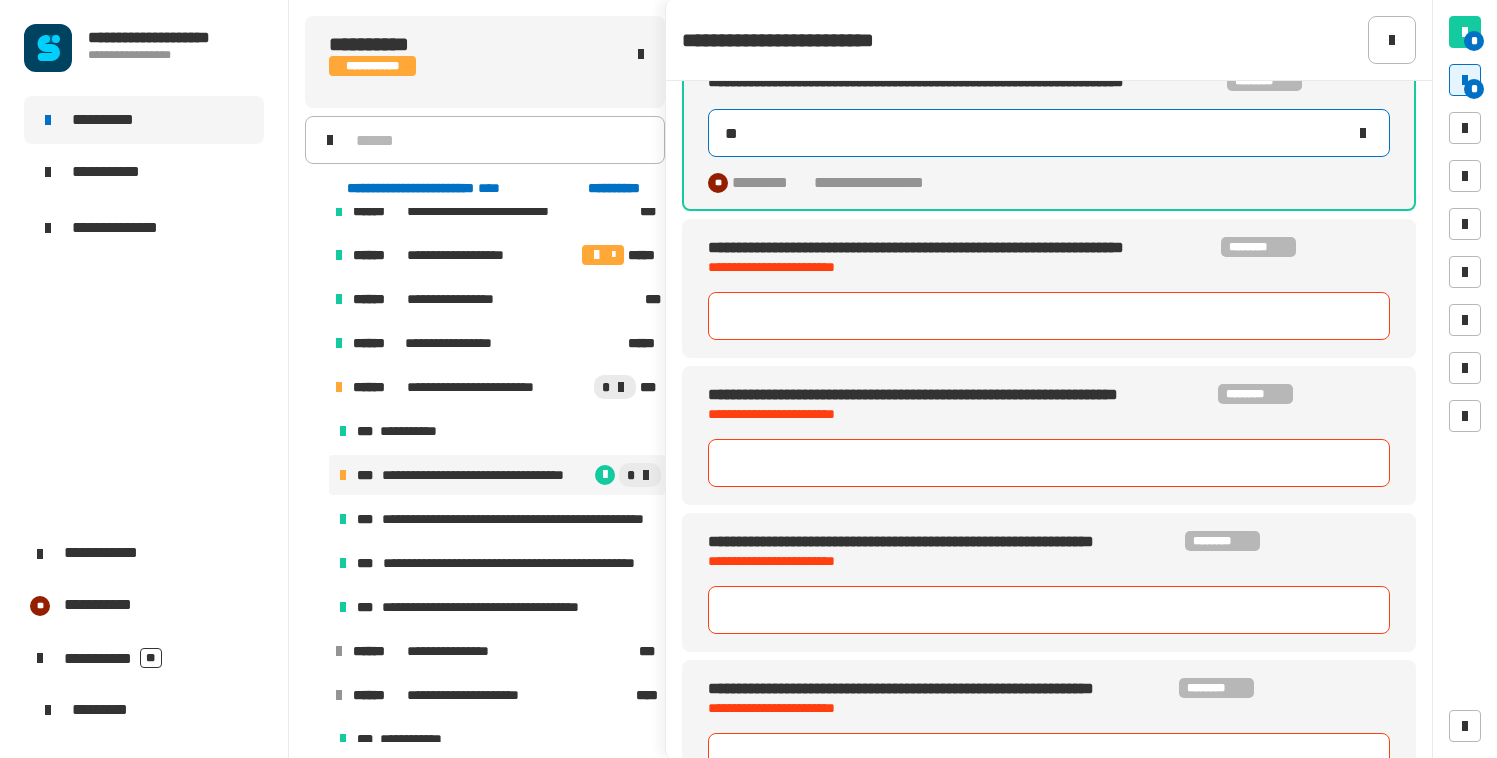 type on "***" 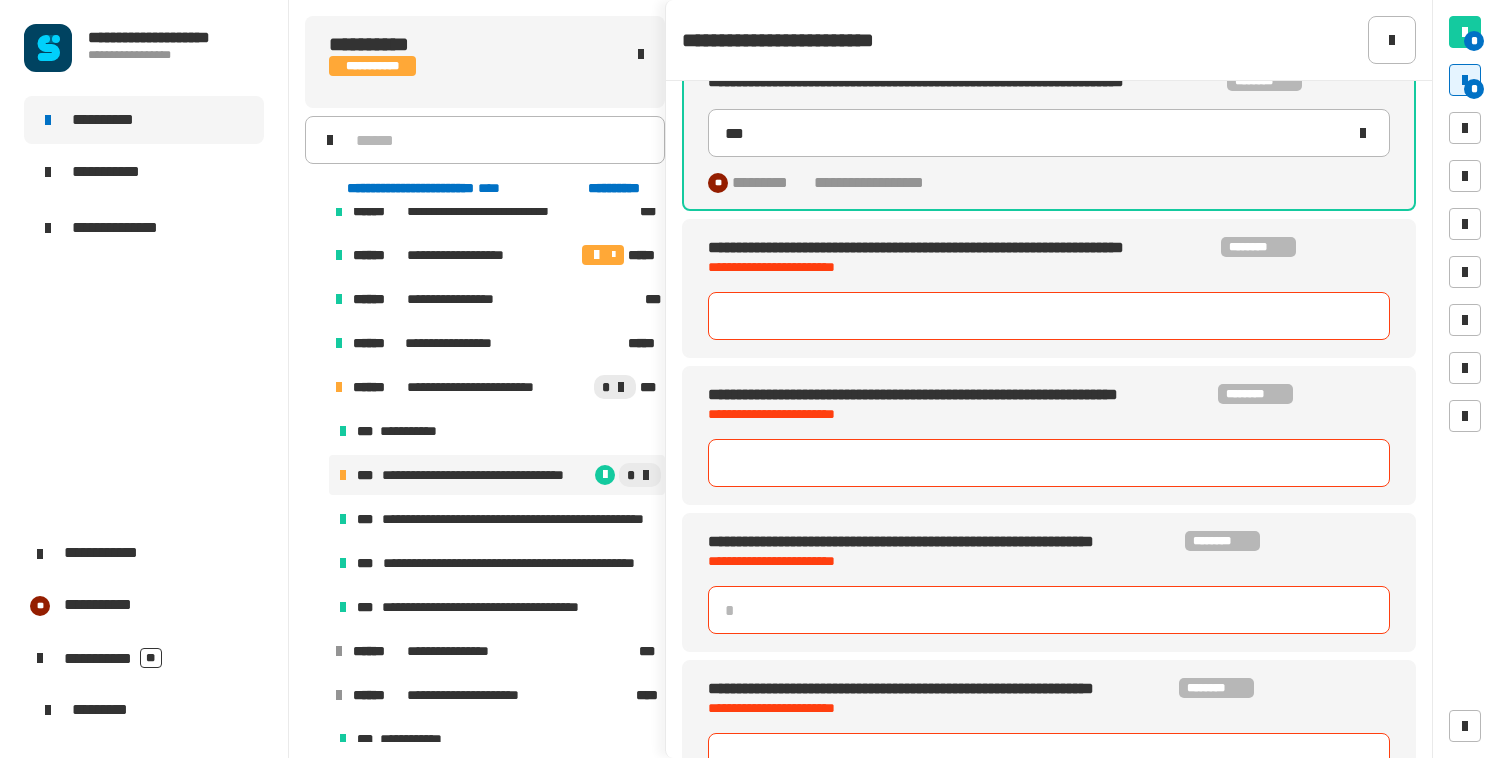 click 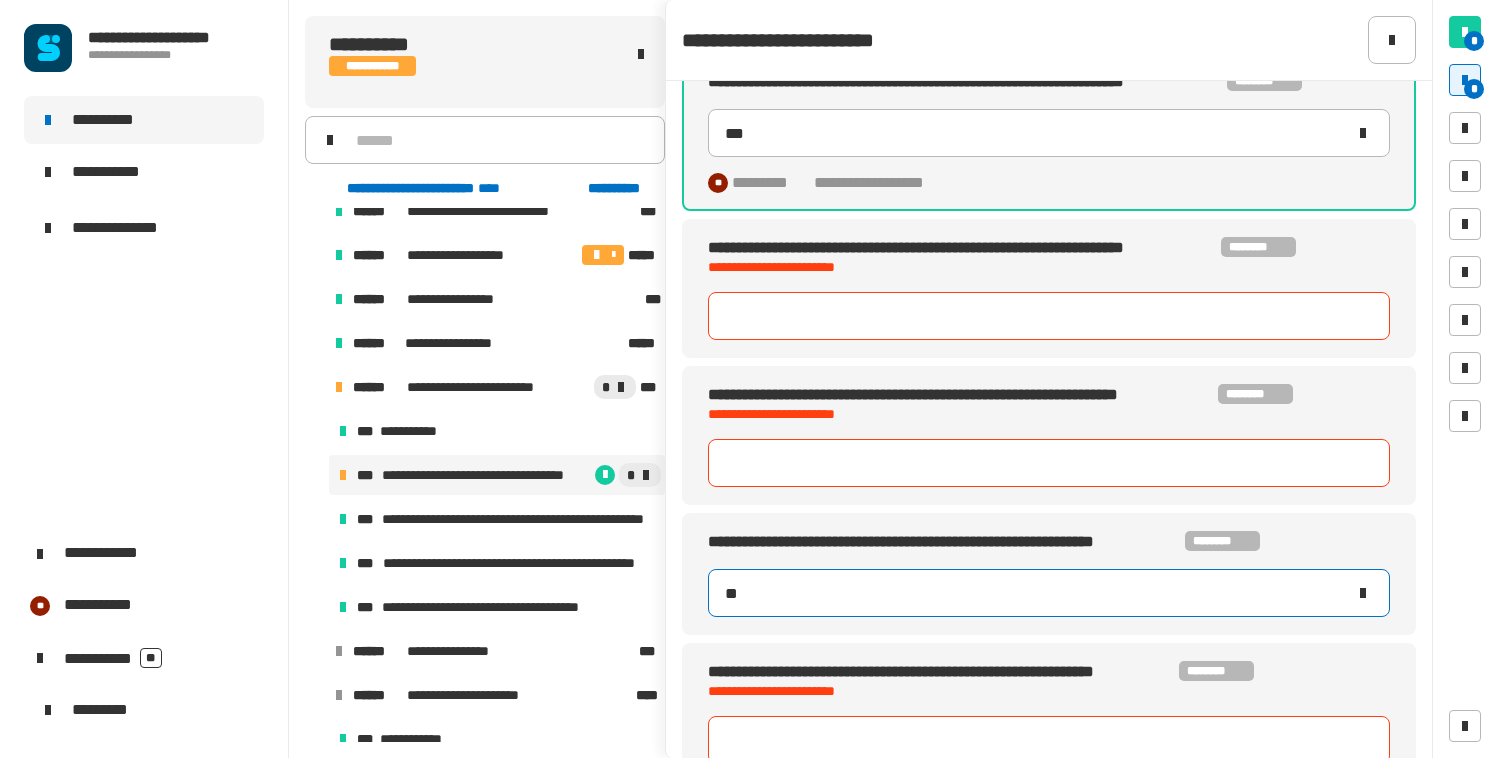 type on "***" 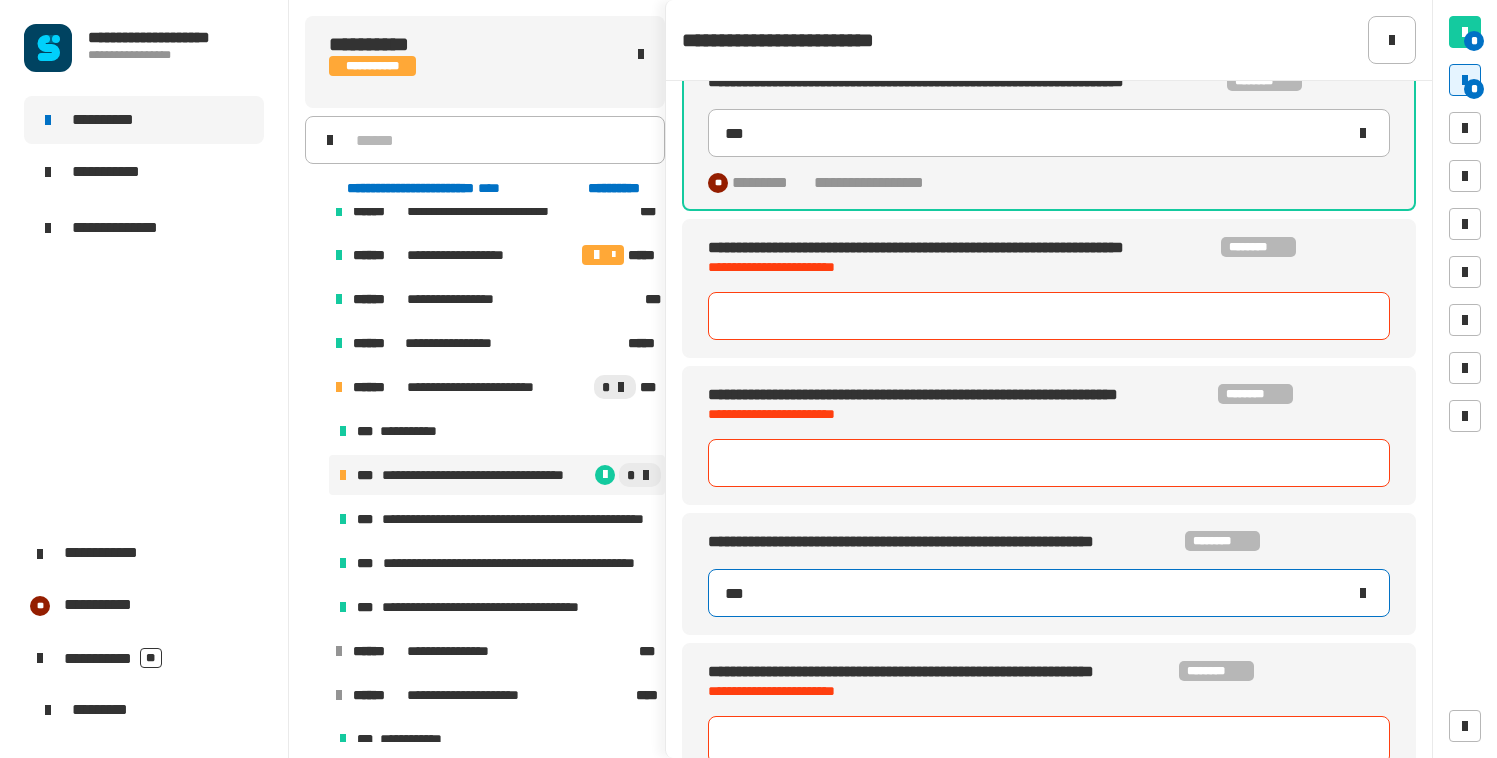 type on "***" 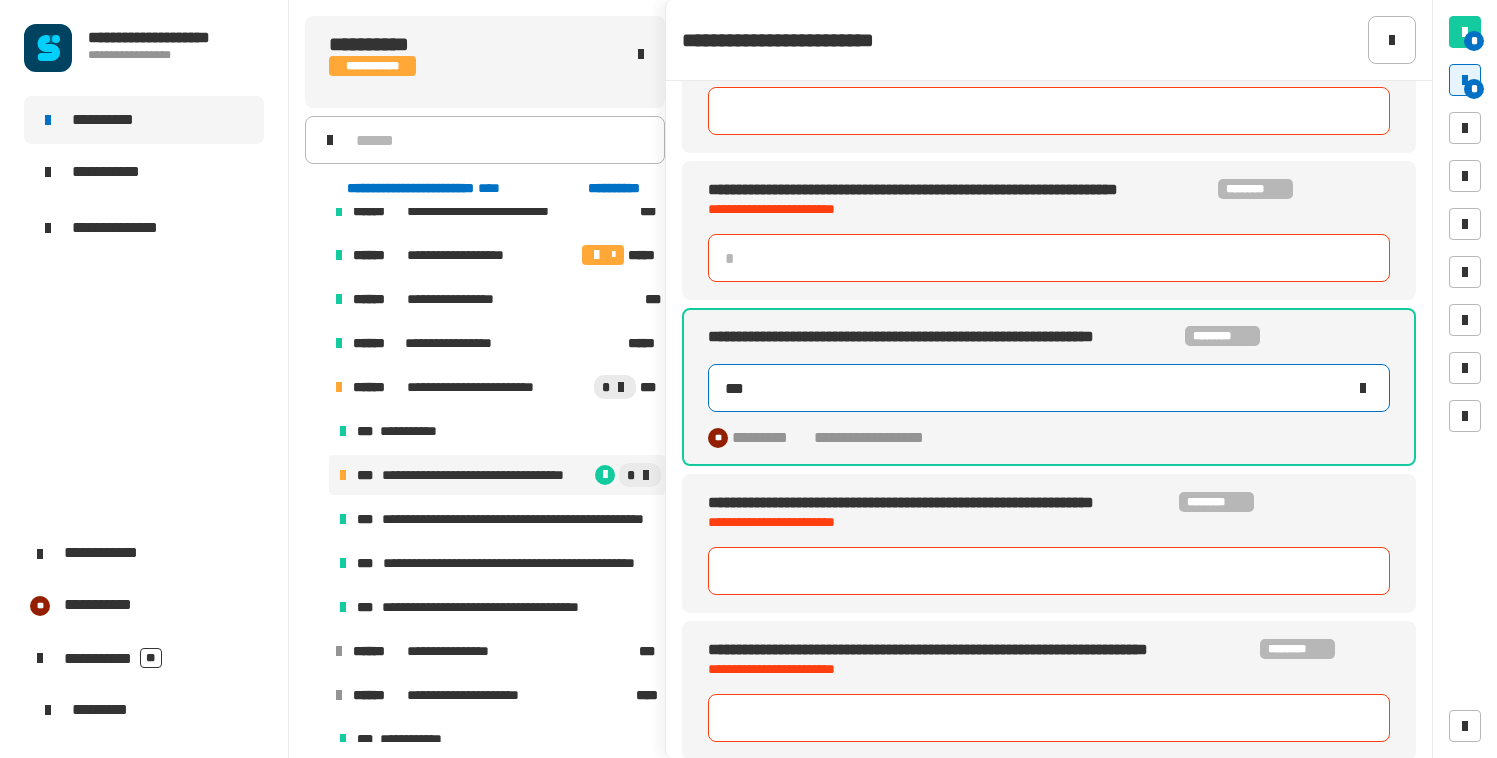scroll, scrollTop: 251, scrollLeft: 0, axis: vertical 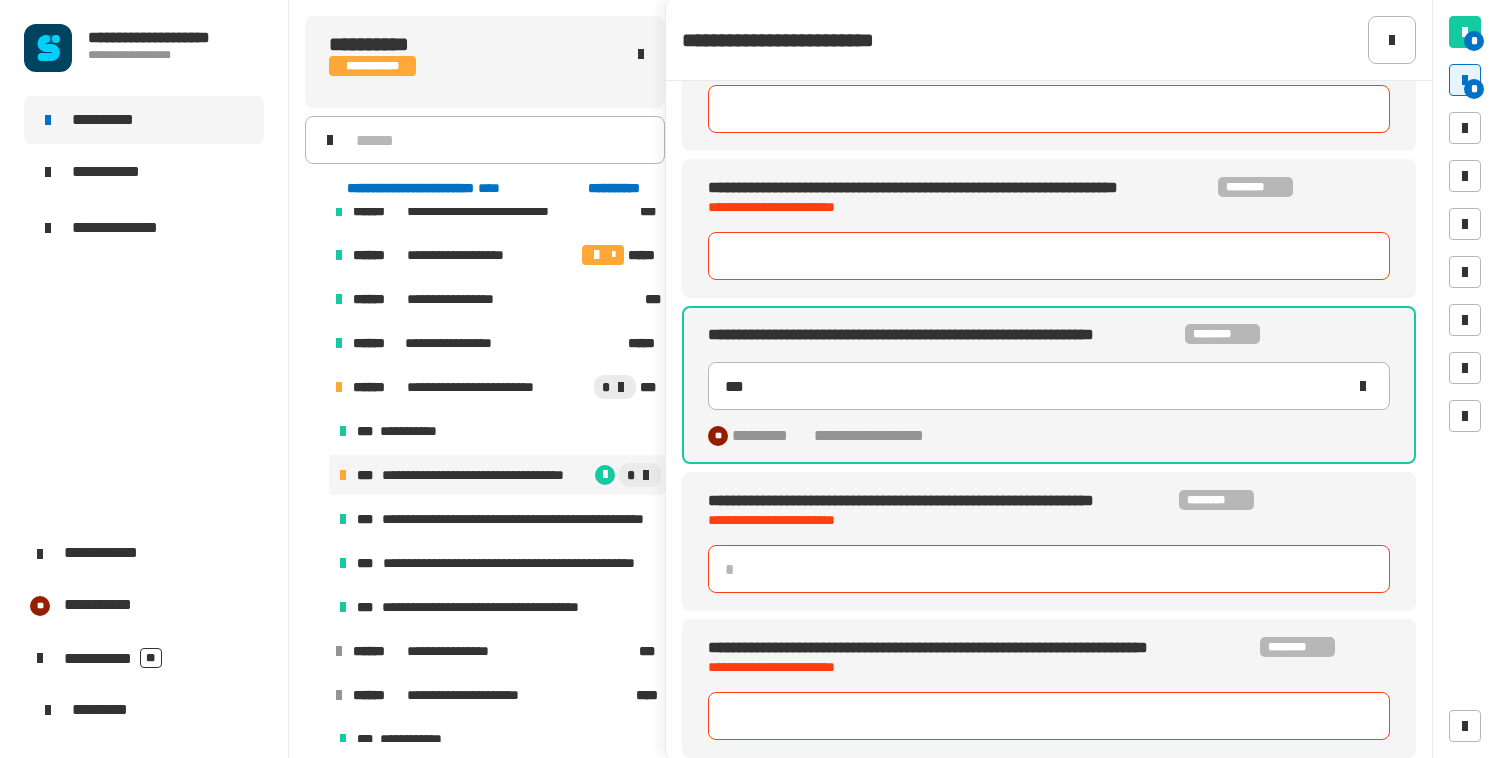 click 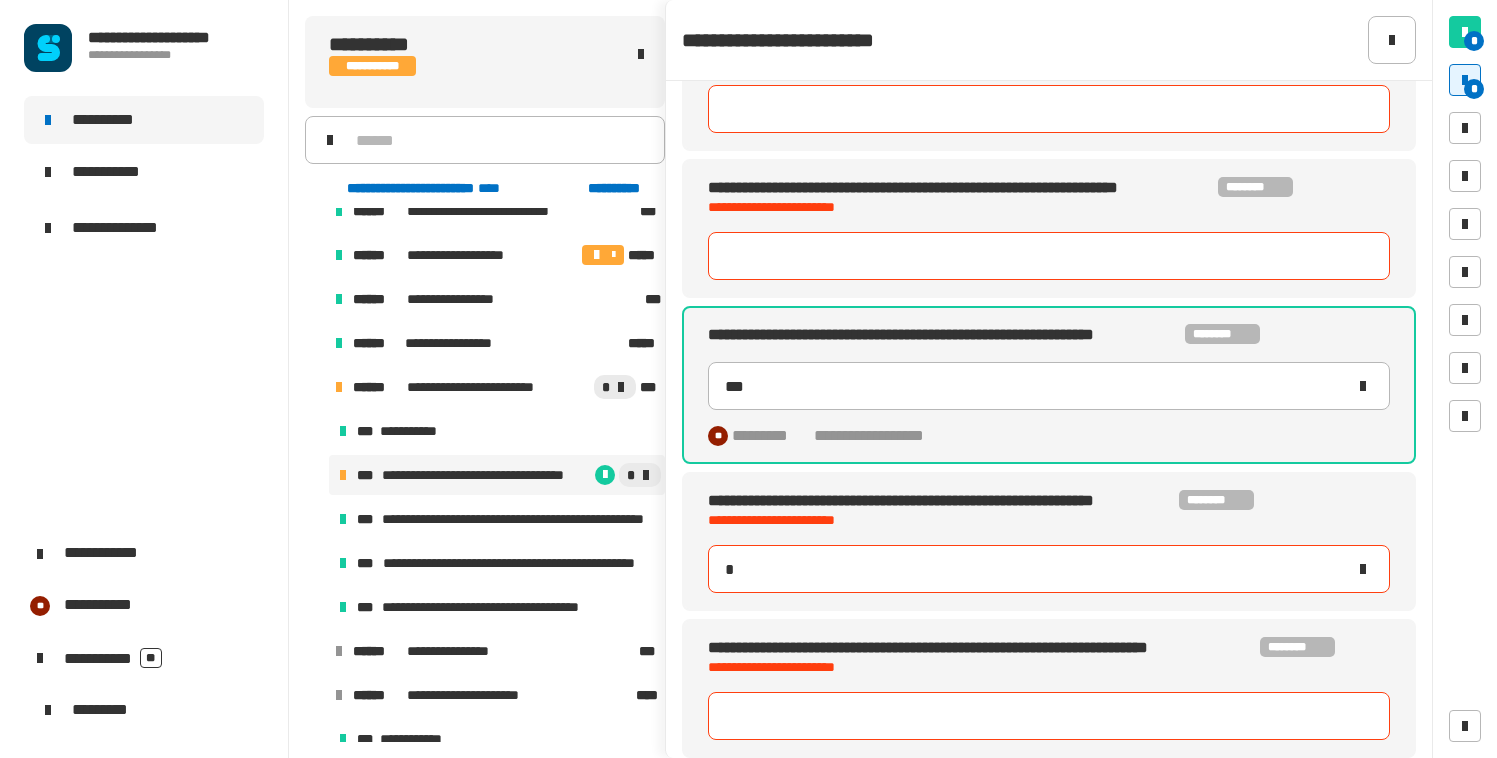 type on "**" 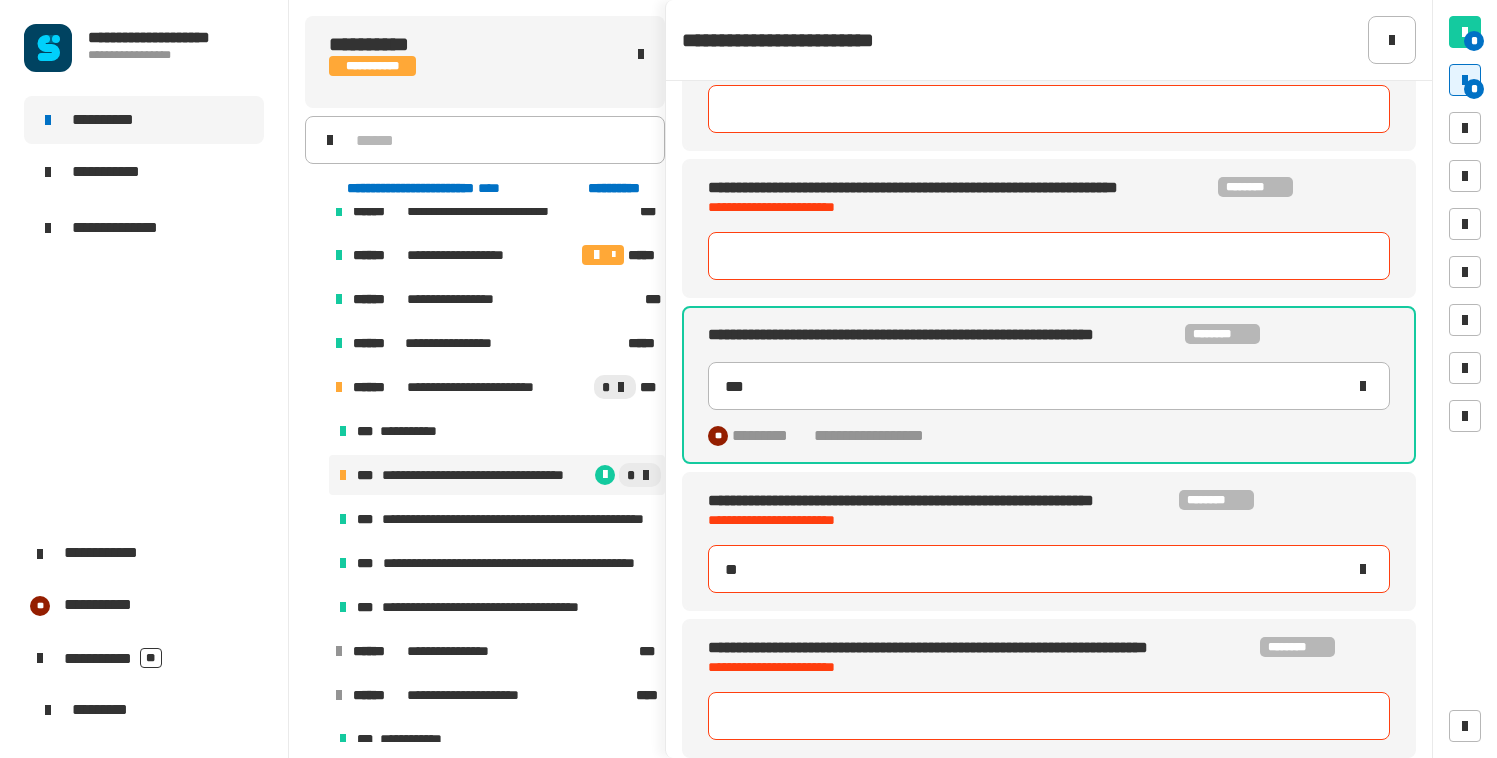 scroll, scrollTop: 251, scrollLeft: 0, axis: vertical 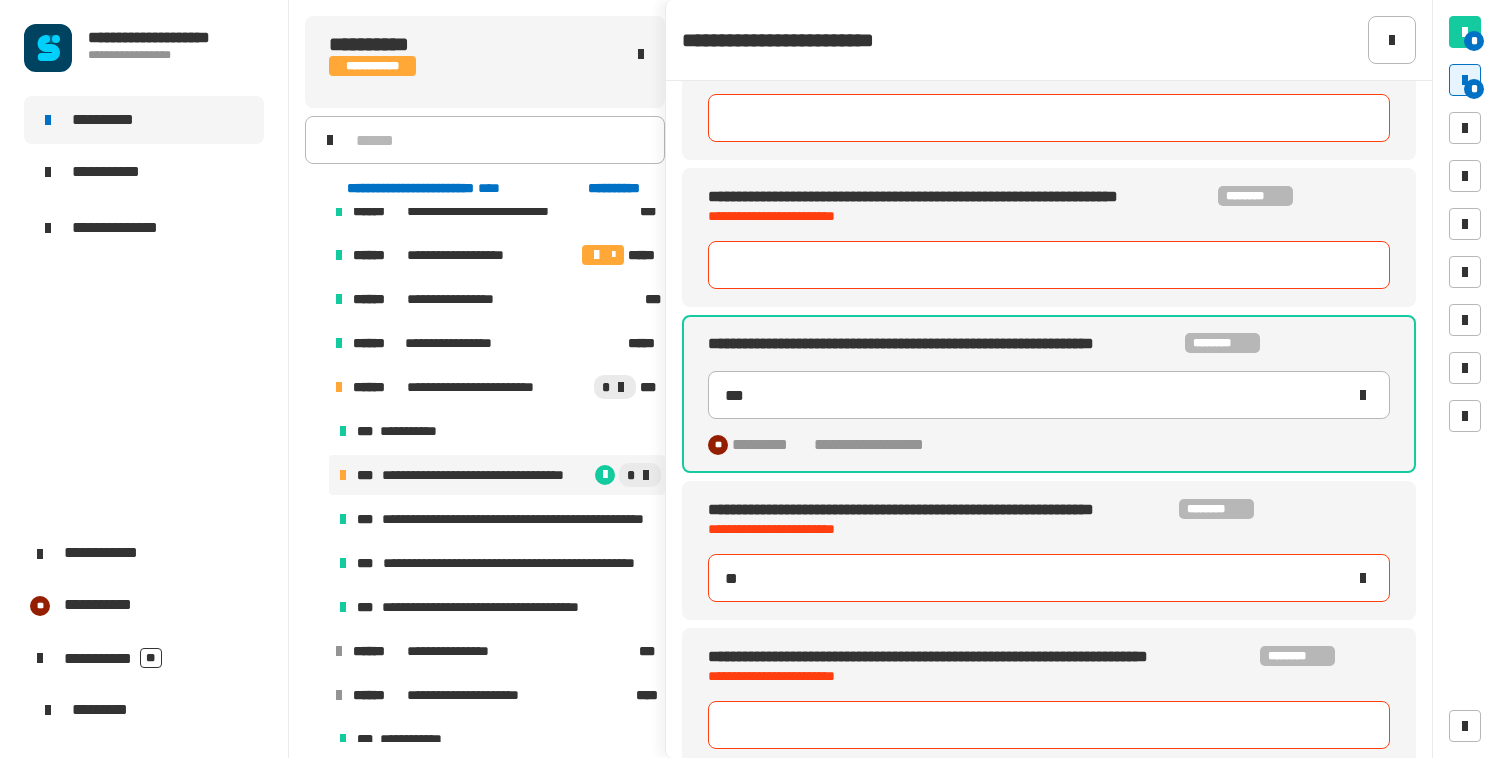 type on "***" 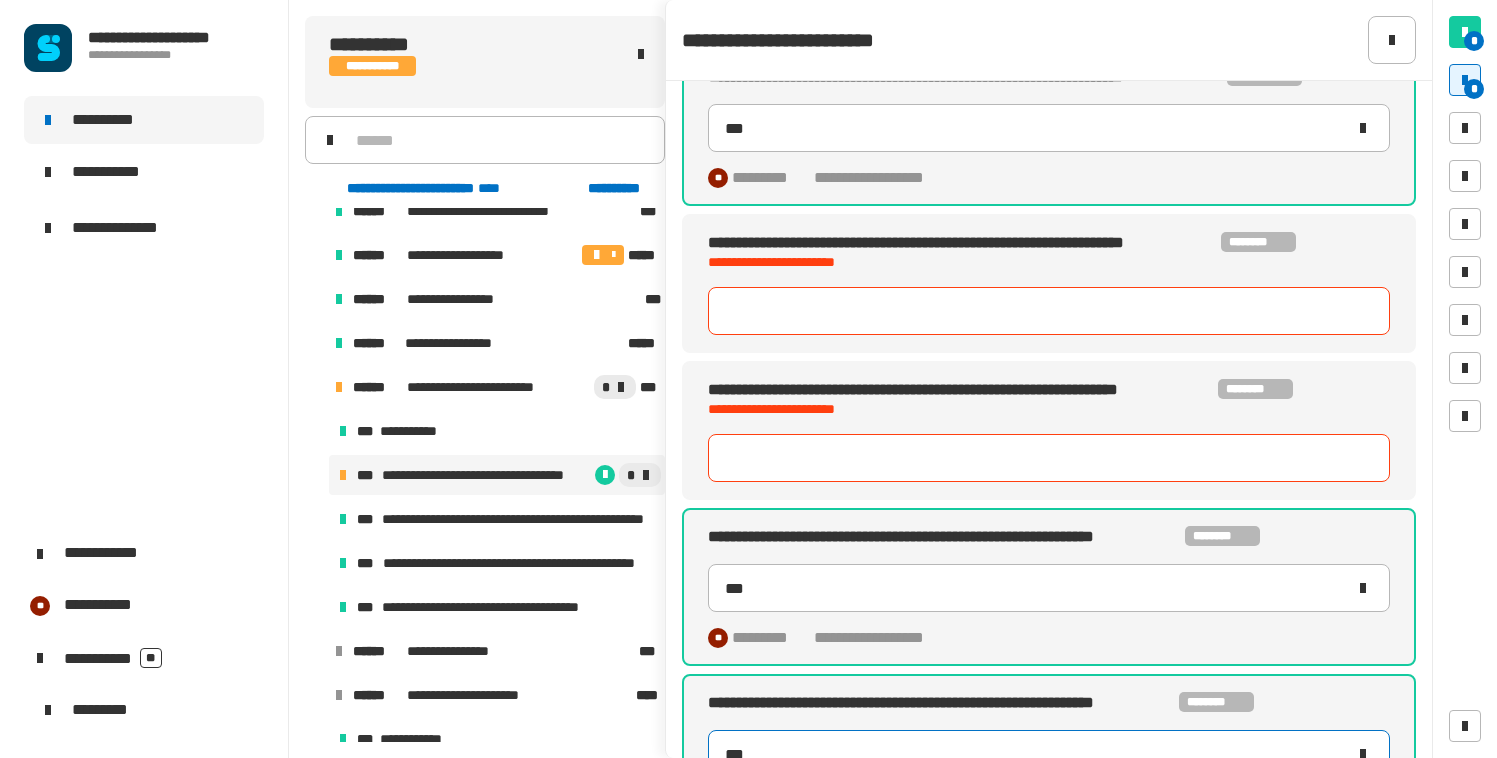 scroll, scrollTop: 14, scrollLeft: 0, axis: vertical 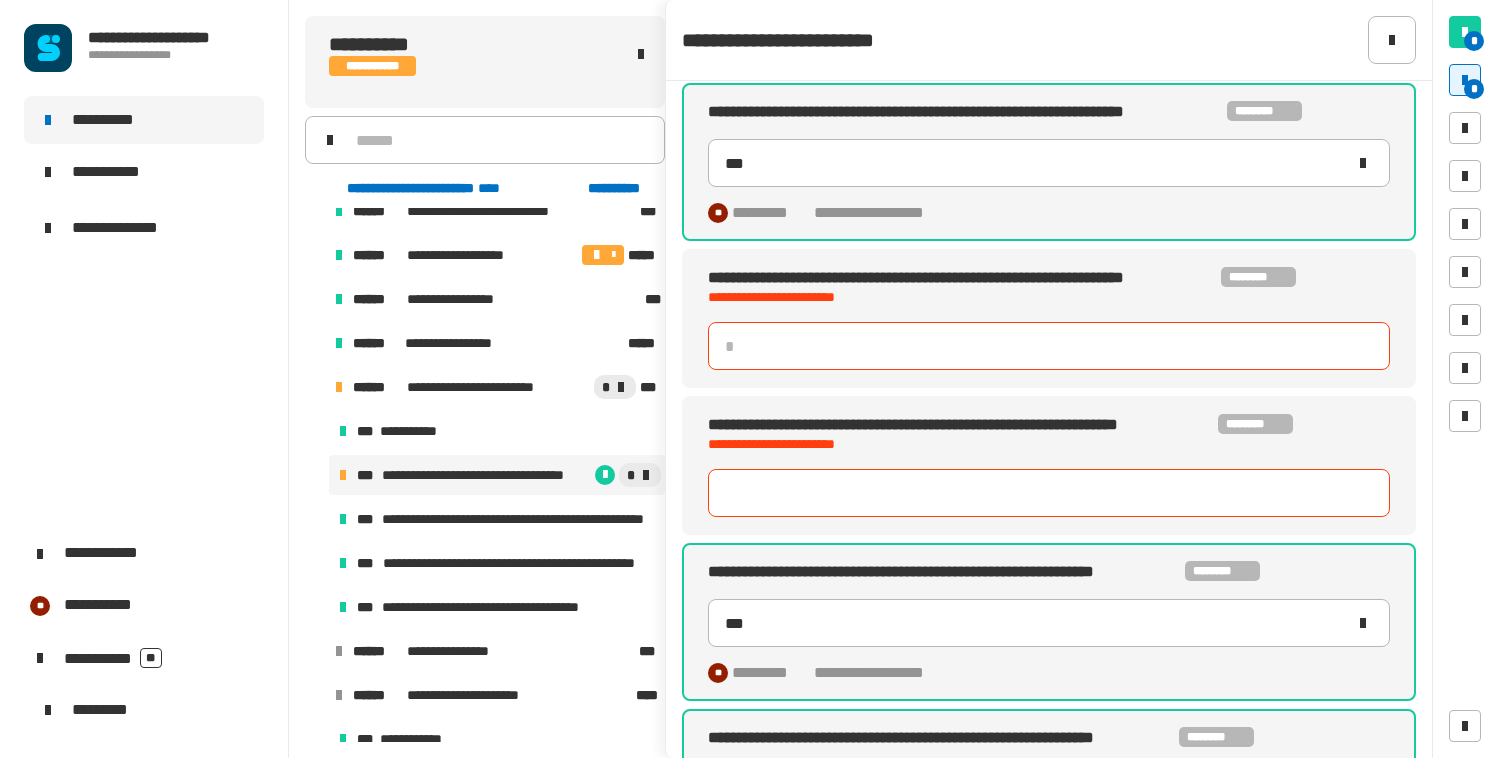 click 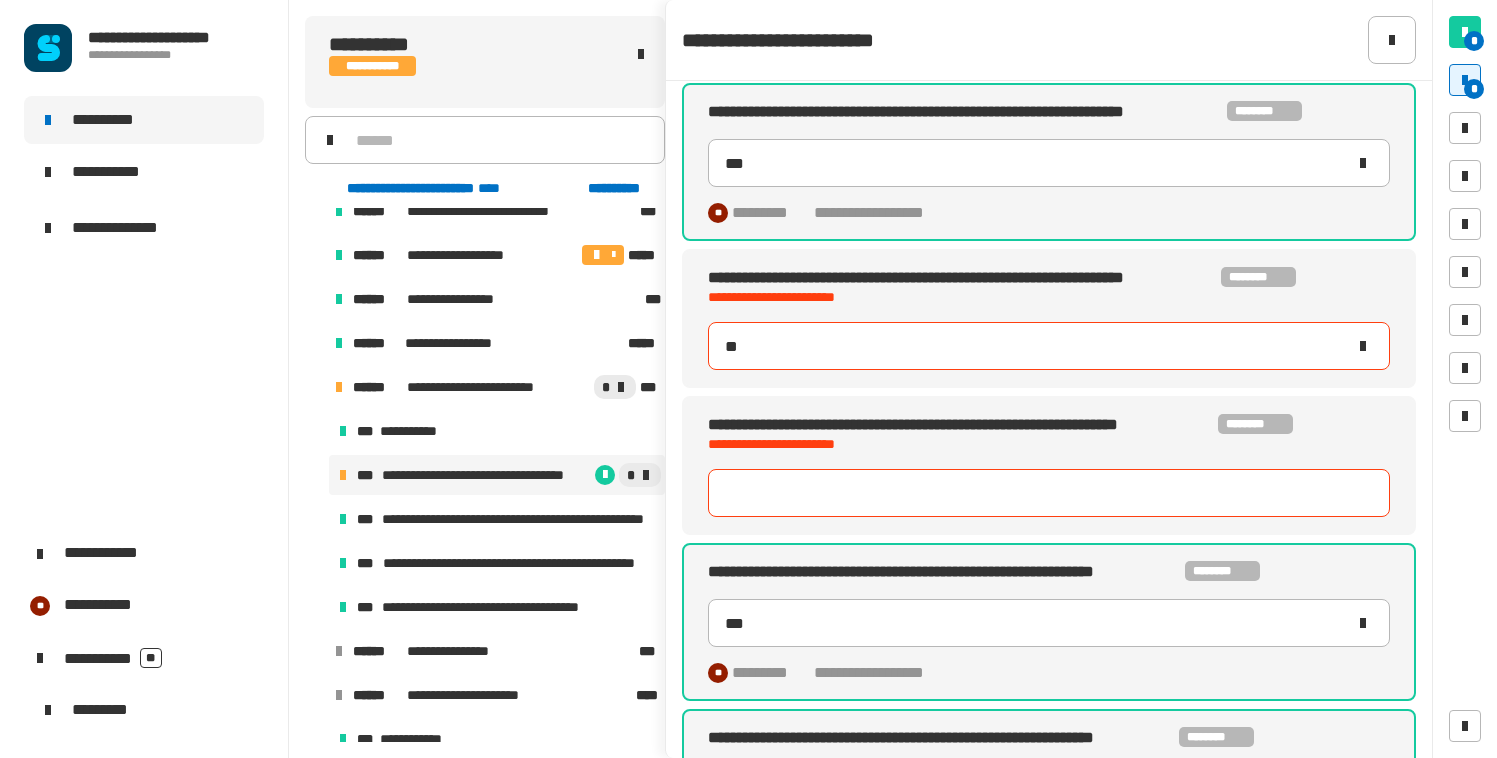 type on "***" 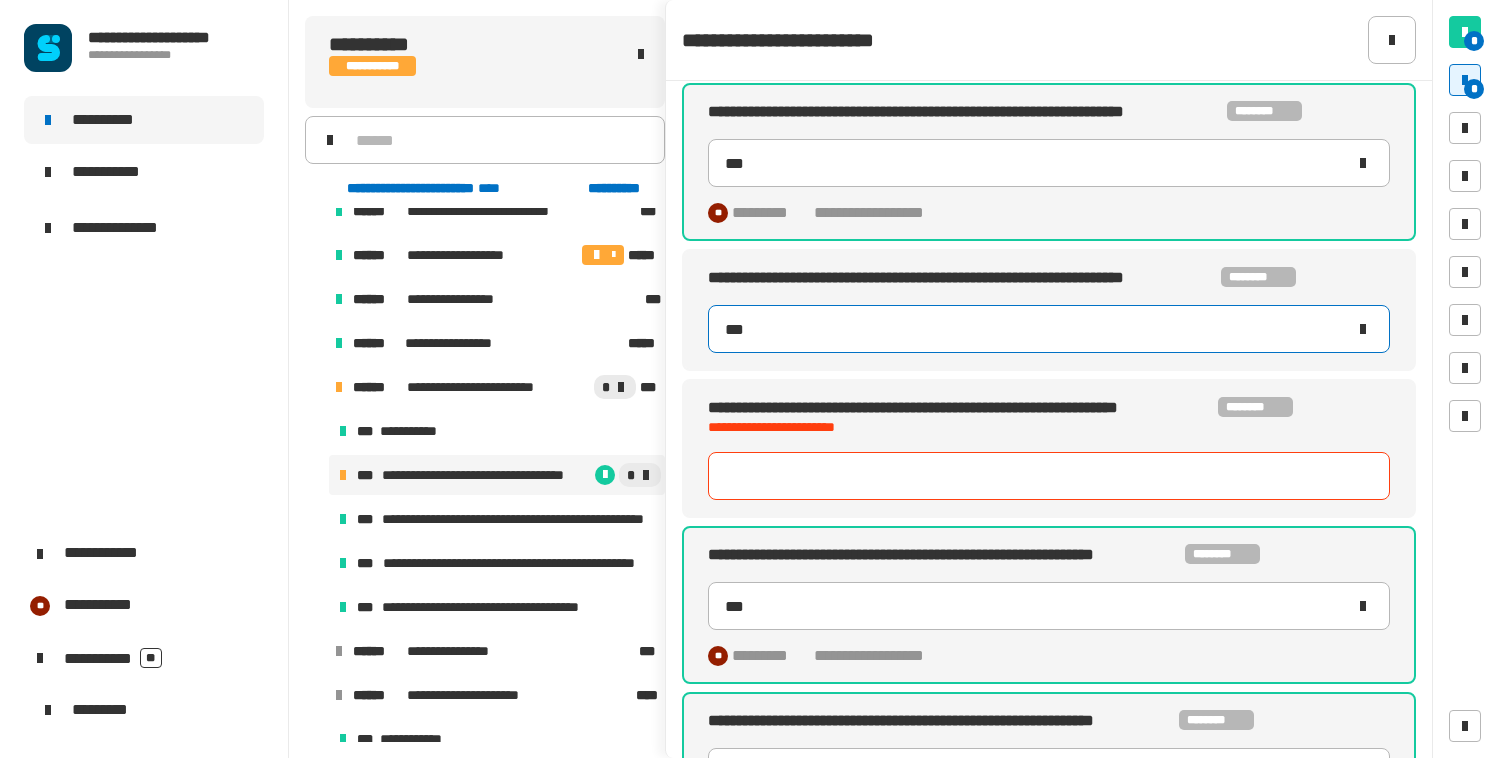 type on "***" 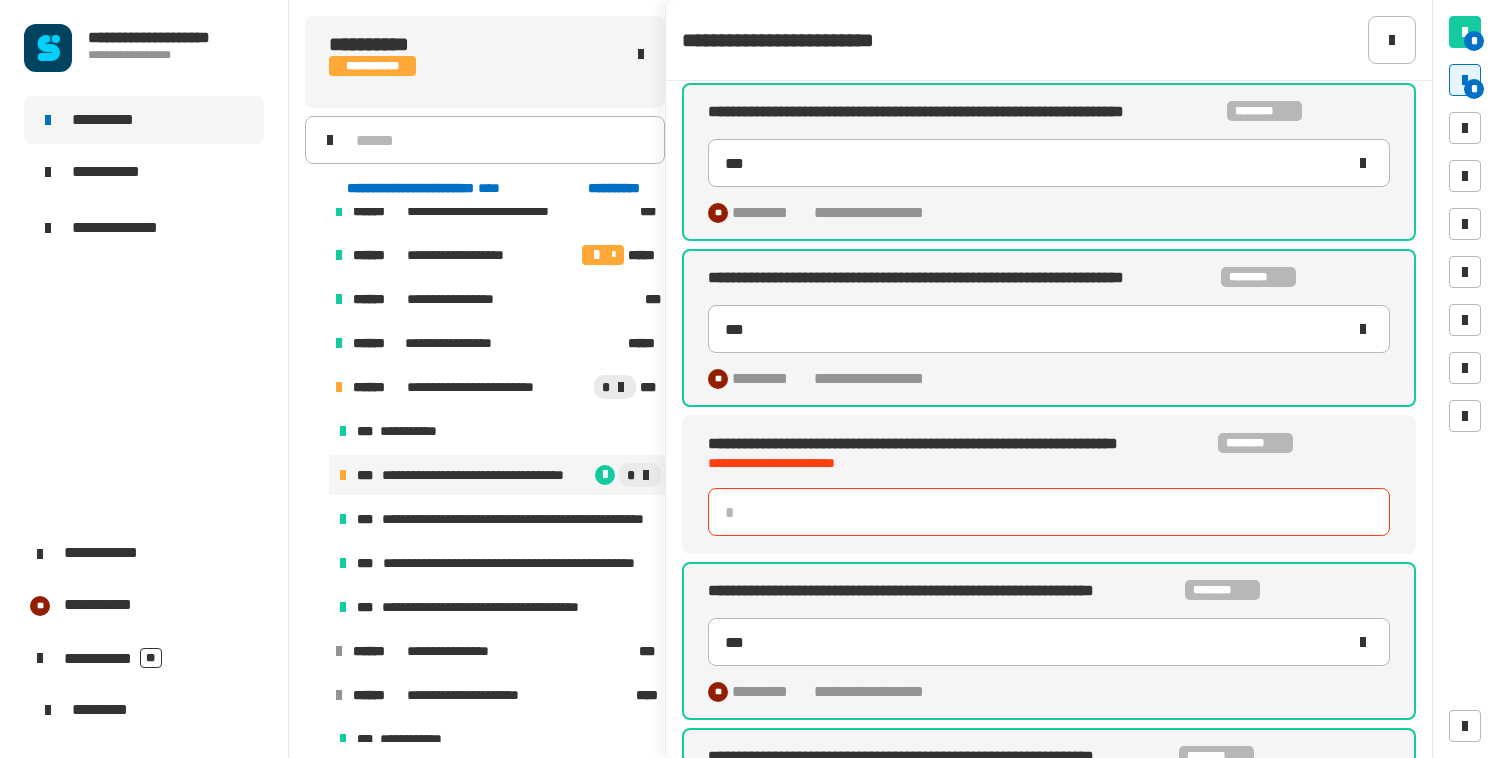 click 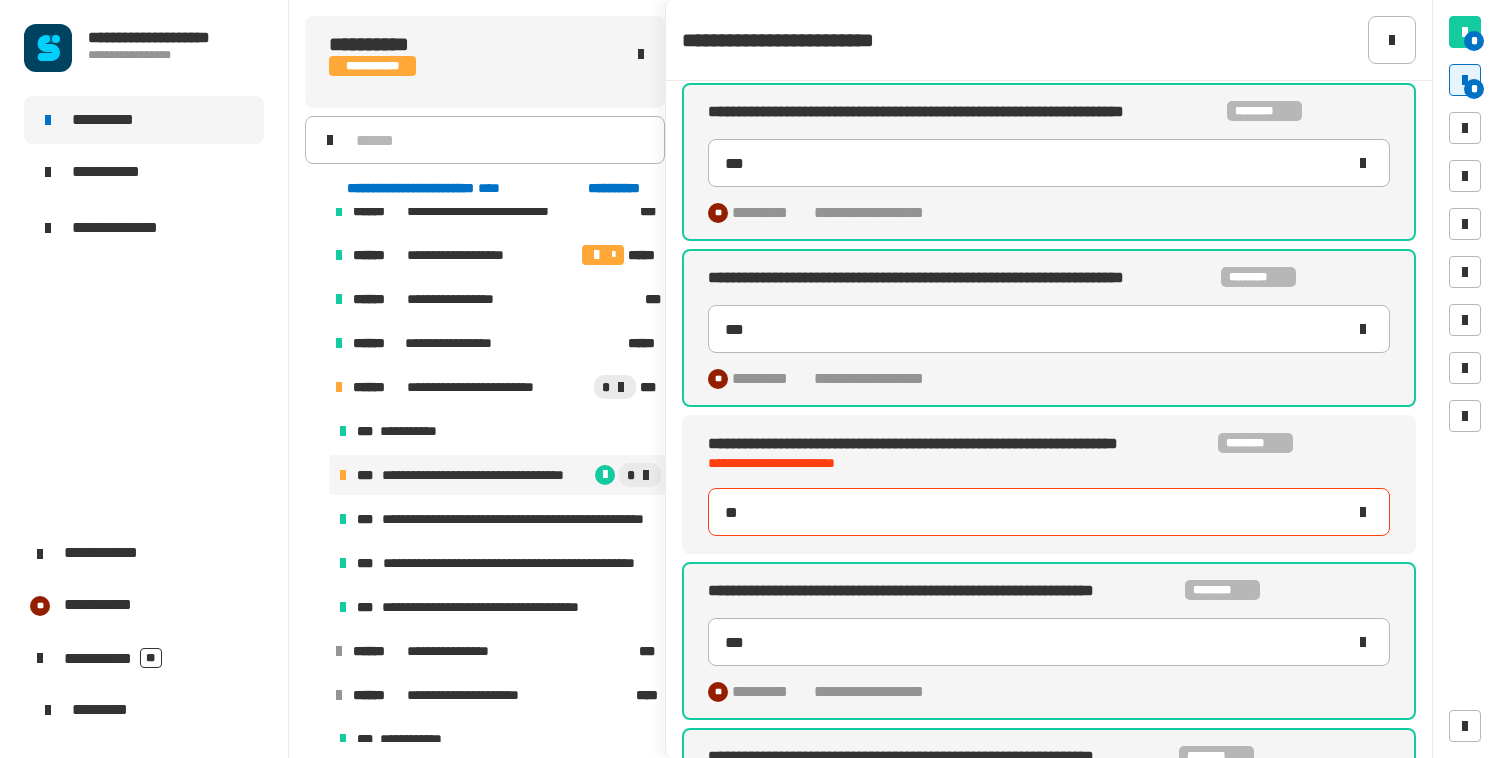 type on "***" 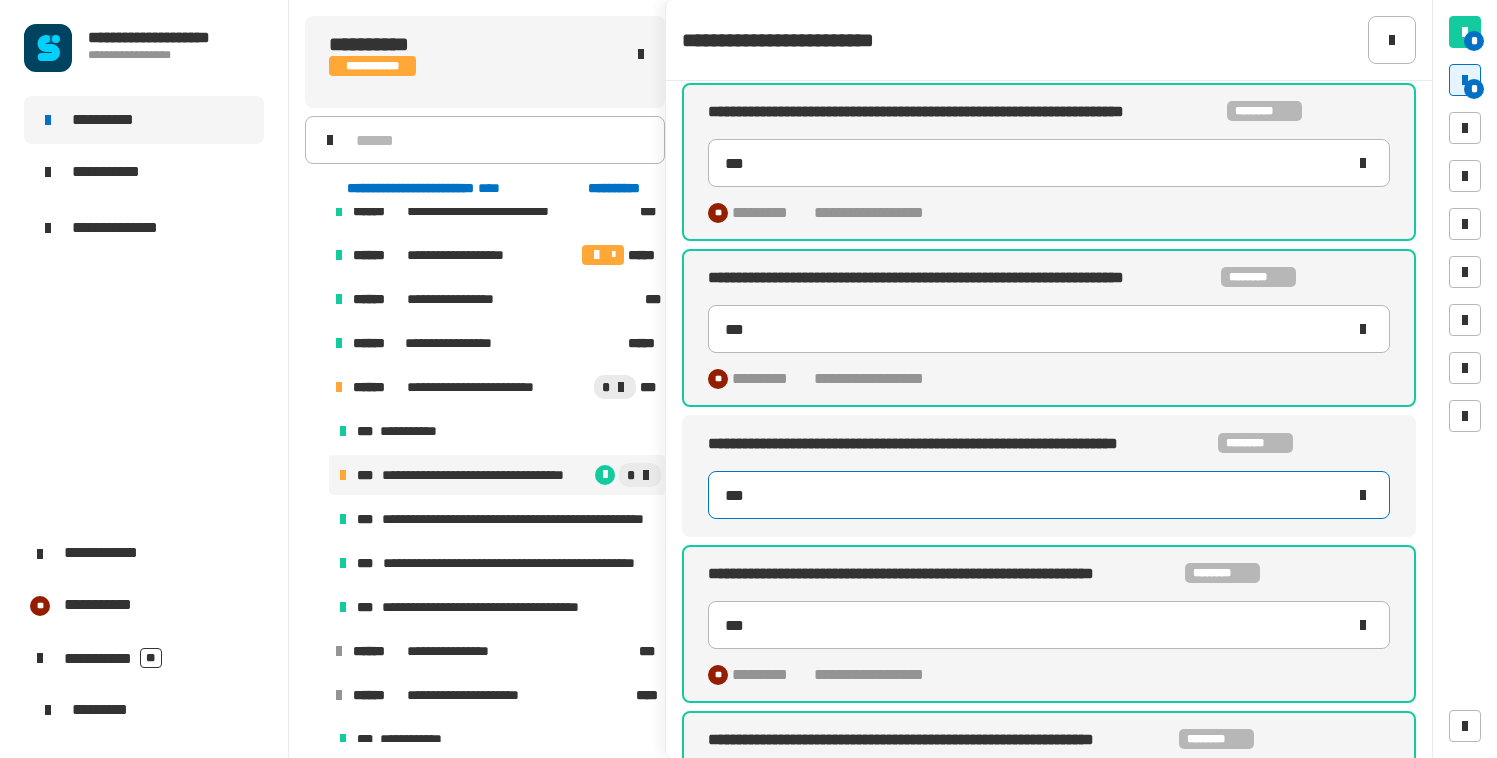 type on "***" 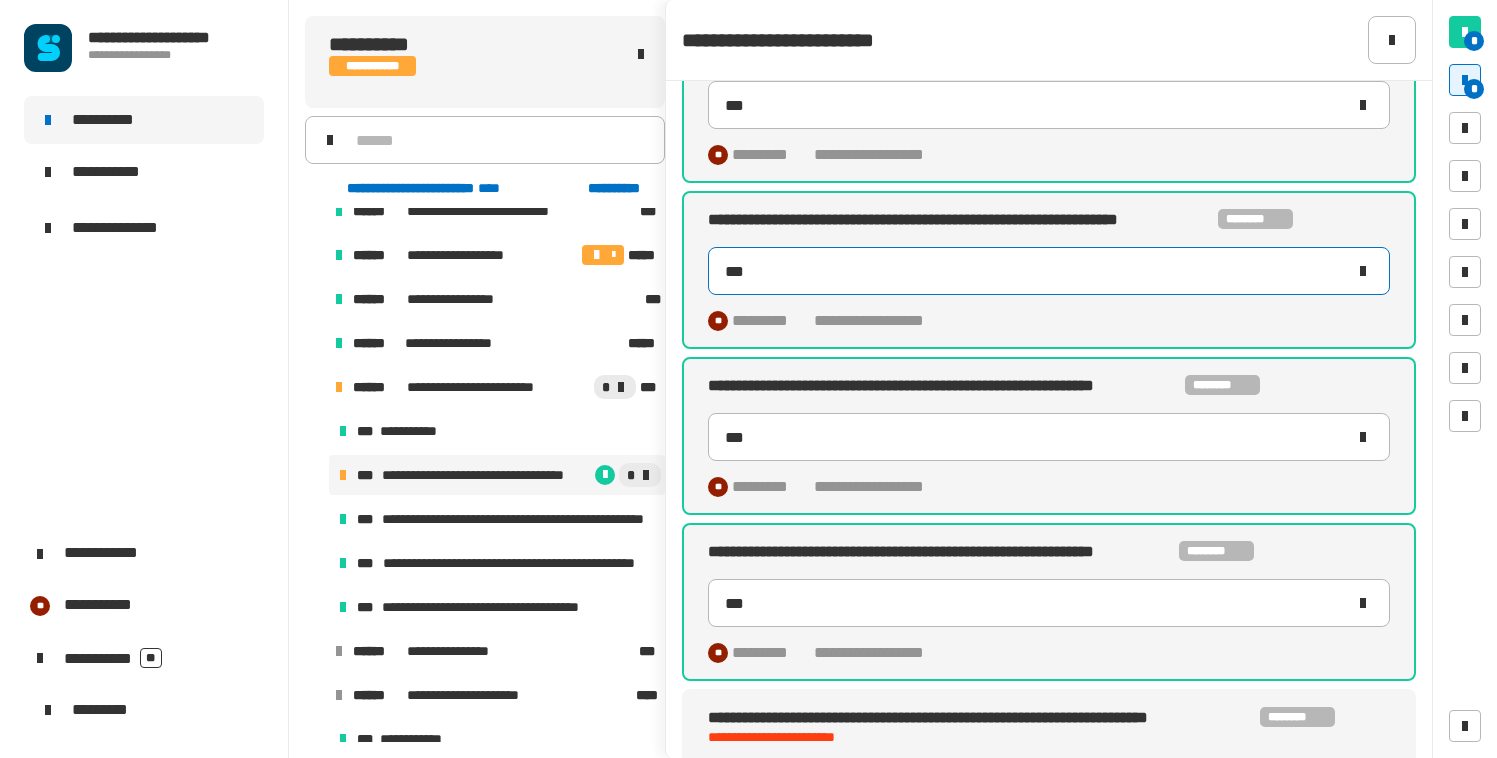 scroll, scrollTop: 308, scrollLeft: 0, axis: vertical 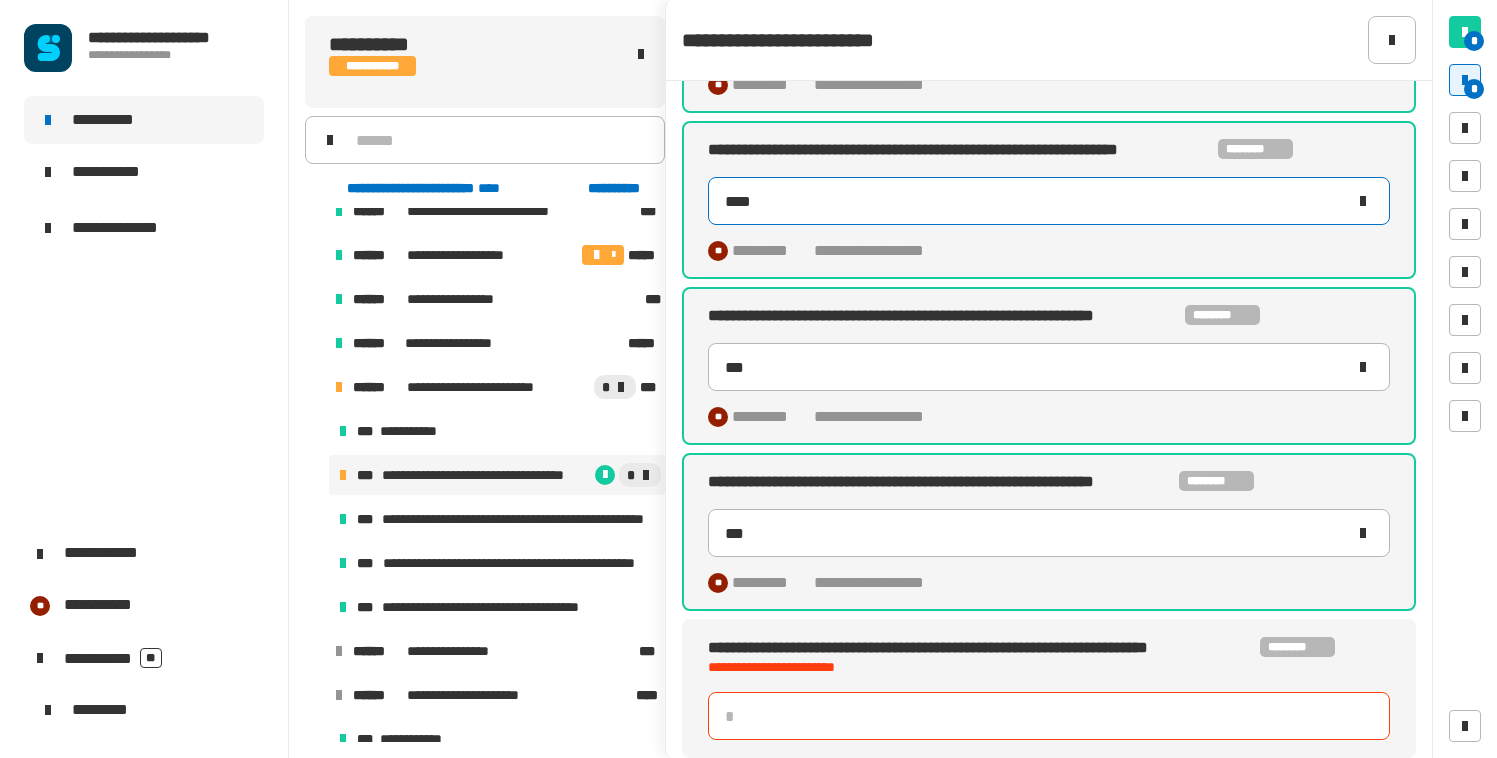 type on "***" 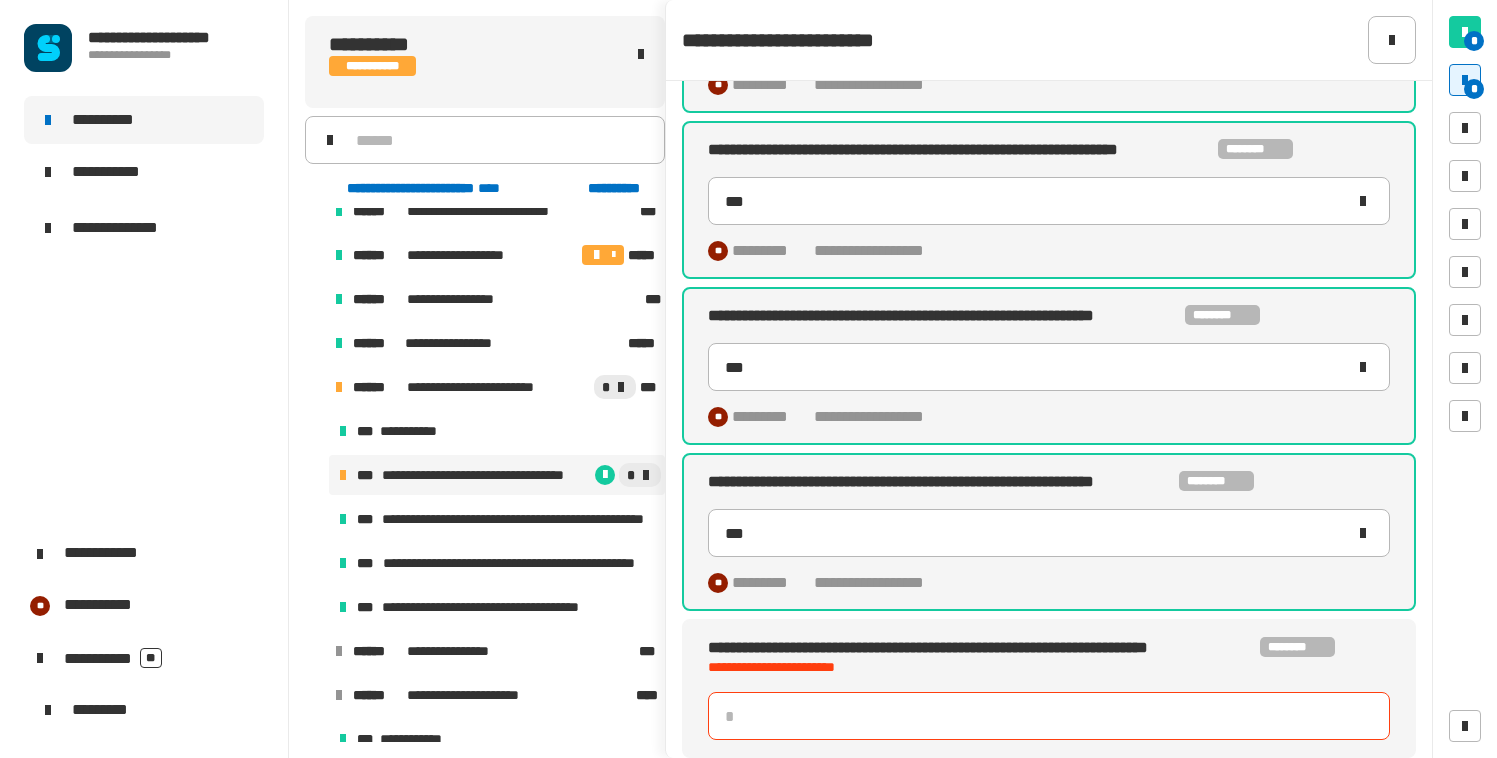 drag, startPoint x: 830, startPoint y: 713, endPoint x: 851, endPoint y: 723, distance: 23.259407 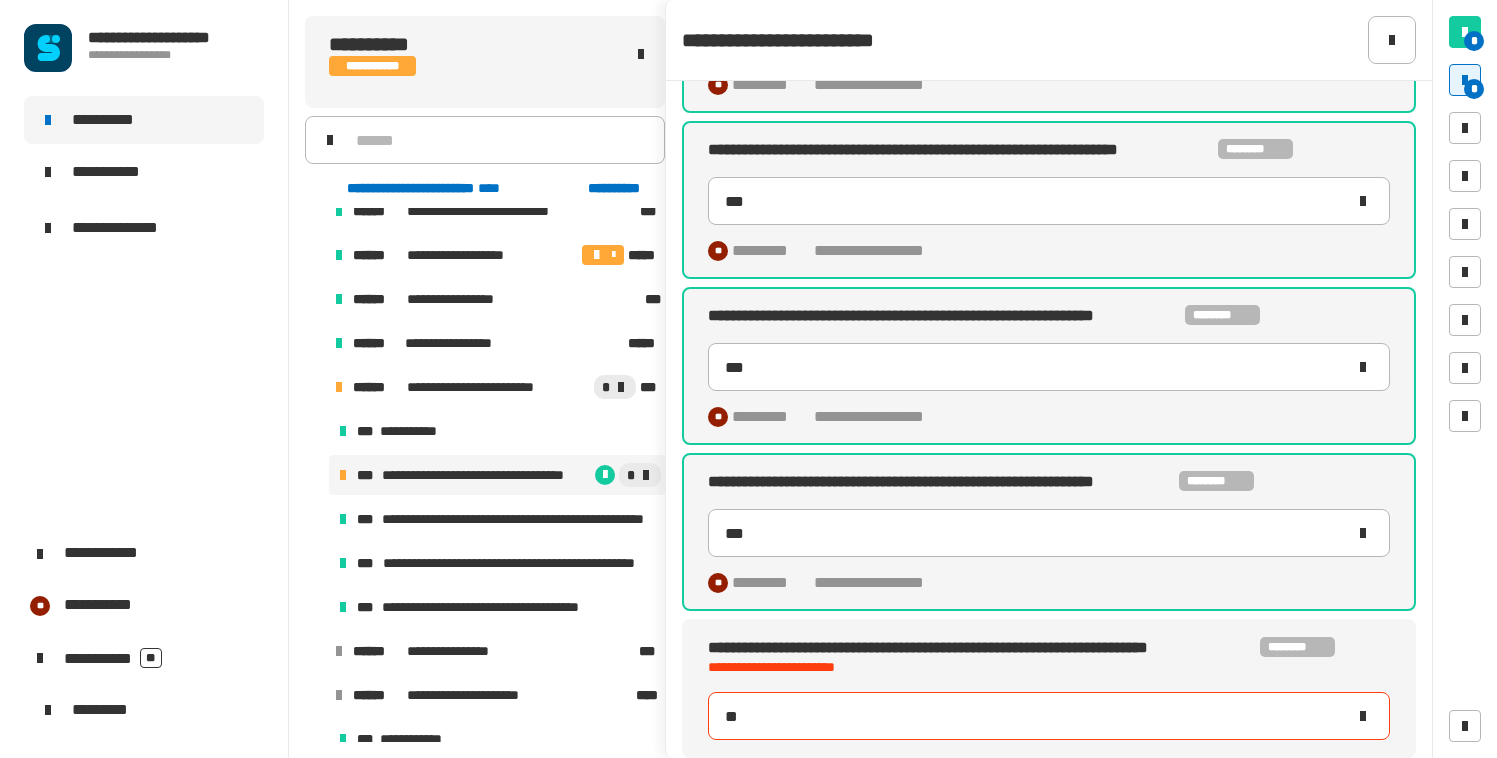 type on "***" 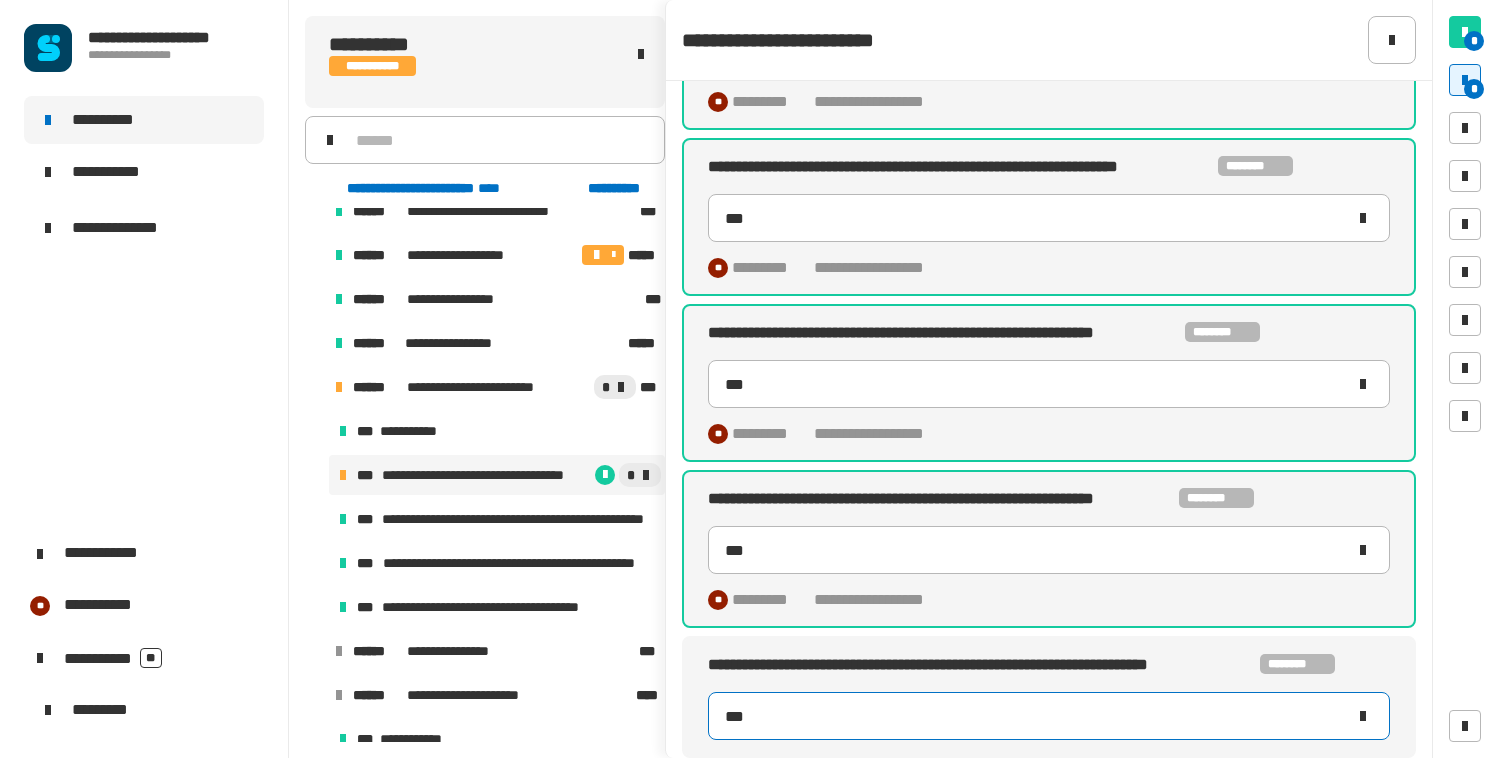 scroll, scrollTop: 308, scrollLeft: 0, axis: vertical 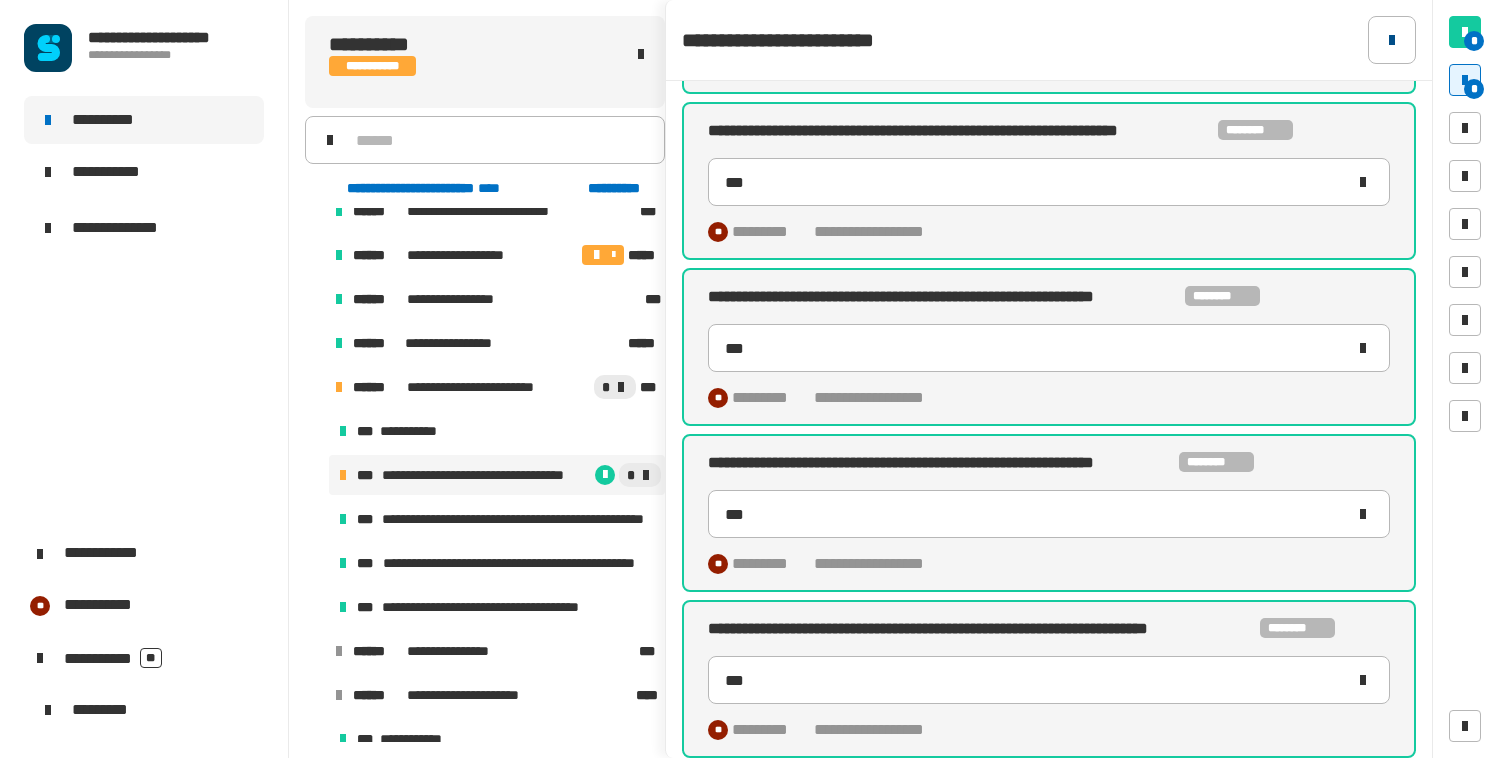 click 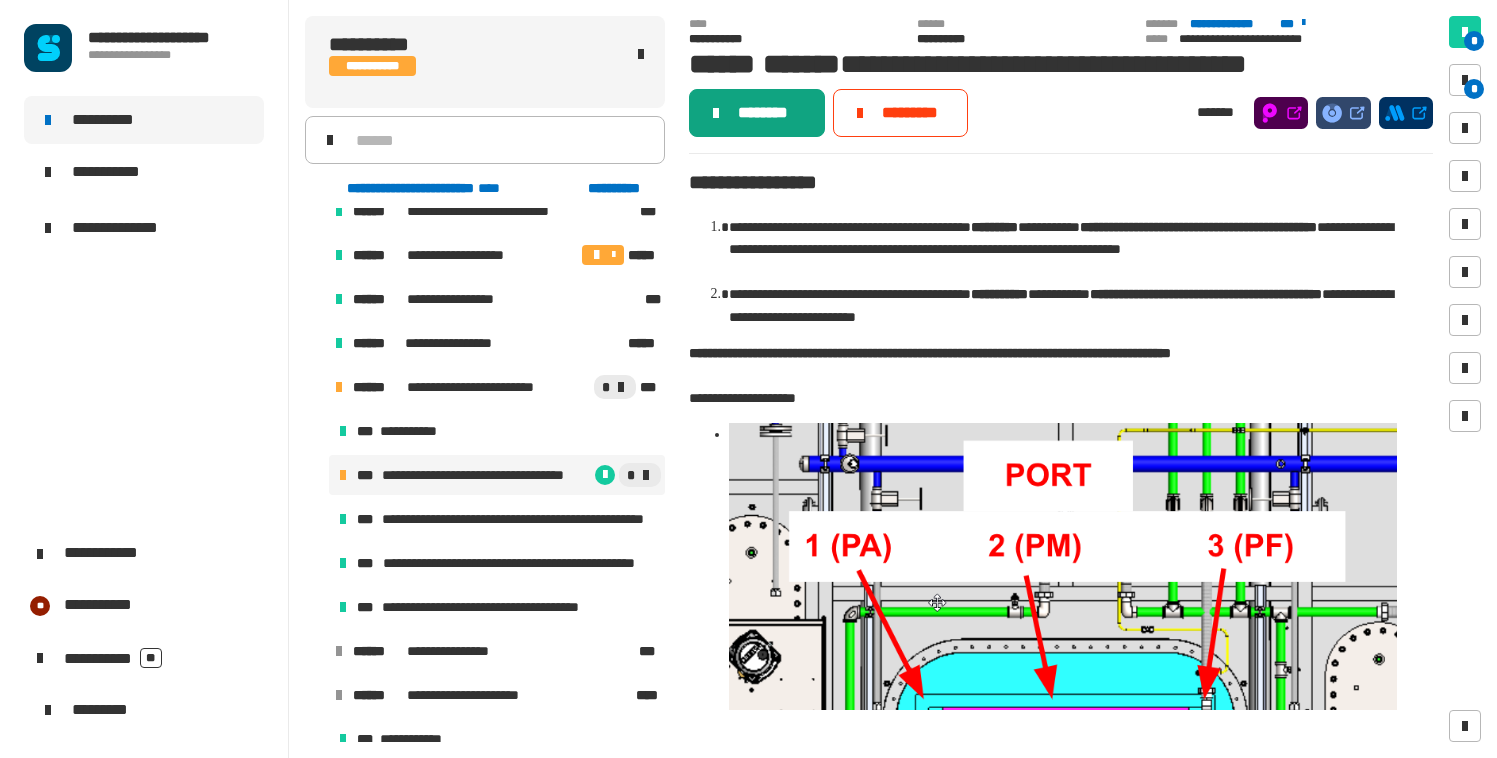 click on "********" 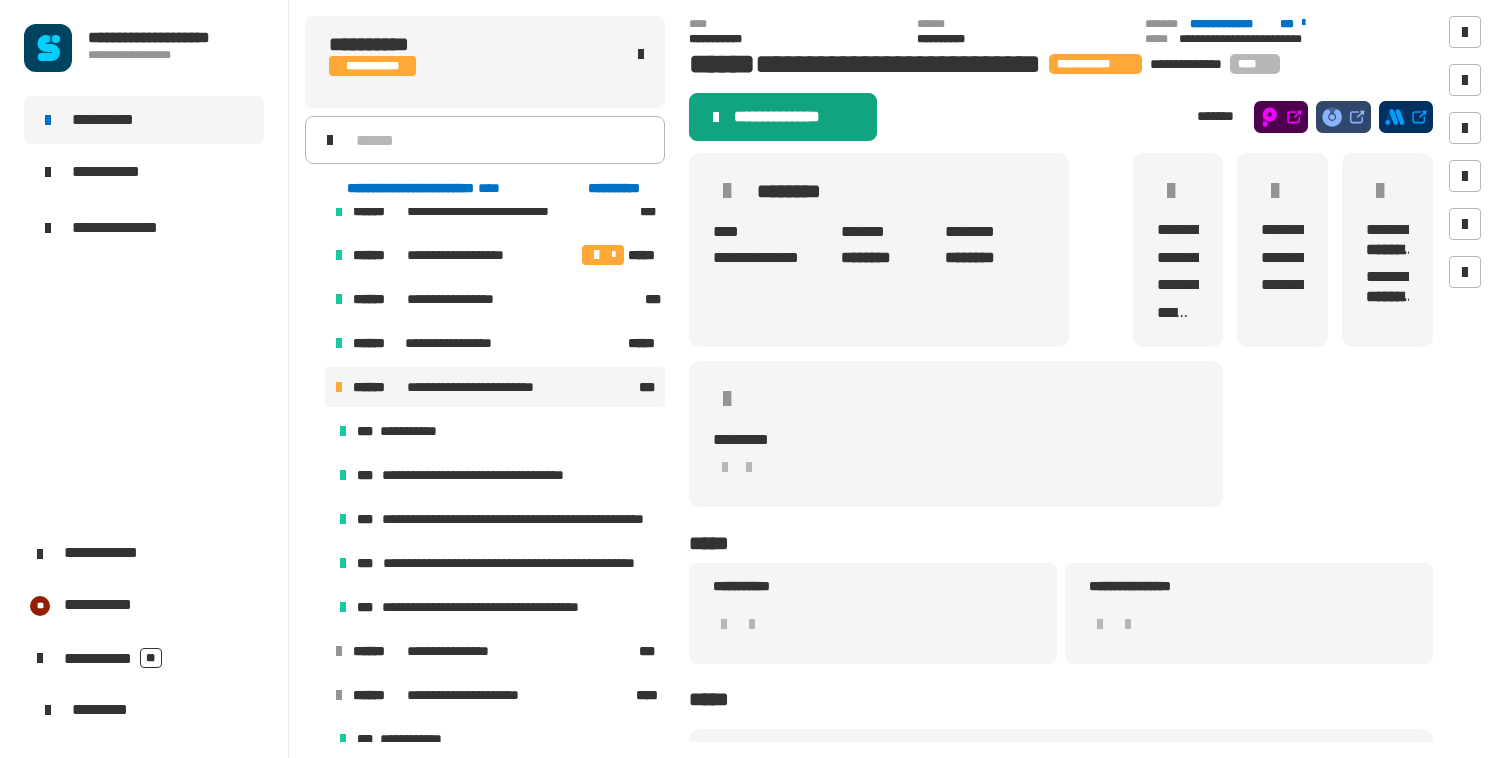 click on "**********" 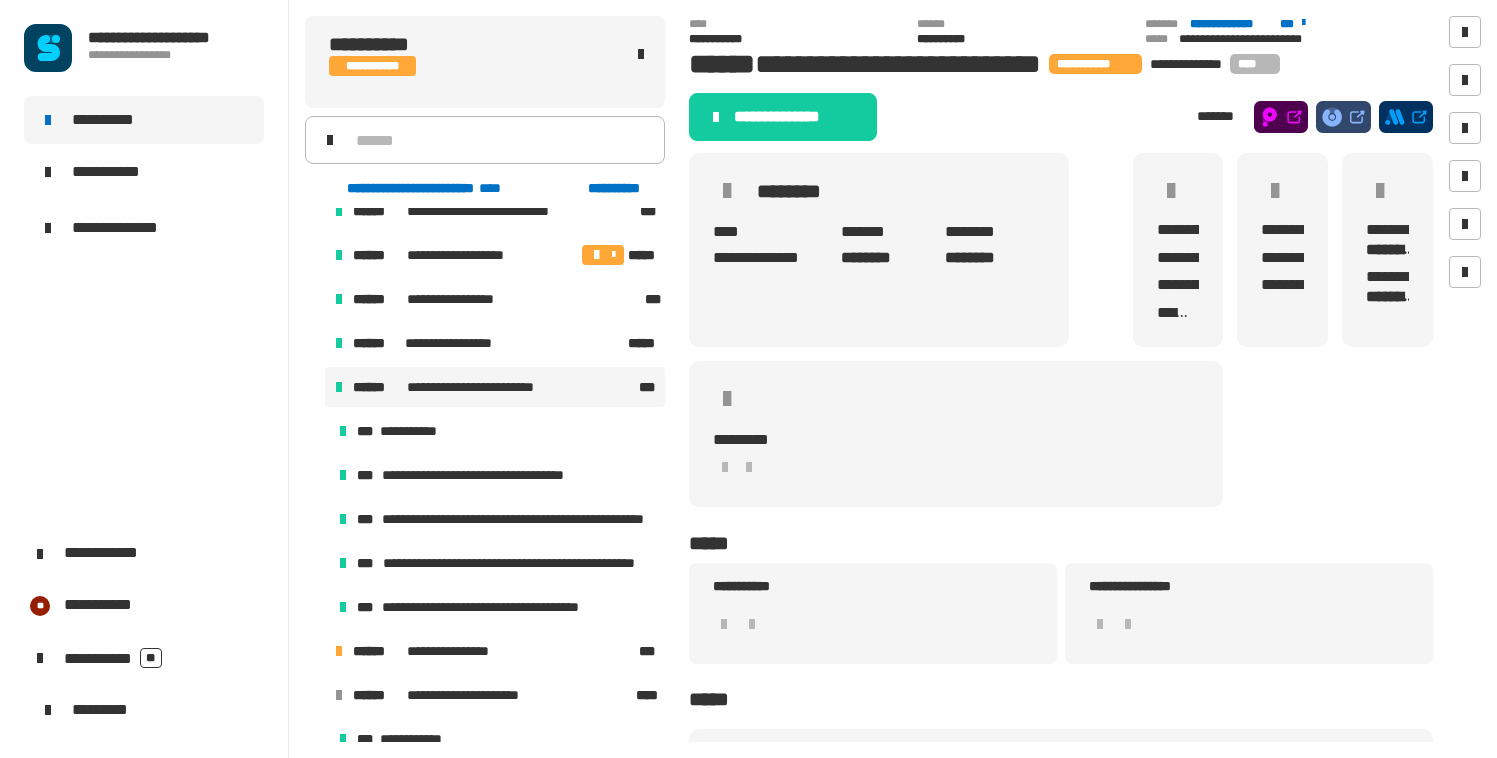 scroll, scrollTop: 0, scrollLeft: 0, axis: both 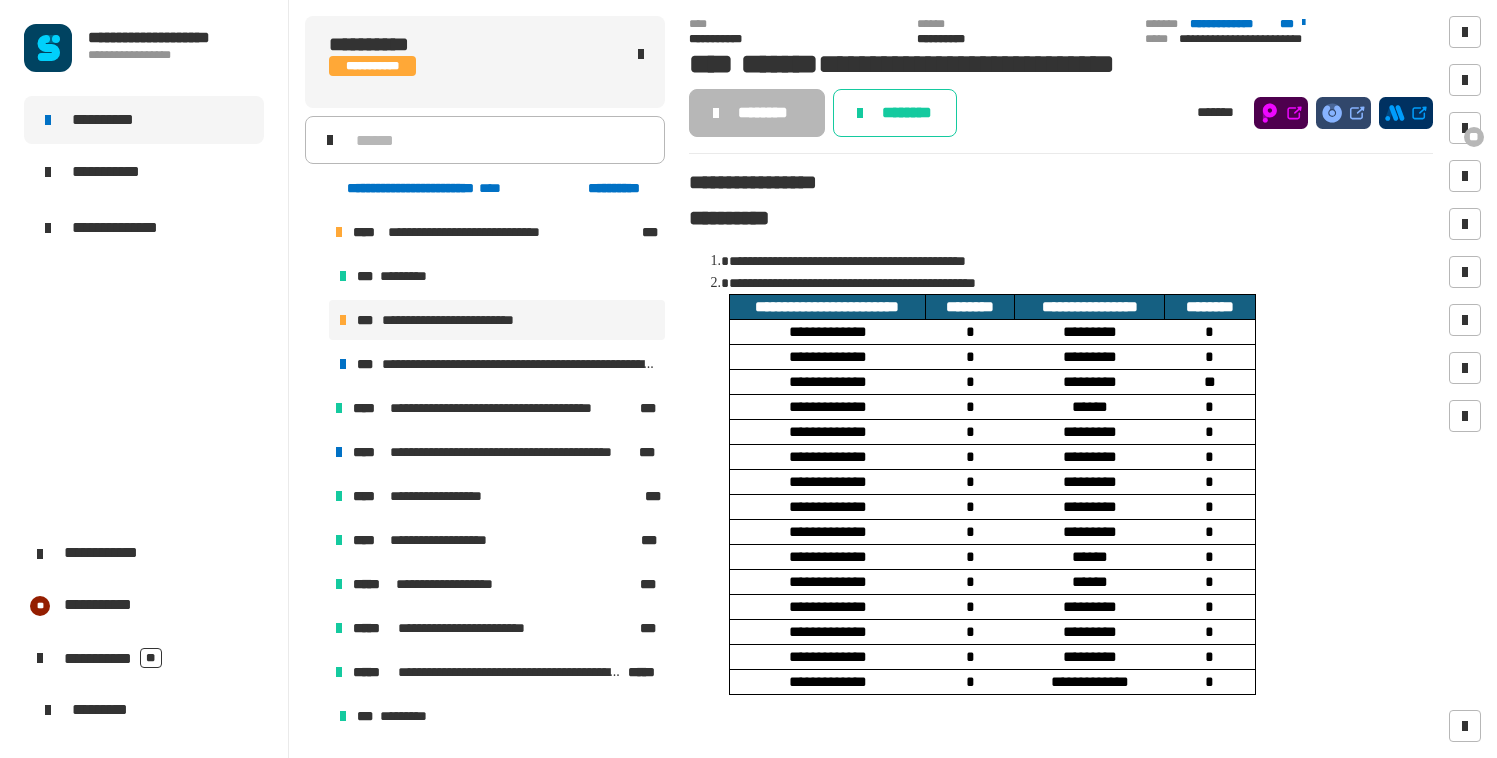 click at bounding box center (315, 232) 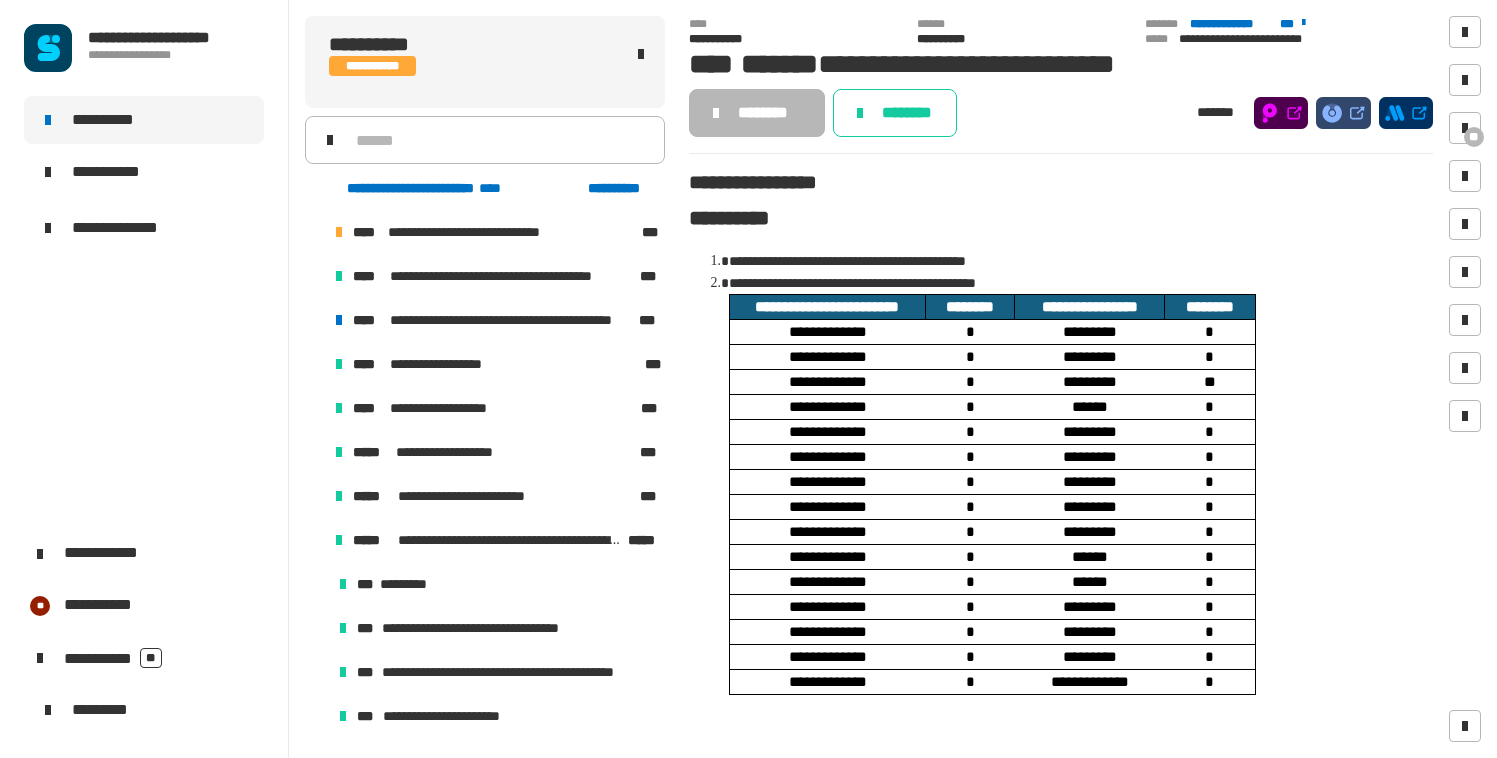 click at bounding box center [315, 540] 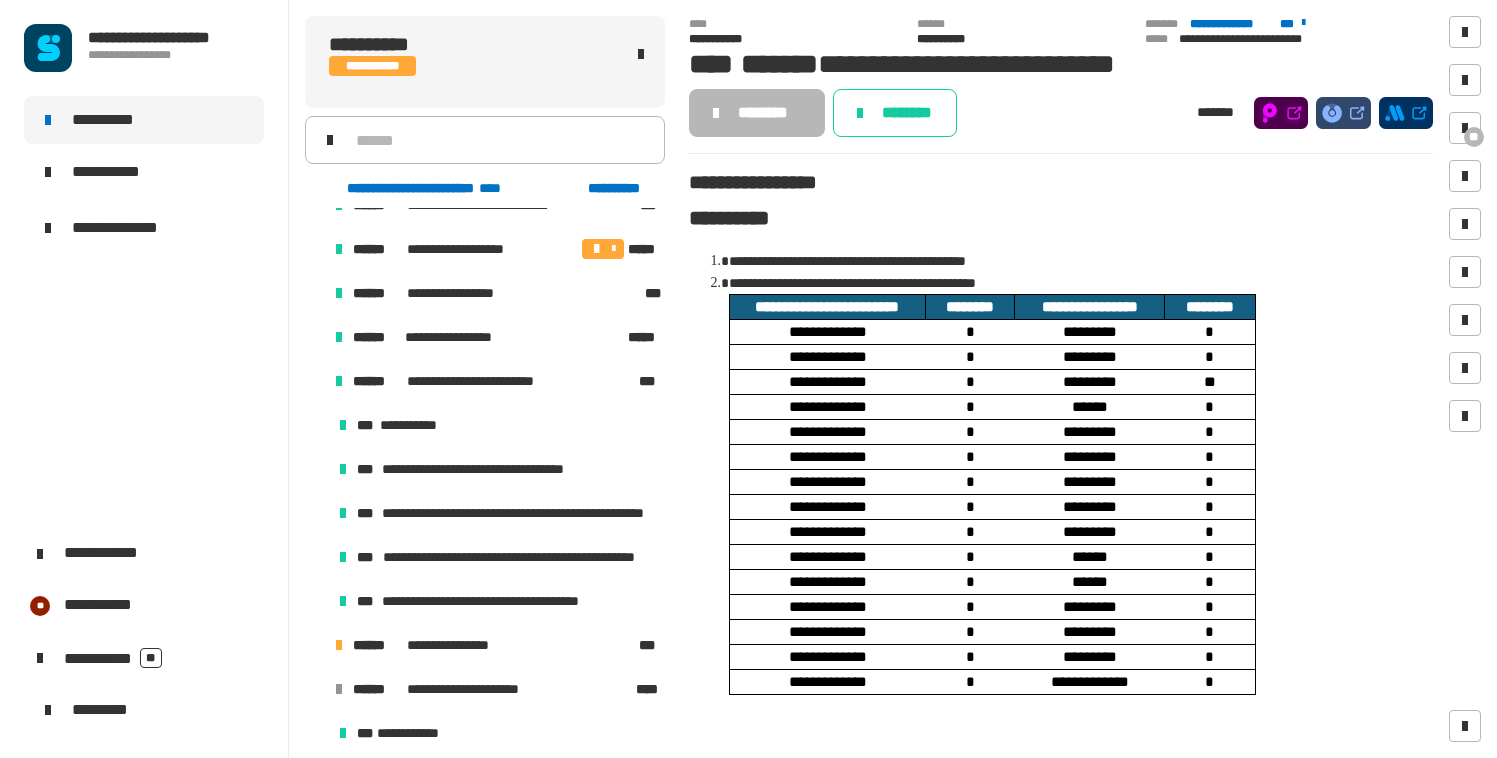 scroll, scrollTop: 908, scrollLeft: 0, axis: vertical 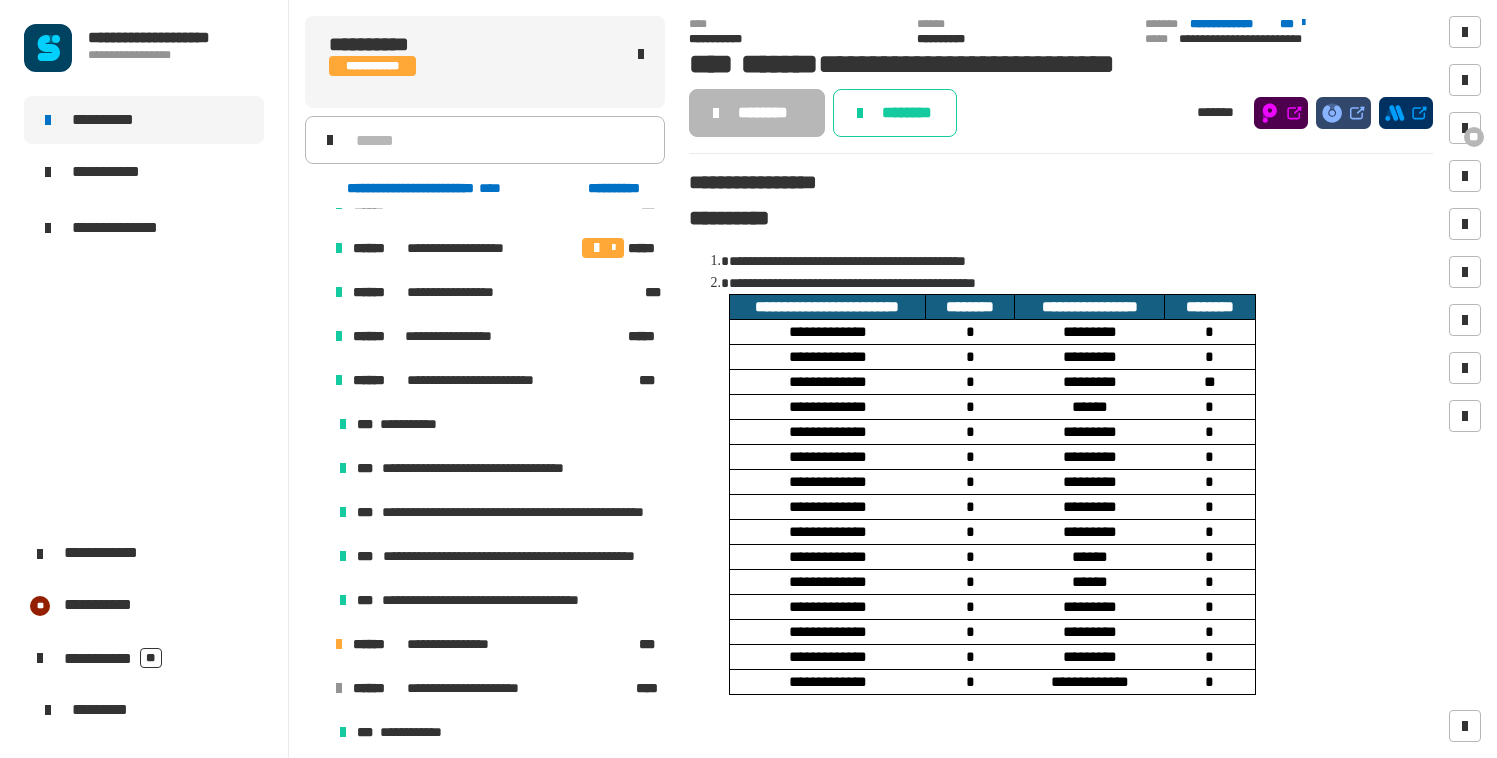 click at bounding box center (315, 380) 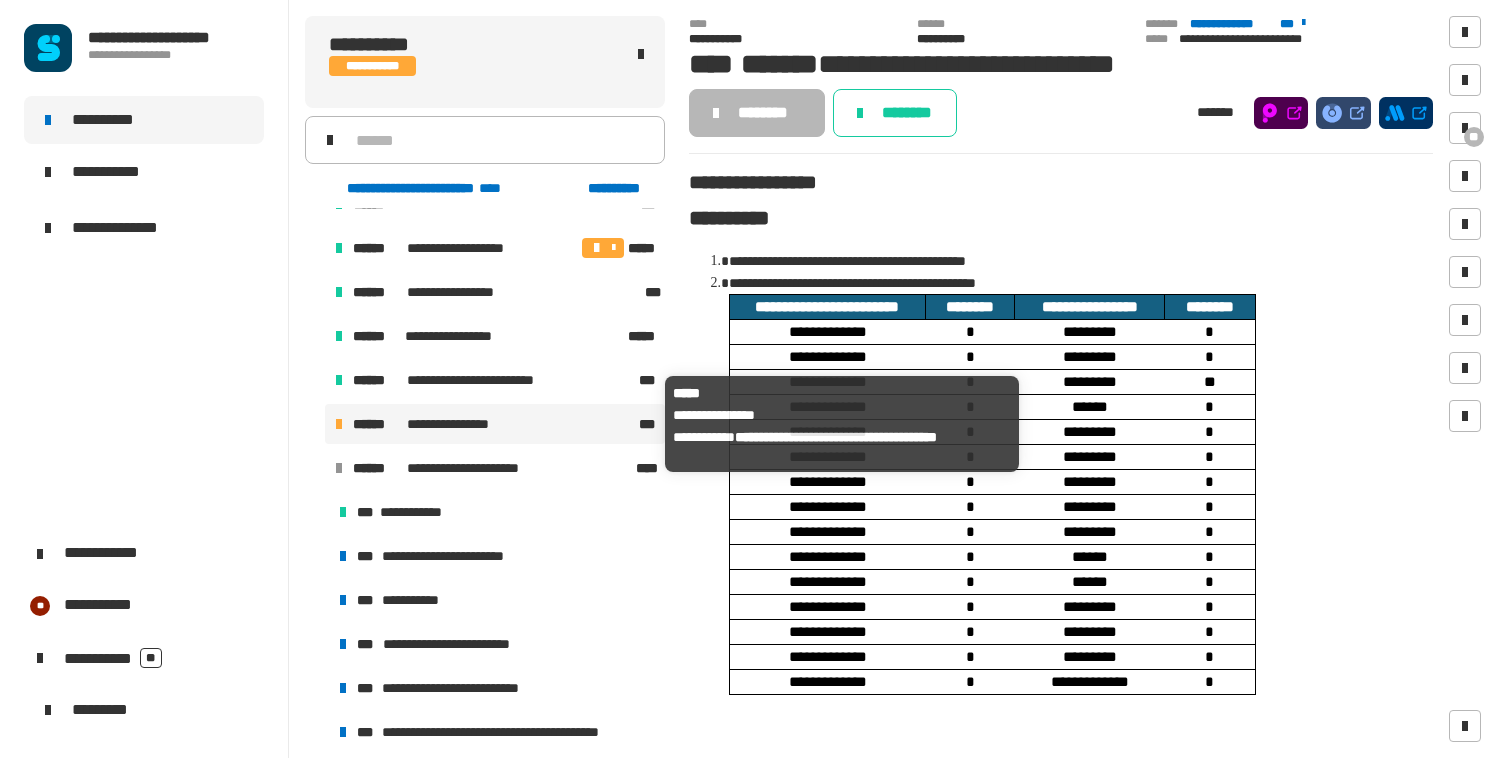 click on "**********" at bounding box center [459, 424] 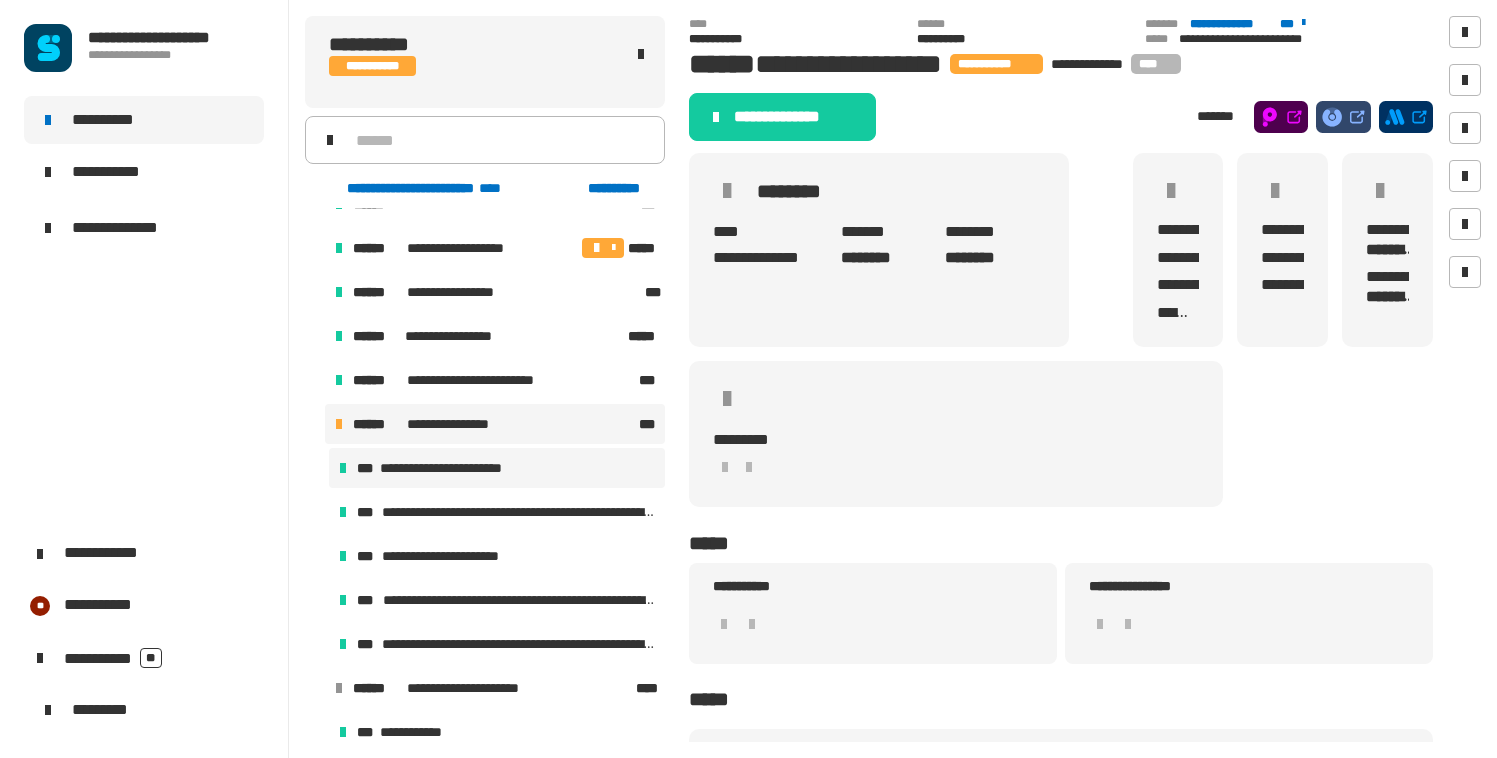 click on "**********" at bounding box center [458, 468] 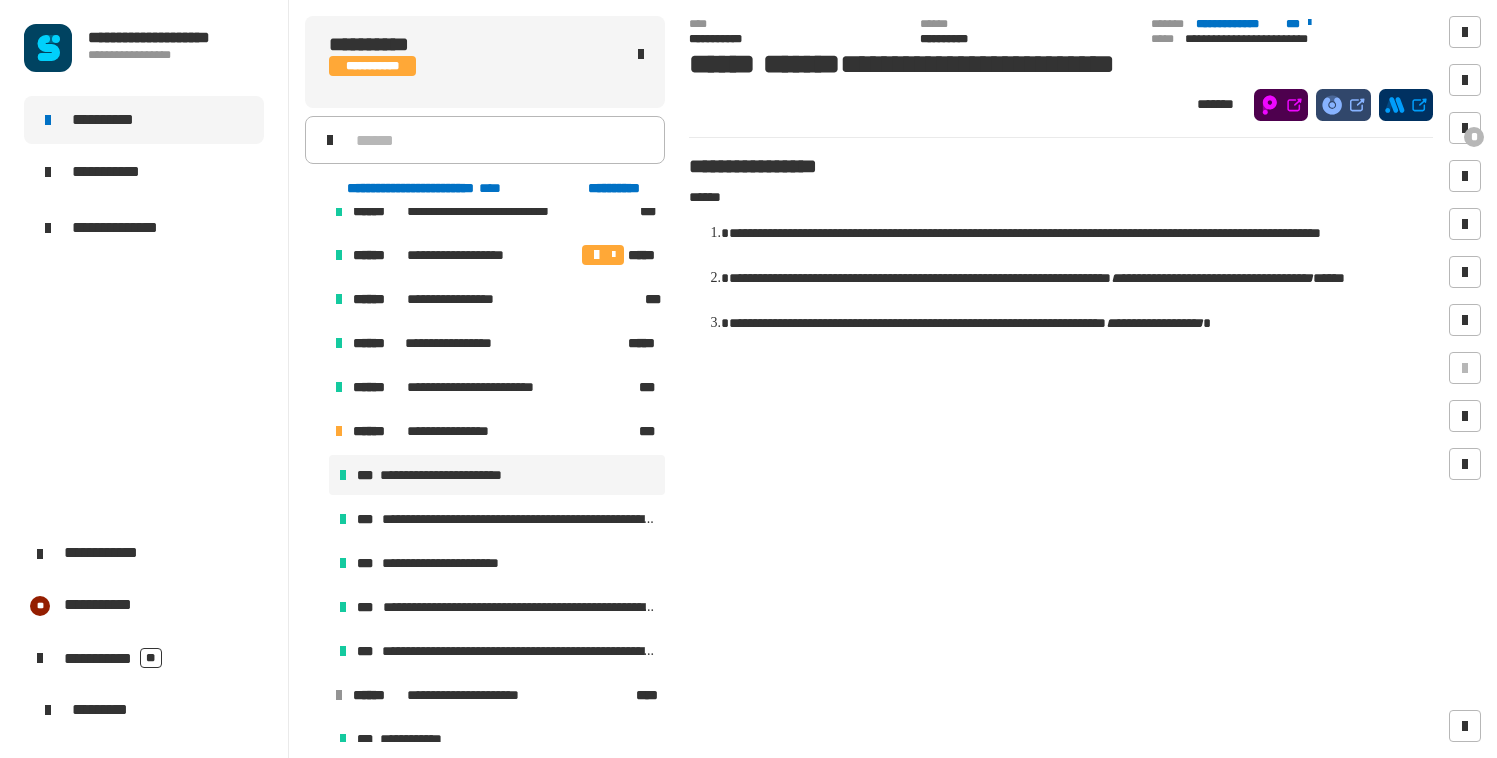 click on "**********" 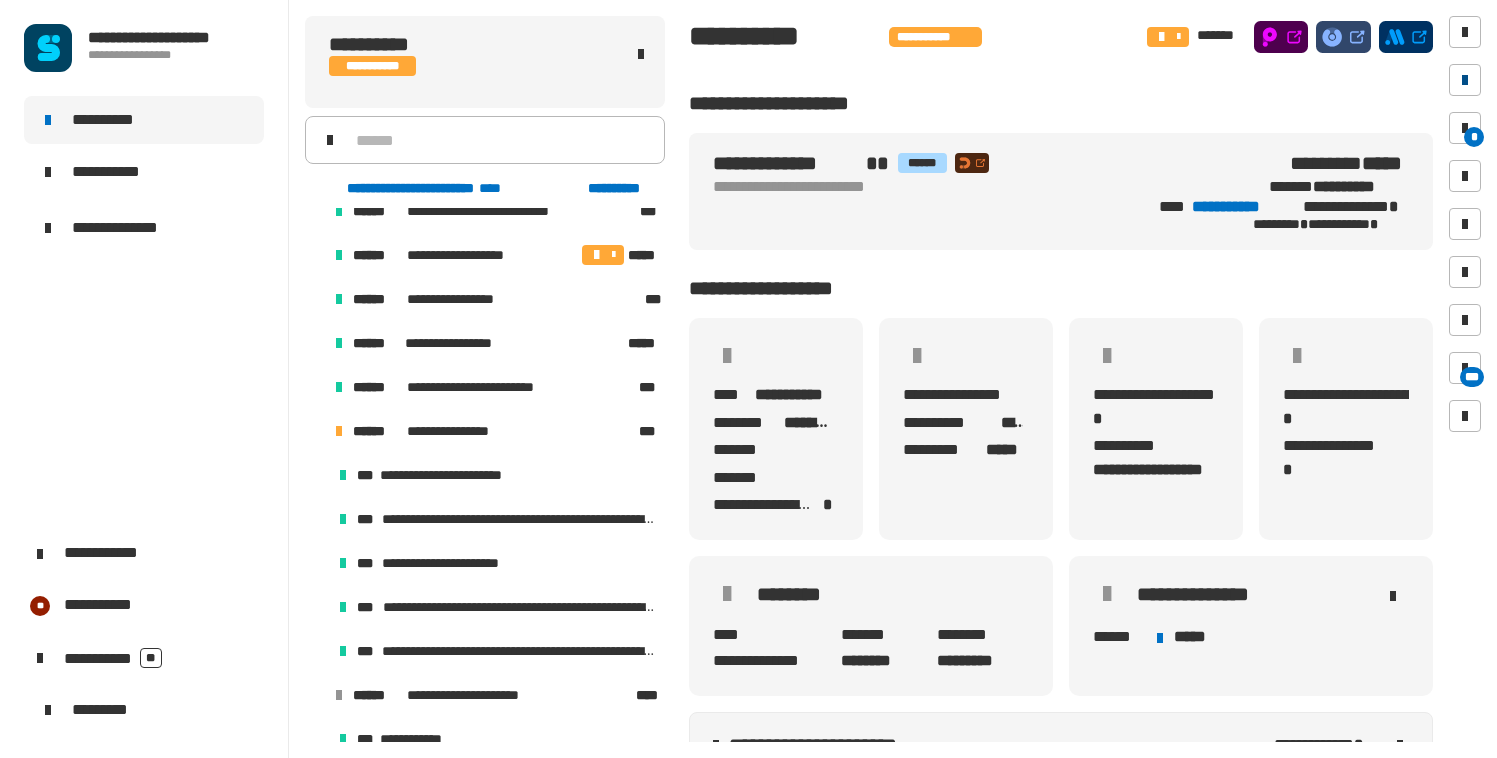 click at bounding box center [1465, 80] 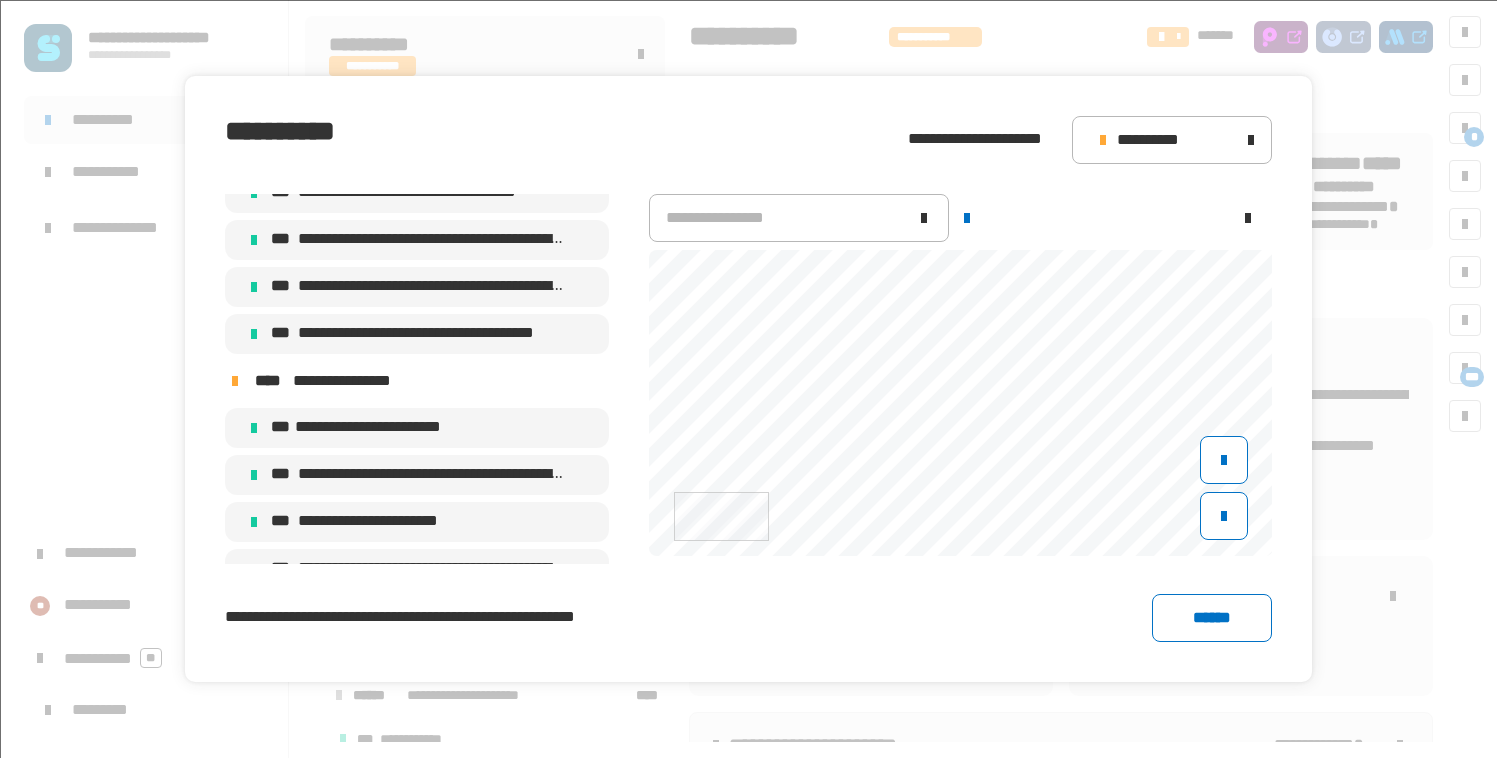 scroll, scrollTop: 9777, scrollLeft: 0, axis: vertical 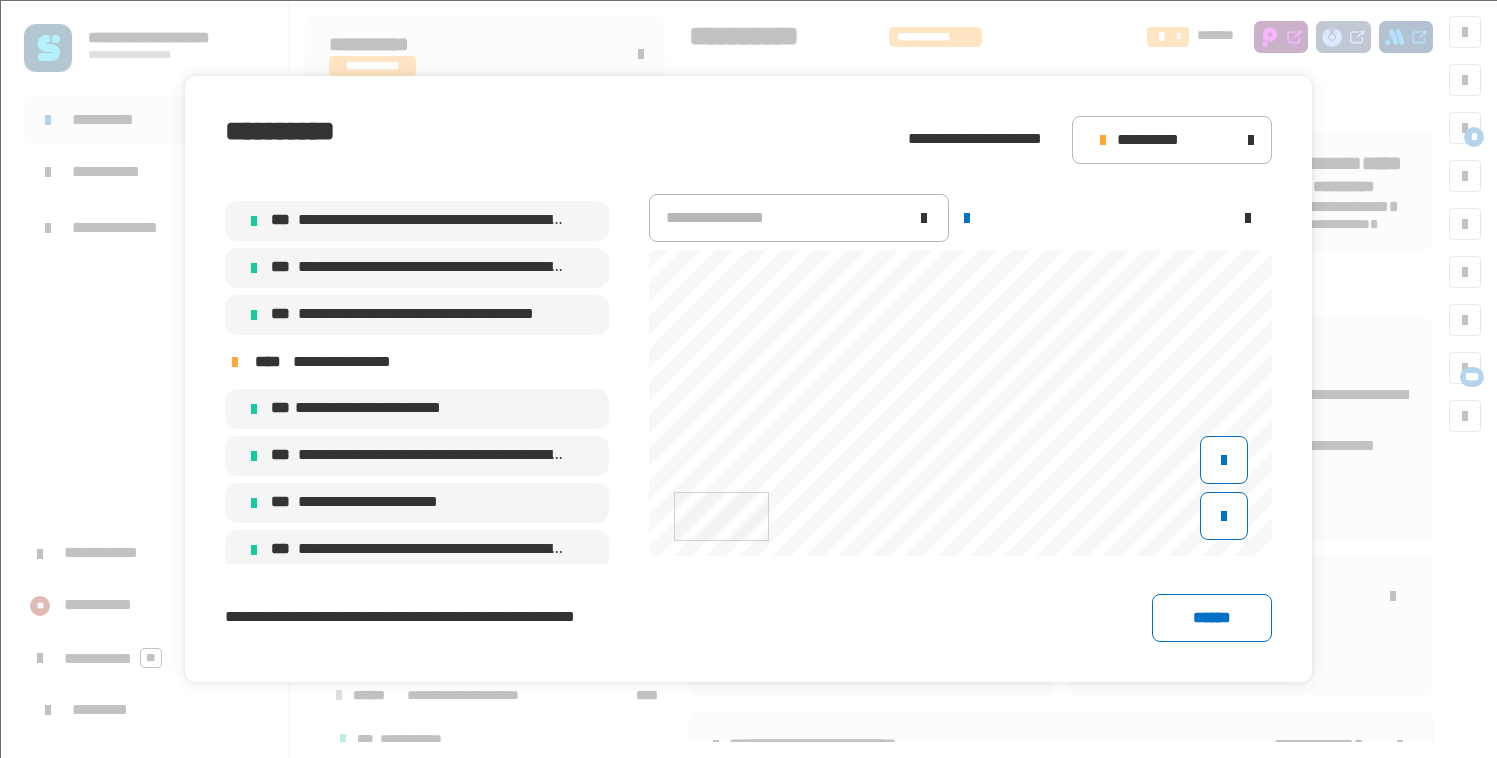 click on "**********" 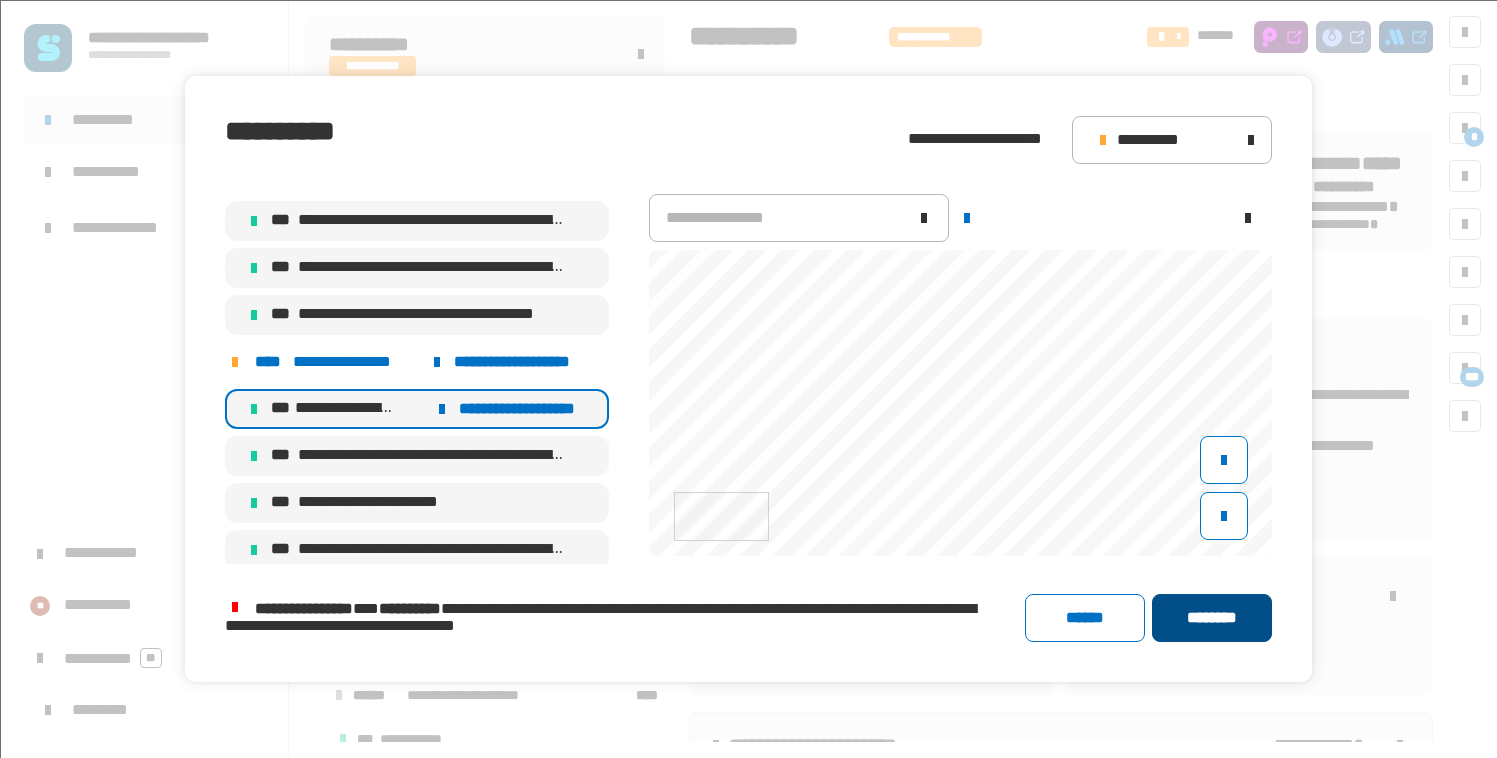 click on "********" 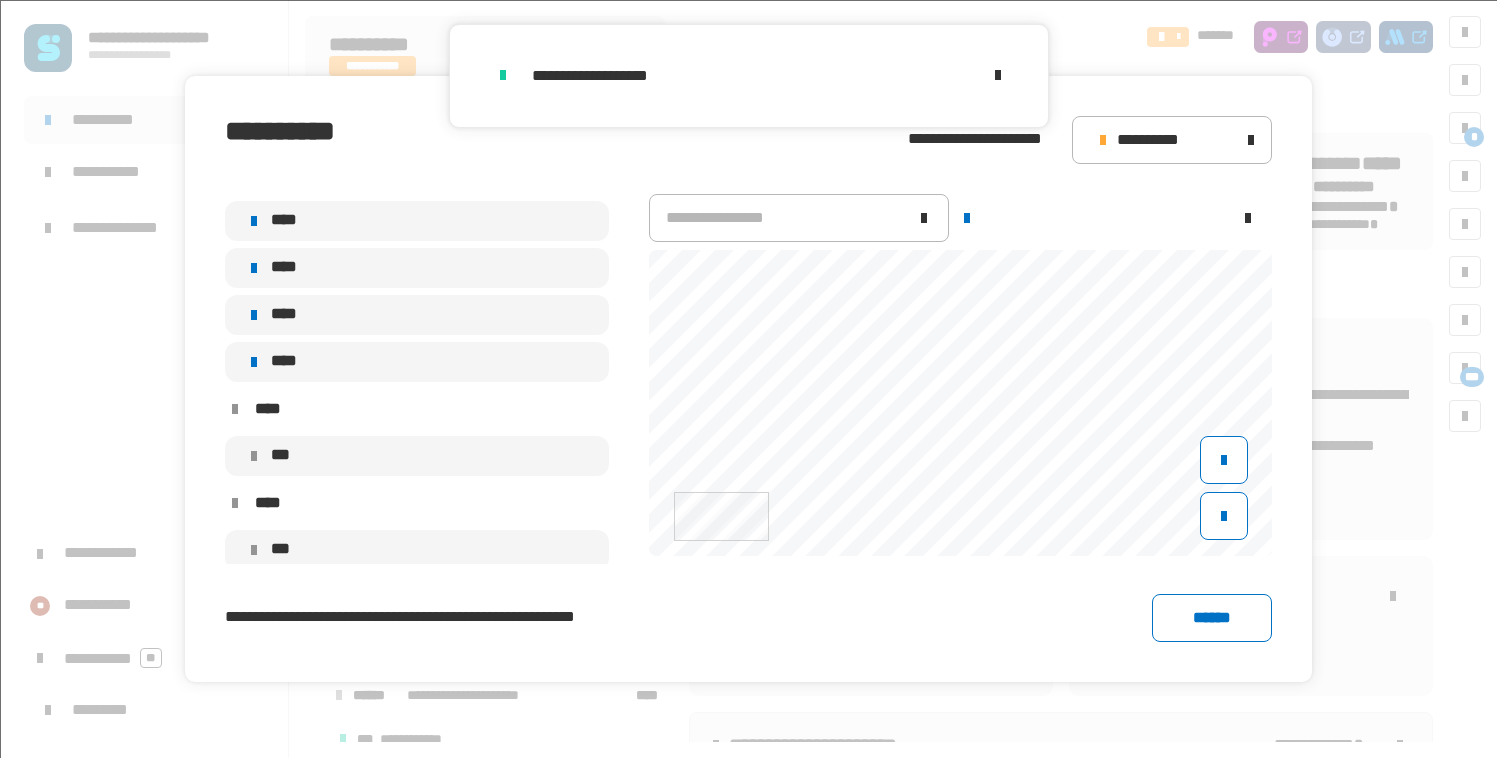 click on "[FIRST] [LAST] [STREET] [CITY], [STATE] [ZIP]" 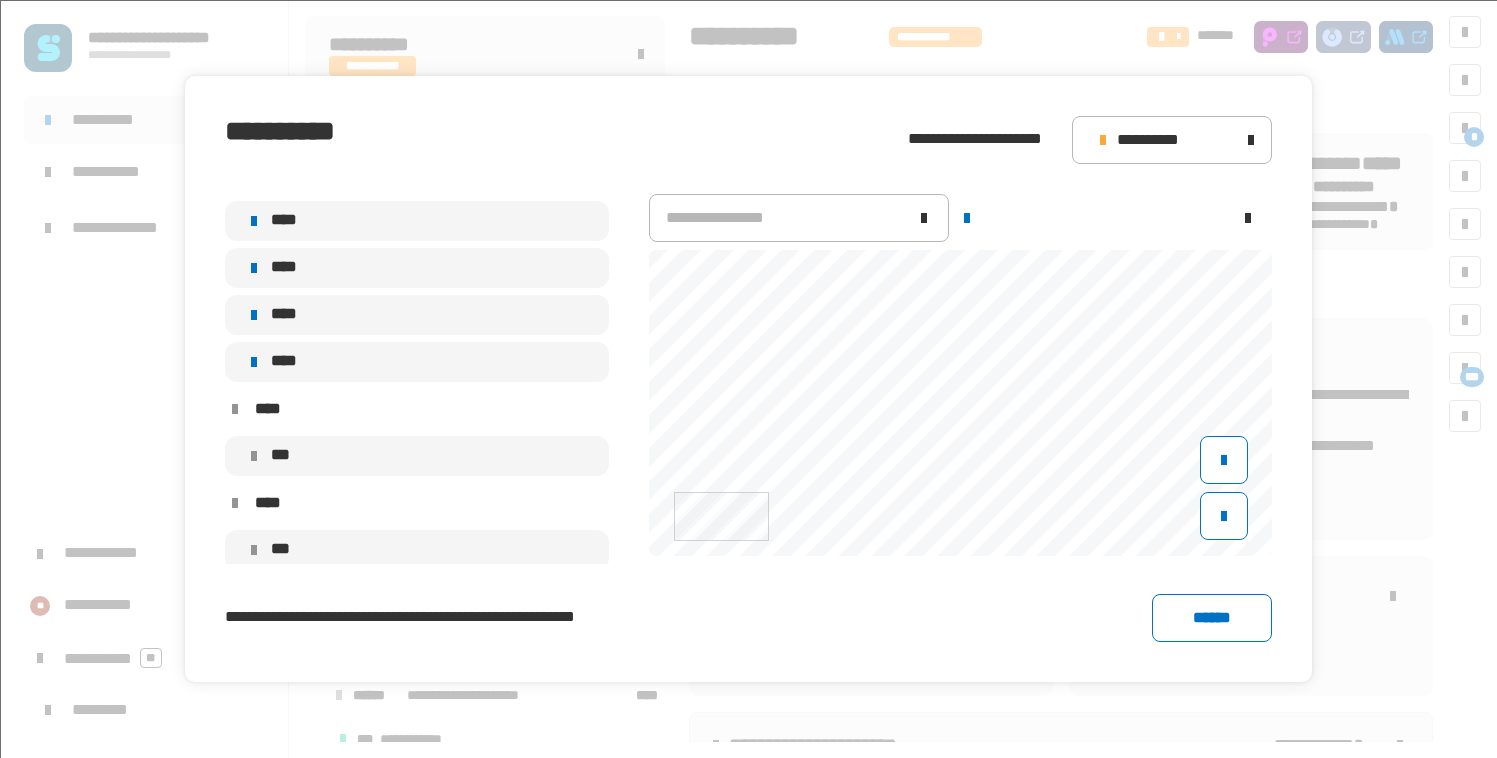 click on "[FIRST] [LAST] [STREET] [CITY], [STATE] [ZIP]" 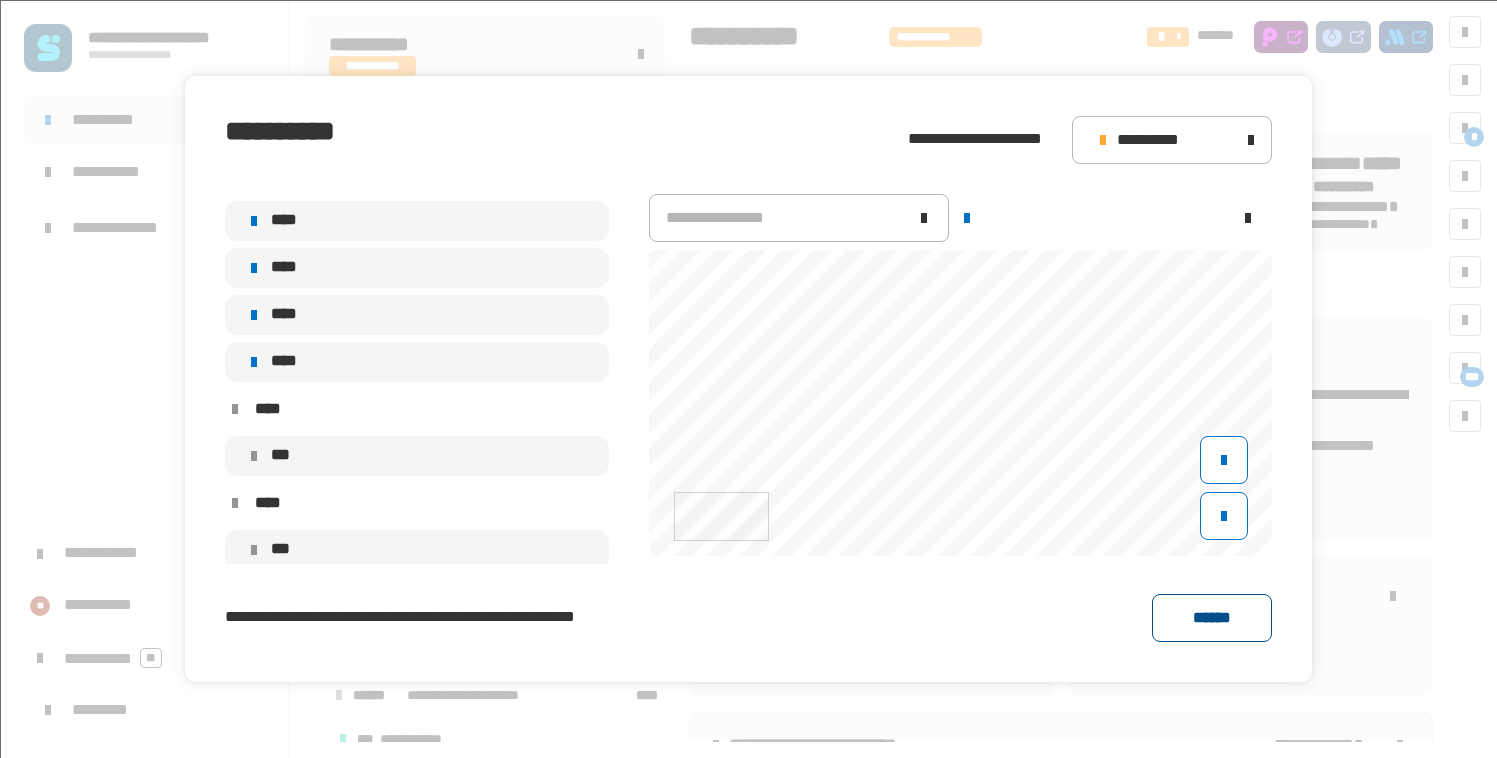 click on "******" 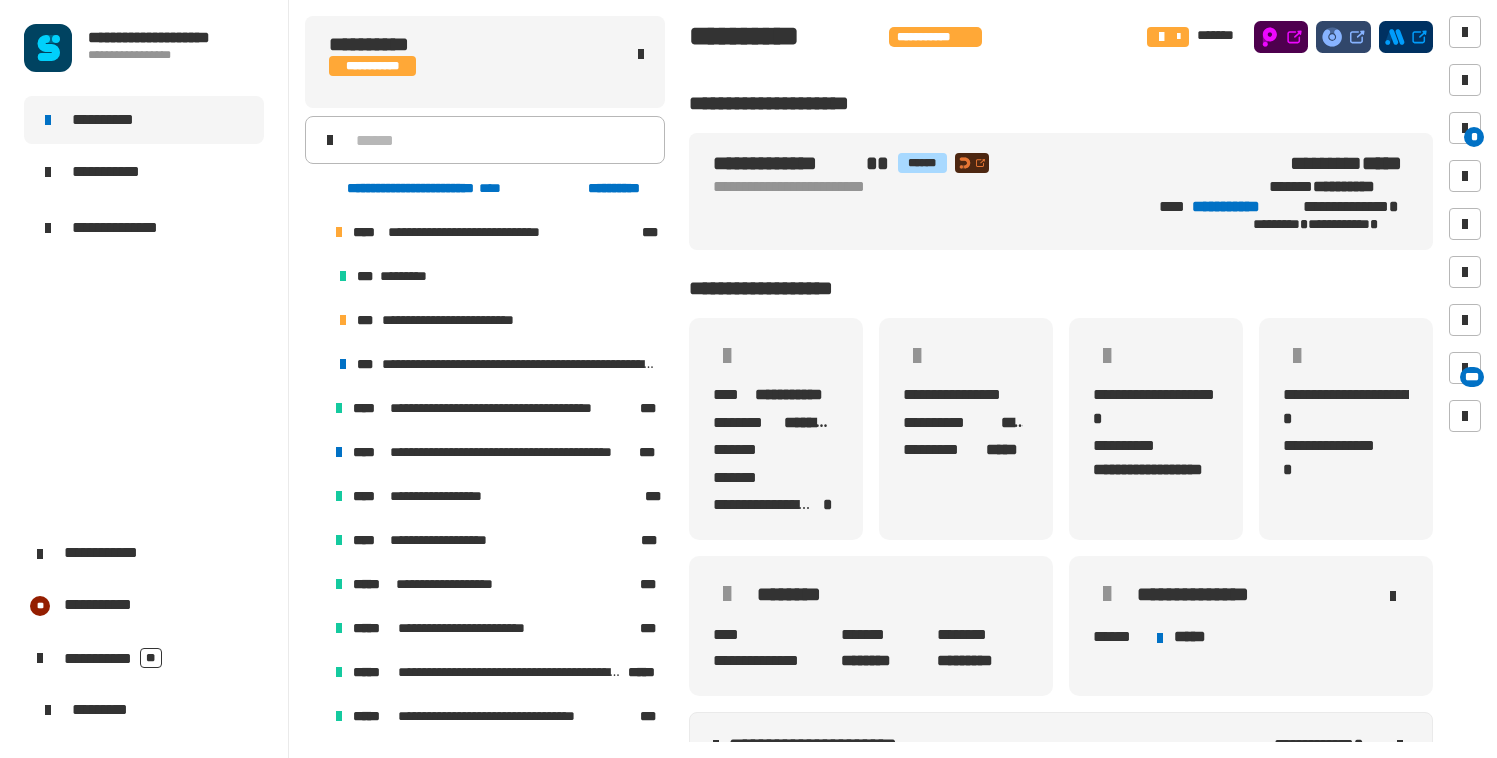 click at bounding box center (315, 232) 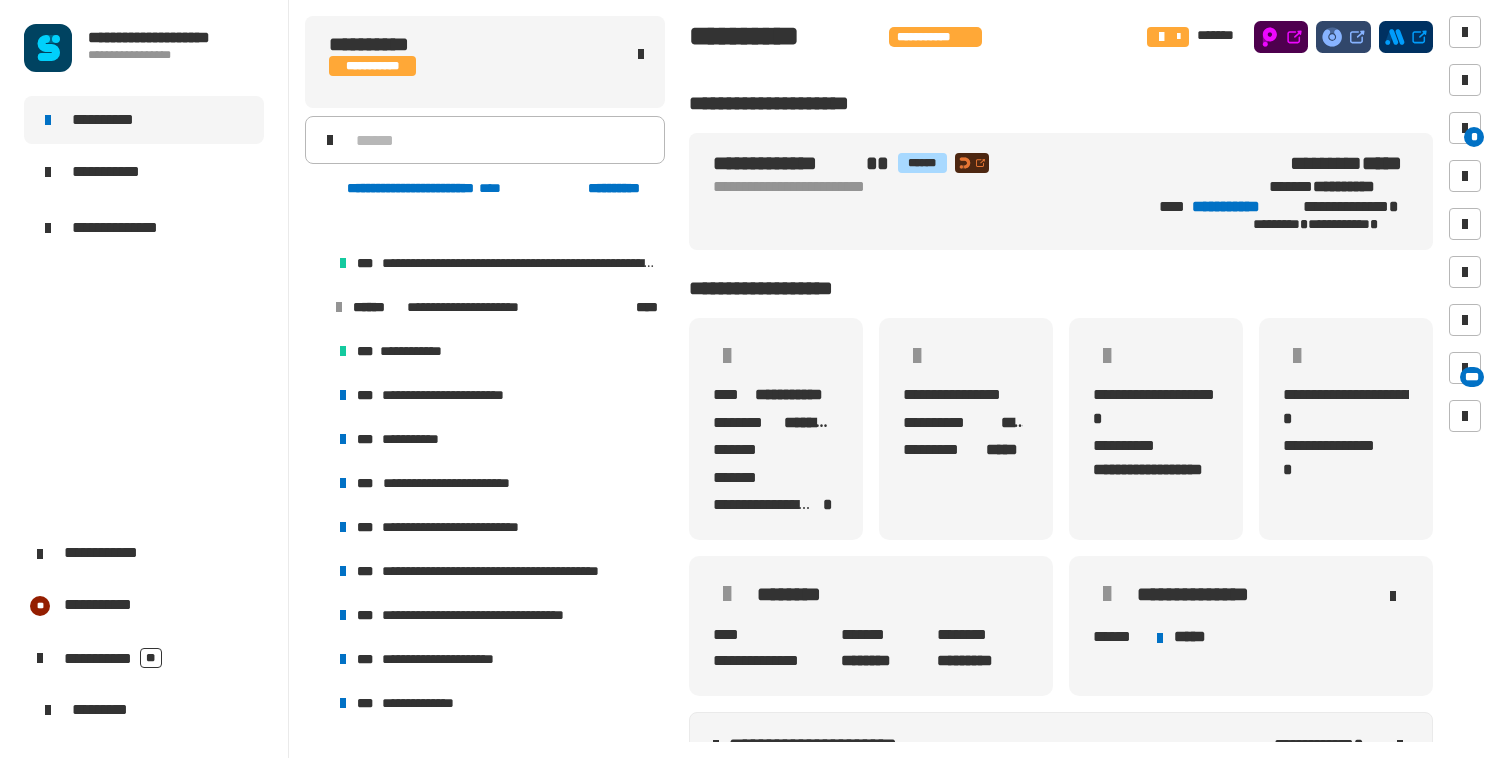 scroll, scrollTop: 1277, scrollLeft: 0, axis: vertical 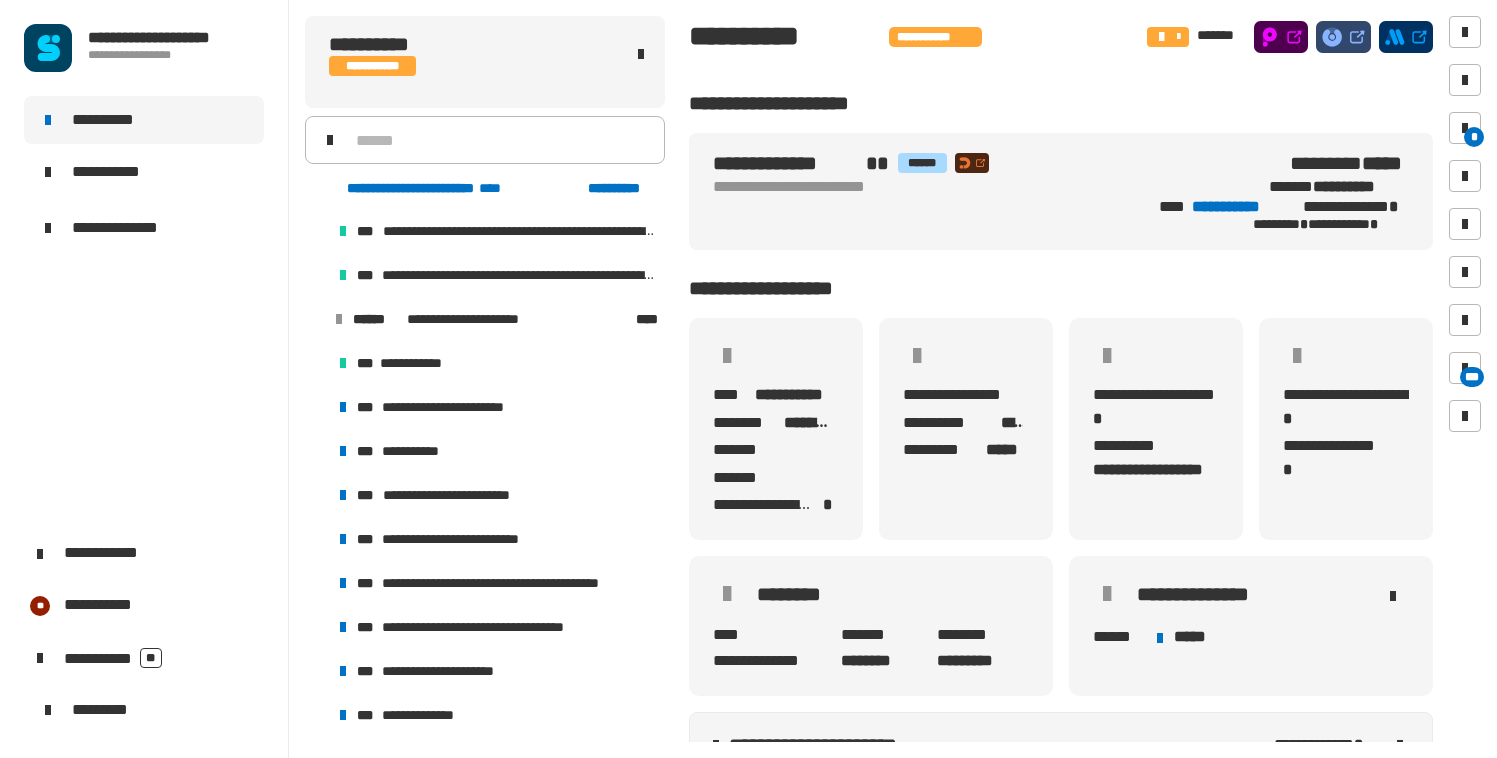 click at bounding box center (315, 319) 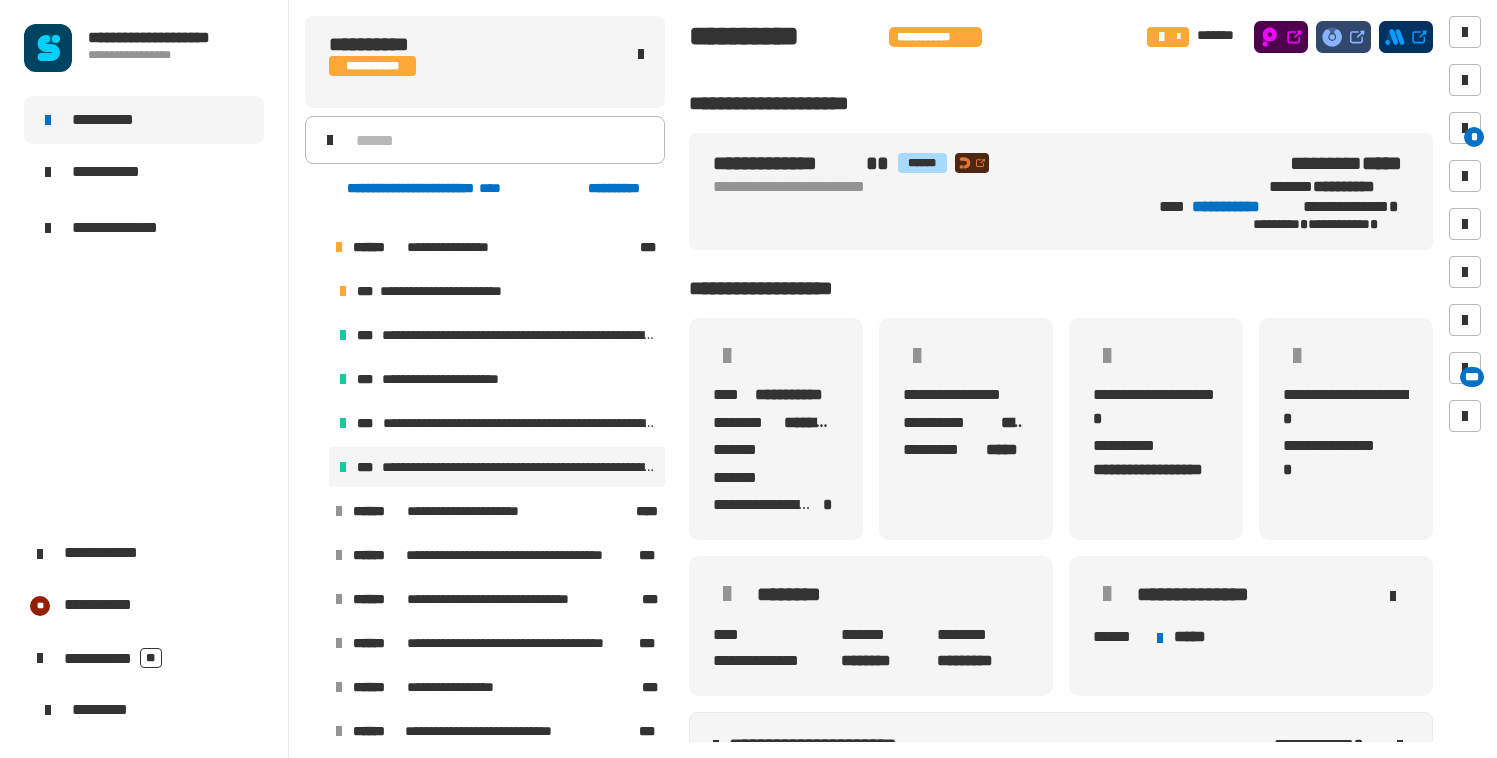 scroll, scrollTop: 1066, scrollLeft: 0, axis: vertical 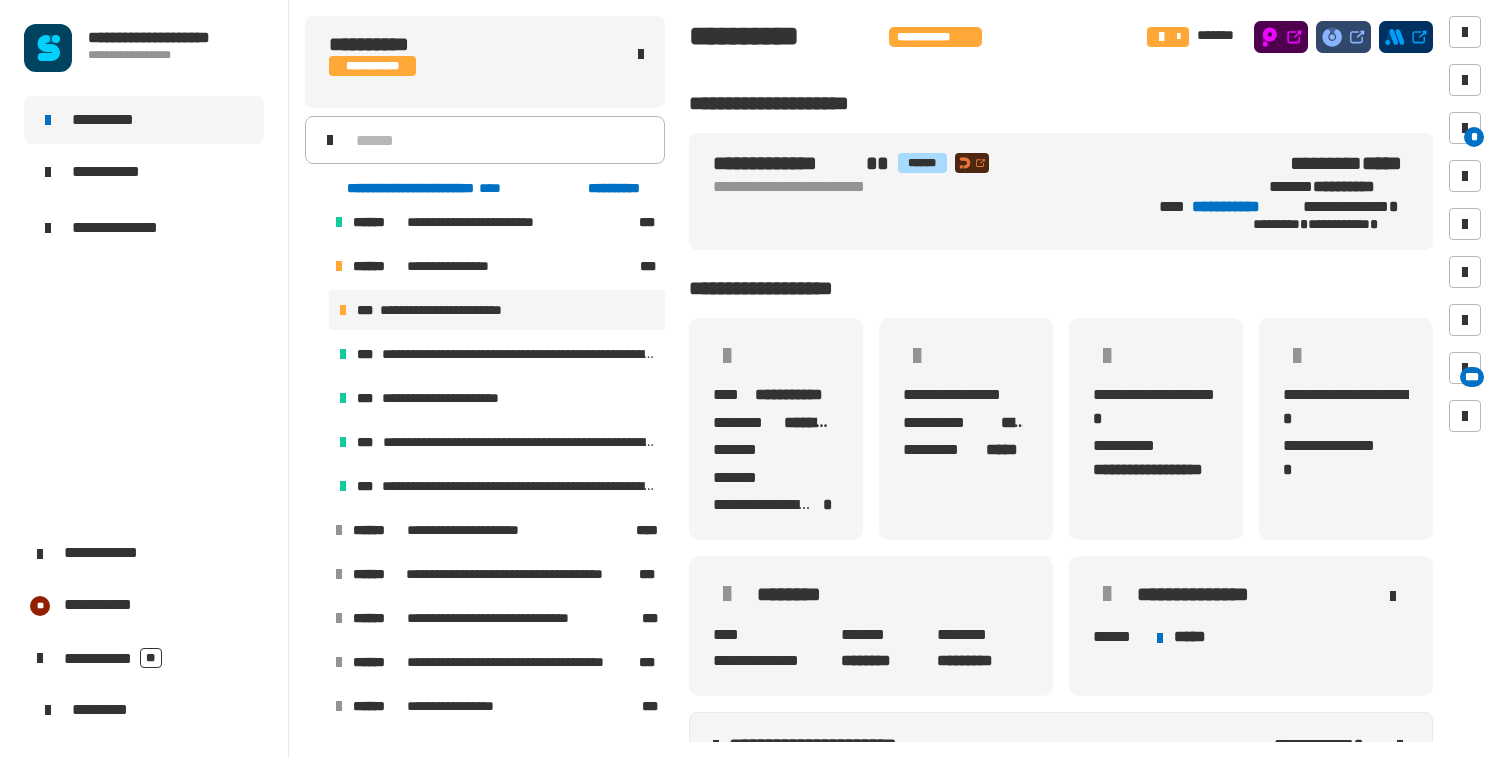 click on "**********" at bounding box center [458, 310] 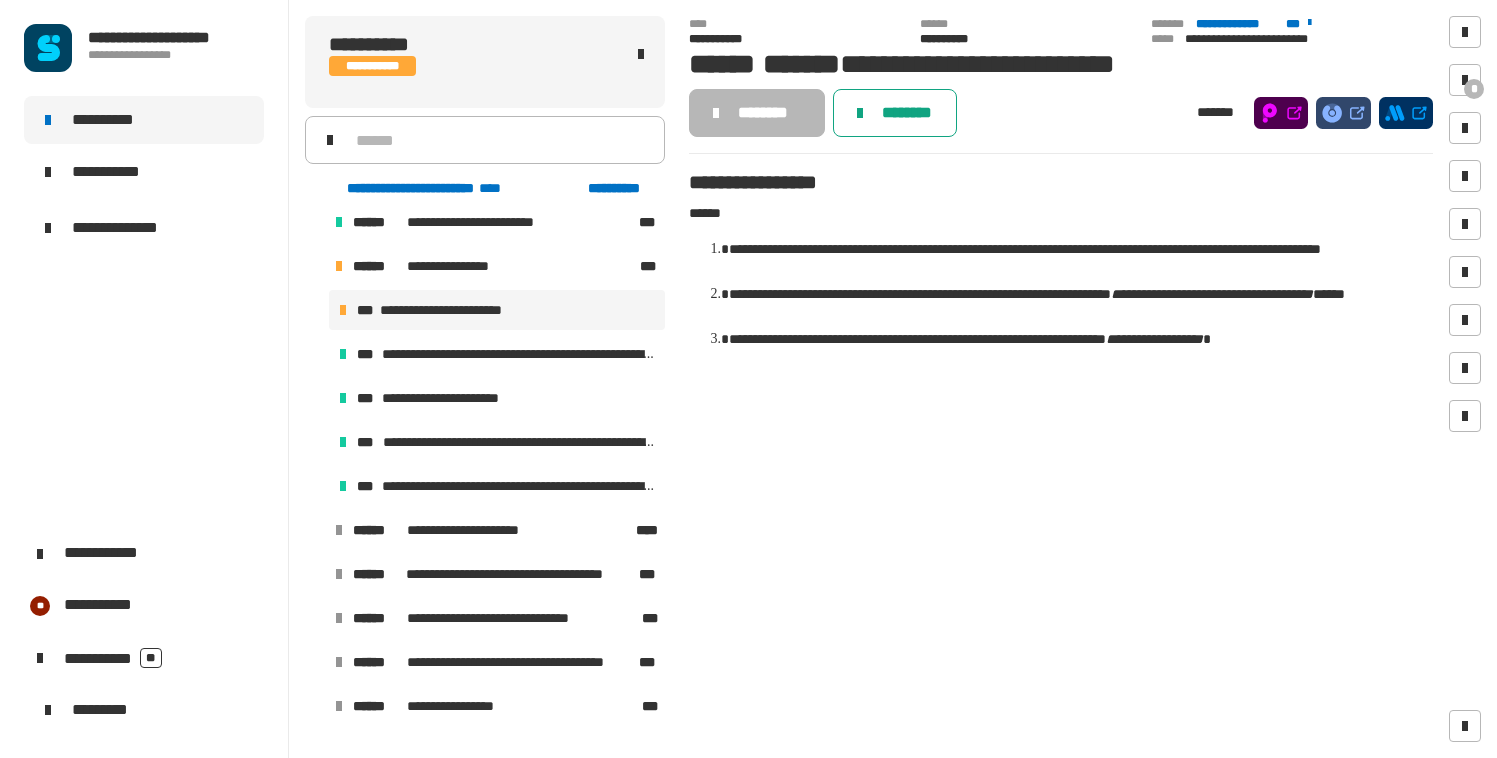 click on "********" 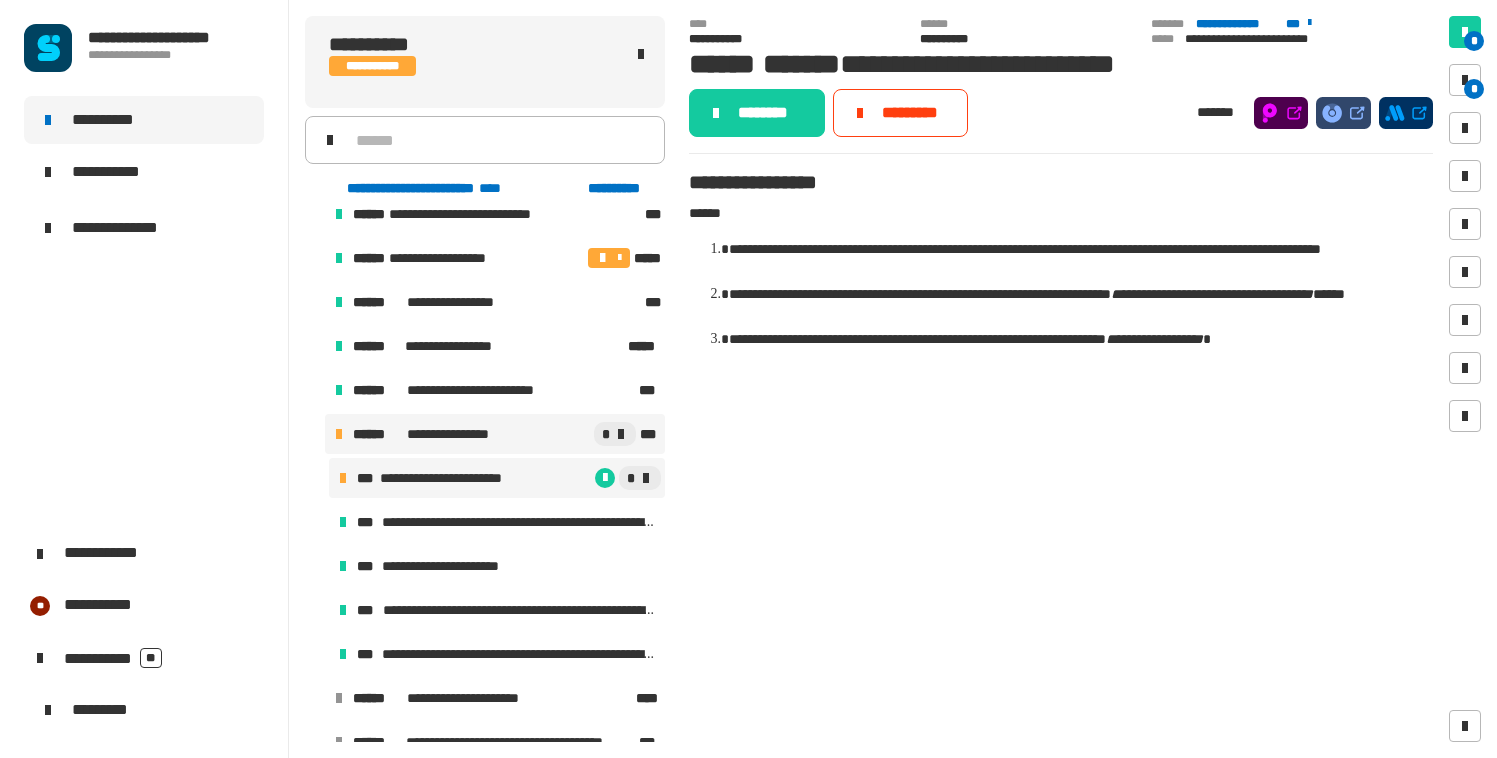 scroll, scrollTop: 895, scrollLeft: 0, axis: vertical 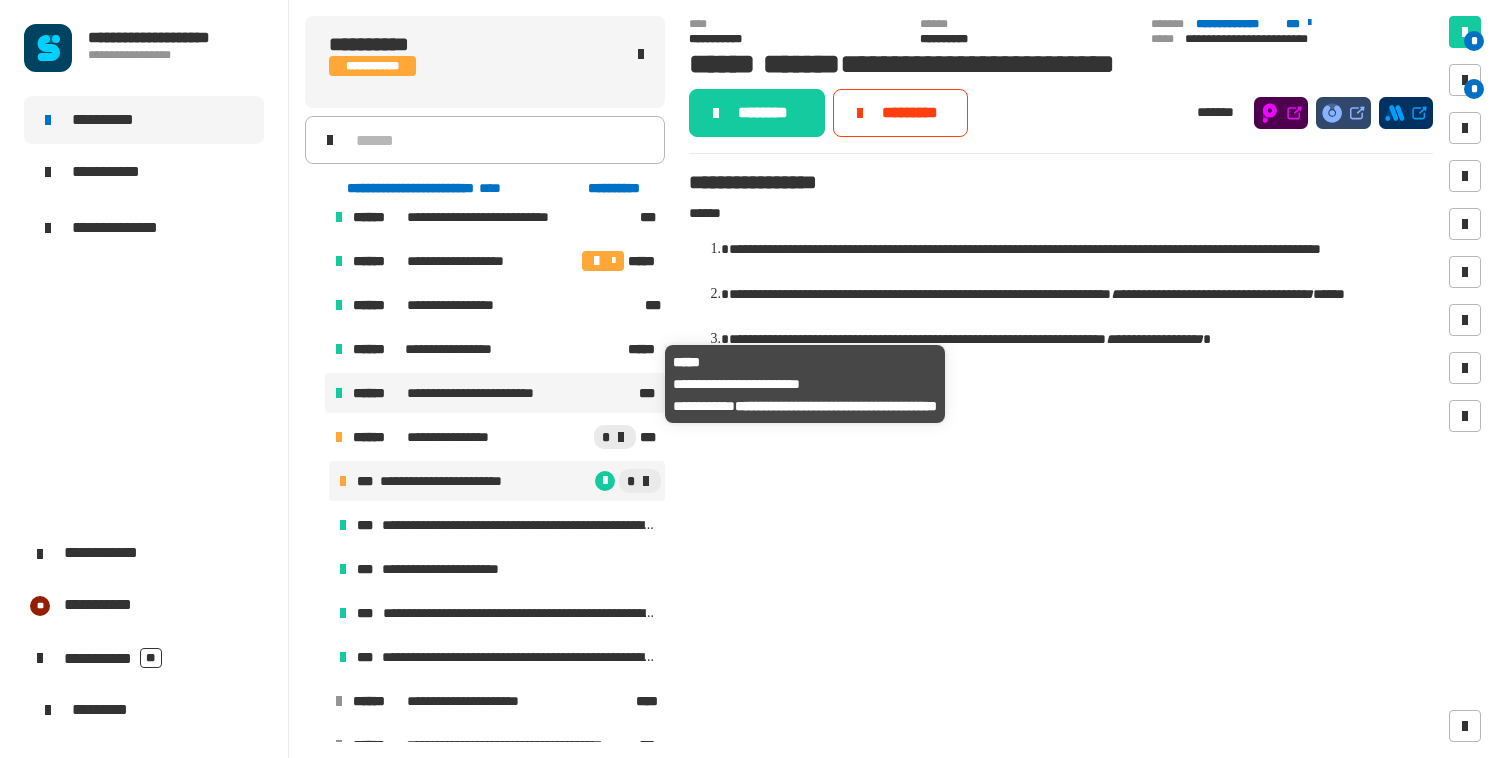 click on "**********" at bounding box center [493, 393] 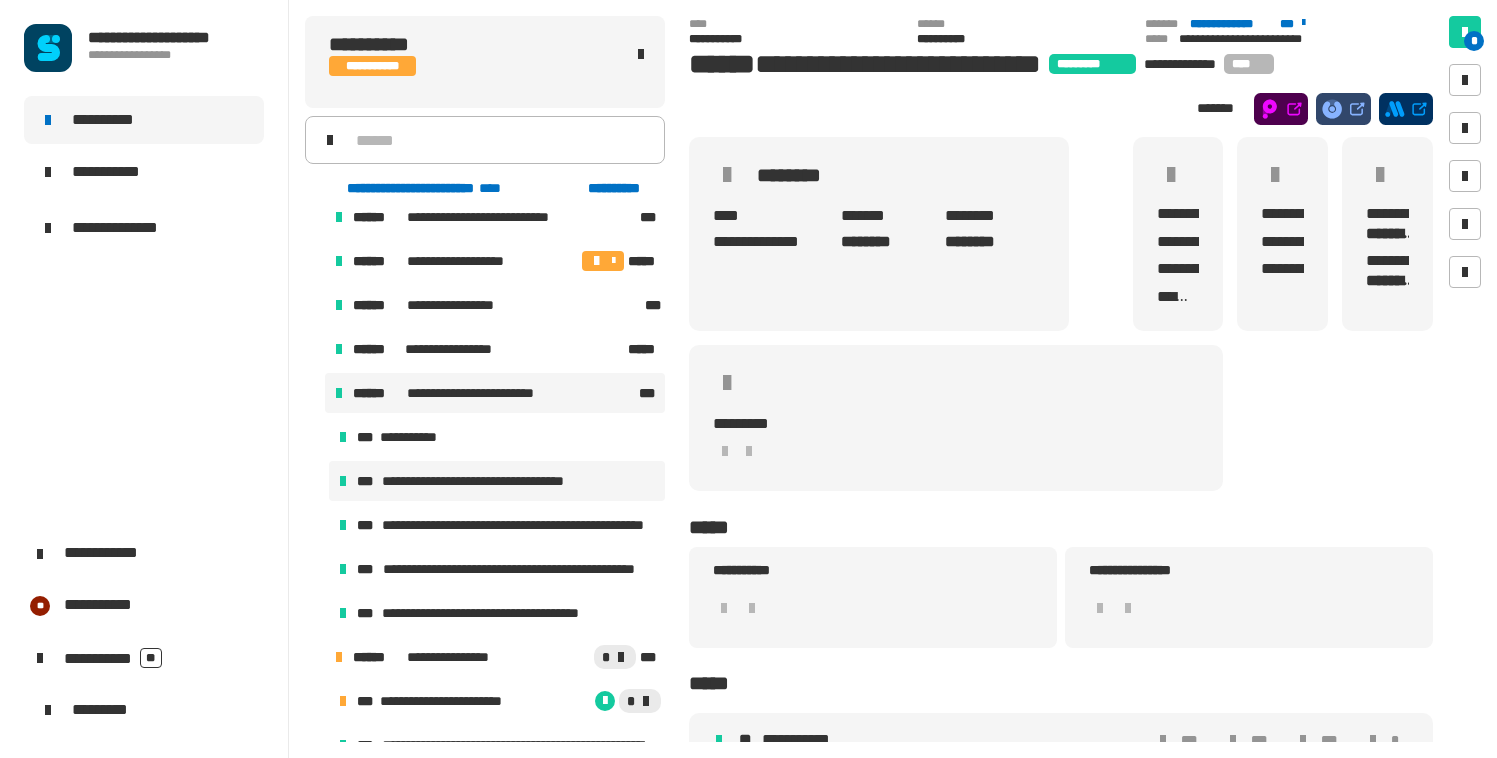 click on "**********" at bounding box center [495, 481] 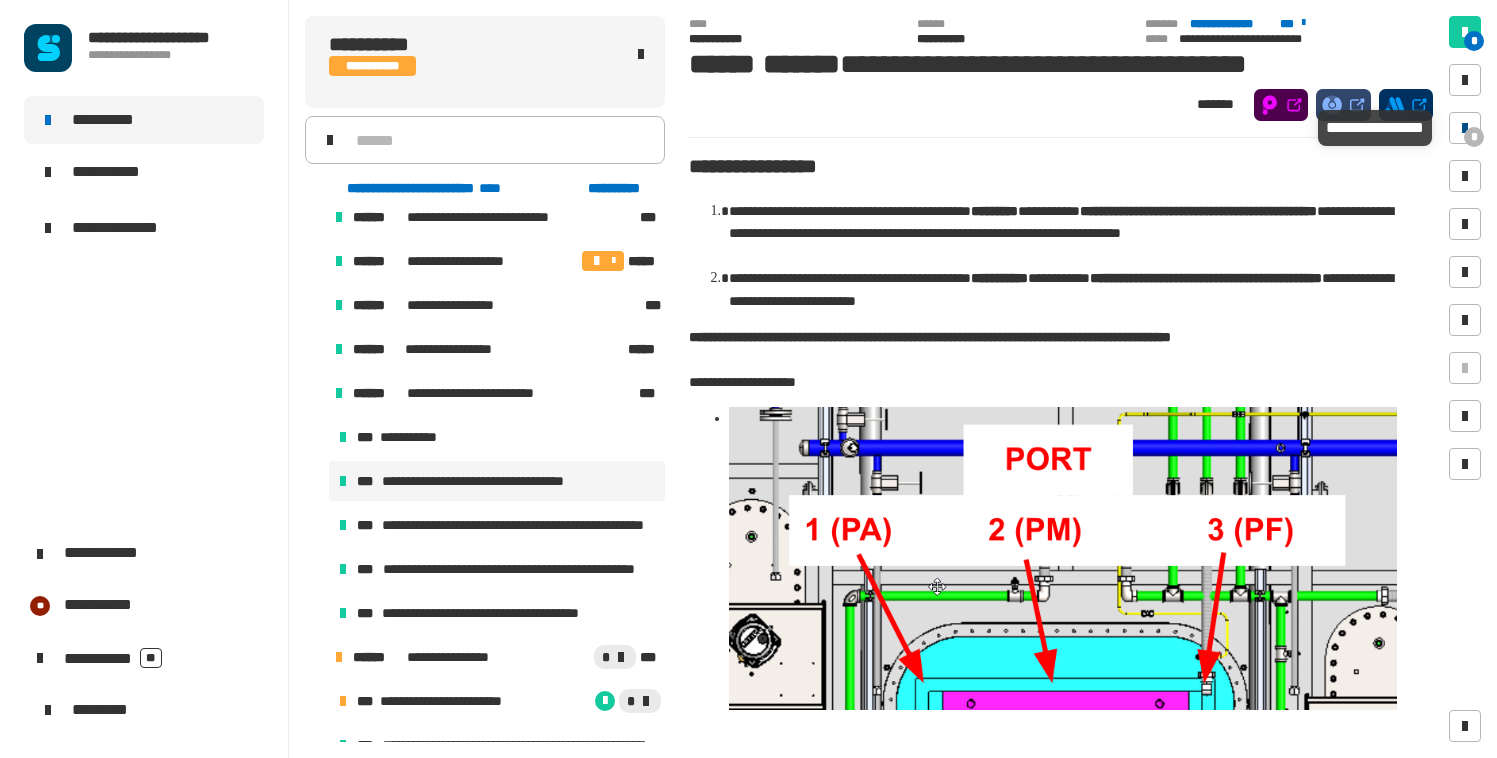click at bounding box center (1465, 128) 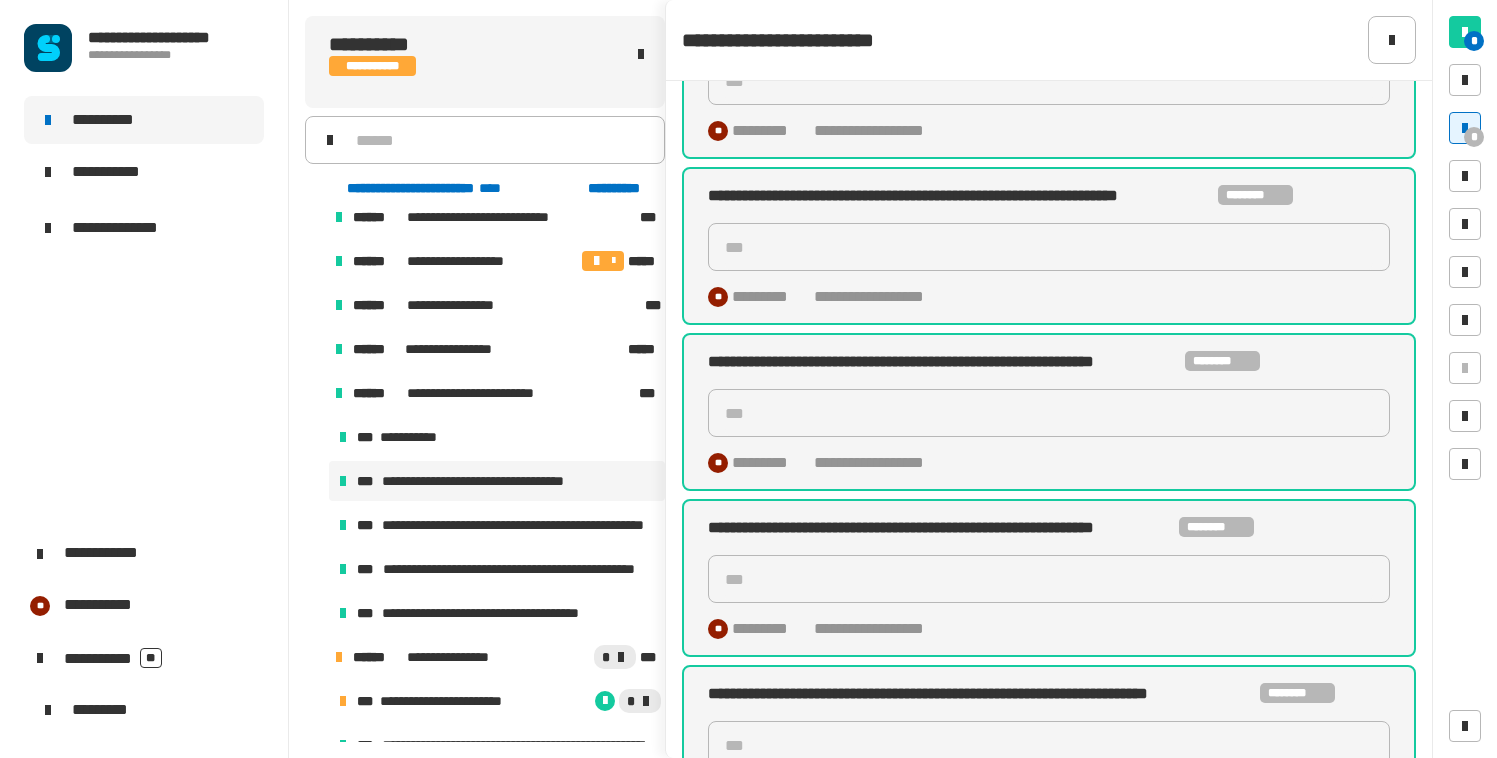 scroll, scrollTop: 327, scrollLeft: 0, axis: vertical 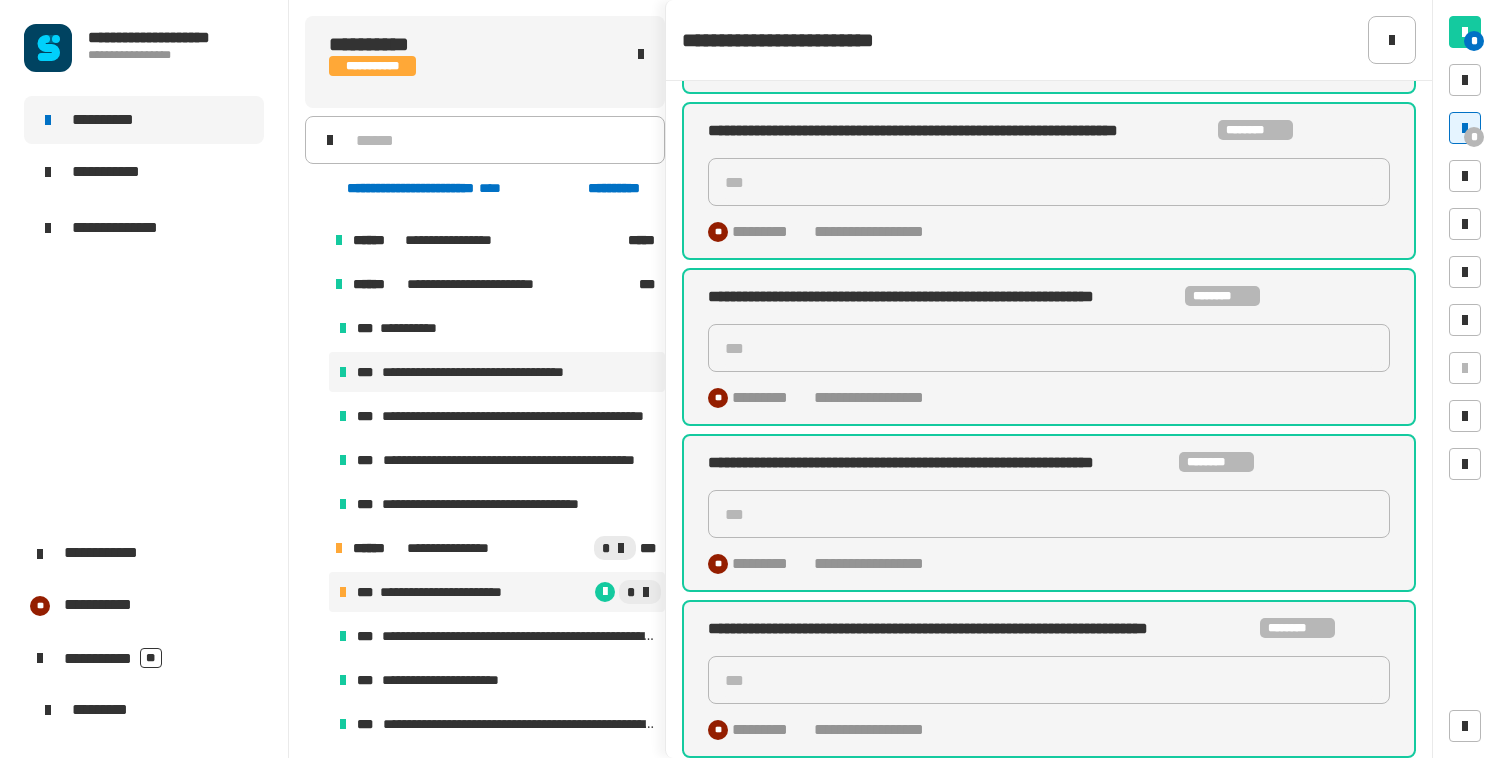 click on "**********" at bounding box center [458, 592] 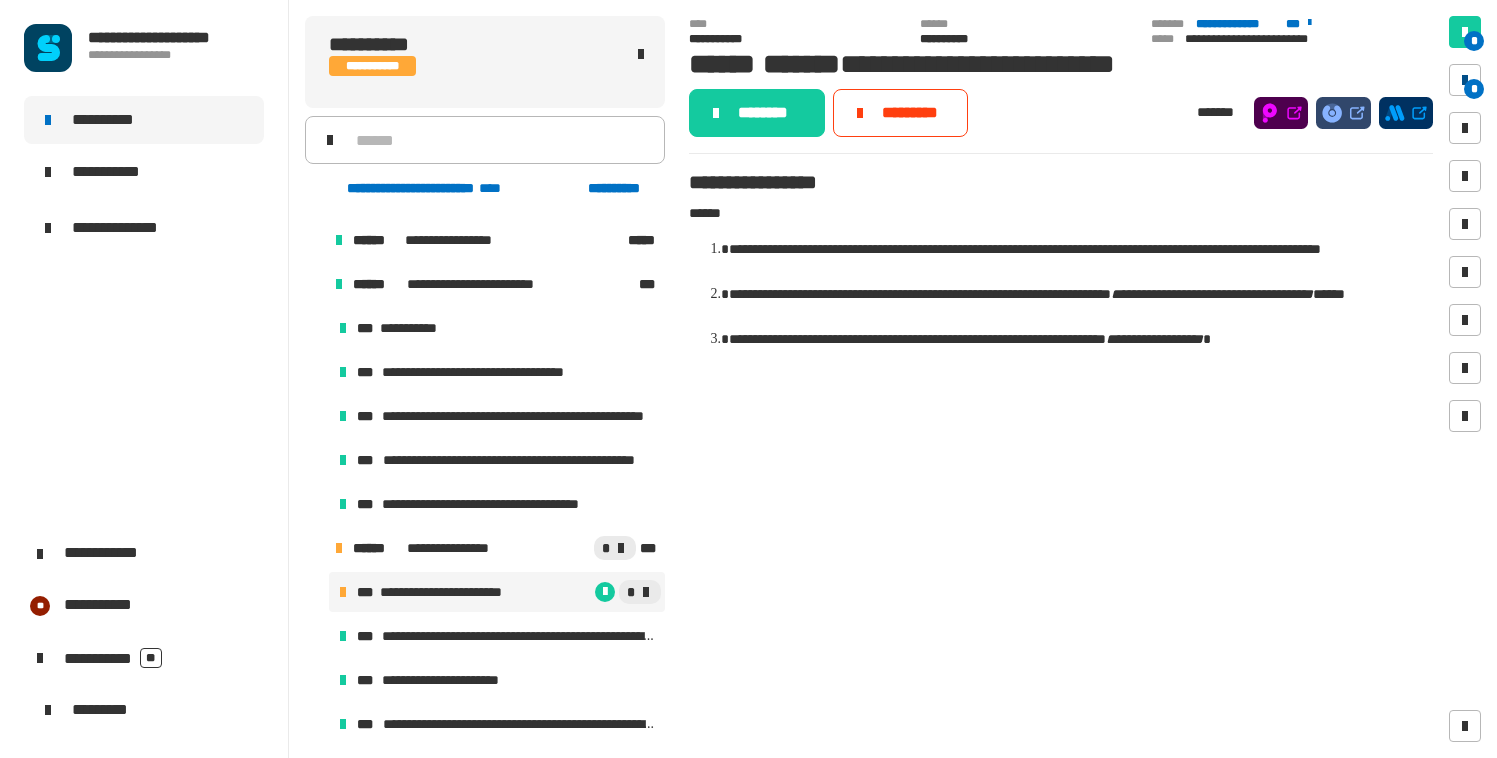 click at bounding box center [1465, 80] 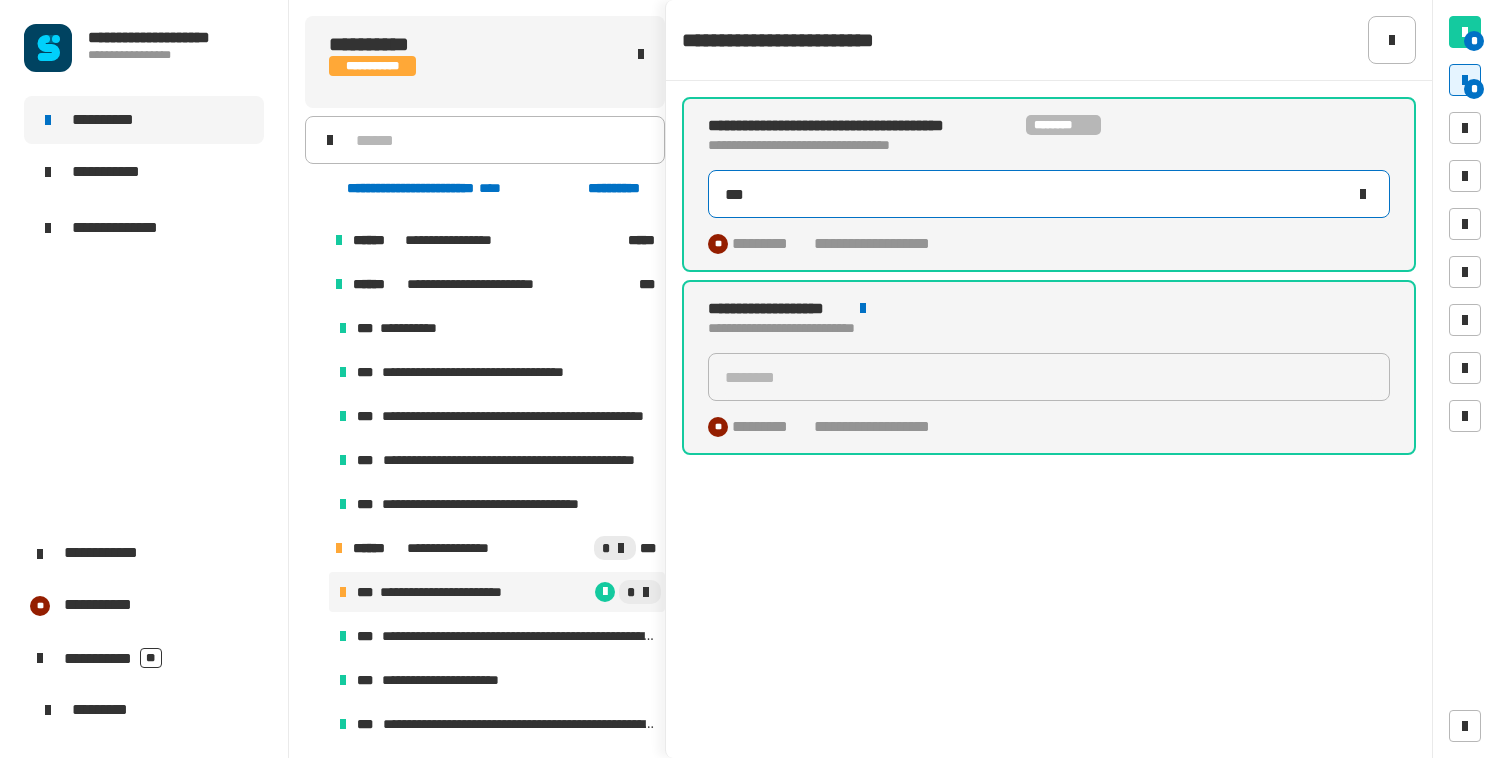 click 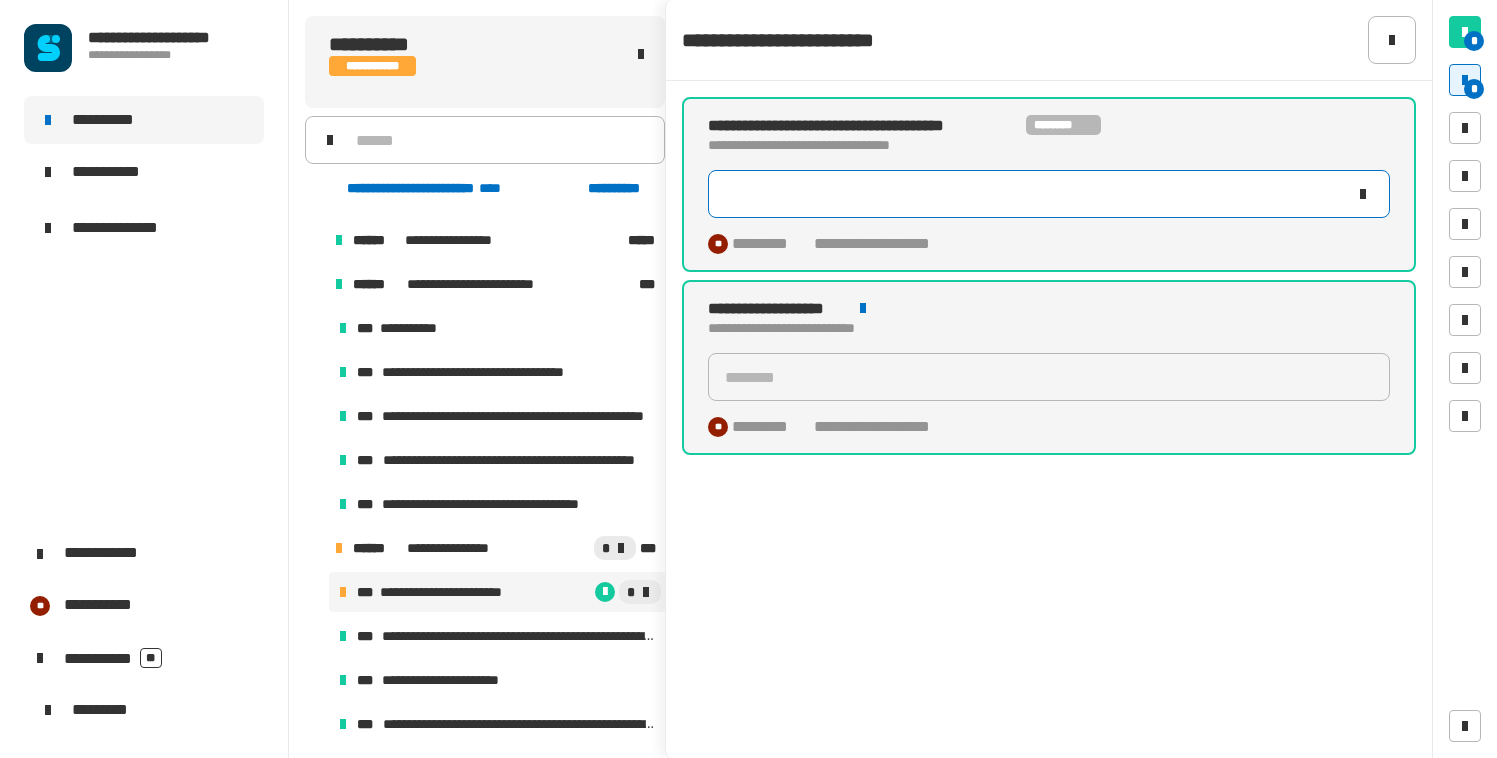 type 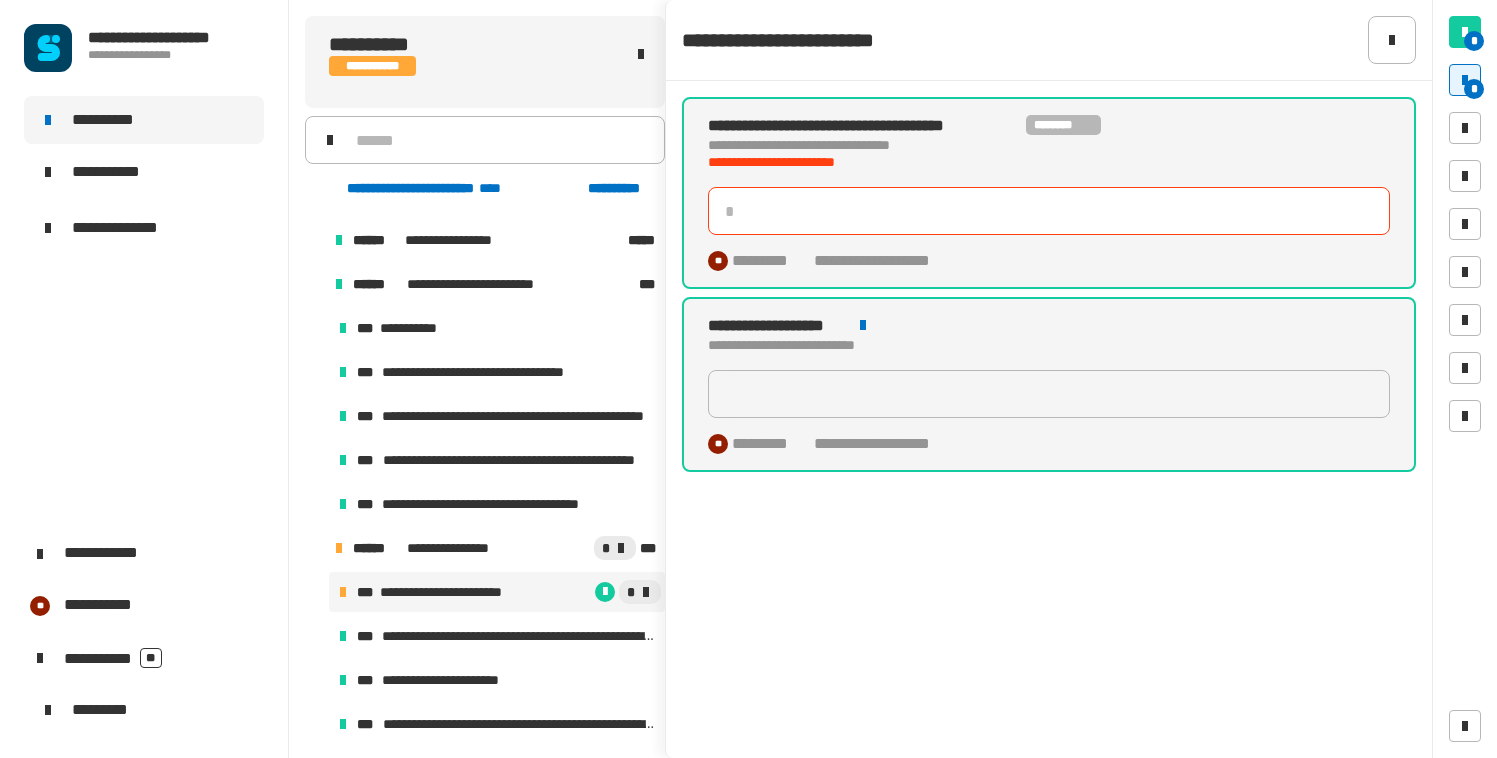 type 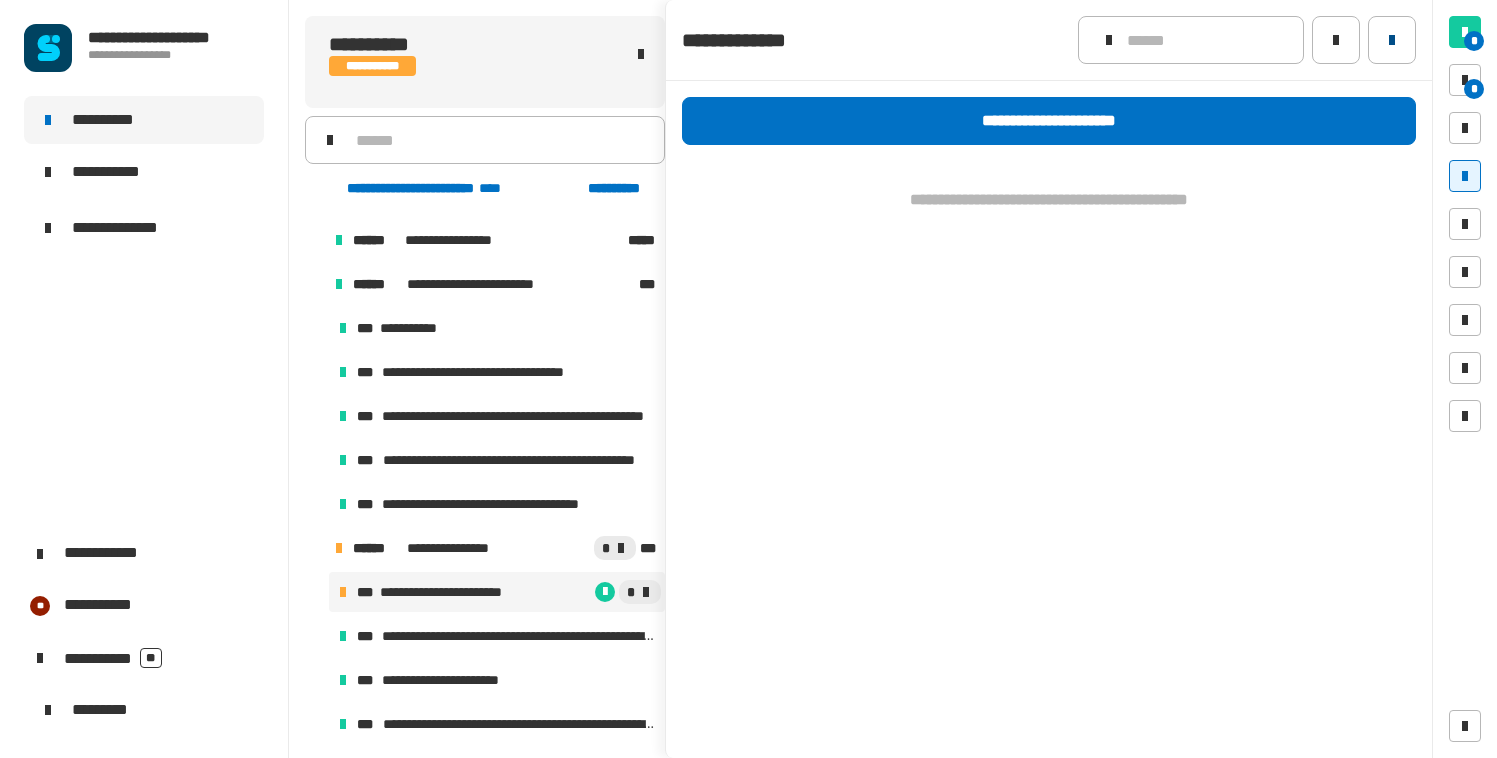 click 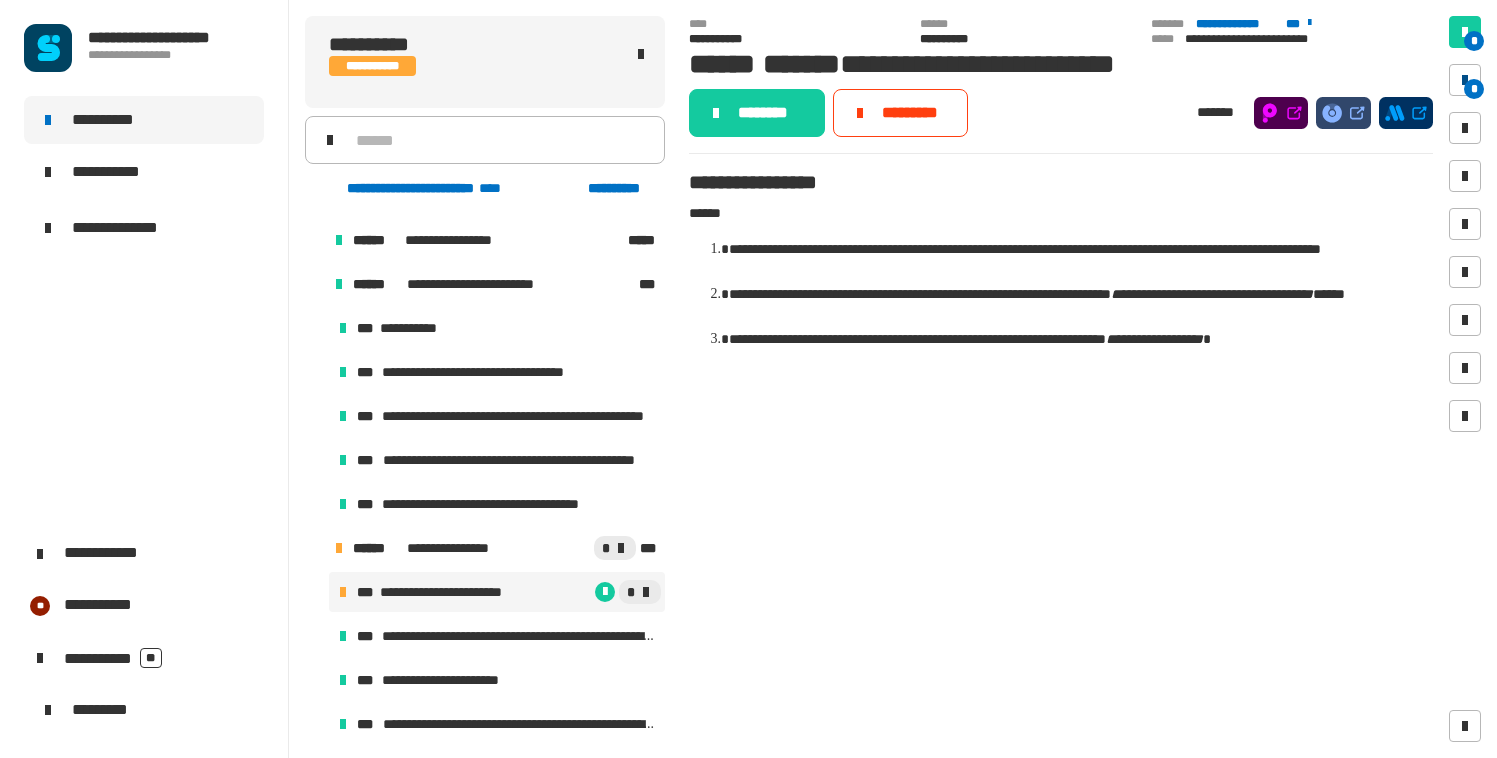 click at bounding box center (1465, 80) 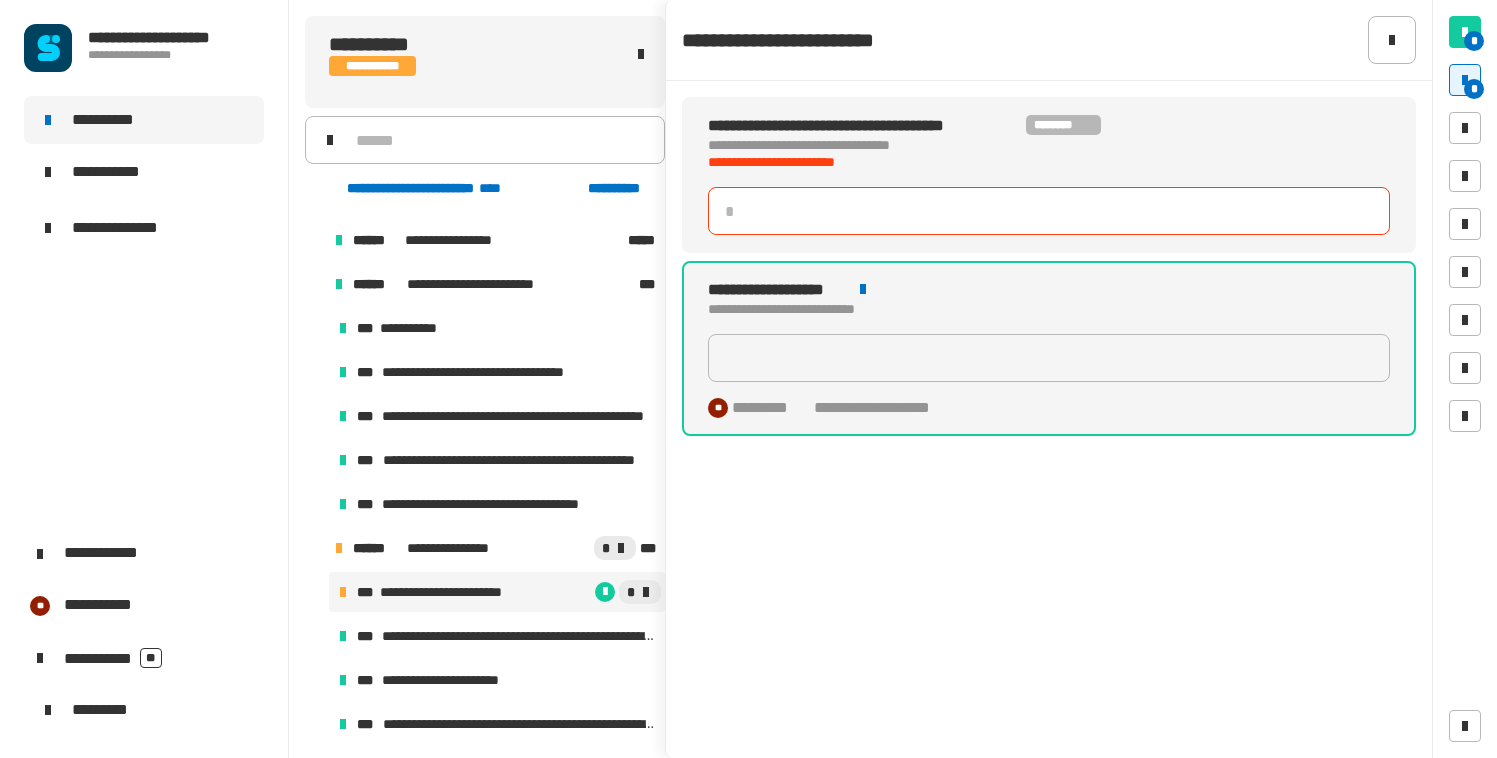 click 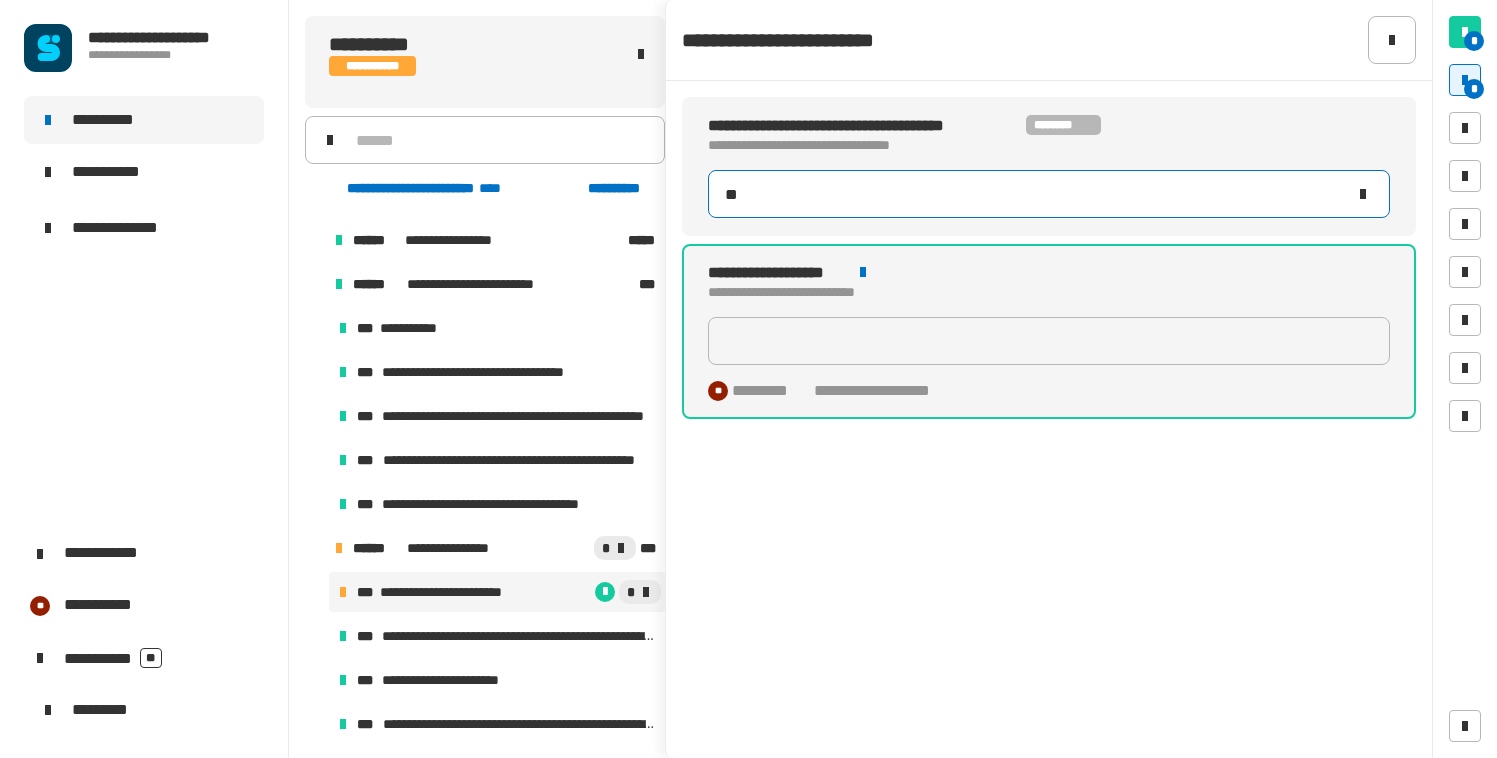 type on "***" 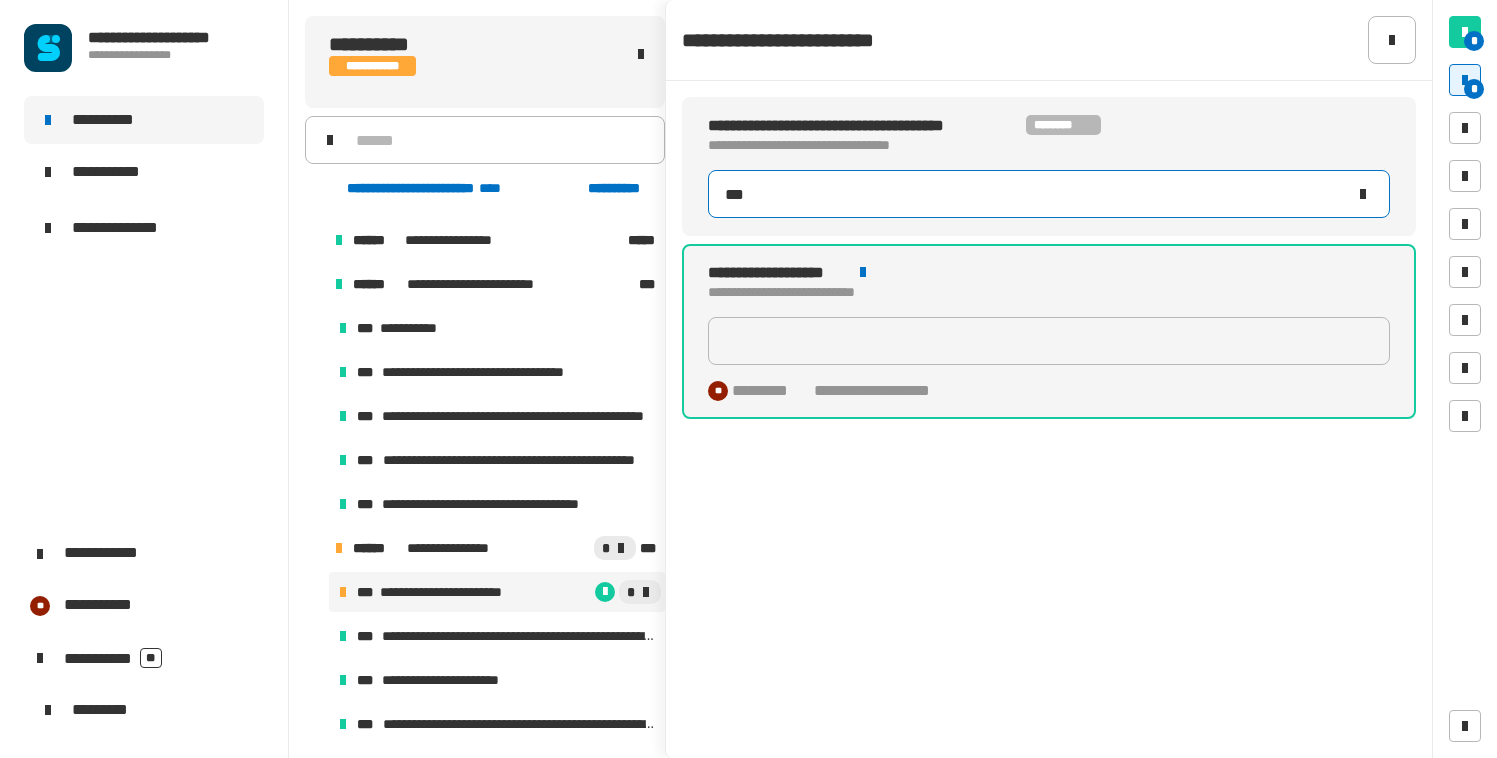 type on "****" 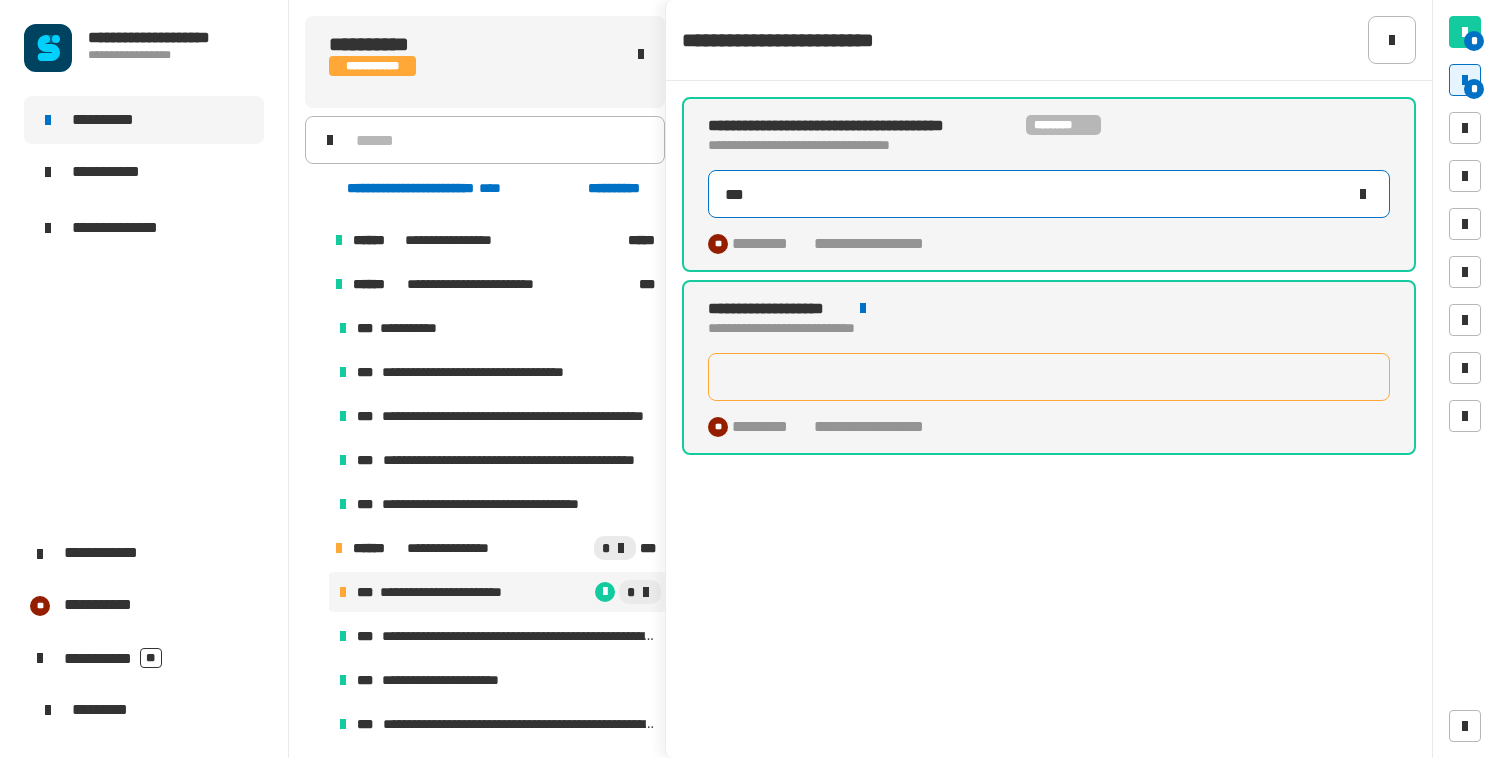 type on "**" 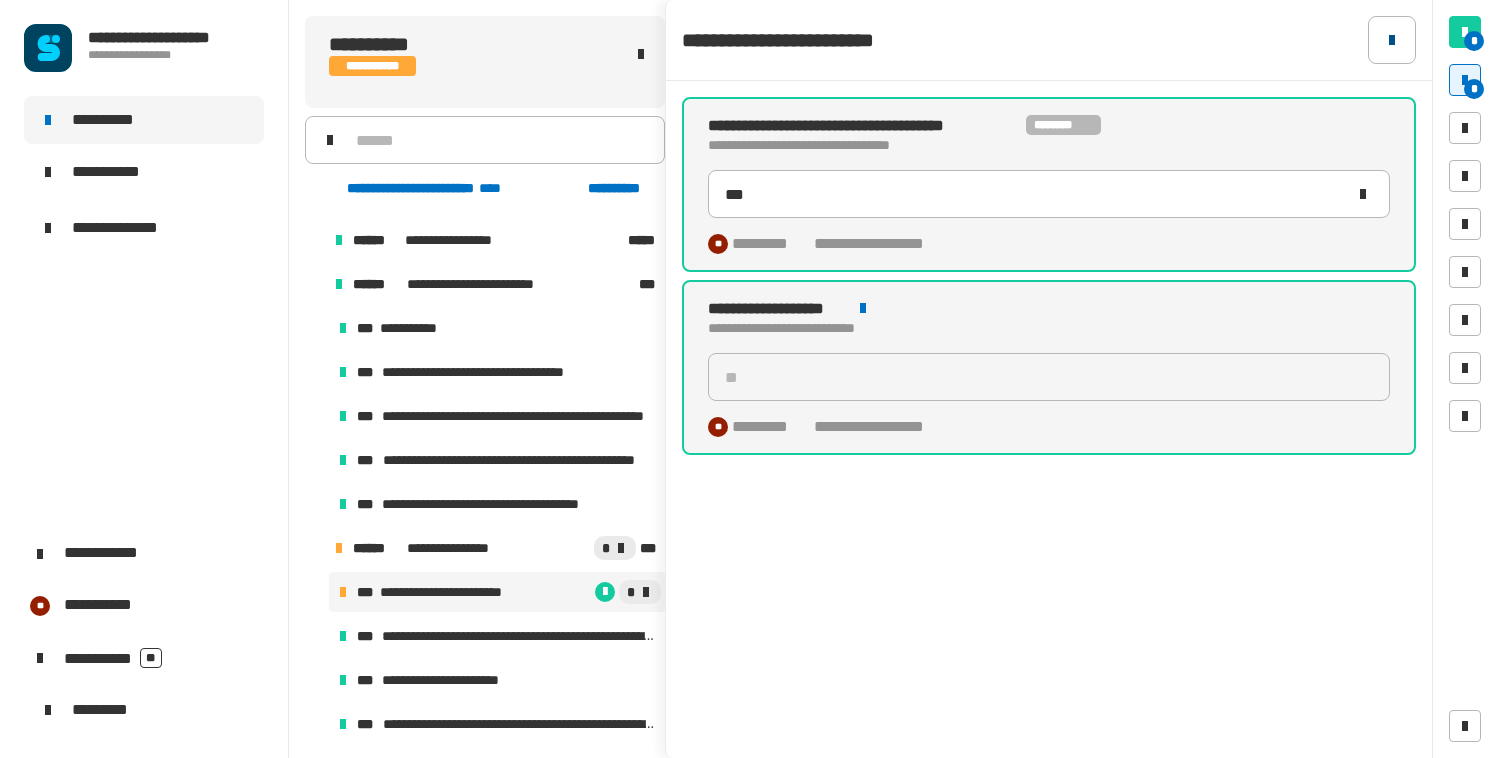 click 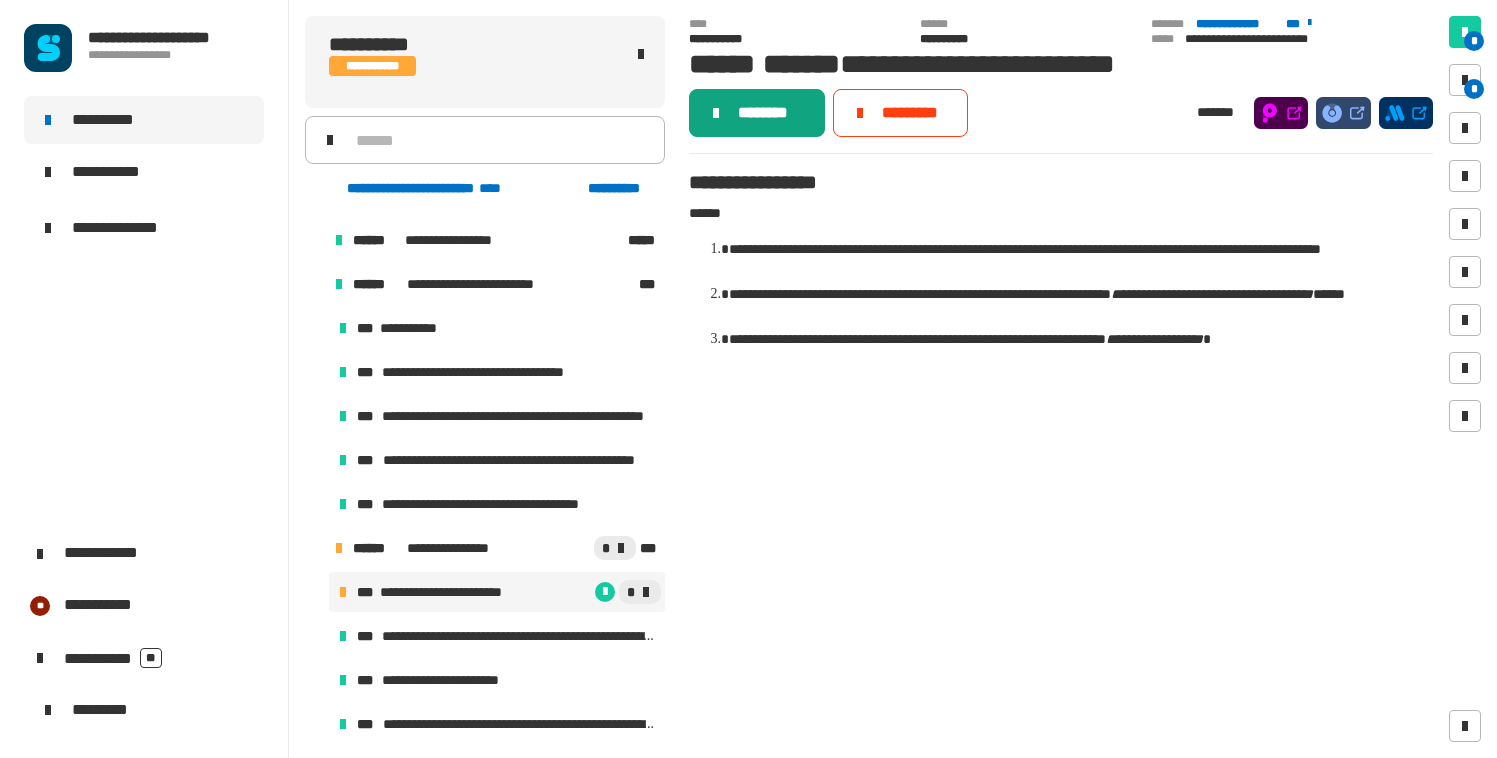 click on "********" 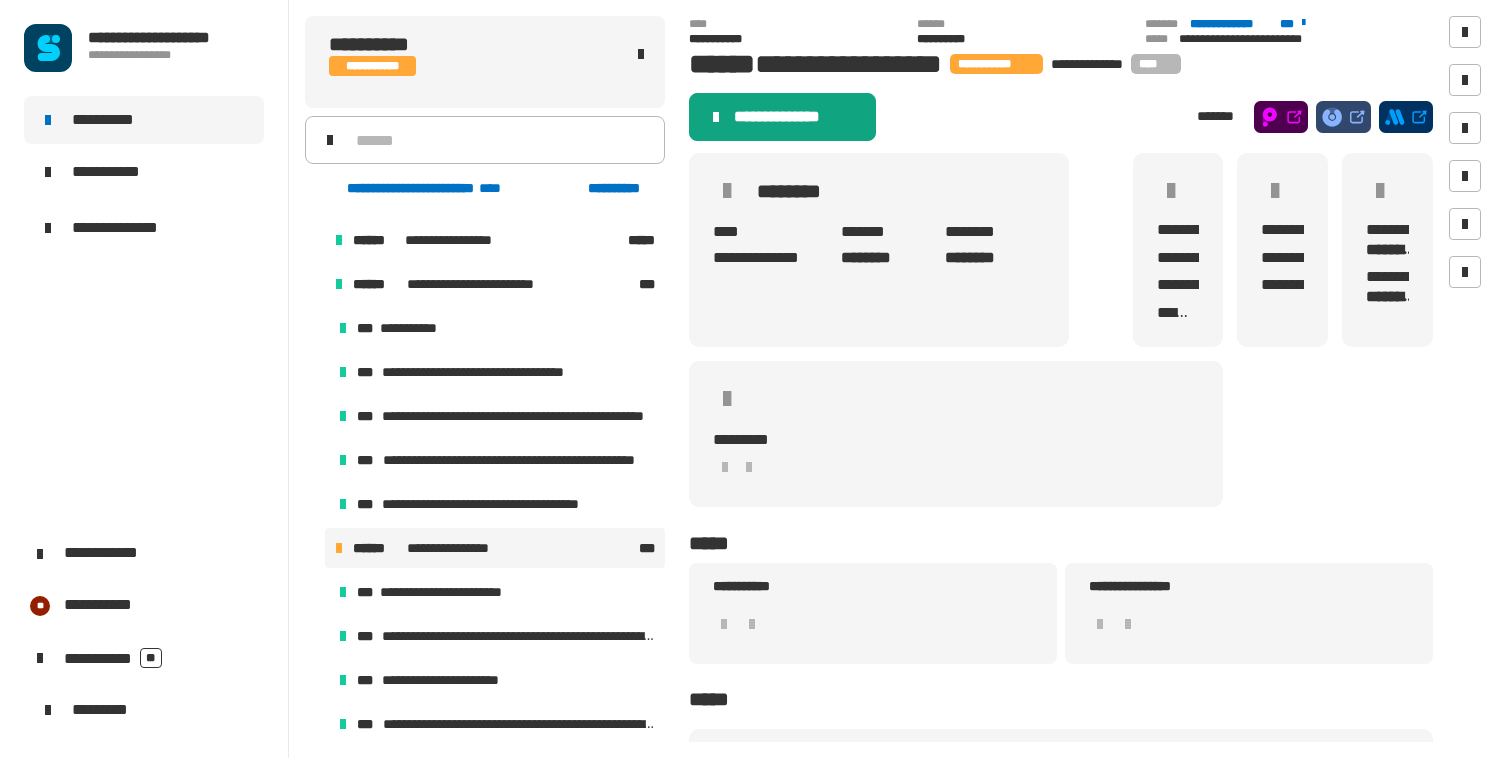click on "**********" 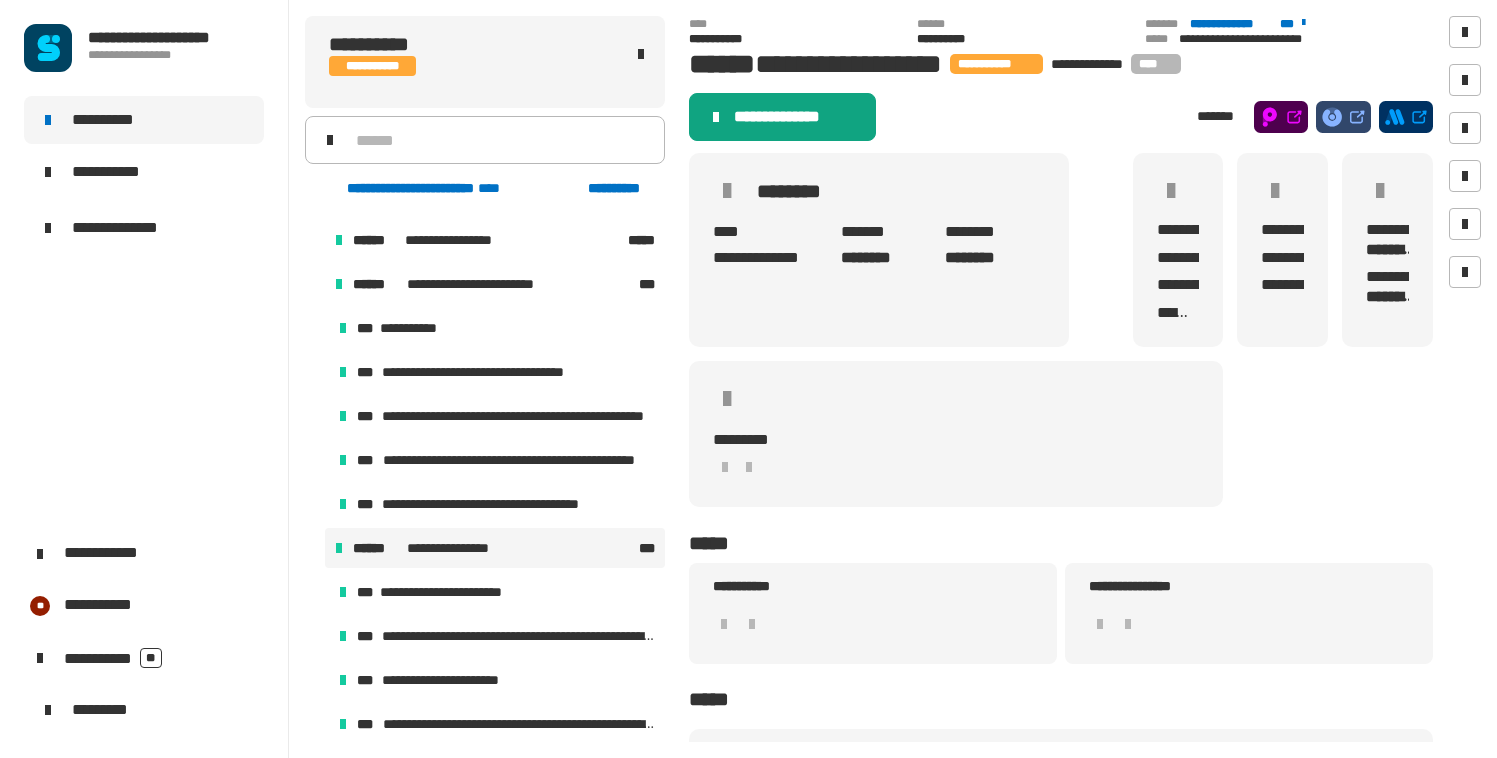 scroll, scrollTop: 0, scrollLeft: 0, axis: both 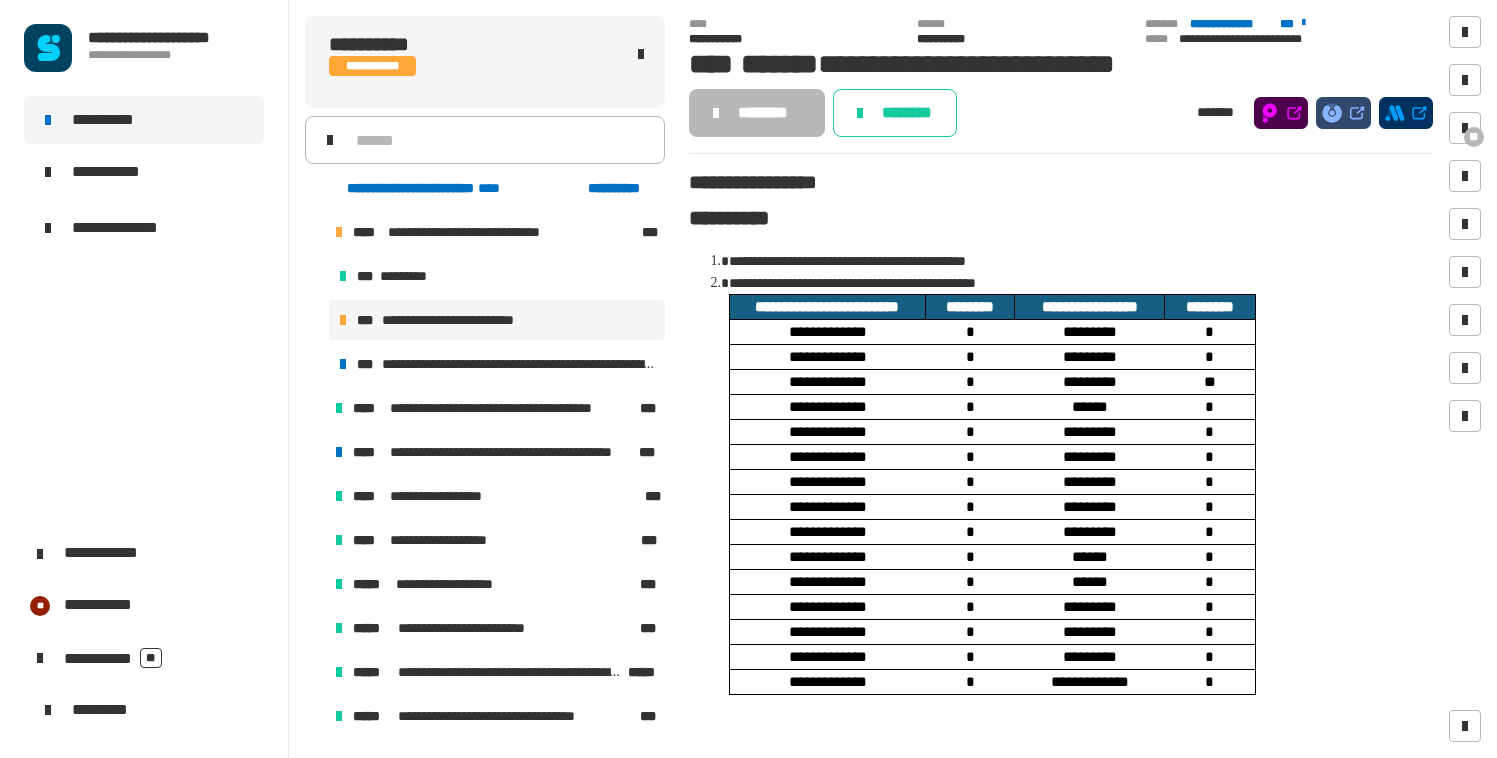 click at bounding box center [315, 232] 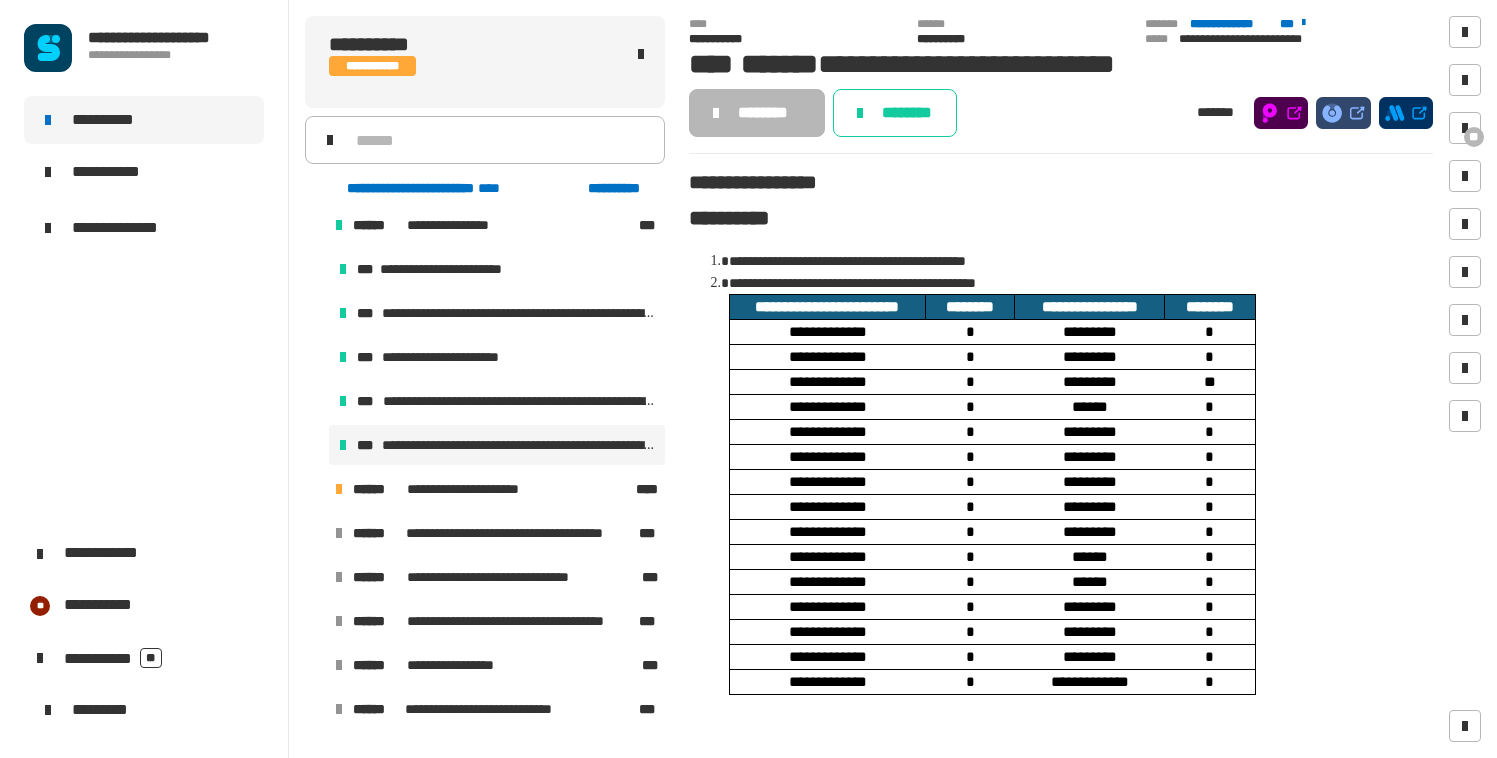 scroll, scrollTop: 1297, scrollLeft: 0, axis: vertical 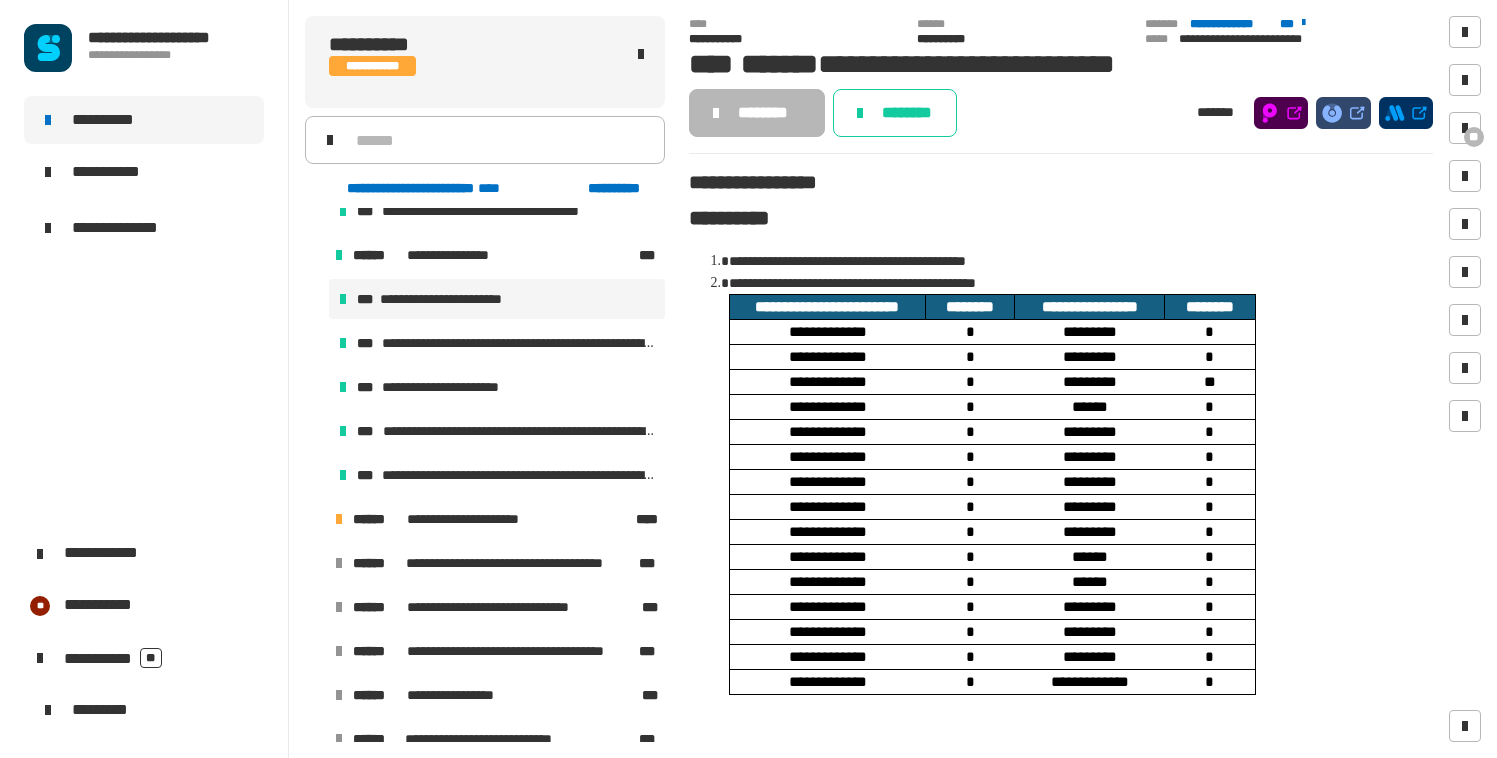 click on "**********" at bounding box center (458, 299) 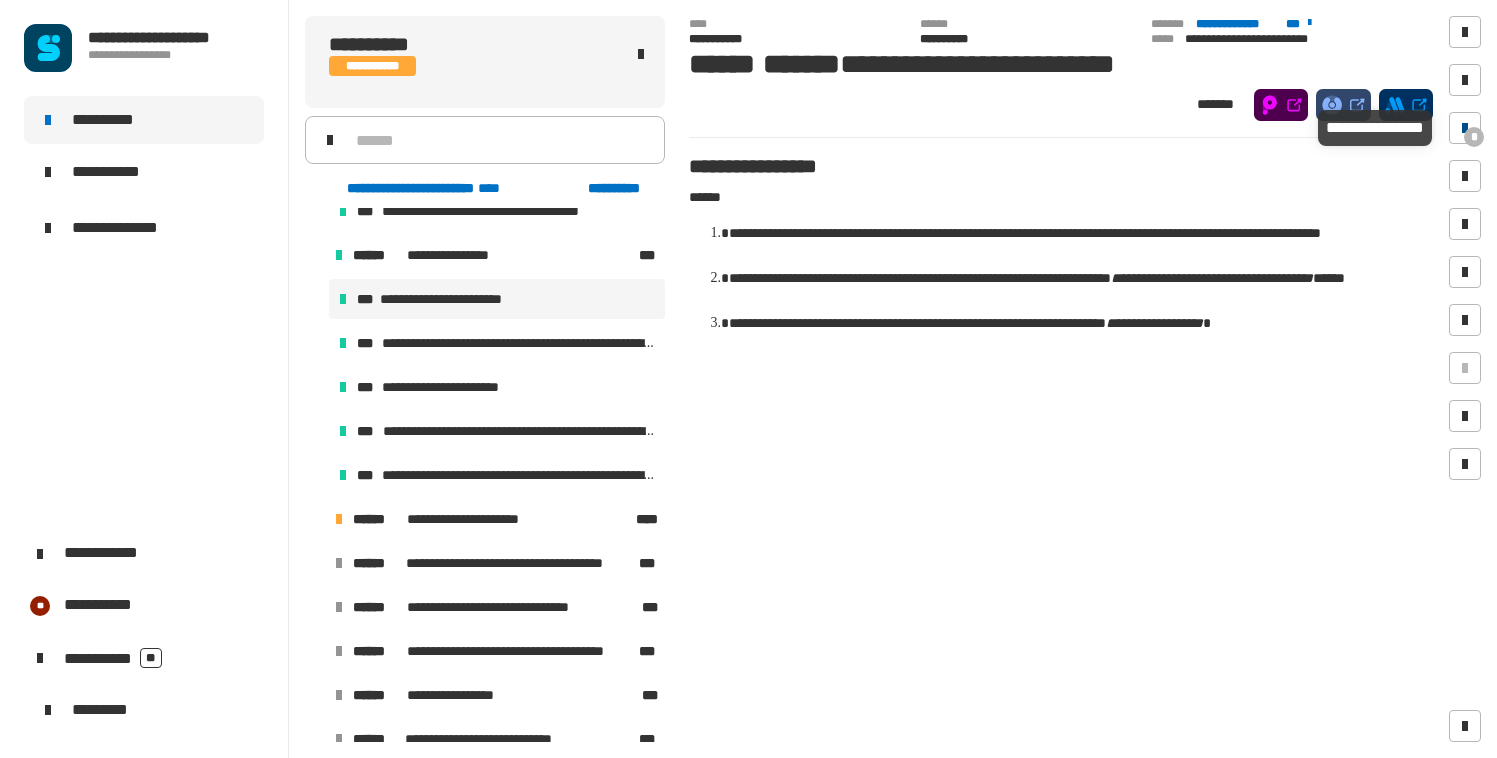 click at bounding box center (1465, 128) 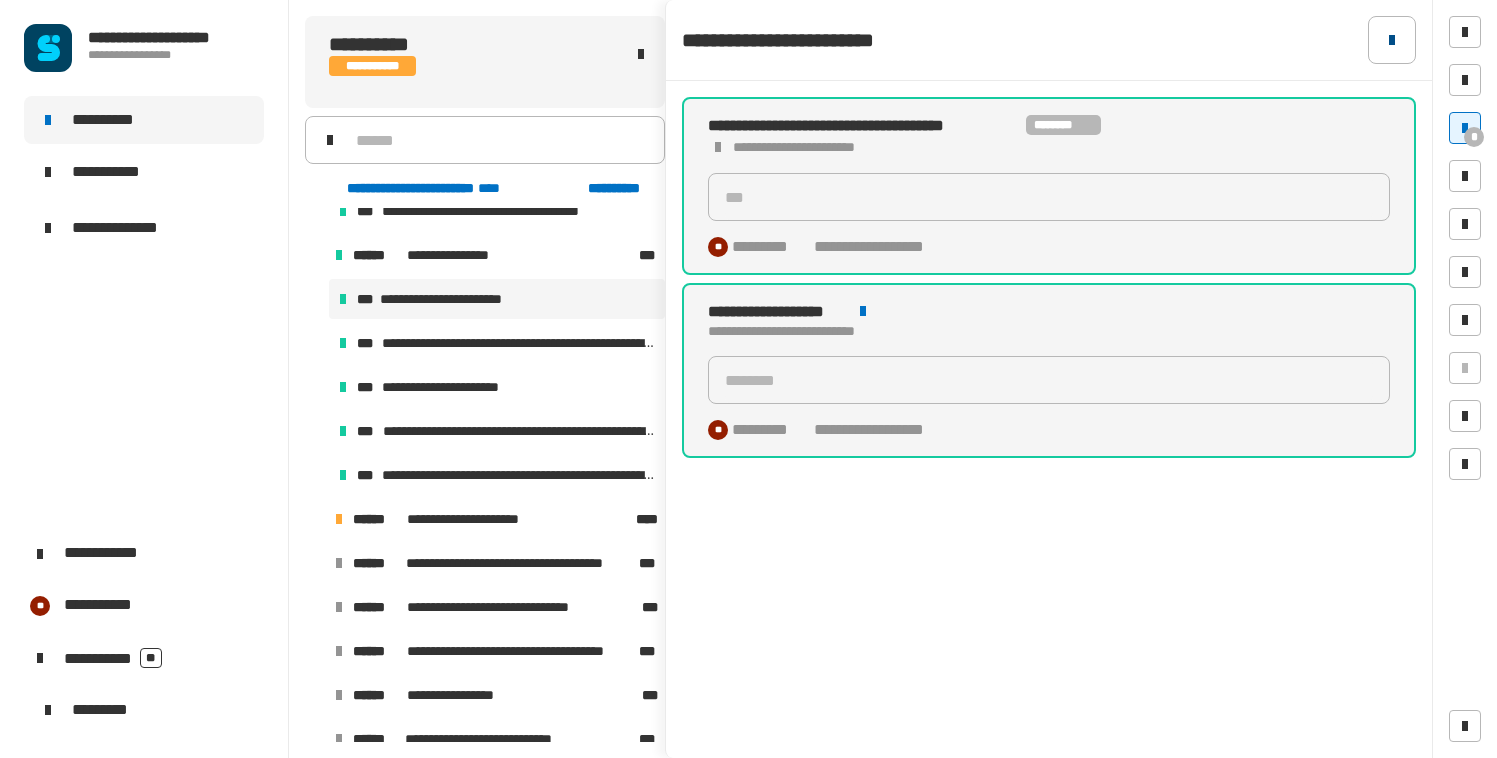 click 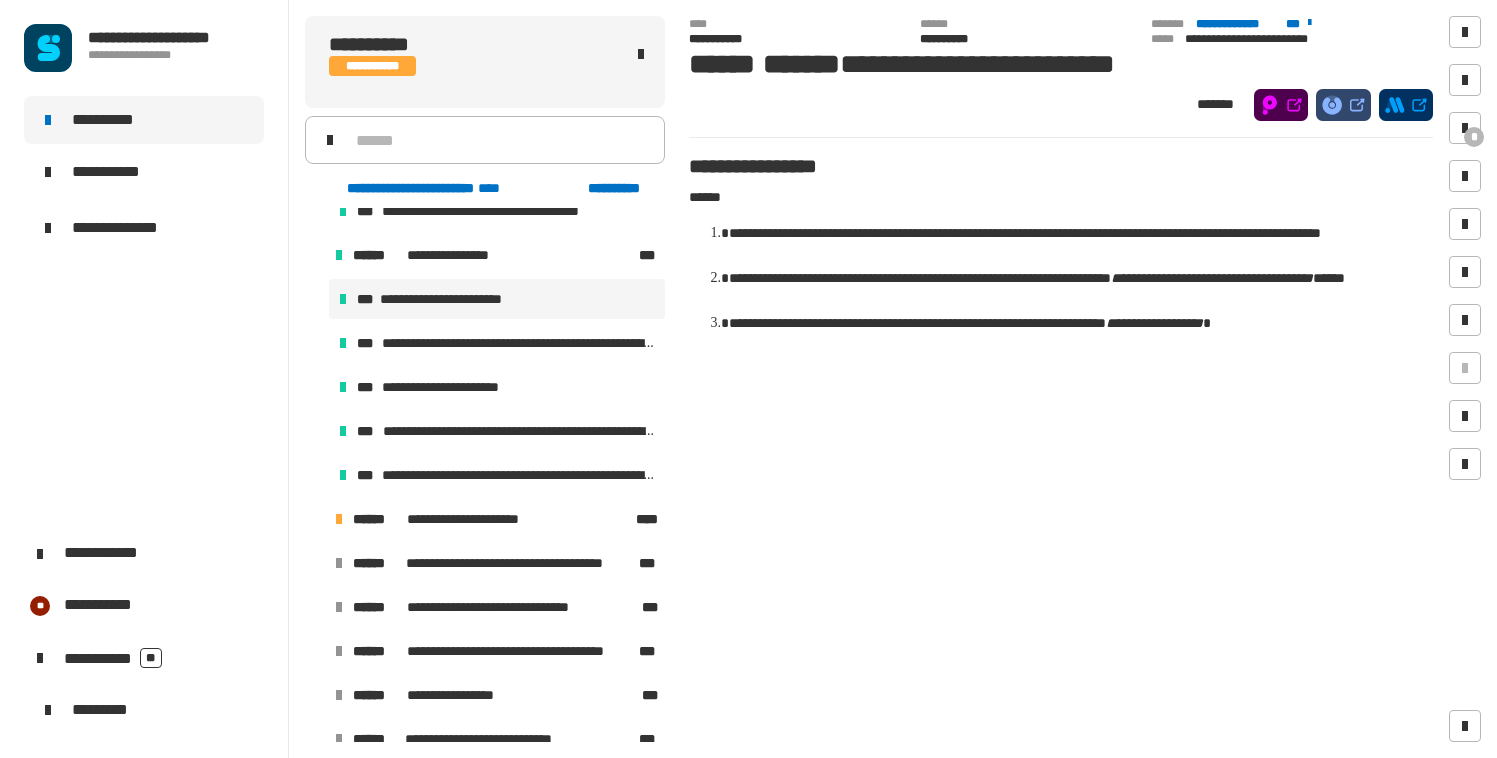 click at bounding box center (315, 255) 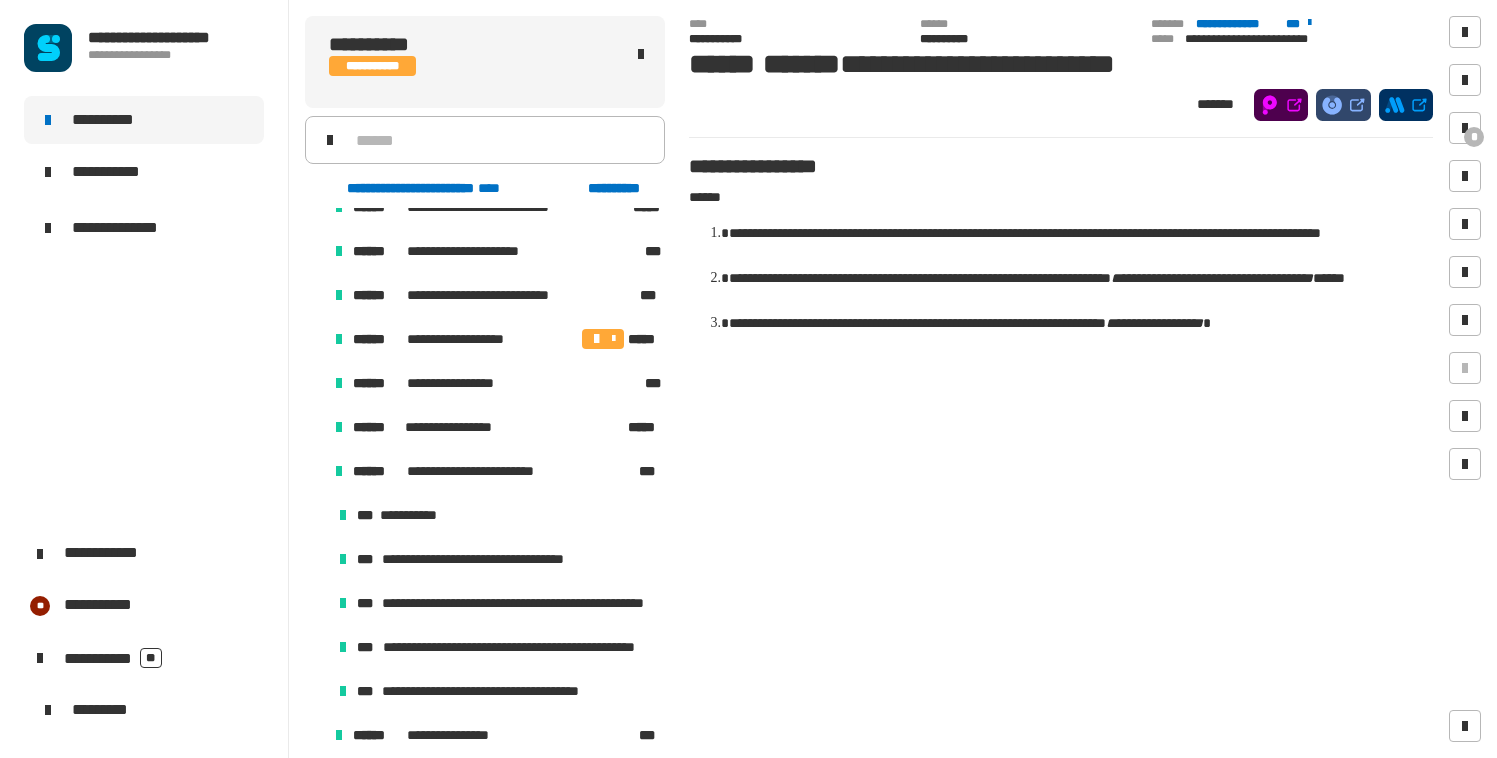 scroll, scrollTop: 817, scrollLeft: 0, axis: vertical 